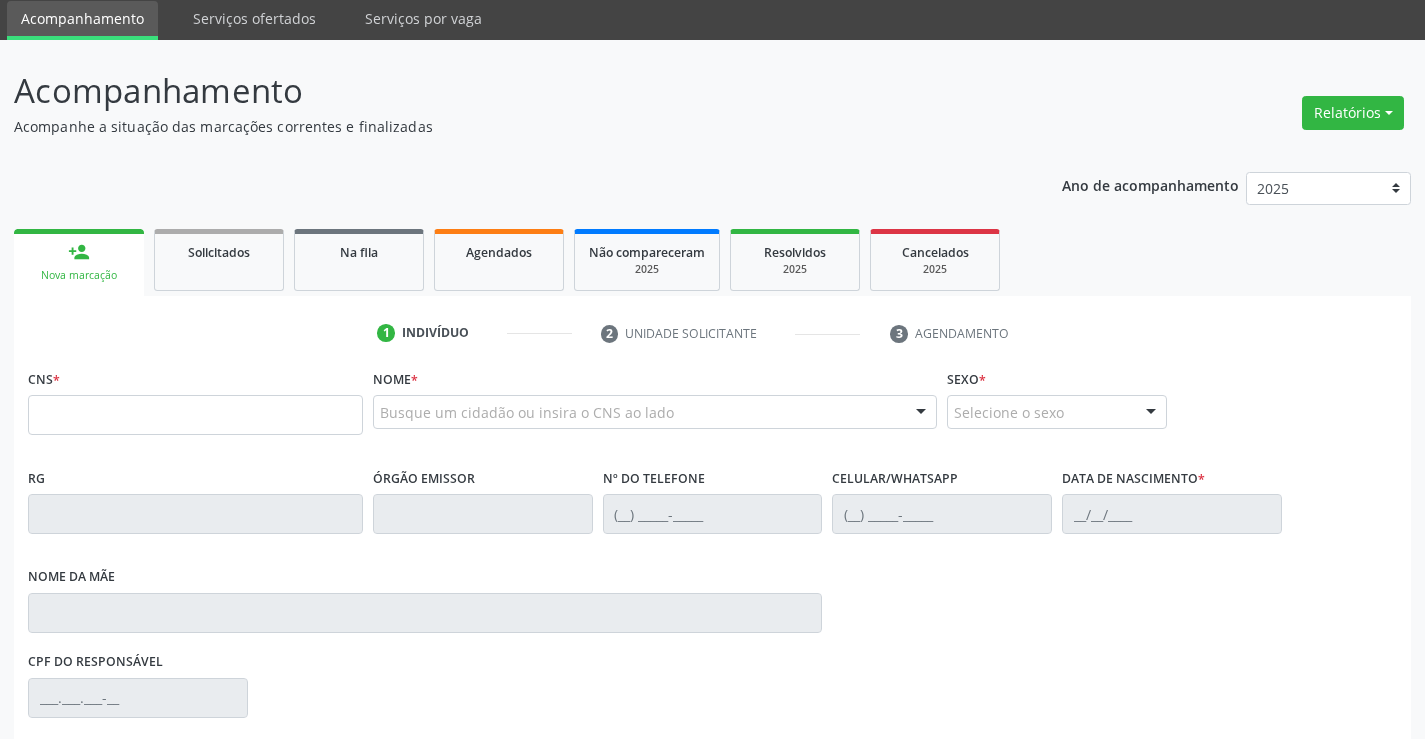 scroll, scrollTop: 100, scrollLeft: 0, axis: vertical 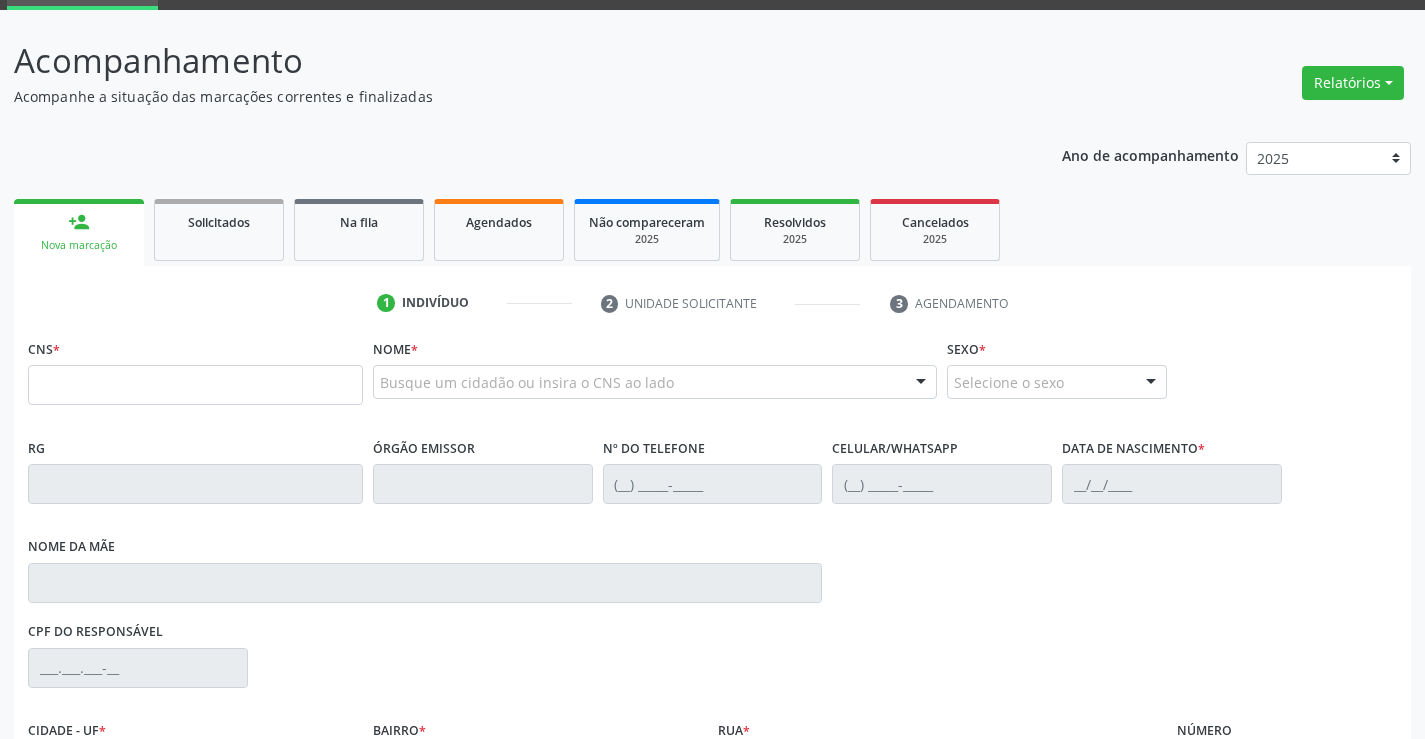 click at bounding box center (195, 385) 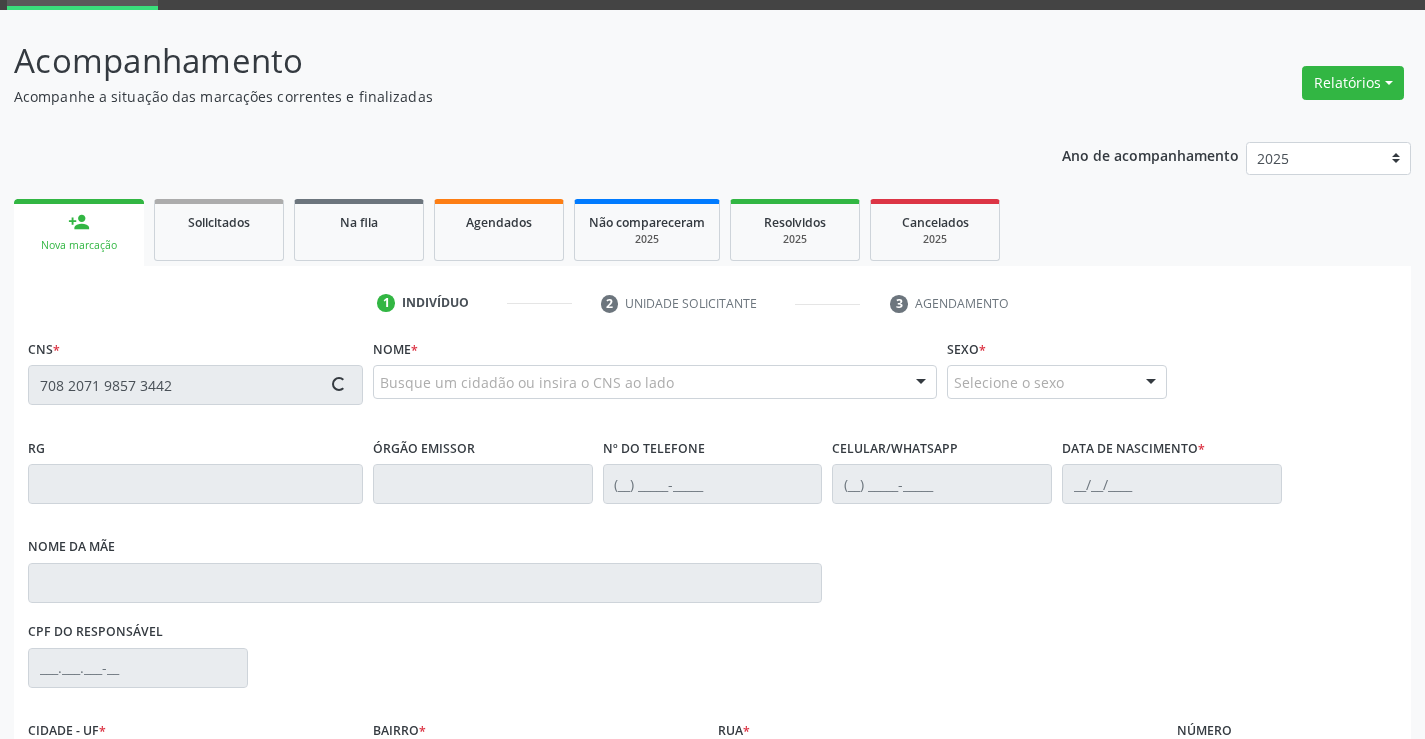 type on "708 2071 9857 3442" 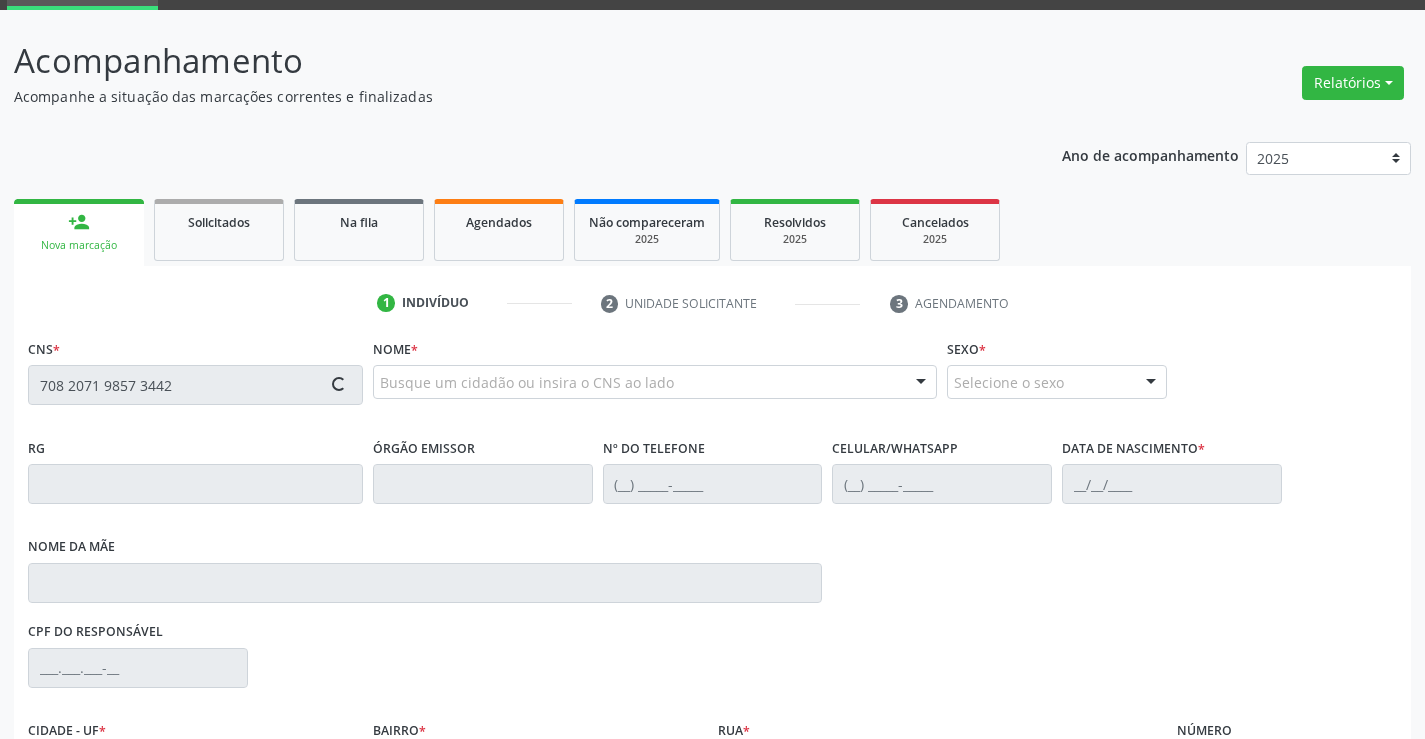 type 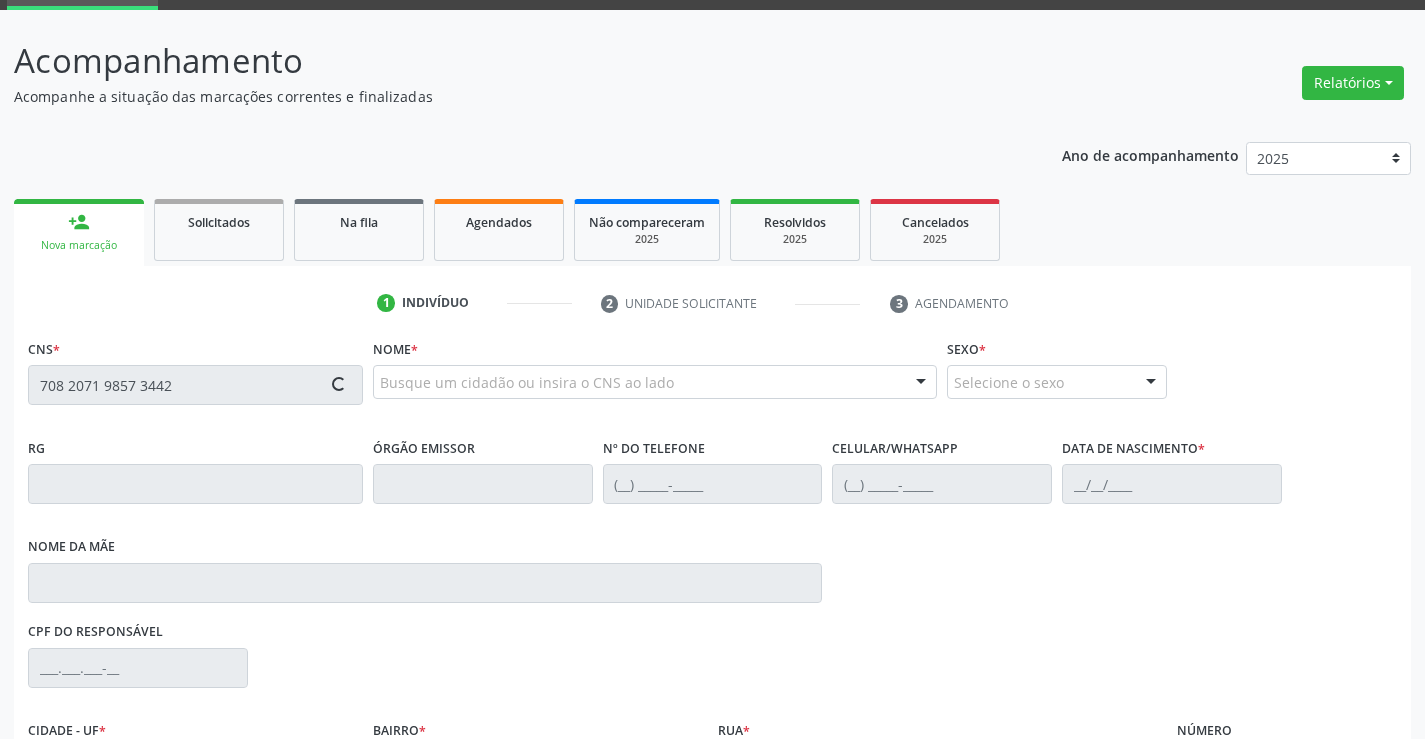 type 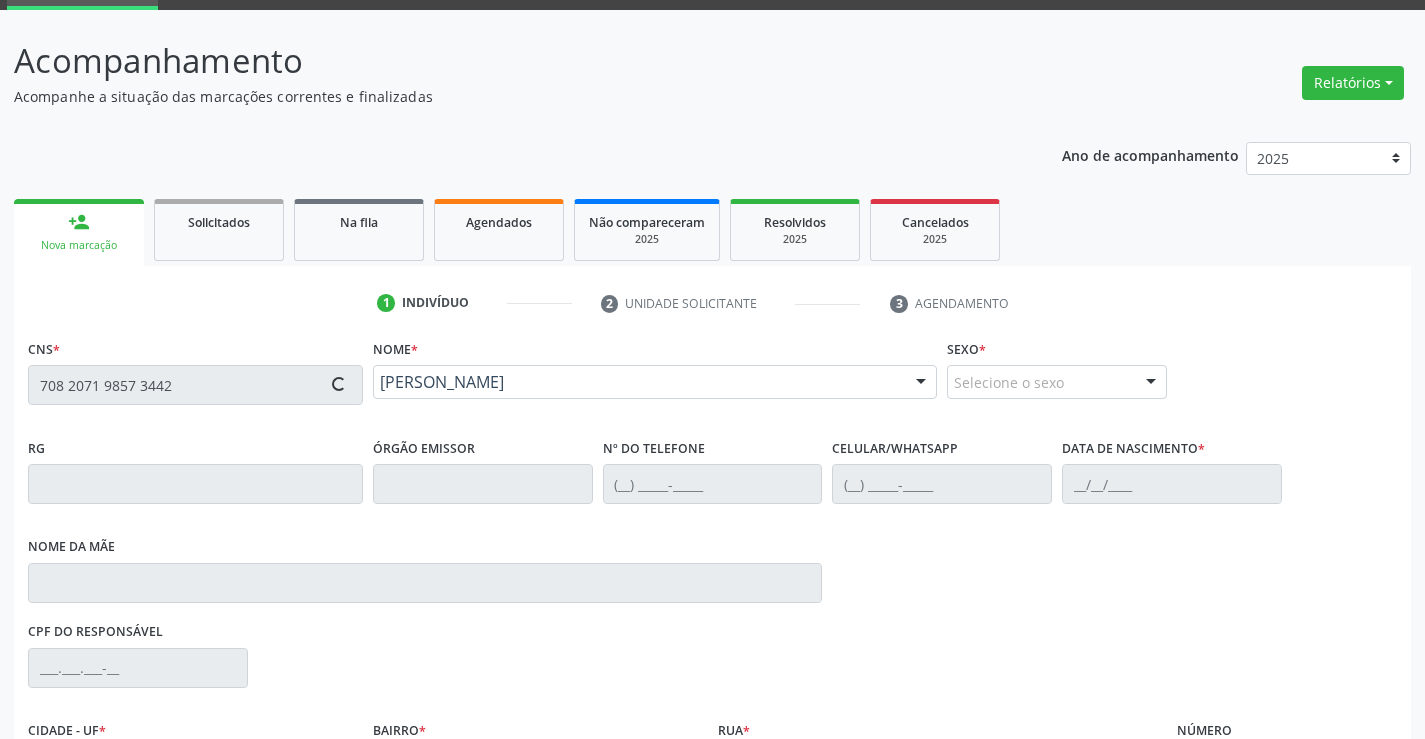 type on "006676015520201" 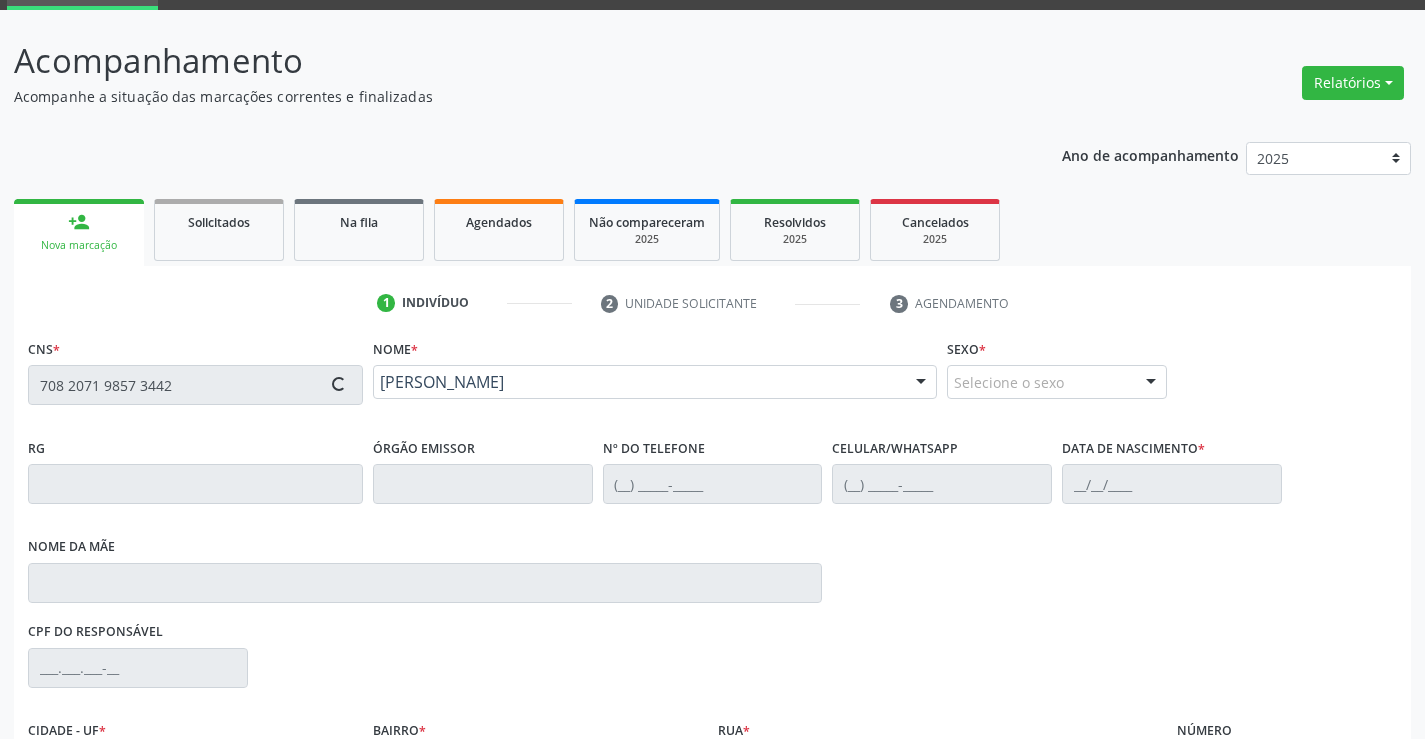 type on "[PHONE_NUMBER]" 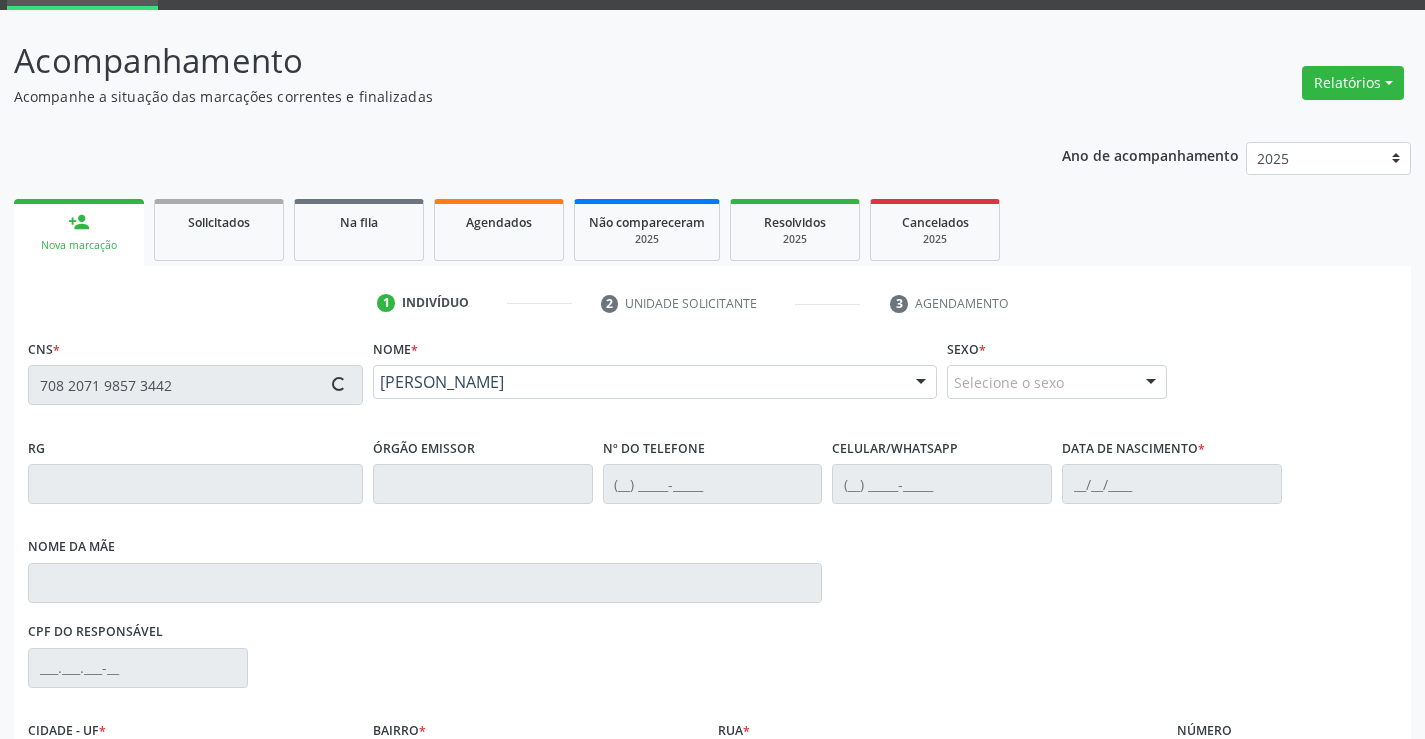 type on "[DATE]" 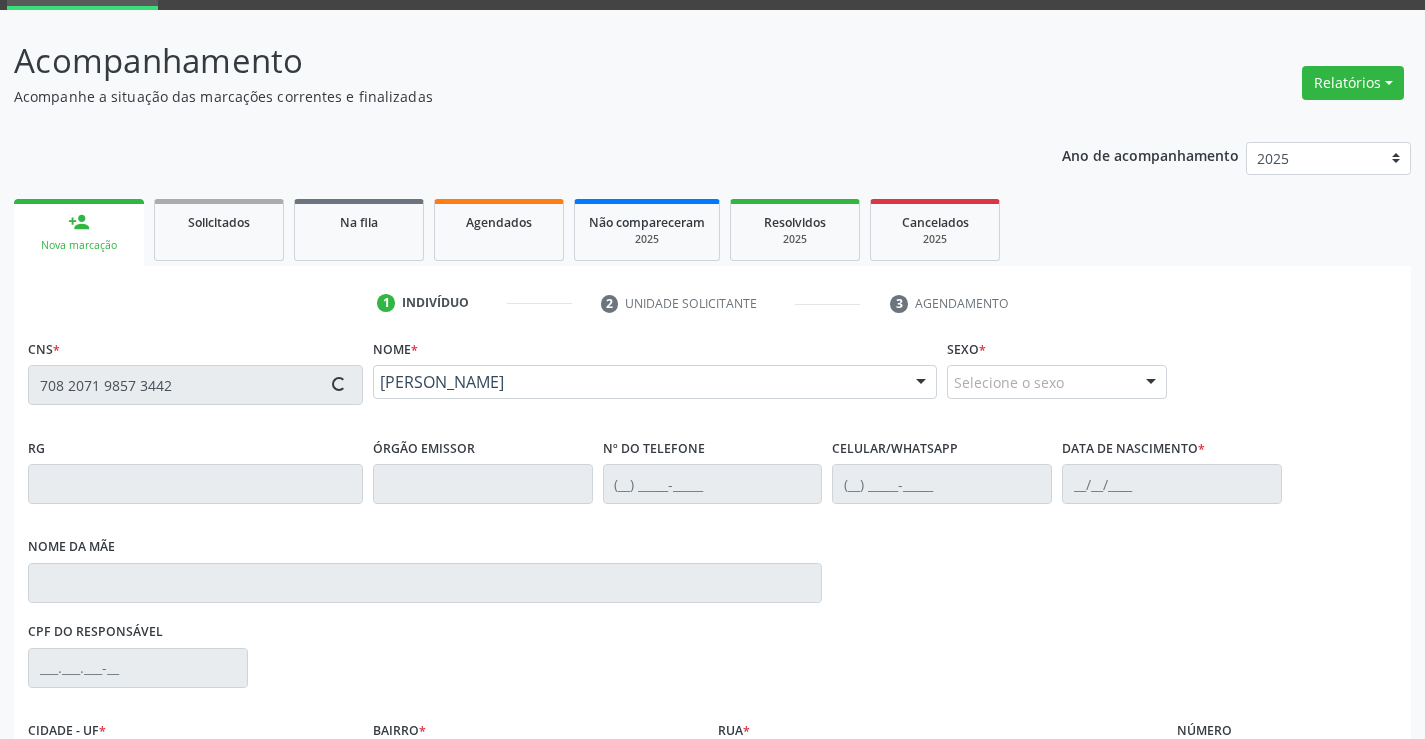 type on "S/N" 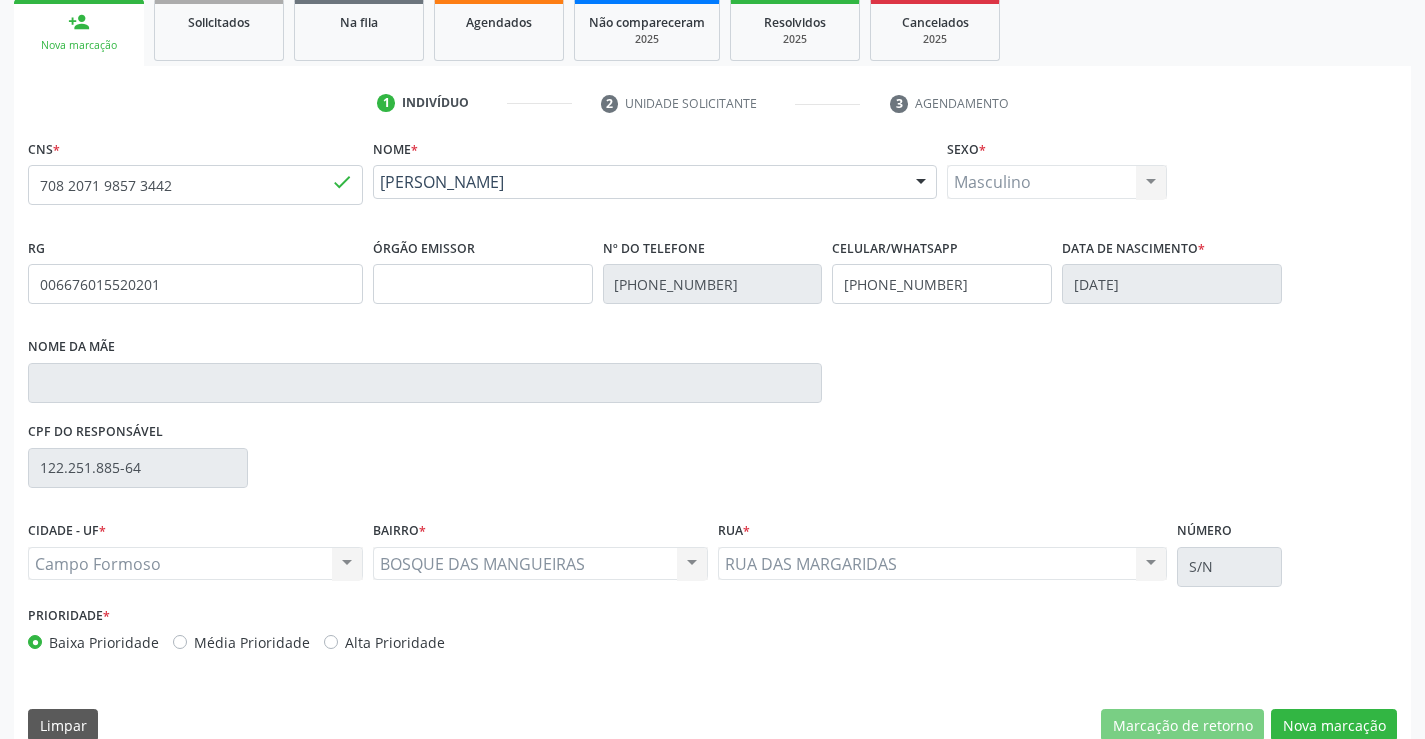 scroll, scrollTop: 331, scrollLeft: 0, axis: vertical 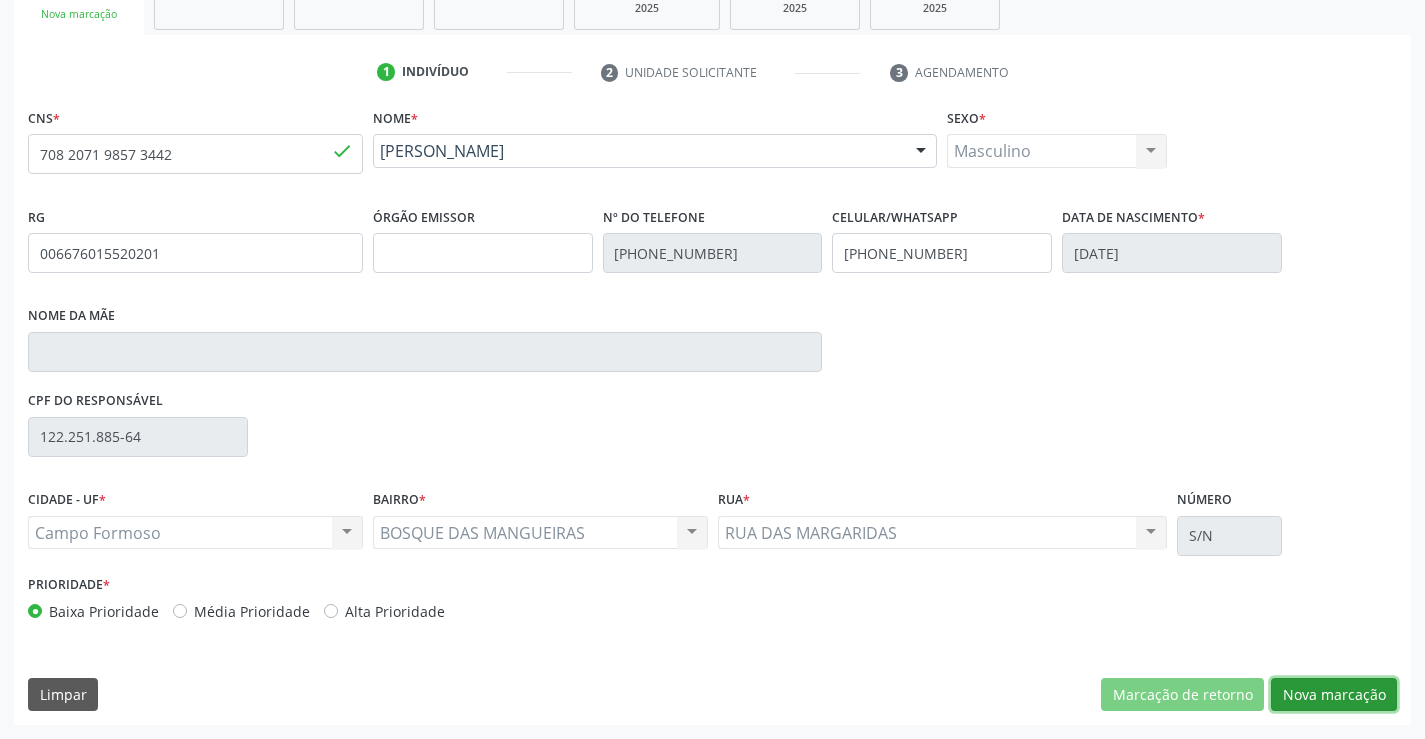 click on "Nova marcação" at bounding box center (1334, 695) 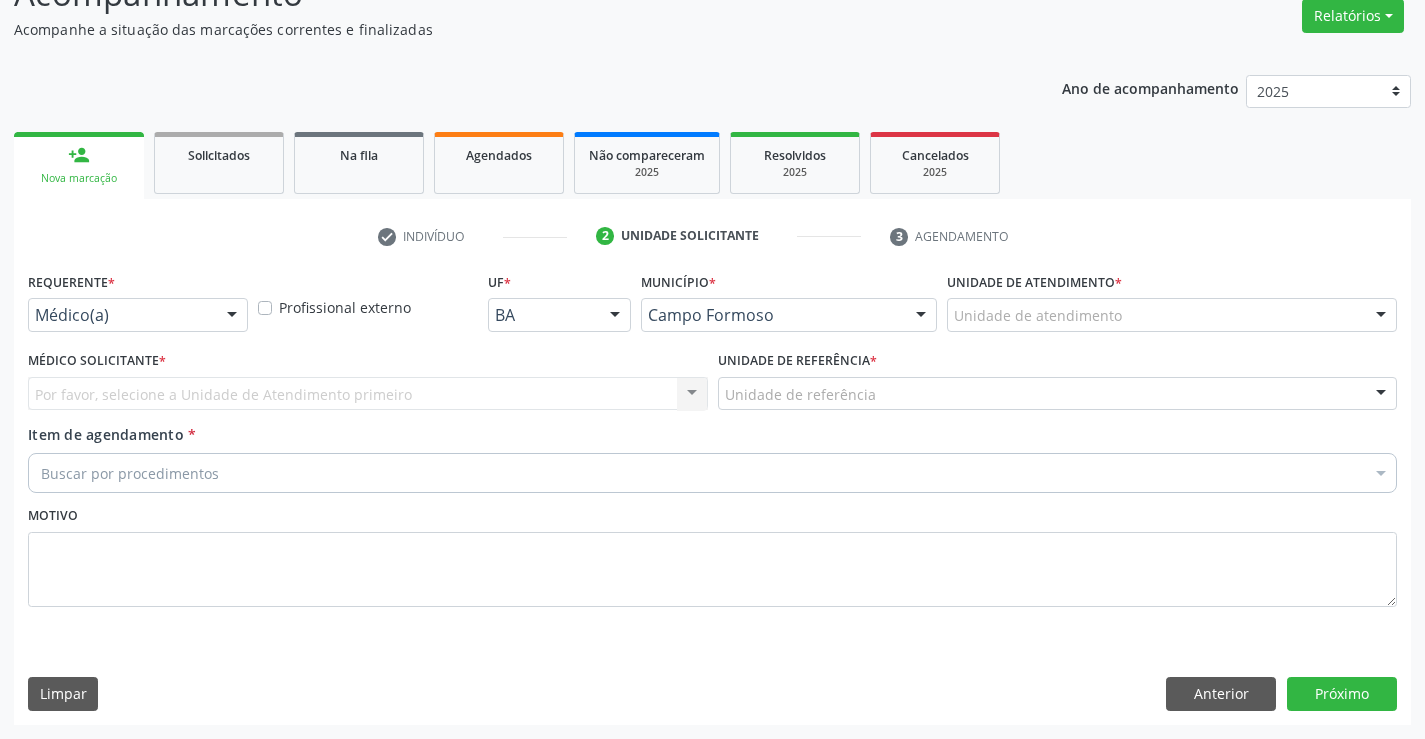 scroll, scrollTop: 167, scrollLeft: 0, axis: vertical 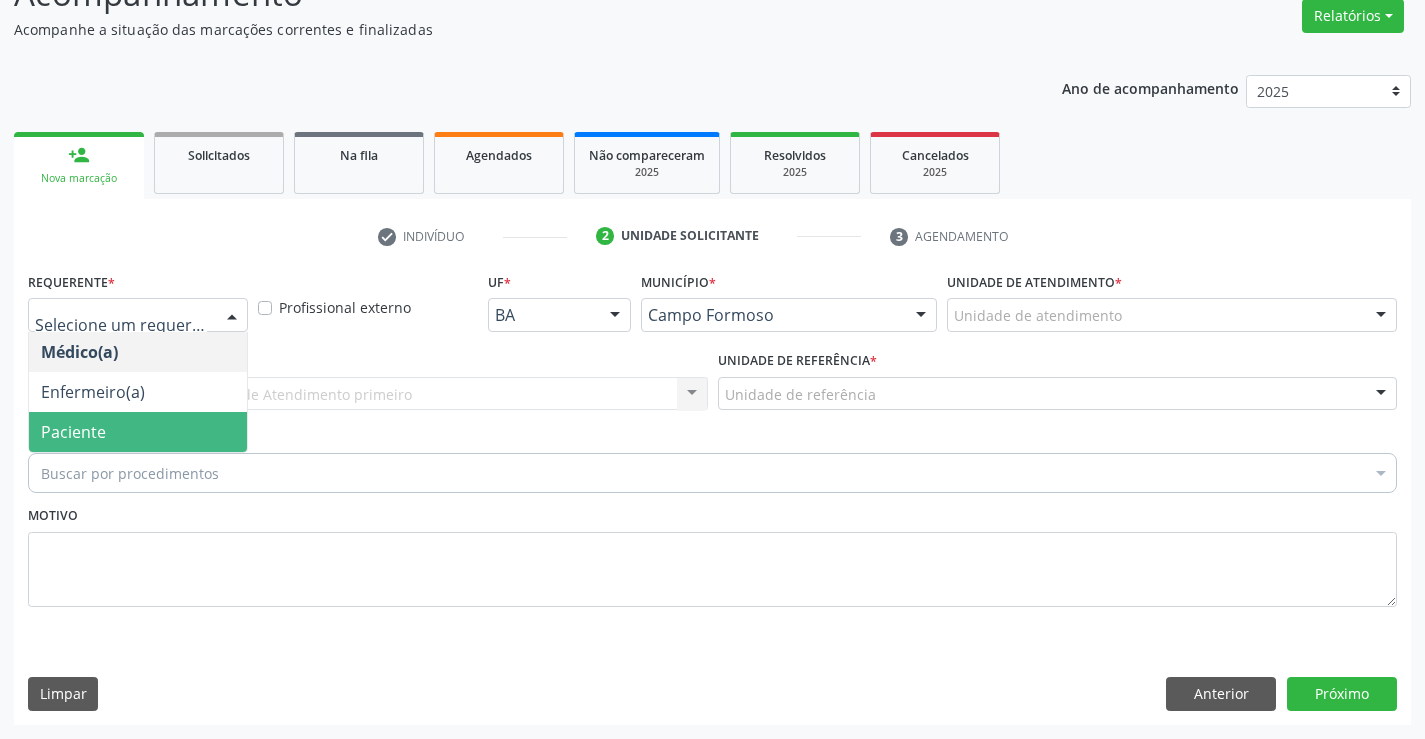 click on "Paciente" at bounding box center (73, 432) 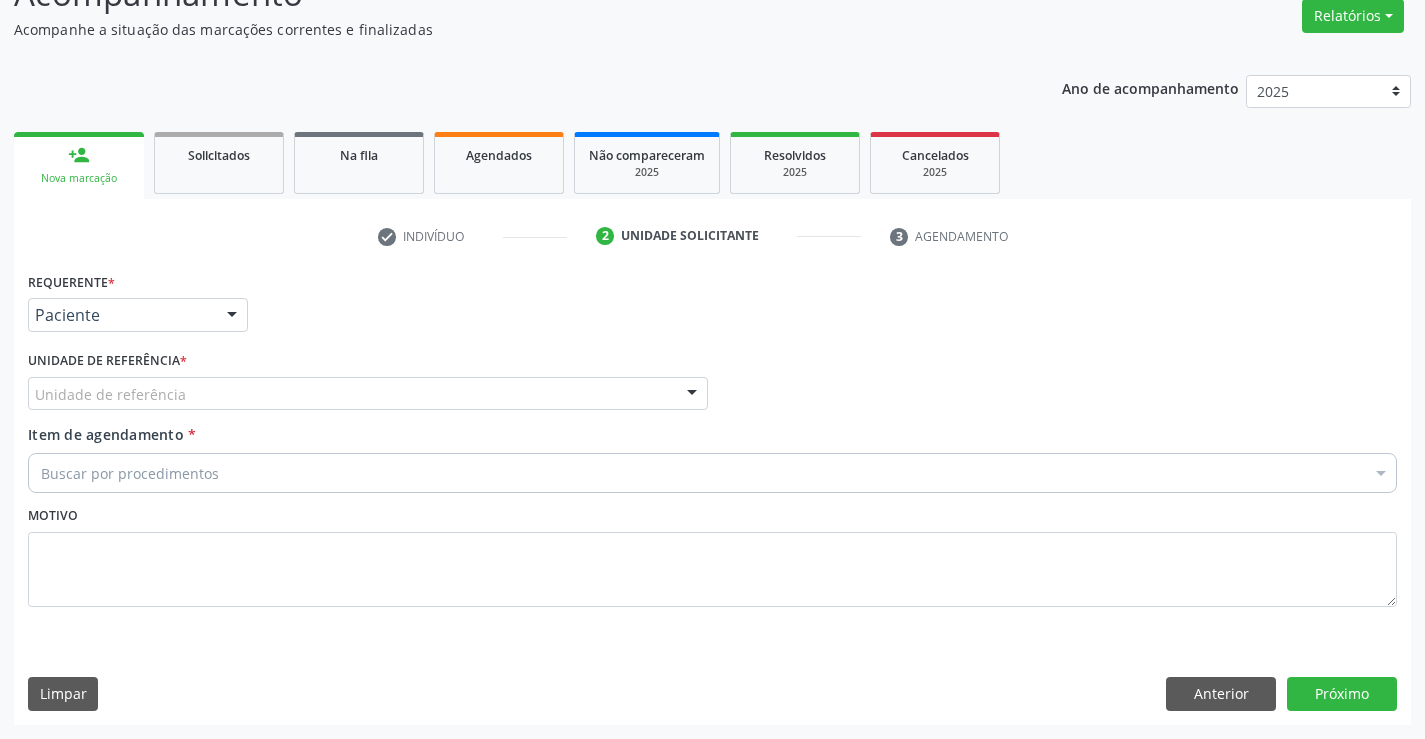 click on "Requerente
*
Paciente         Médico(a)   Enfermeiro(a)   Paciente
Nenhum resultado encontrado para: "   "
Não há nenhuma opção para ser exibida.
UF
BA         BA
Nenhum resultado encontrado para: "   "
Não há nenhuma opção para ser exibida.
Município
[GEOGRAPHIC_DATA]         [GEOGRAPHIC_DATA] resultado encontrado para: "   "
Não há nenhuma opção para ser exibida.
Médico Solicitante
Por favor, selecione a Unidade de Atendimento primeiro
Nenhum resultado encontrado para: "   "
Não há nenhuma opção para ser exibida.
Unidade de referência
*
Unidade de referência
Unidade Basica de Saude da Familia Dr [PERSON_NAME]   Centro de Enfrentamento Para [MEDICAL_DATA] de Campo Formoso     Vigilancia em Saude de [GEOGRAPHIC_DATA]" at bounding box center [712, 495] 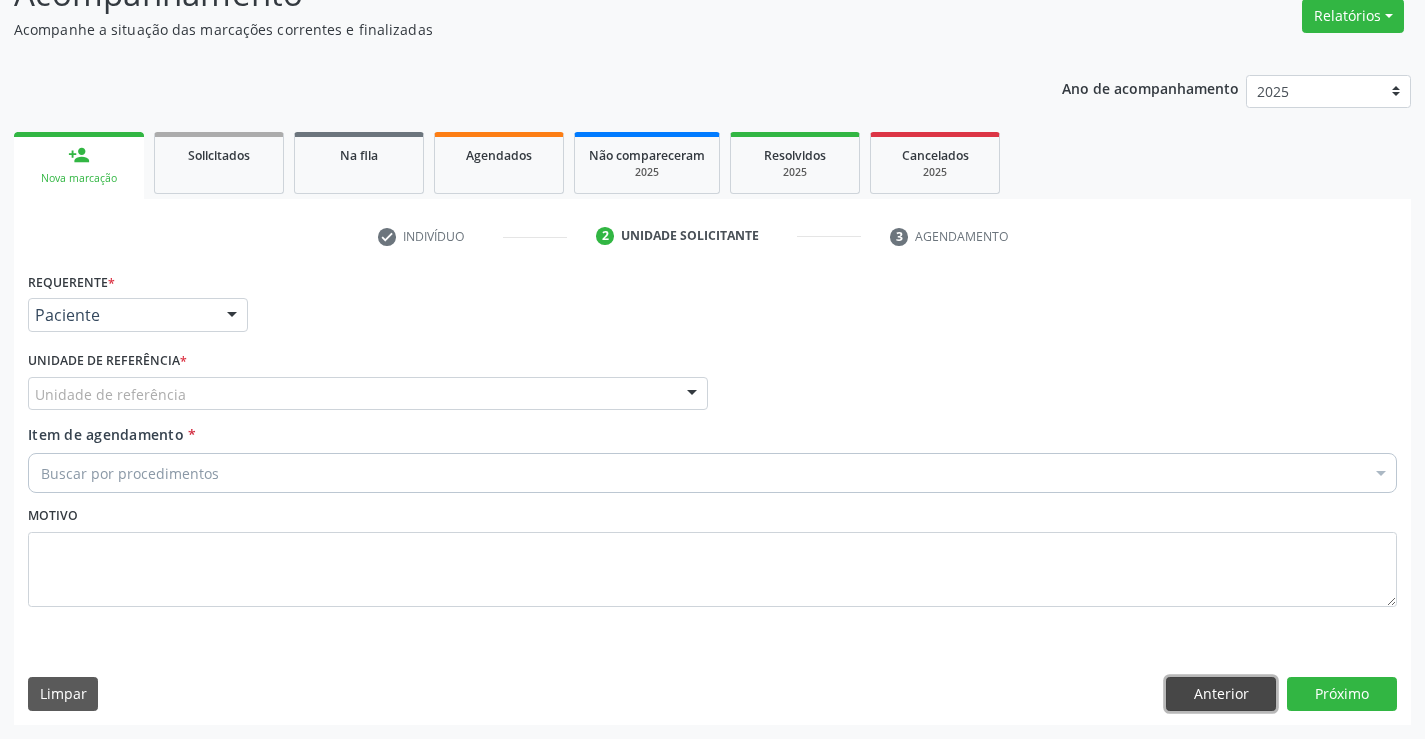 click on "Anterior" at bounding box center [1221, 694] 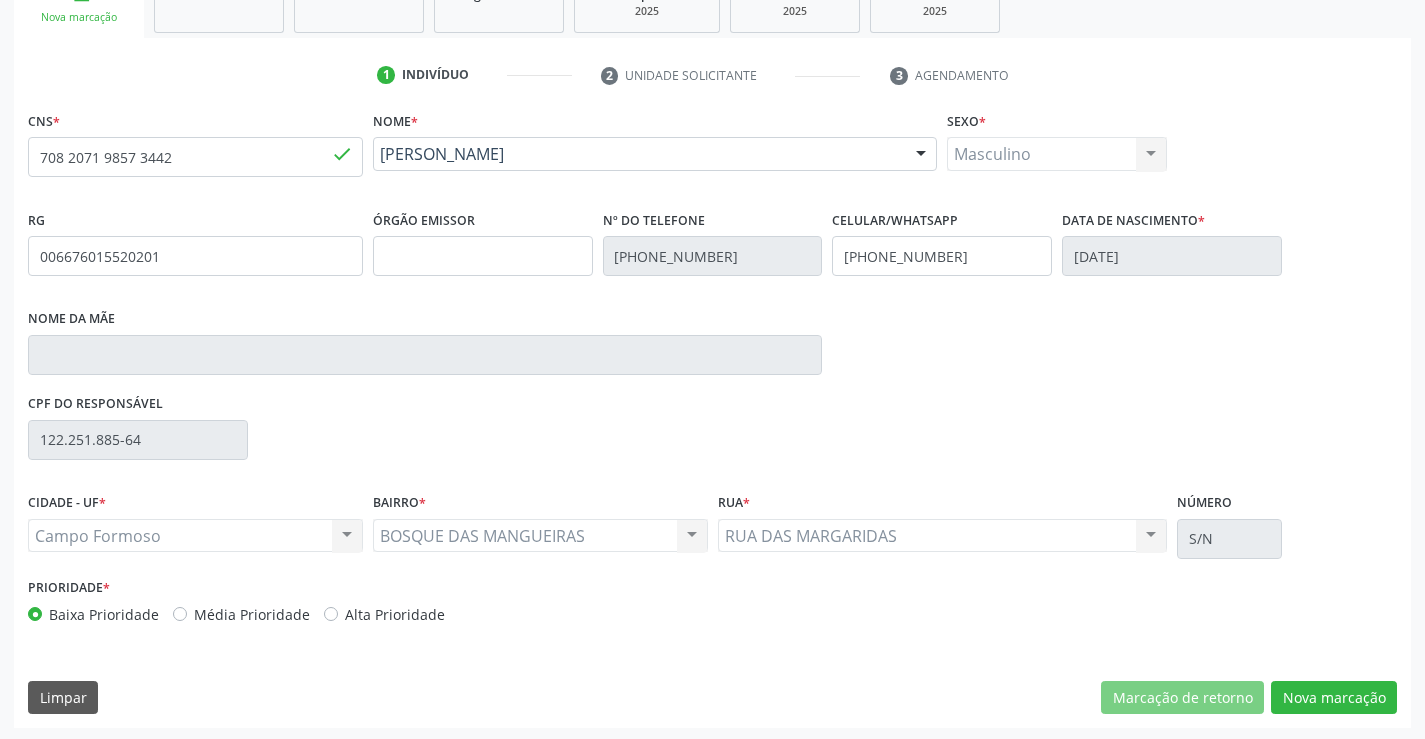 scroll, scrollTop: 331, scrollLeft: 0, axis: vertical 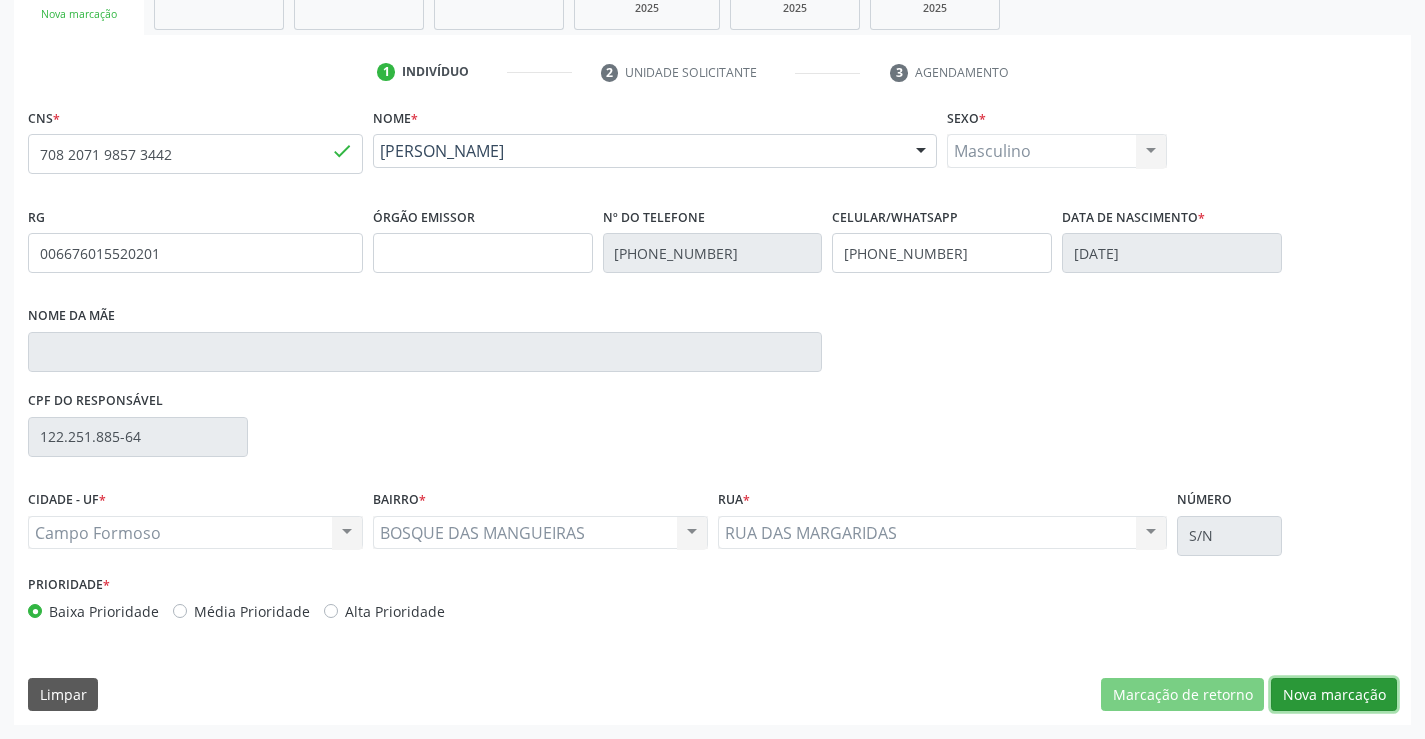 click on "Nova marcação" at bounding box center (1334, 695) 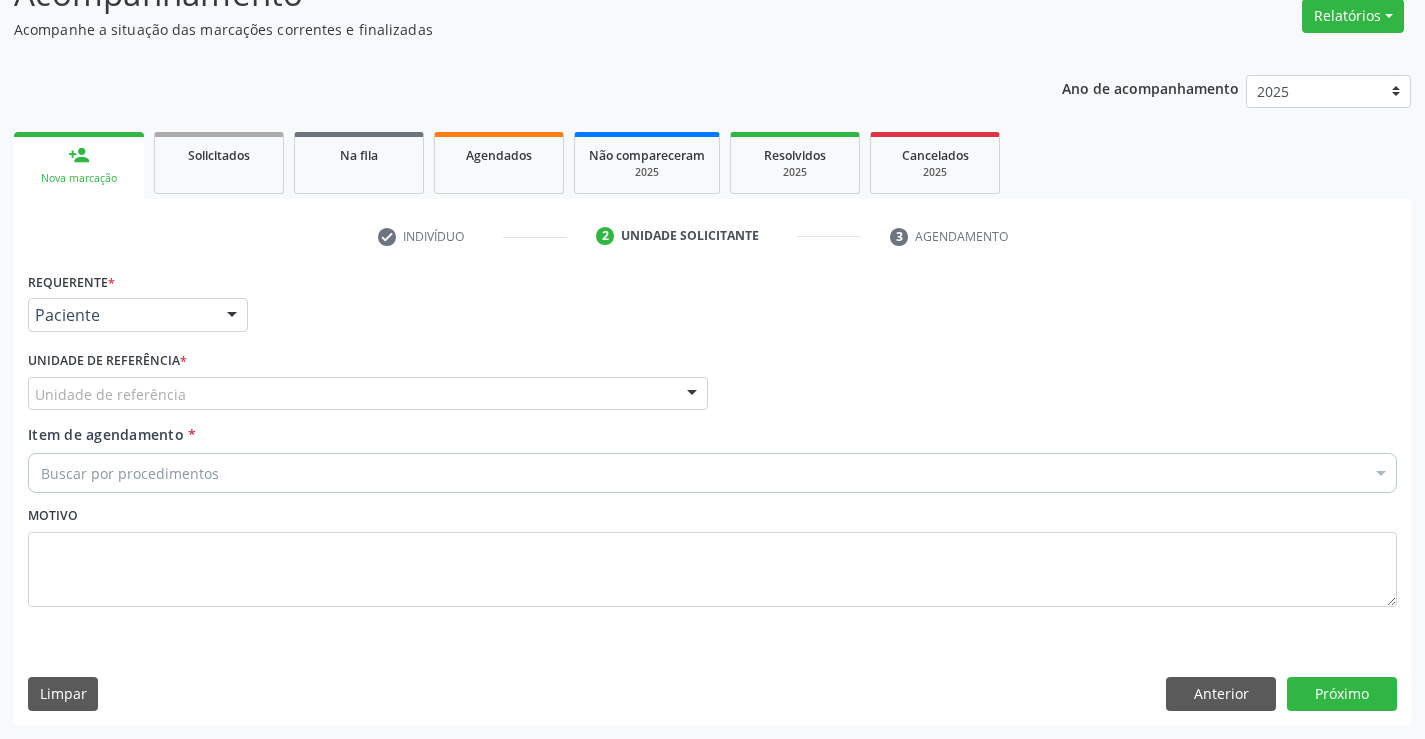 scroll, scrollTop: 167, scrollLeft: 0, axis: vertical 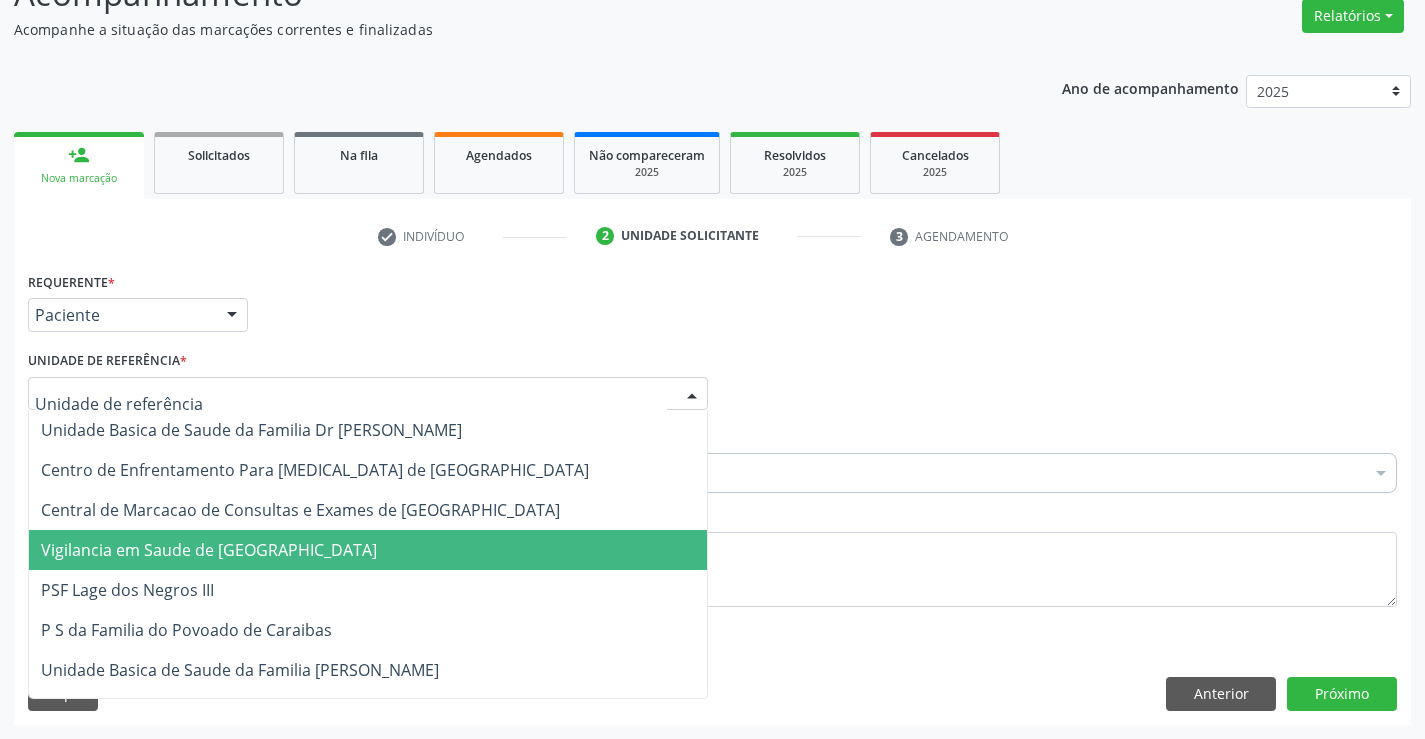 type on "M" 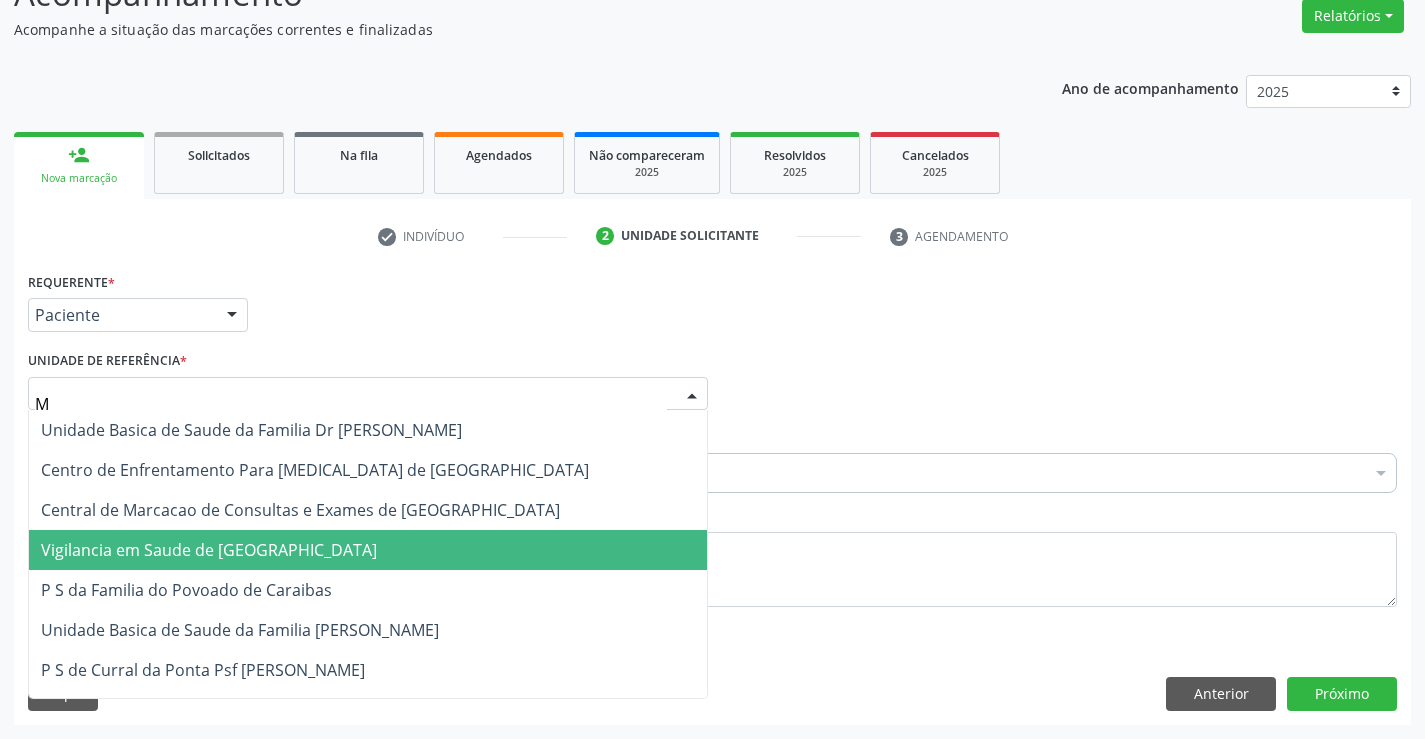 type 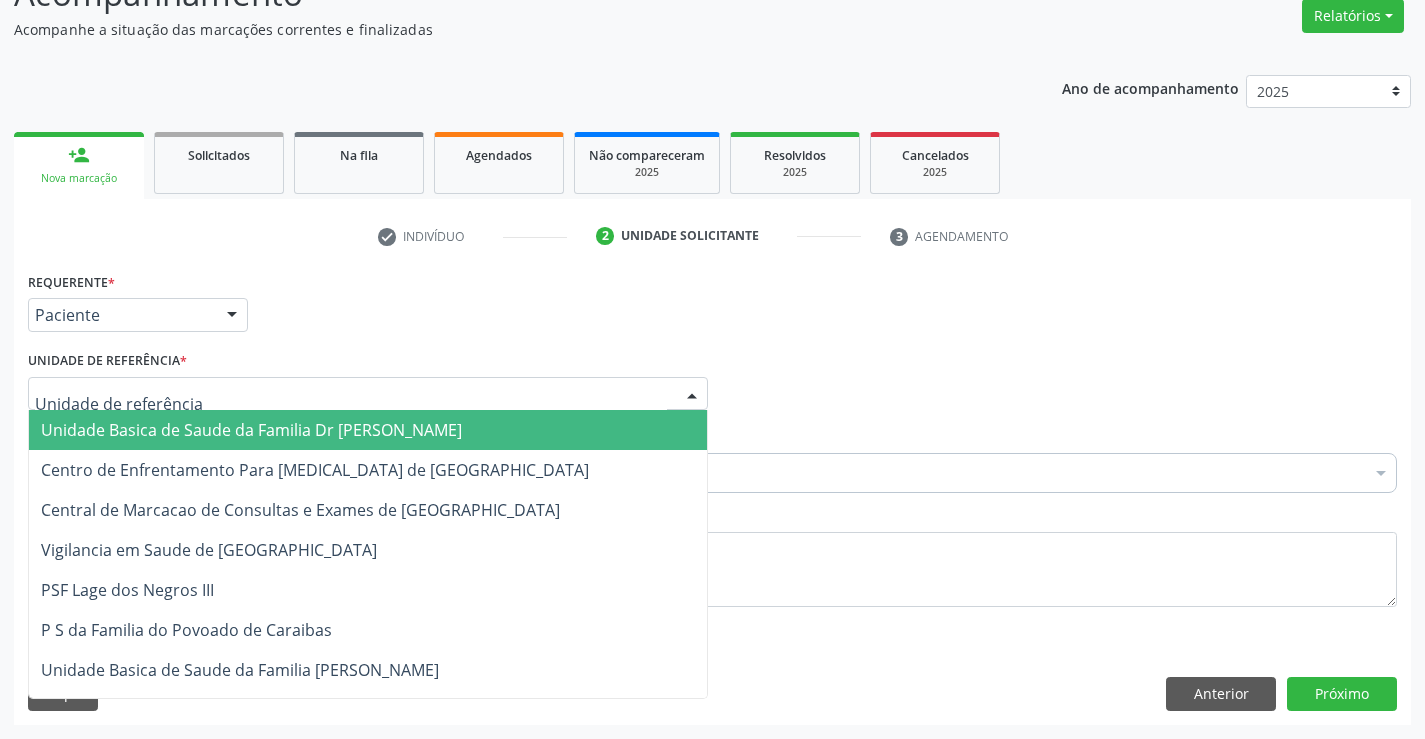 click on "Unidade Basica de Saude da Familia Dr [PERSON_NAME]" at bounding box center (251, 430) 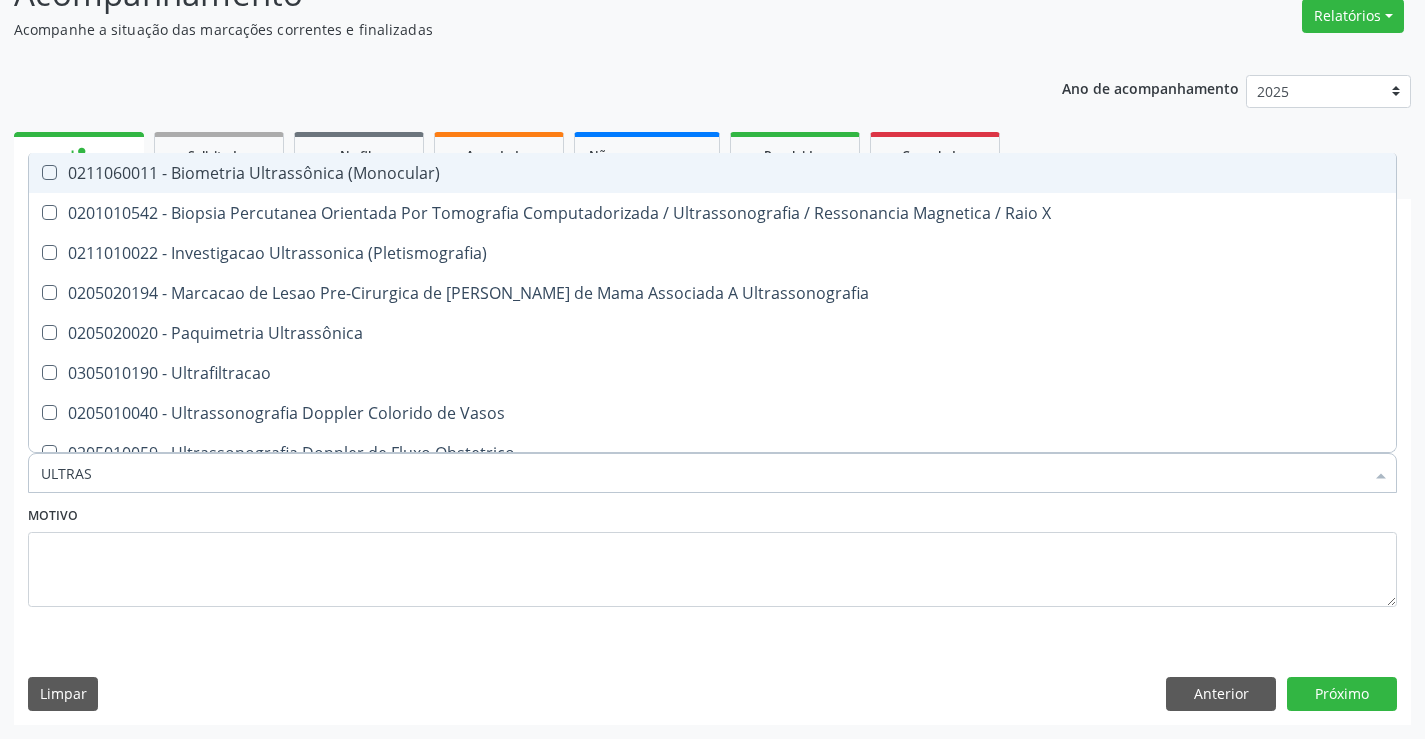 type on "ULTRASS" 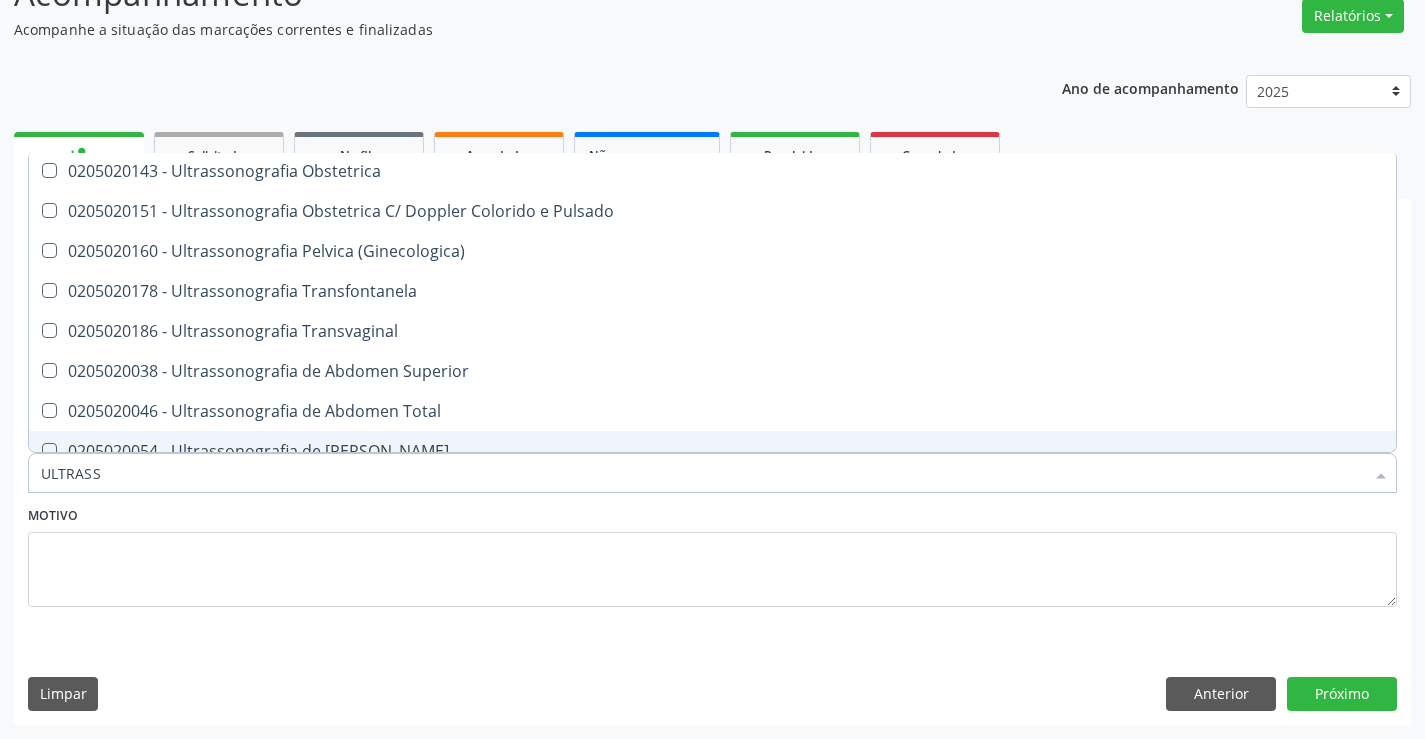 scroll, scrollTop: 321, scrollLeft: 0, axis: vertical 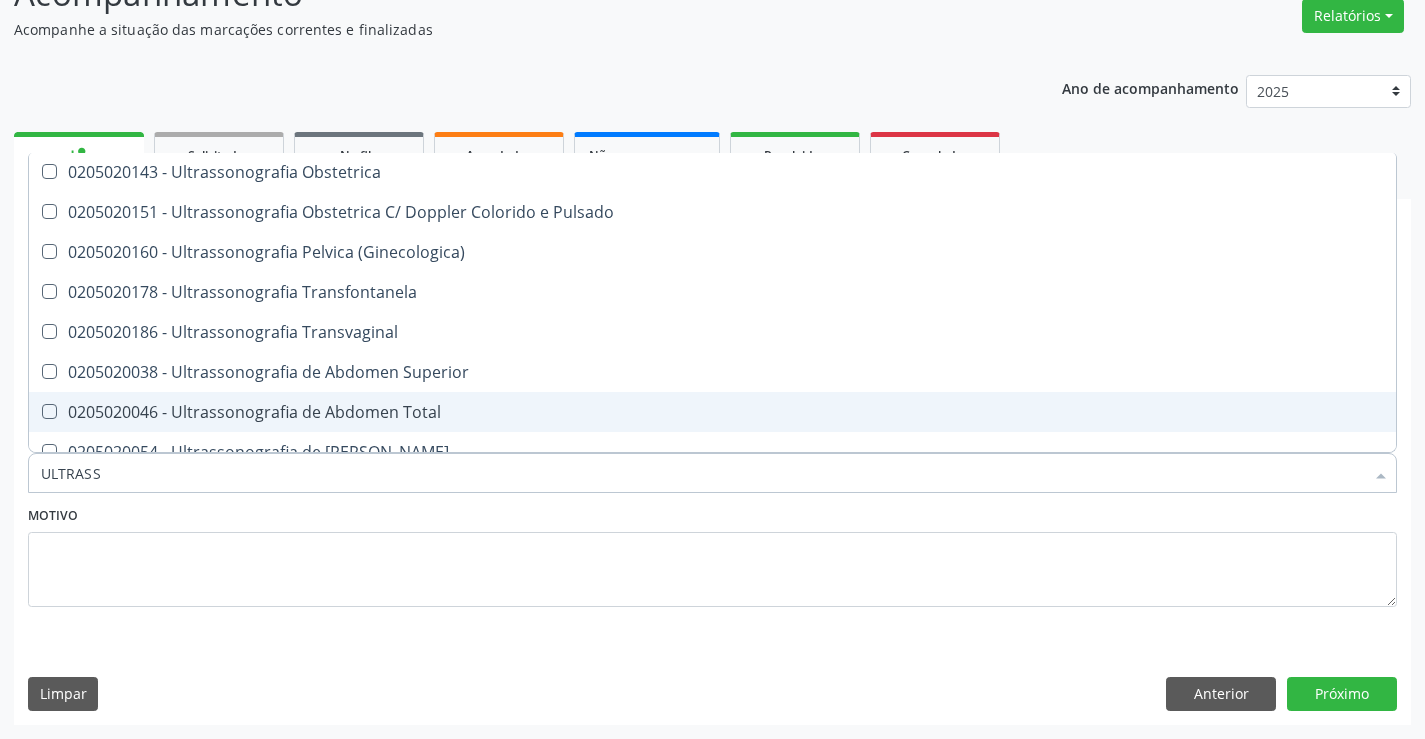 click on "0205020046 - Ultrassonografia de Abdomen Total" at bounding box center (712, 412) 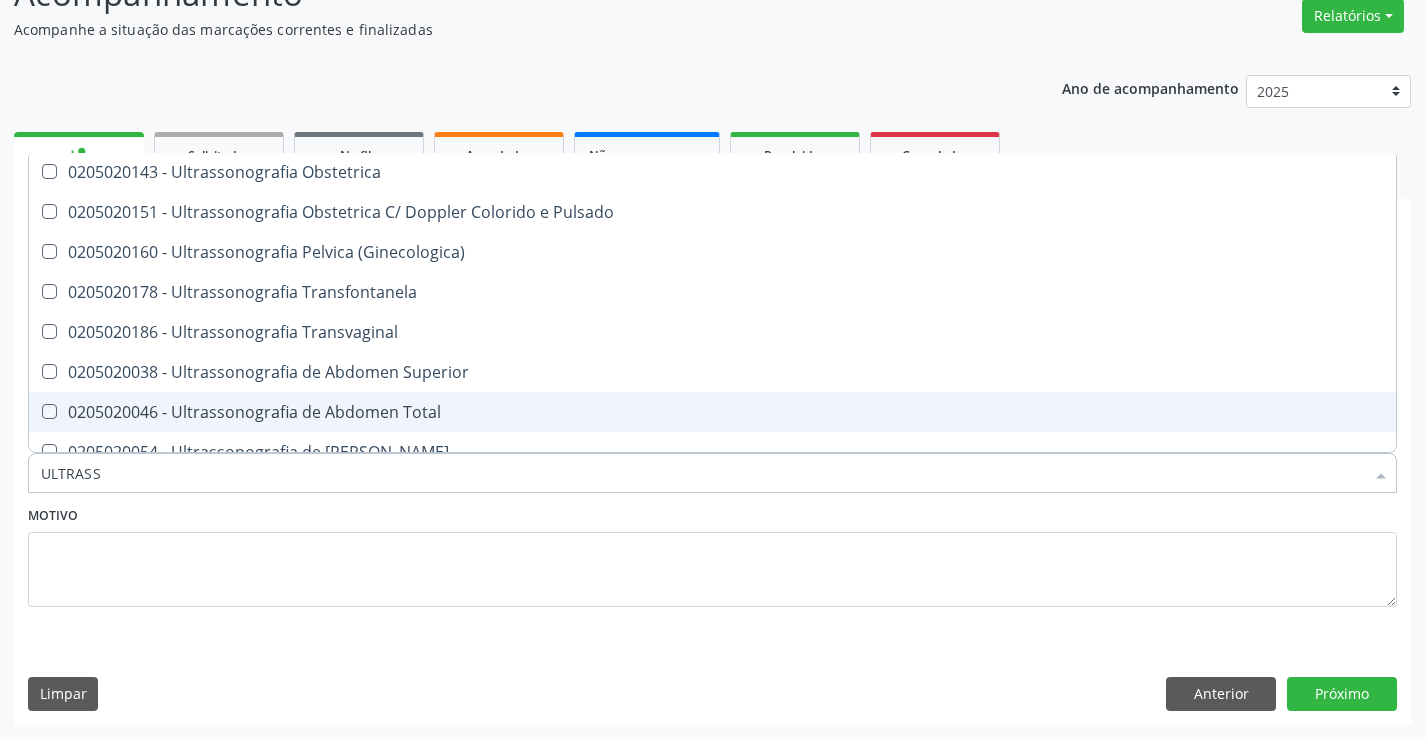 checkbox on "true" 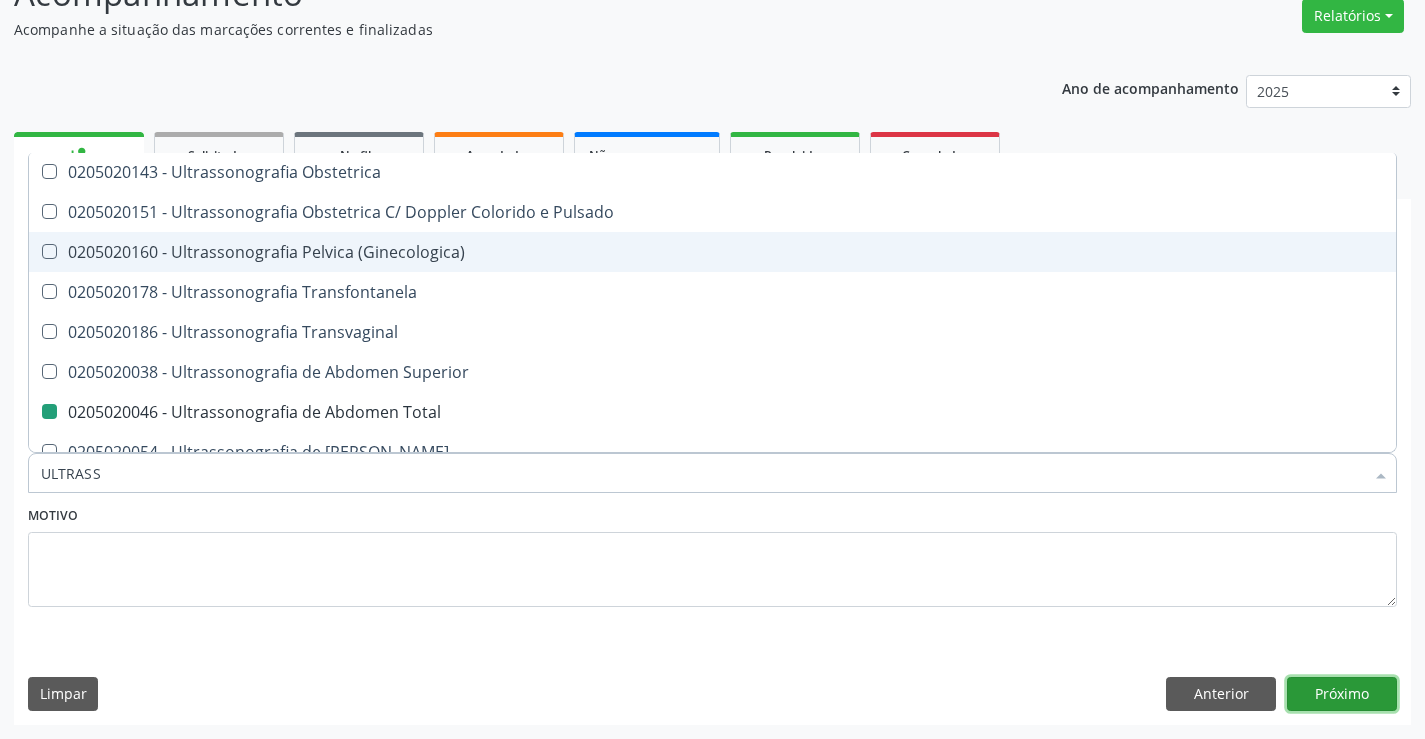 click on "Próximo" at bounding box center (1342, 694) 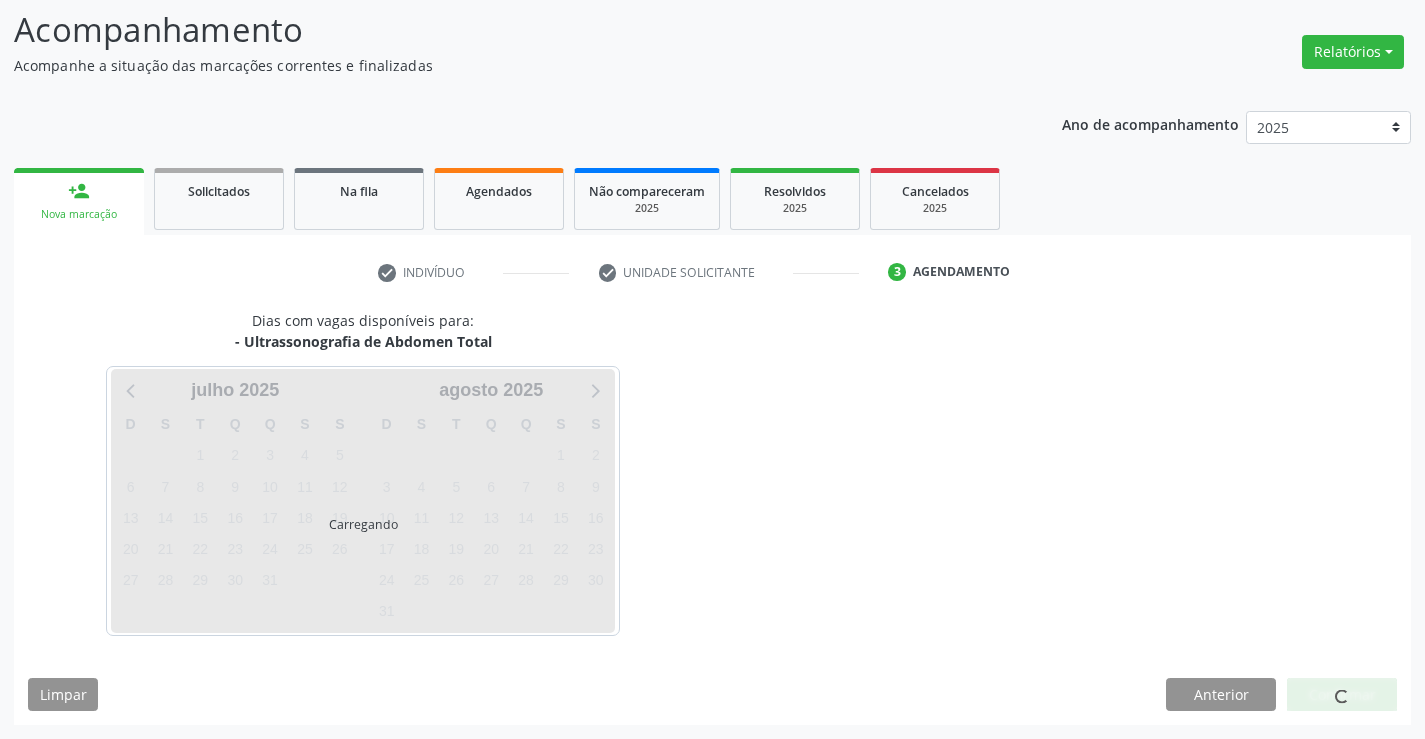 scroll, scrollTop: 131, scrollLeft: 0, axis: vertical 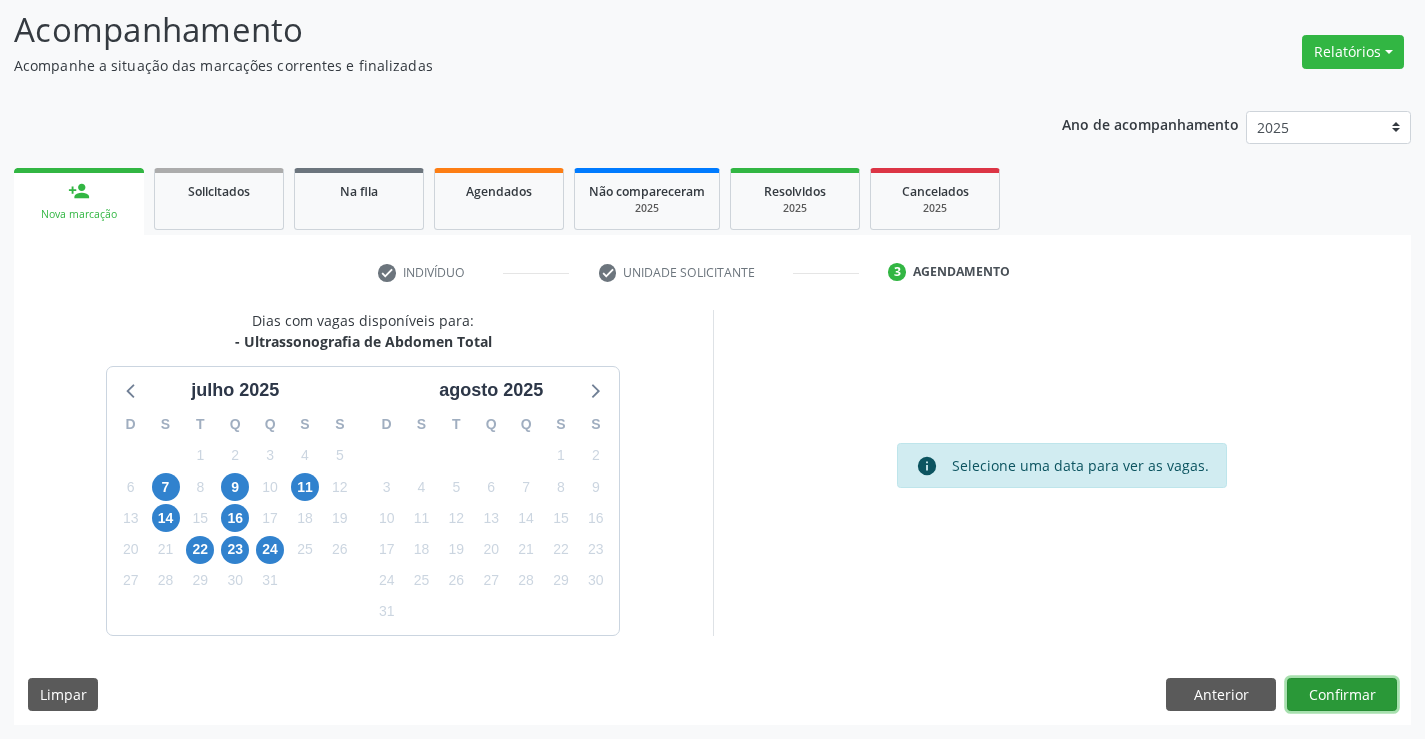 click on "Confirmar" at bounding box center (1342, 695) 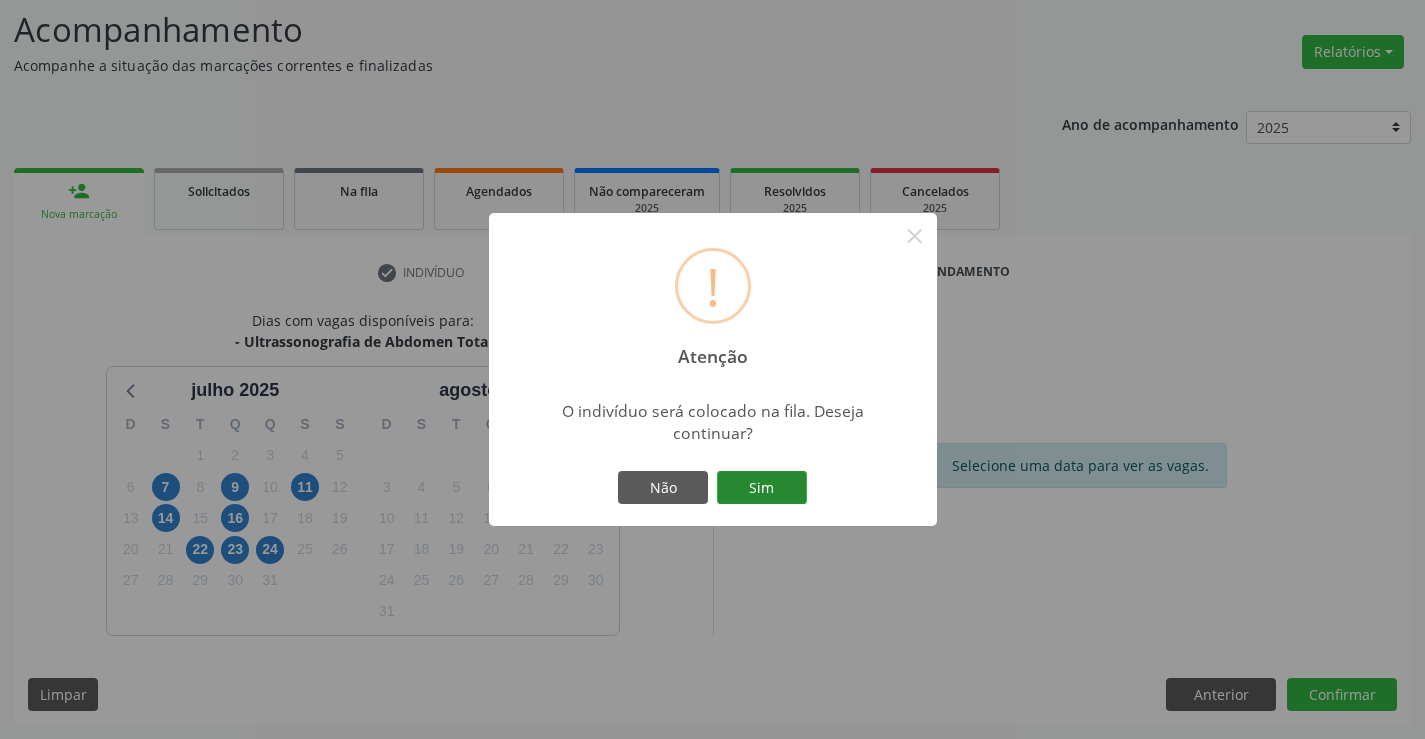 click on "Sim" at bounding box center (762, 488) 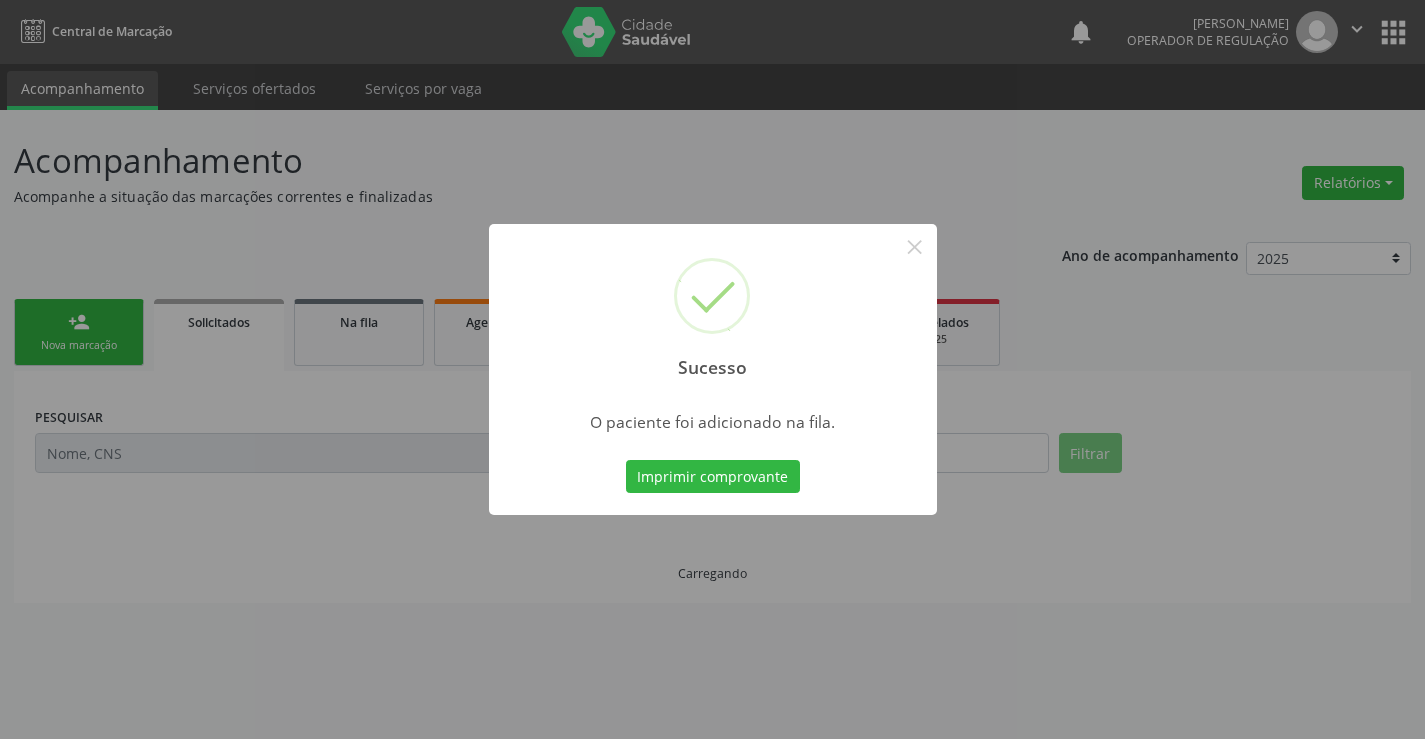scroll, scrollTop: 0, scrollLeft: 0, axis: both 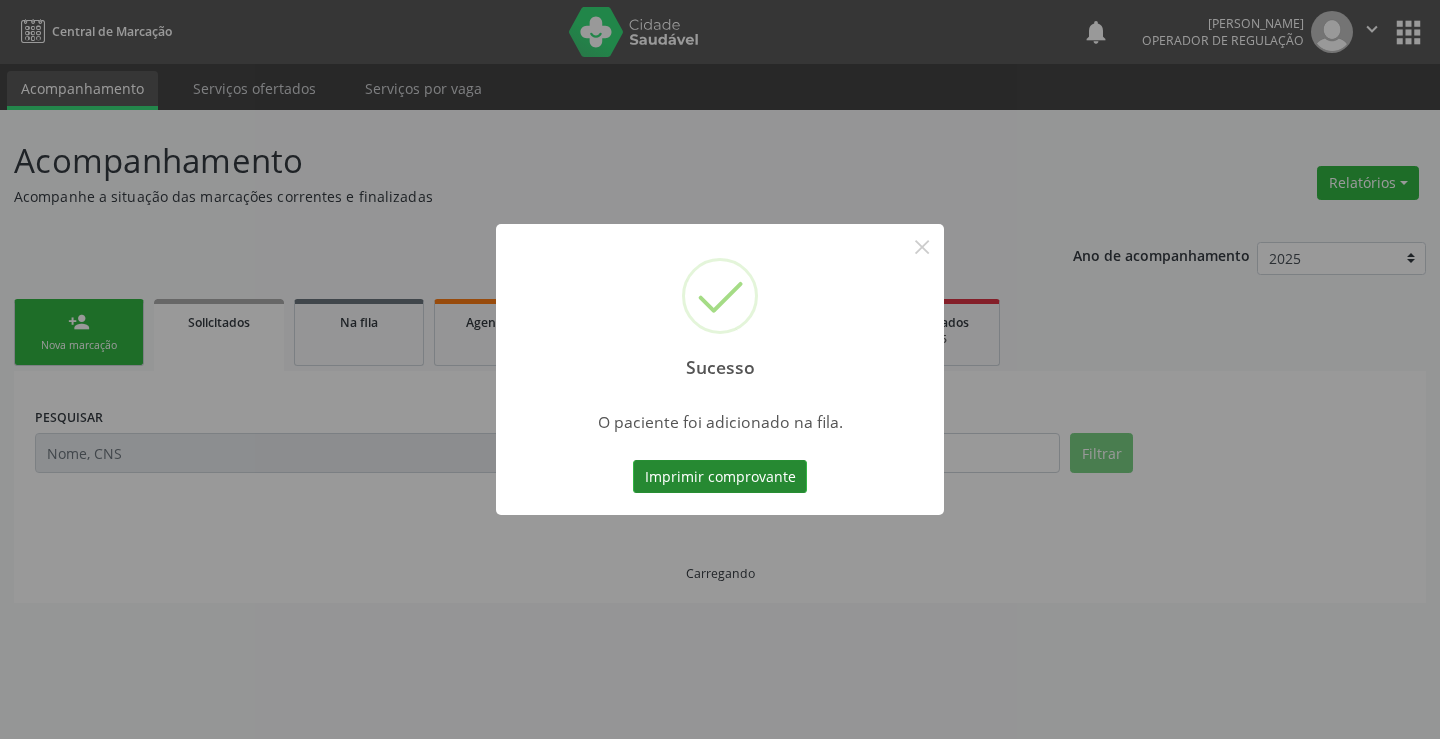 click on "Imprimir comprovante" at bounding box center (720, 477) 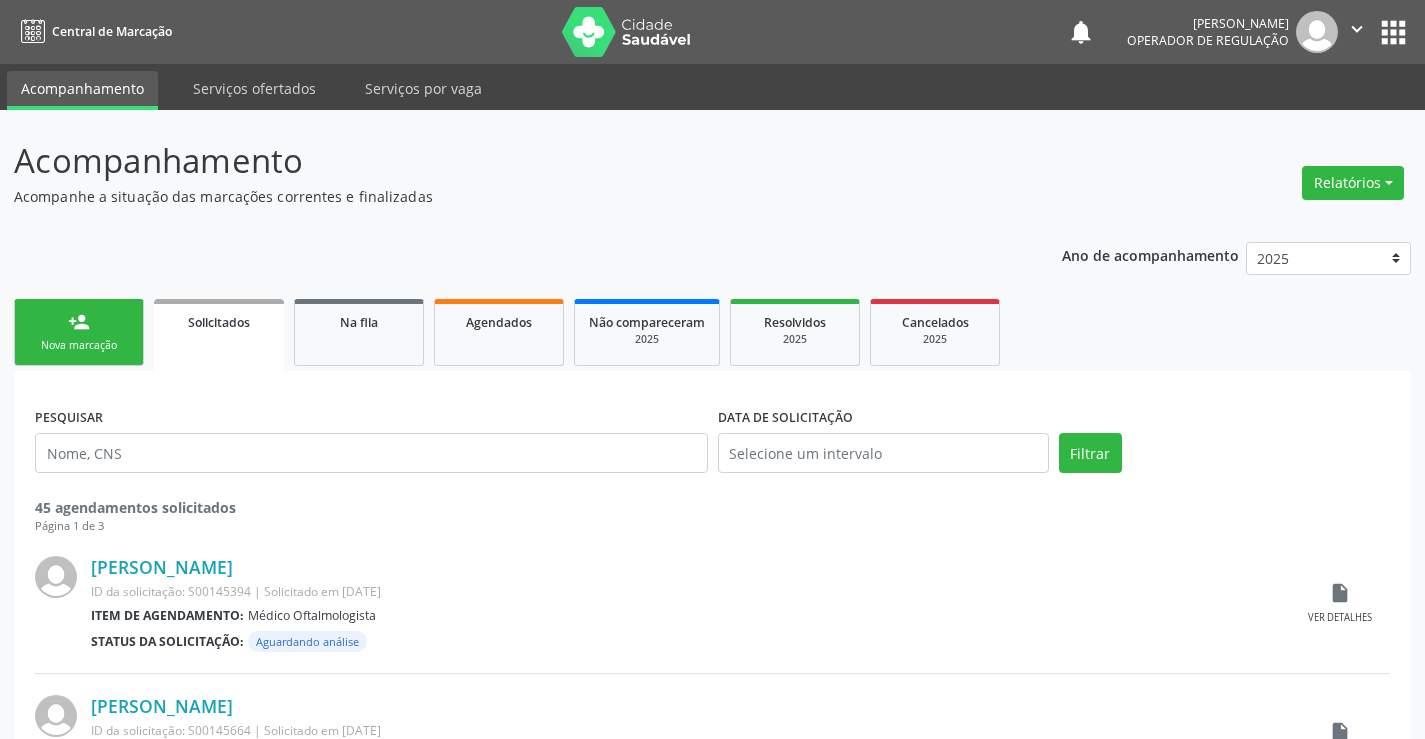 click on "Nova marcação" at bounding box center (79, 345) 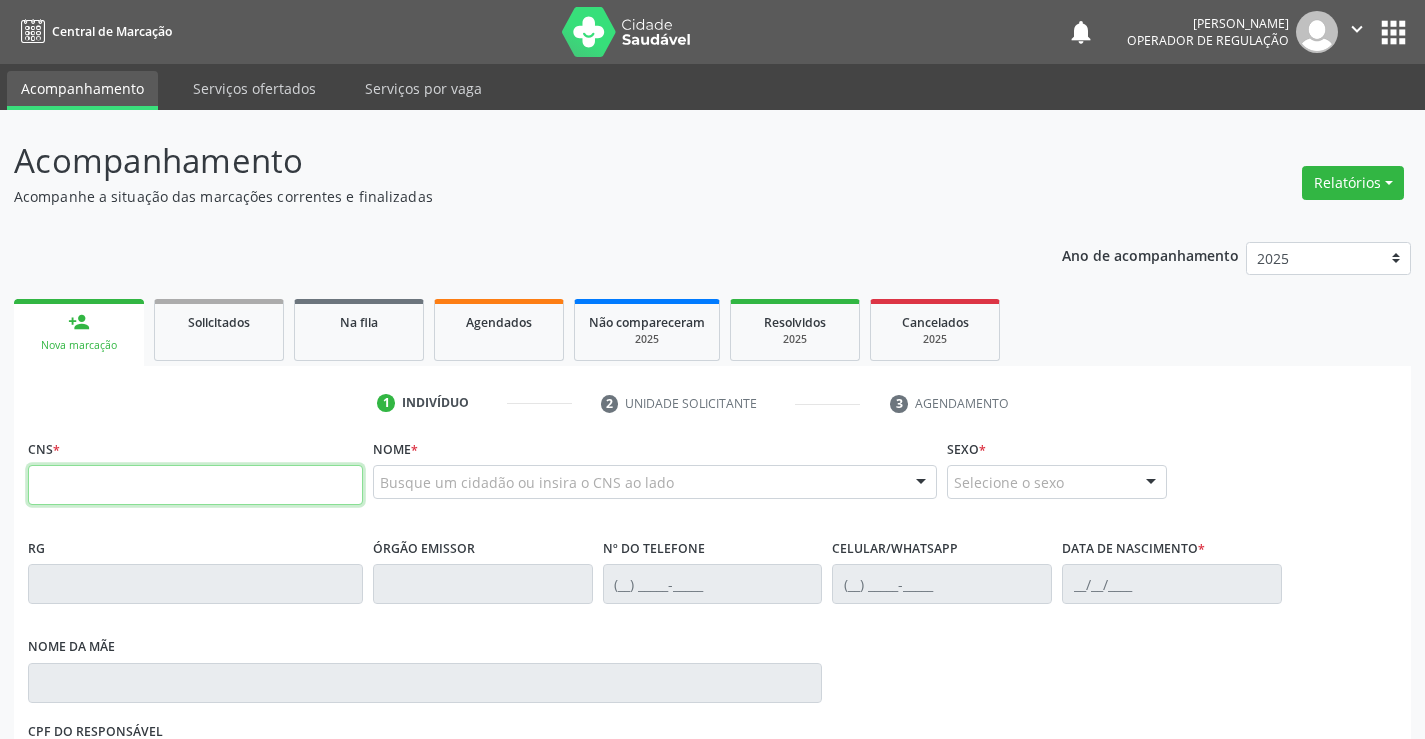 click at bounding box center [195, 485] 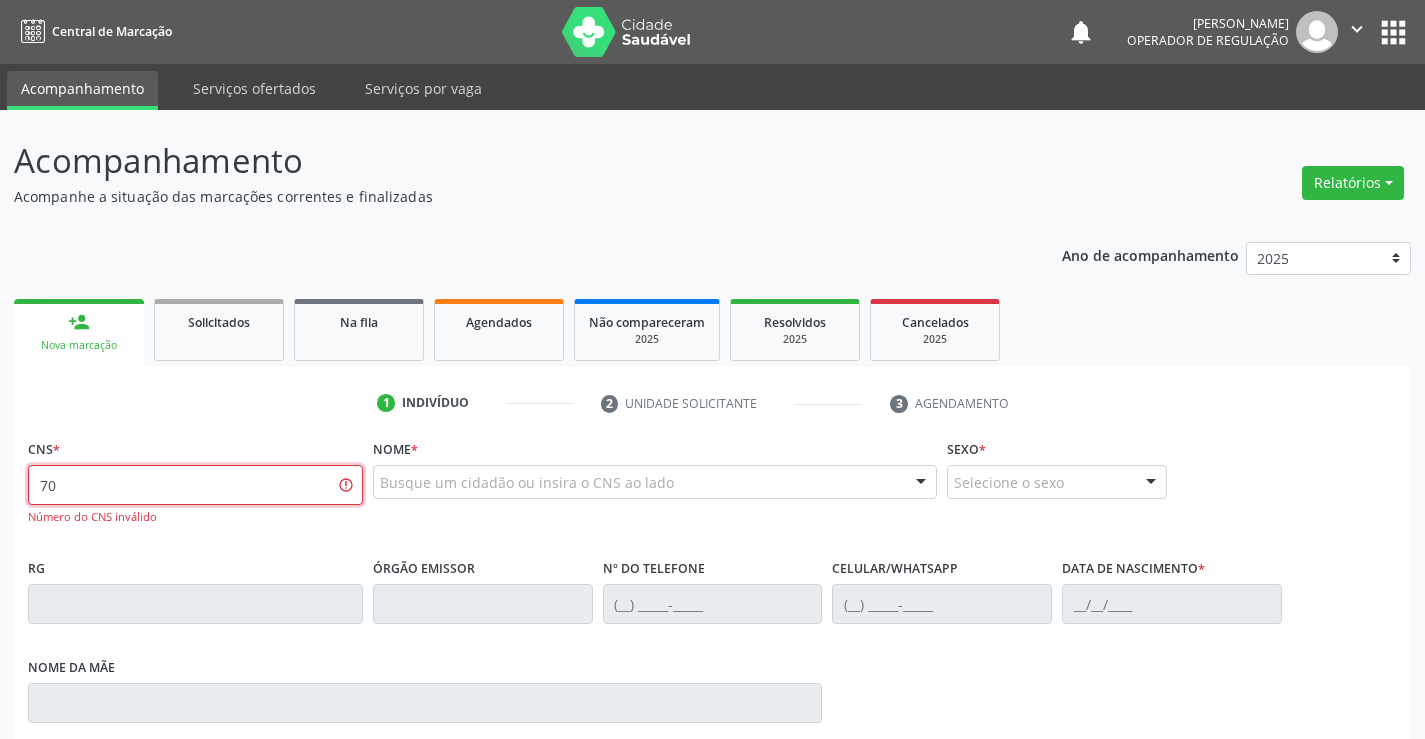 type on "7" 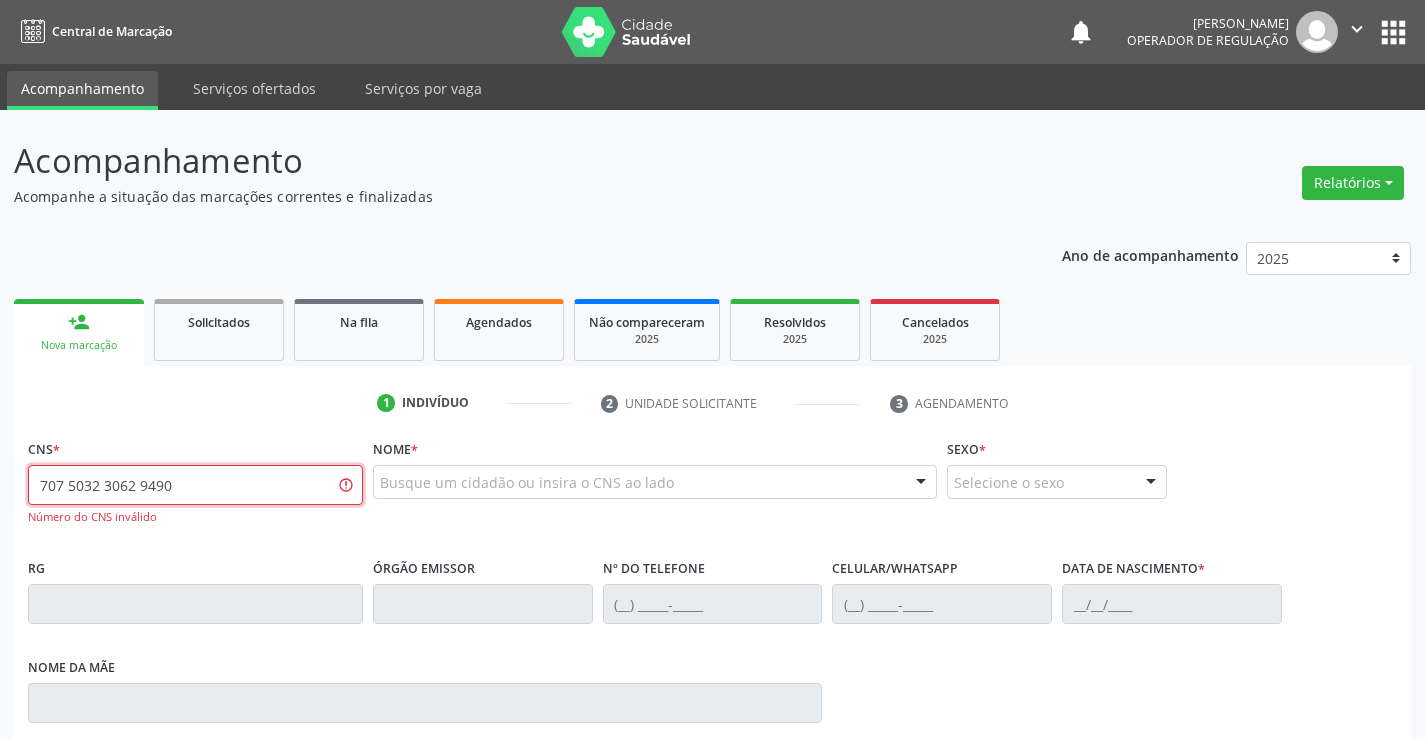type on "707 5032 3062 9490" 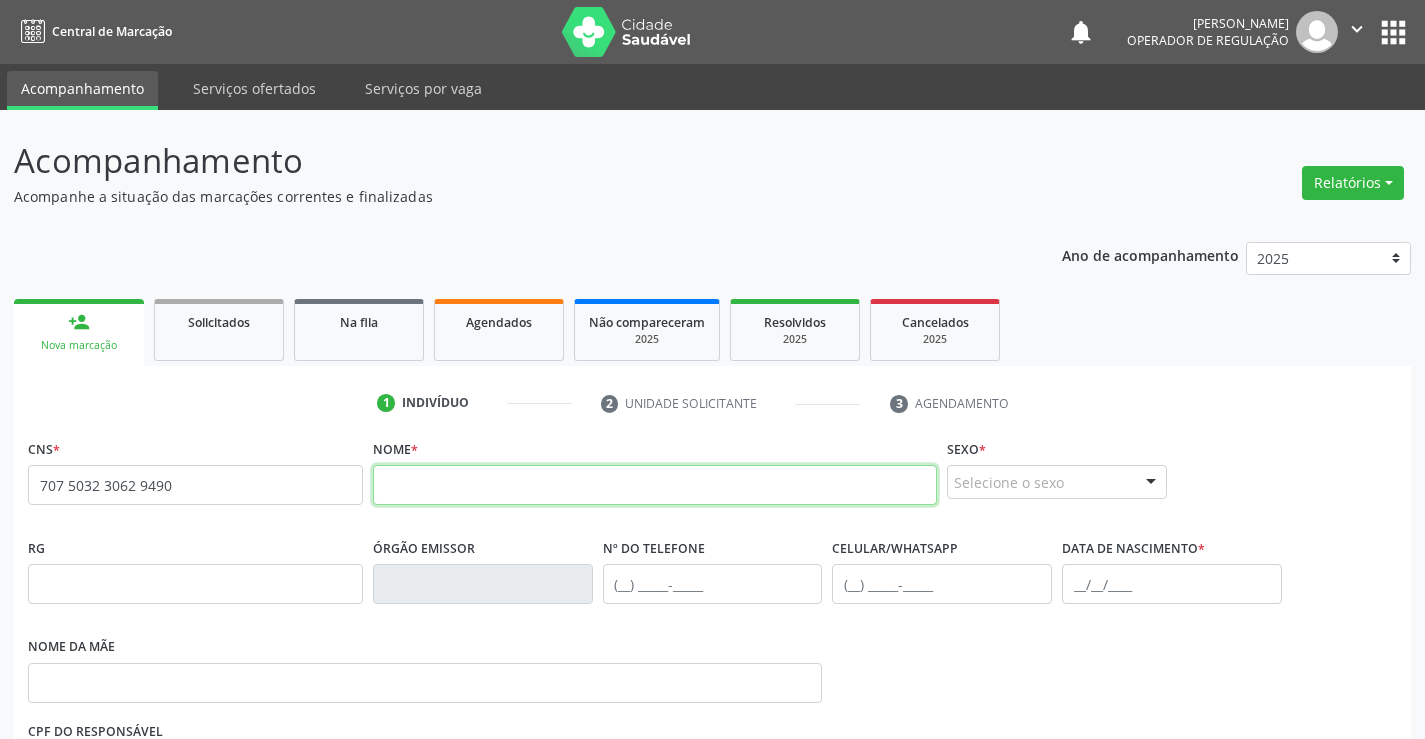 click at bounding box center (655, 485) 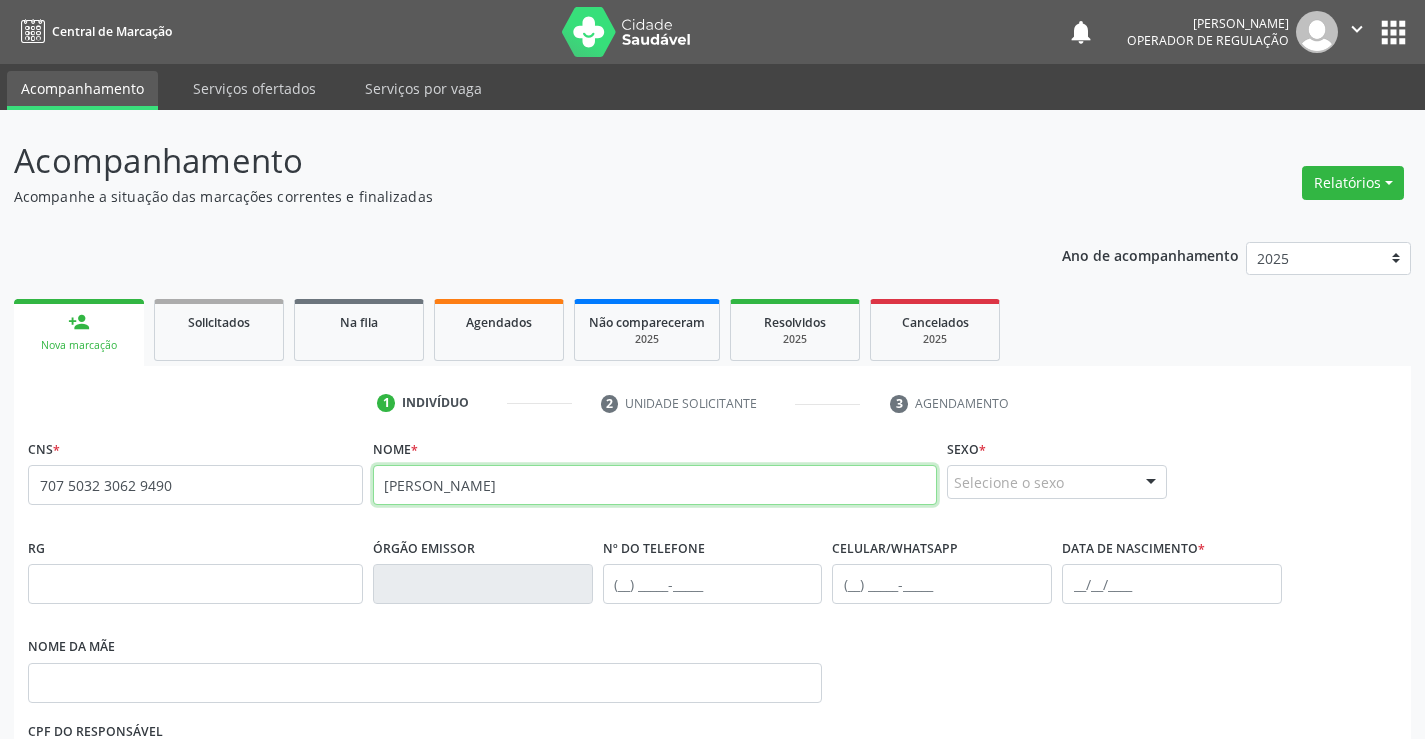 type on "[PERSON_NAME]" 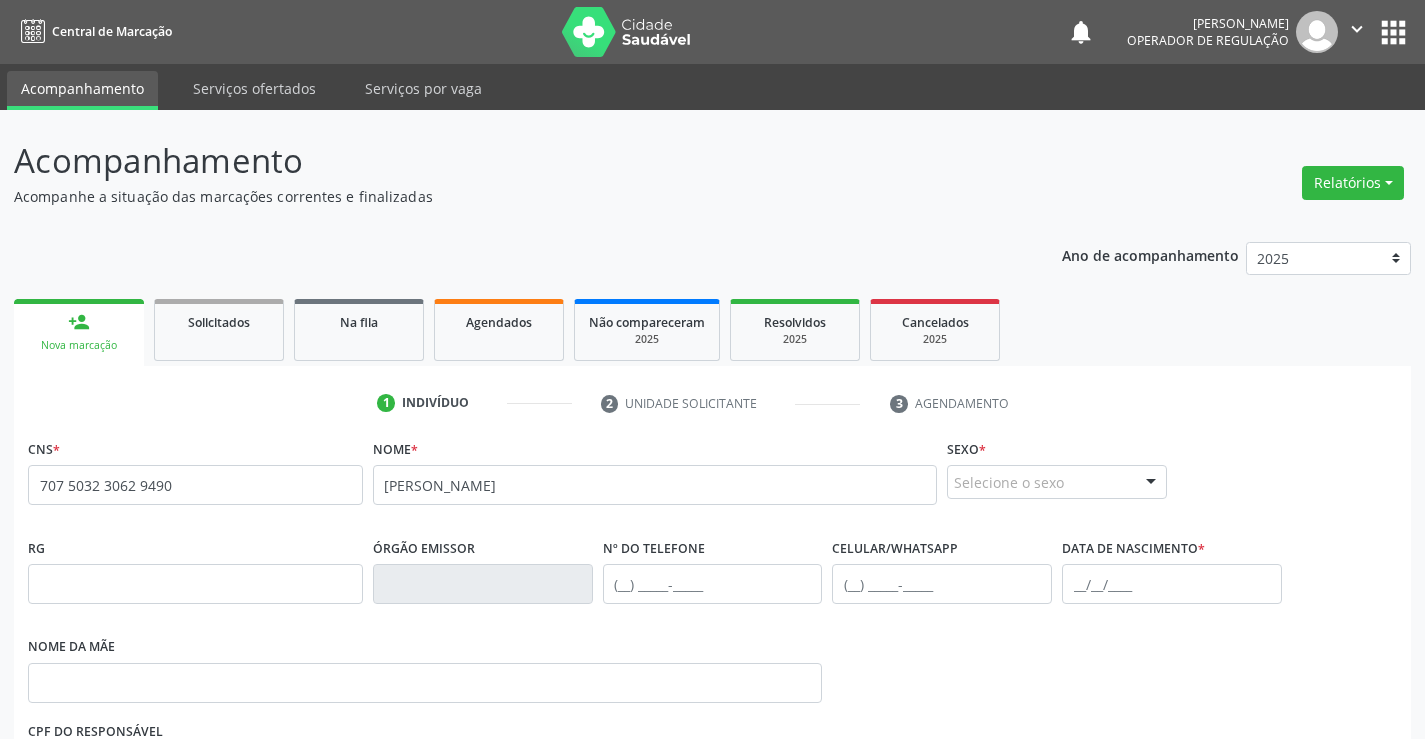 click on "Selecione o sexo" at bounding box center [1057, 482] 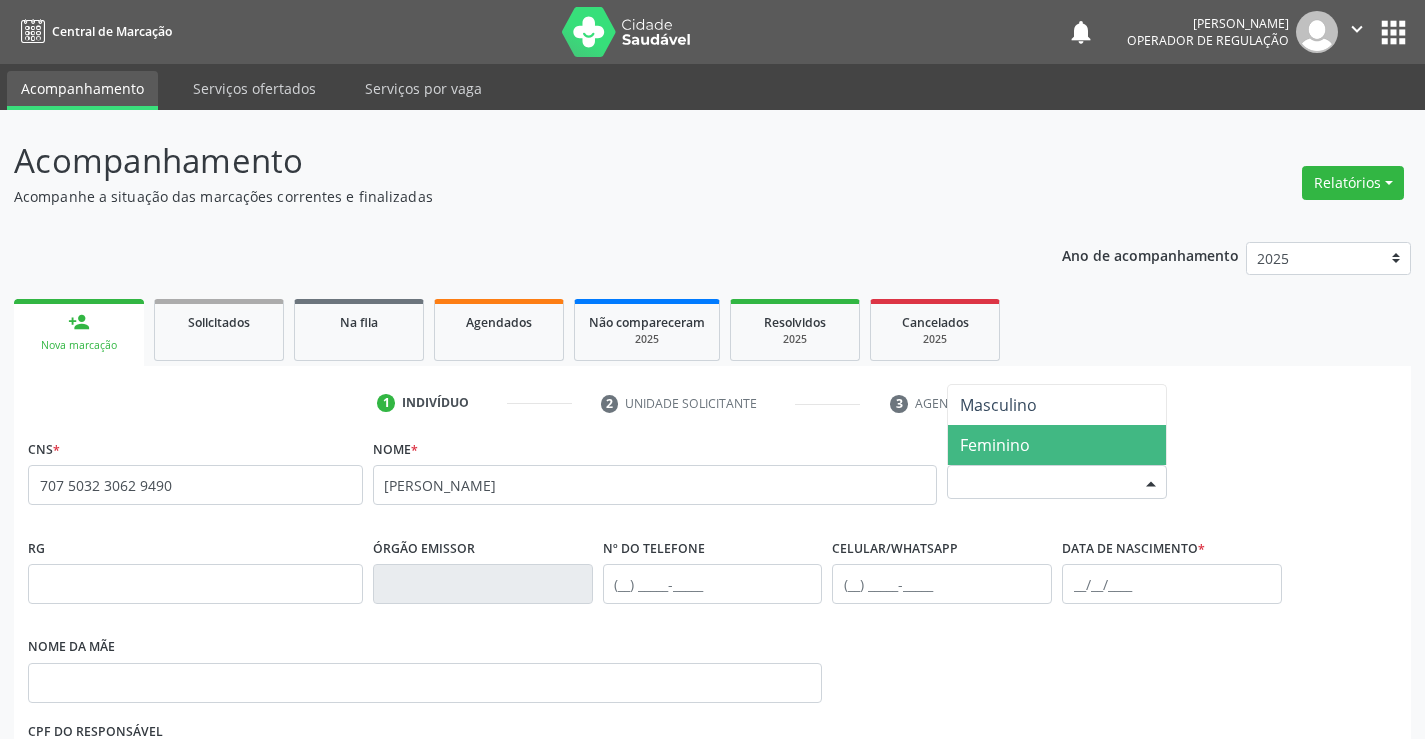 click on "Feminino" at bounding box center [995, 445] 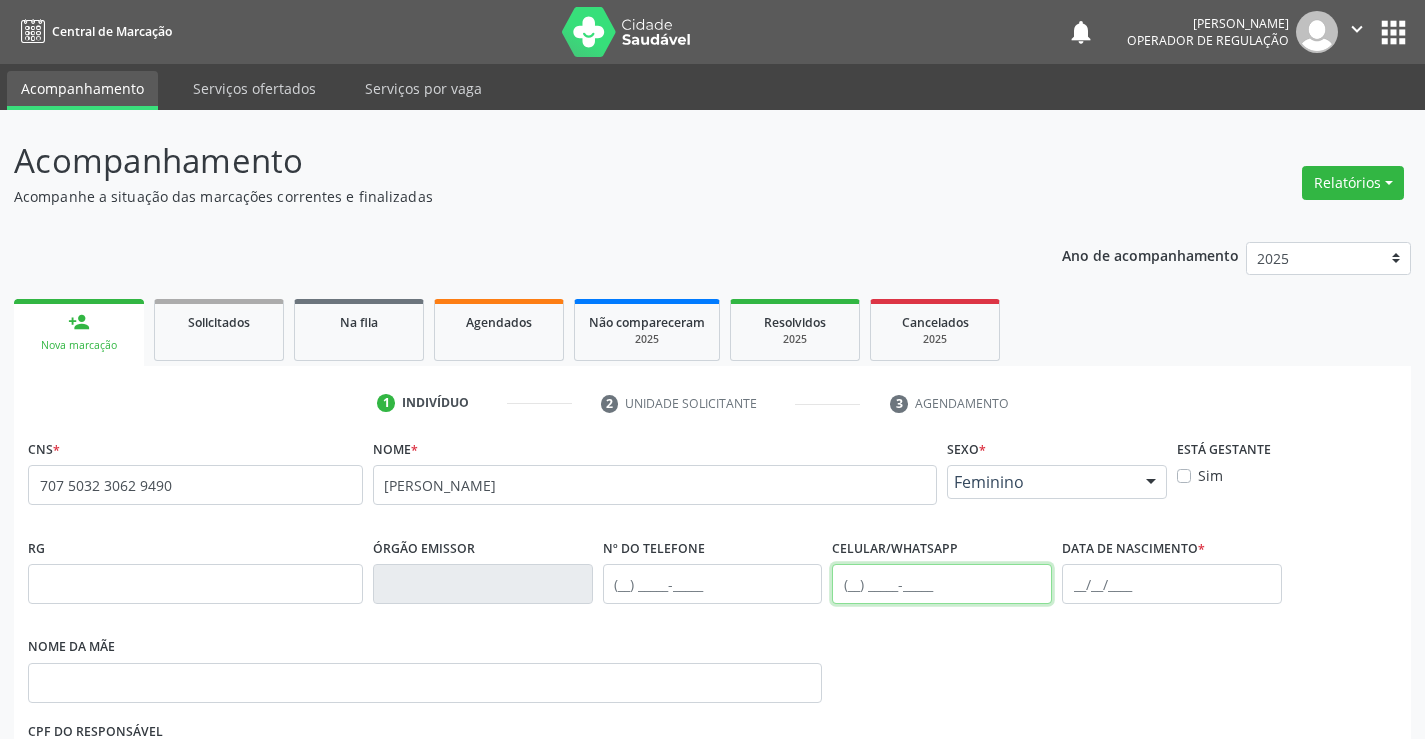 click at bounding box center [942, 584] 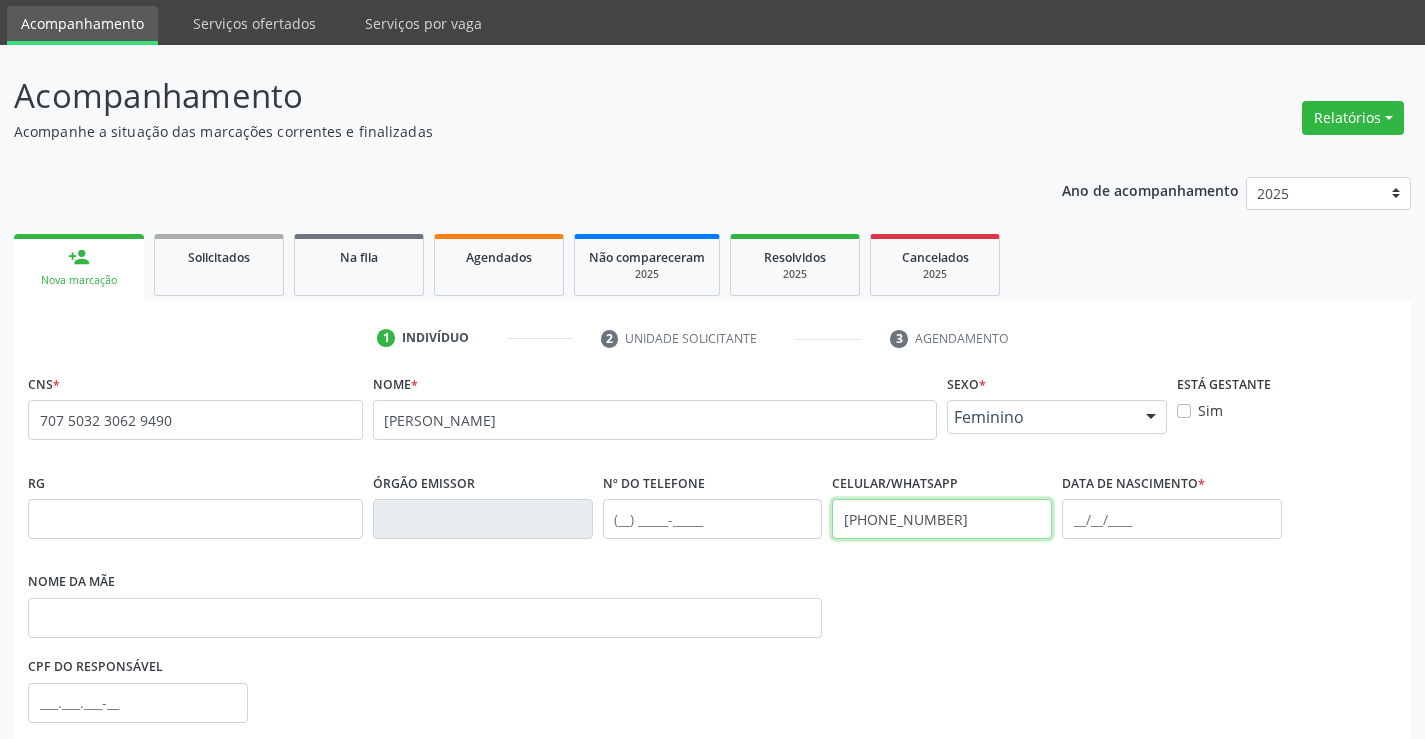 scroll, scrollTop: 100, scrollLeft: 0, axis: vertical 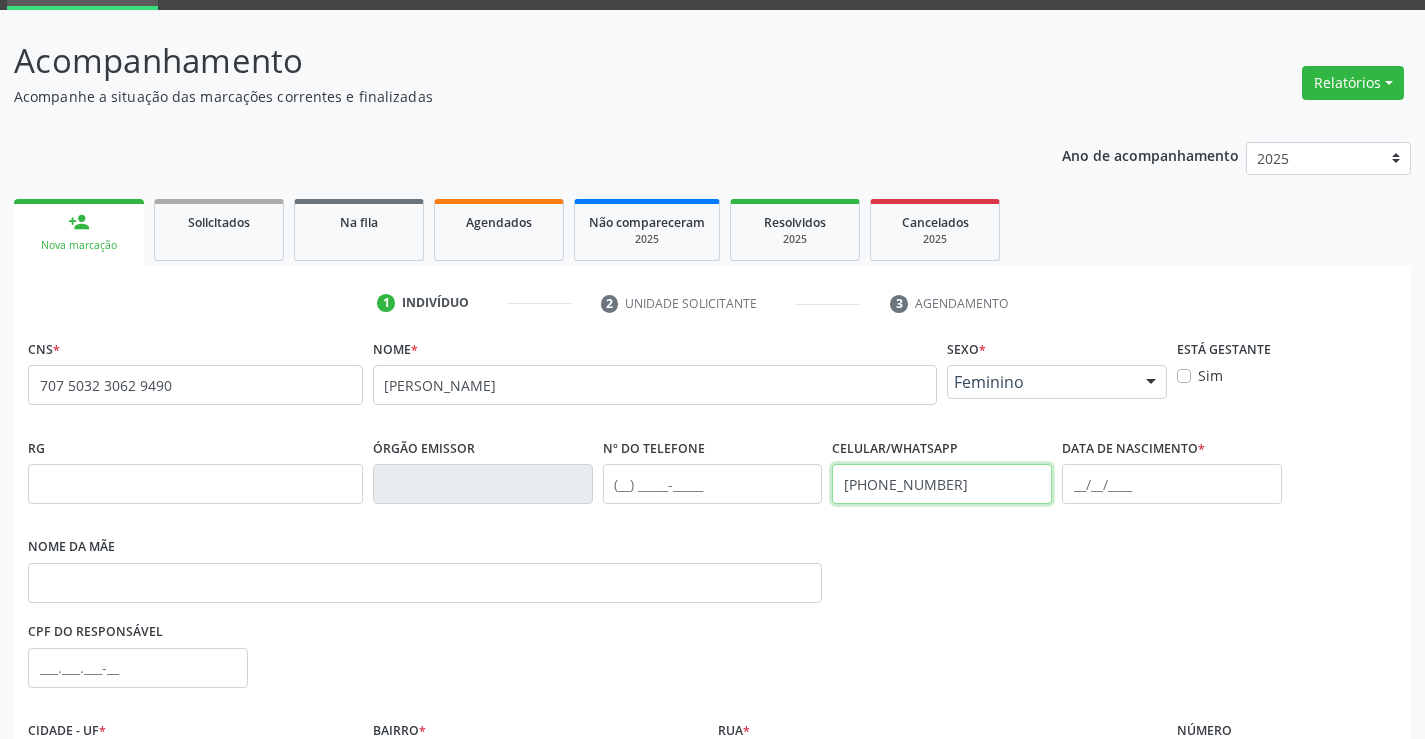 type on "[PHONE_NUMBER]" 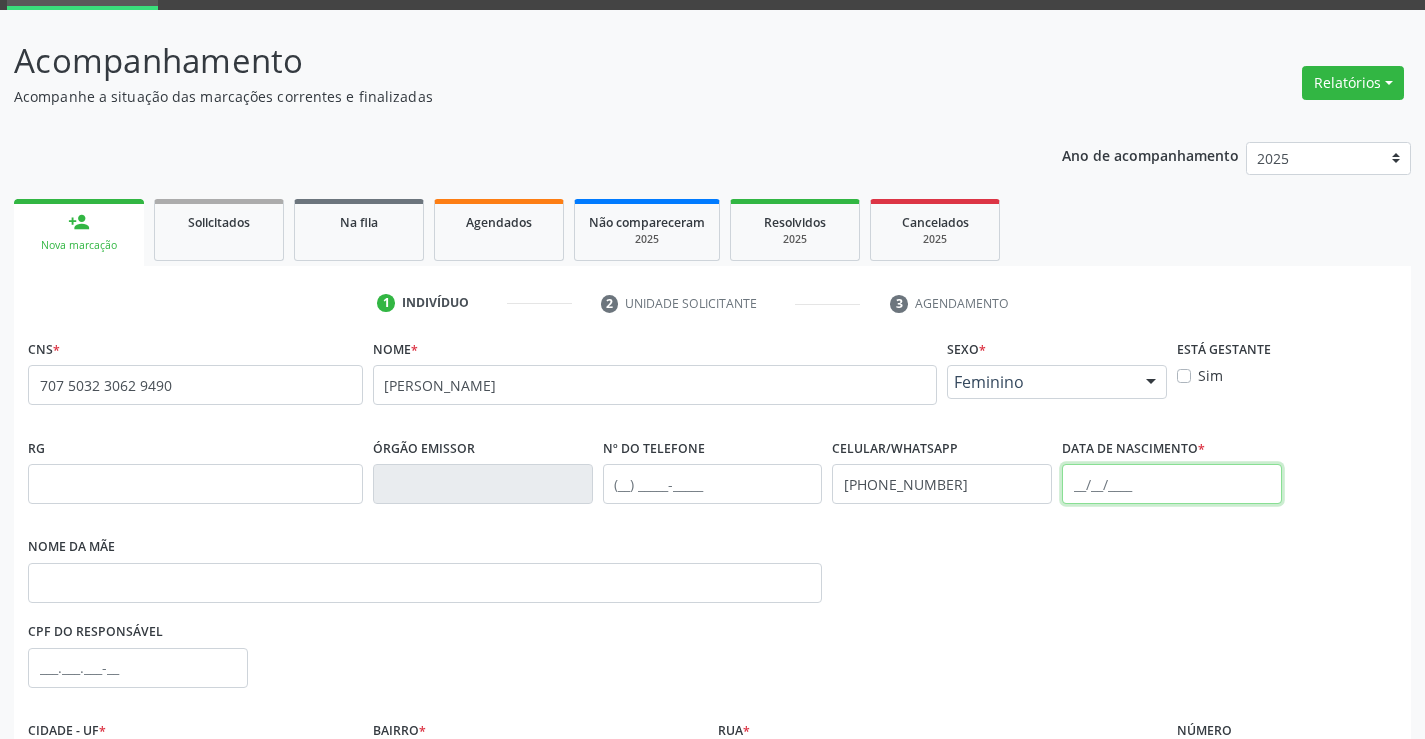 click at bounding box center [1172, 484] 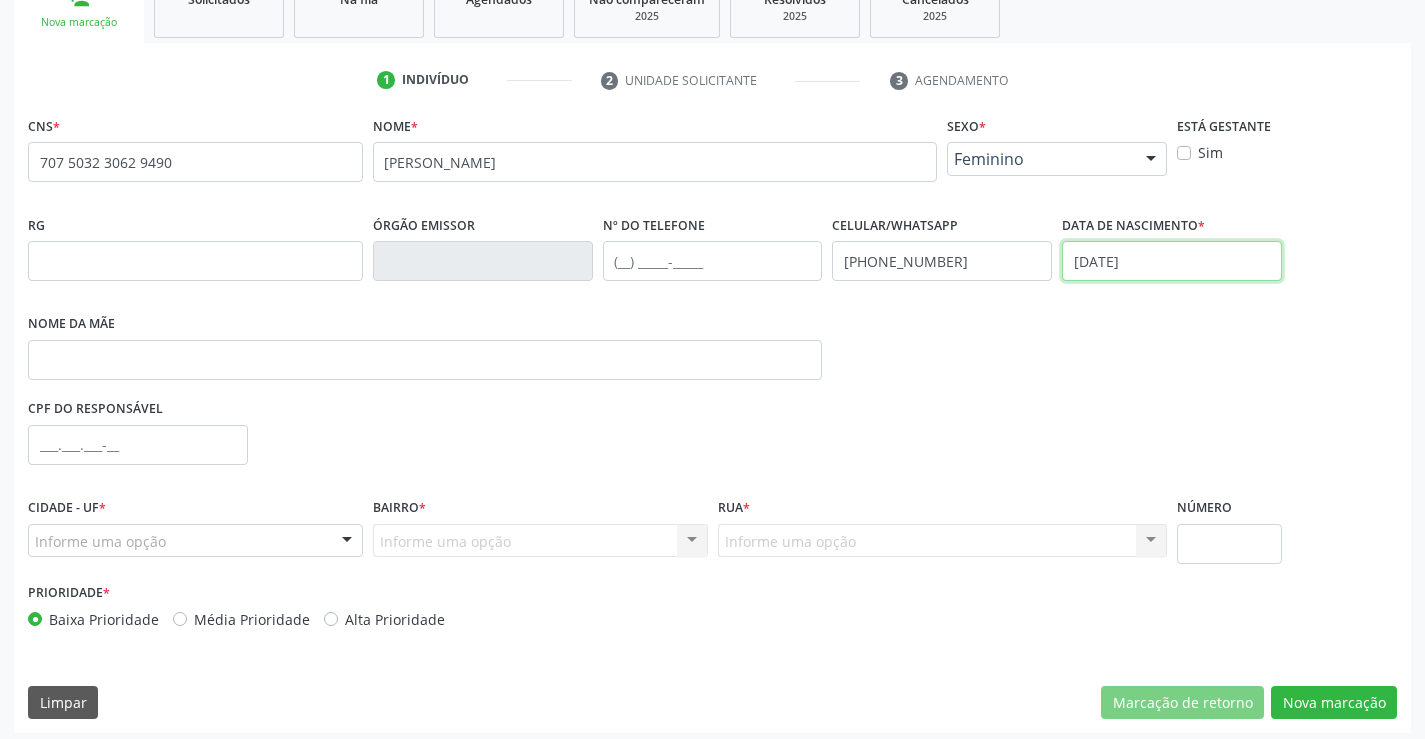 scroll, scrollTop: 331, scrollLeft: 0, axis: vertical 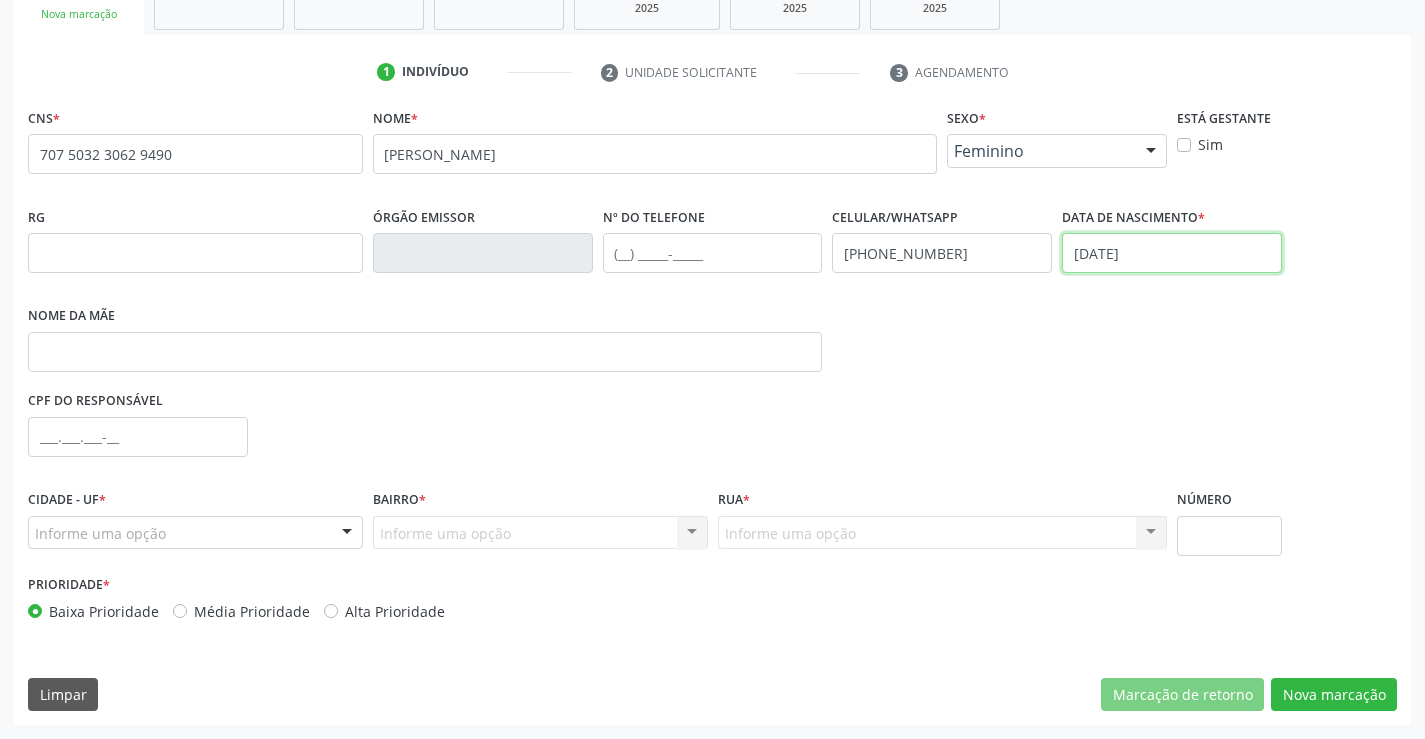 type on "[DATE]" 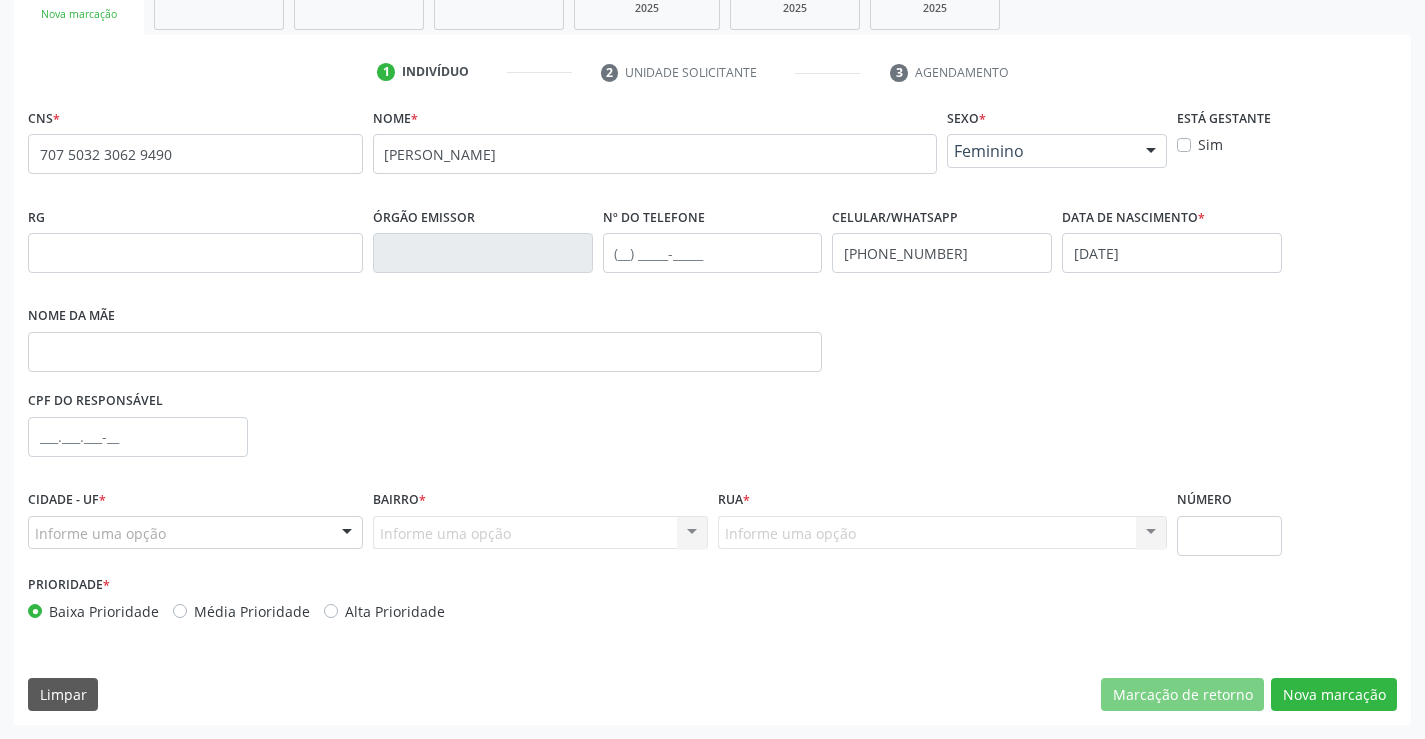 click on "Informe uma opção" at bounding box center (195, 533) 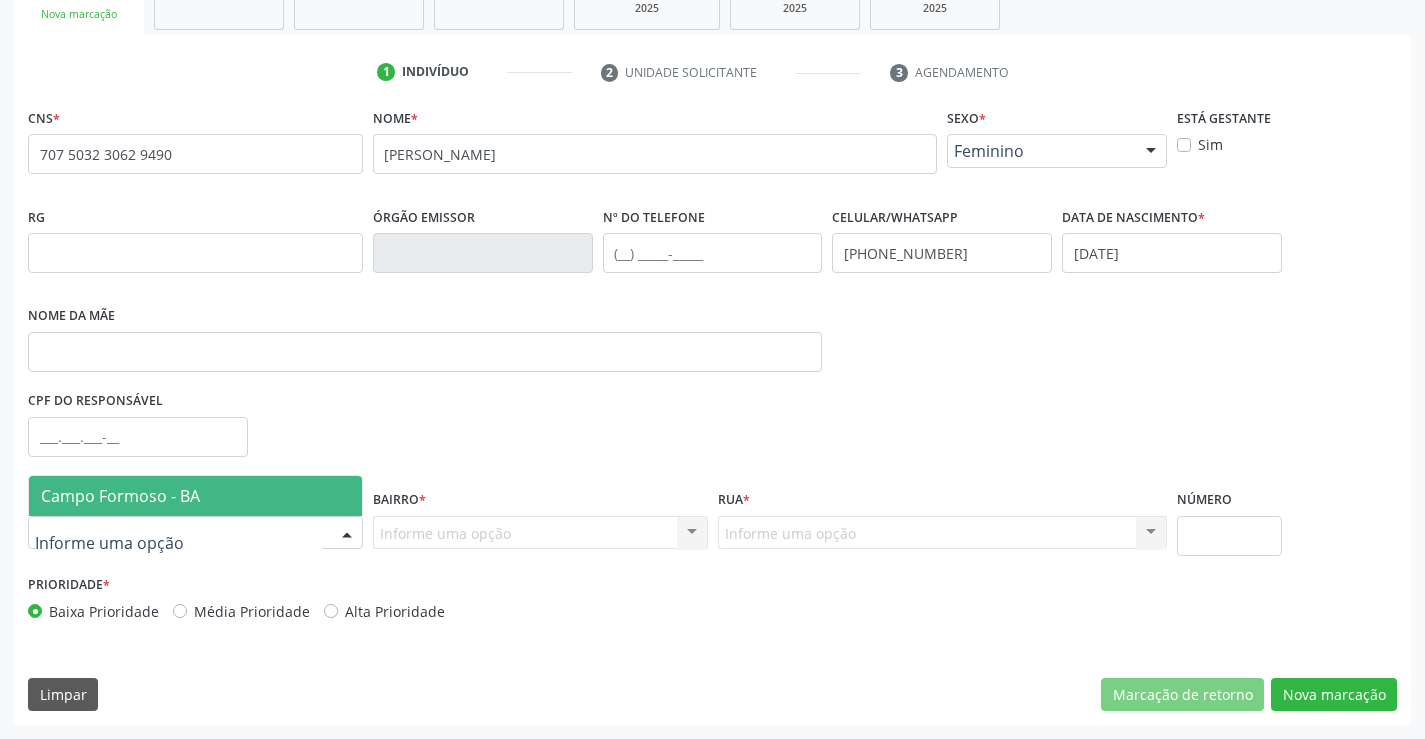 click on "Campo Formoso - BA" at bounding box center [120, 496] 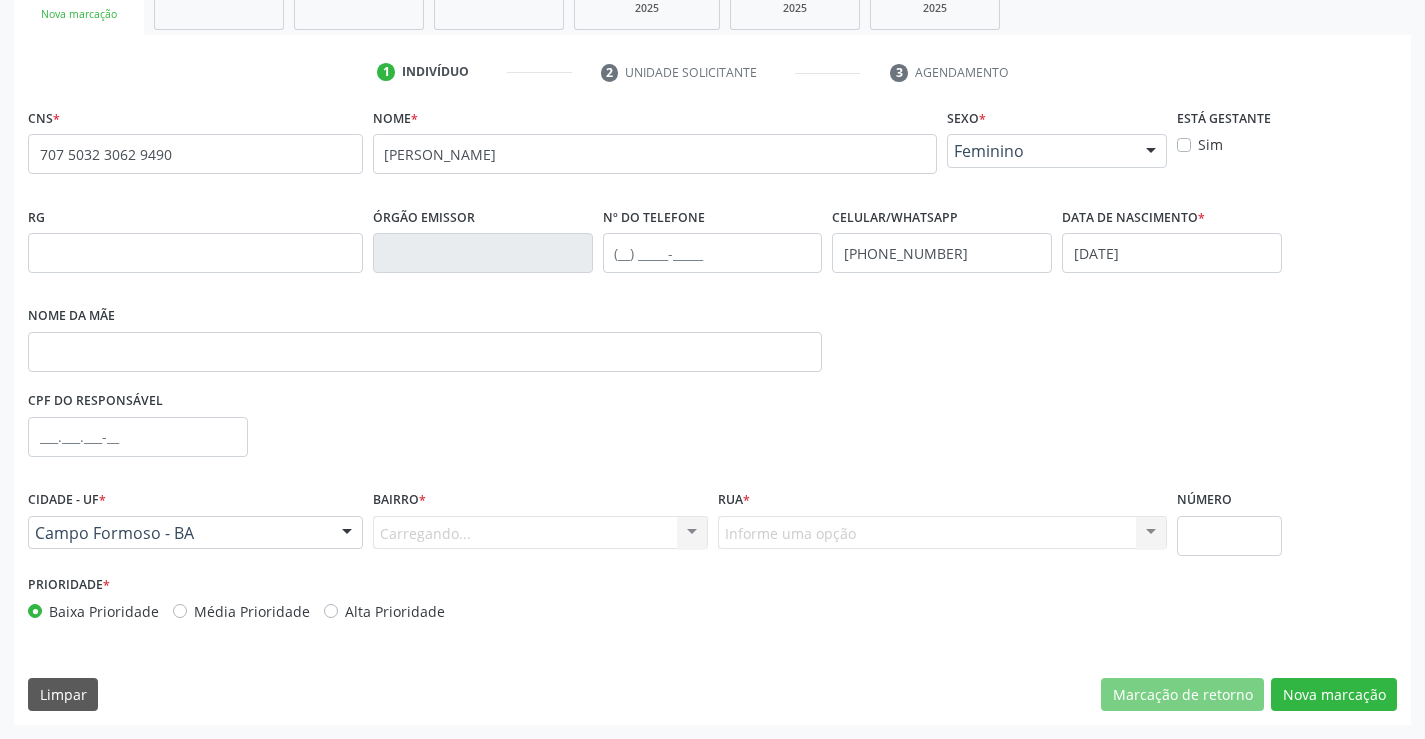 click on "Carregando...
Nenhum resultado encontrado para: "   "
Nenhuma opção encontrada. Digite para adicionar." at bounding box center (540, 533) 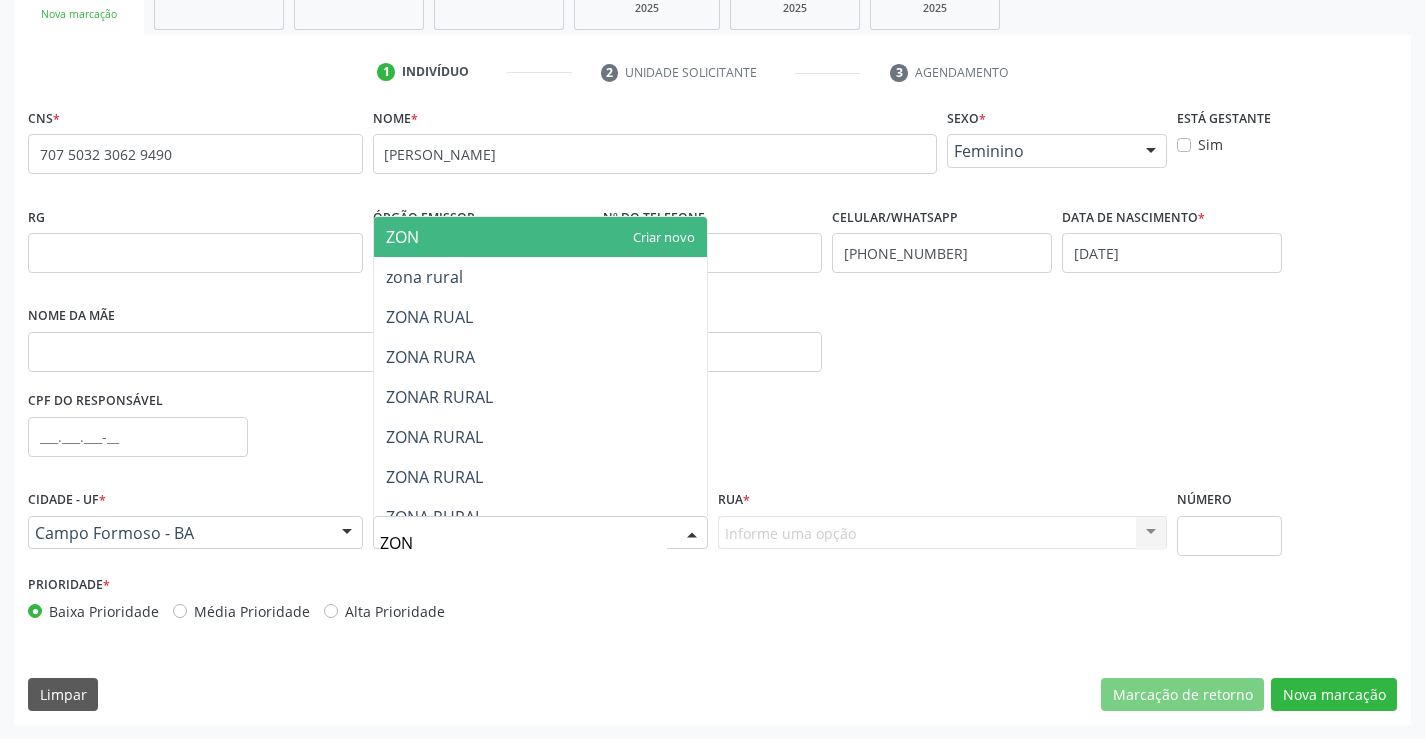 type on "ZONA" 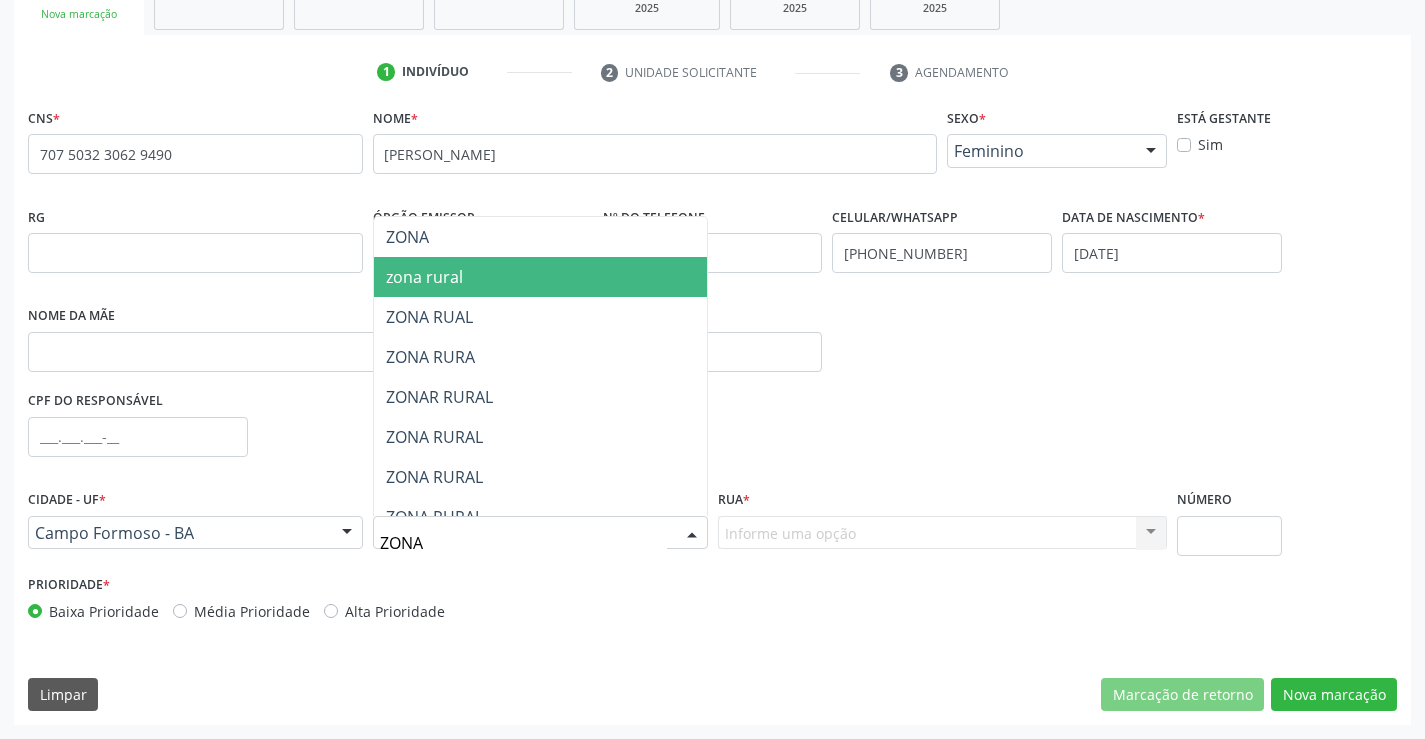 click on "zona rural" at bounding box center (424, 277) 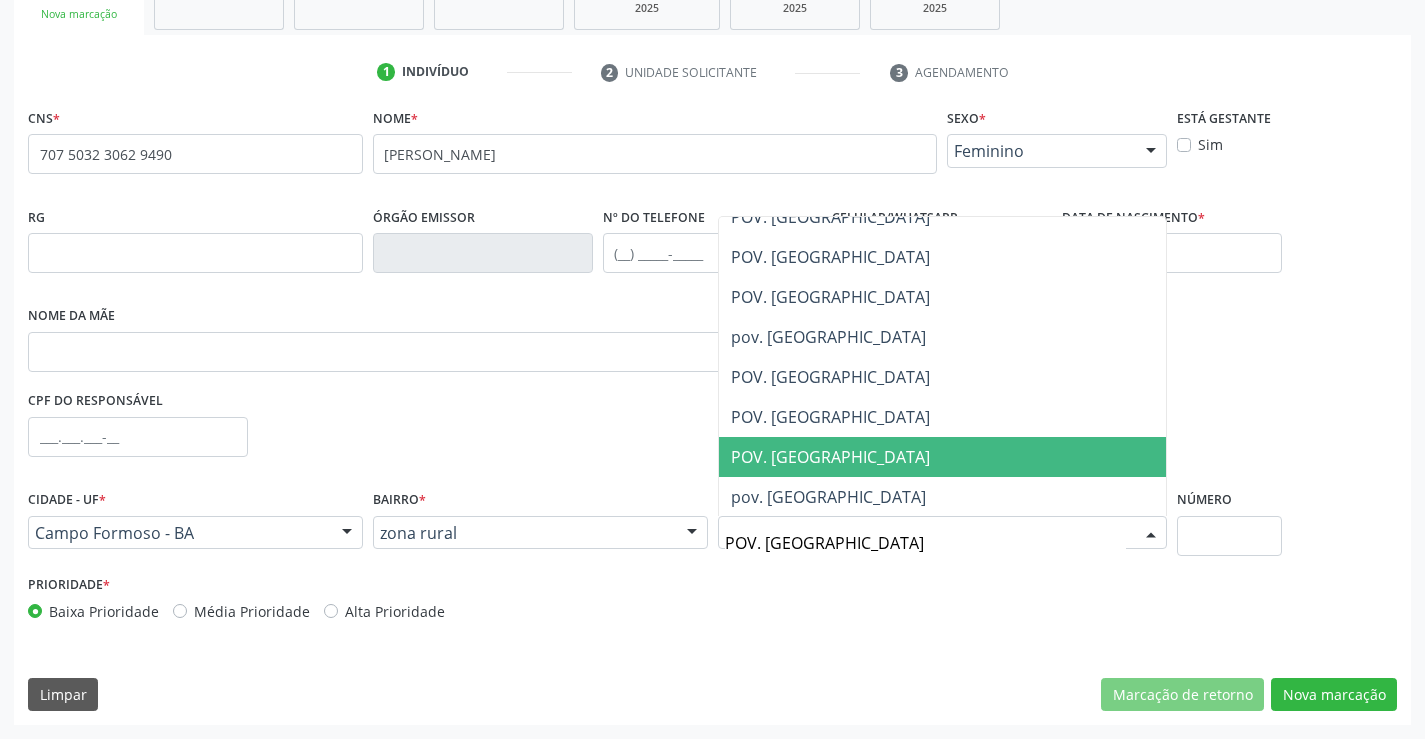 scroll, scrollTop: 141, scrollLeft: 0, axis: vertical 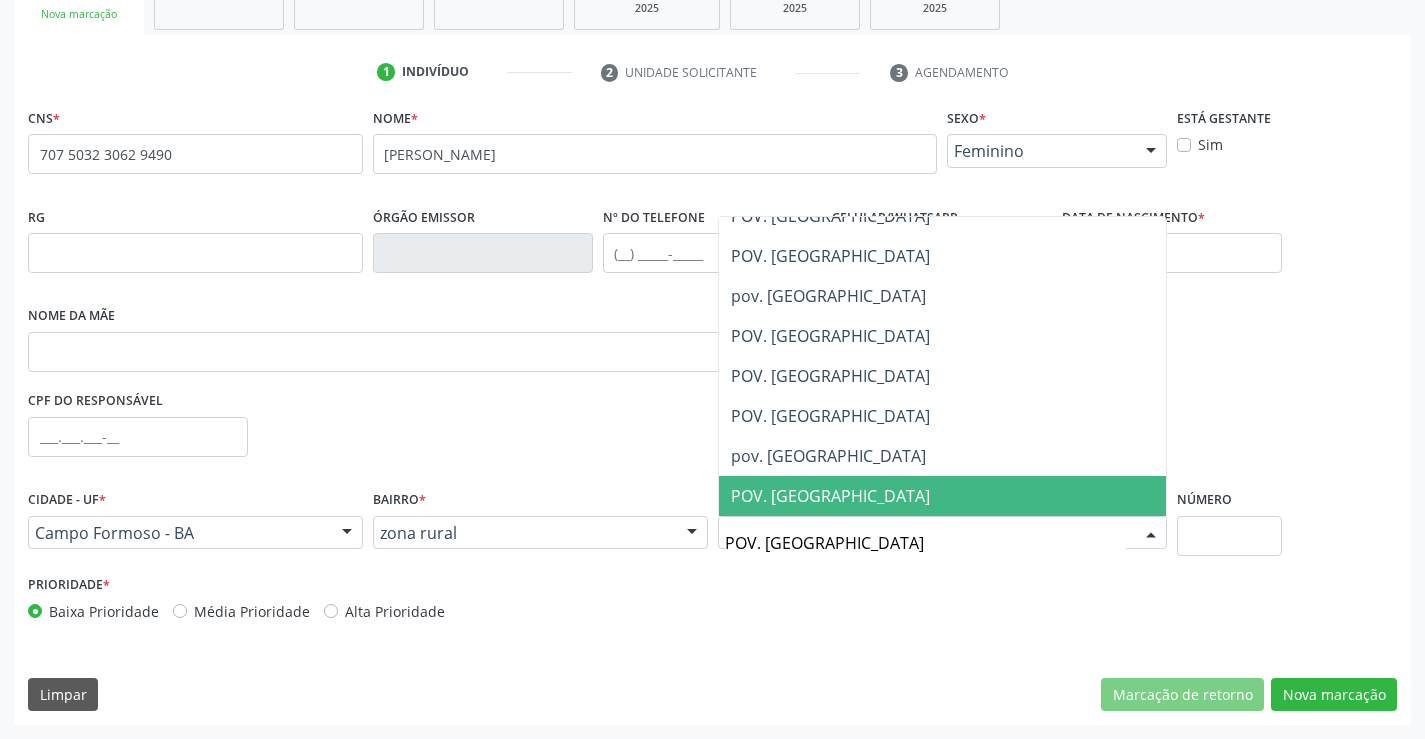 click on "POV. [GEOGRAPHIC_DATA]" at bounding box center (926, 543) 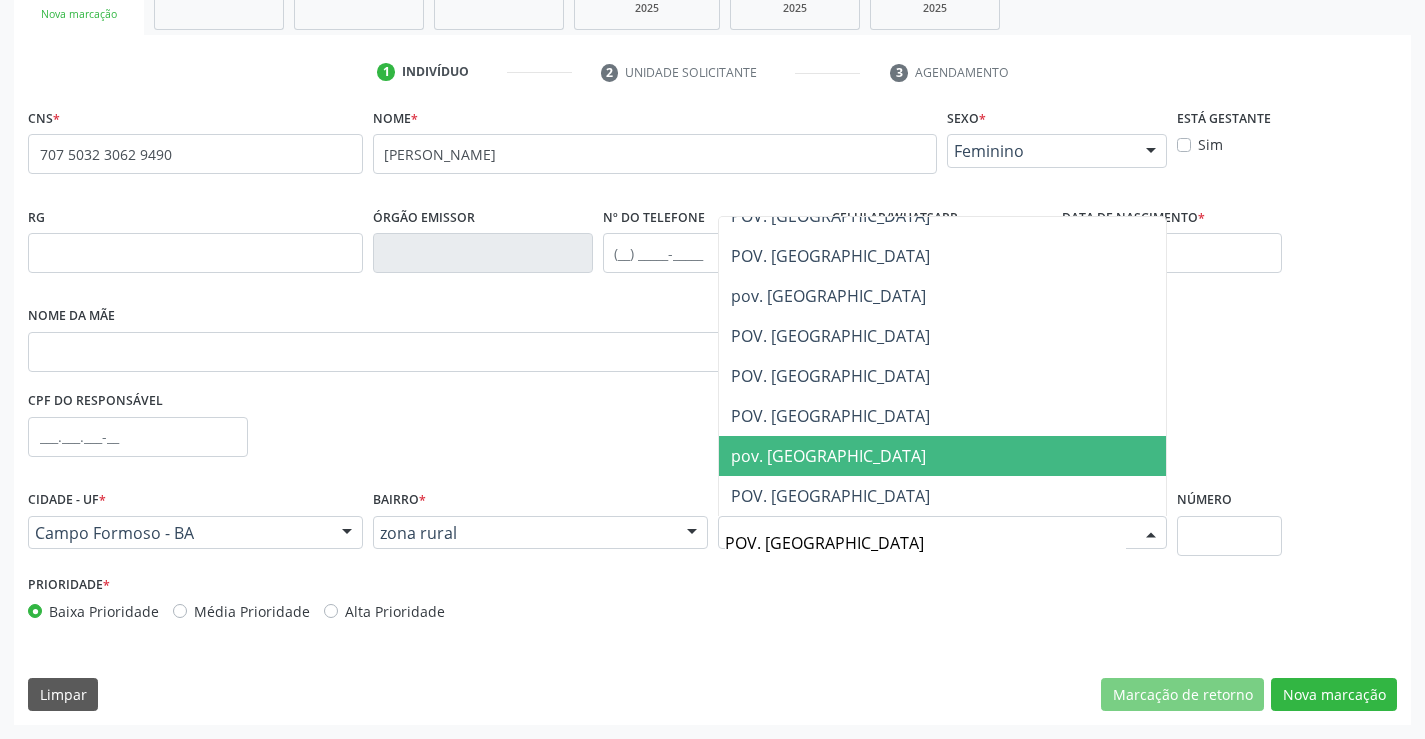 type on "POV. [GEOGRAPHIC_DATA]" 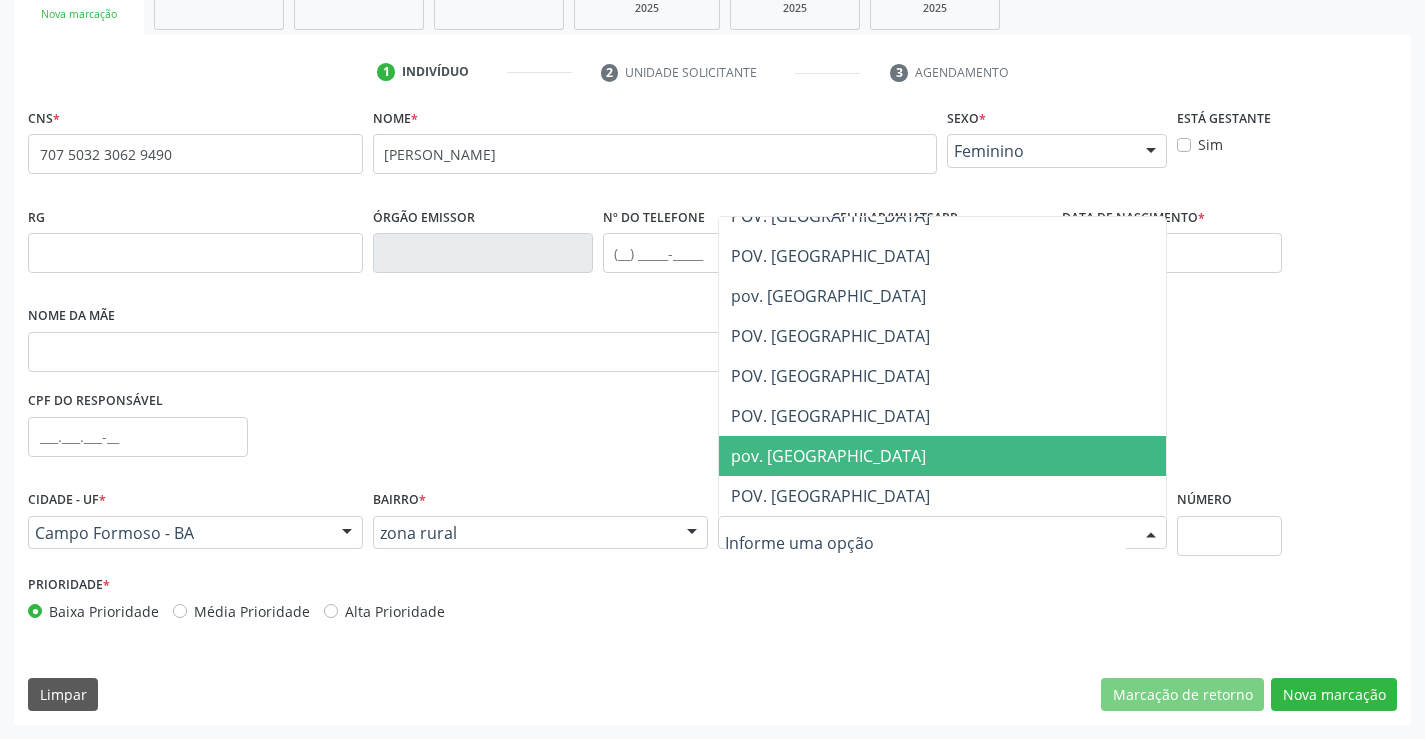 click on "Acompanhamento
Acompanhe a situação das marcações correntes e finalizadas
Relatórios
Acompanhamento
Consolidado
Procedimentos realizados
Ano de acompanhamento
2025 2024 2023
person_add
Nova marcação
Solicitados   Na fila   Agendados   Não compareceram
2025
Resolvidos
2025
Cancelados
2025
1
Indivíduo
2
Unidade solicitante
3
Agendamento
CNS
*
707 5032 3062 9490       none
Nome
*
[PERSON_NAME]
*
Feminino         Masculino   Feminino
Nenhum resultado encontrado para: "   "
Não há nenhuma opção para ser exibida.
Está gestante
Sim
RG
Órgão emissor
*" at bounding box center [712, 259] 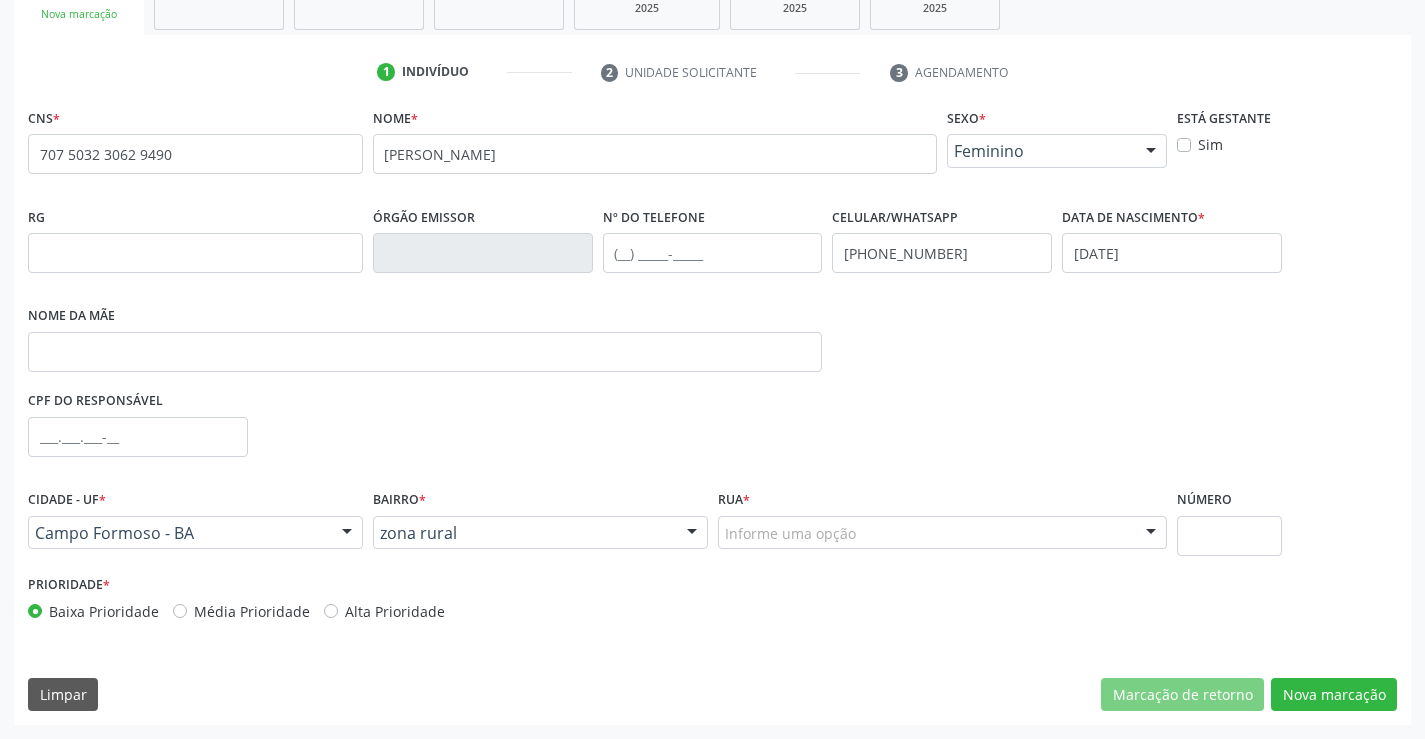 click on "Informe uma opção" at bounding box center (943, 533) 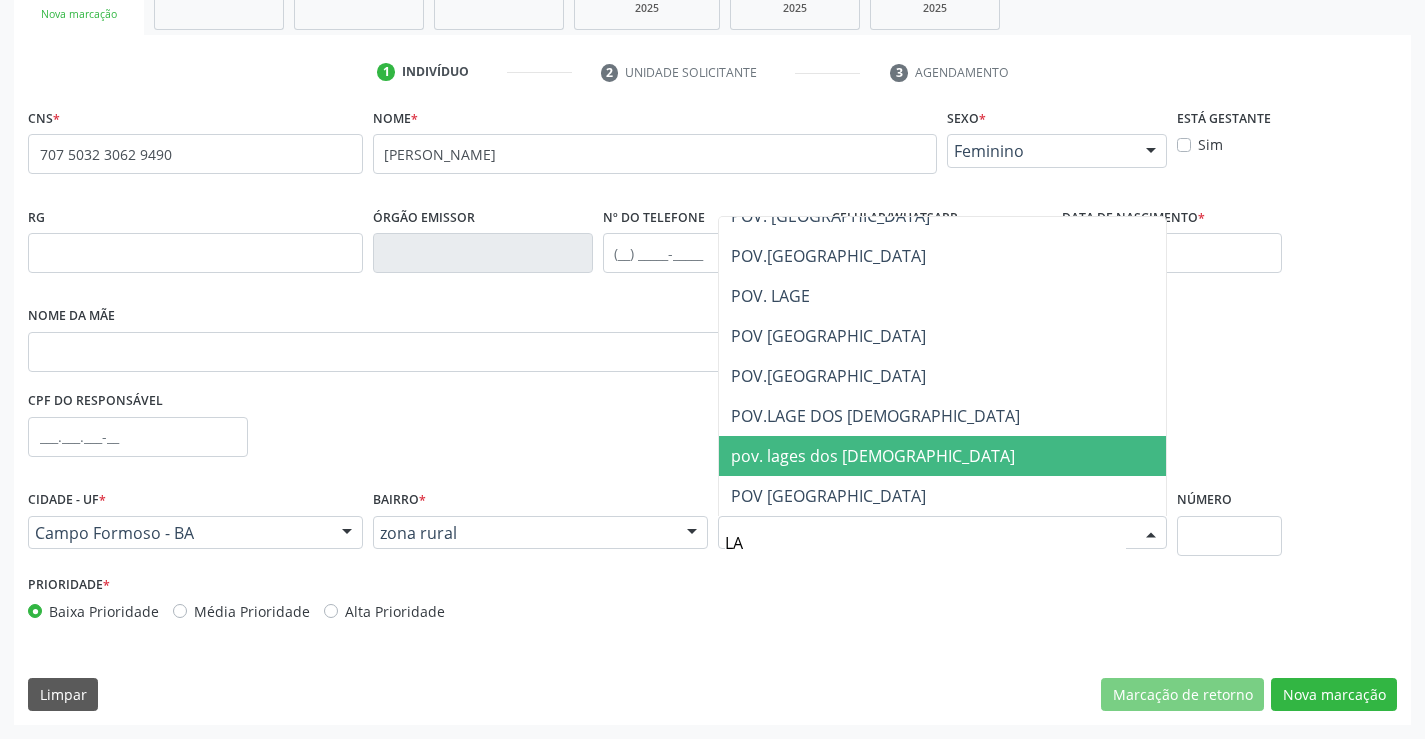 type on "L" 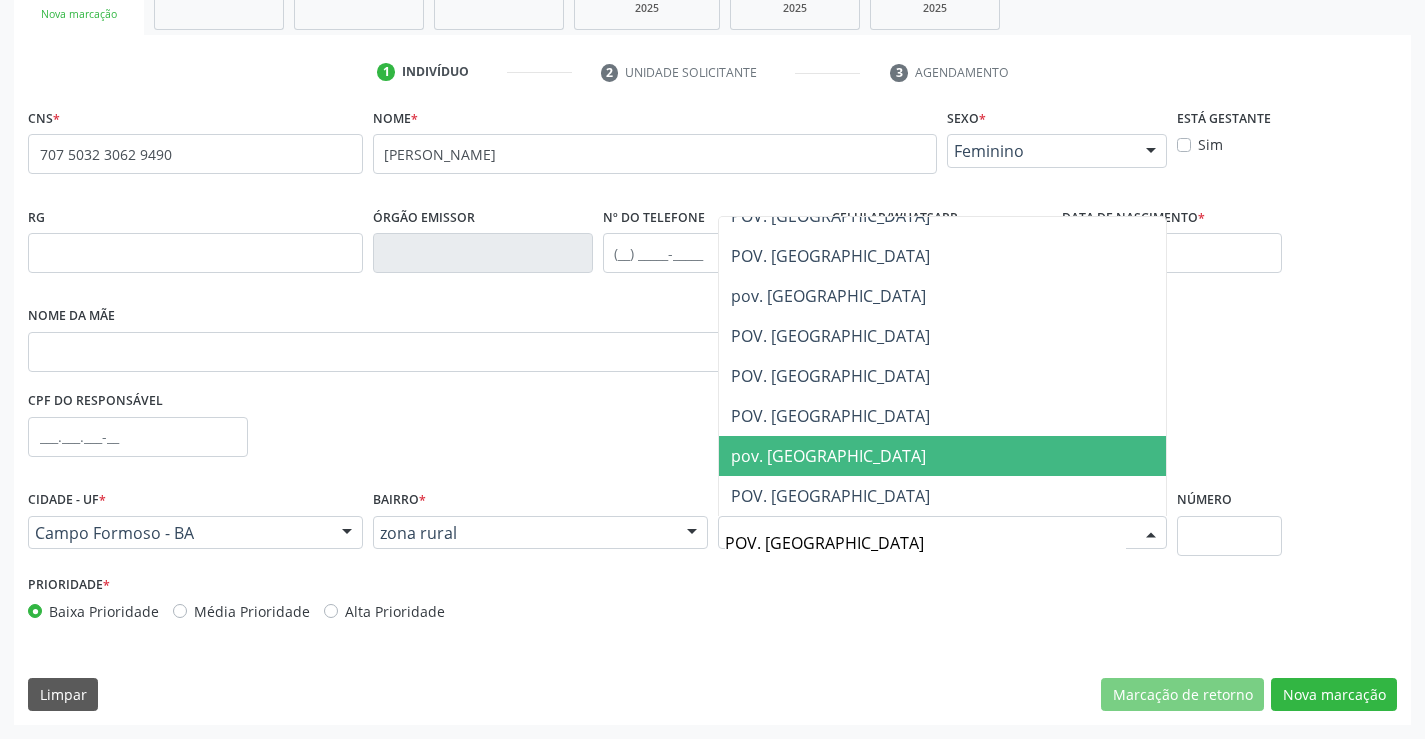 click on "POV. [GEOGRAPHIC_DATA]" at bounding box center [926, 543] 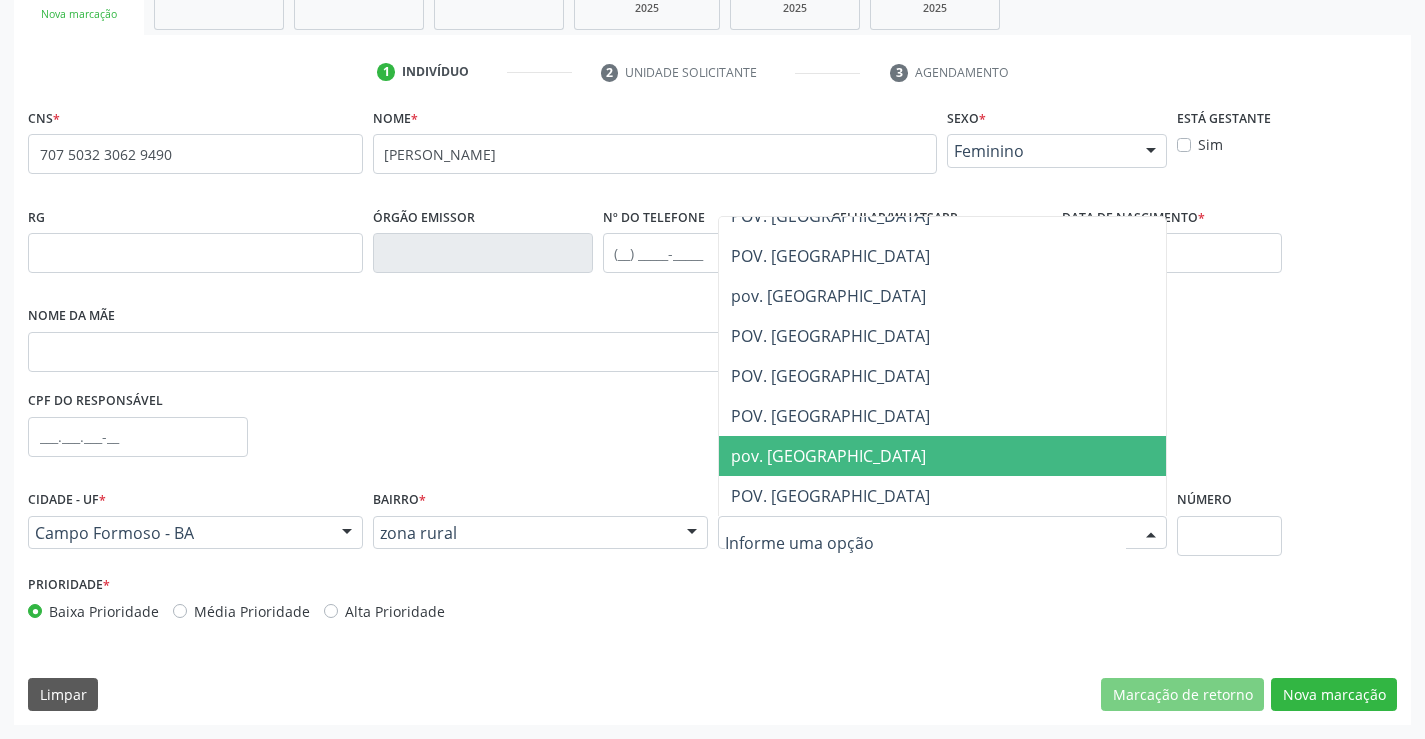 click on "Prioridade
*
Baixa Prioridade
Média Prioridade
Alta Prioridade" at bounding box center [712, 603] 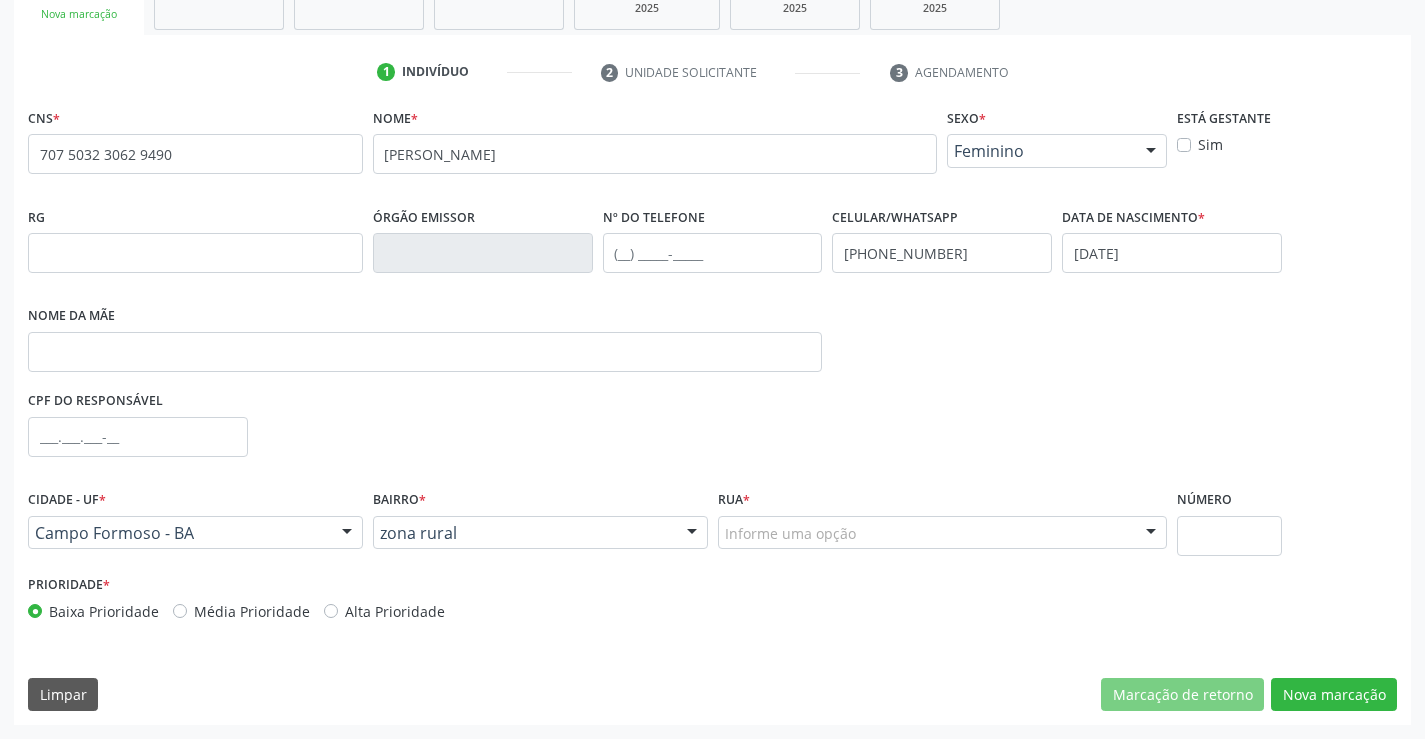 click on "Informe uma opção" at bounding box center (943, 533) 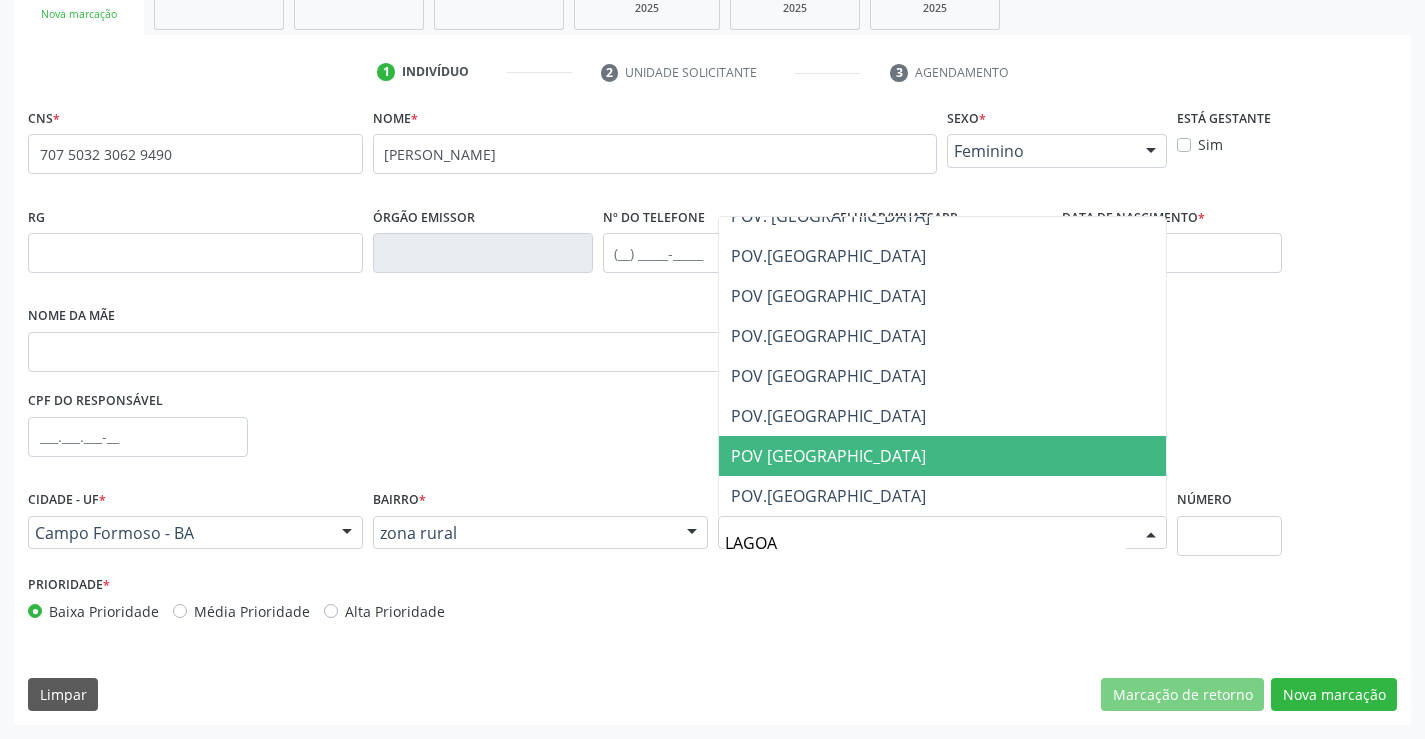 click on "LAGOA" at bounding box center [926, 543] 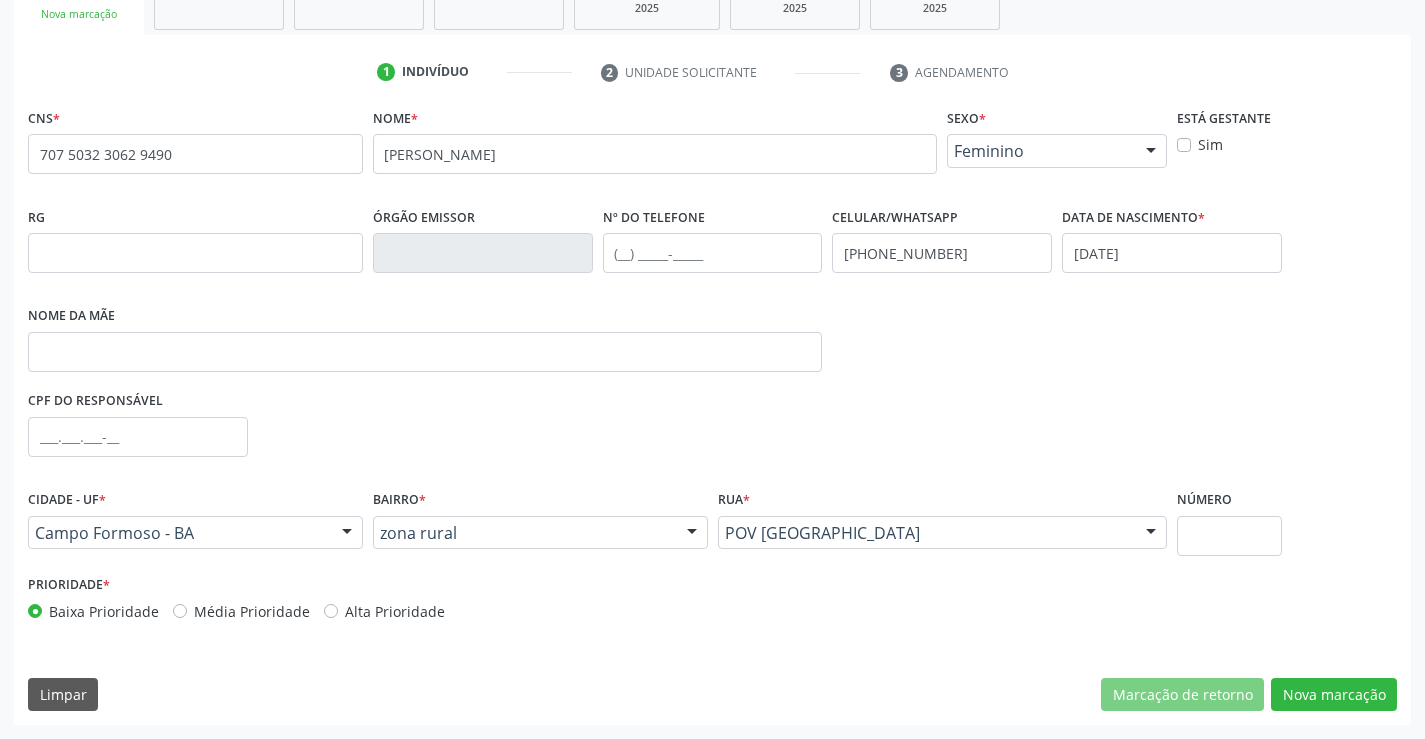 scroll, scrollTop: 0, scrollLeft: 0, axis: both 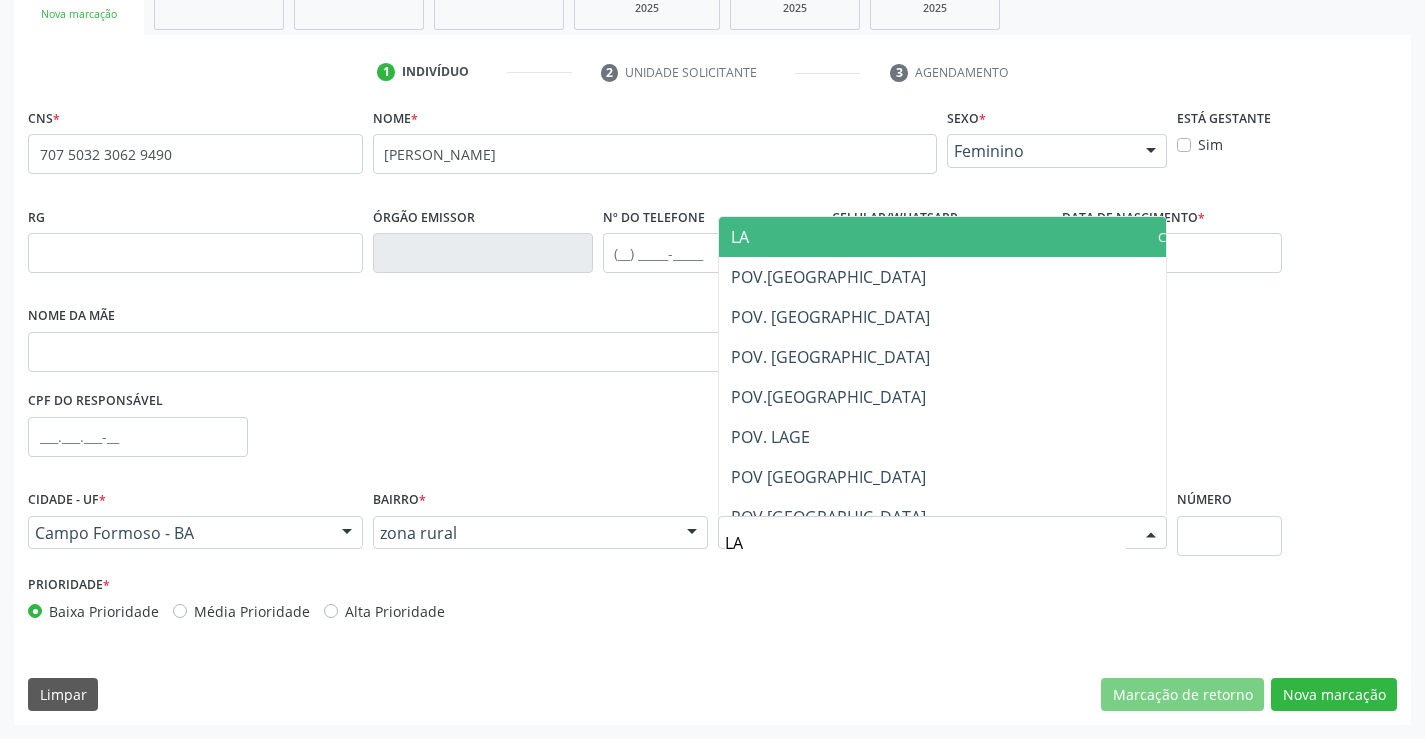 type on "L" 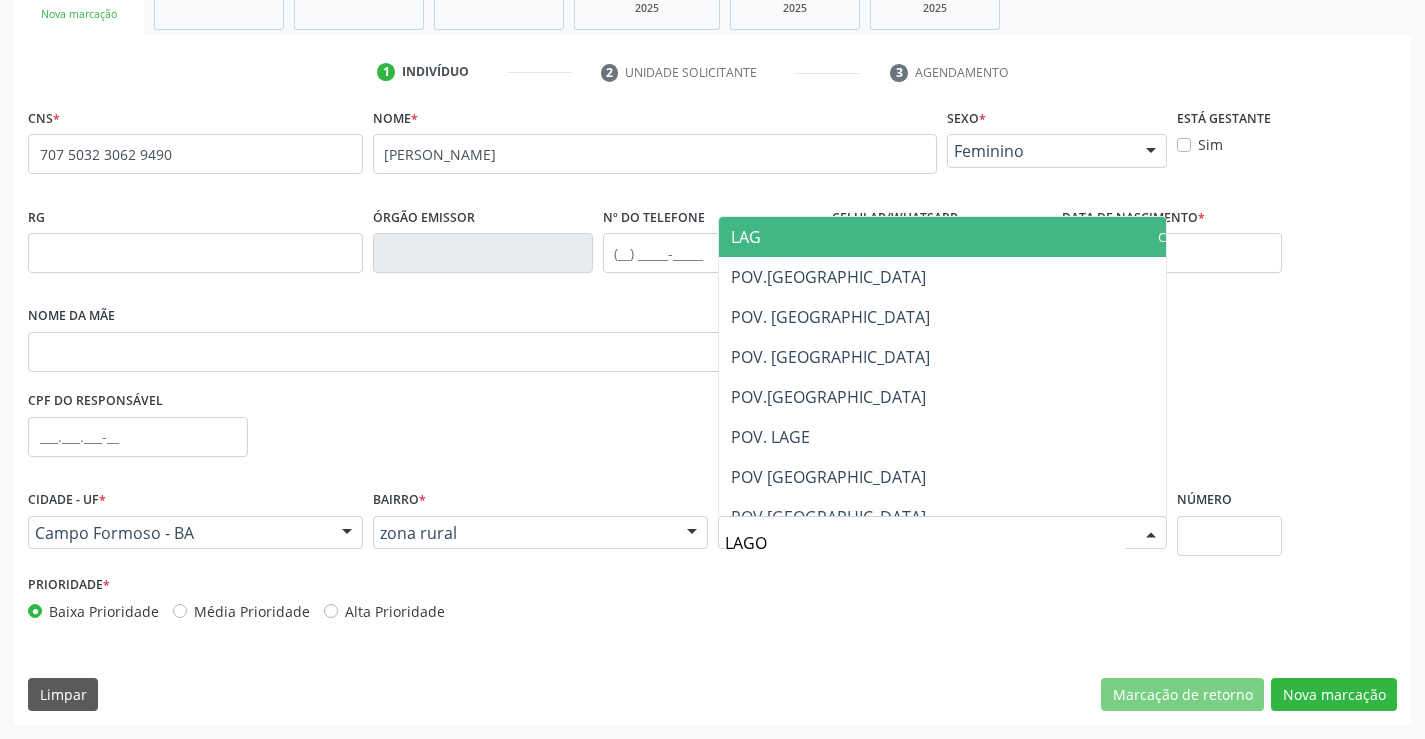 type on "LAGOA" 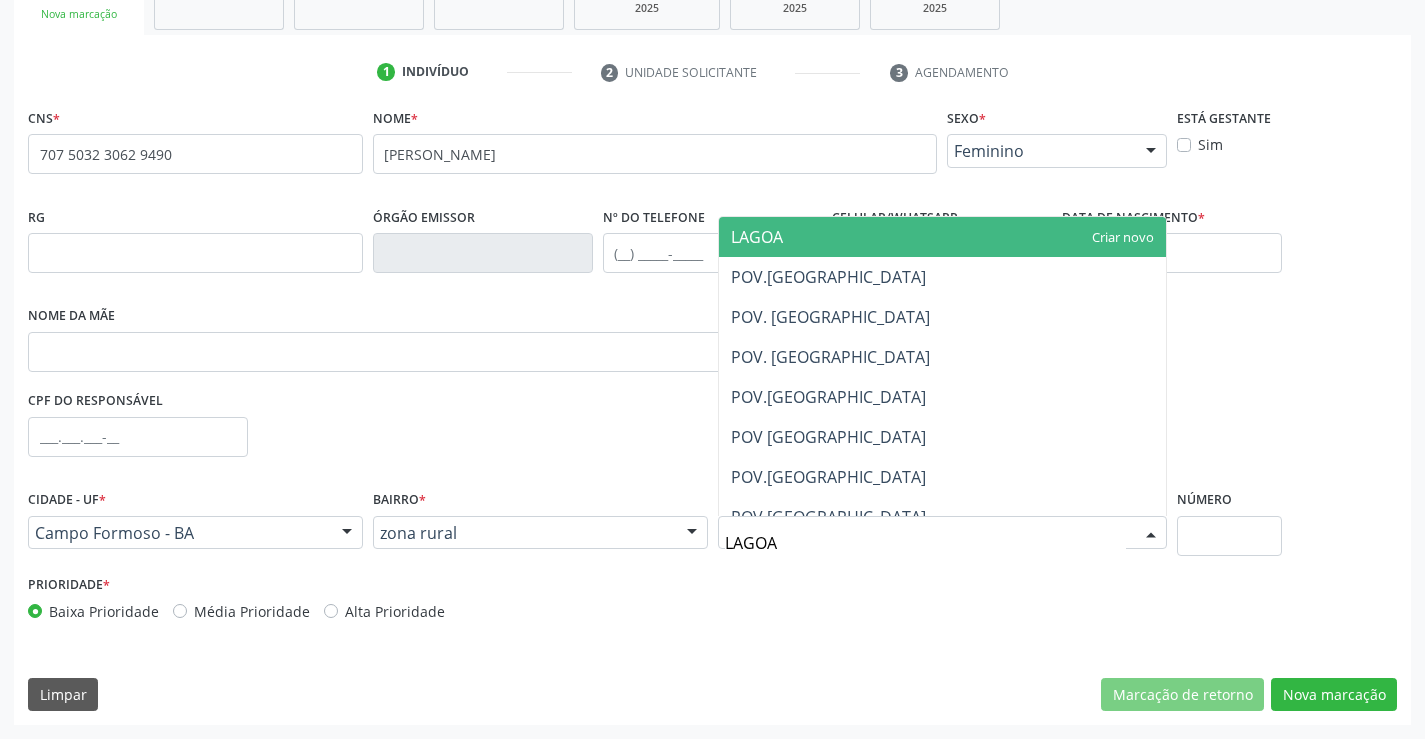 click on "LAGOA" at bounding box center (926, 543) 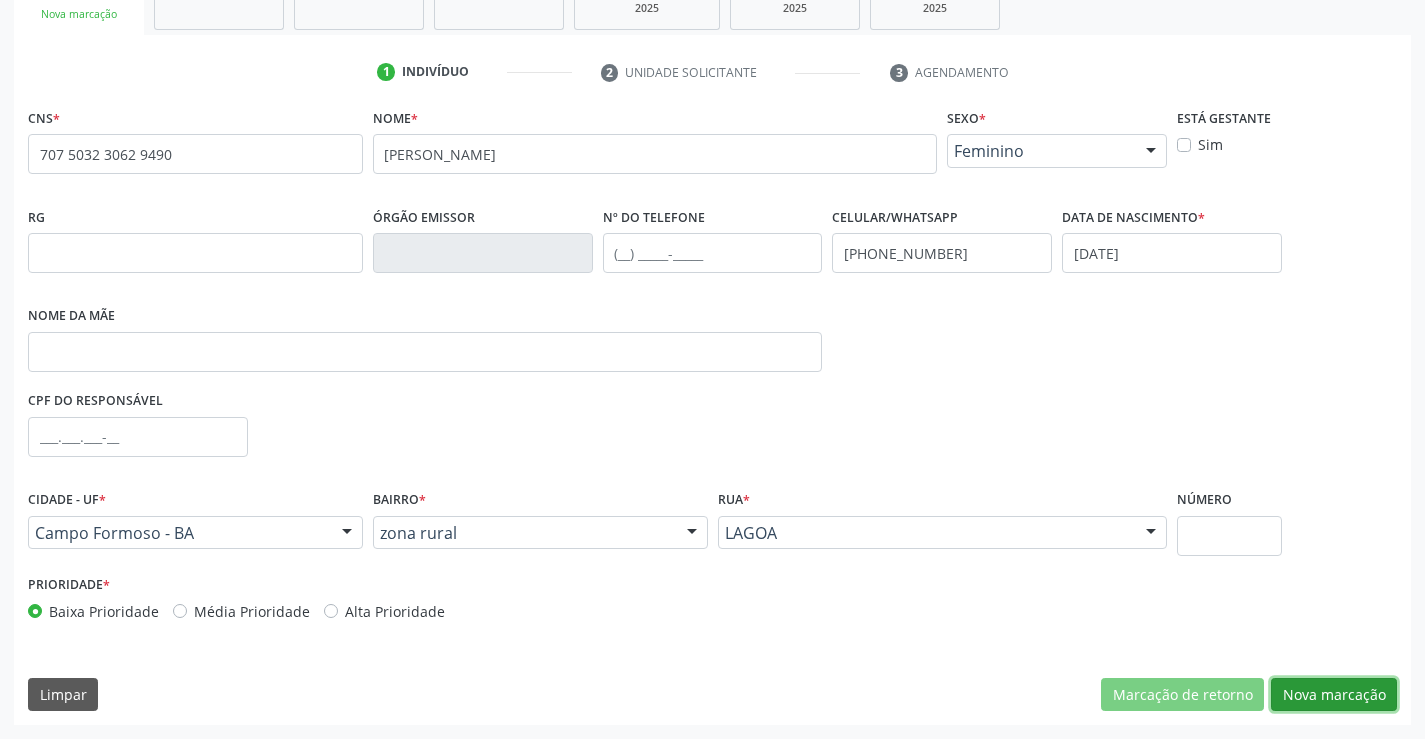 click on "Nova marcação" at bounding box center (1334, 695) 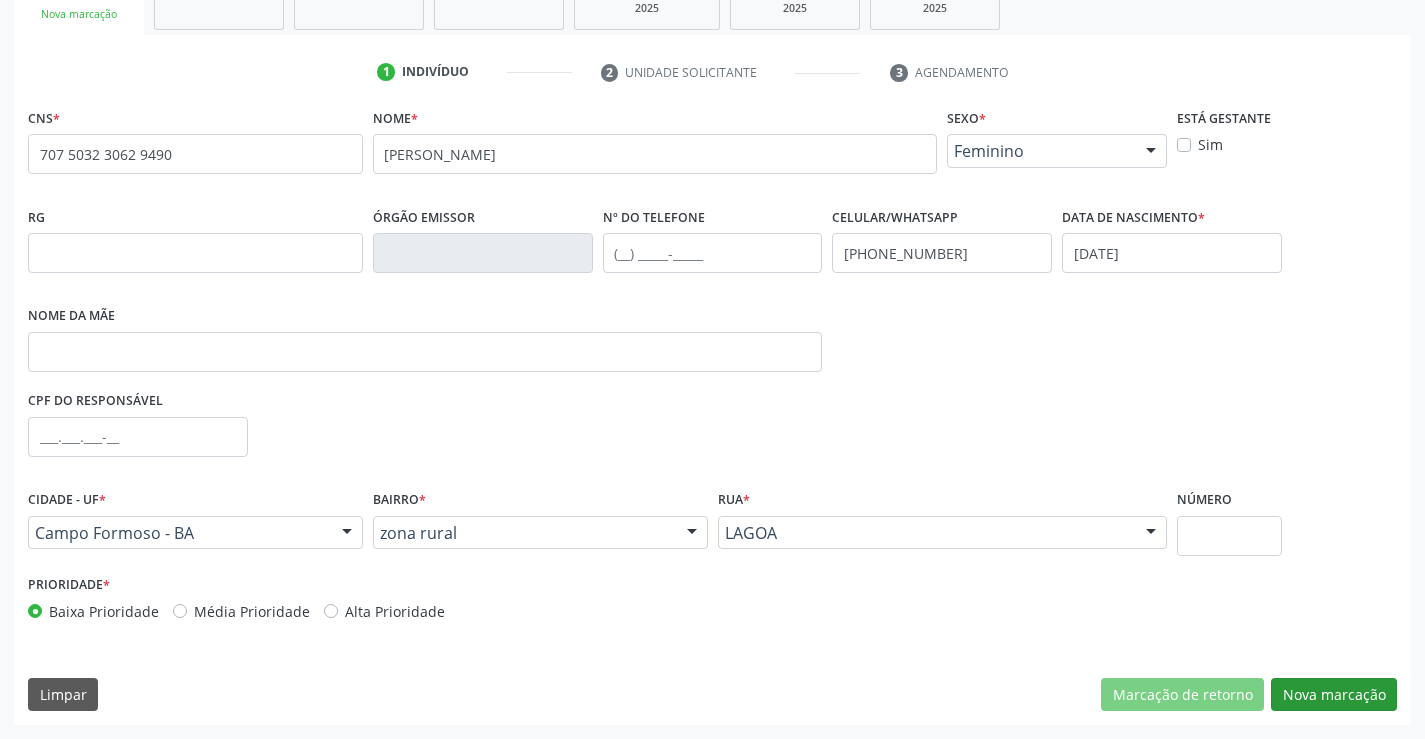 scroll, scrollTop: 167, scrollLeft: 0, axis: vertical 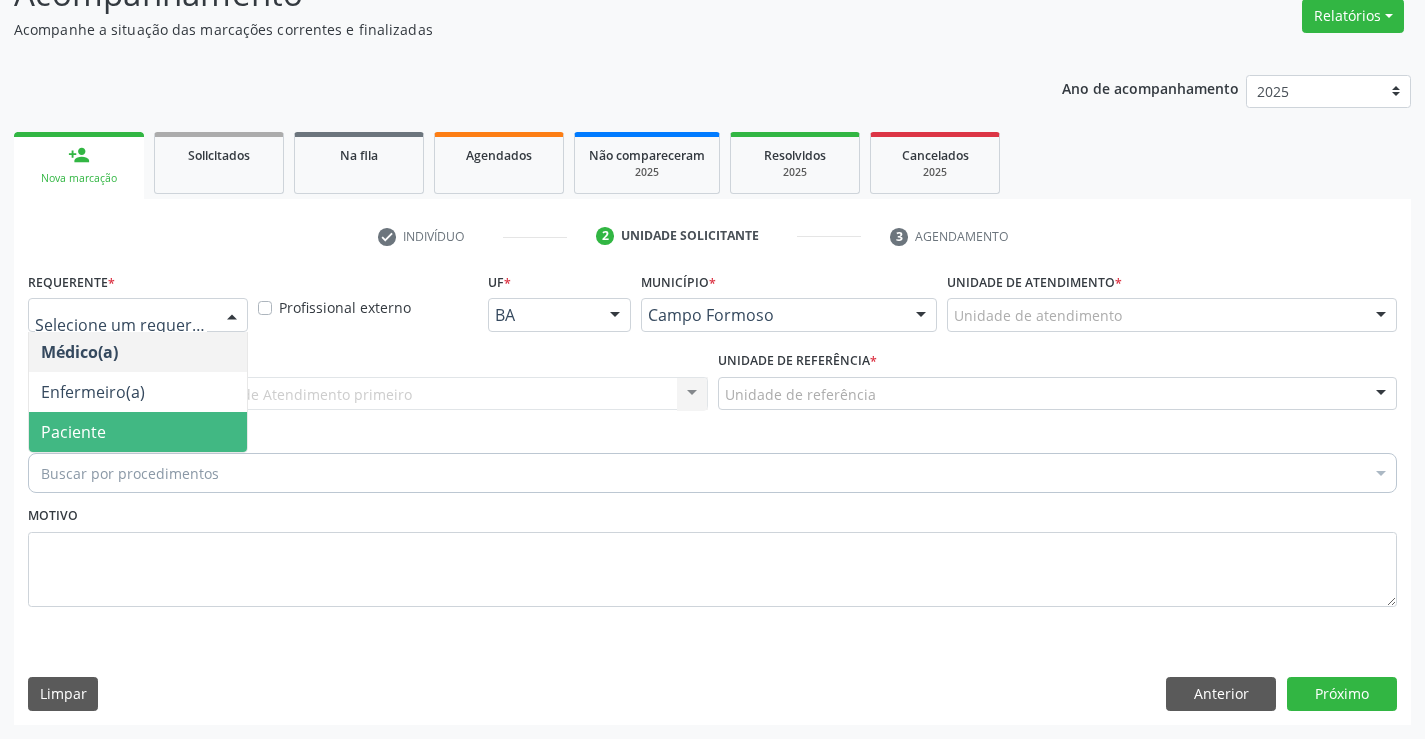 click on "Paciente" at bounding box center [73, 432] 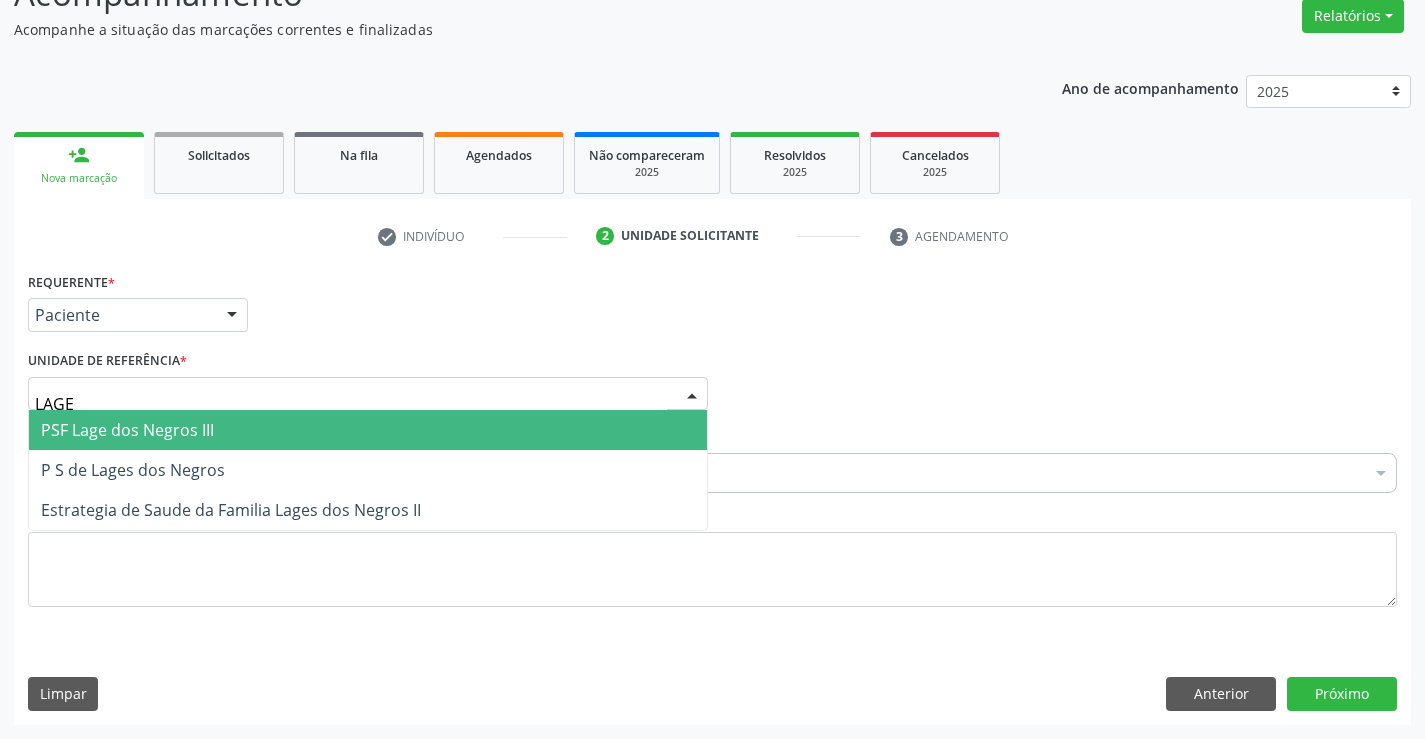 type on "LAGES" 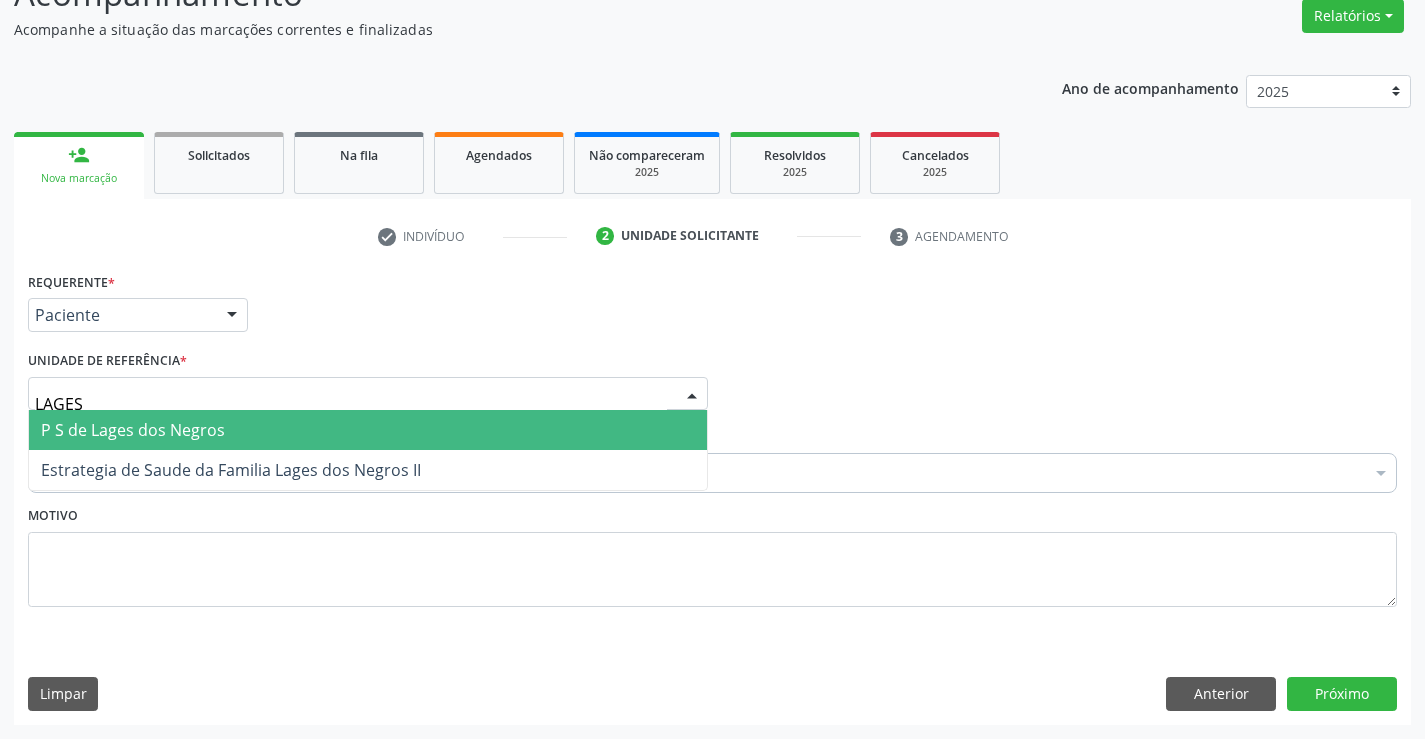 click on "P S de Lages dos Negros" at bounding box center (133, 430) 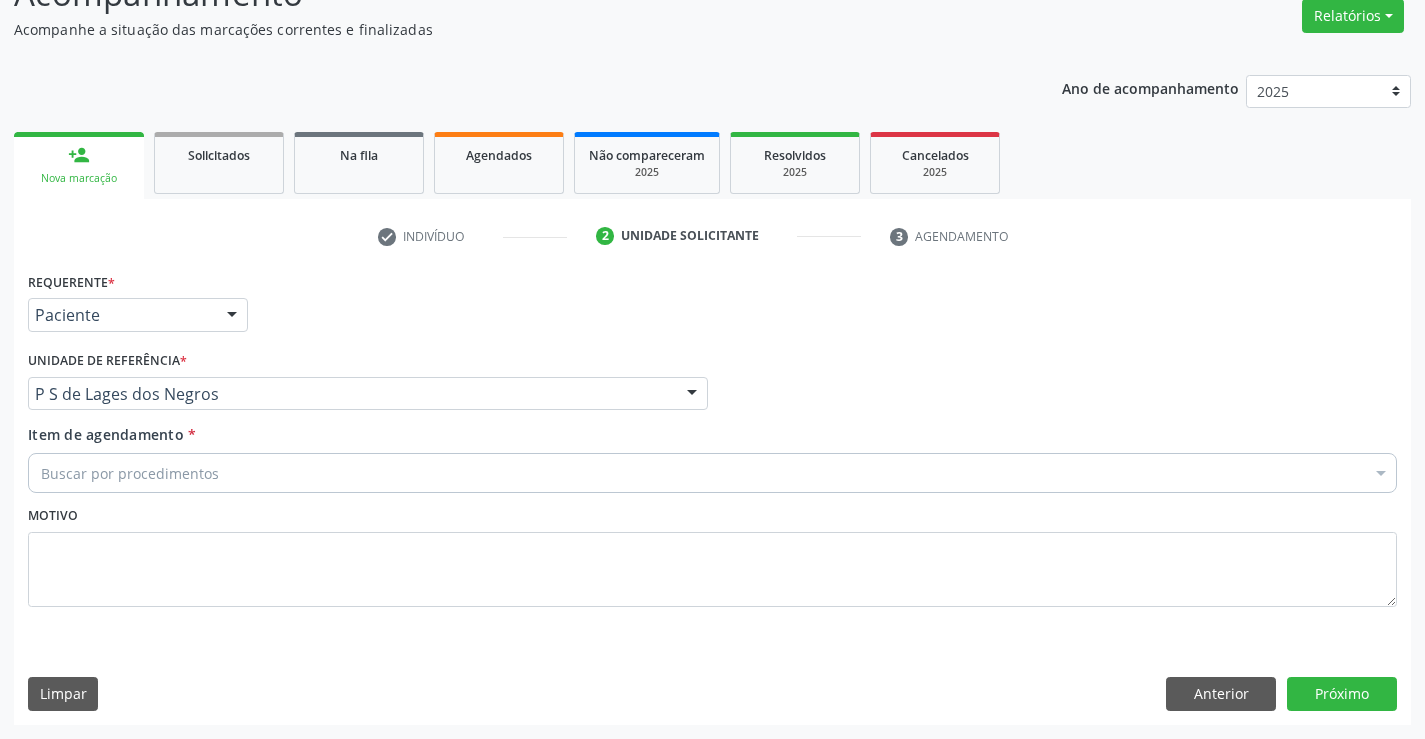 click on "Buscar por procedimentos" at bounding box center (712, 473) 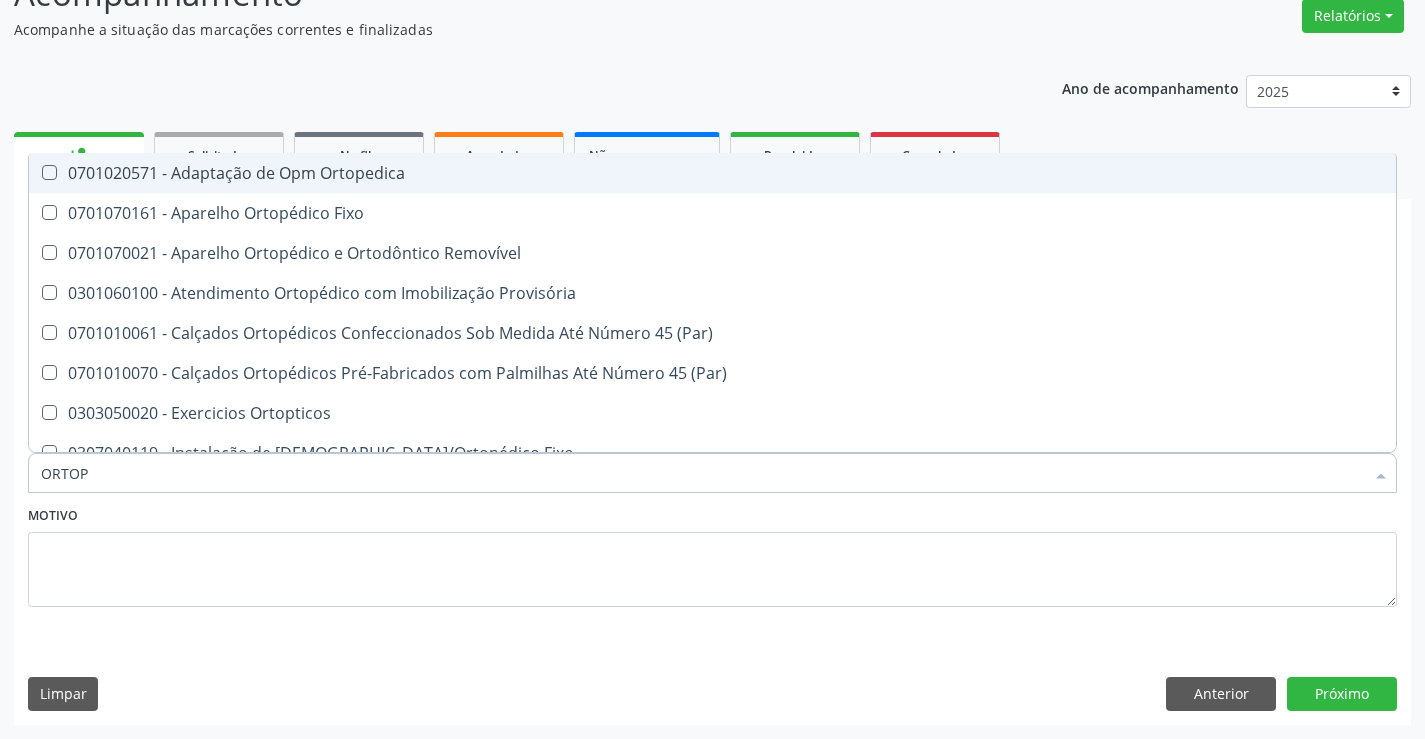 type on "ORTOPE" 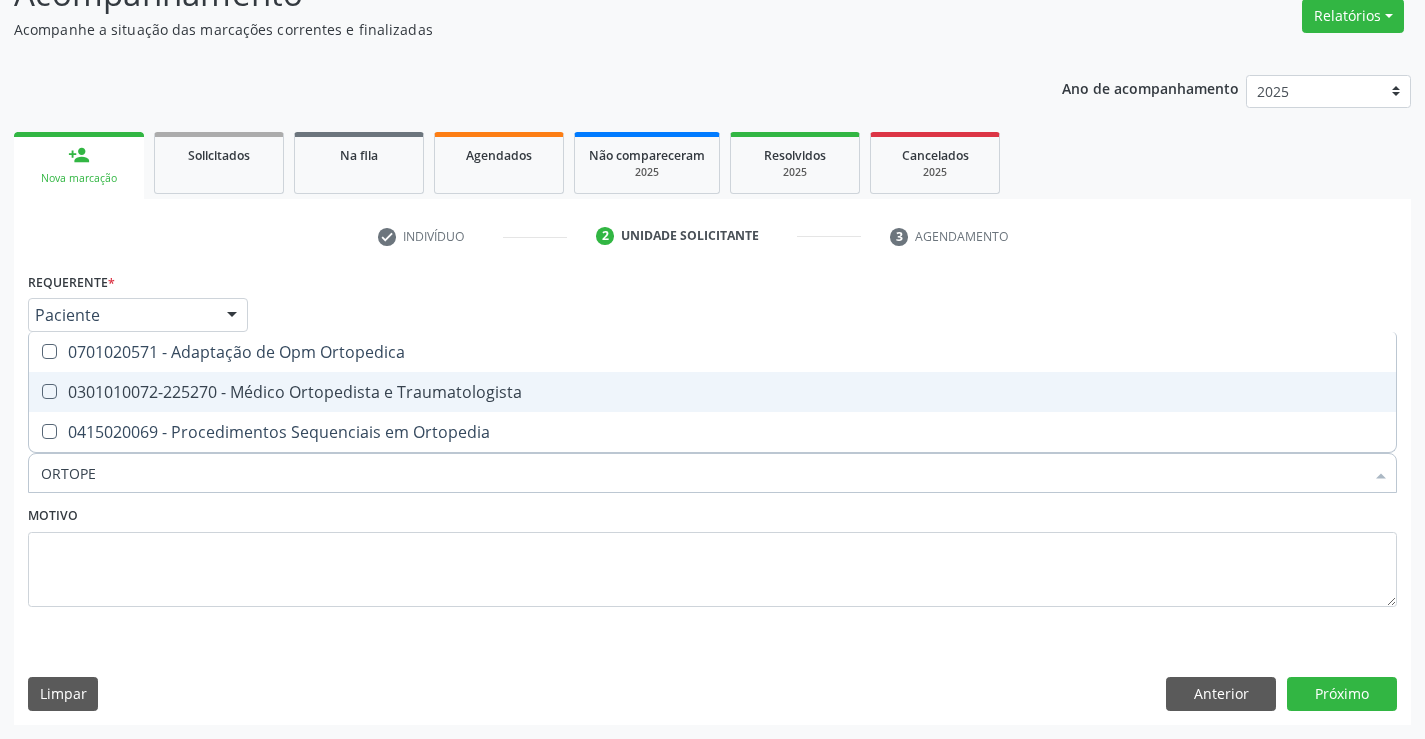 click on "0301010072-225270 - Médico Ortopedista e Traumatologista" at bounding box center [712, 392] 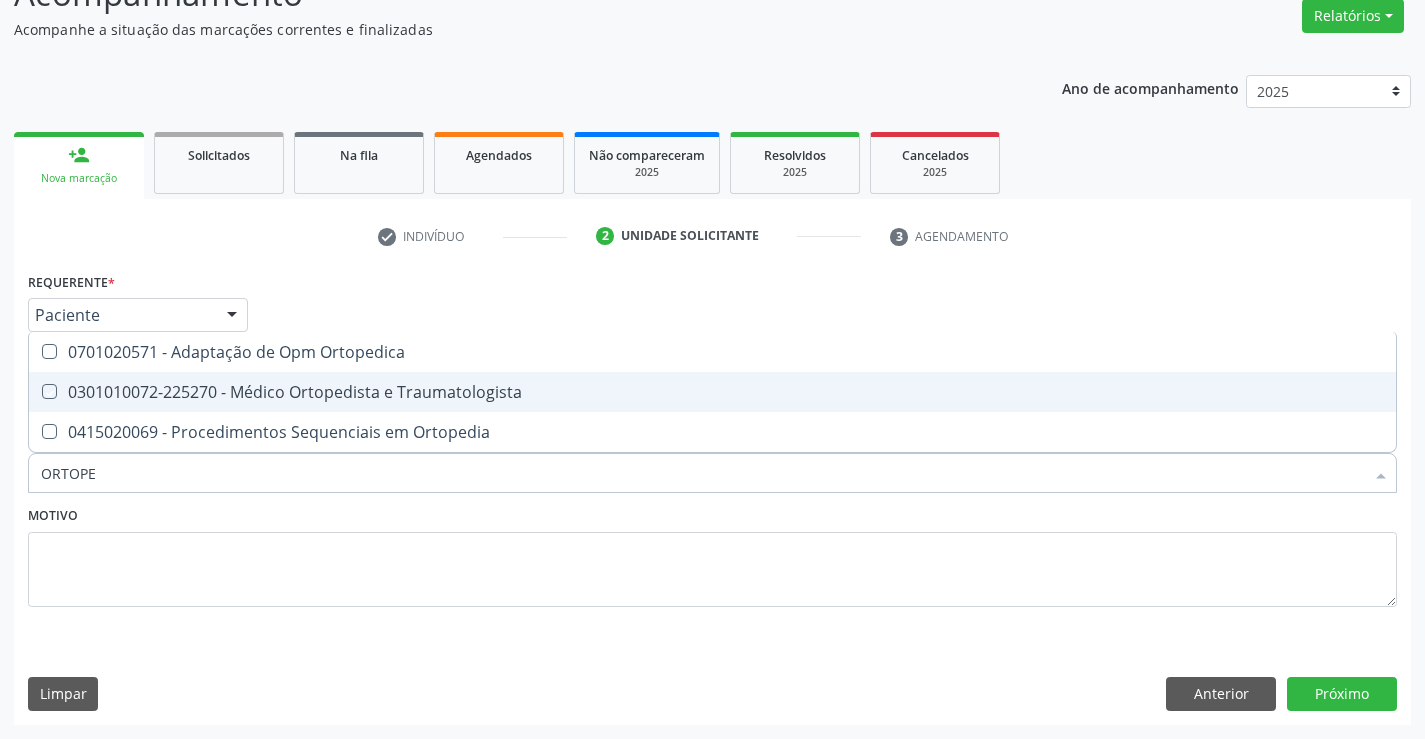 checkbox on "true" 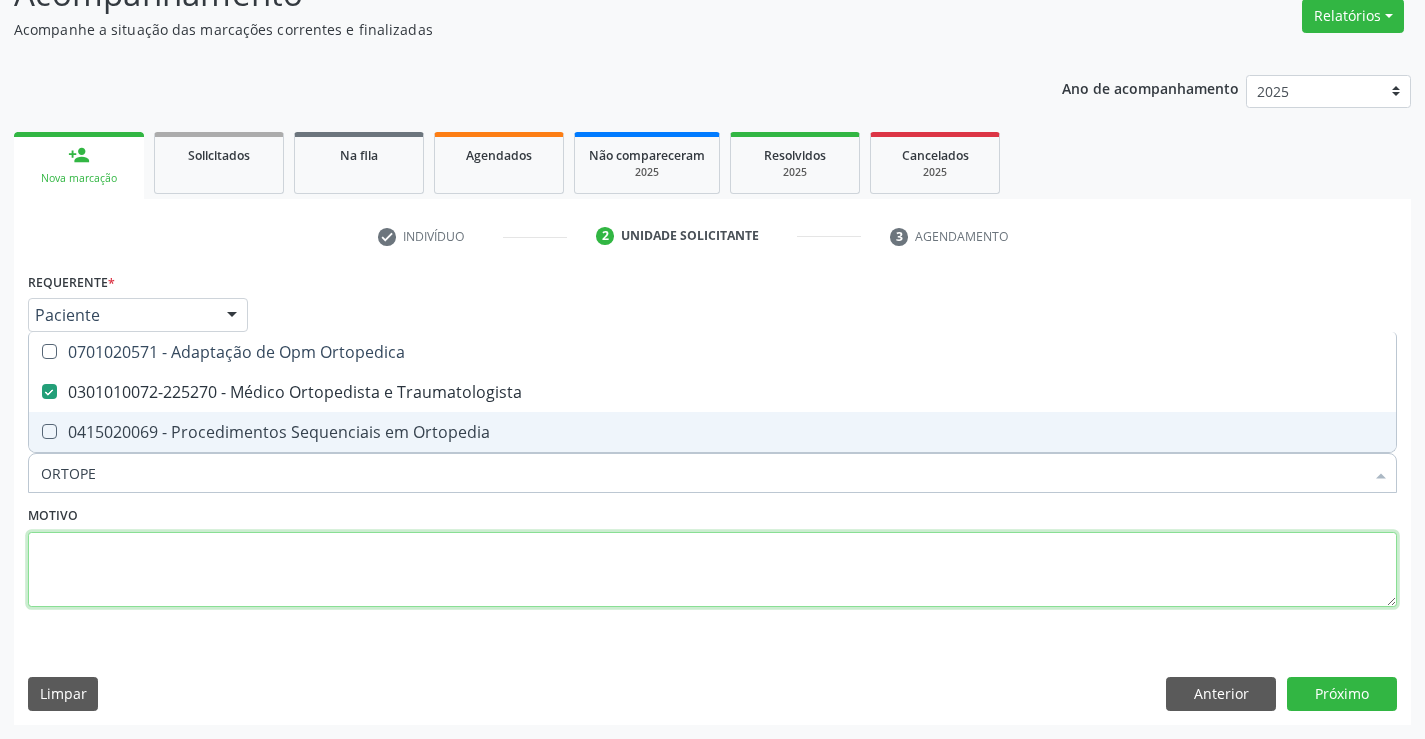 click at bounding box center [712, 570] 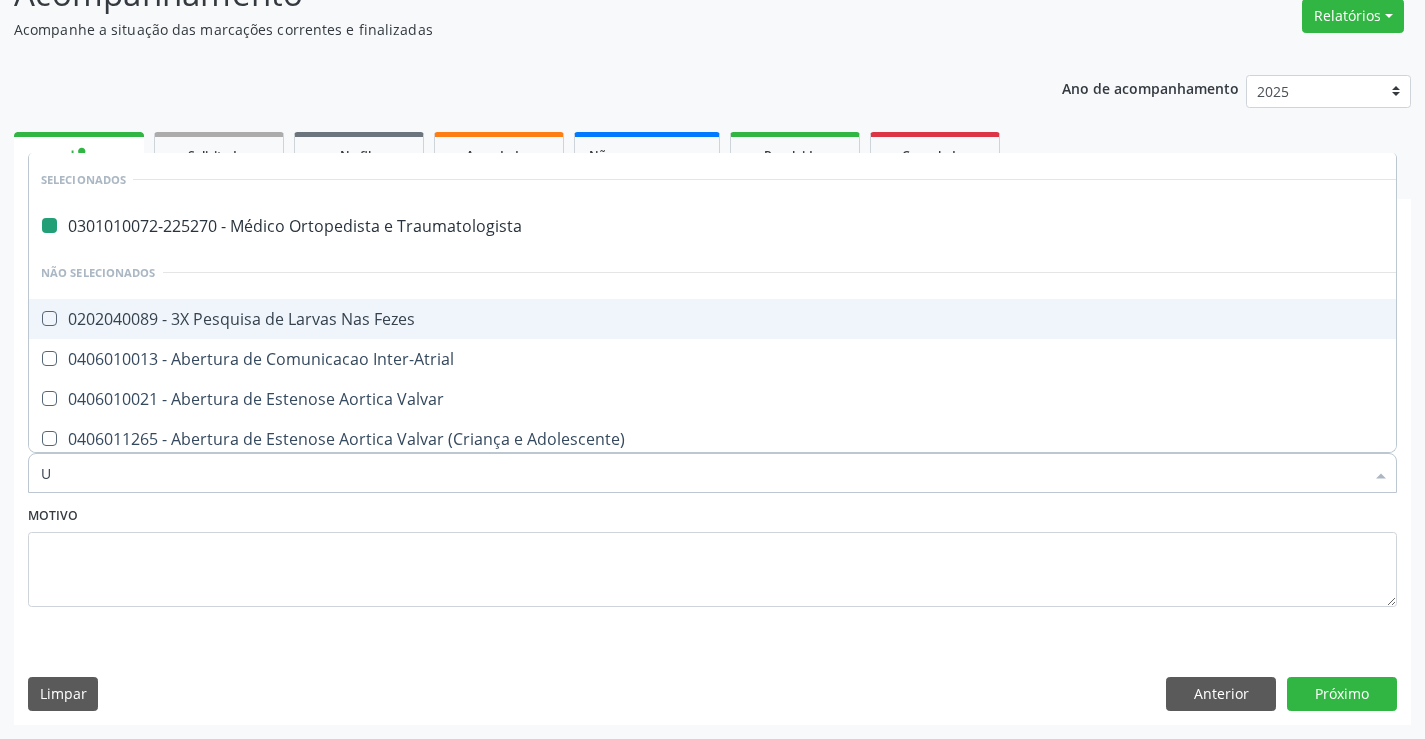 type on "US" 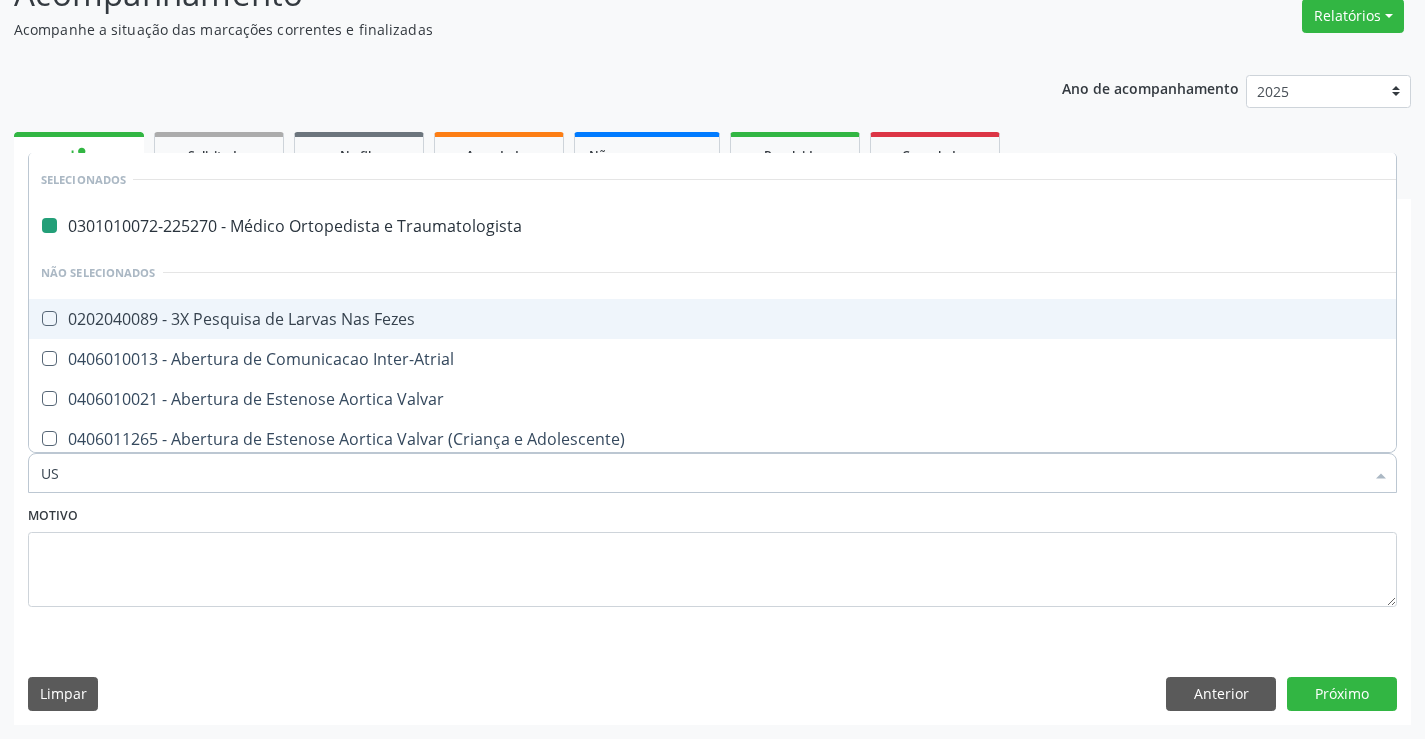 checkbox on "false" 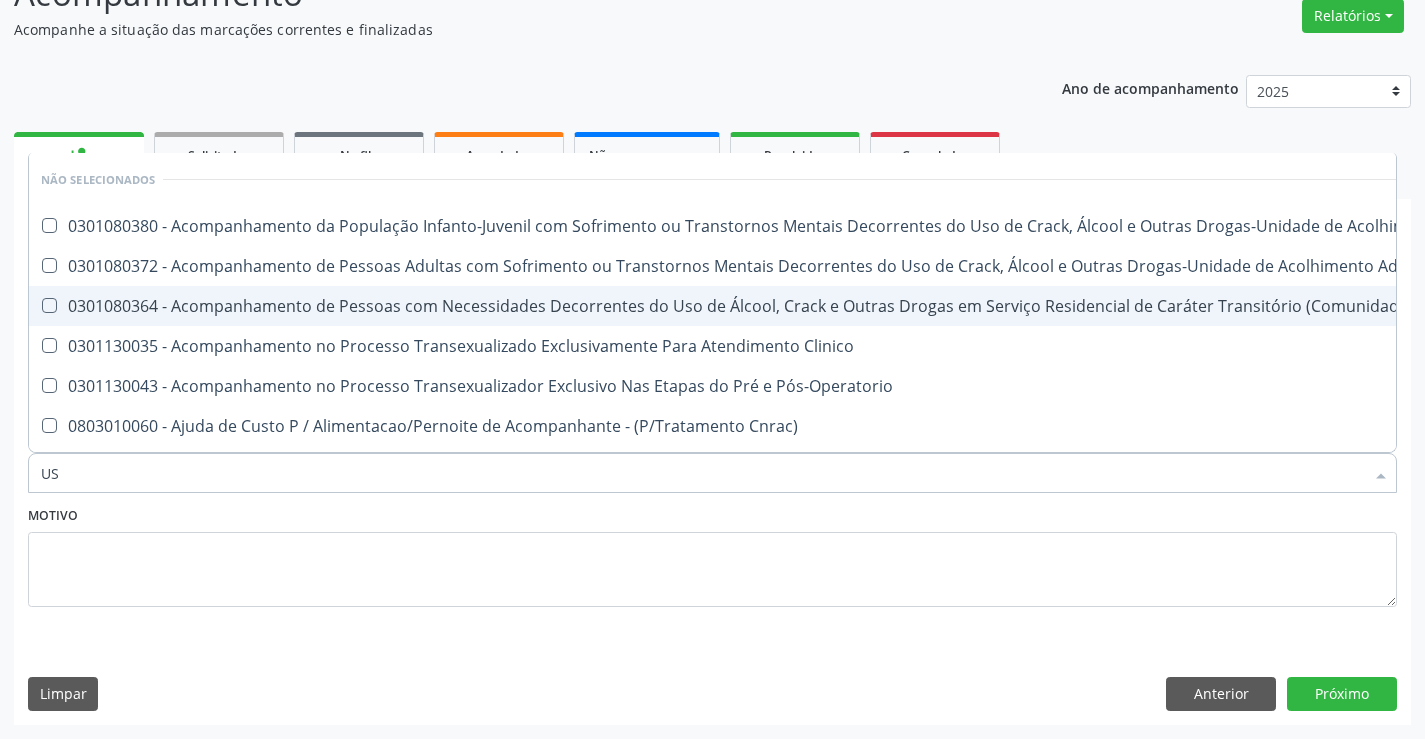 type on "USG" 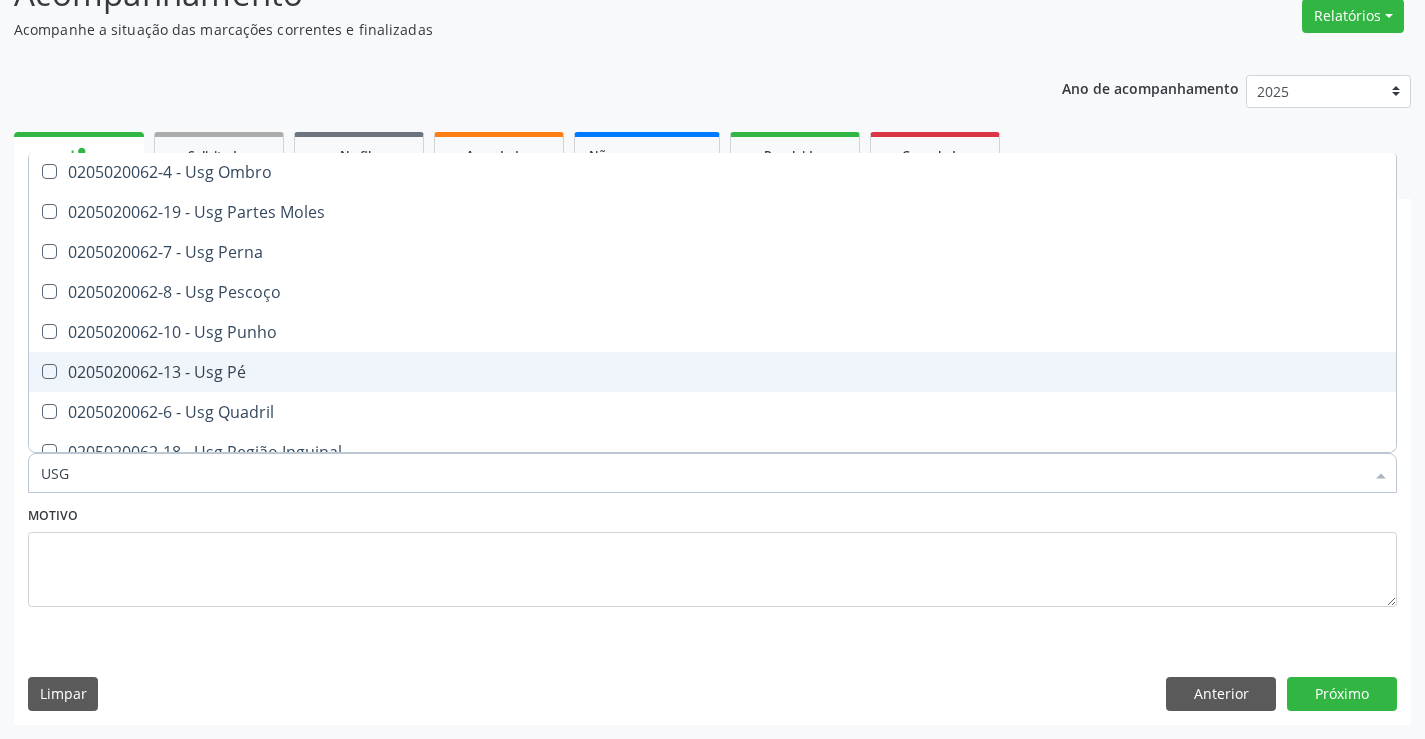 scroll, scrollTop: 314, scrollLeft: 0, axis: vertical 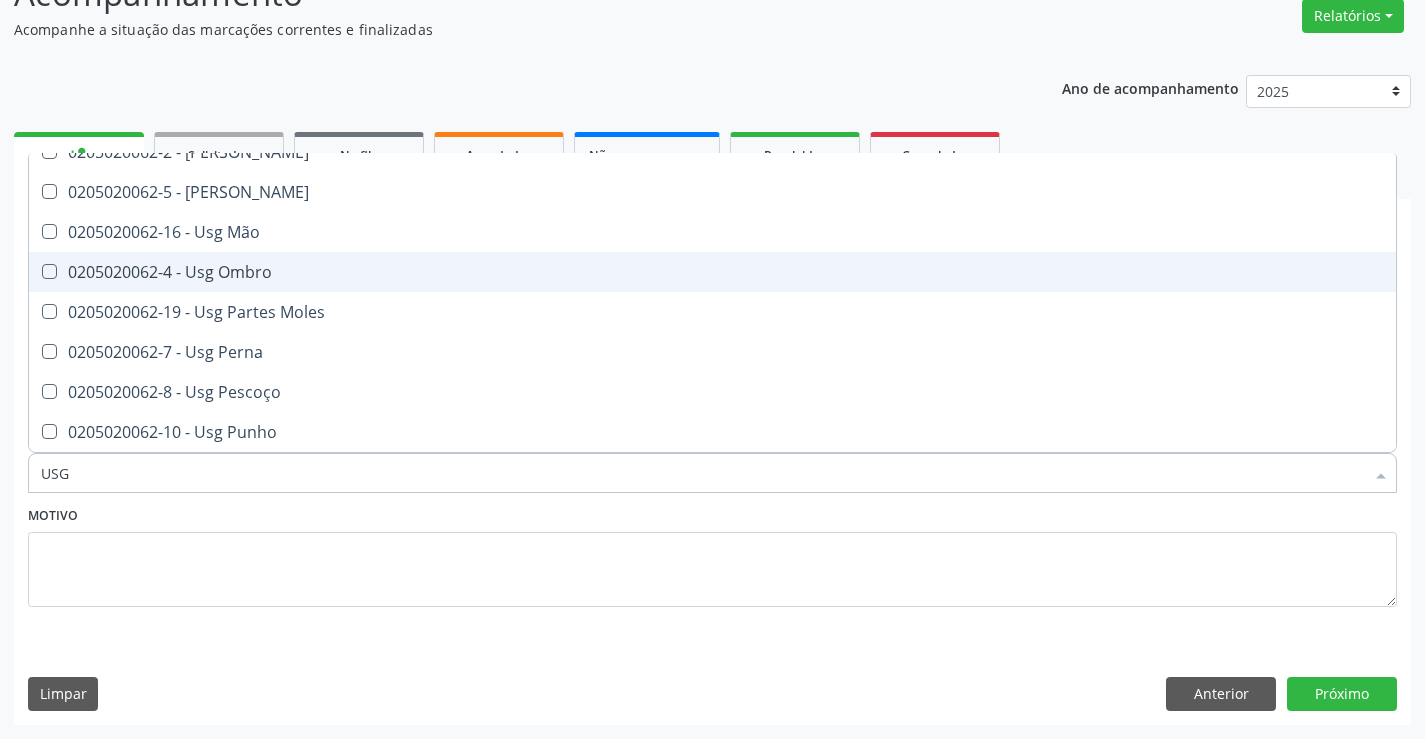 click on "0205020062-4 - Usg Ombro" at bounding box center [712, 272] 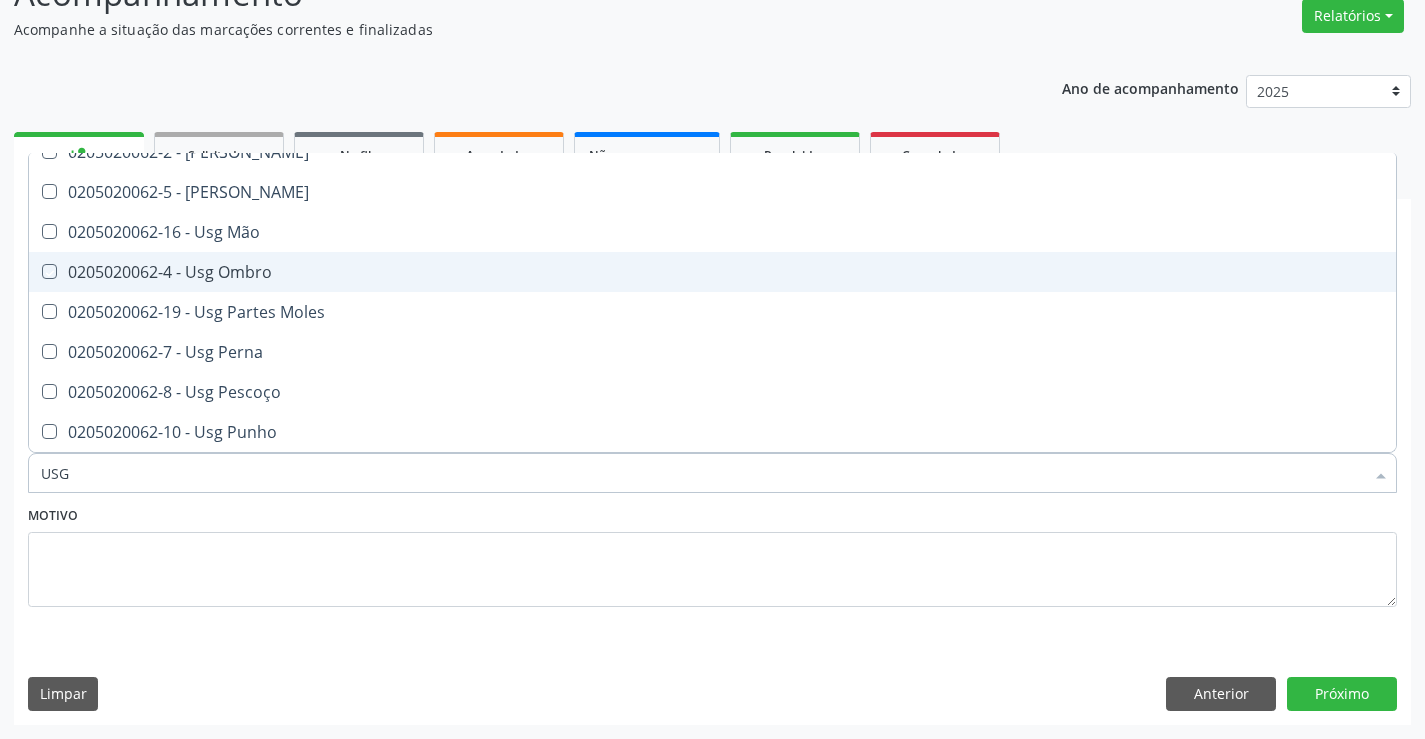 checkbox on "true" 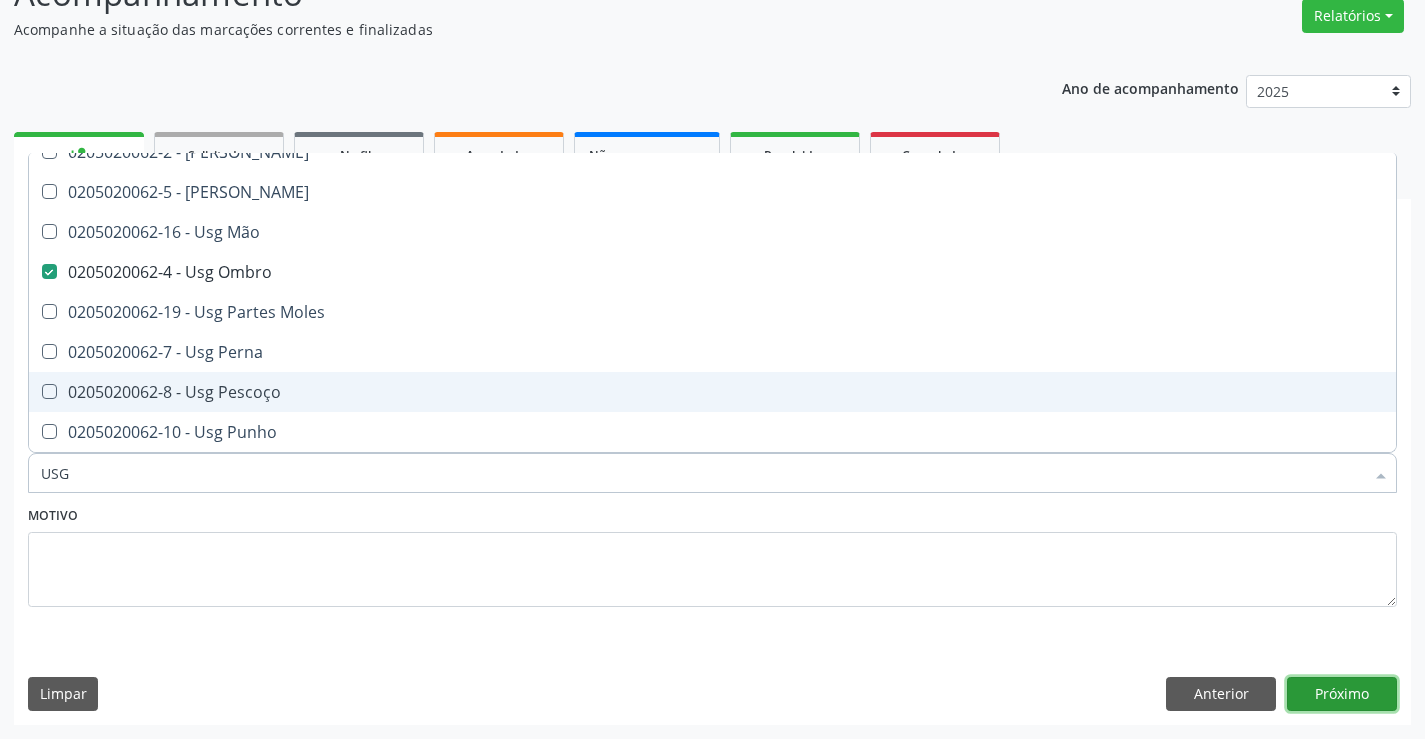 click on "Próximo" at bounding box center [1342, 694] 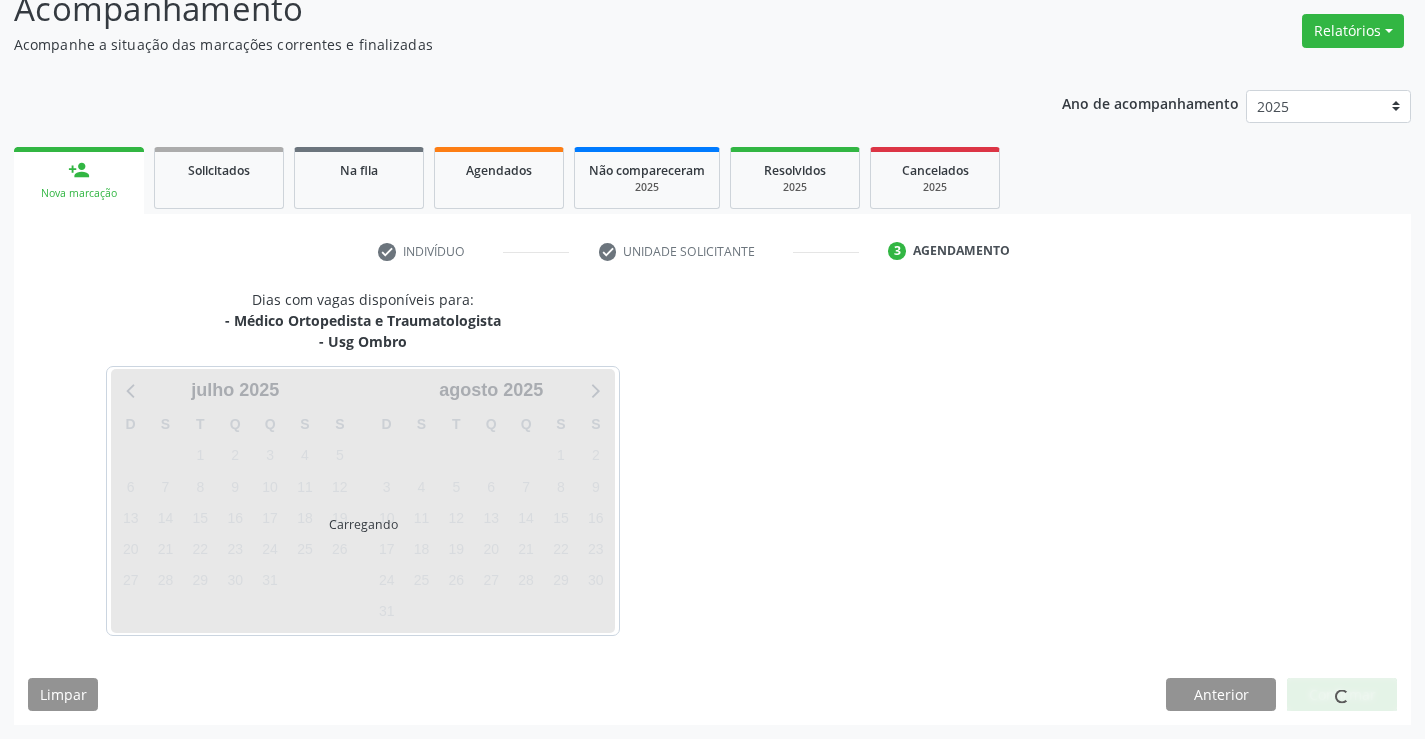 scroll, scrollTop: 152, scrollLeft: 0, axis: vertical 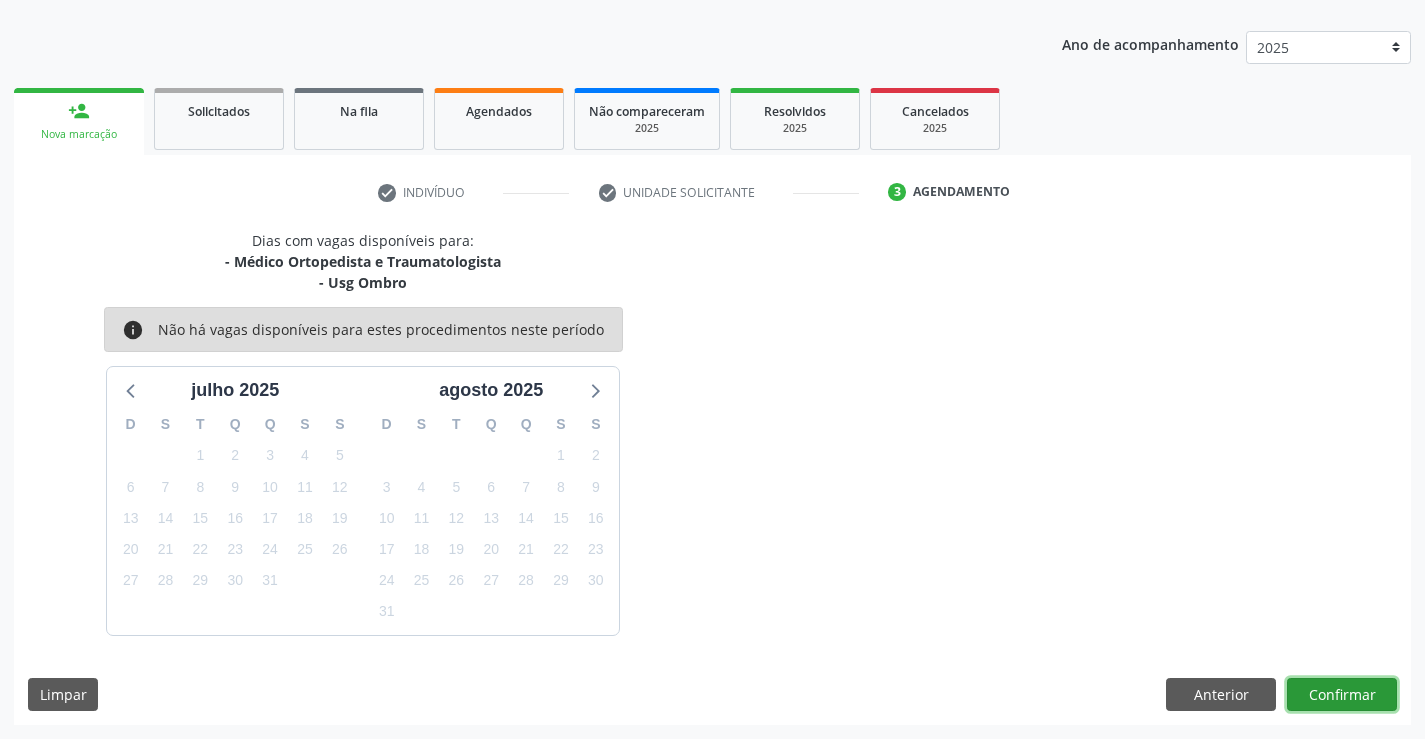 click on "Confirmar" at bounding box center [1342, 695] 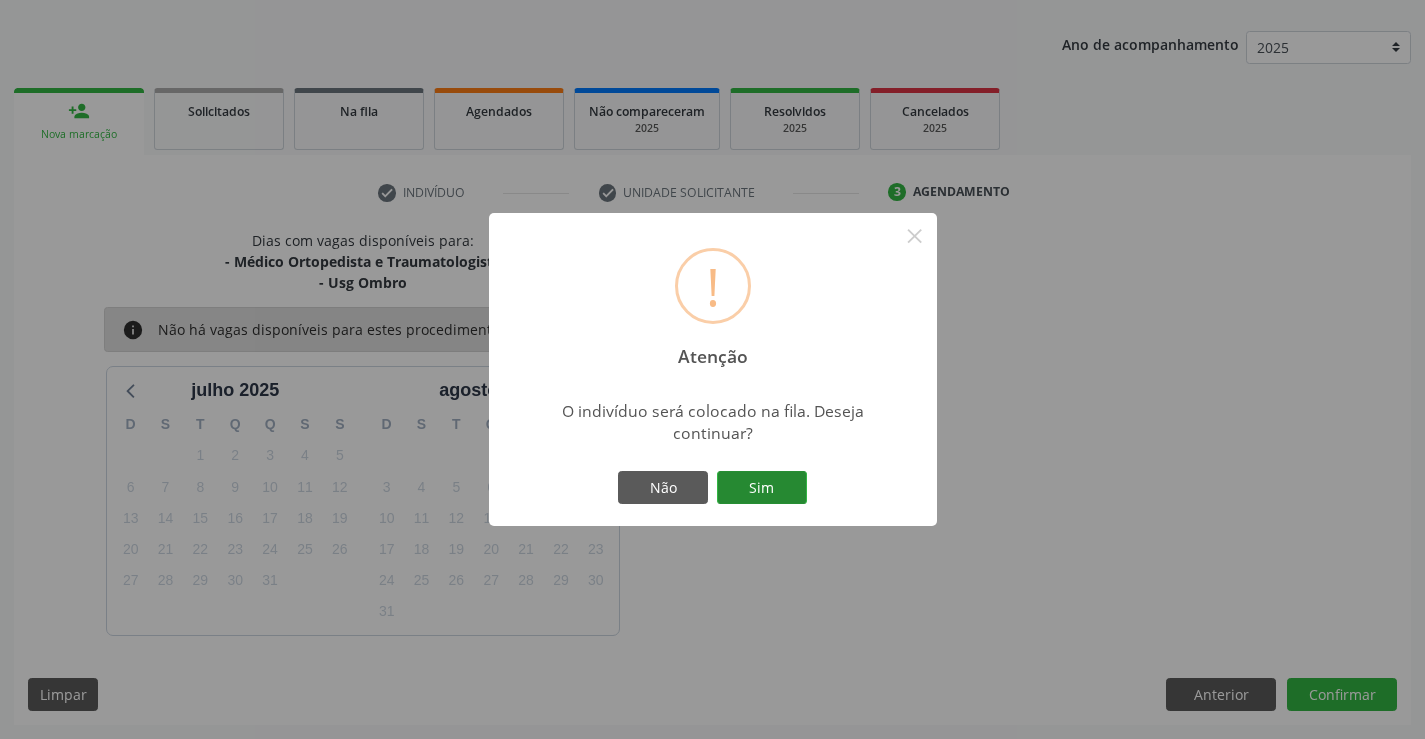 click on "Sim" at bounding box center [762, 488] 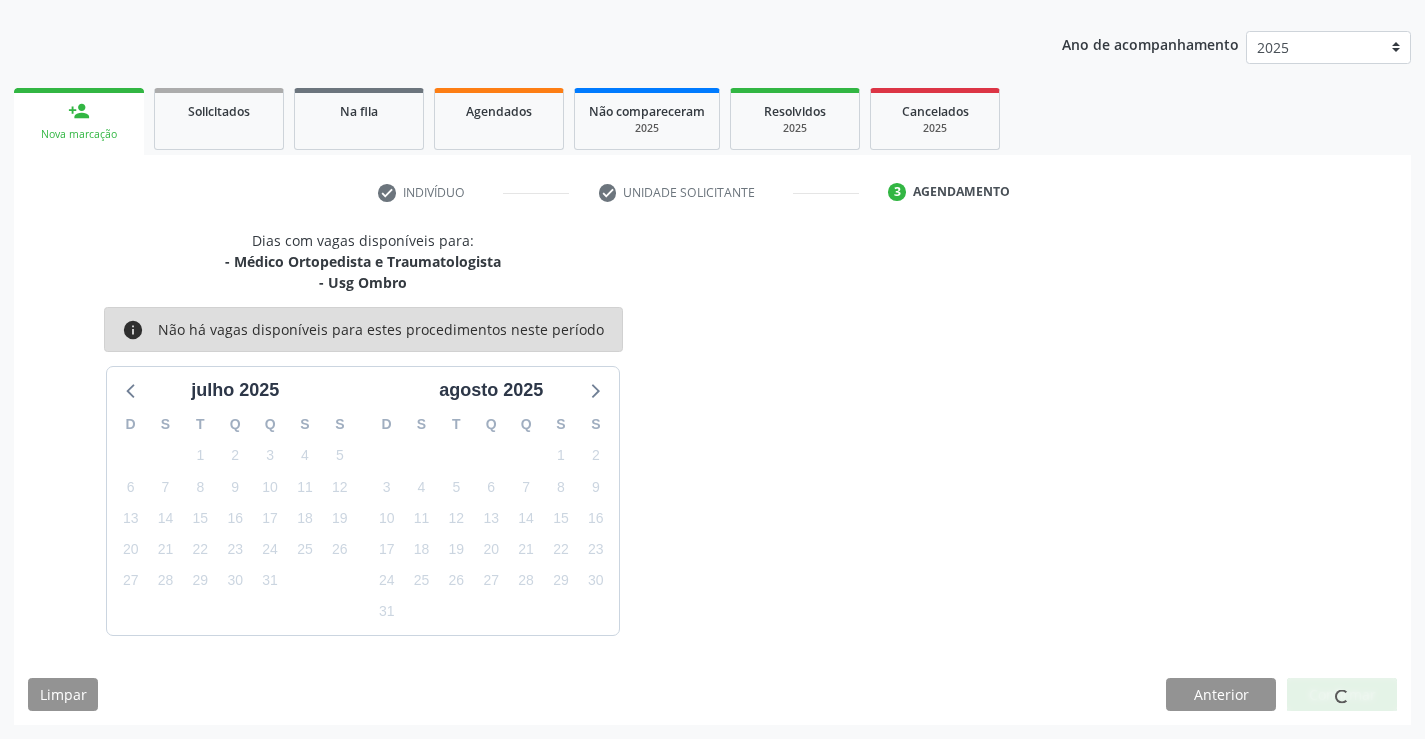 scroll, scrollTop: 0, scrollLeft: 0, axis: both 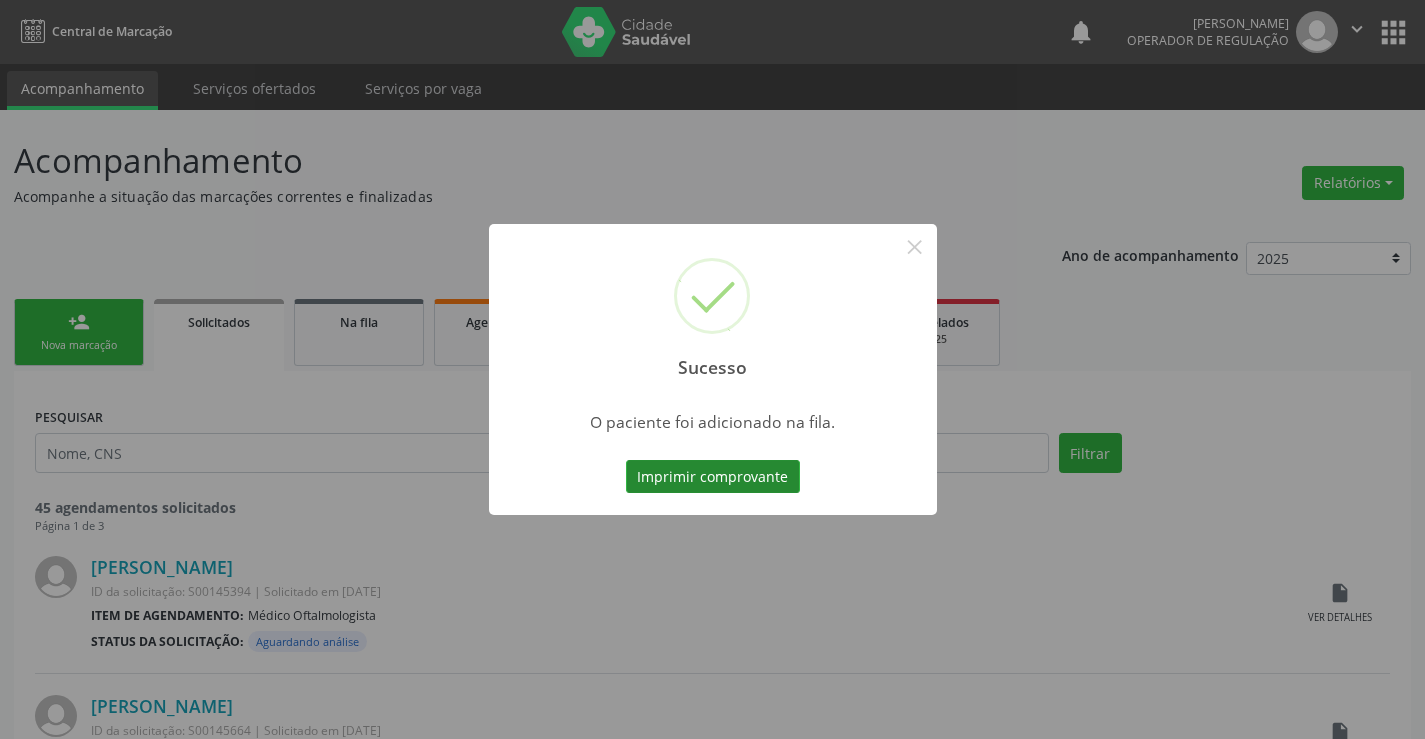 click on "Imprimir comprovante" at bounding box center [713, 477] 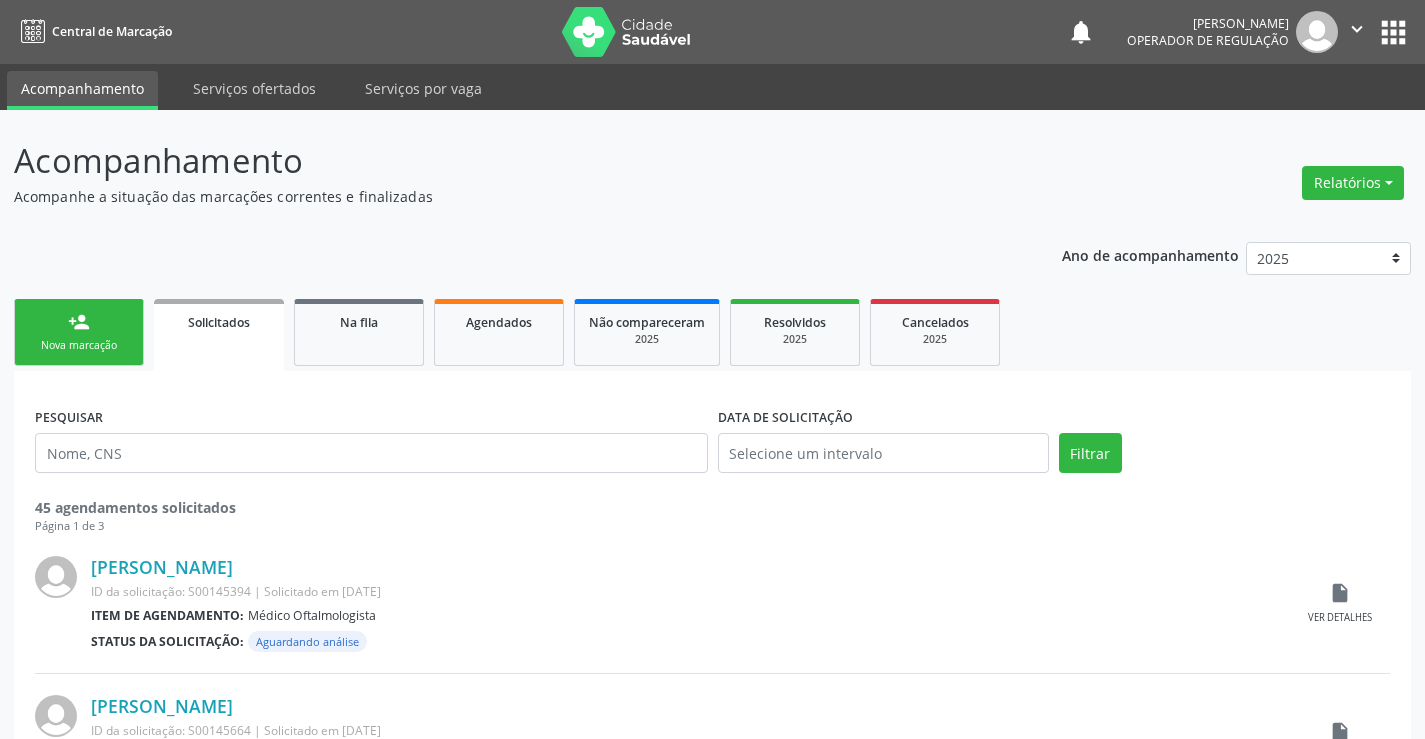 click on "person_add
Nova marcação" at bounding box center [79, 332] 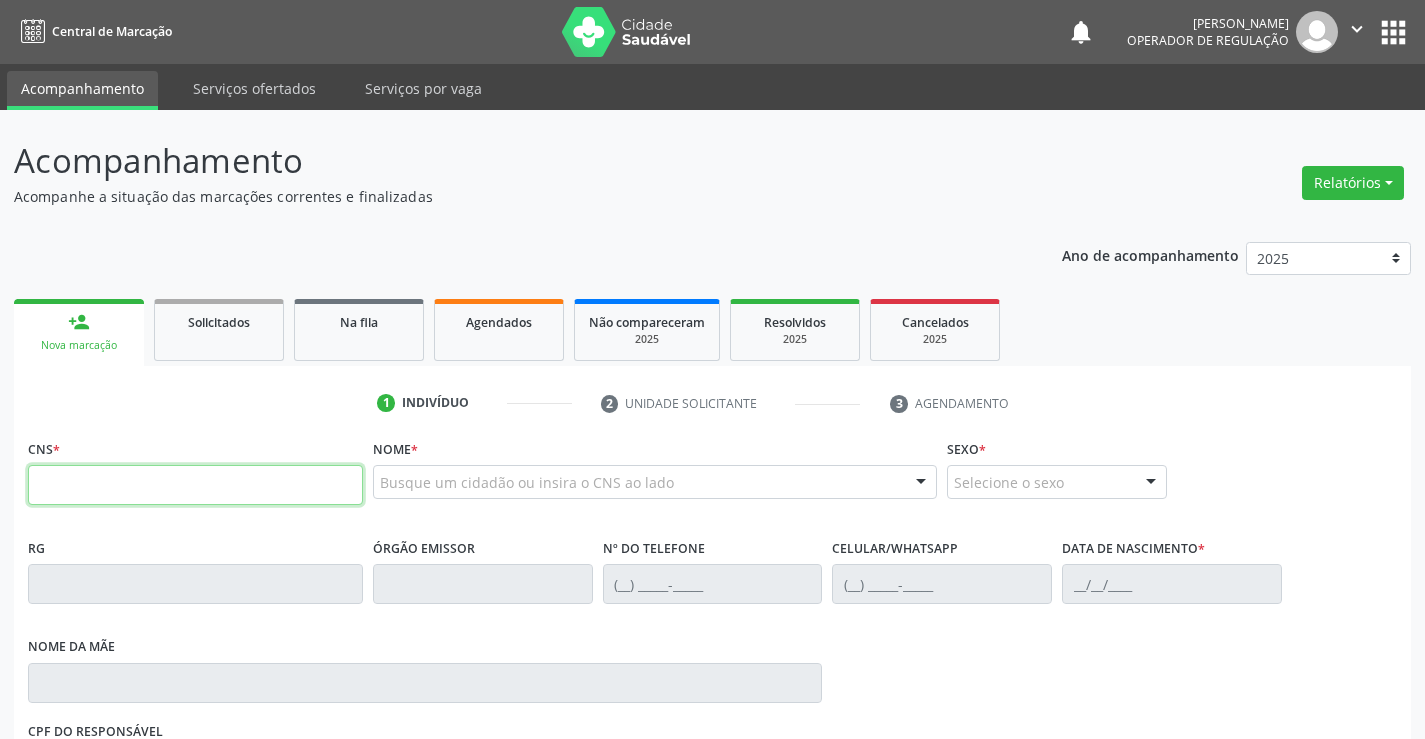 click at bounding box center (195, 485) 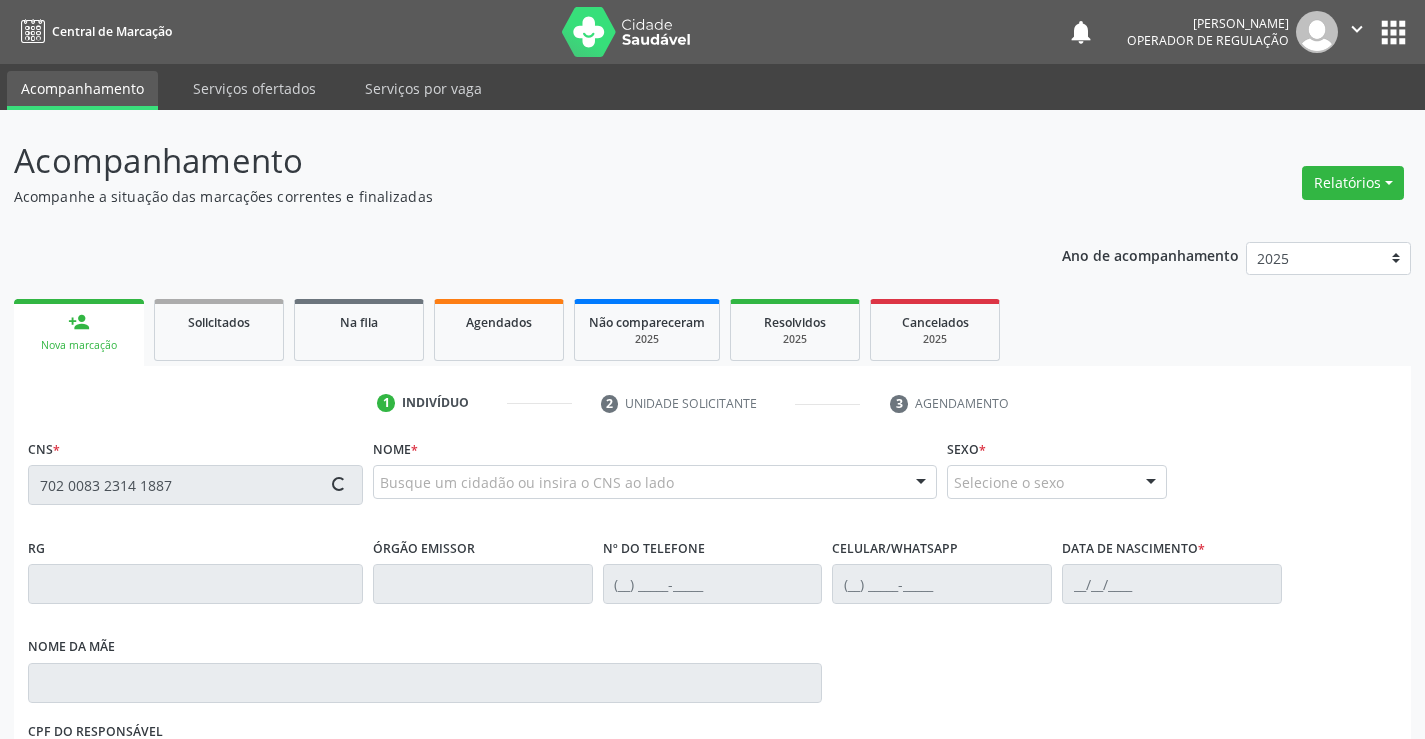 type on "702 0083 2314 1887" 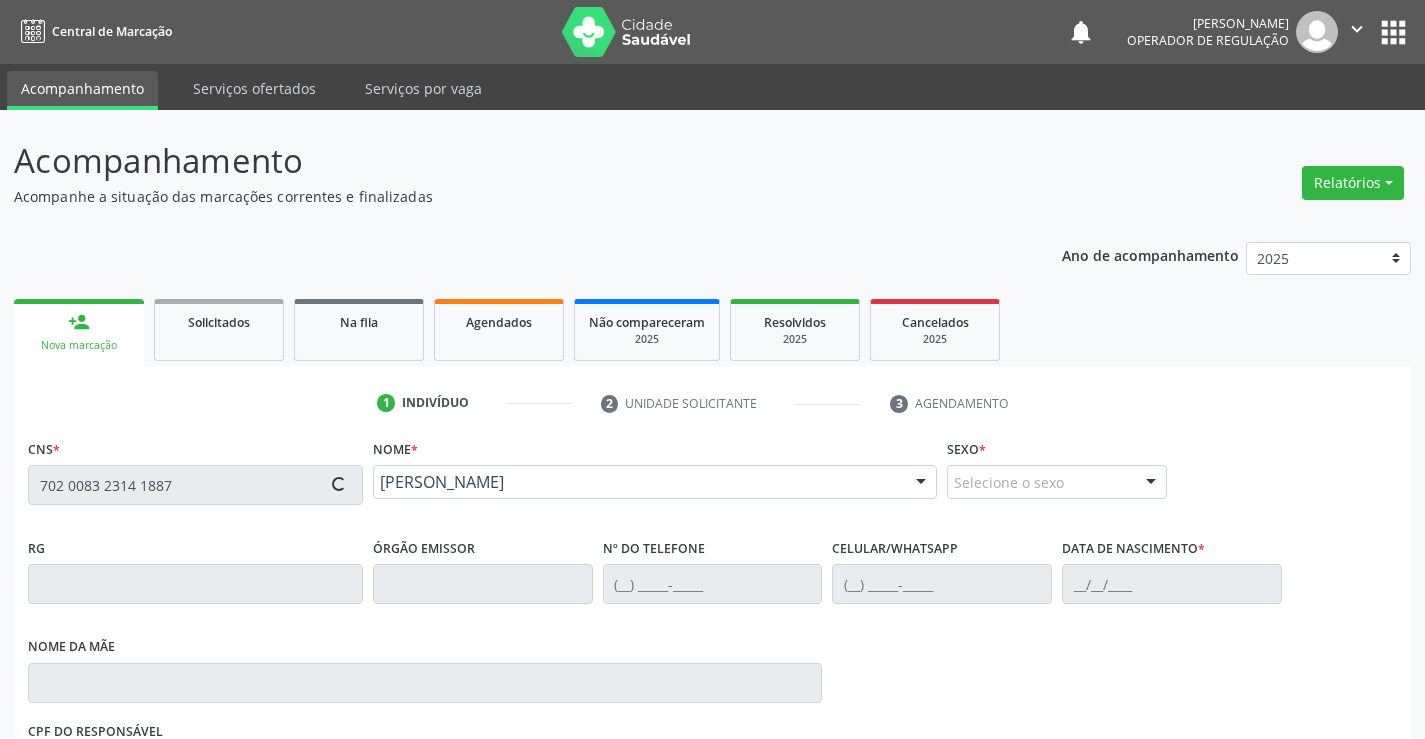 type on "[DATE]" 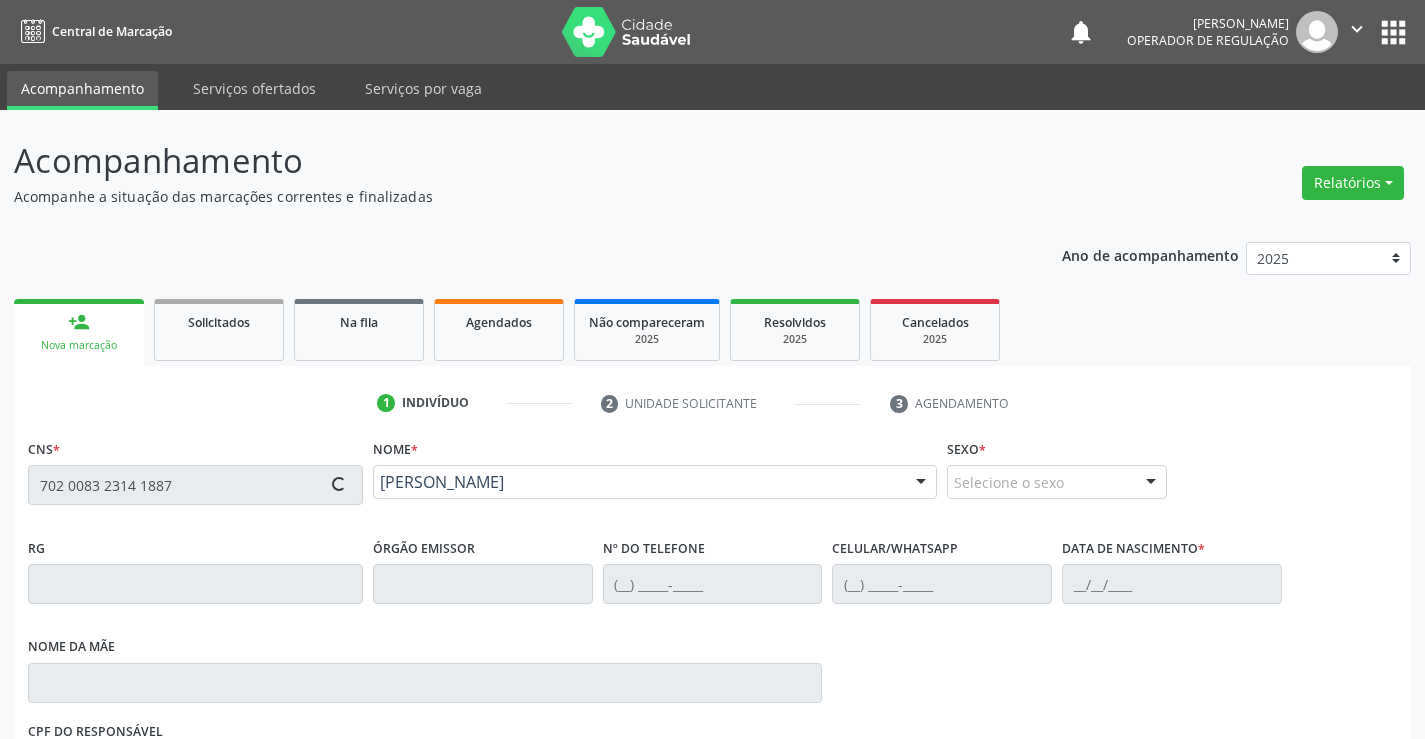 type on "S/N" 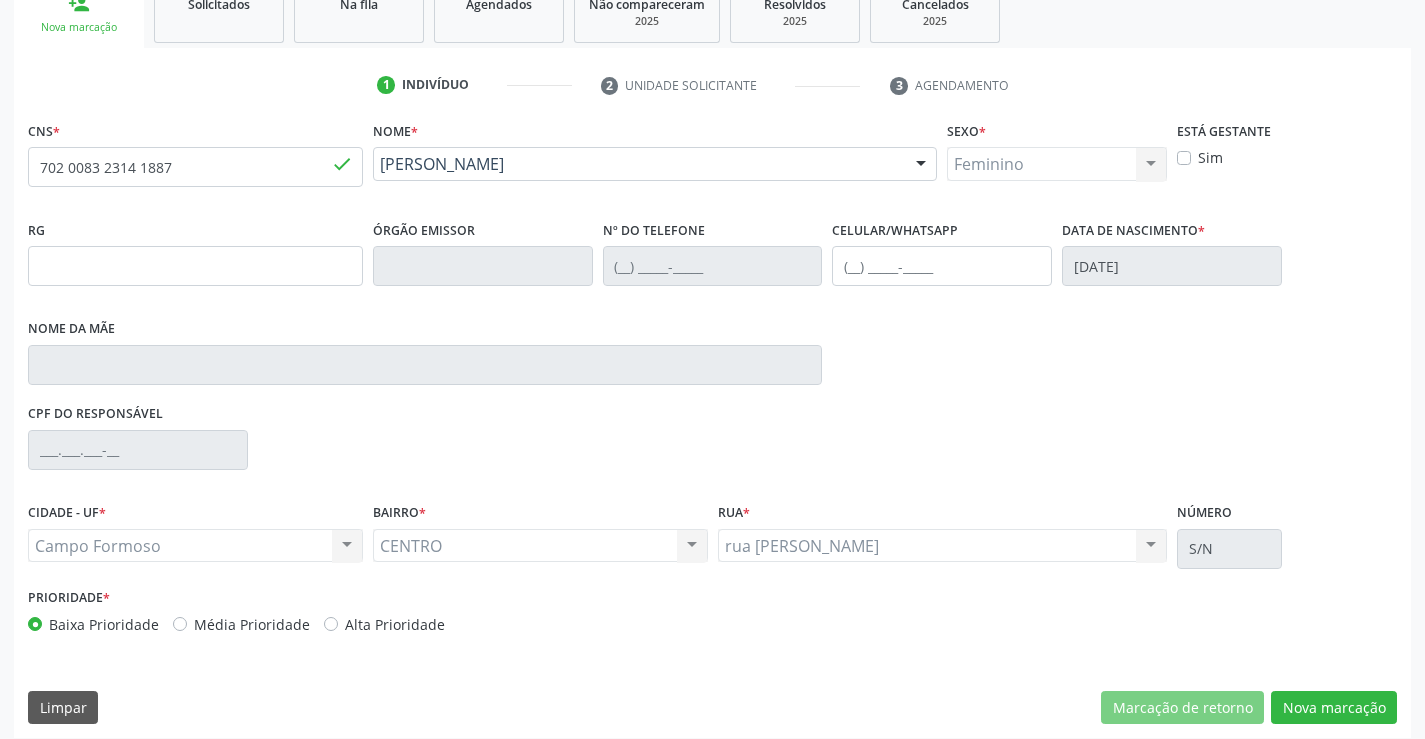 scroll, scrollTop: 331, scrollLeft: 0, axis: vertical 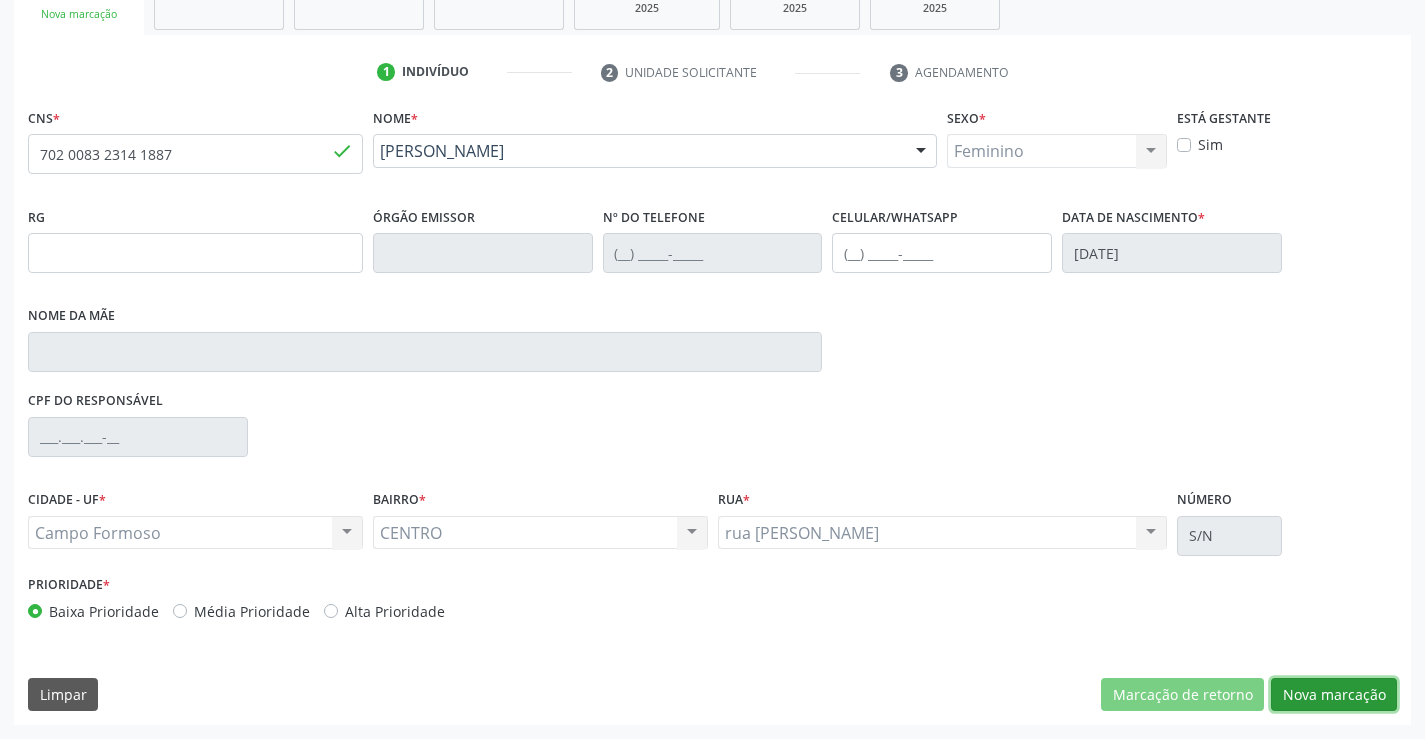 click on "Nova marcação" at bounding box center [1334, 695] 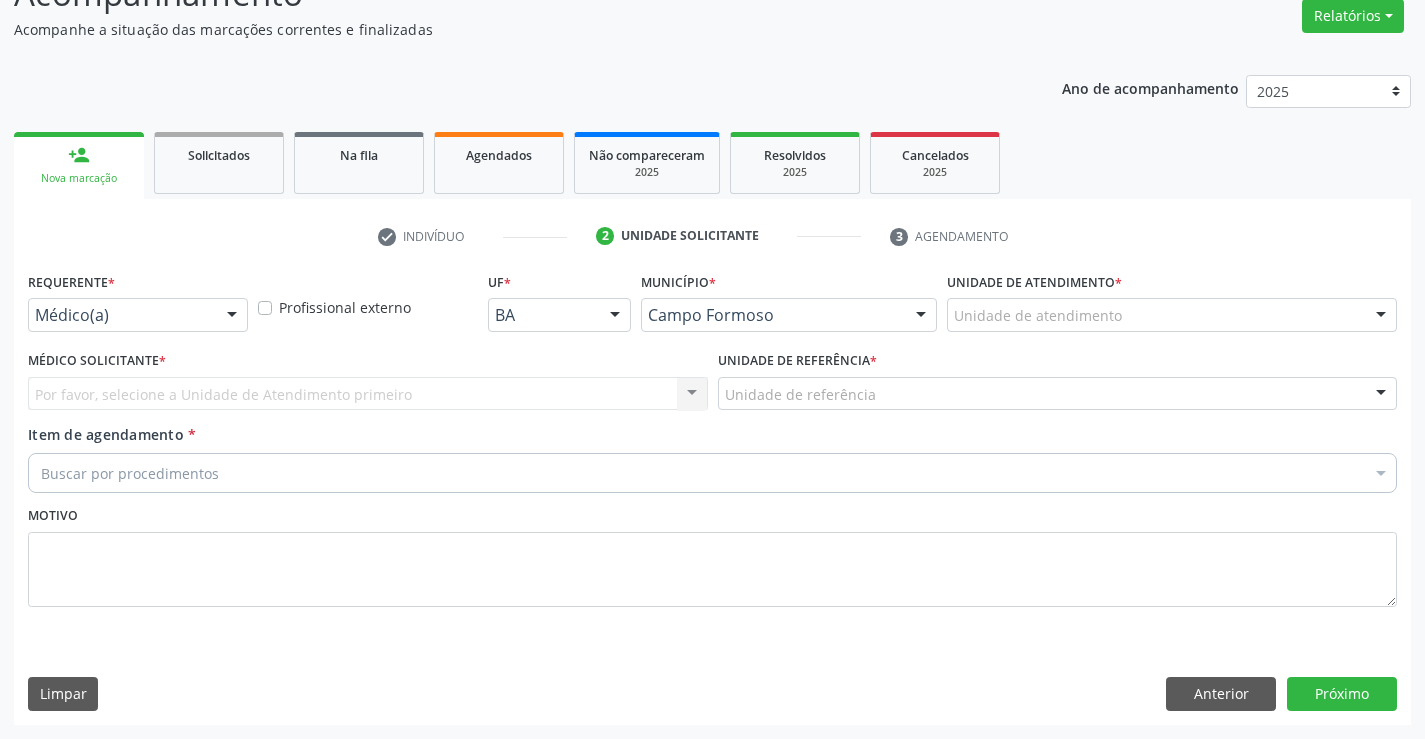 scroll, scrollTop: 167, scrollLeft: 0, axis: vertical 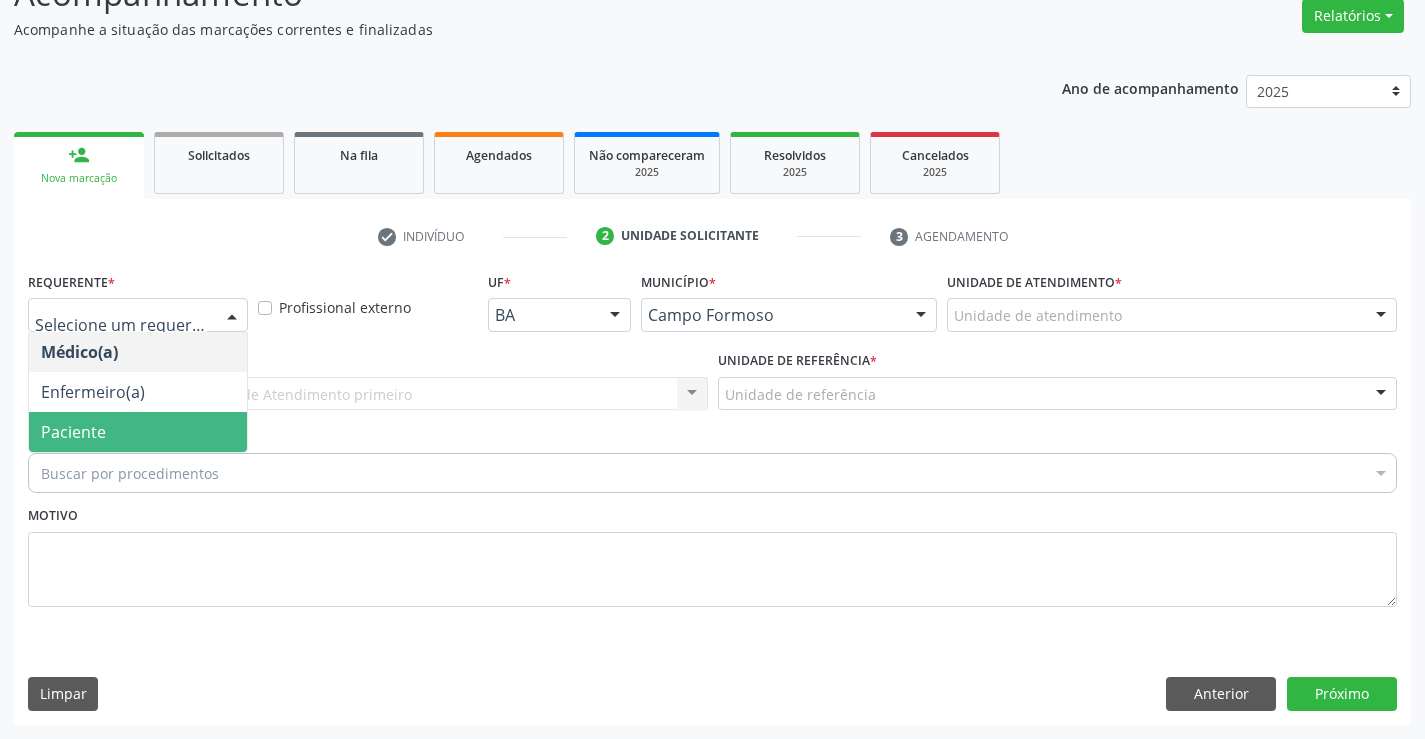click on "Paciente" at bounding box center [138, 432] 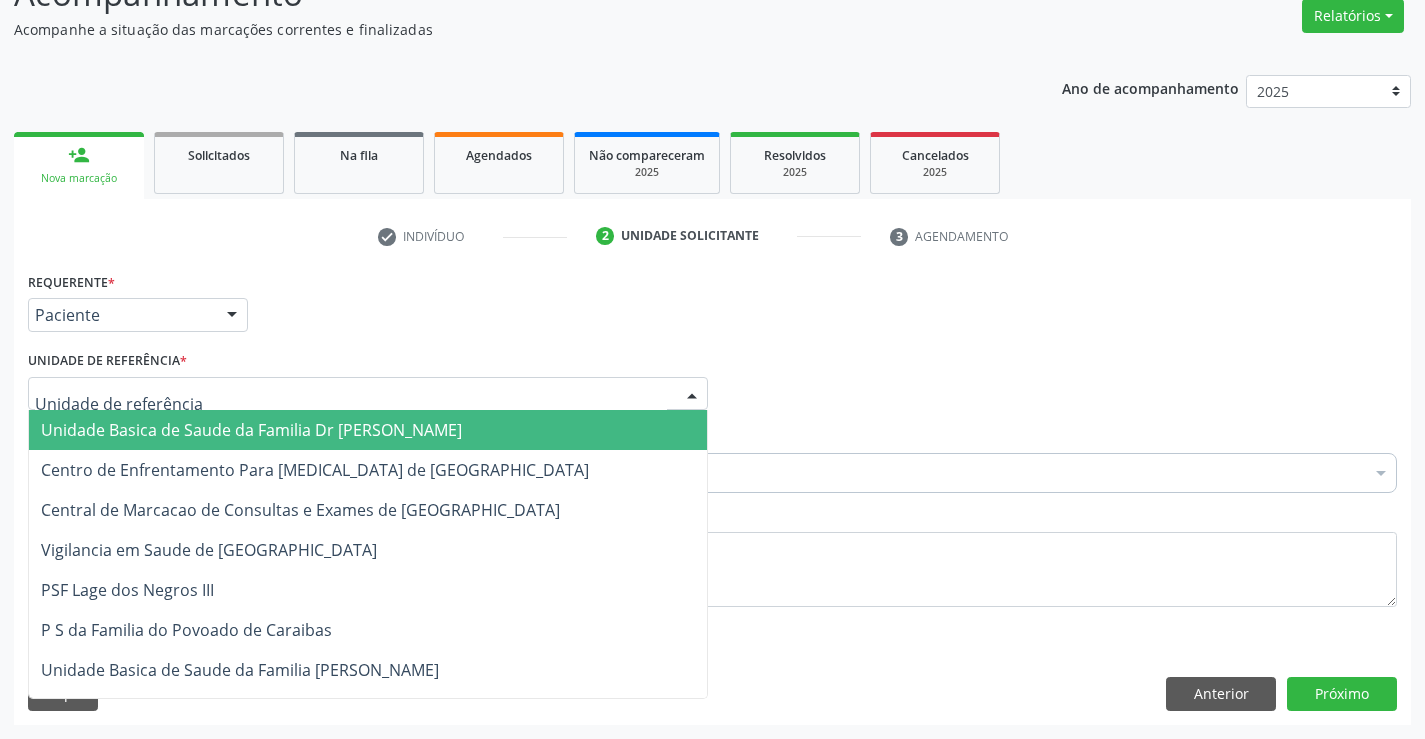 click on "Unidade Basica de Saude da Familia Dr [PERSON_NAME]" at bounding box center [251, 430] 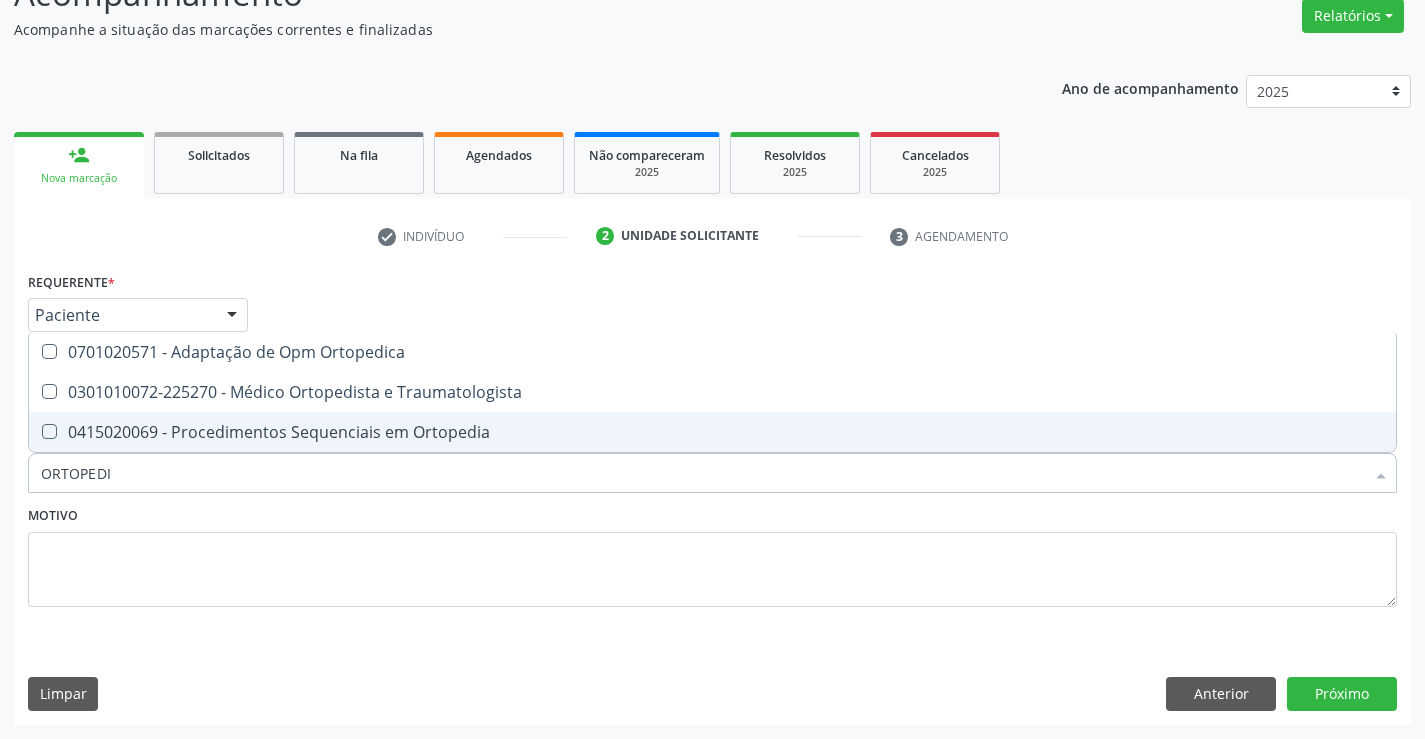 type on "ORTOPED" 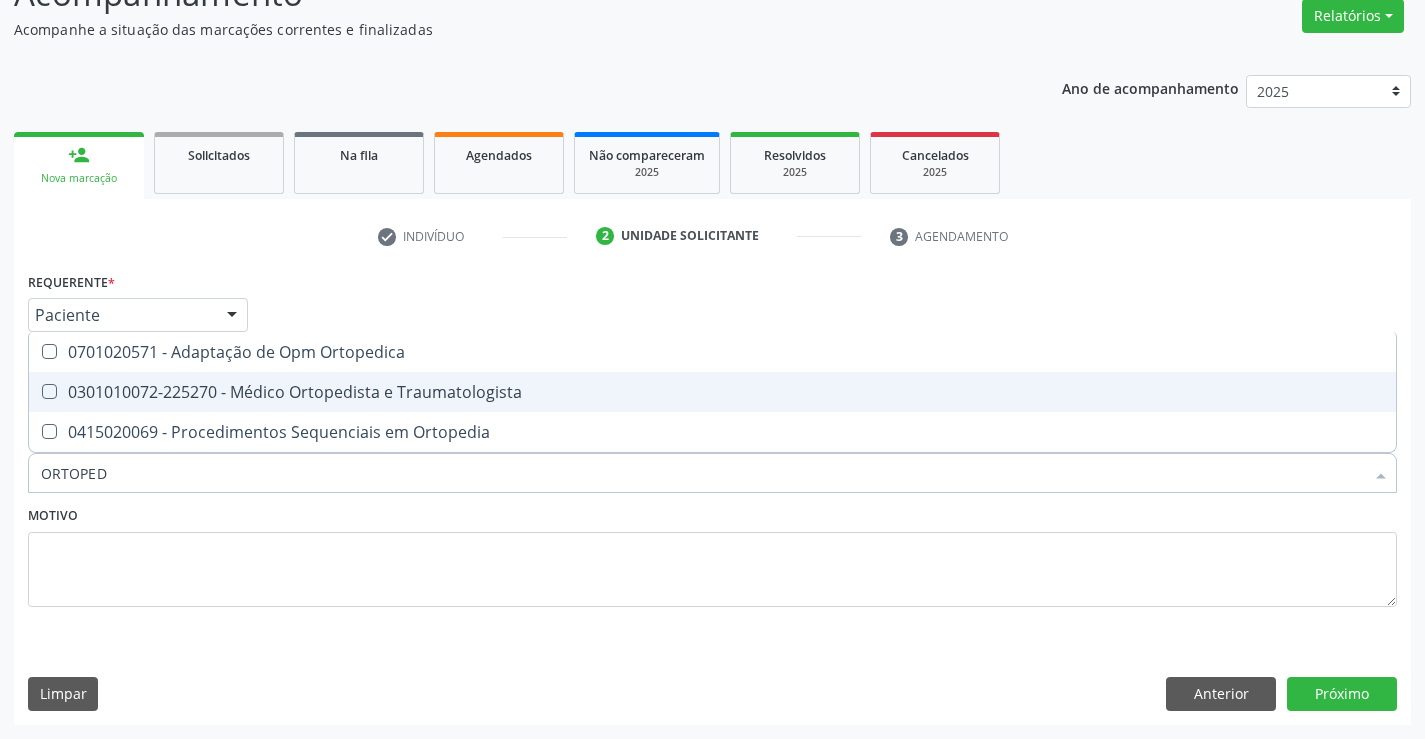 click on "0301010072-225270 - Médico Ortopedista e Traumatologista" at bounding box center (712, 392) 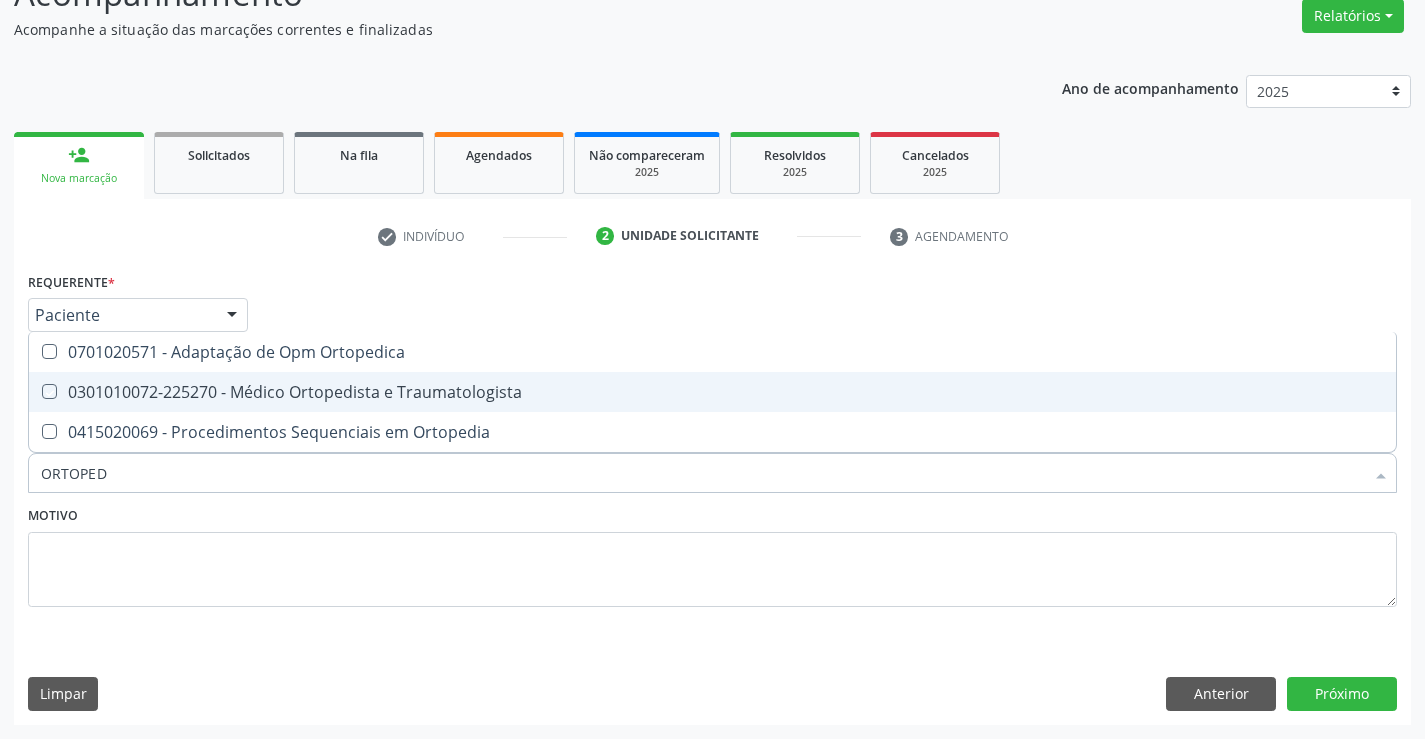 checkbox on "true" 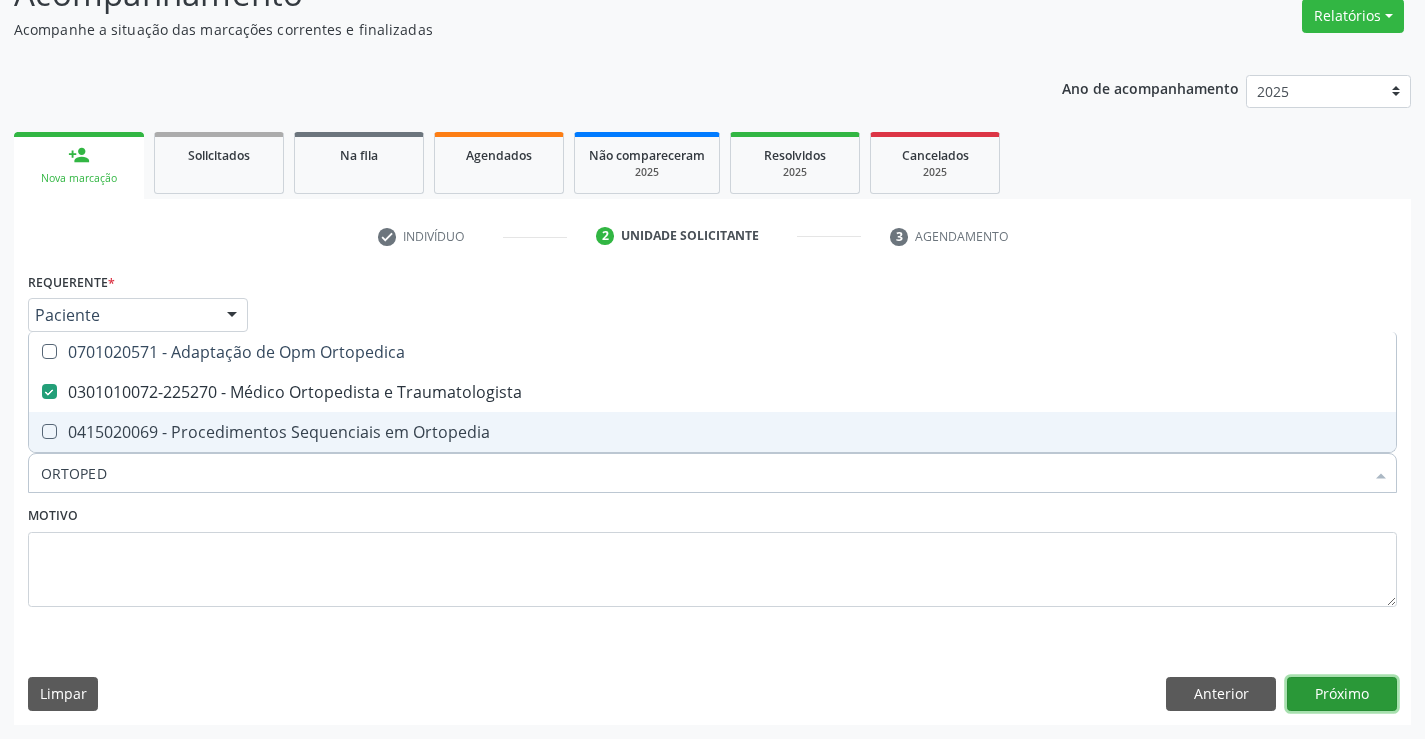 click on "Próximo" at bounding box center [1342, 694] 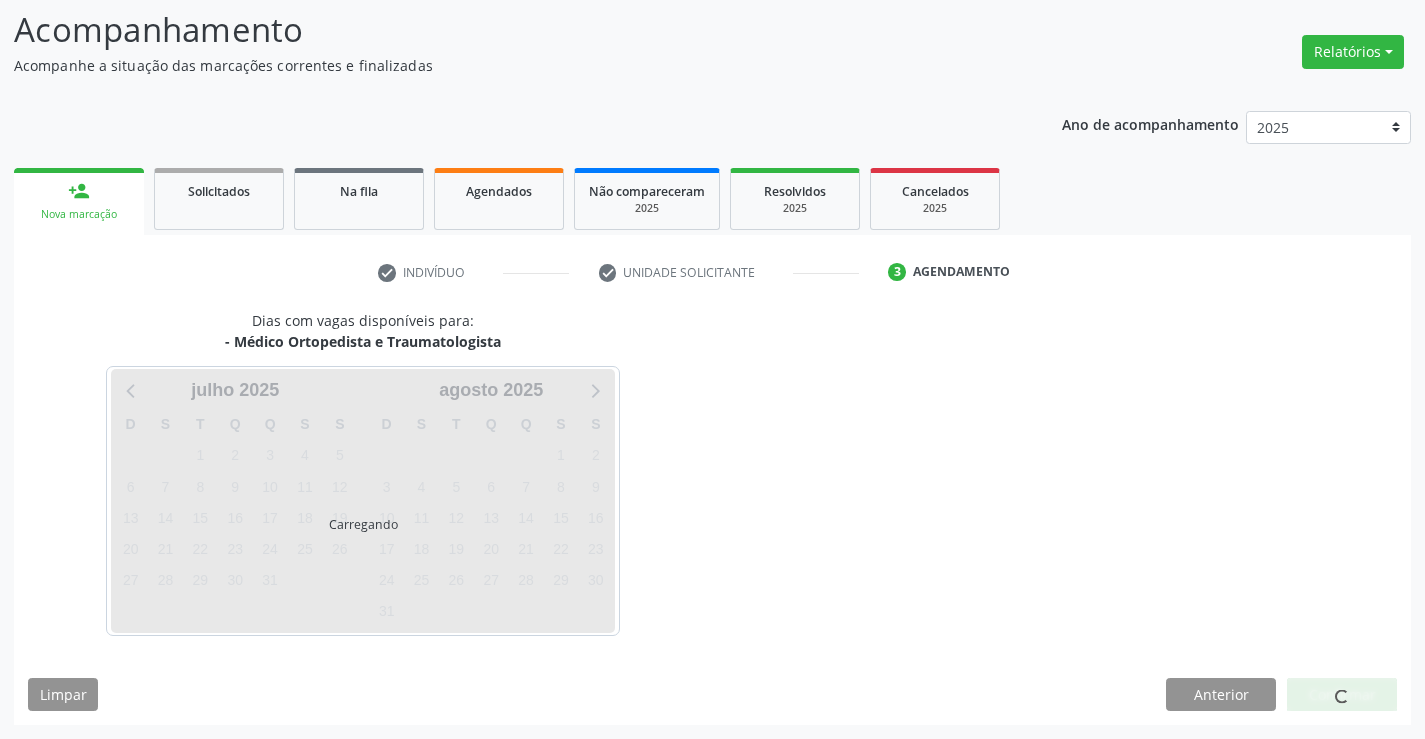 scroll, scrollTop: 131, scrollLeft: 0, axis: vertical 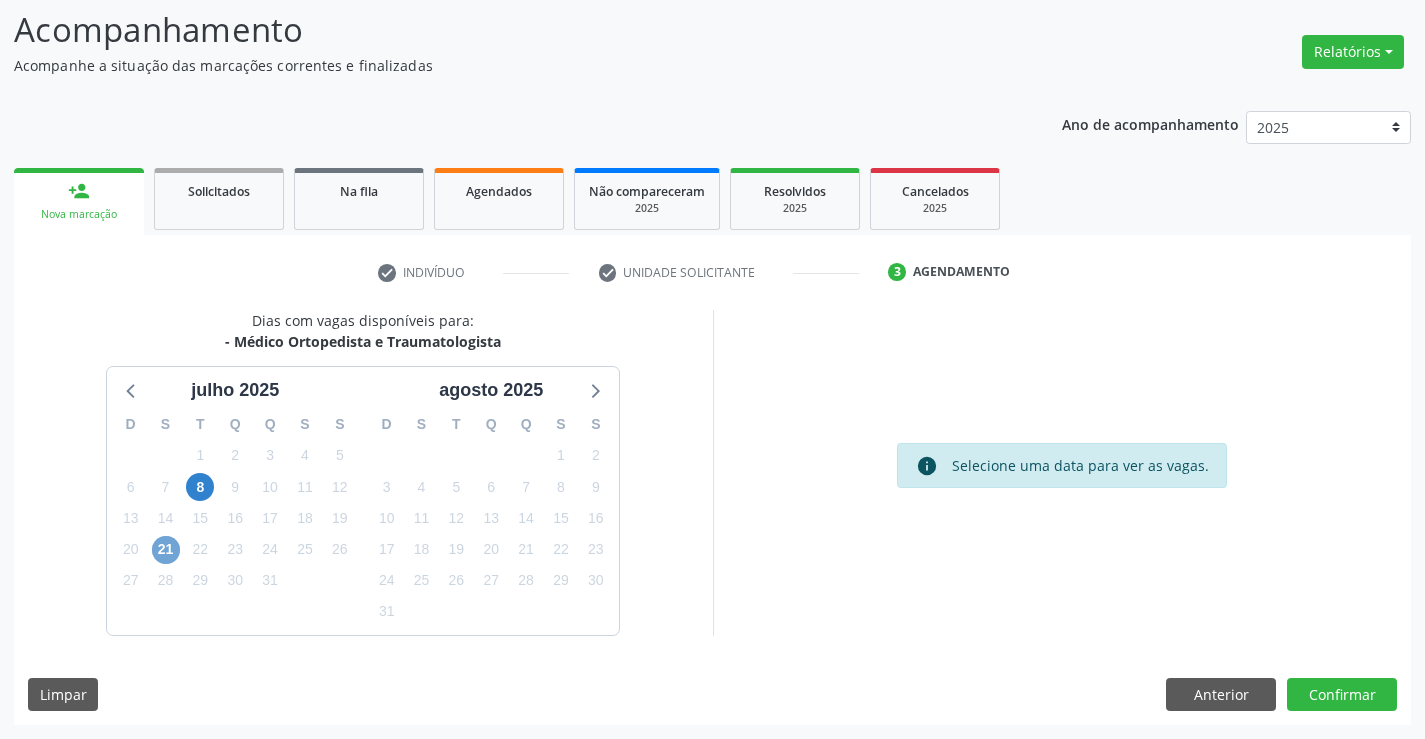 click on "21" at bounding box center [166, 550] 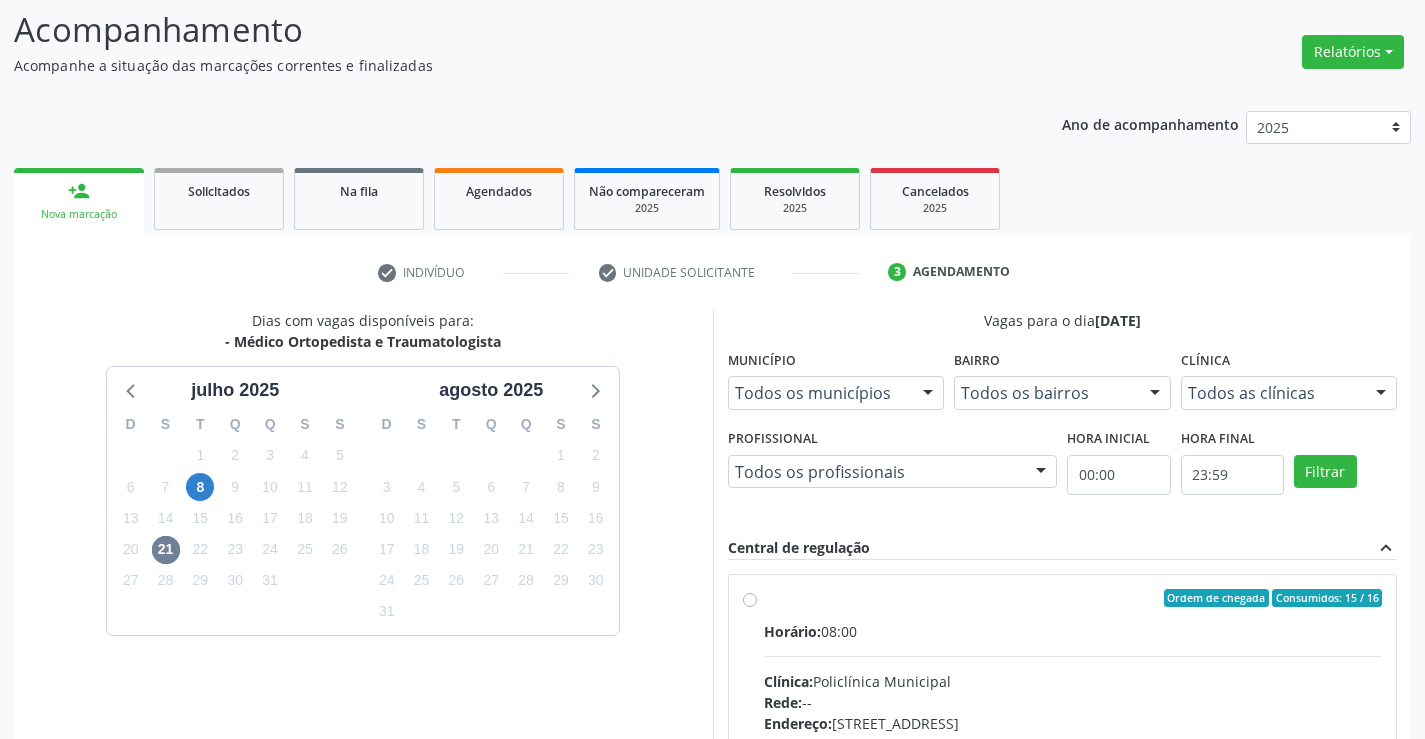 click on "Ordem de chegada
Consumidos: 15 / 16
Horário:   08:00
Clínica:  Policlínica Municipal
Rede:
--
Endereço:   Predio, nº 386, Centro, Campo Formoso - BA
Telefone:   (74) 6451312
Profissional:
Mauricio Cardoso Ribeiro Junior
Informações adicionais sobre o atendimento
Idade de atendimento:
de 0 a 120 anos
Gênero(s) atendido(s):
Masculino e Feminino
Informações adicionais:
--" at bounding box center [1073, 742] 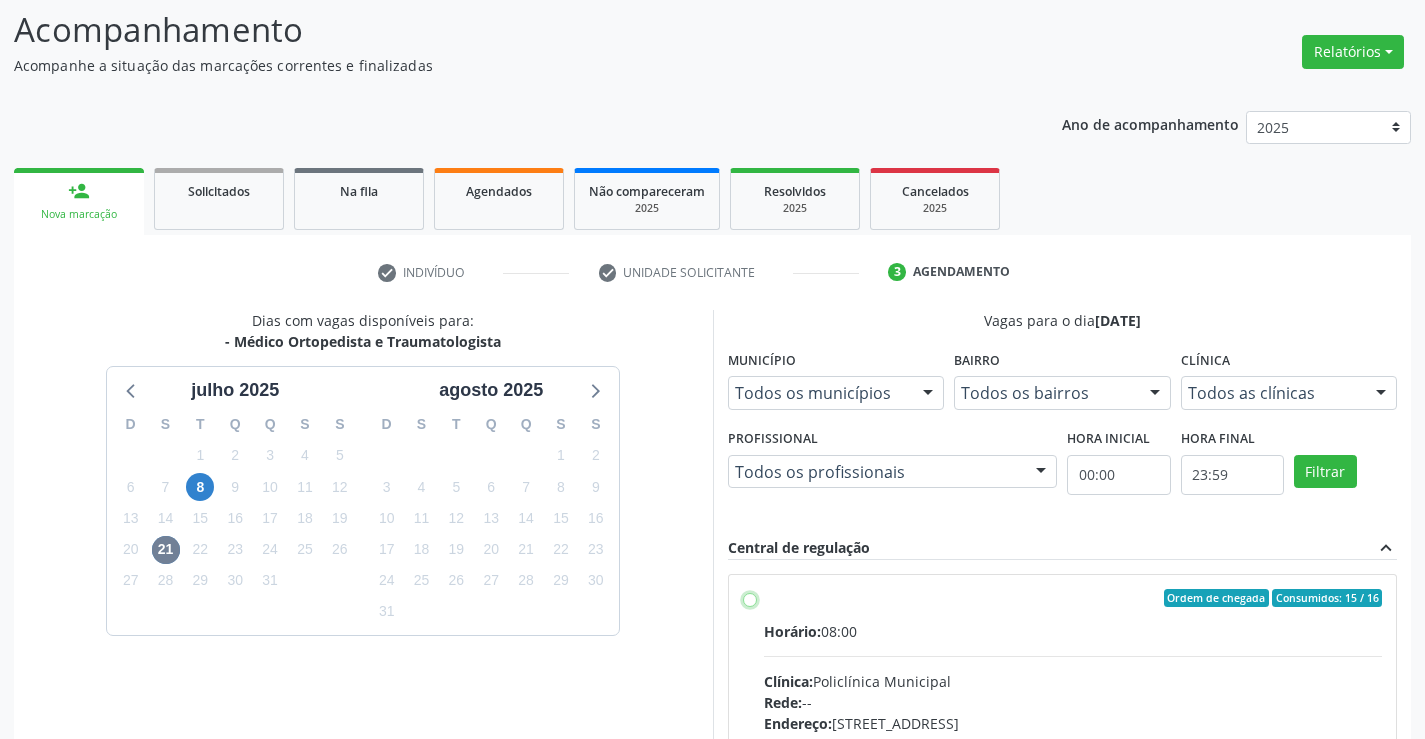 click on "Ordem de chegada
Consumidos: 15 / 16
Horário:   08:00
Clínica:  Policlínica Municipal
Rede:
--
Endereço:   Predio, nº 386, Centro, Campo Formoso - BA
Telefone:   (74) 6451312
Profissional:
Mauricio Cardoso Ribeiro Junior
Informações adicionais sobre o atendimento
Idade de atendimento:
de 0 a 120 anos
Gênero(s) atendido(s):
Masculino e Feminino
Informações adicionais:
--" at bounding box center [750, 598] 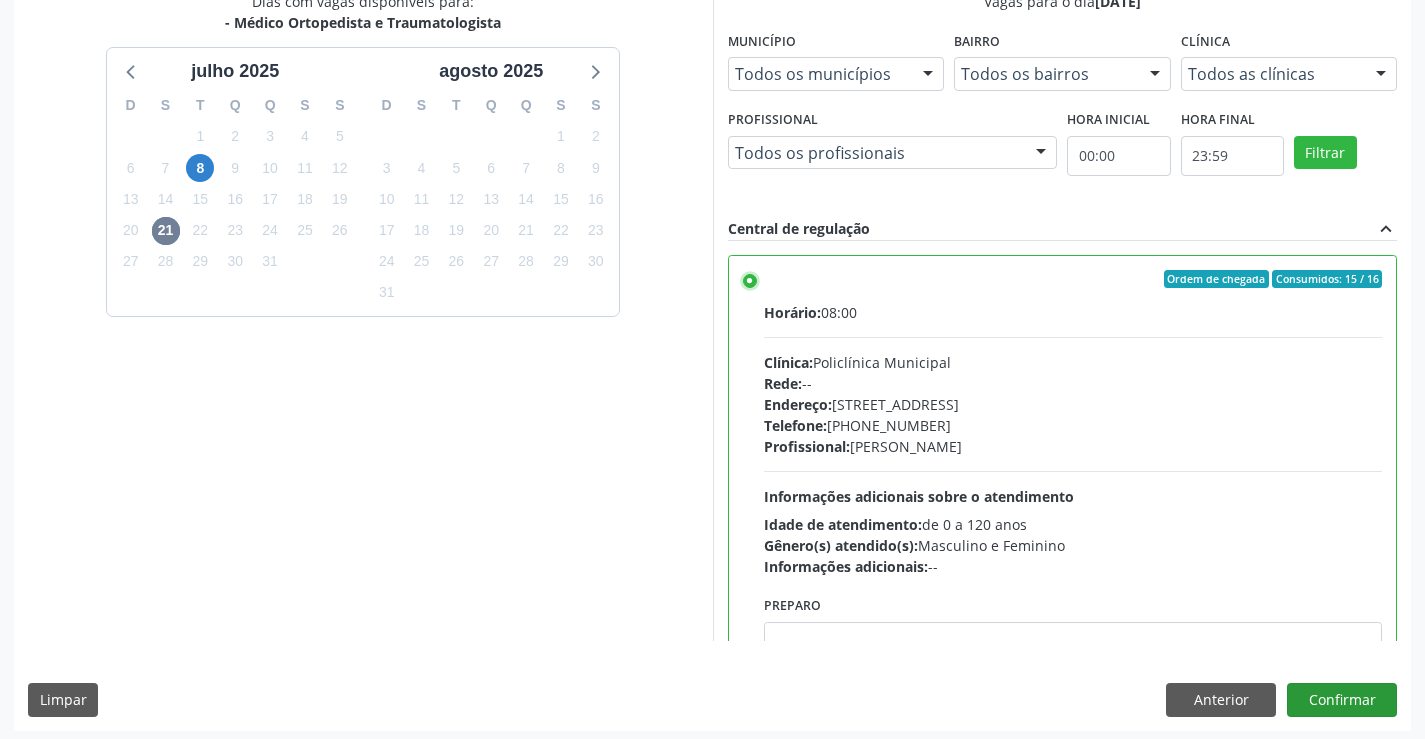 scroll, scrollTop: 456, scrollLeft: 0, axis: vertical 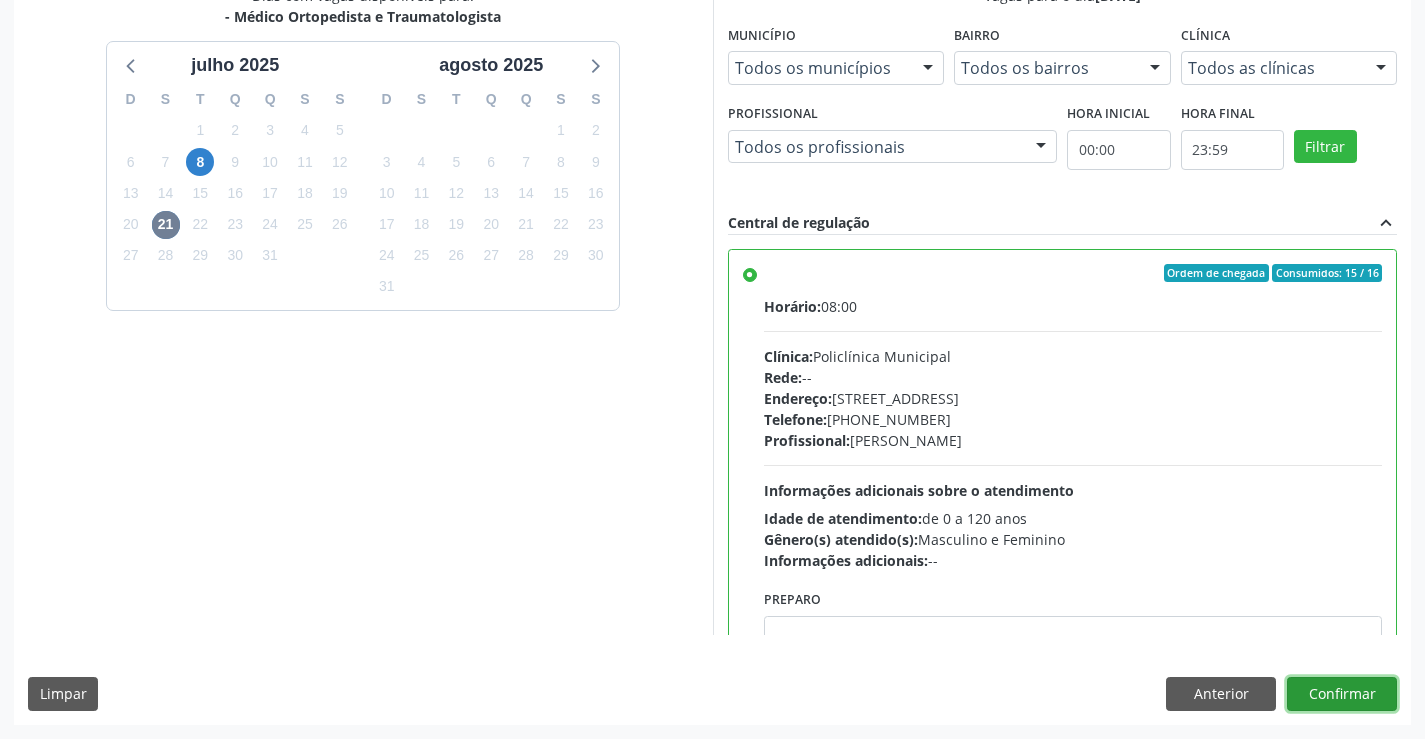 click on "Confirmar" at bounding box center (1342, 694) 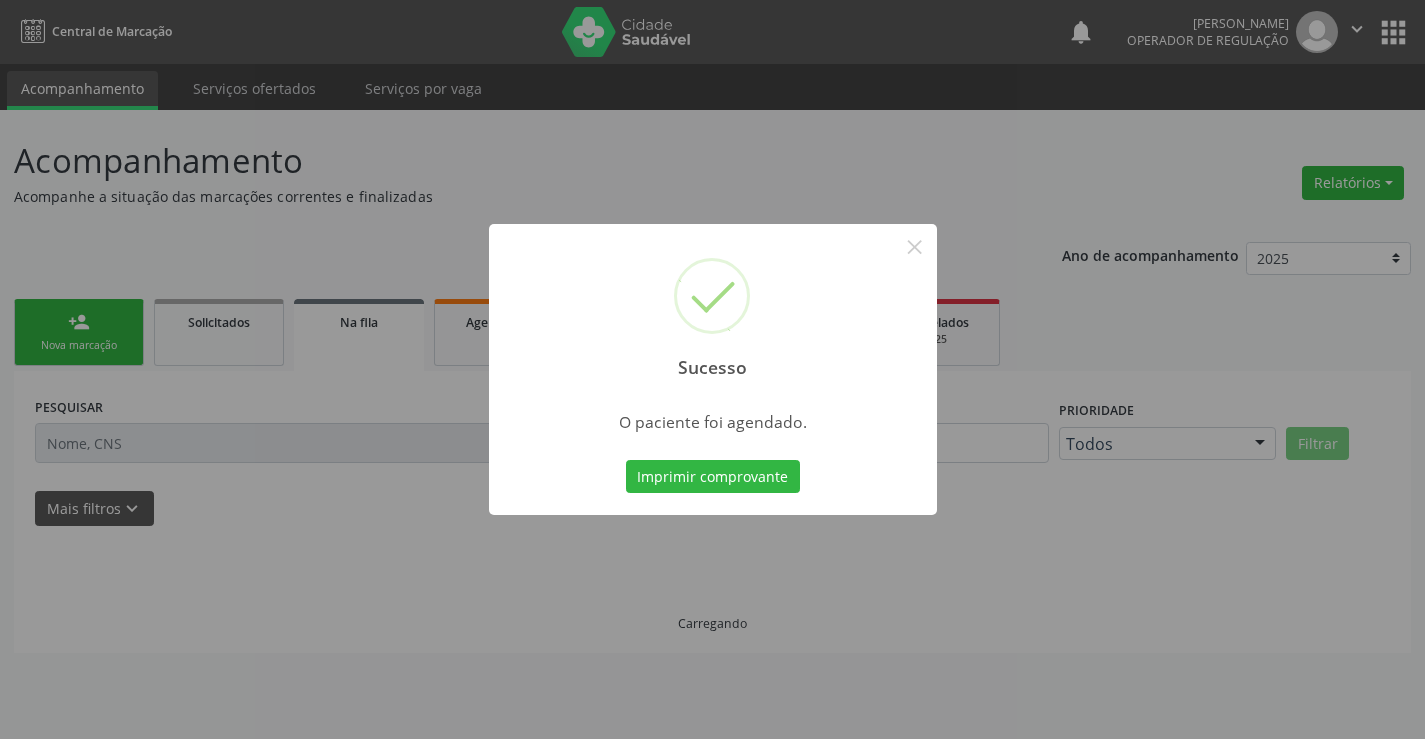 scroll, scrollTop: 0, scrollLeft: 0, axis: both 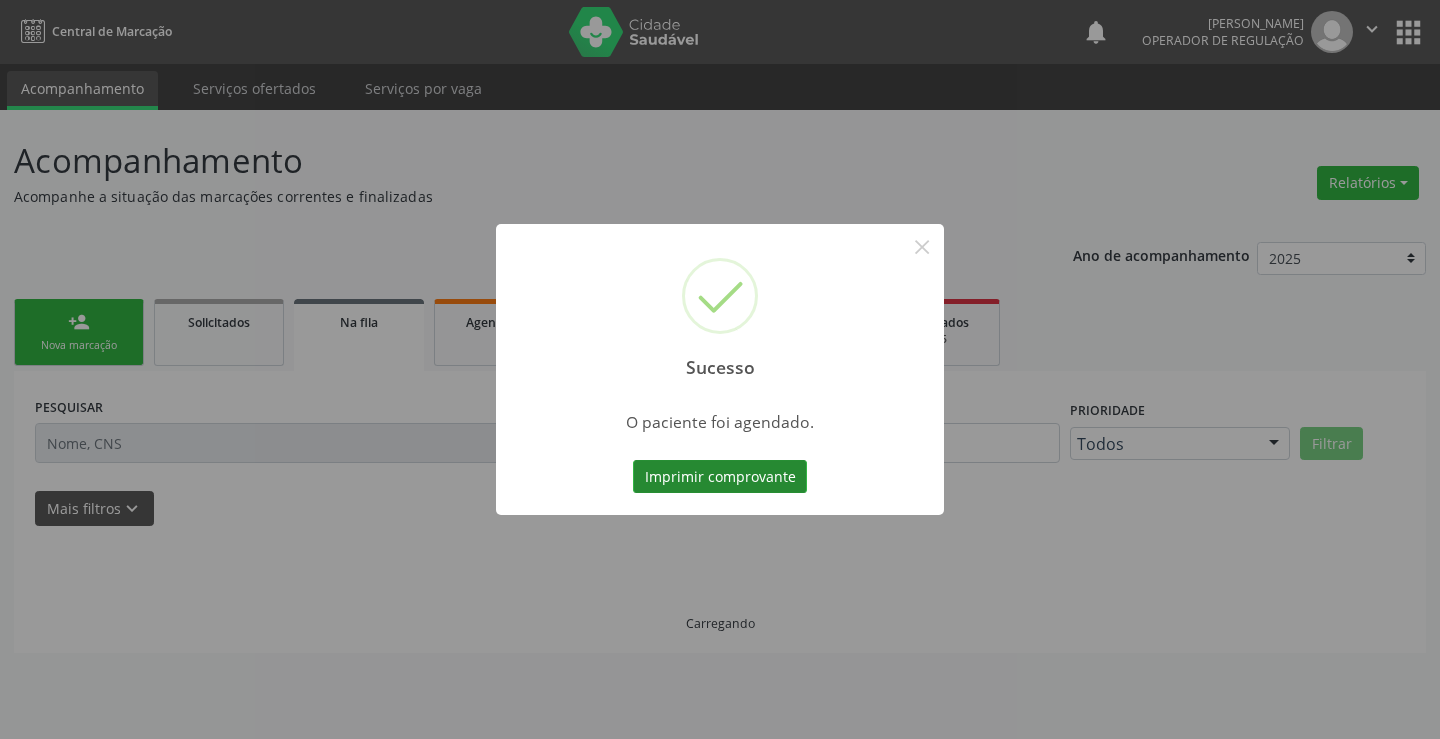 click on "Imprimir comprovante" at bounding box center [720, 477] 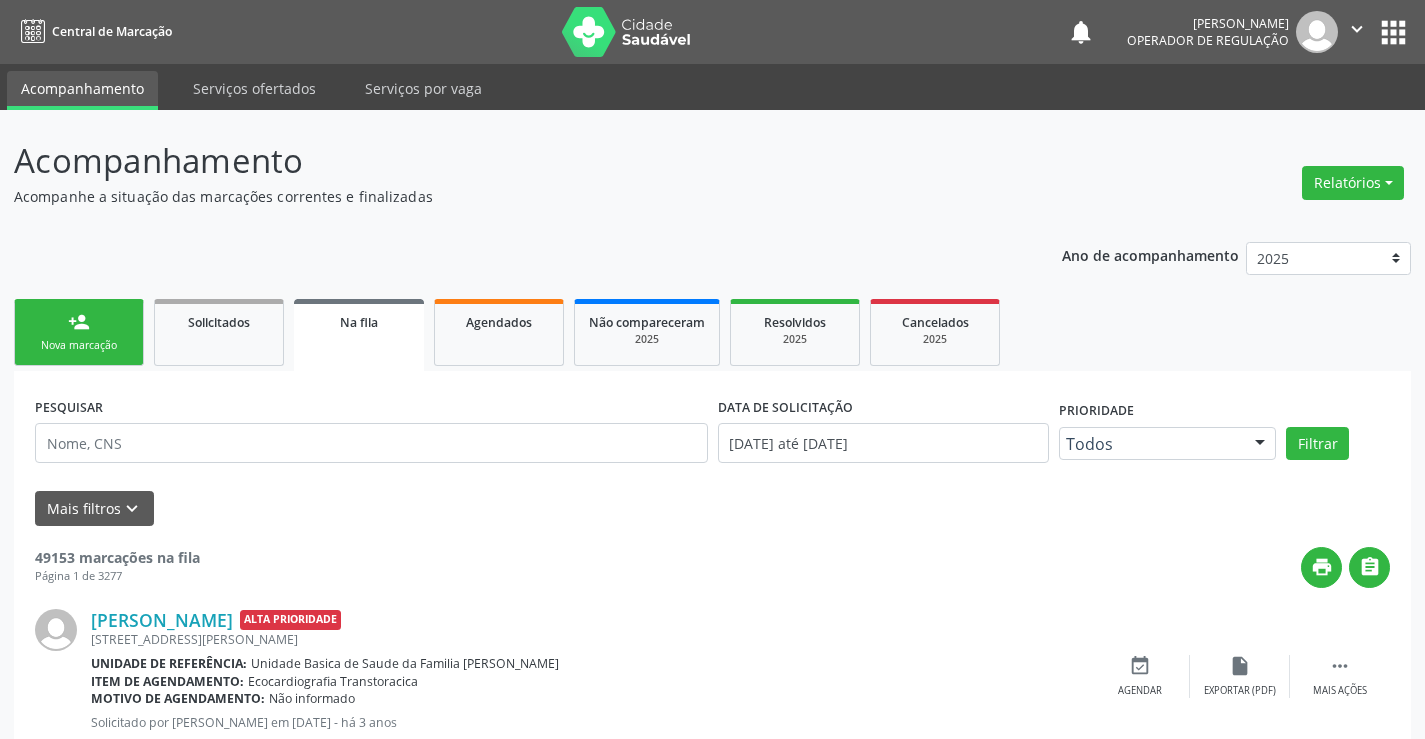 click on "Nova marcação" at bounding box center (79, 345) 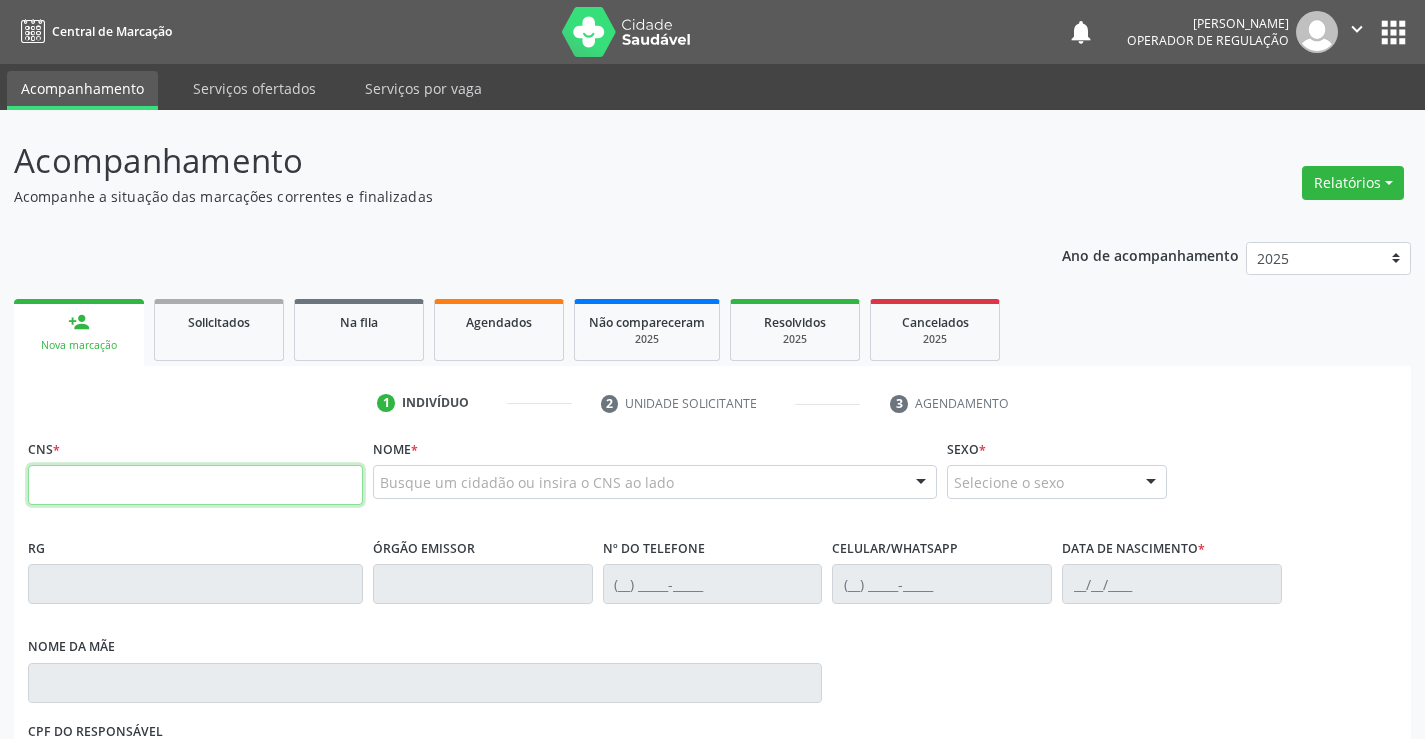 click at bounding box center (195, 485) 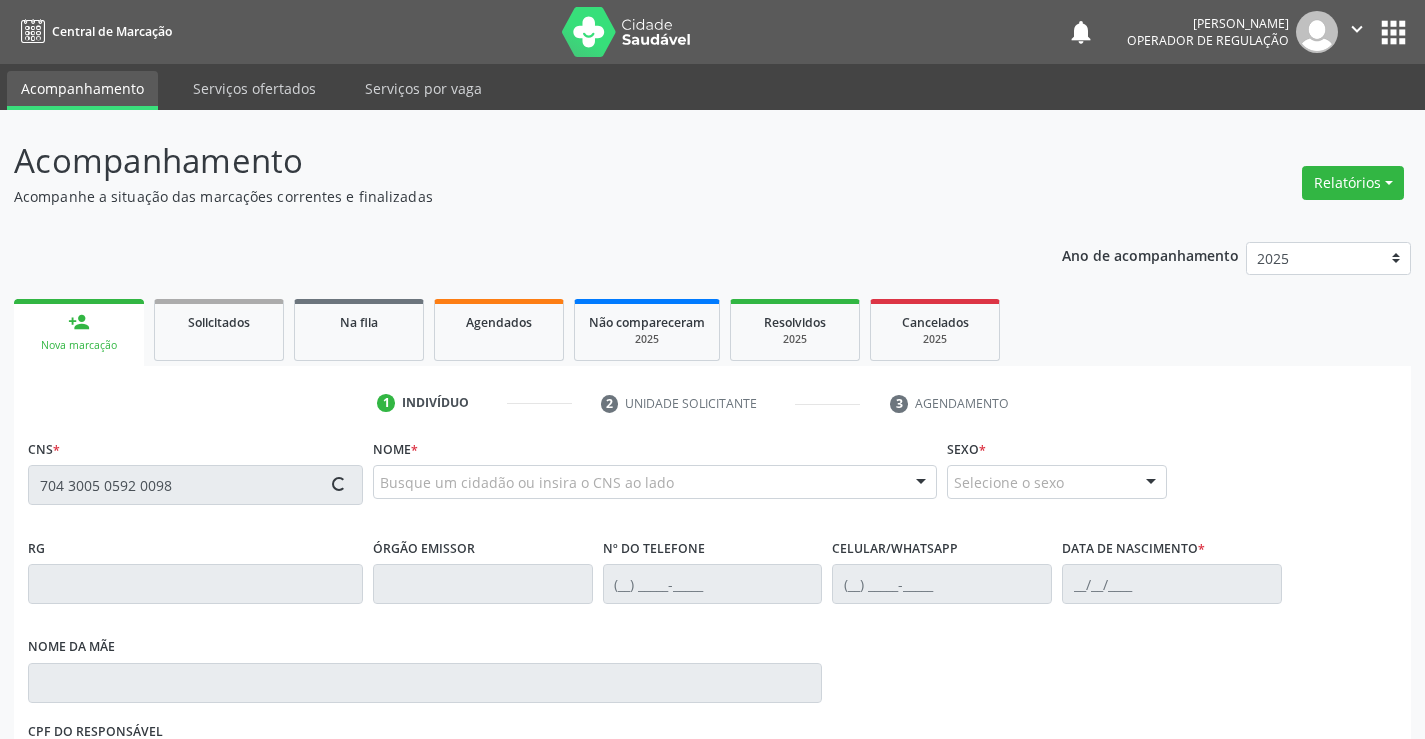 type on "704 3005 0592 0098" 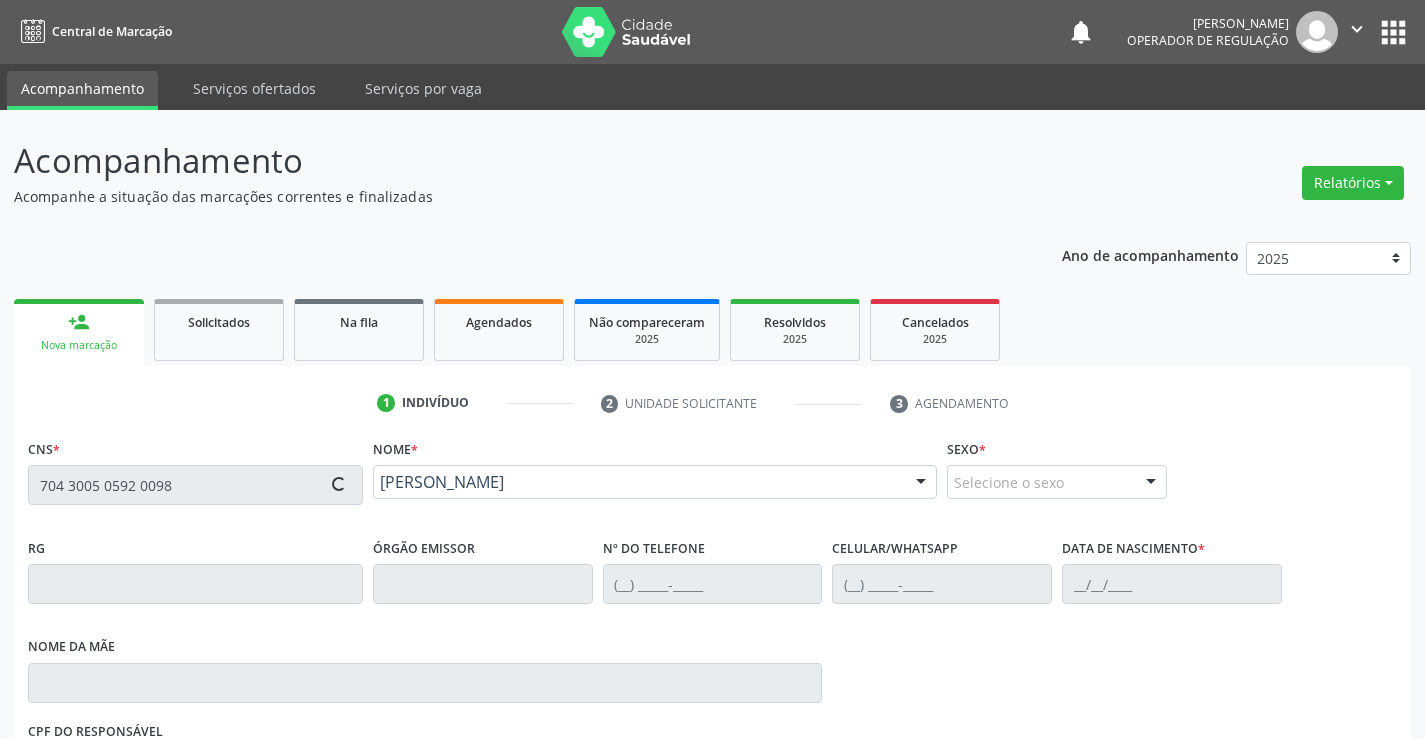 type on "0834619814" 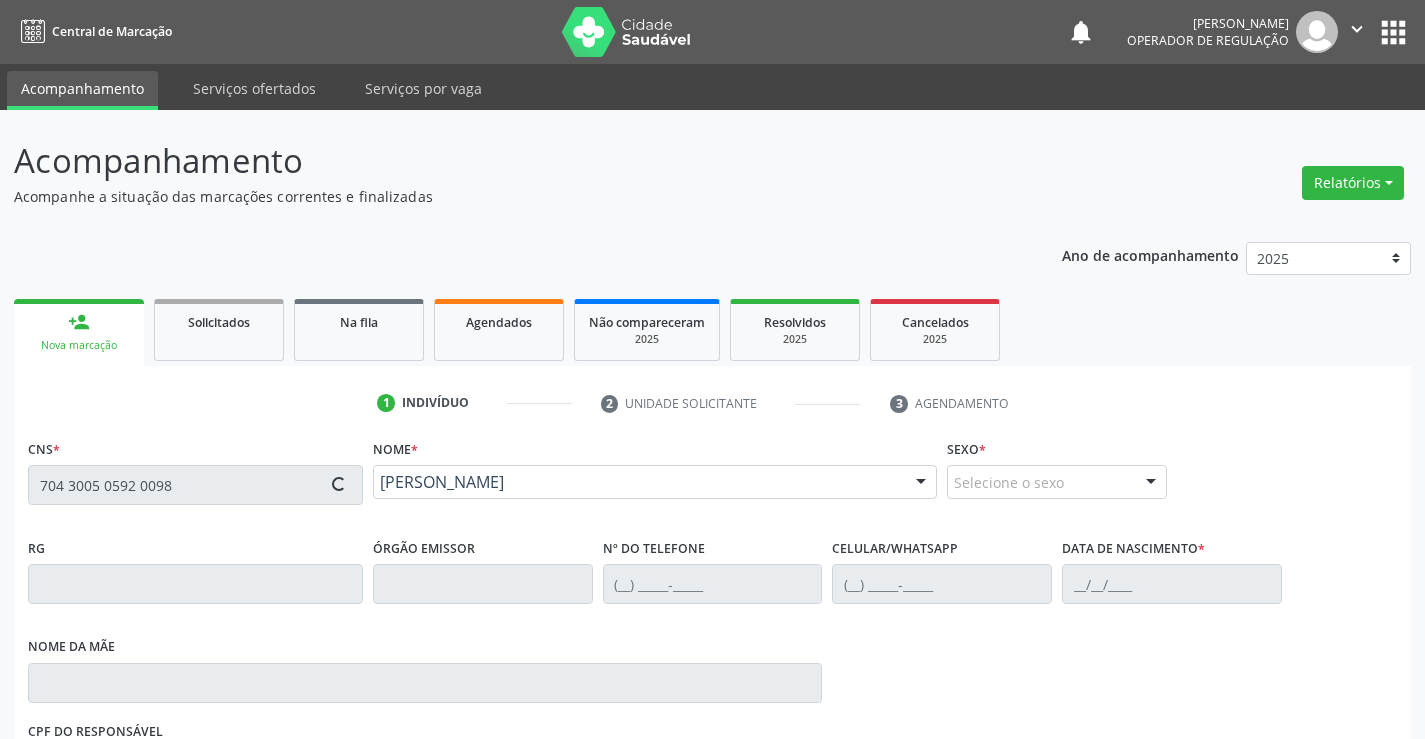 type on "(74) 98847-3051" 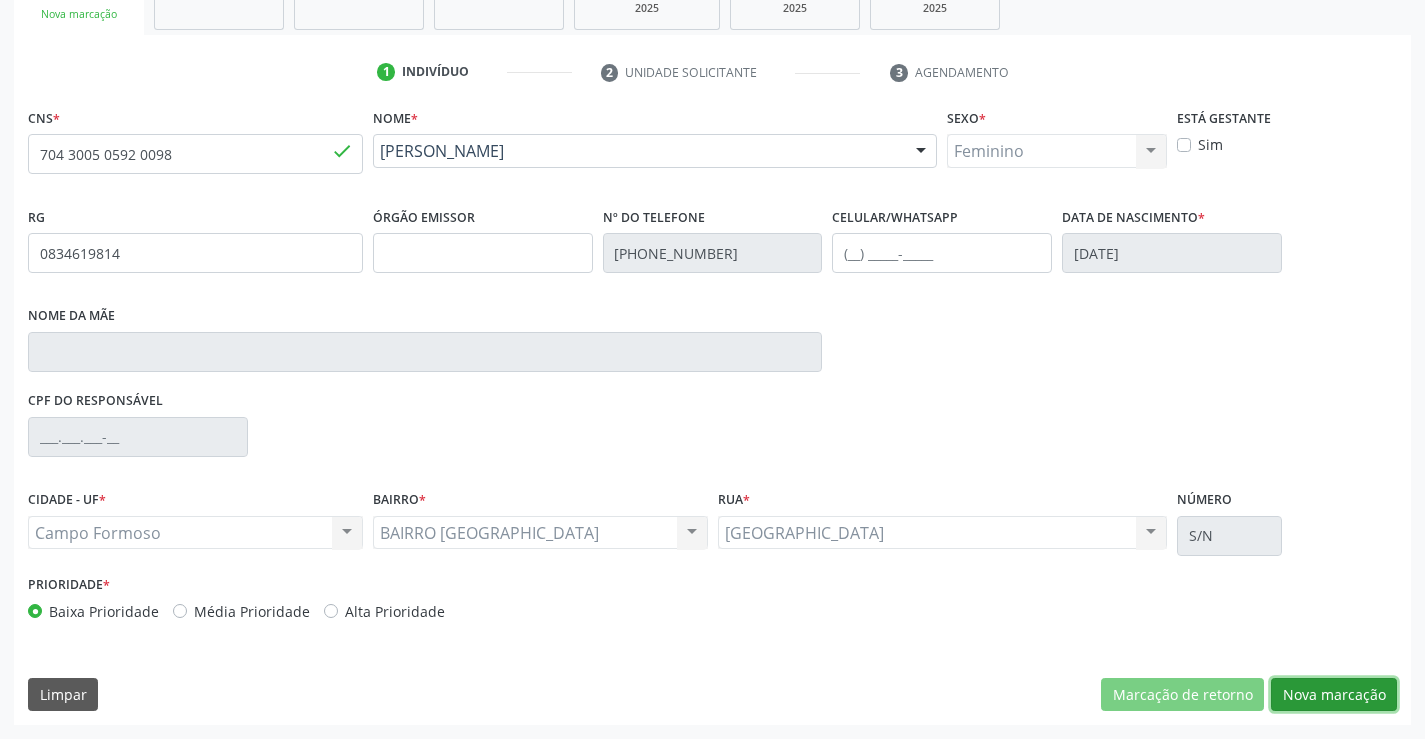 click on "Nova marcação" at bounding box center [1334, 695] 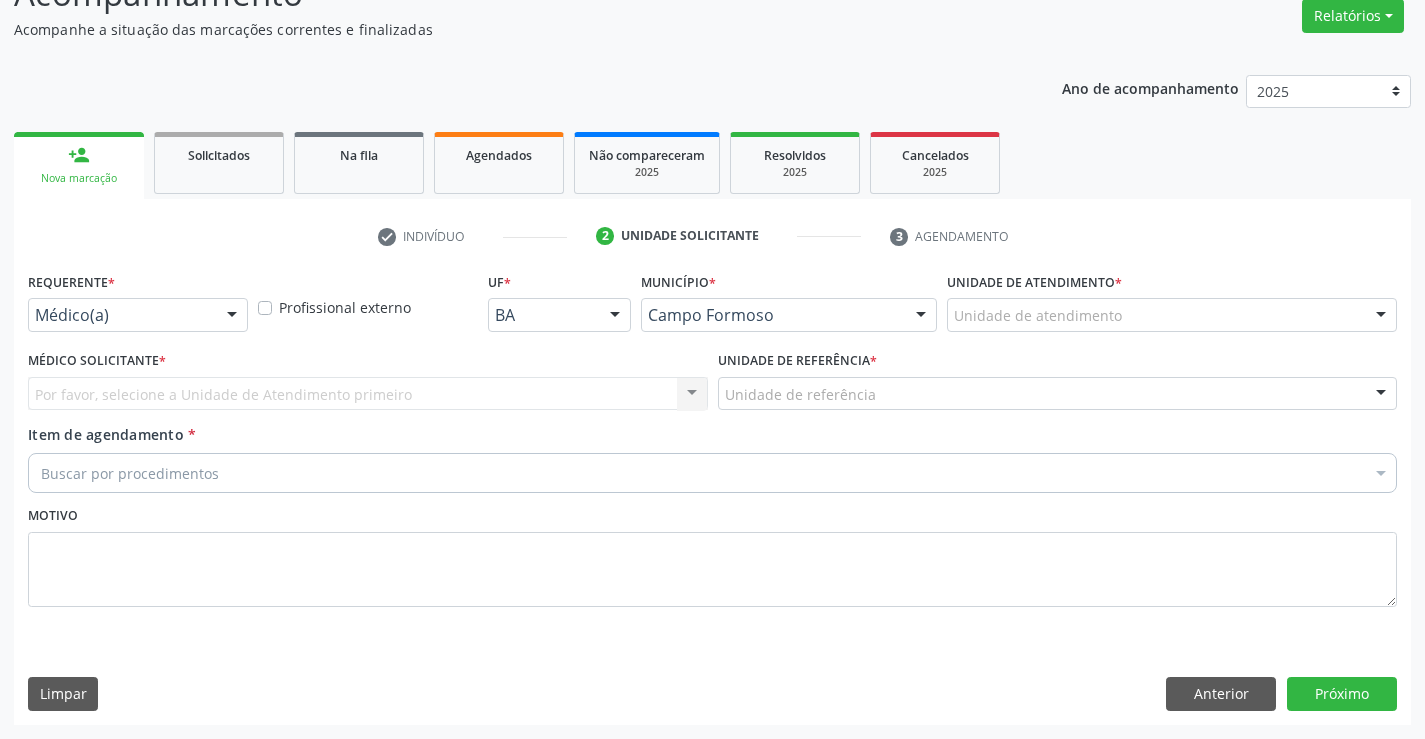 scroll, scrollTop: 167, scrollLeft: 0, axis: vertical 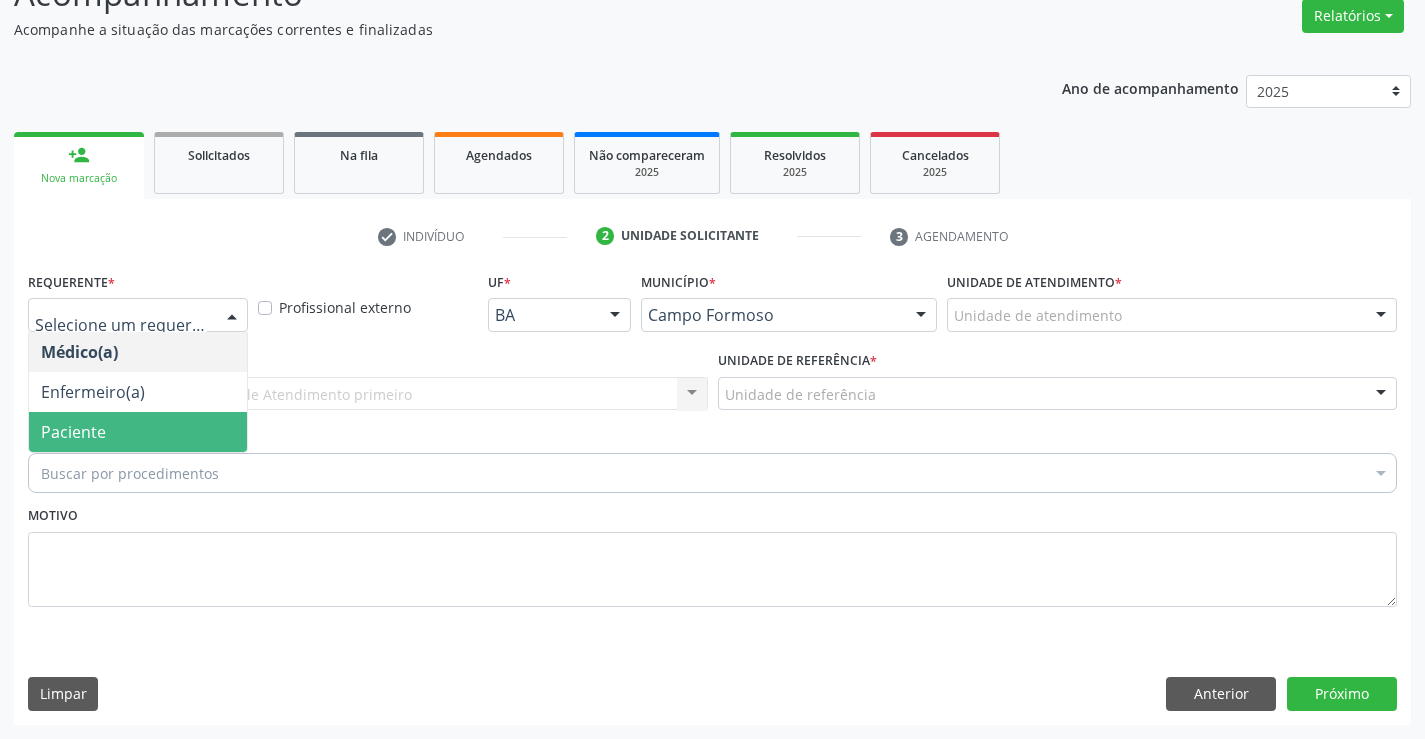 click on "Paciente" at bounding box center (73, 432) 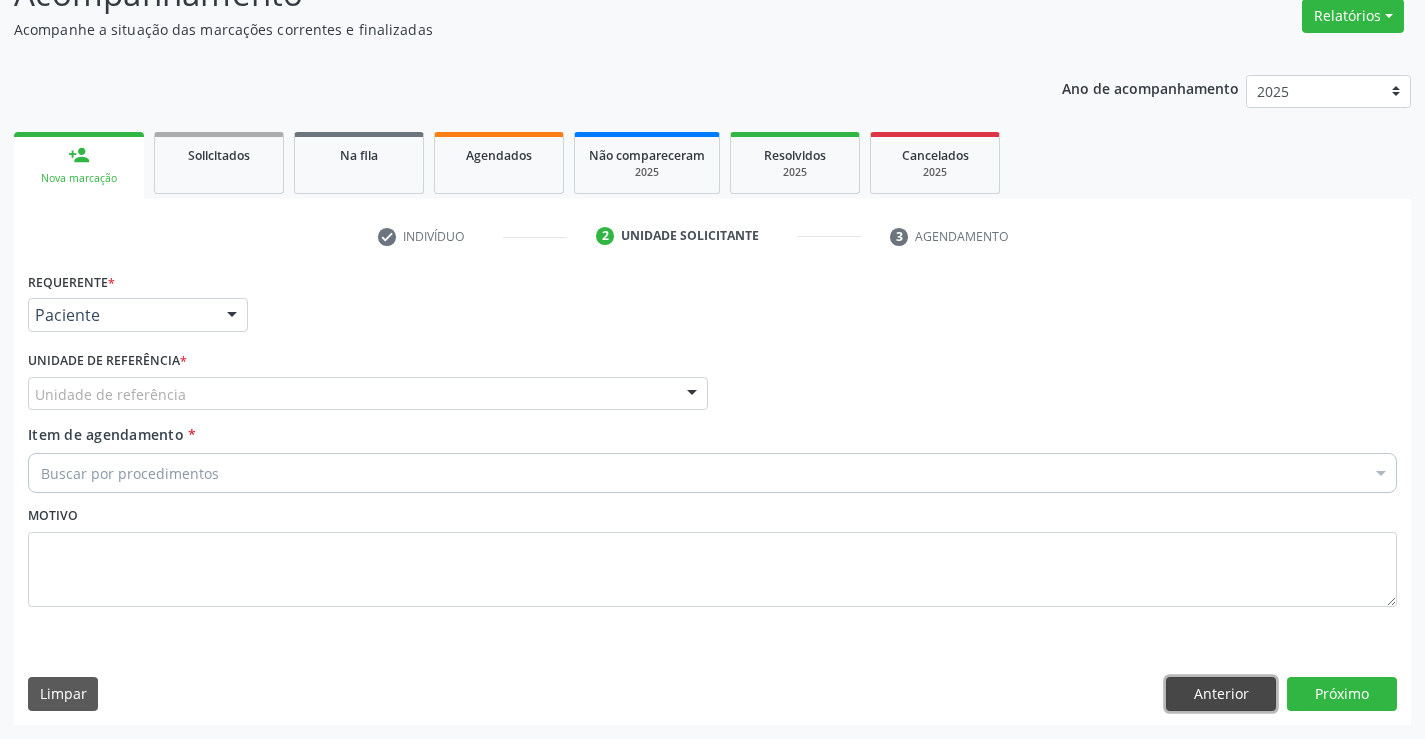 click on "Anterior" at bounding box center [1221, 694] 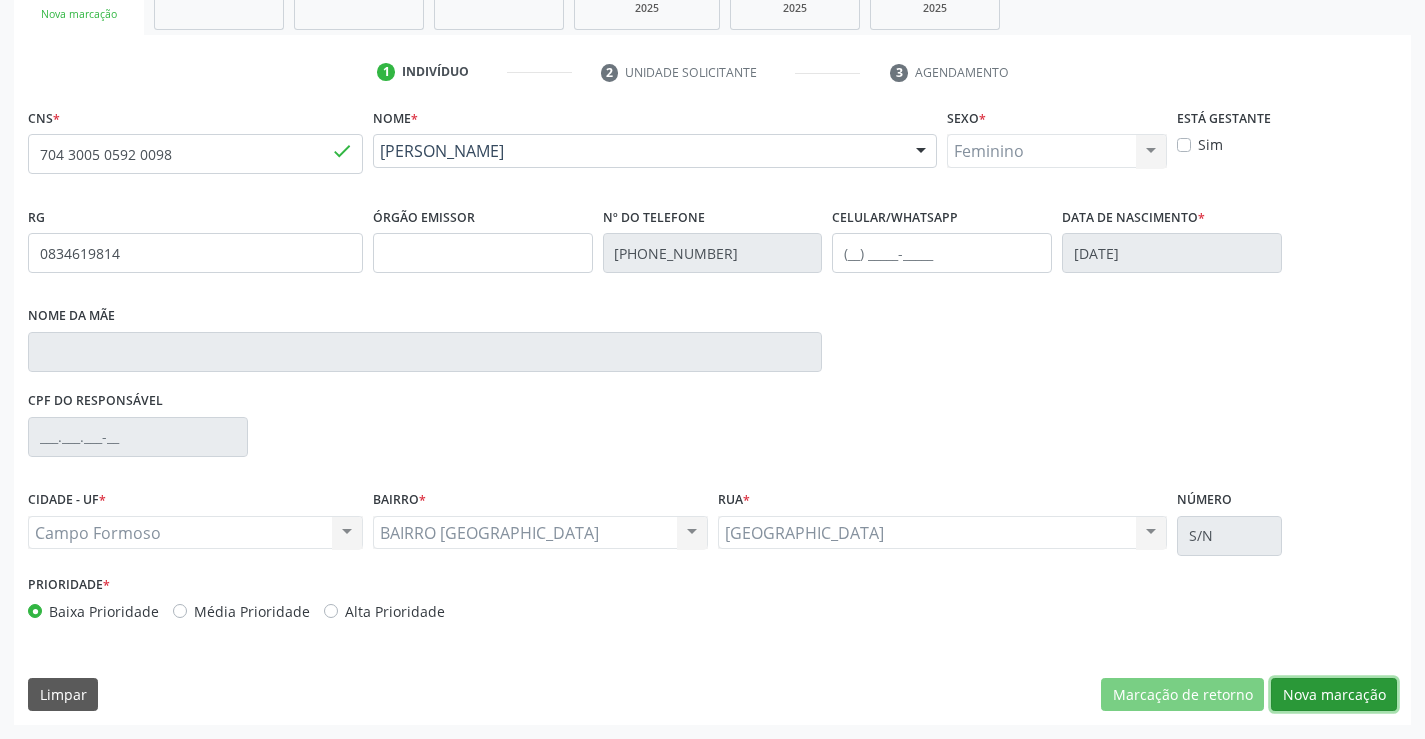click on "Nova marcação" at bounding box center [1334, 695] 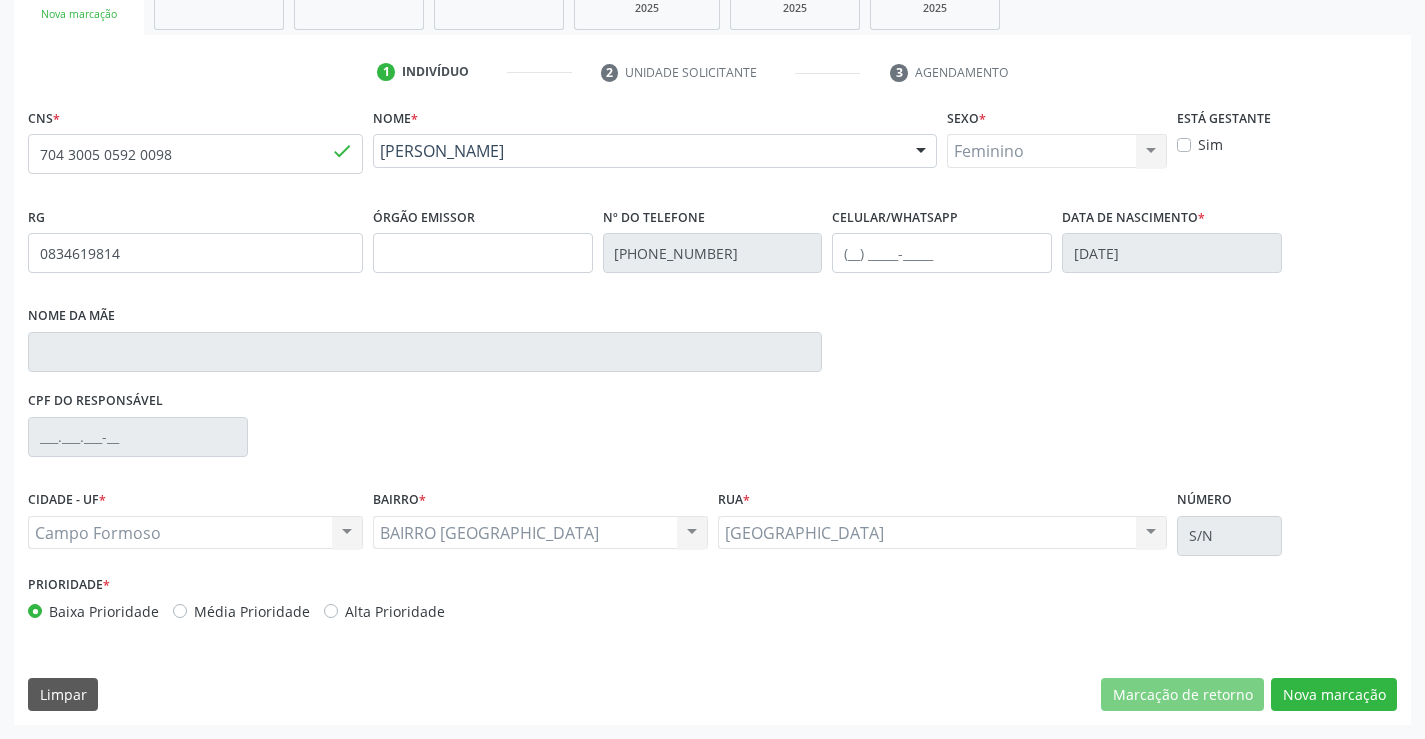 scroll, scrollTop: 167, scrollLeft: 0, axis: vertical 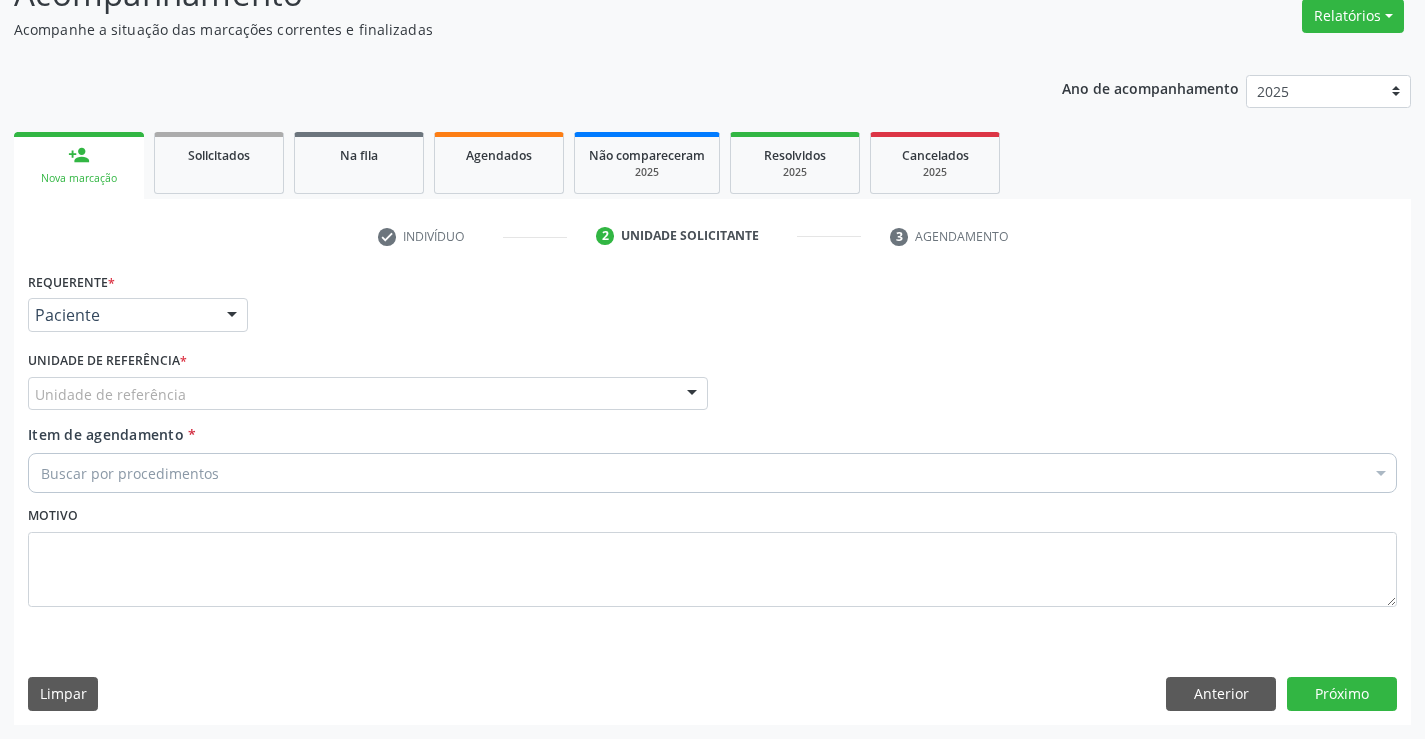 click on "Unidade de referência" at bounding box center [368, 394] 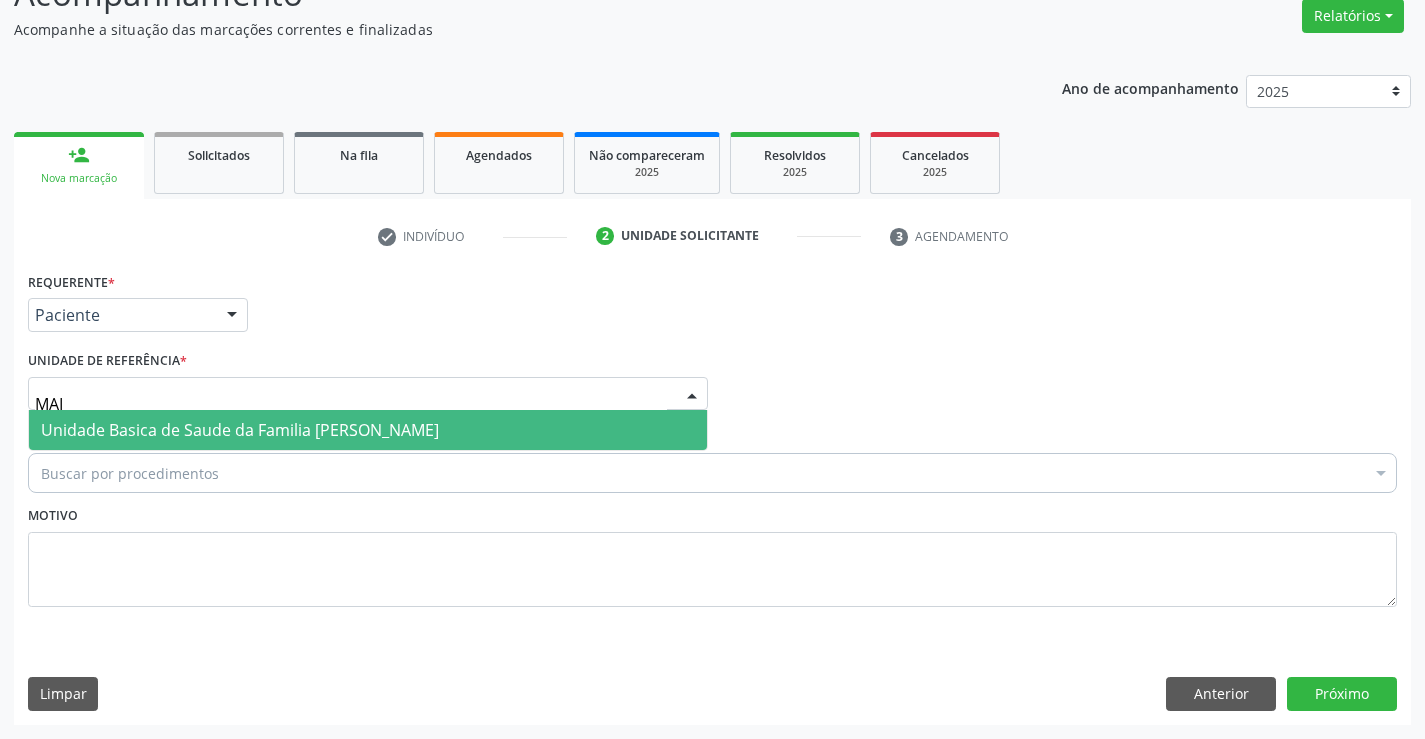 type on "MAIA" 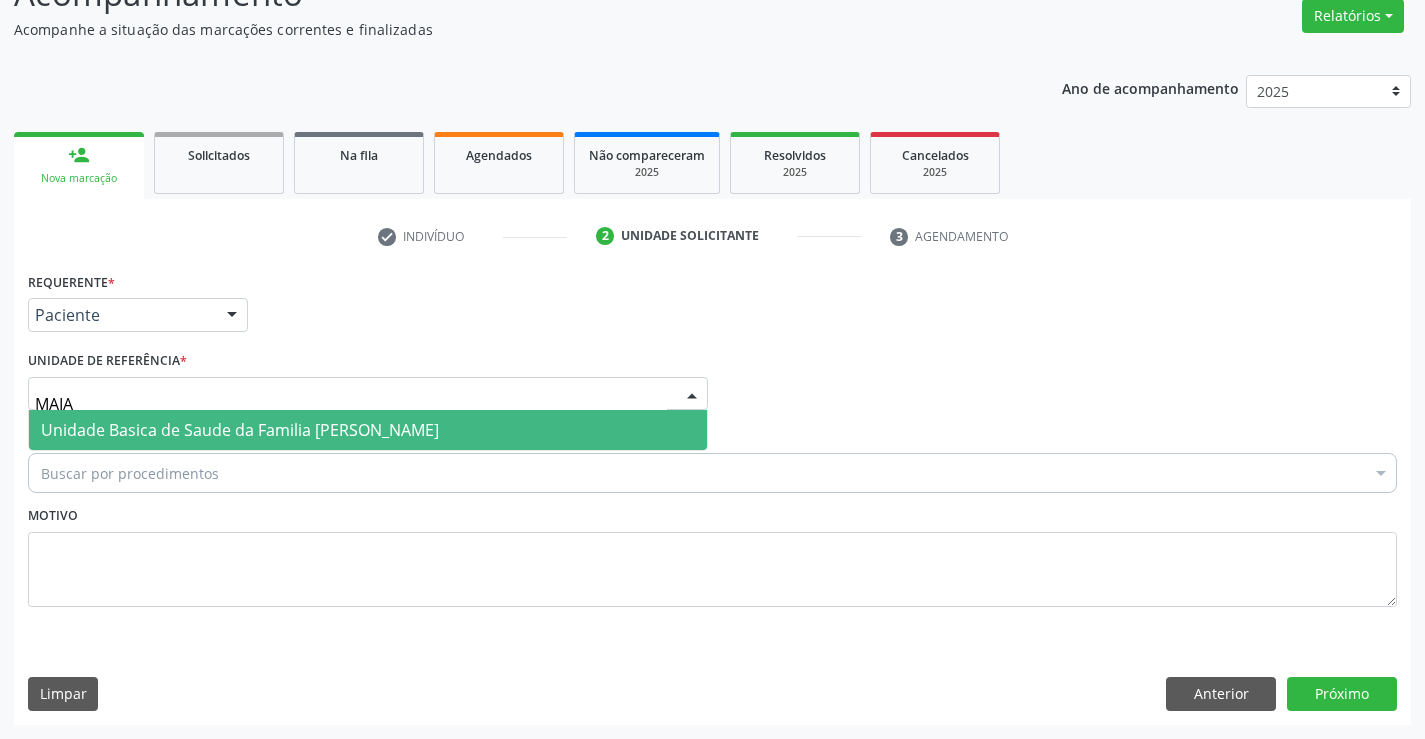 click on "Unidade Basica de Saude da Familia [PERSON_NAME]" at bounding box center [240, 430] 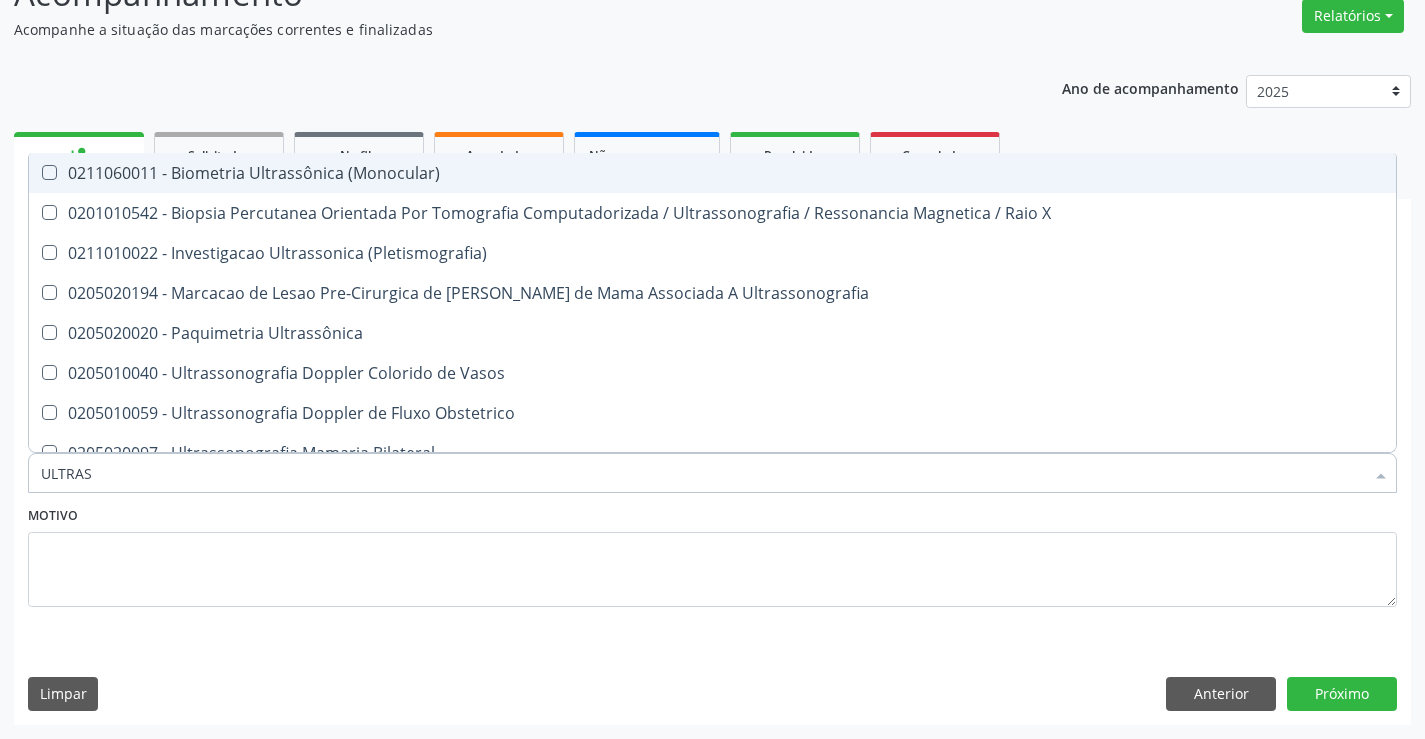 type on "ULTRASS" 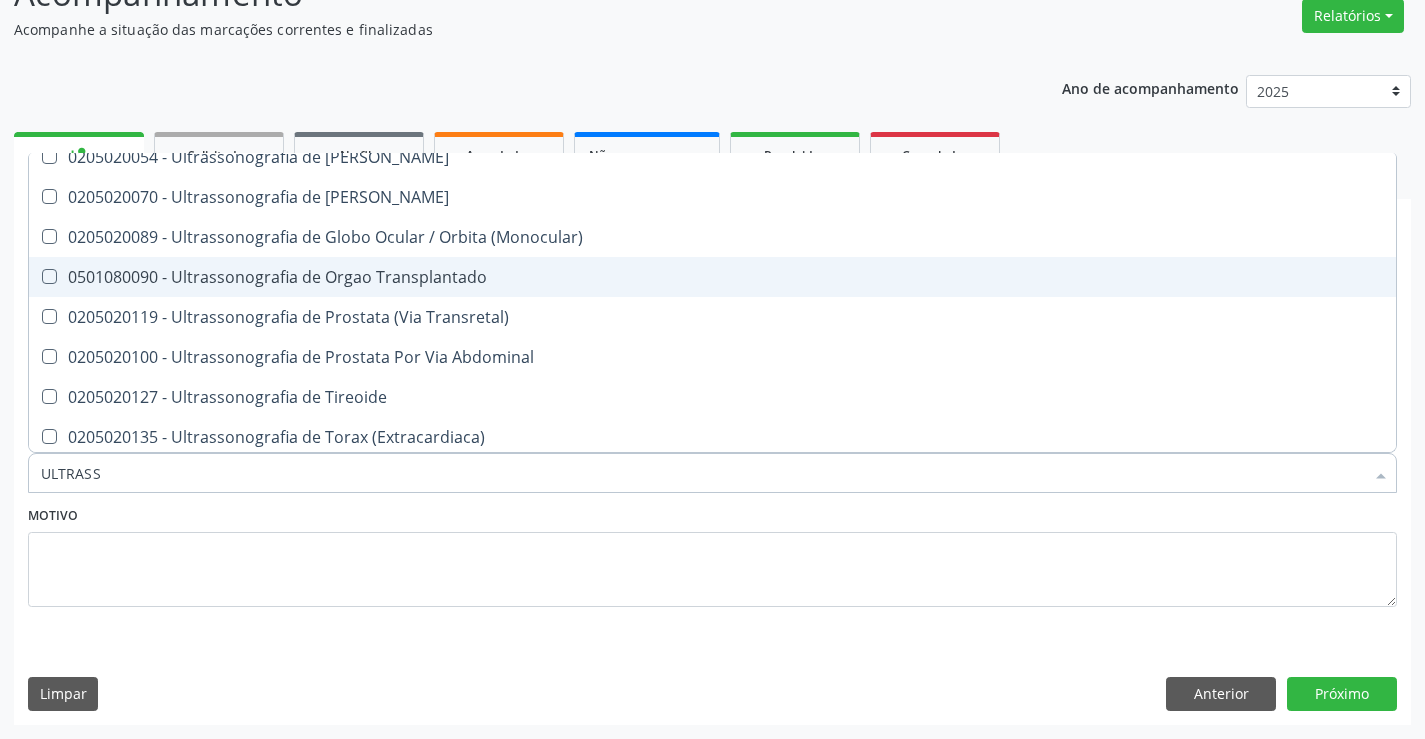 scroll, scrollTop: 621, scrollLeft: 0, axis: vertical 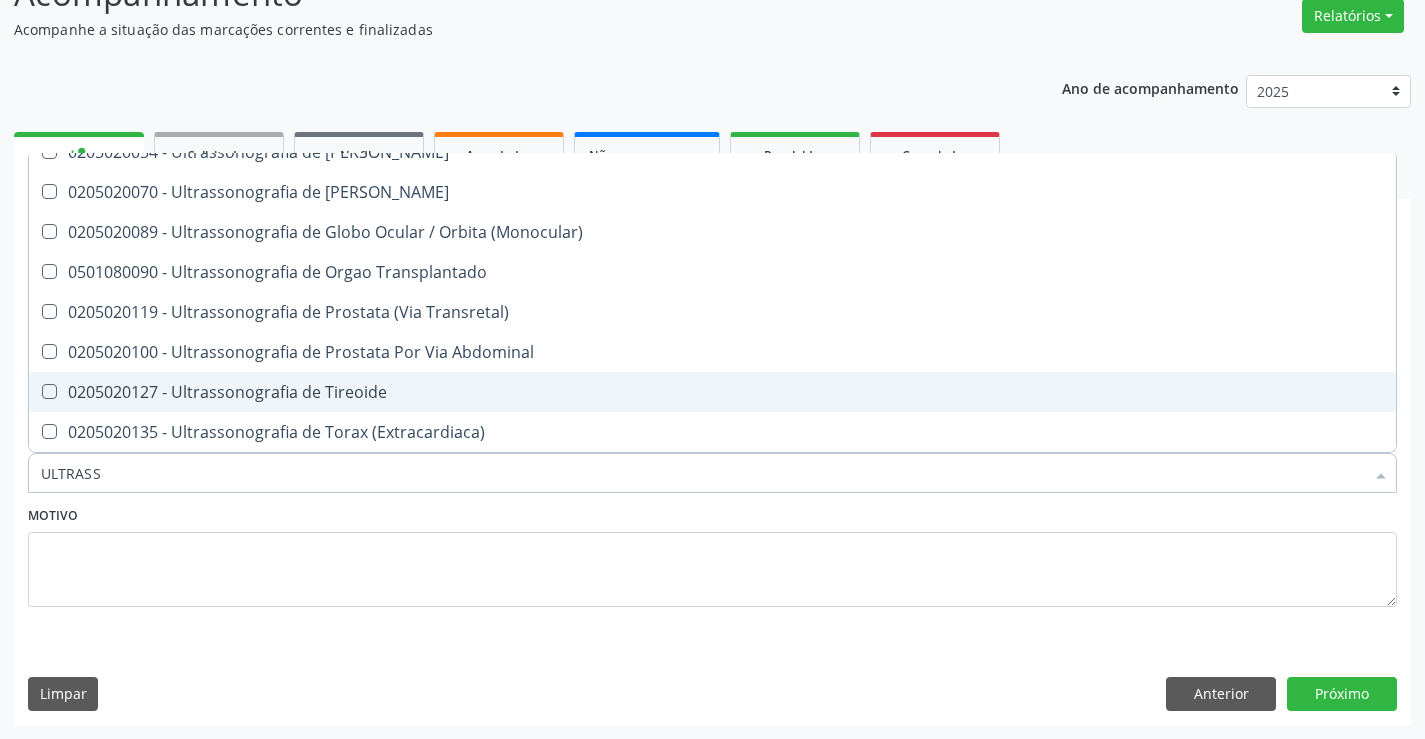click on "0205020127 - Ultrassonografia de Tireoide" at bounding box center (712, 392) 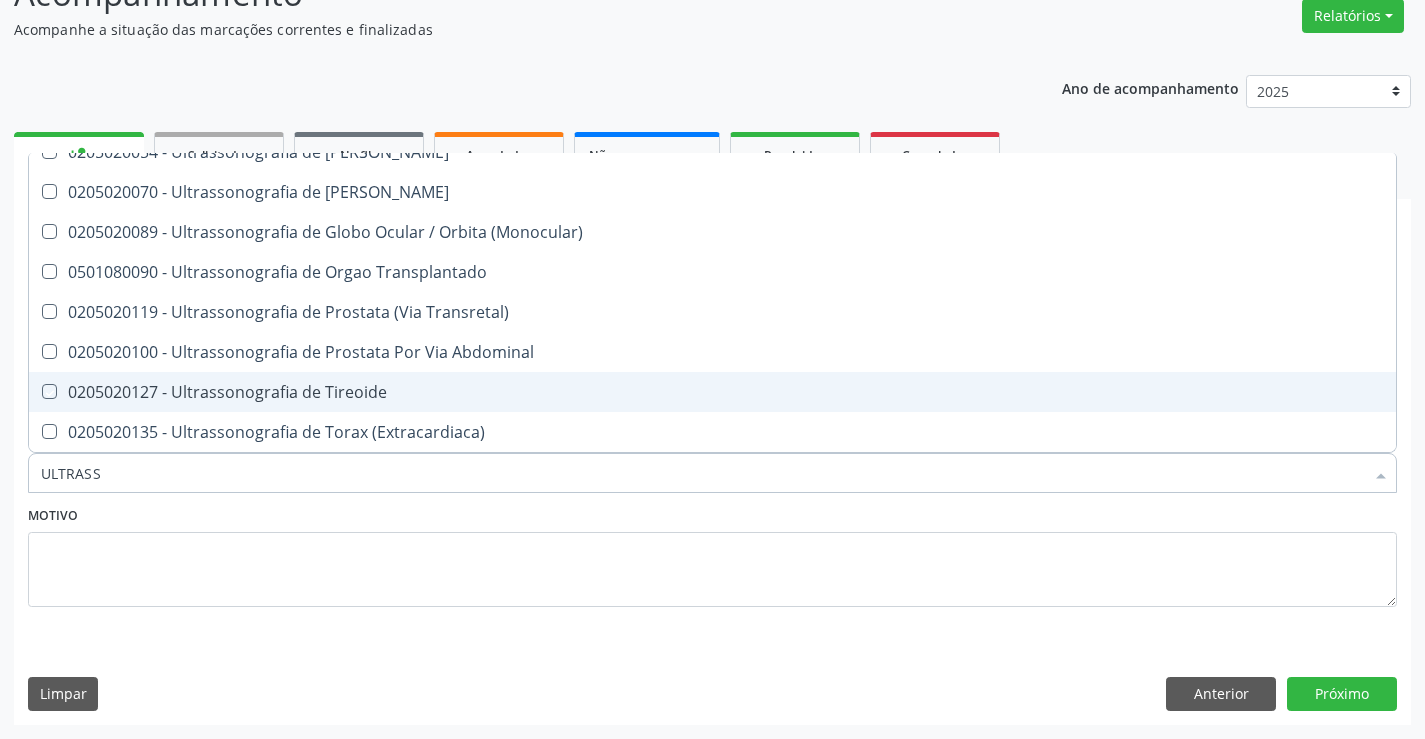 checkbox on "true" 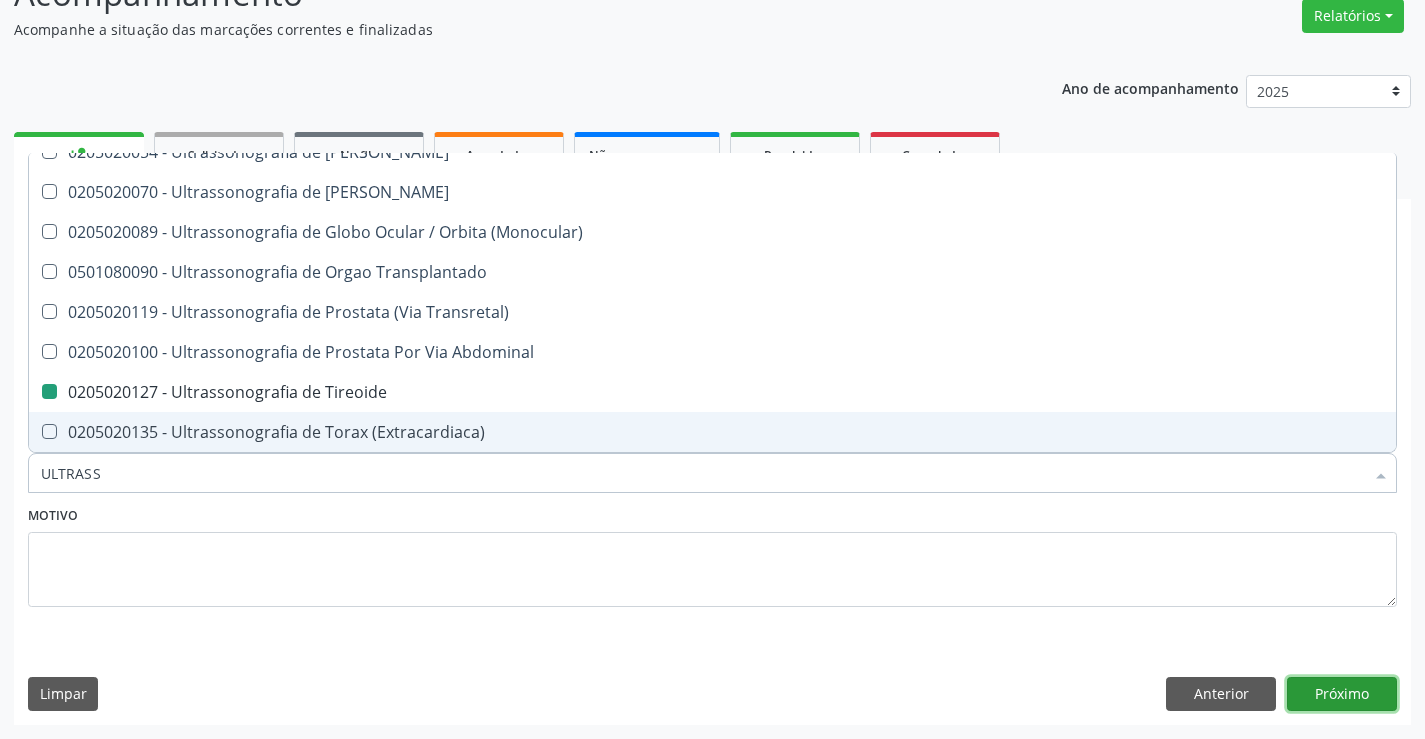 click on "Próximo" at bounding box center (1342, 694) 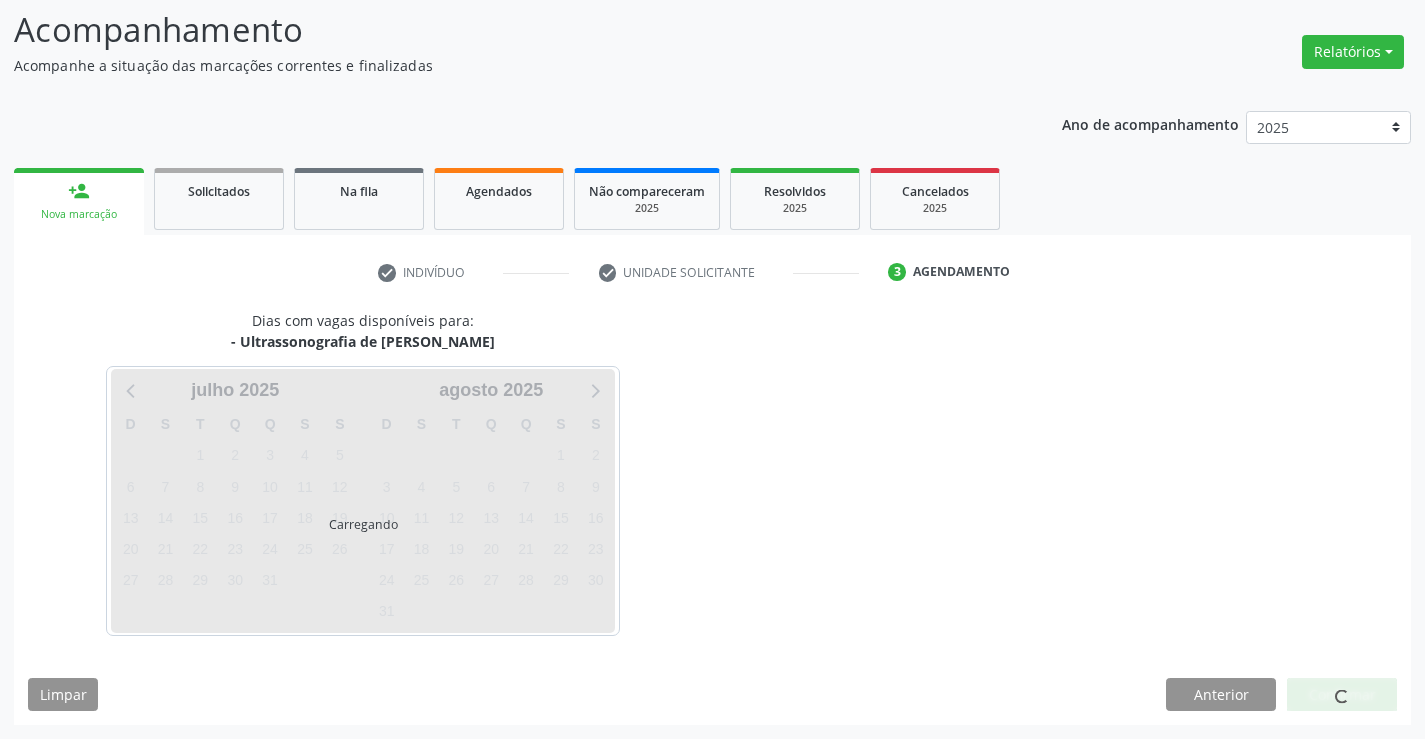 scroll, scrollTop: 131, scrollLeft: 0, axis: vertical 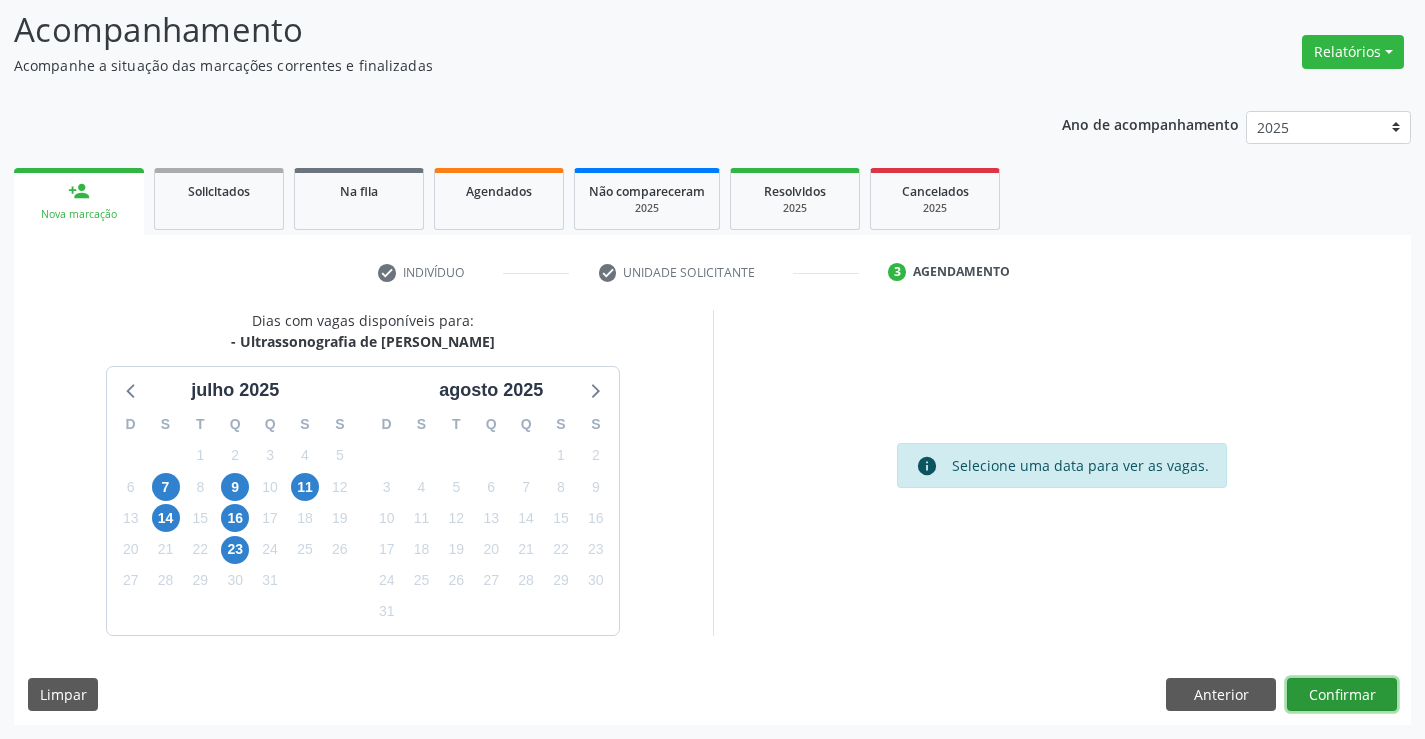 click on "Confirmar" at bounding box center (1342, 695) 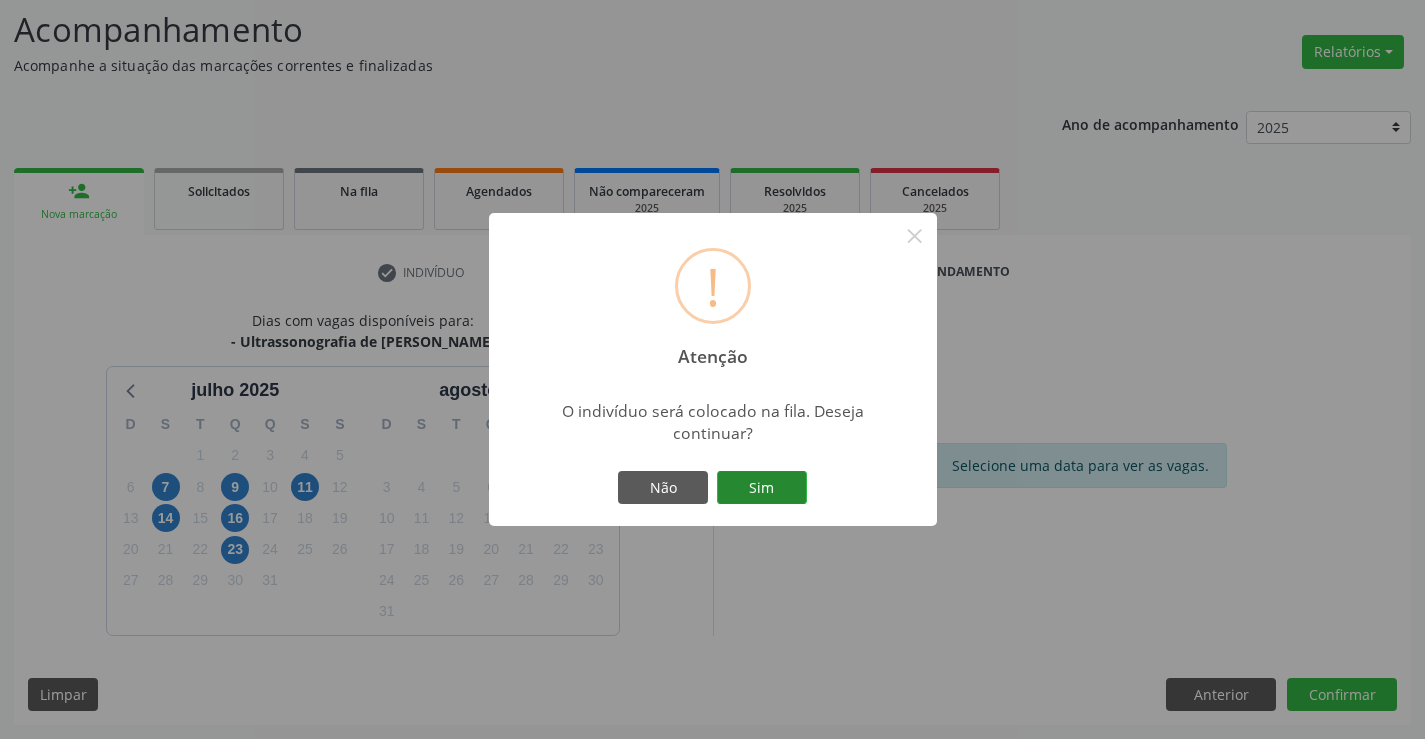 click on "Sim" at bounding box center [762, 488] 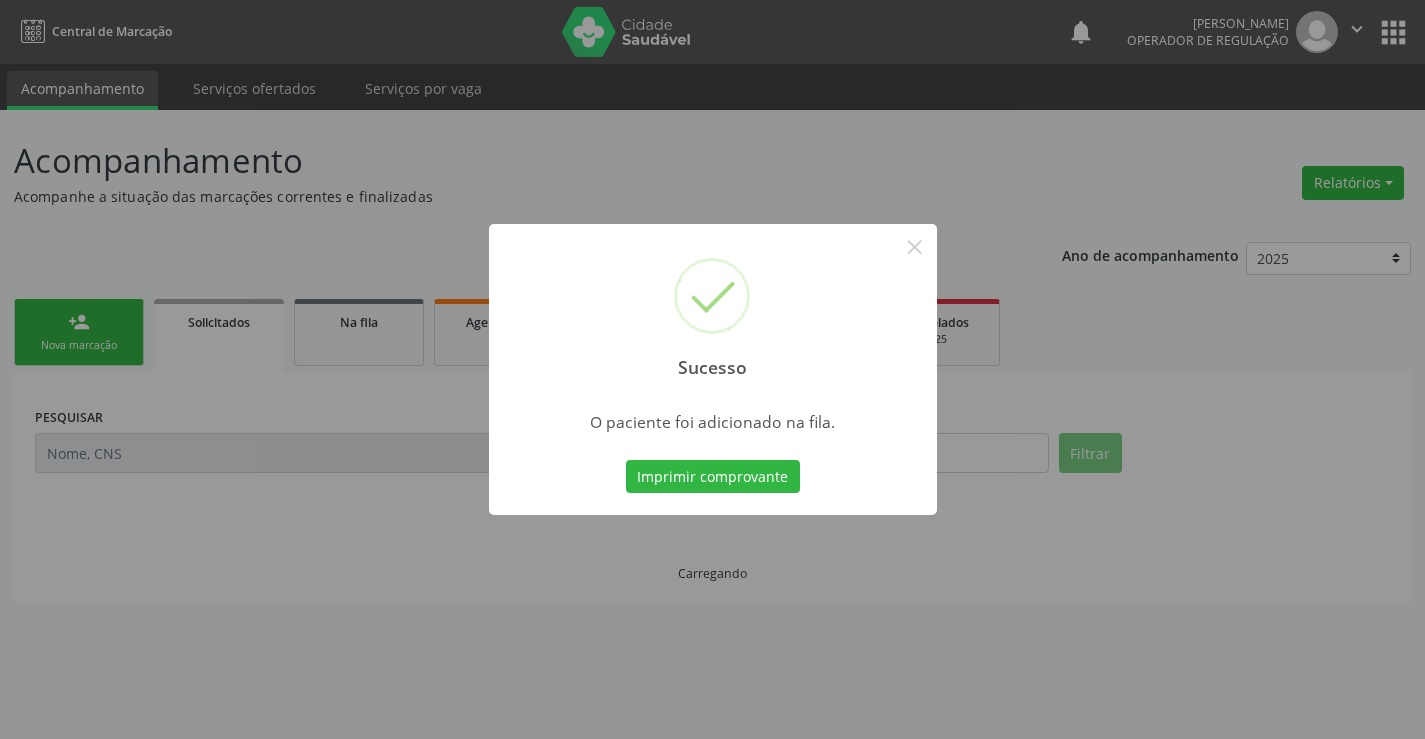scroll, scrollTop: 0, scrollLeft: 0, axis: both 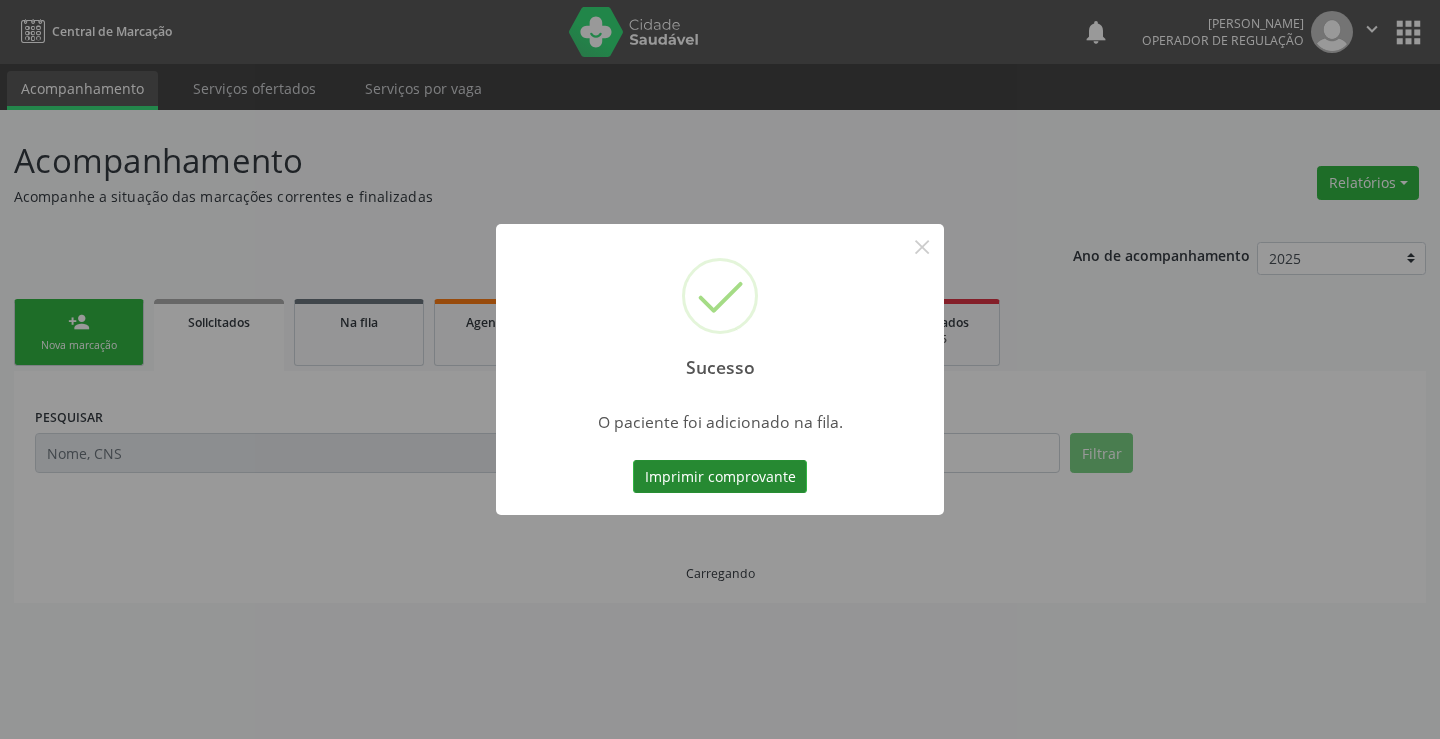 click on "Imprimir comprovante" at bounding box center [720, 477] 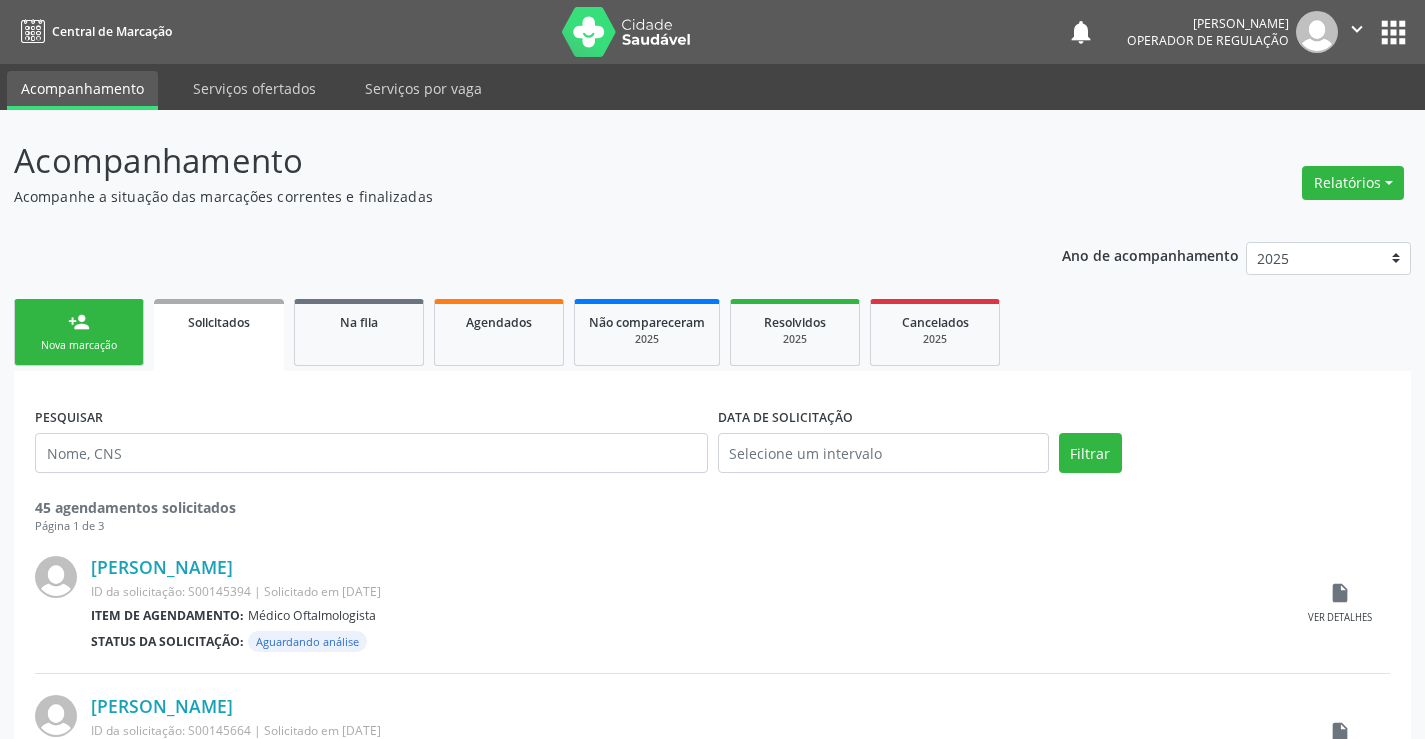 click on "Nova marcação" at bounding box center [79, 345] 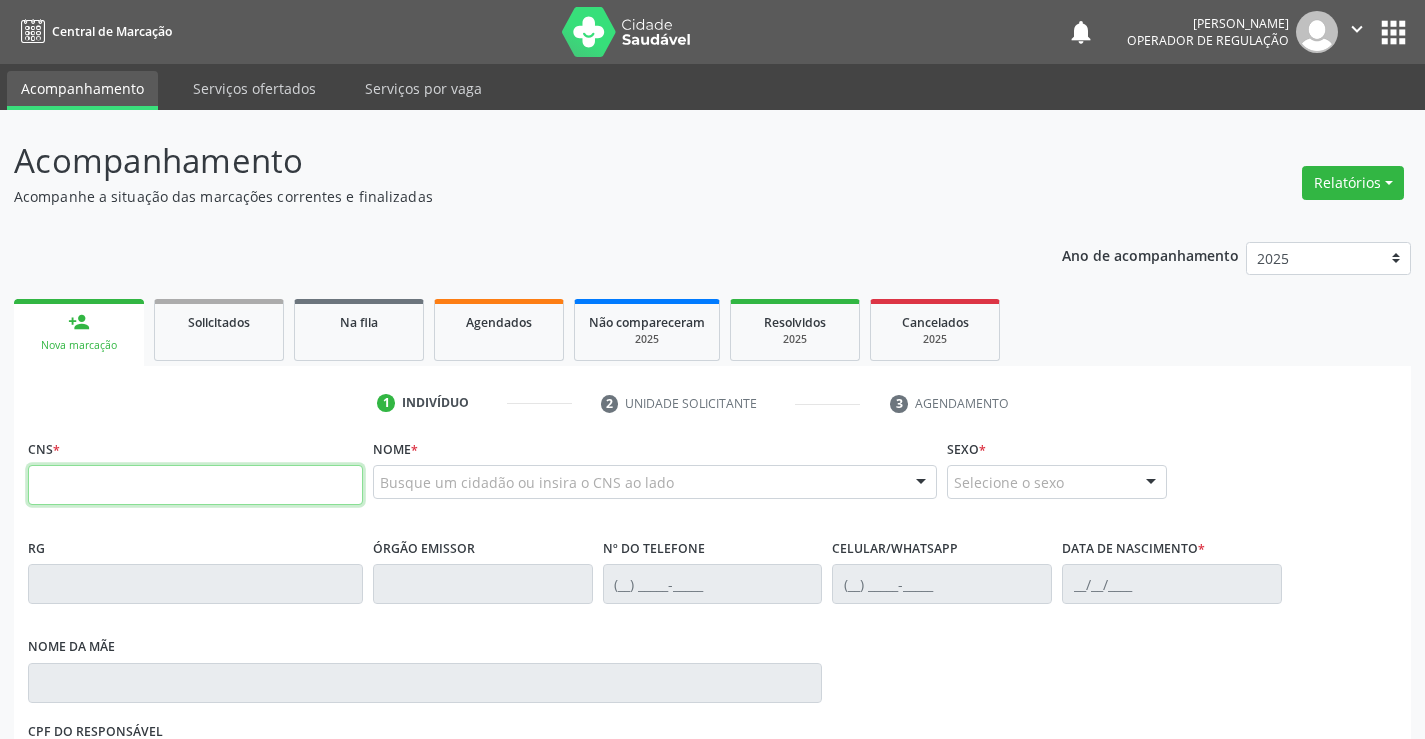 click at bounding box center [195, 485] 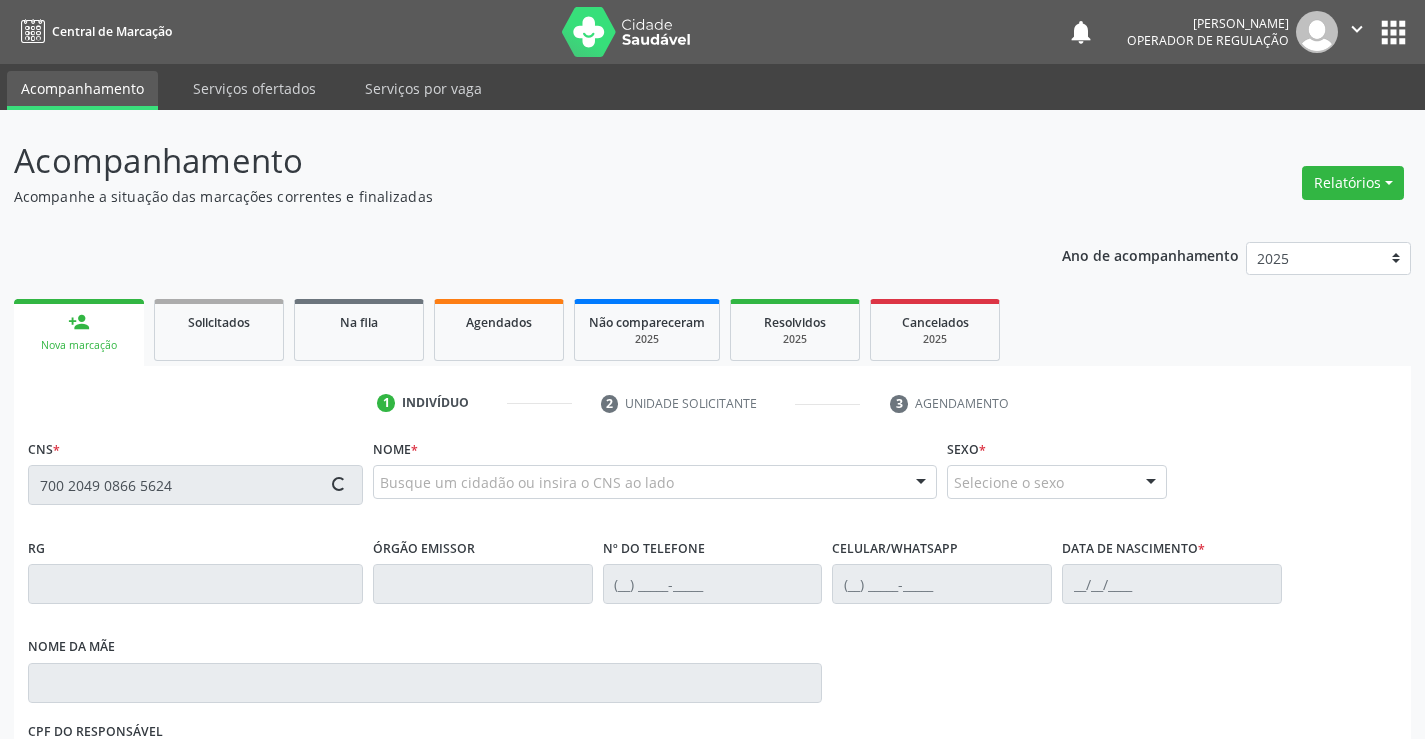 type on "700 2049 0866 5624" 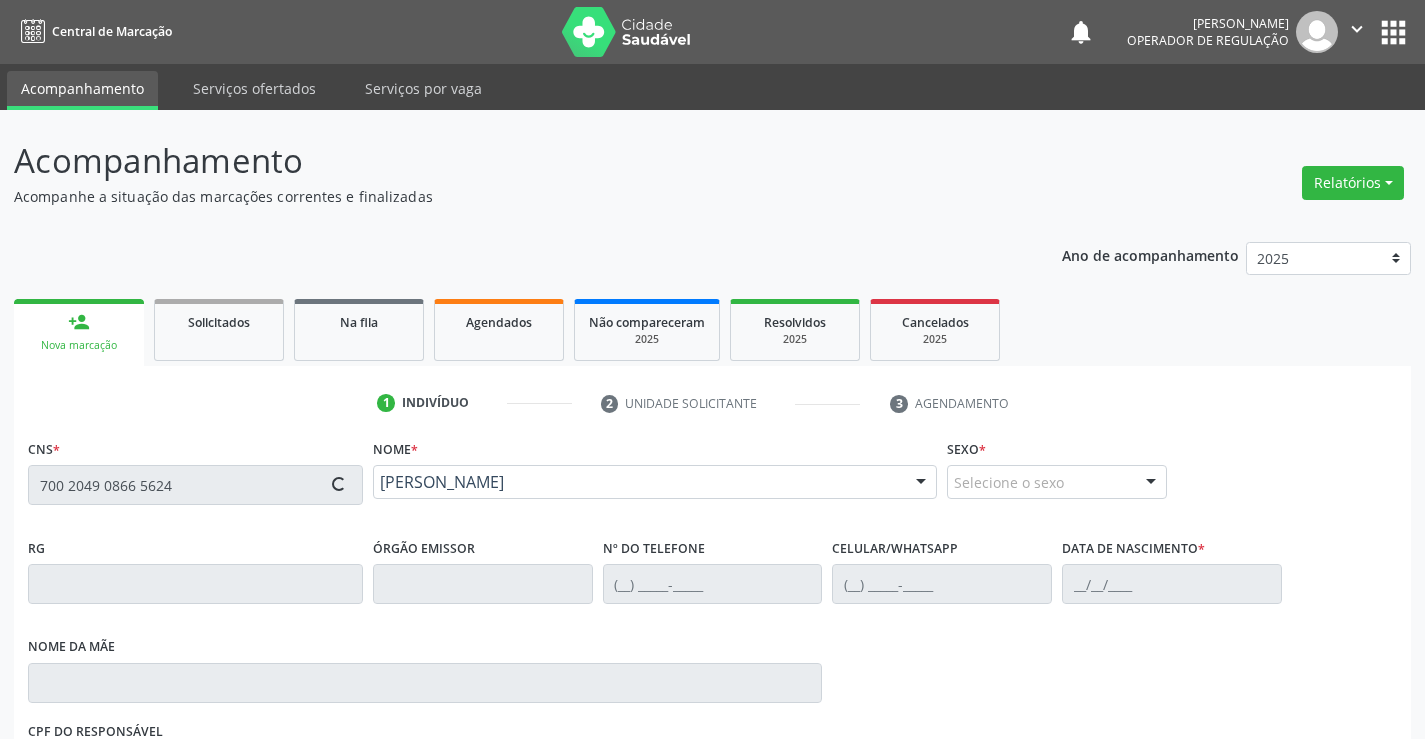 type on "(74) 99962-4835" 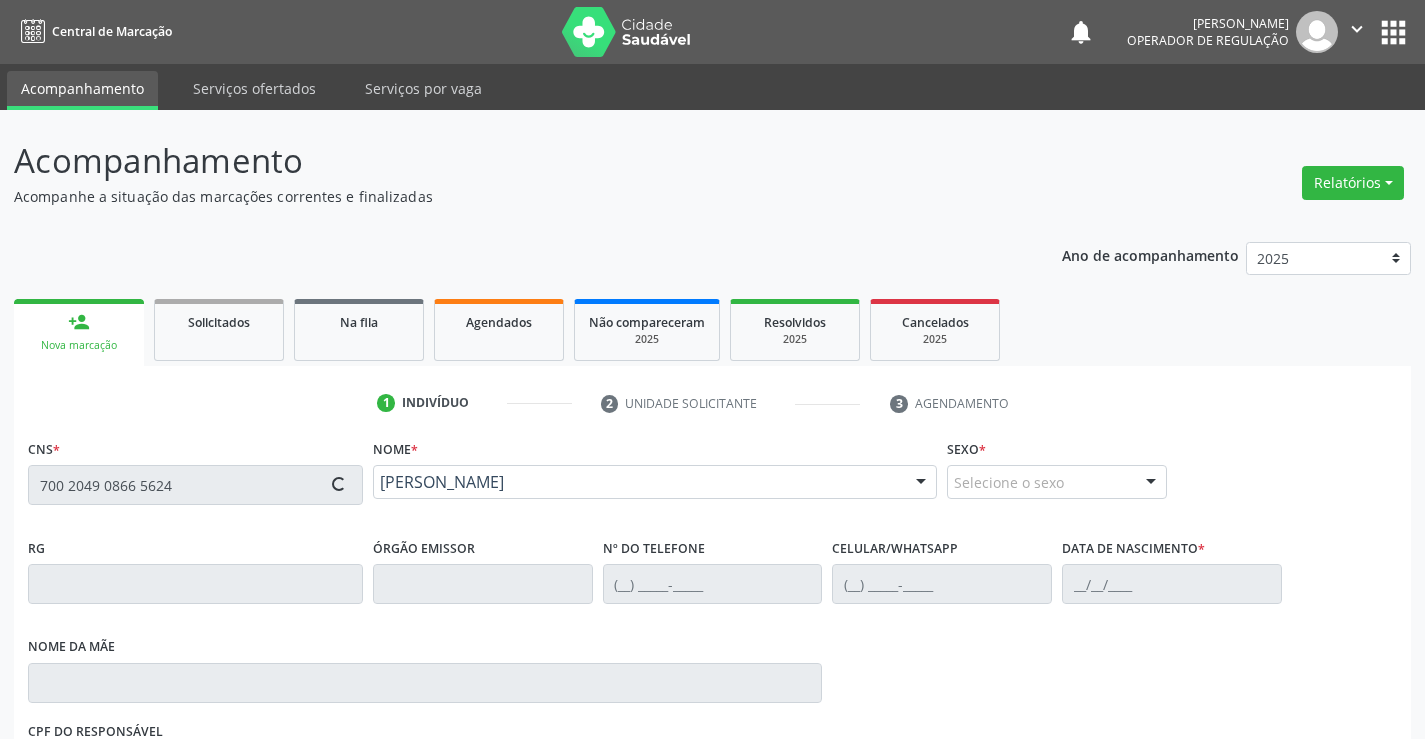 type on "13/05/2016" 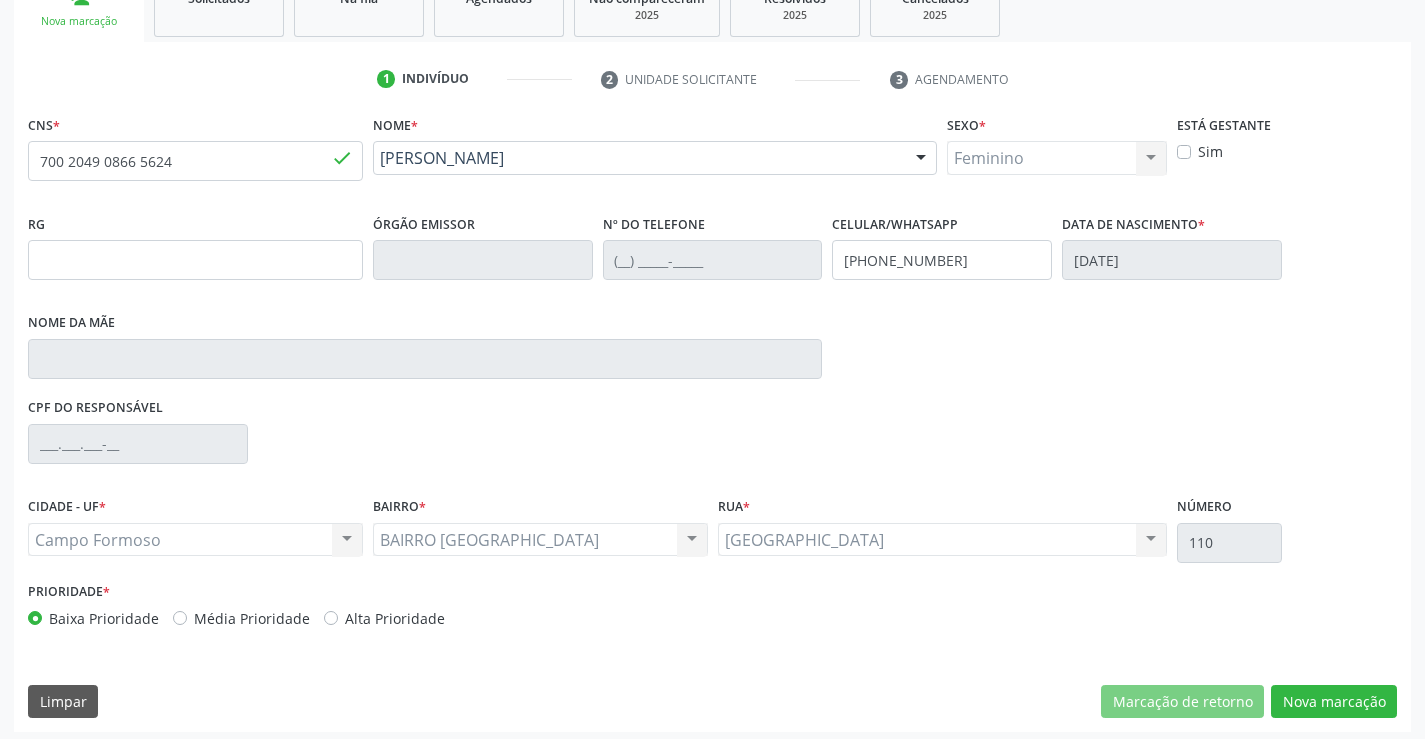 scroll, scrollTop: 331, scrollLeft: 0, axis: vertical 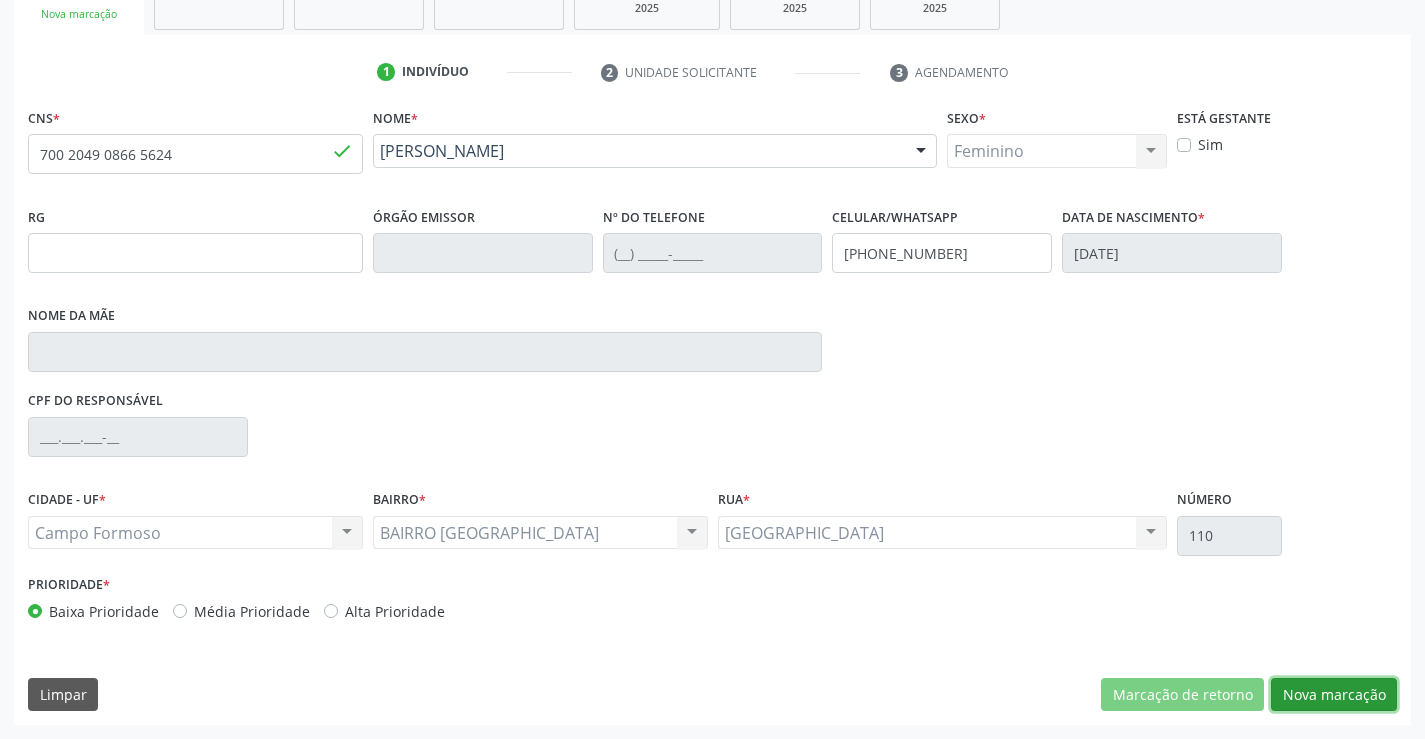 click on "Nova marcação" at bounding box center (1334, 695) 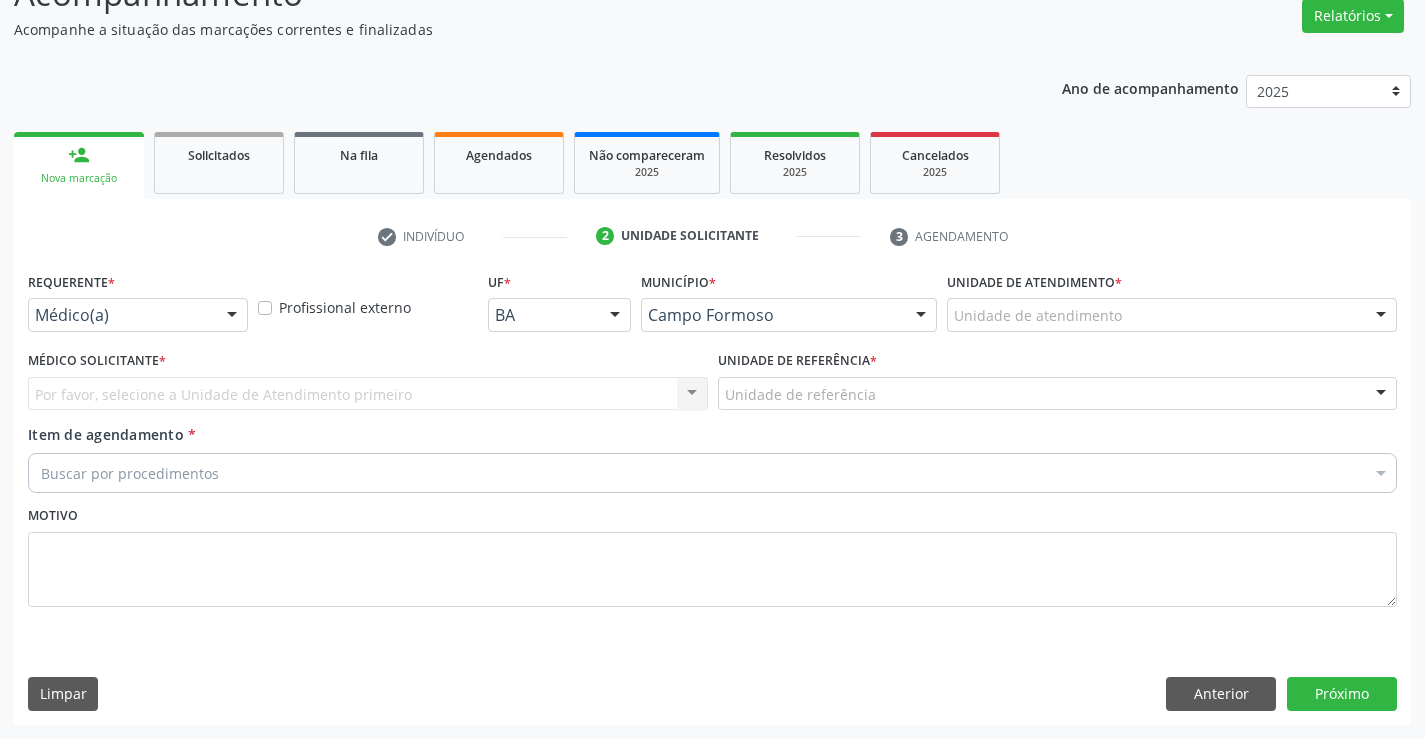 scroll, scrollTop: 167, scrollLeft: 0, axis: vertical 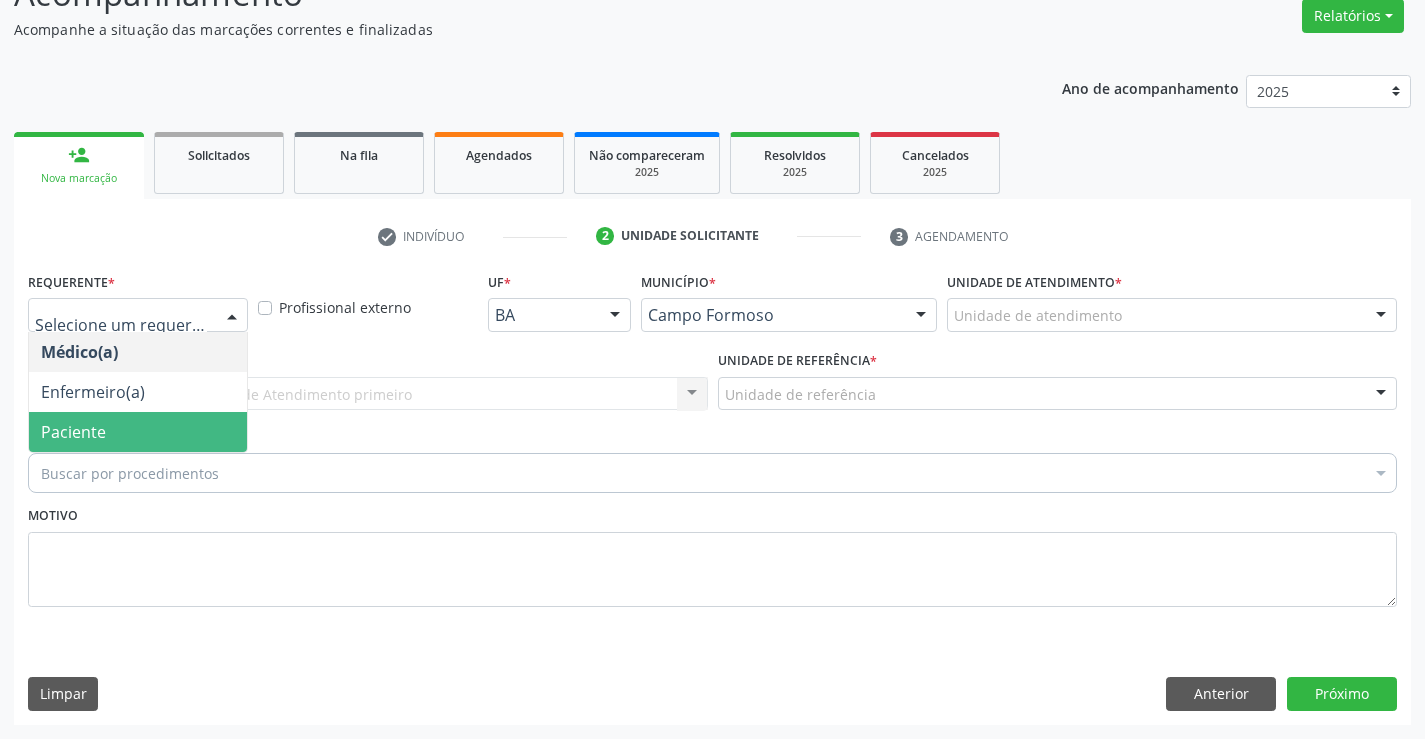 click on "Paciente" at bounding box center (138, 432) 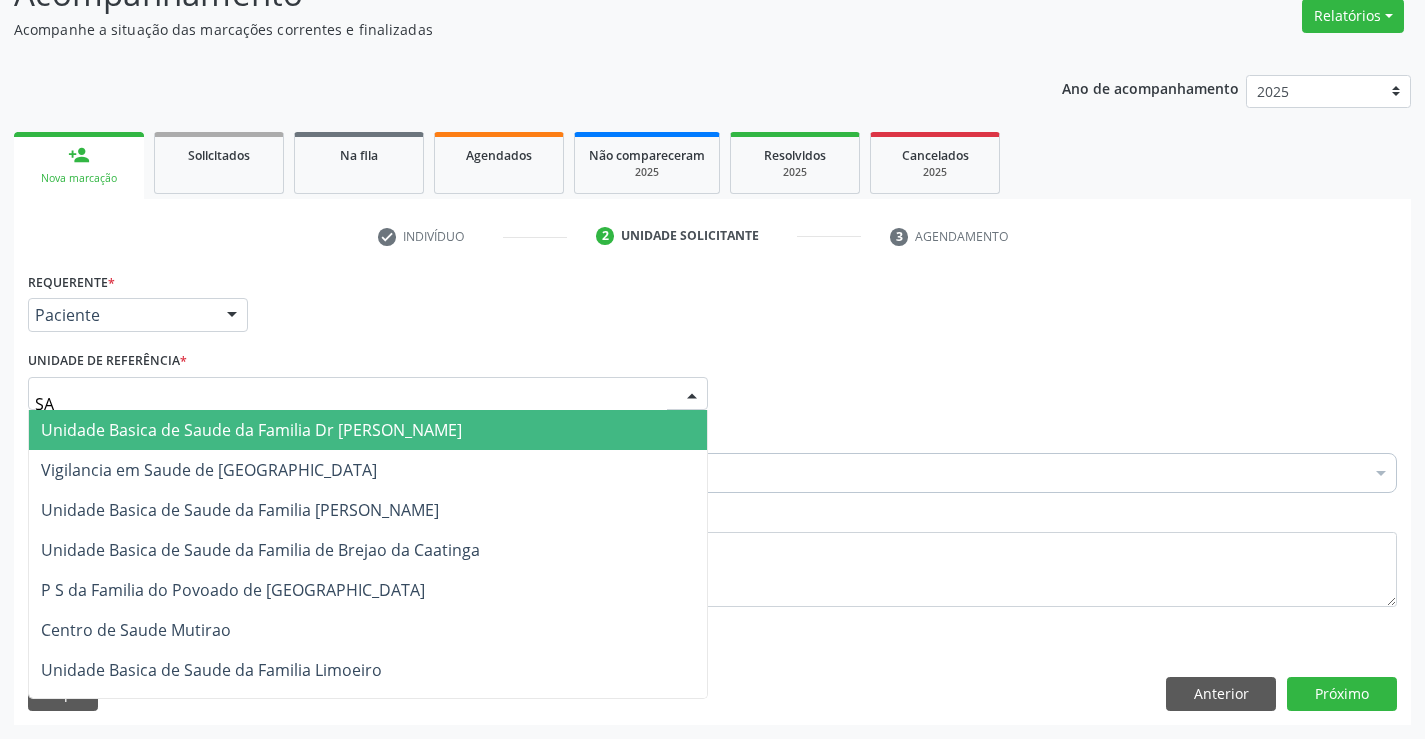 type on "SAO" 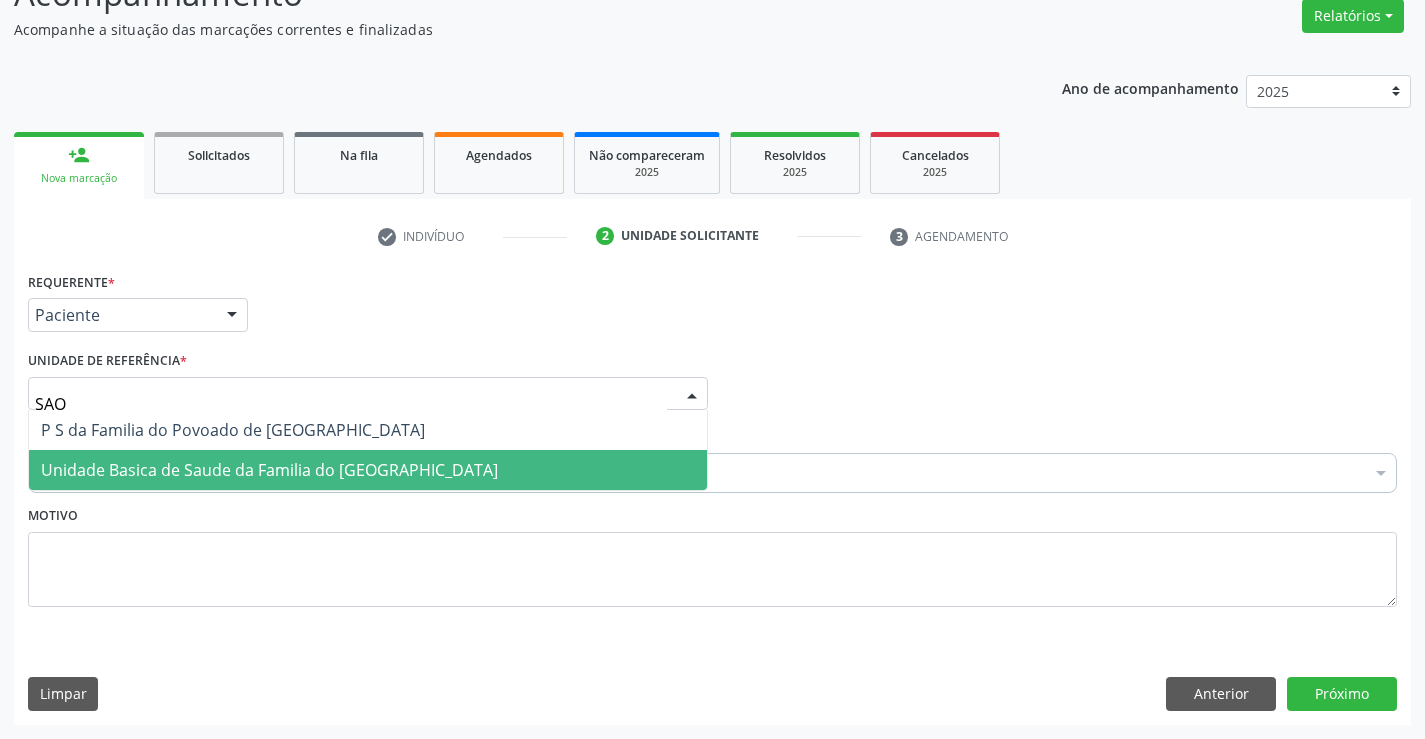 click on "Unidade Basica de Saude da Familia do [GEOGRAPHIC_DATA]" at bounding box center [269, 470] 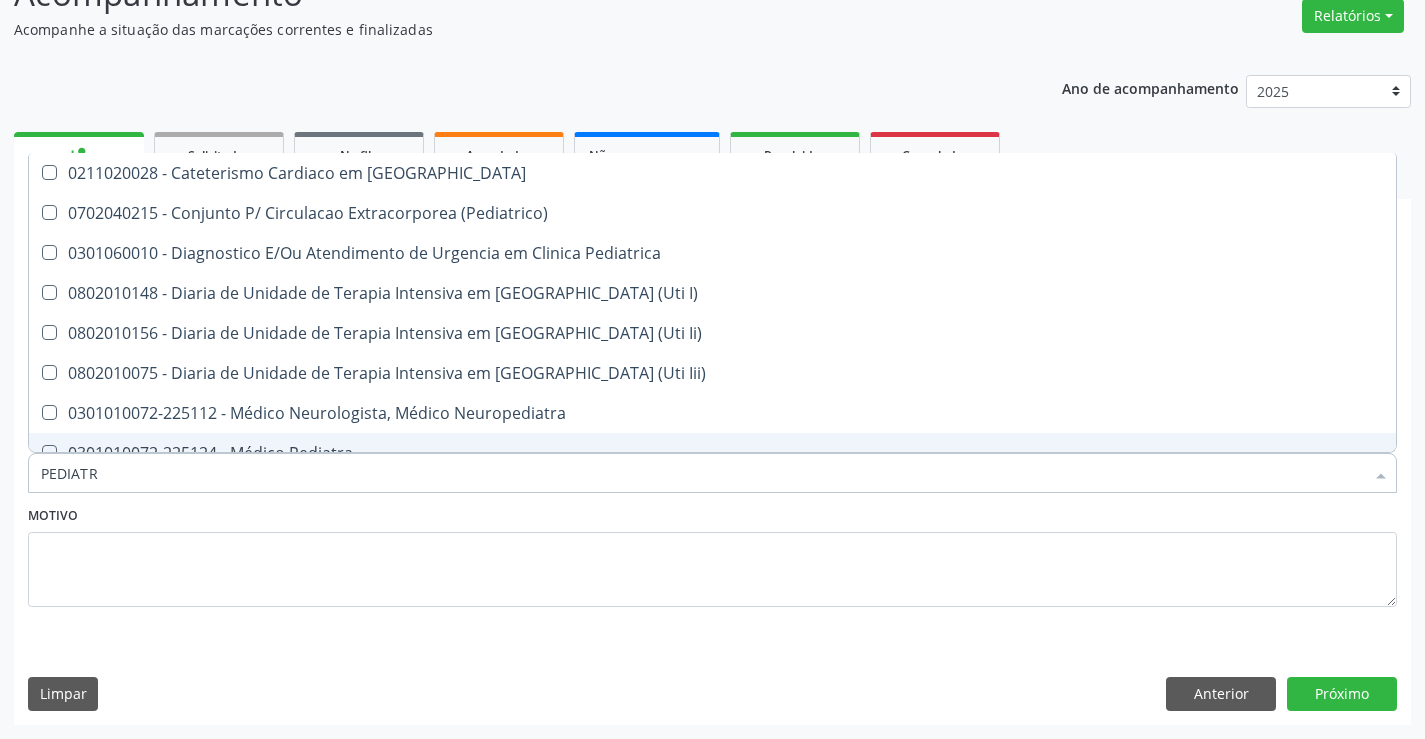 type on "PEDIATRA" 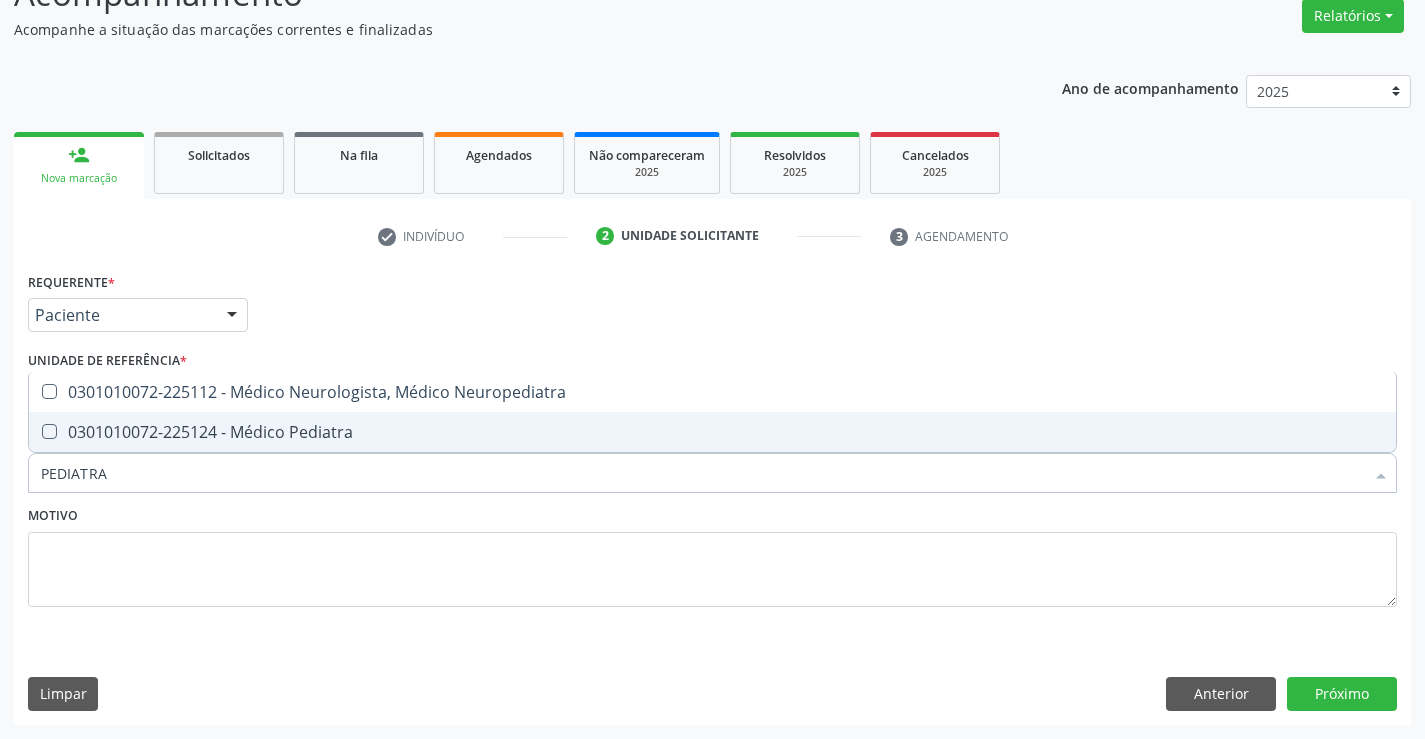 click on "0301010072-225124 - Médico Pediatra" at bounding box center [712, 432] 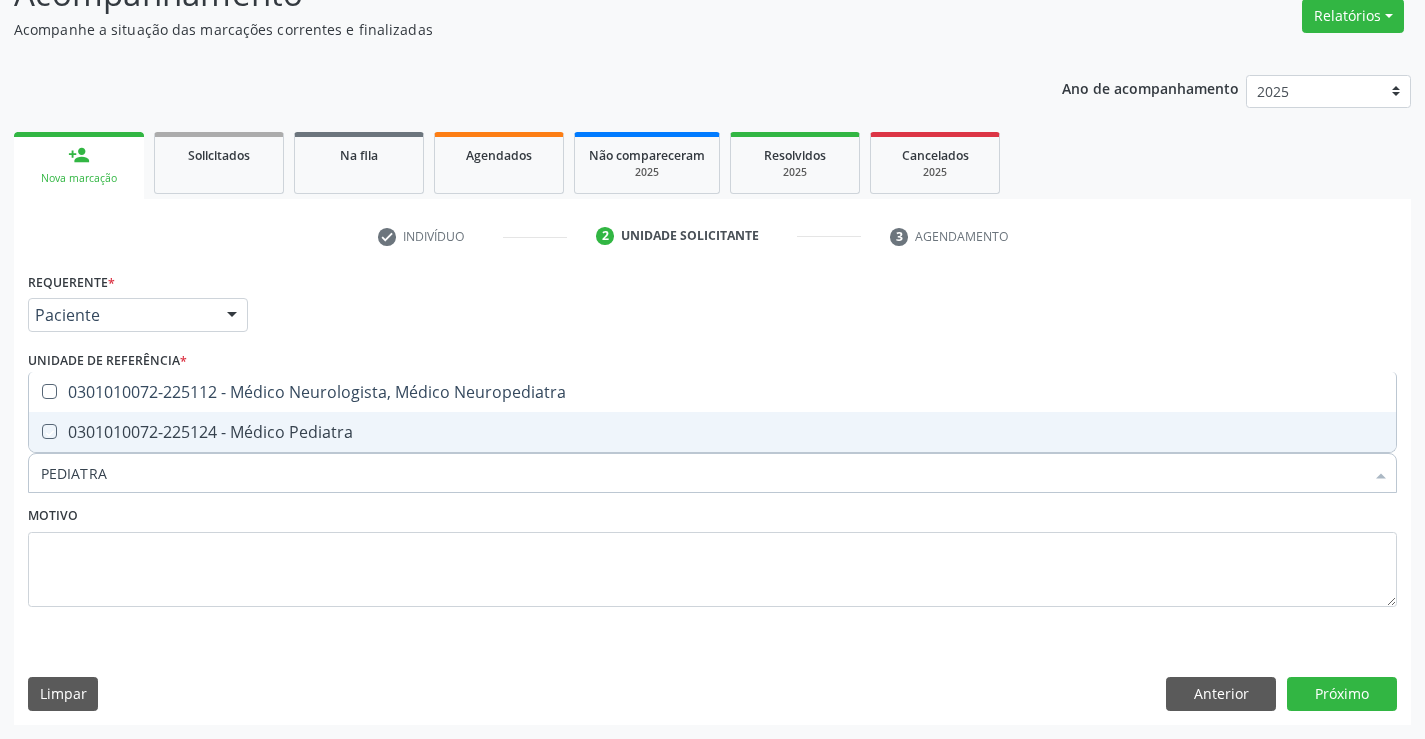 checkbox on "true" 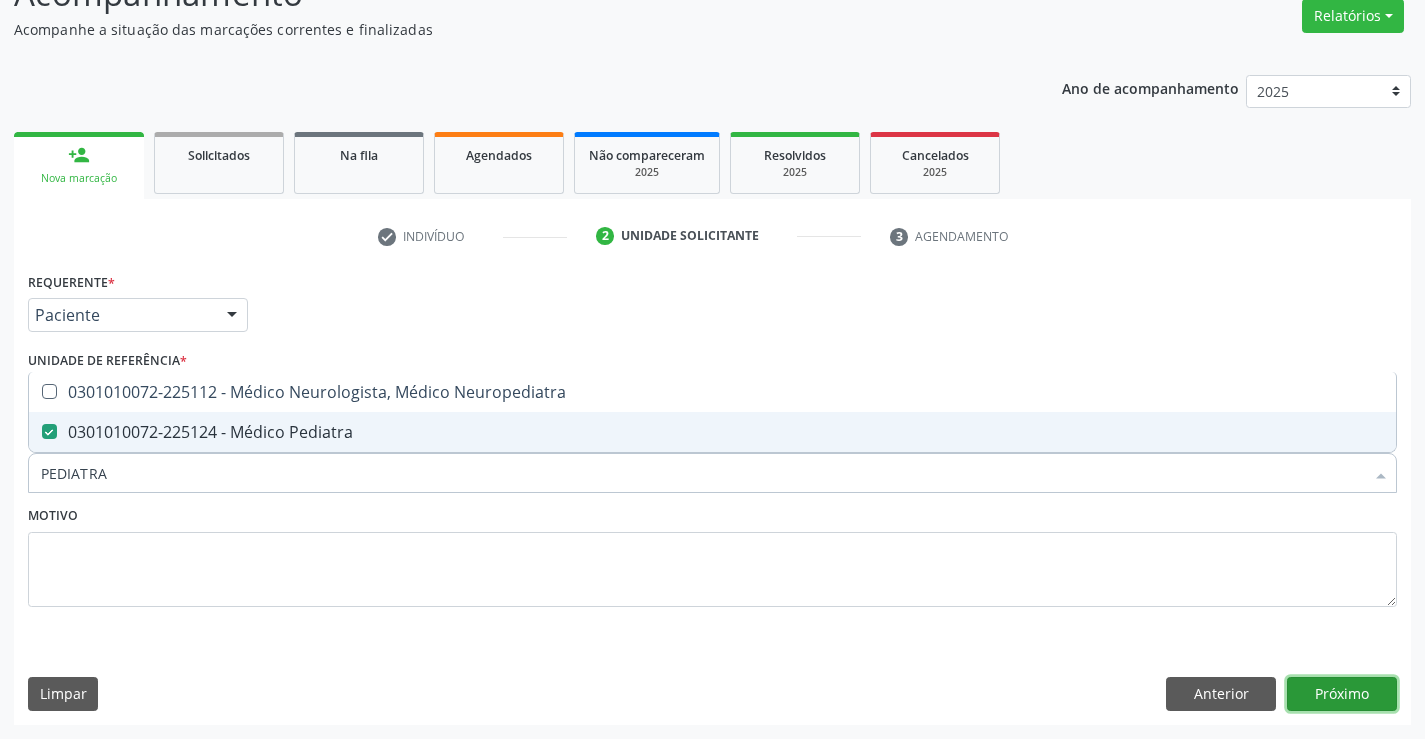 click on "Próximo" at bounding box center [1342, 694] 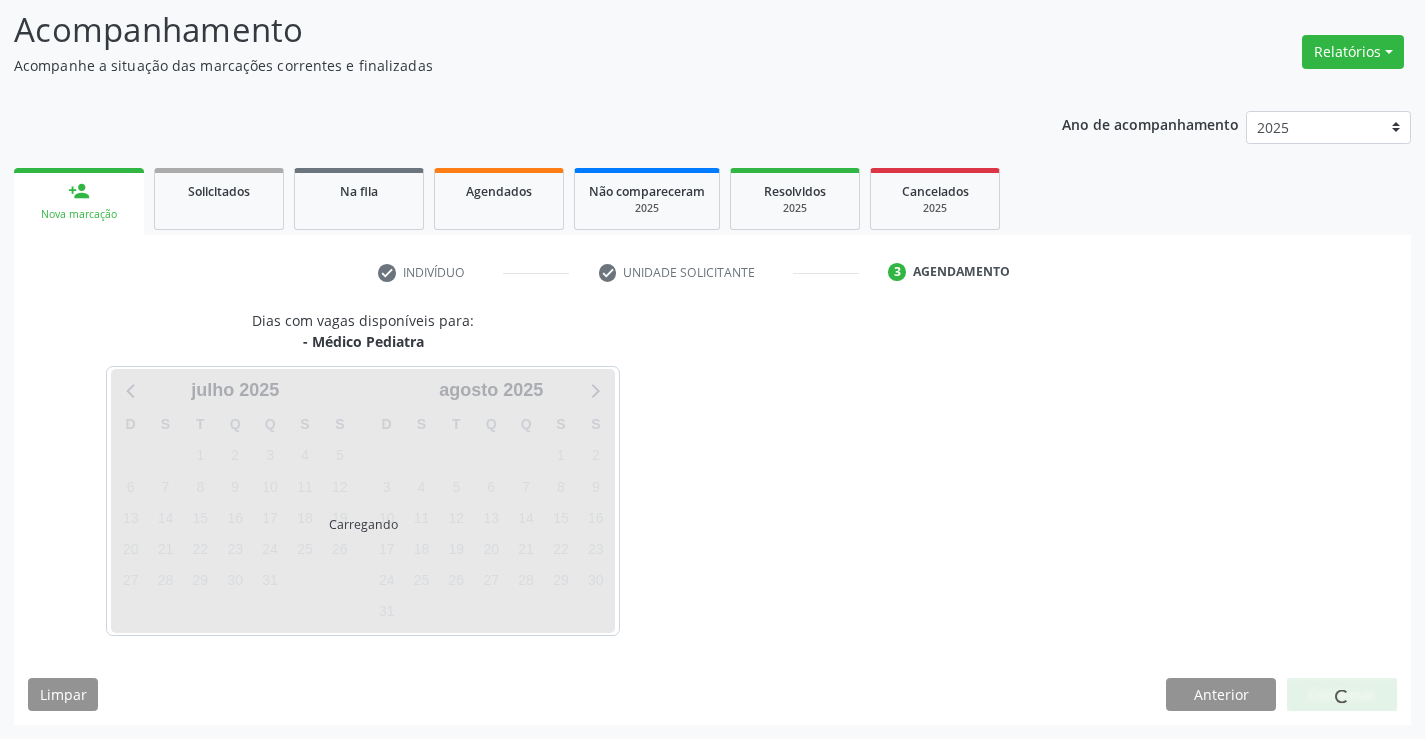 scroll, scrollTop: 131, scrollLeft: 0, axis: vertical 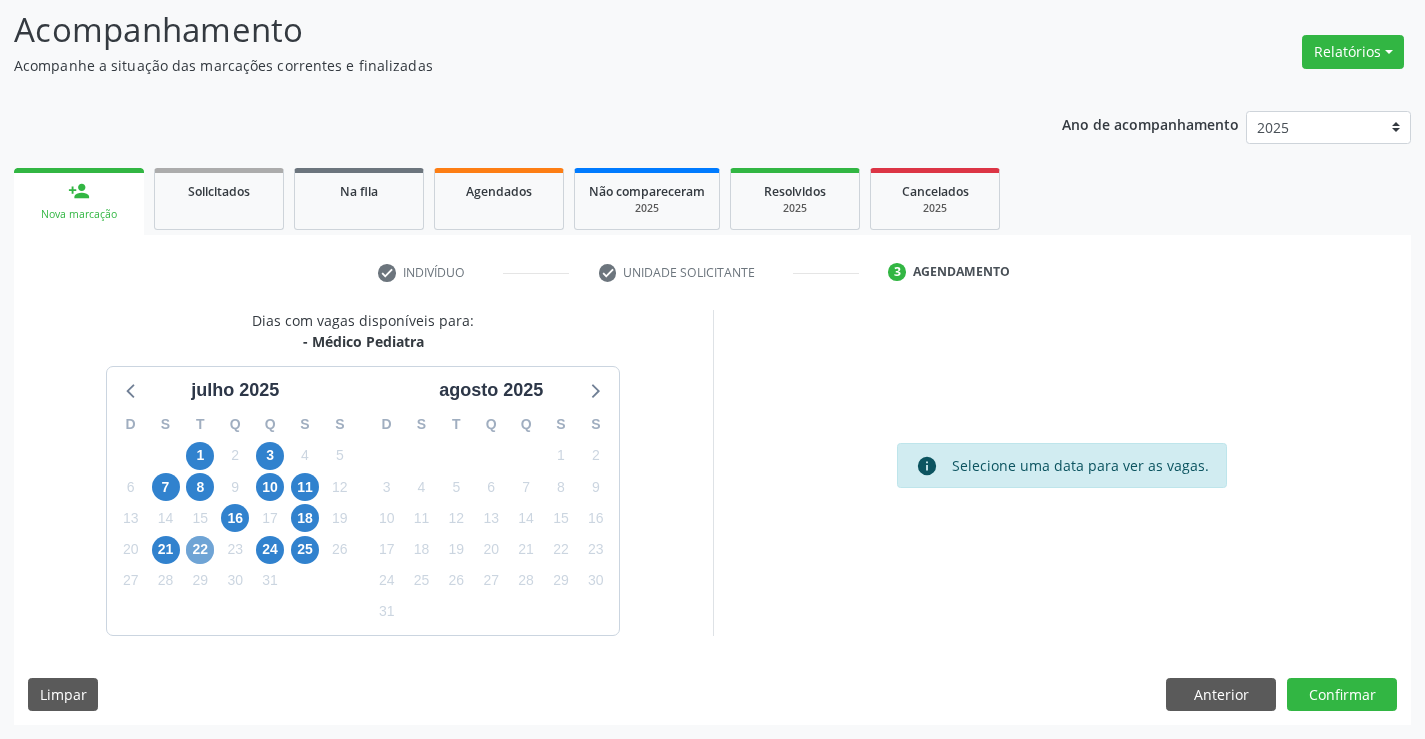 click on "22" at bounding box center (200, 550) 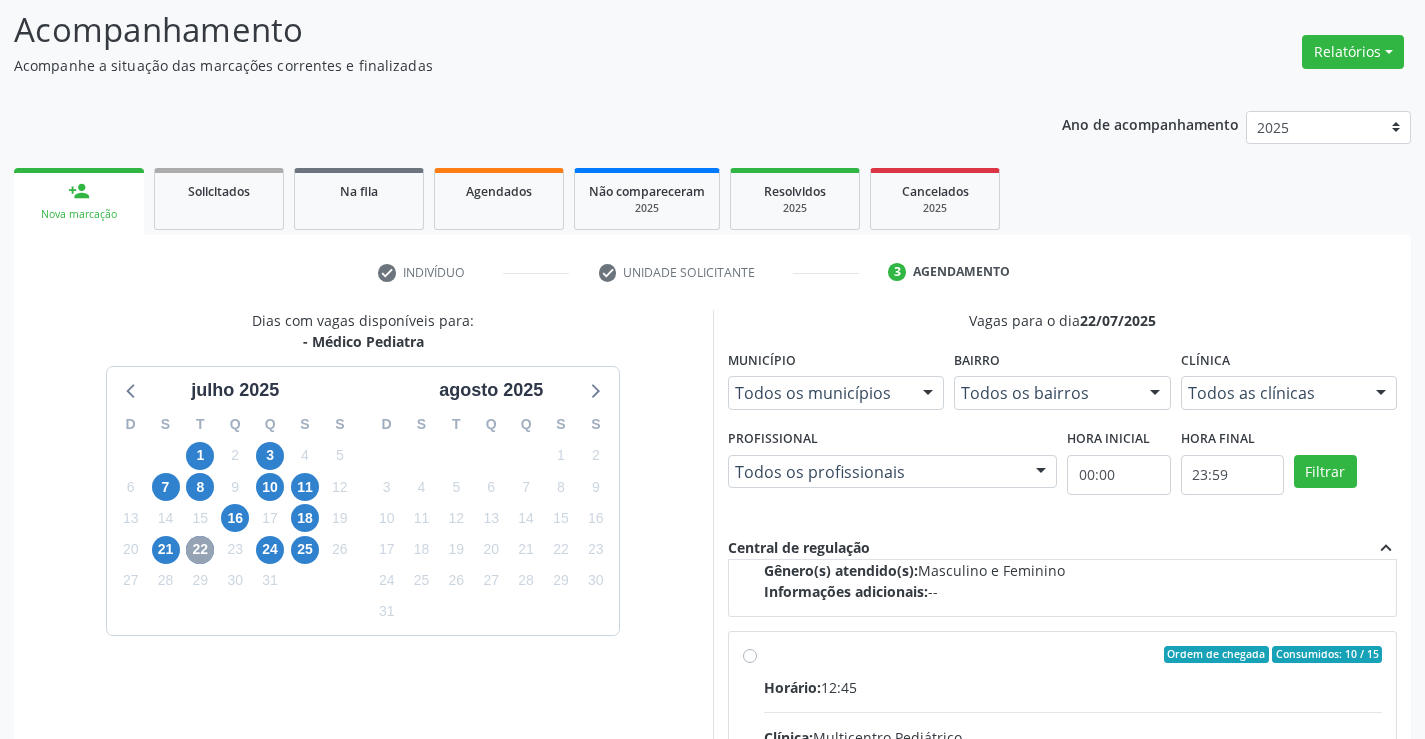 scroll, scrollTop: 315, scrollLeft: 0, axis: vertical 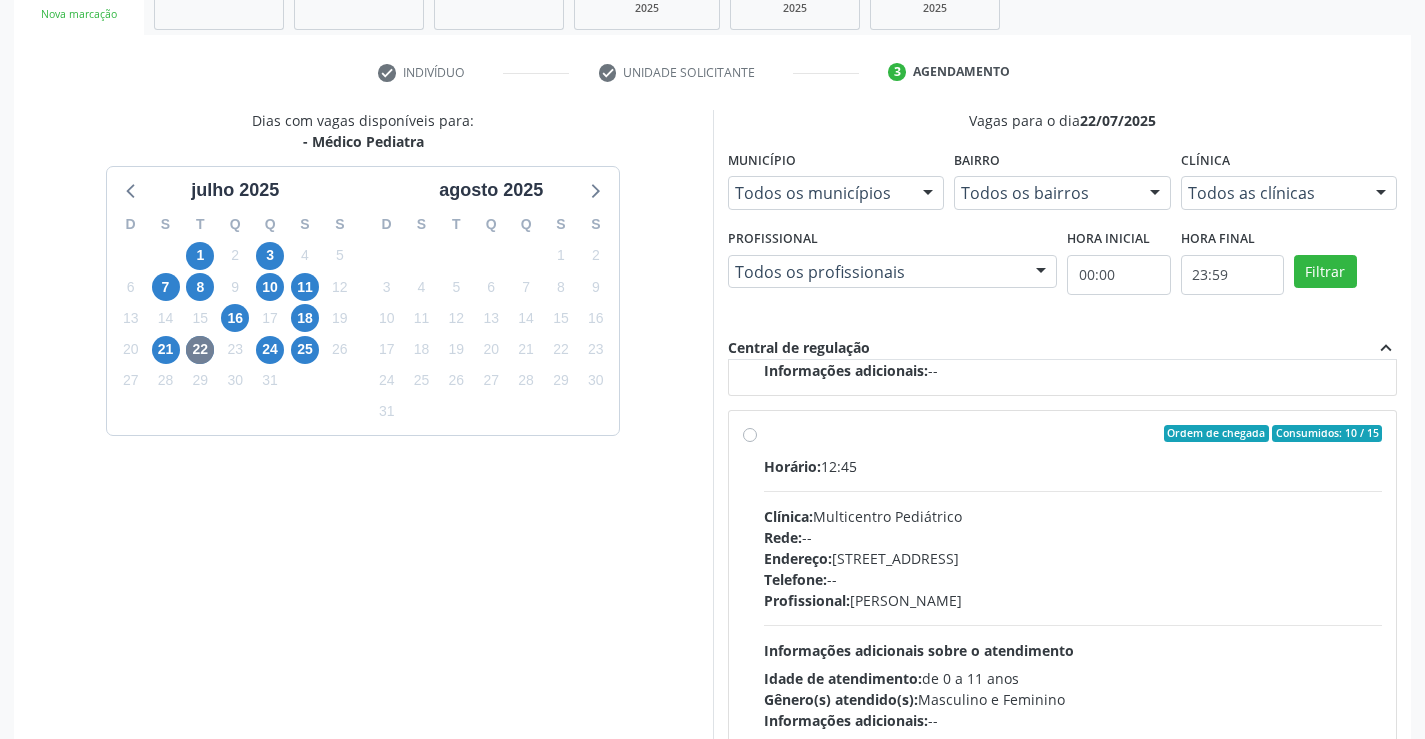 click on "Ordem de chegada
Consumidos: 10 / 15
Horário:   12:45
Clínica:  Multicentro Pediátrico
Rede:
--
Endereço:   Antigo Casa Grande, nº 37, Centro, Campo Formoso - BA
Telefone:   --
Profissional:
Maria Ubaldina Silva Calixto Sobreira
Informações adicionais sobre o atendimento
Idade de atendimento:
de 0 a 11 anos
Gênero(s) atendido(s):
Masculino e Feminino
Informações adicionais:
--" at bounding box center [1073, 578] 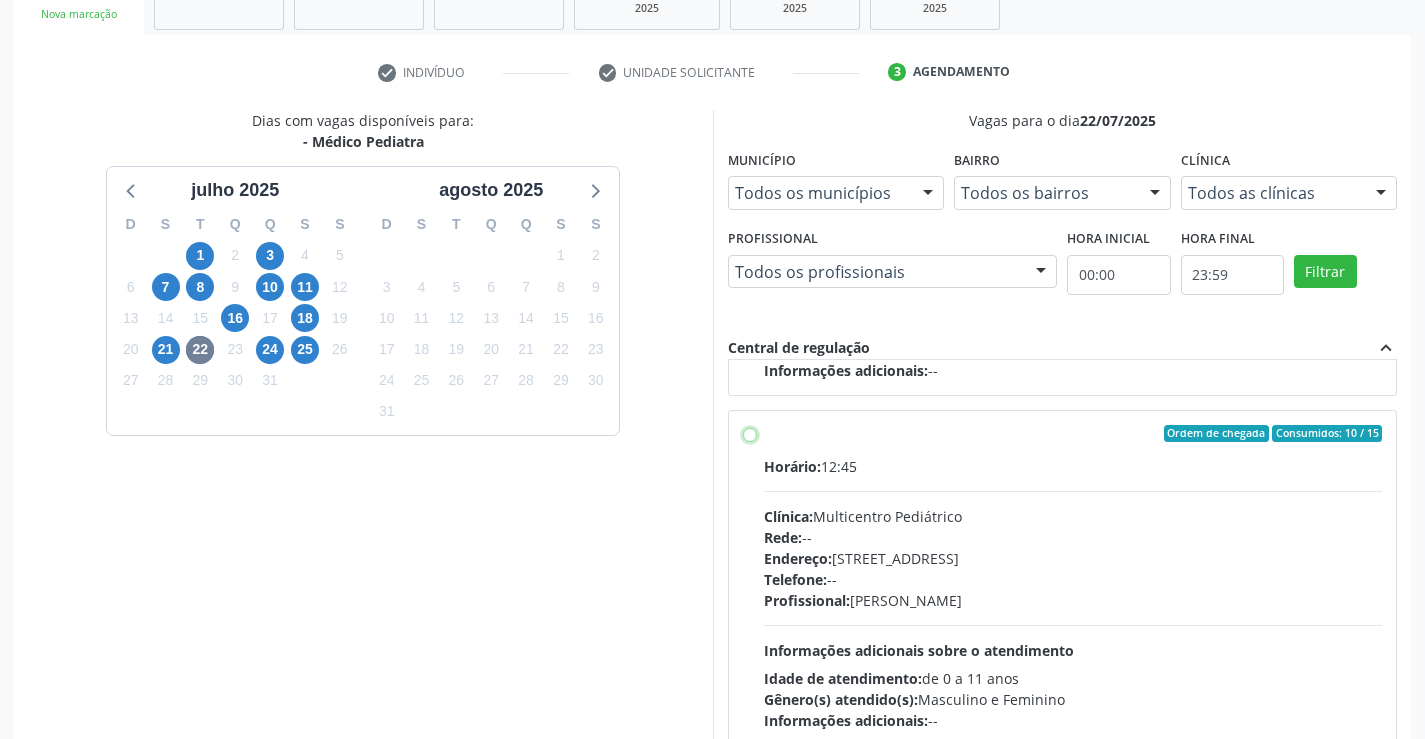 click on "Ordem de chegada
Consumidos: 10 / 15
Horário:   12:45
Clínica:  Multicentro Pediátrico
Rede:
--
Endereço:   Antigo Casa Grande, nº 37, Centro, Campo Formoso - BA
Telefone:   --
Profissional:
Maria Ubaldina Silva Calixto Sobreira
Informações adicionais sobre o atendimento
Idade de atendimento:
de 0 a 11 anos
Gênero(s) atendido(s):
Masculino e Feminino
Informações adicionais:
--" at bounding box center (750, 434) 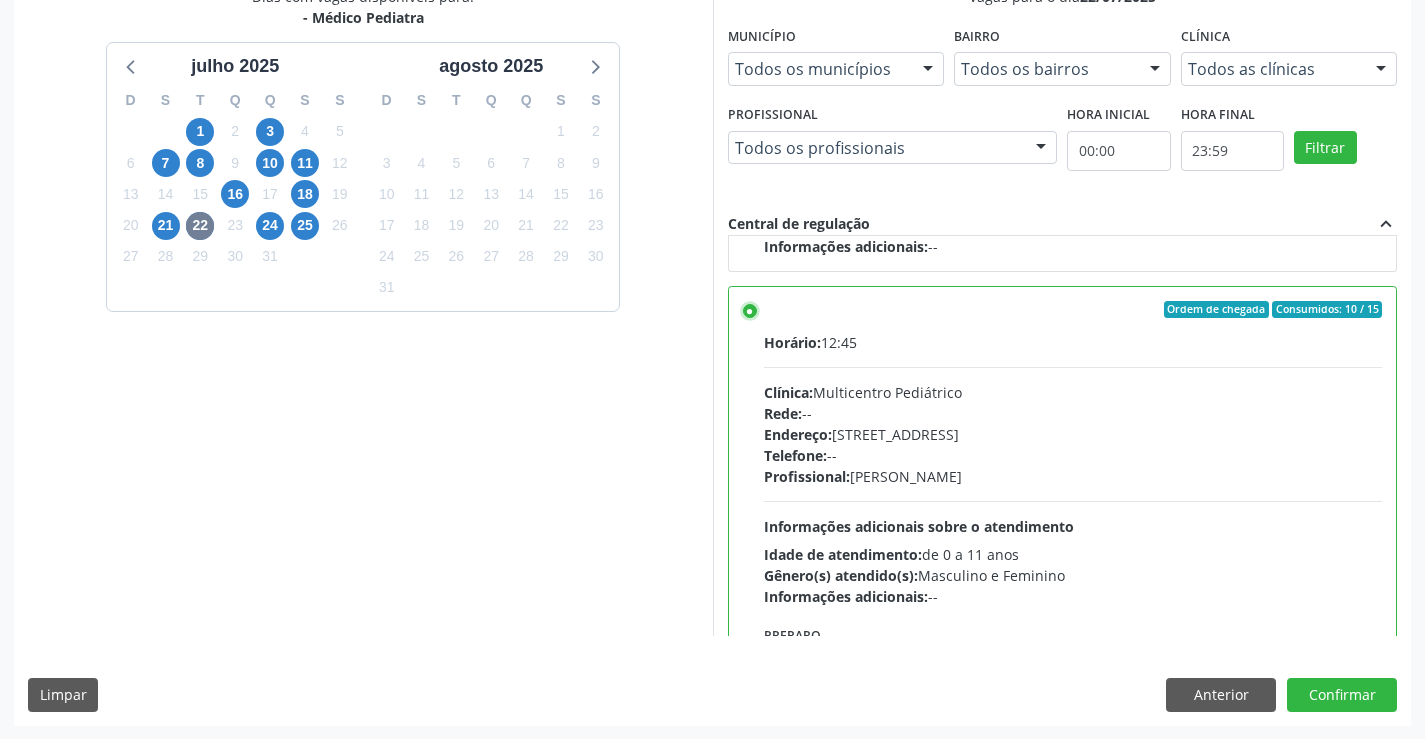 scroll, scrollTop: 456, scrollLeft: 0, axis: vertical 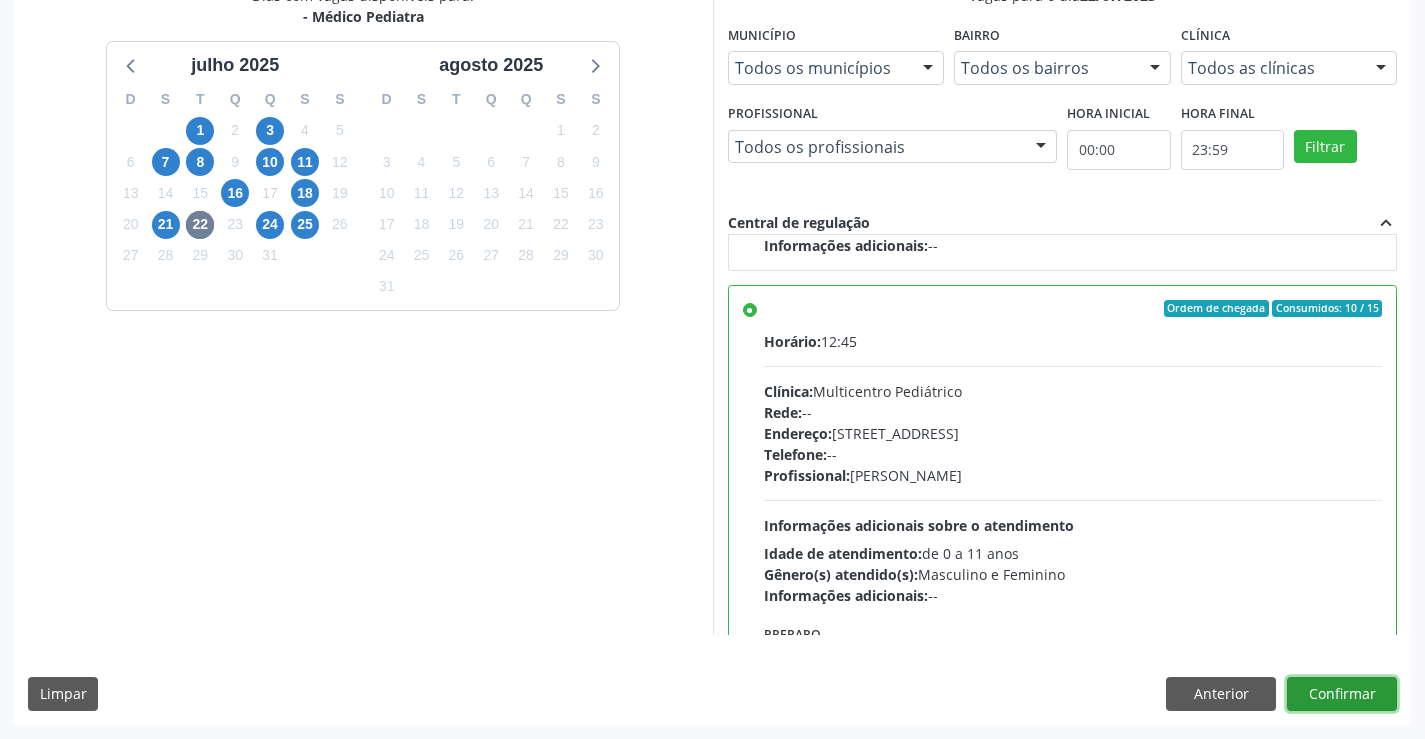 click on "Confirmar" at bounding box center (1342, 694) 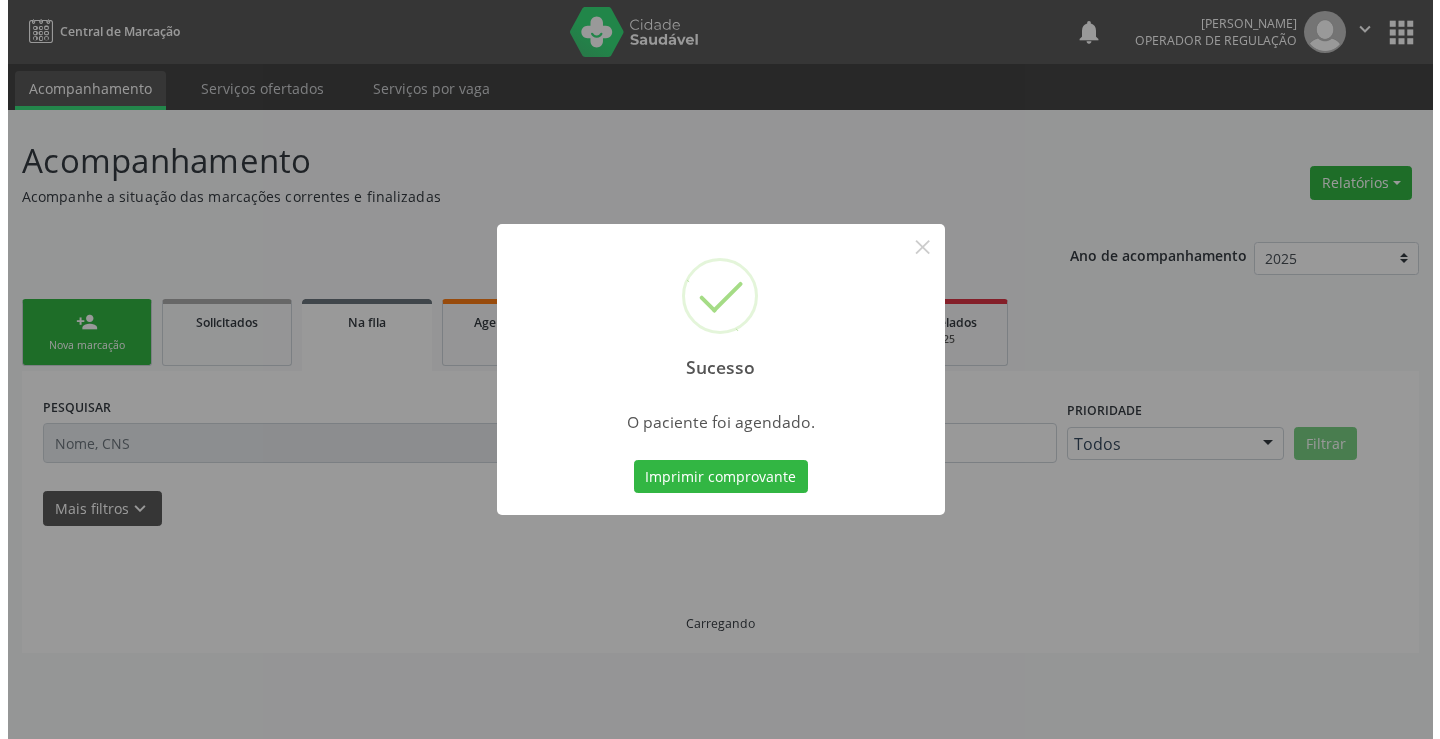 scroll, scrollTop: 0, scrollLeft: 0, axis: both 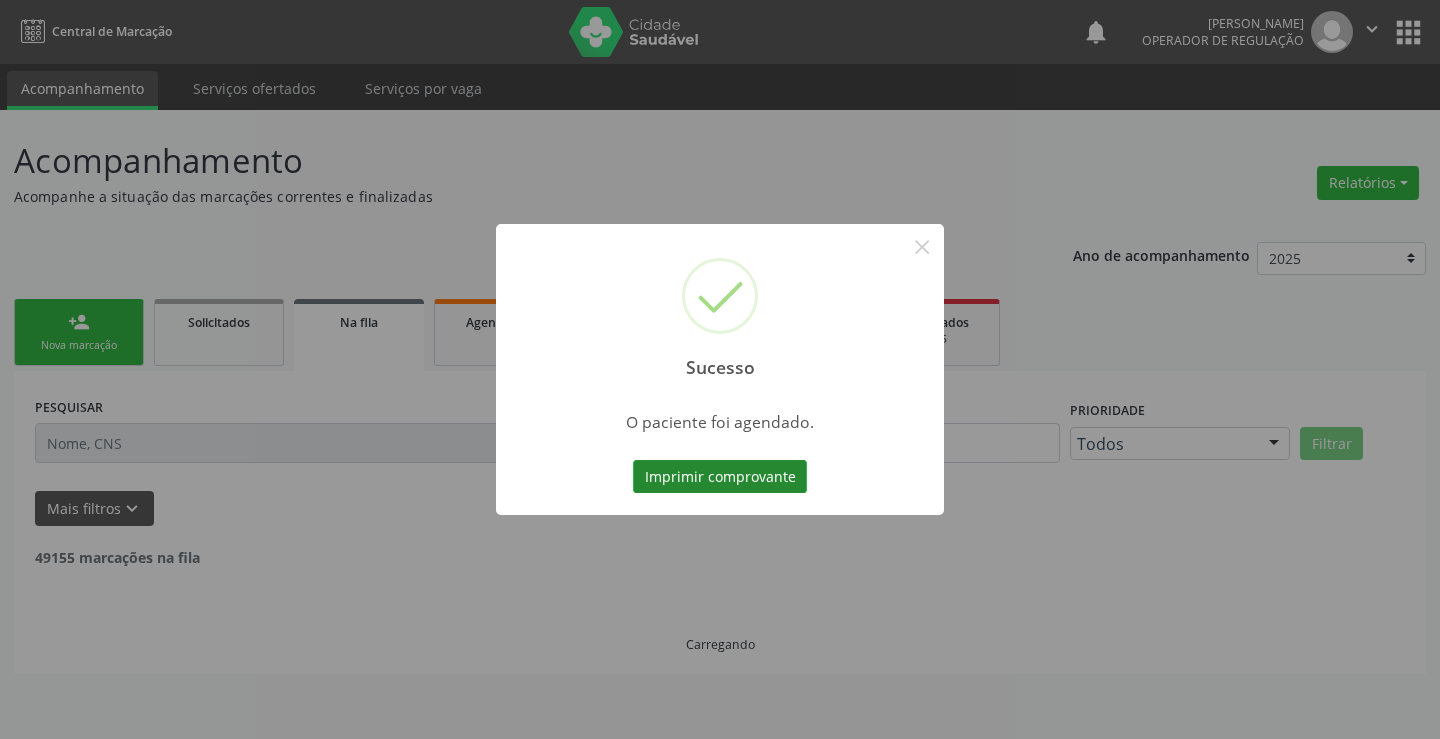 click on "Imprimir comprovante" at bounding box center (720, 477) 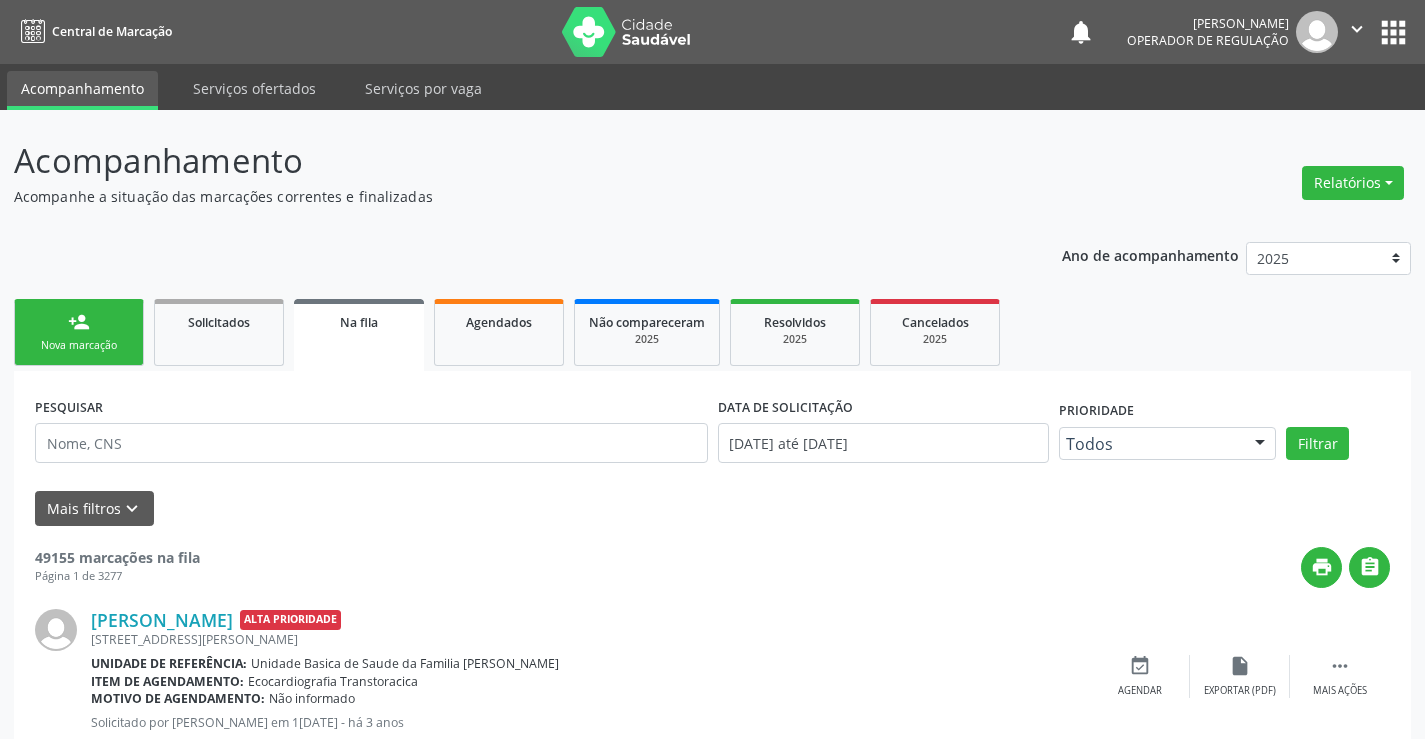 scroll, scrollTop: 0, scrollLeft: 0, axis: both 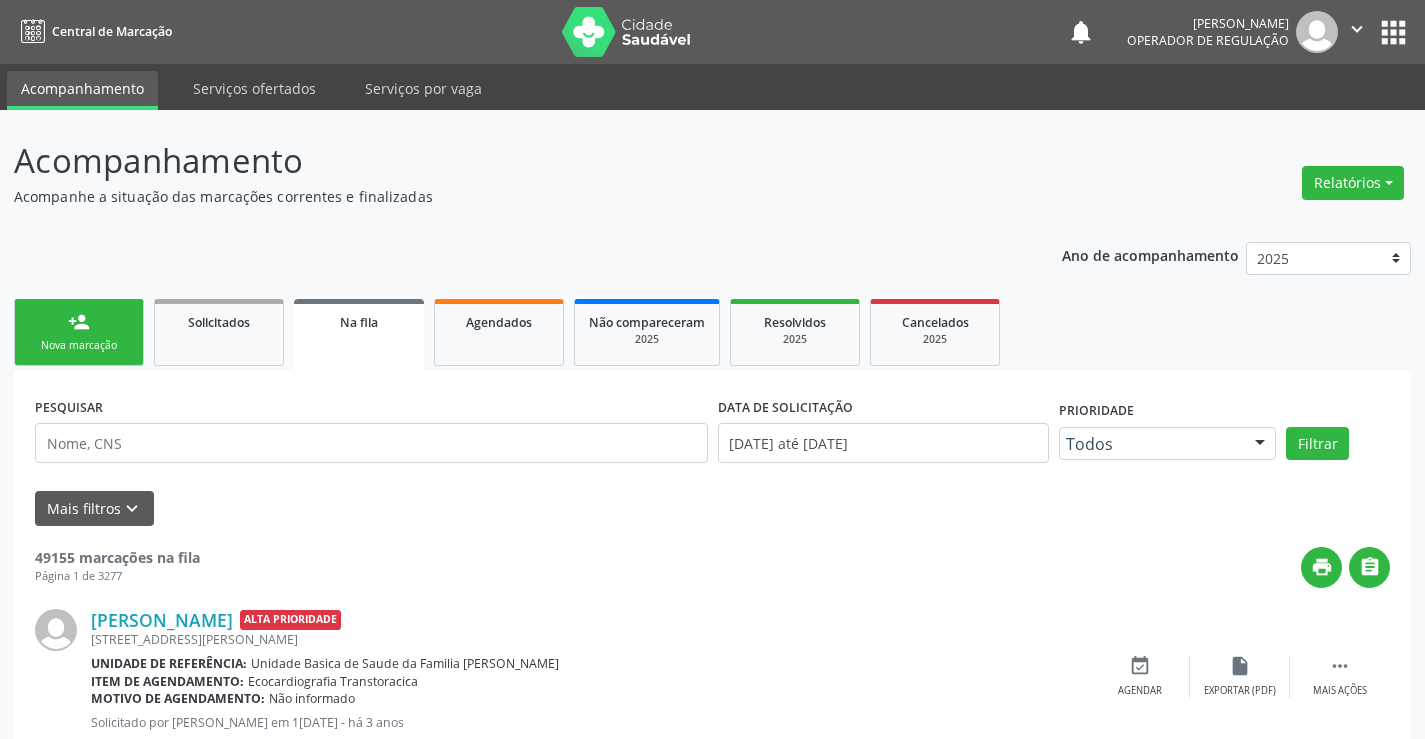 click on "person_add
Nova marcação" at bounding box center (79, 332) 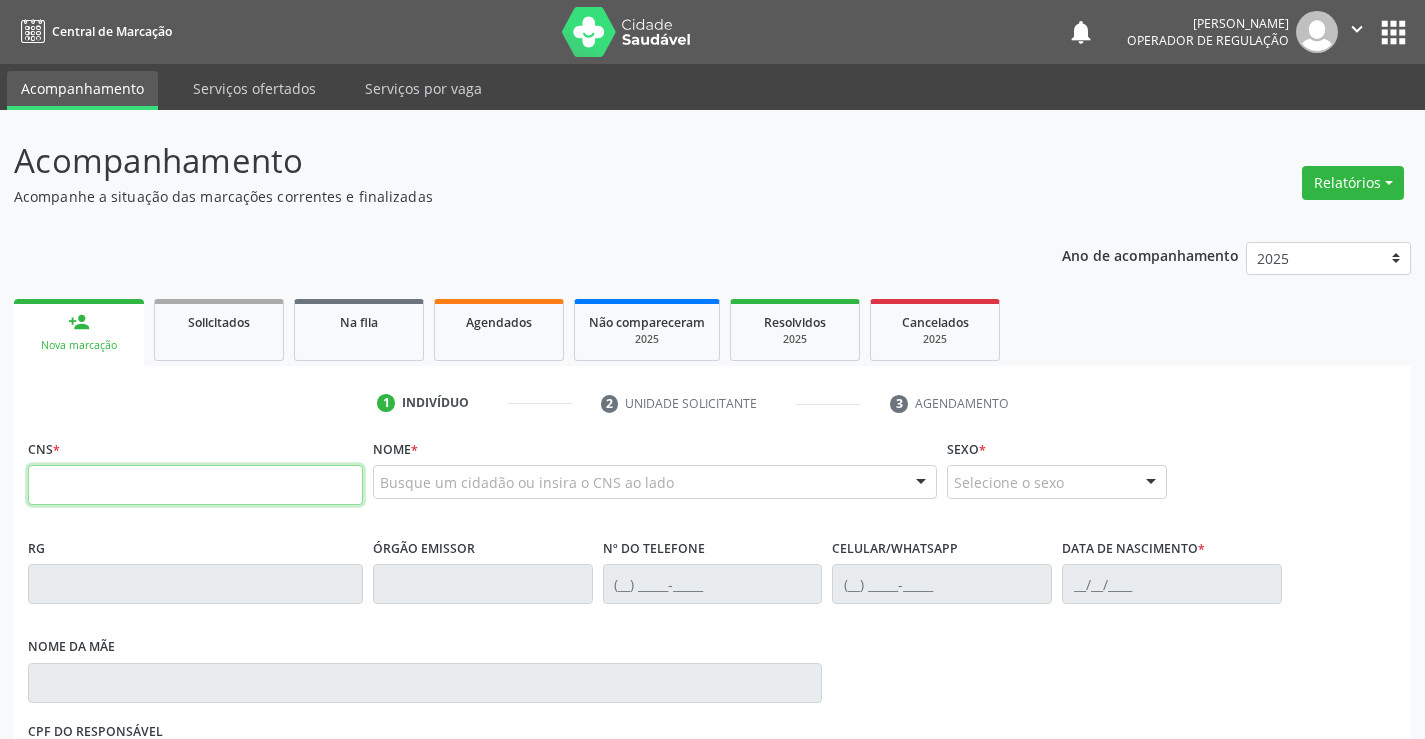 click at bounding box center (195, 485) 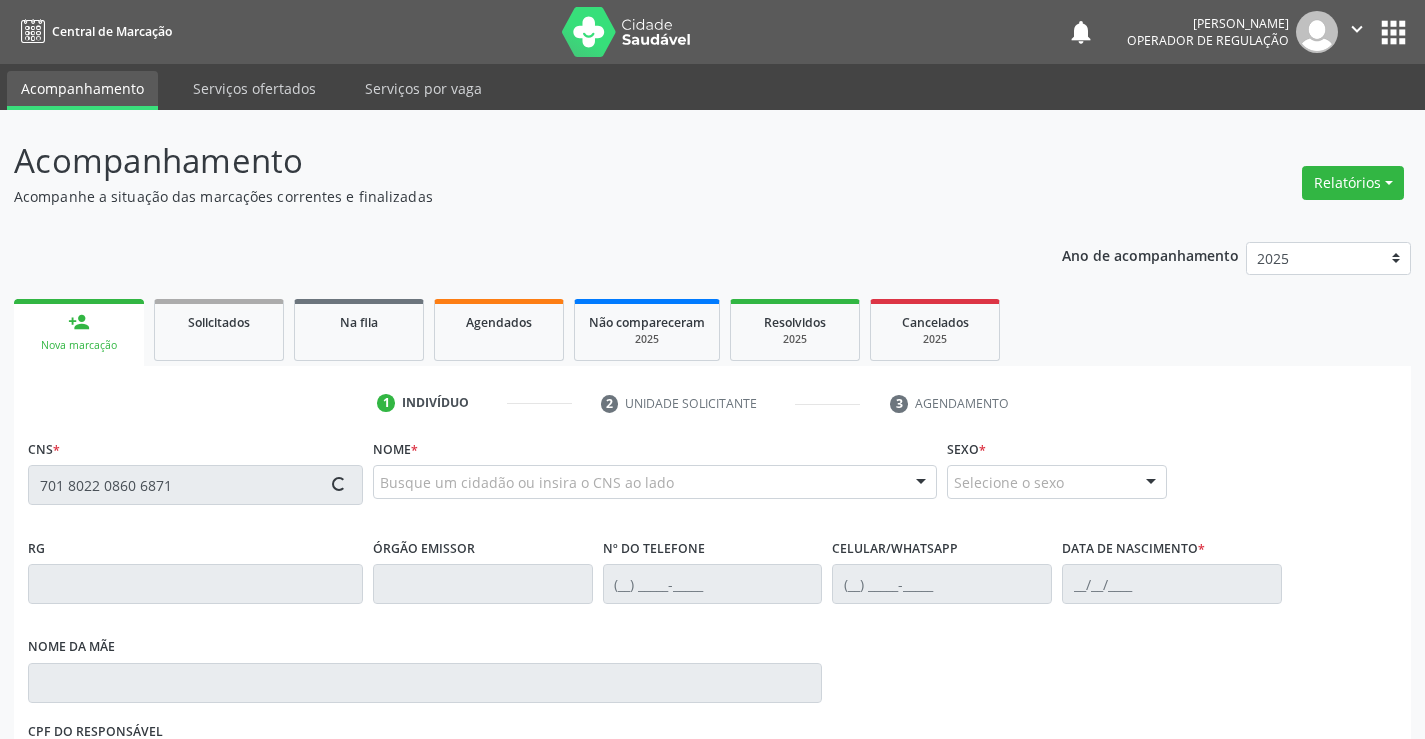 type on "701 8022 0860 6871" 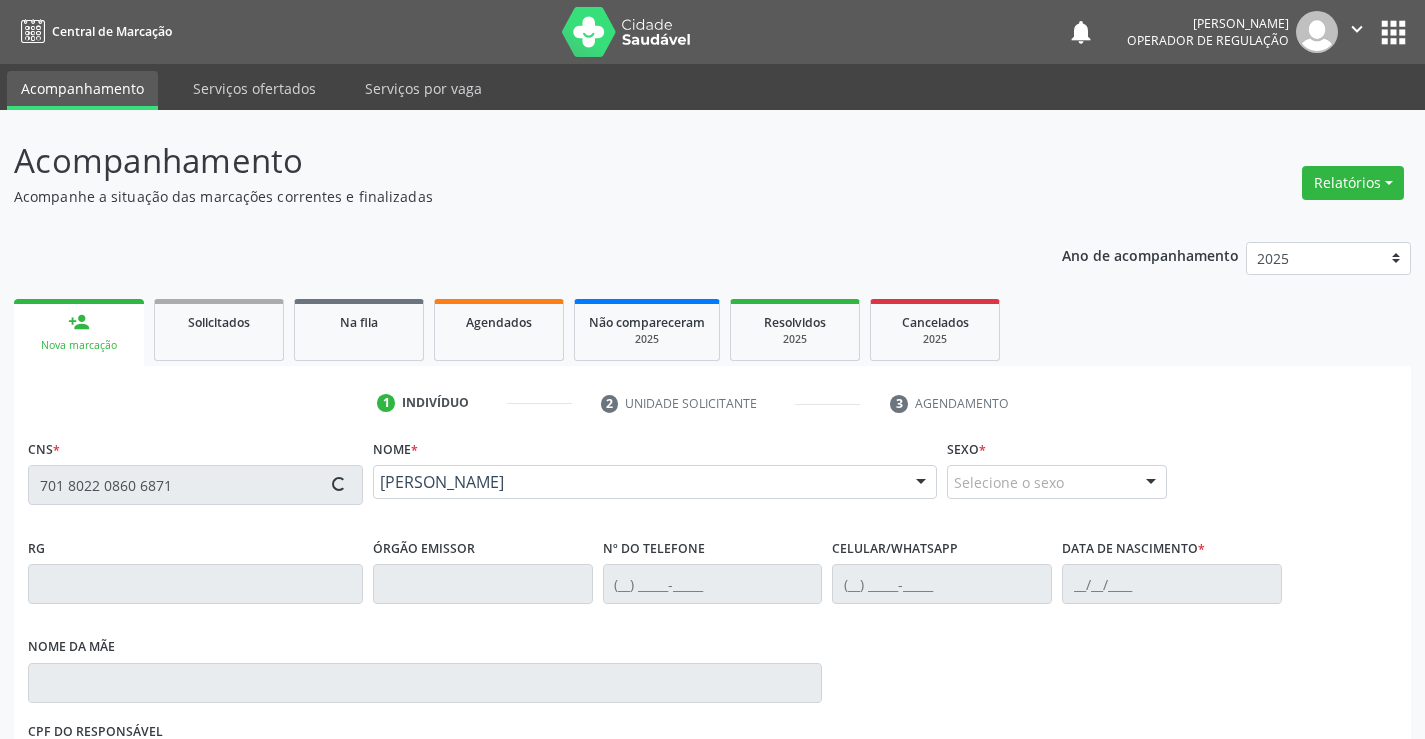 type on "0382466004" 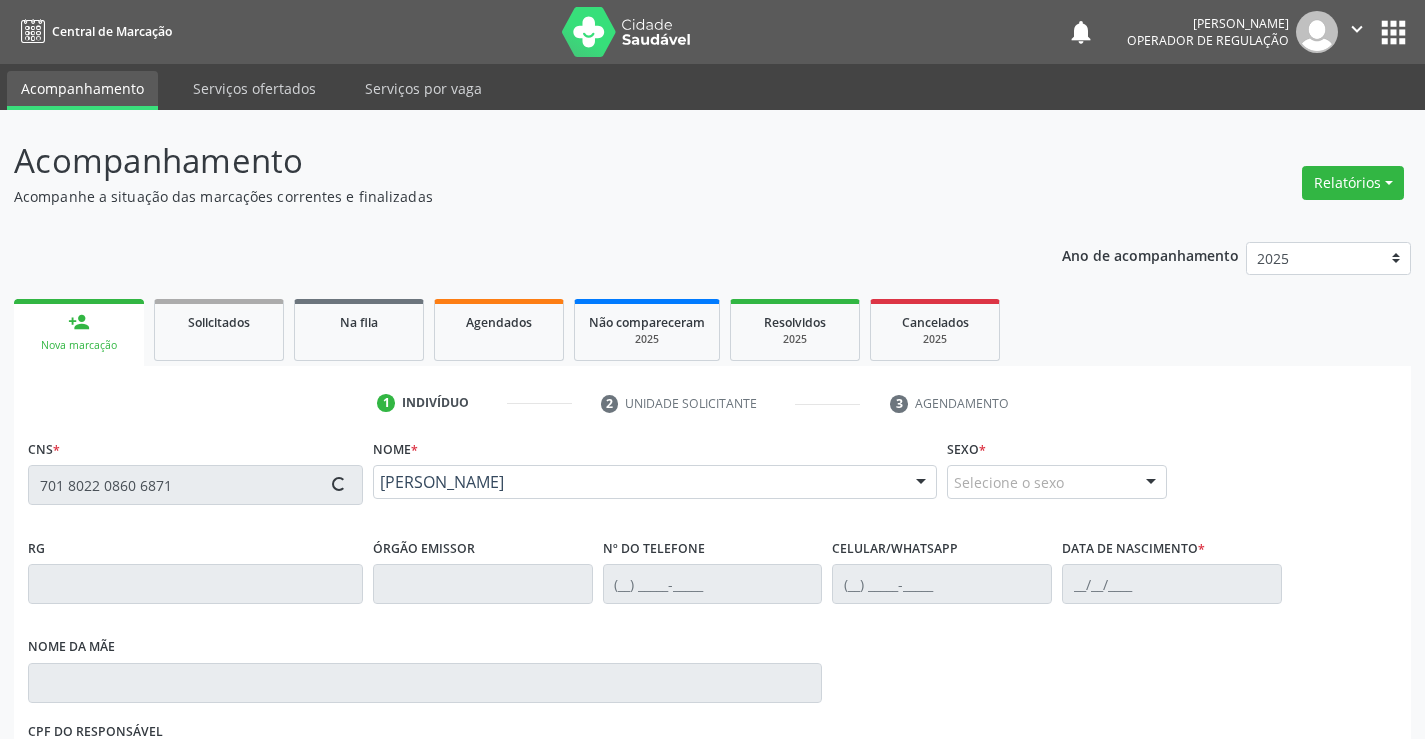 type on "(74) 98805-3800" 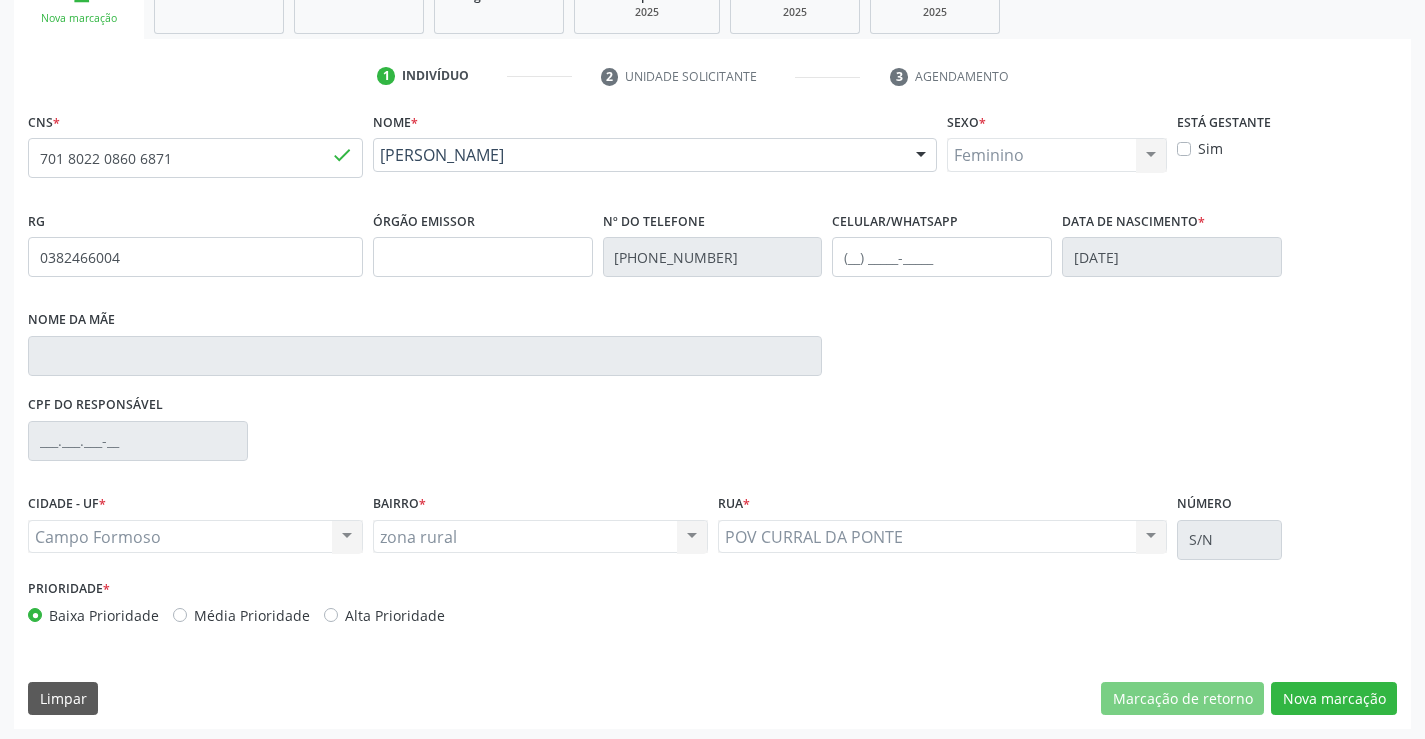 scroll, scrollTop: 331, scrollLeft: 0, axis: vertical 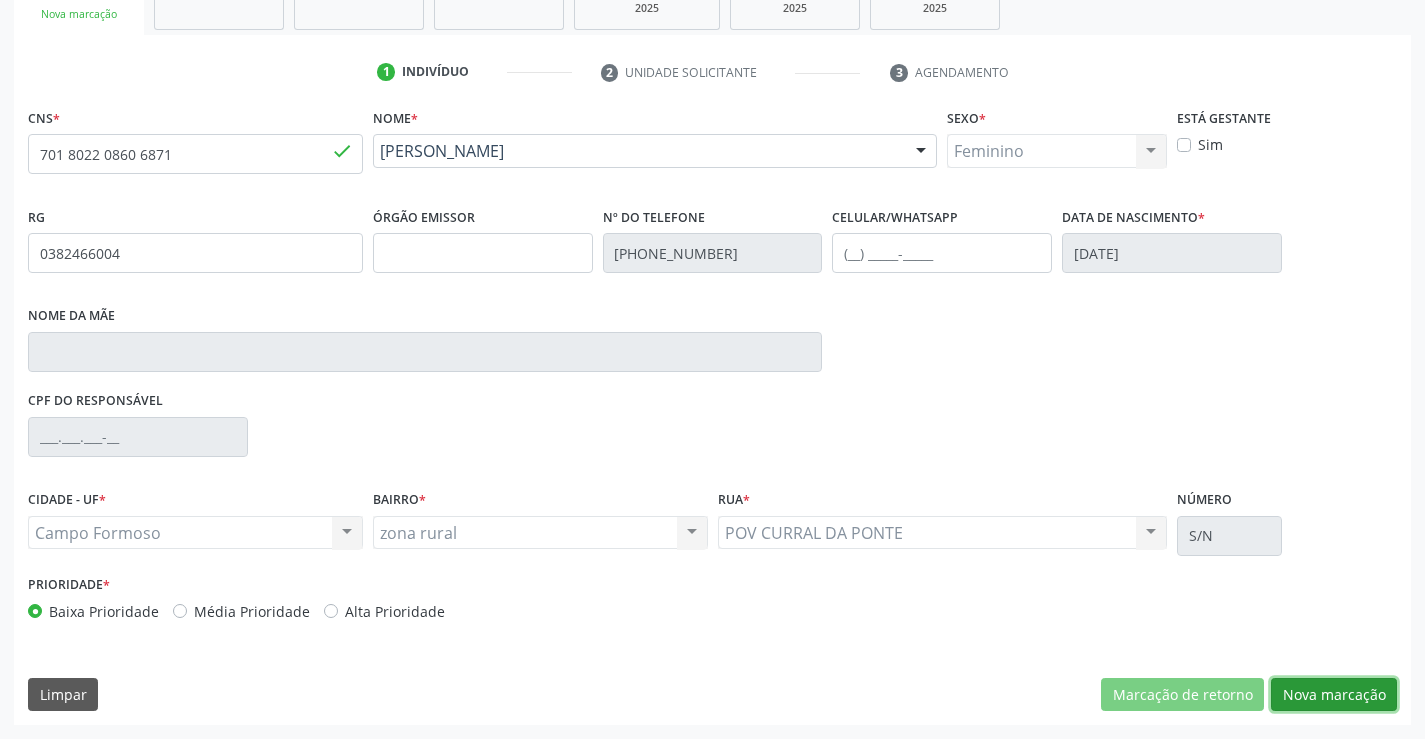click on "Nova marcação" at bounding box center (1334, 695) 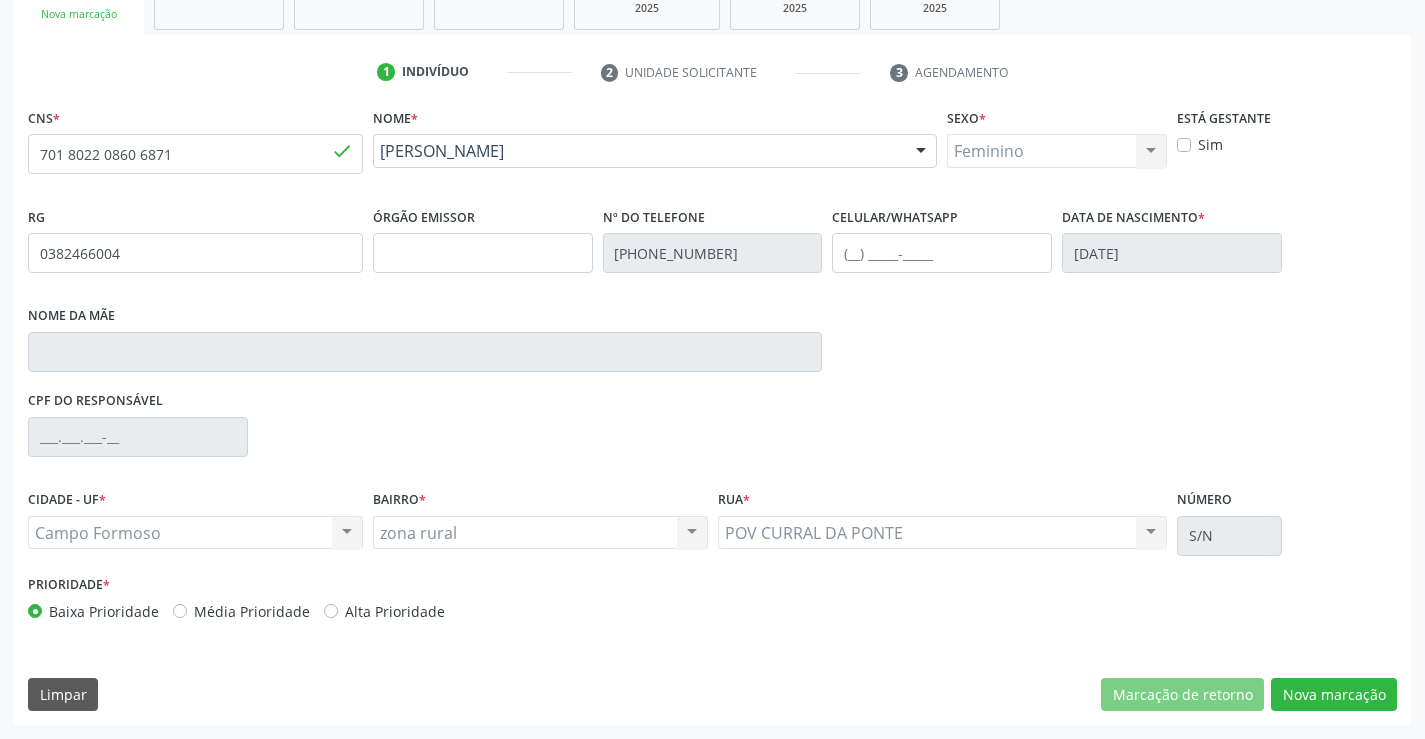 scroll, scrollTop: 167, scrollLeft: 0, axis: vertical 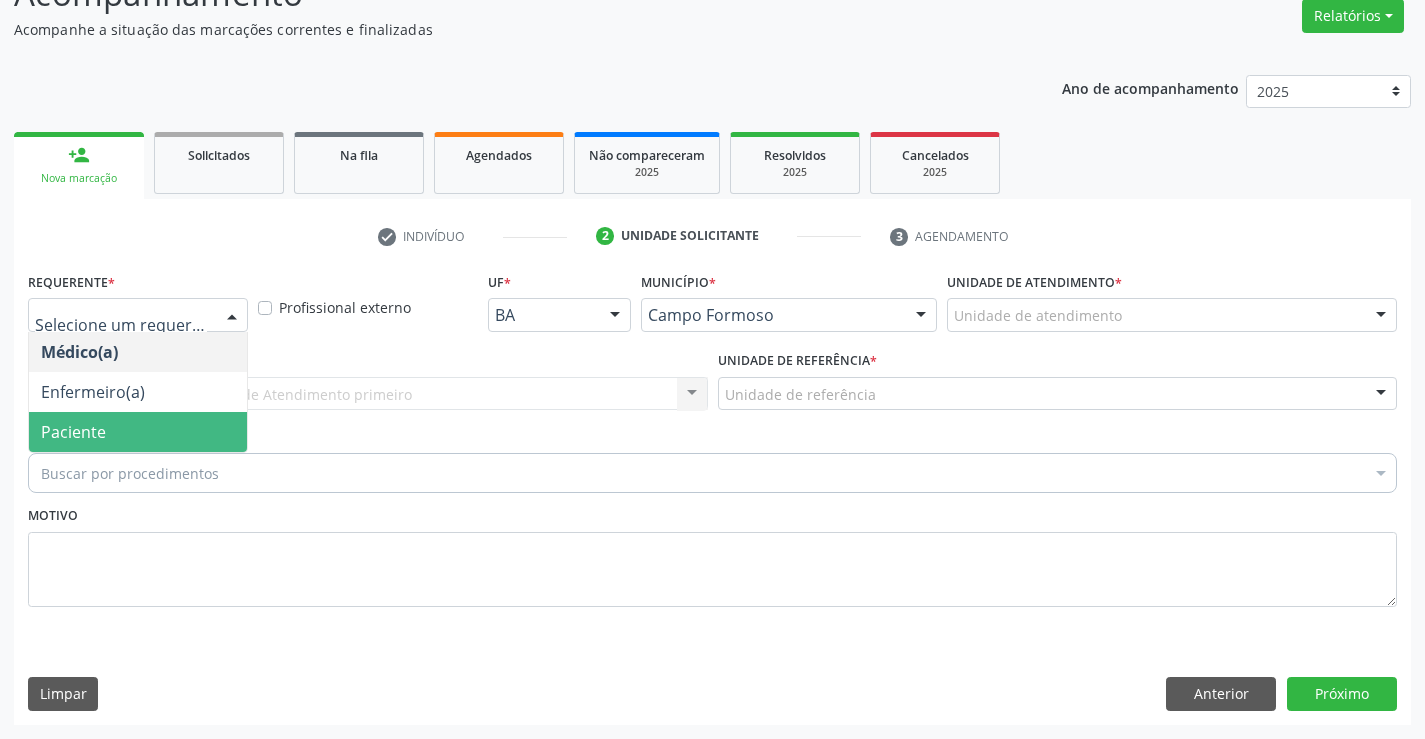 click on "Paciente" at bounding box center (73, 432) 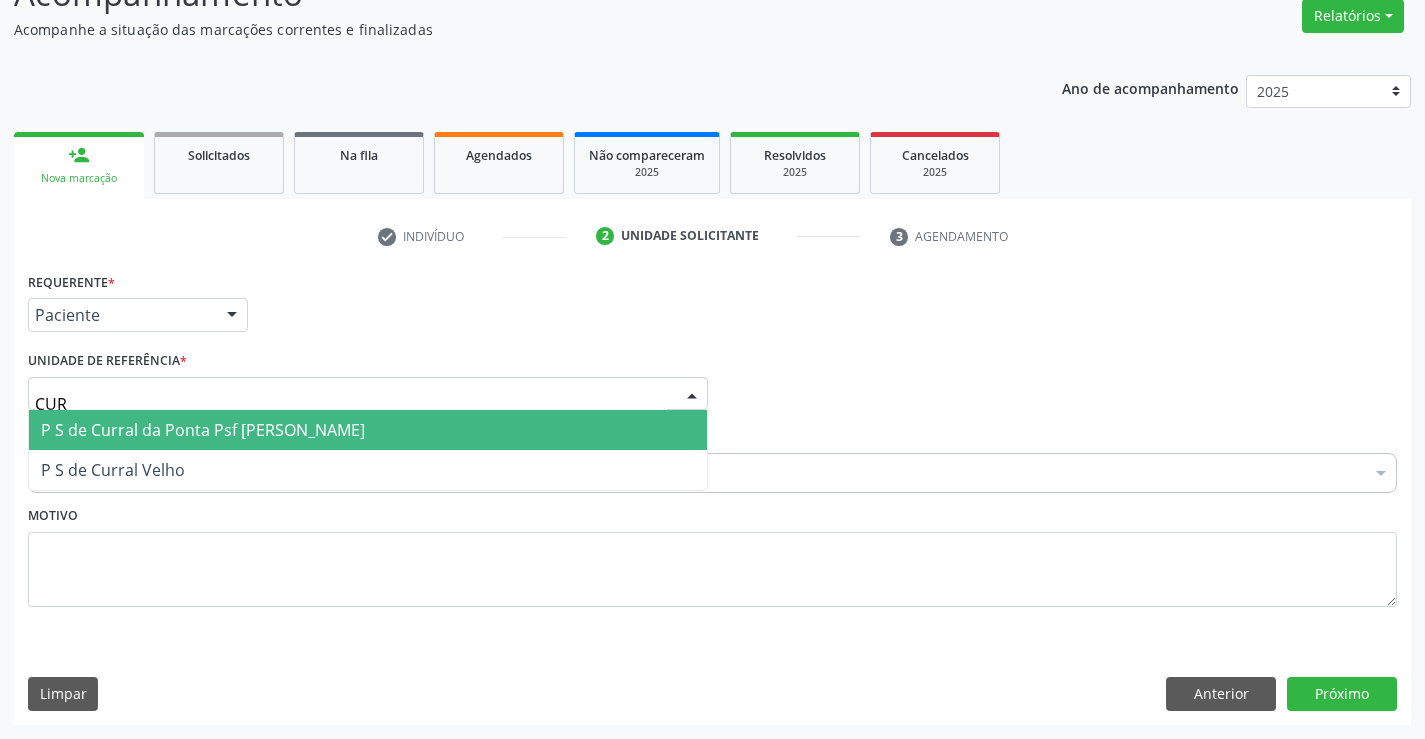 type on "CURR" 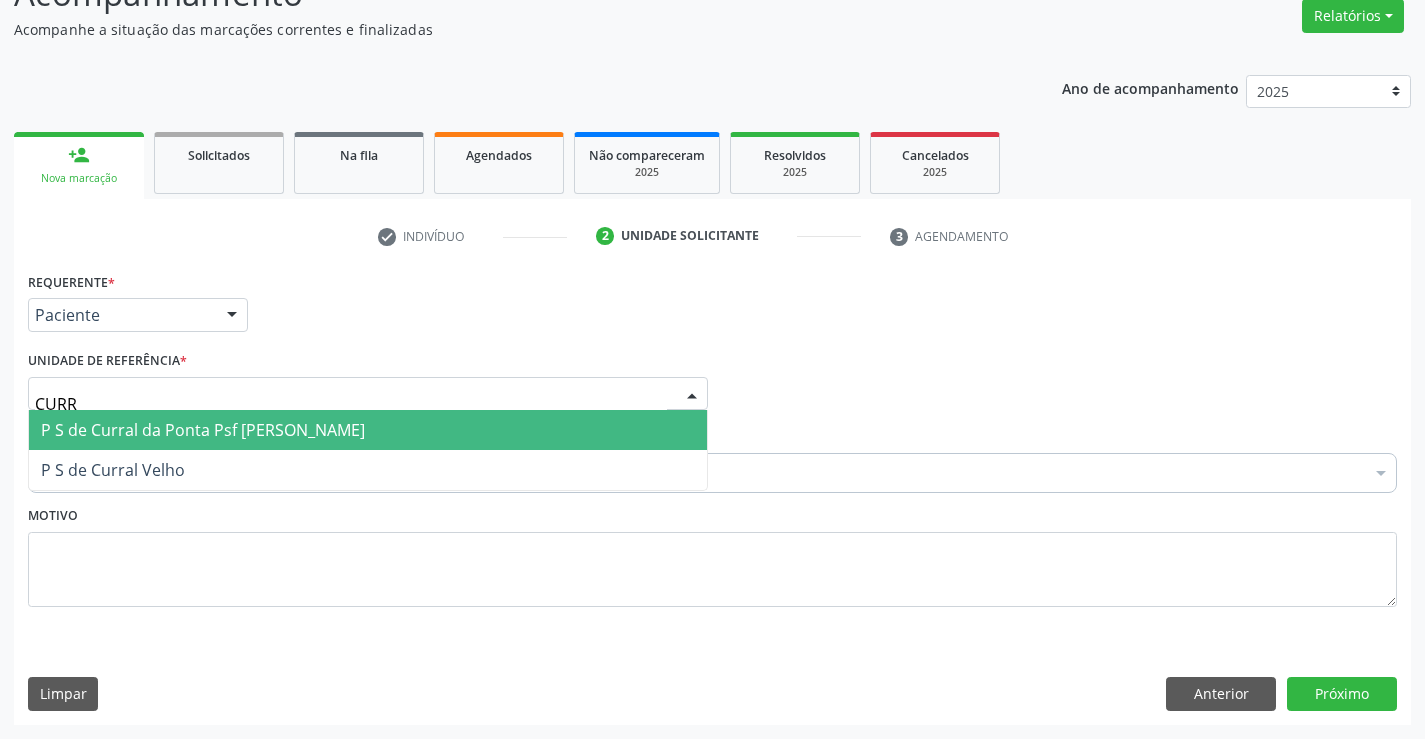 click on "P S de Curral da Ponta Psf [PERSON_NAME]" at bounding box center [368, 430] 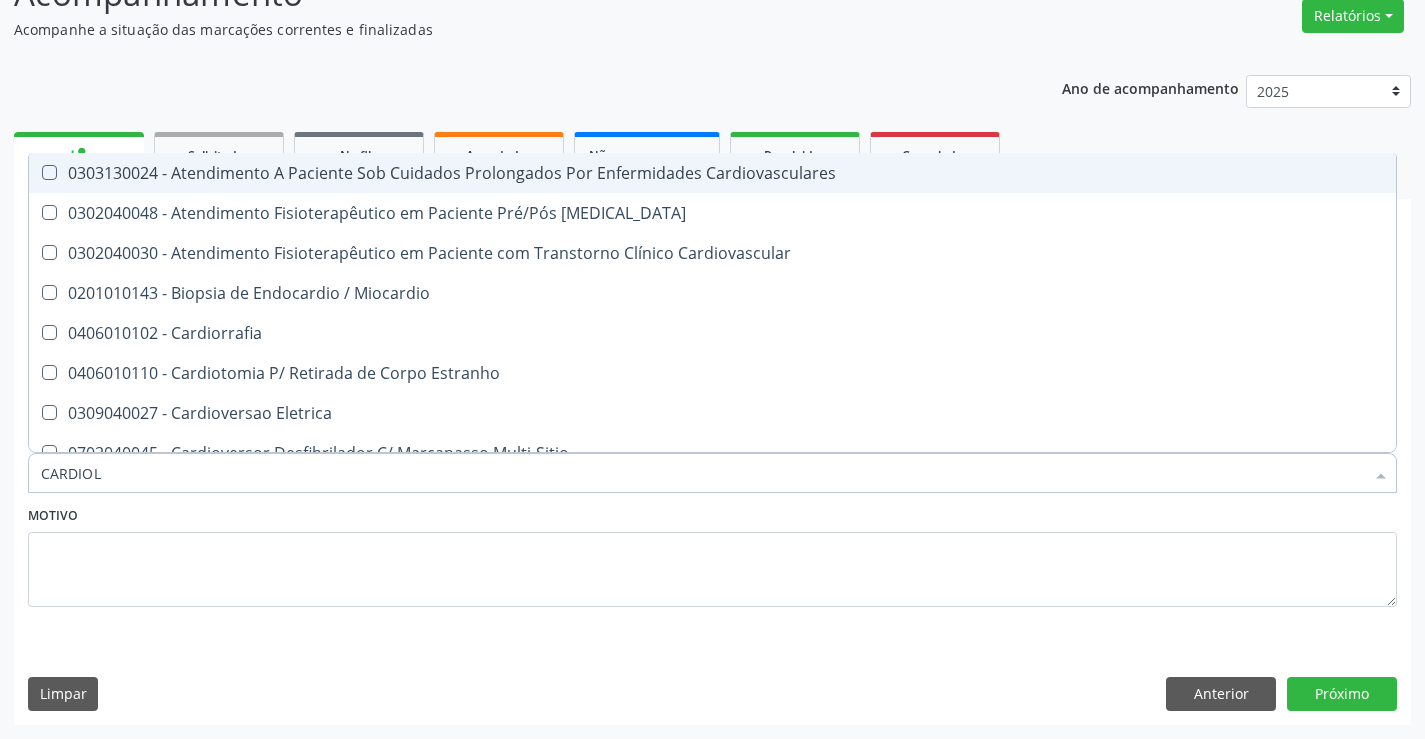 type on "CARDIOLO" 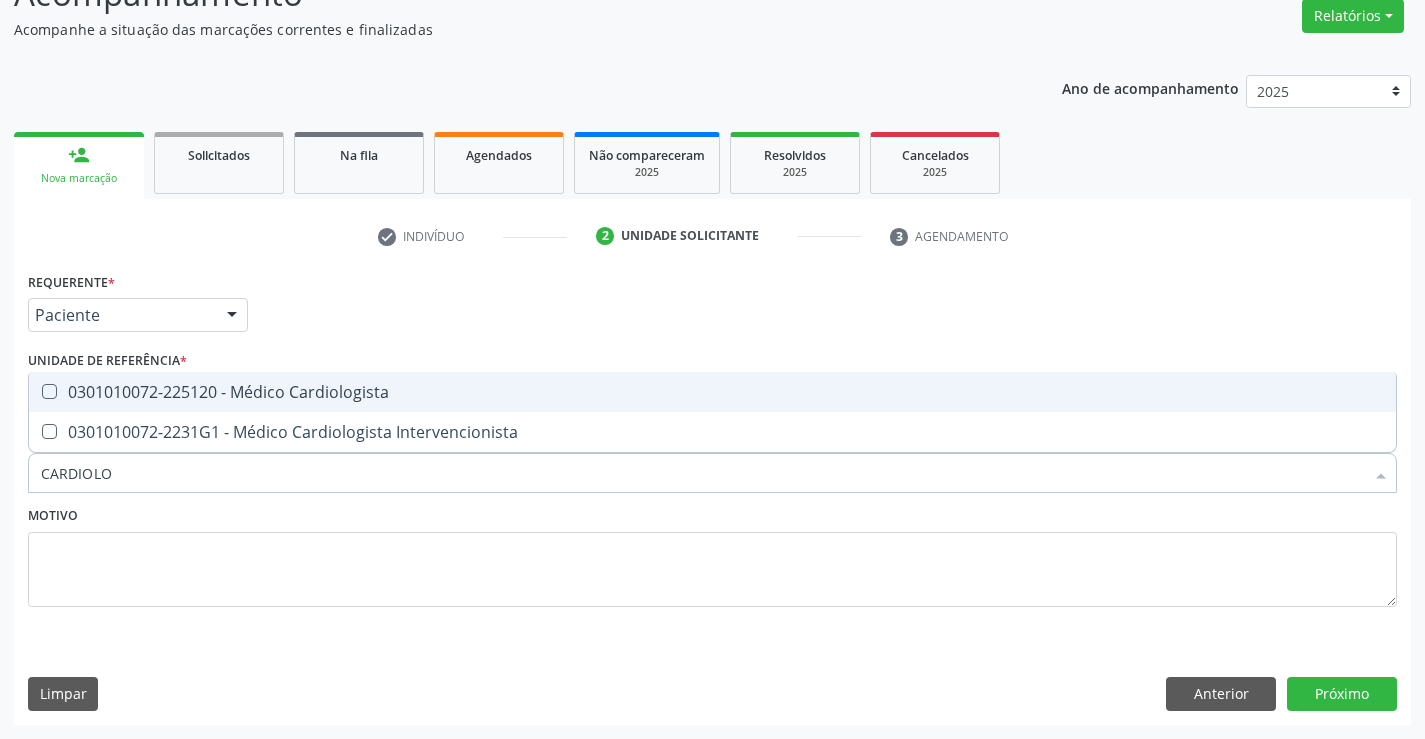 click on "0301010072-225120 - Médico Cardiologista" at bounding box center (712, 392) 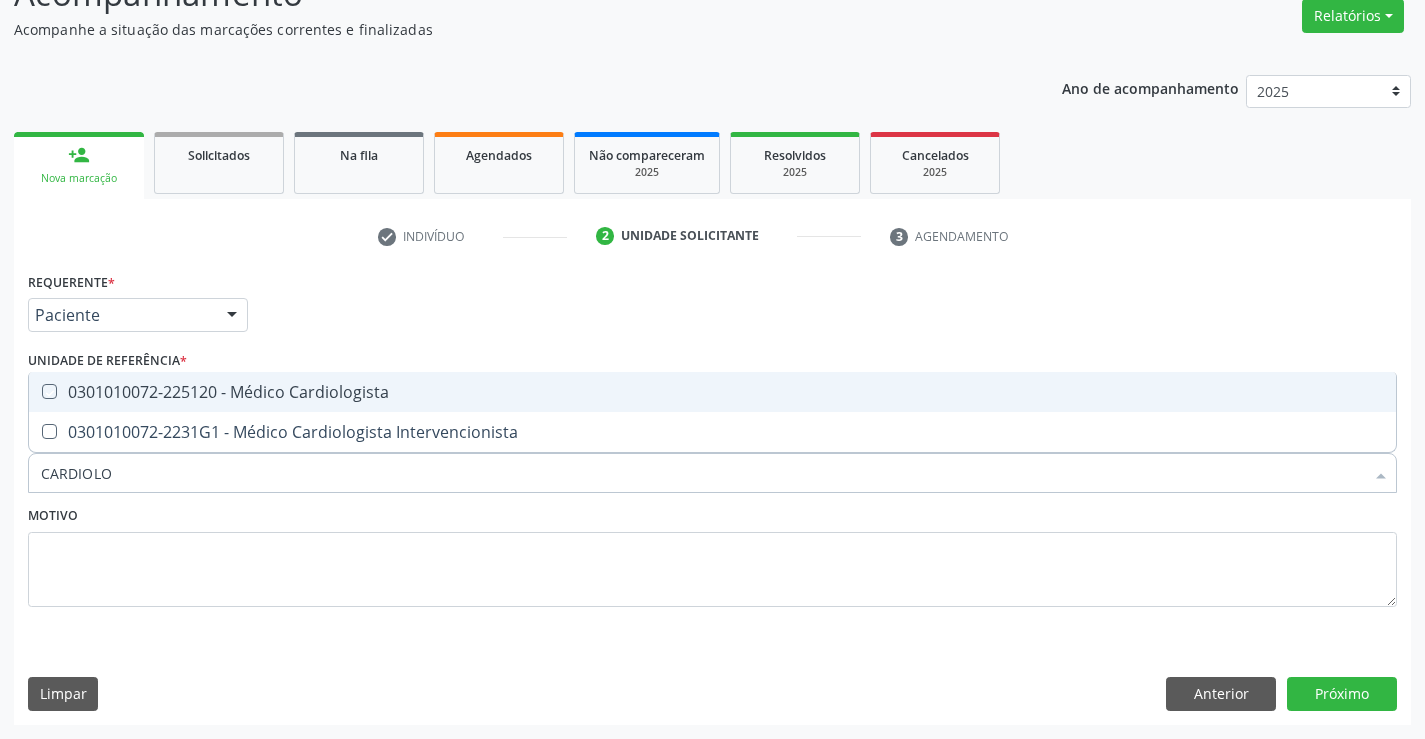 checkbox on "true" 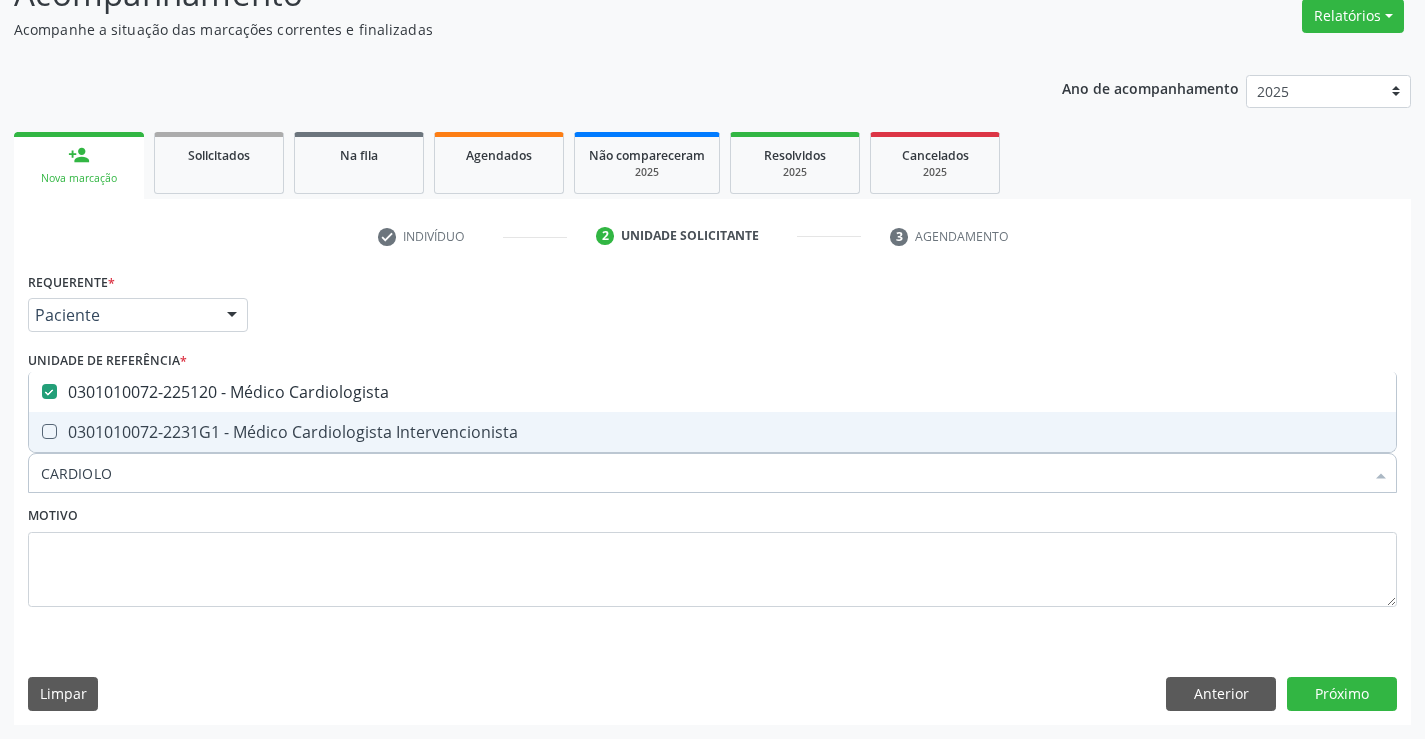 type on "CARDIOLO" 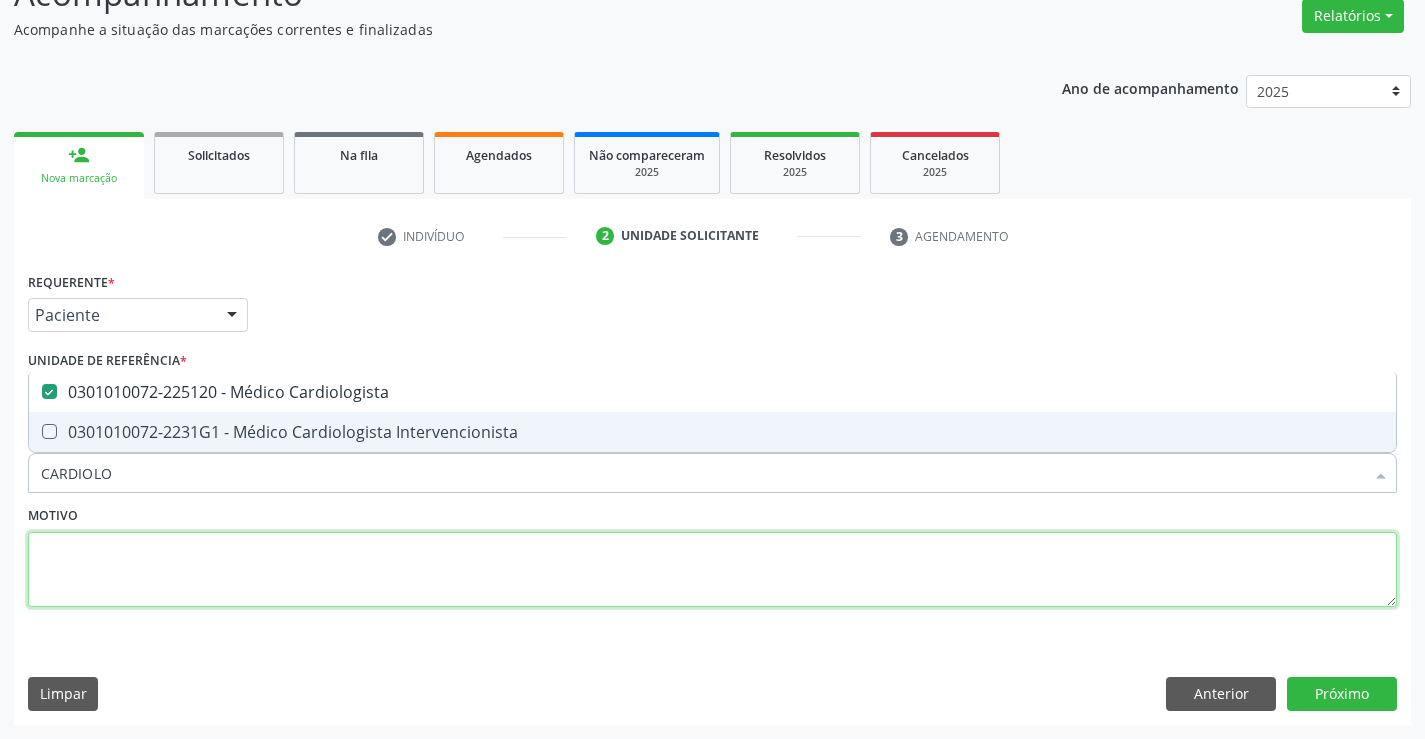 click at bounding box center [712, 570] 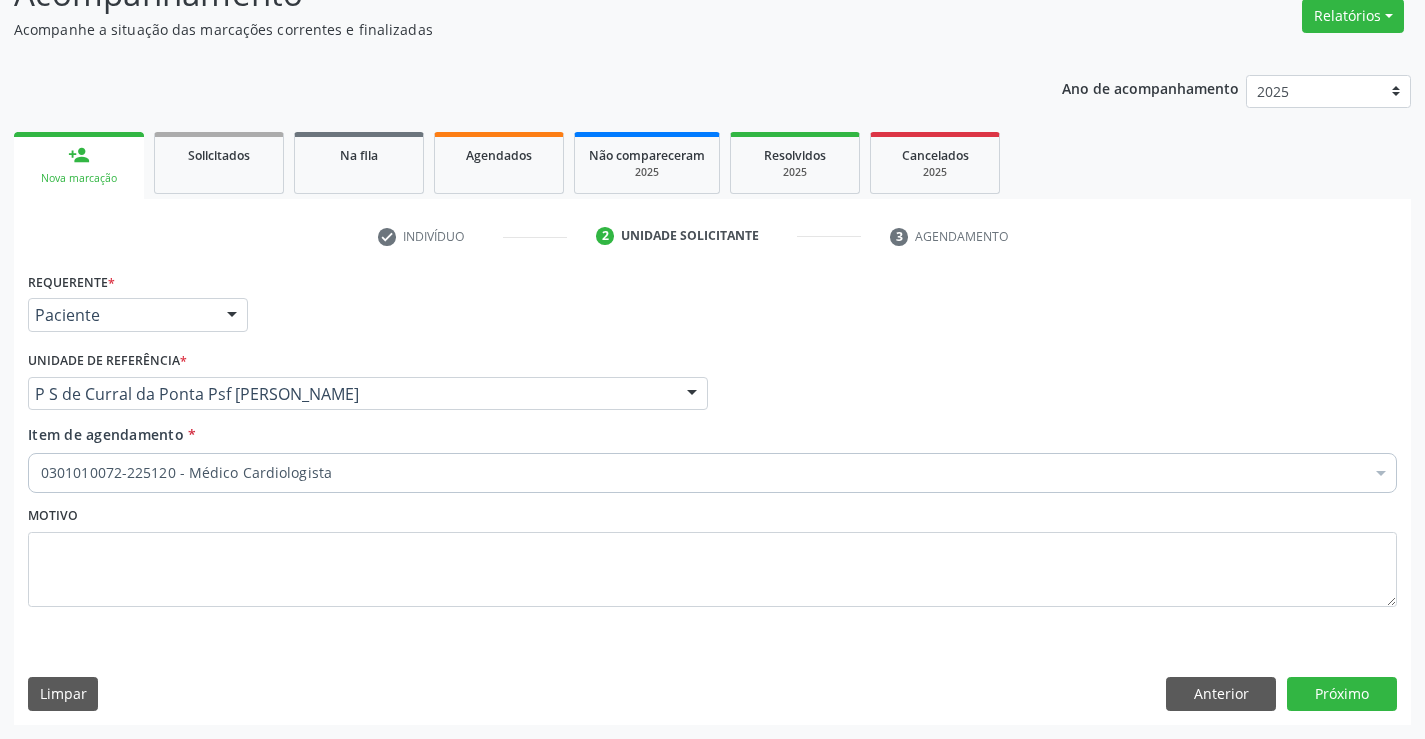 click on "0301010072-225120 - Médico Cardiologista" at bounding box center (712, 473) 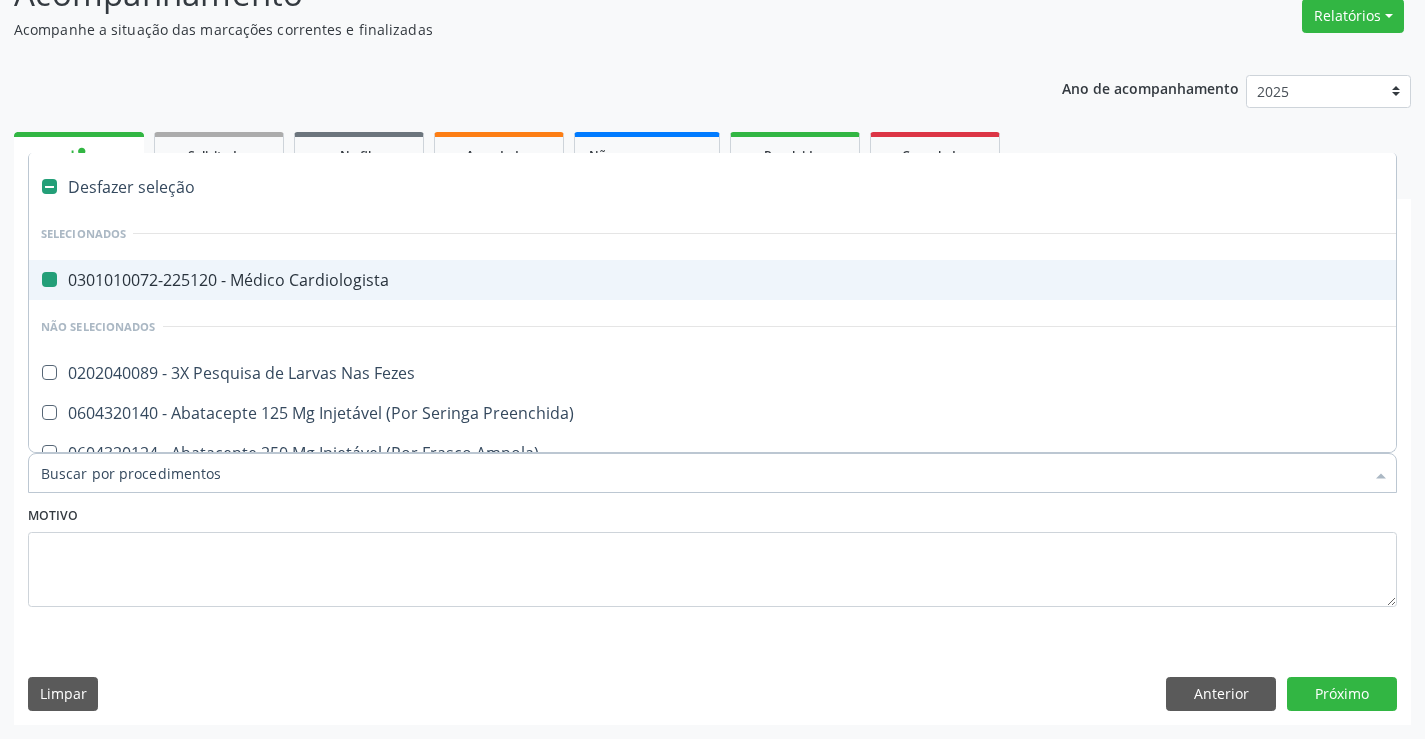 type on "E" 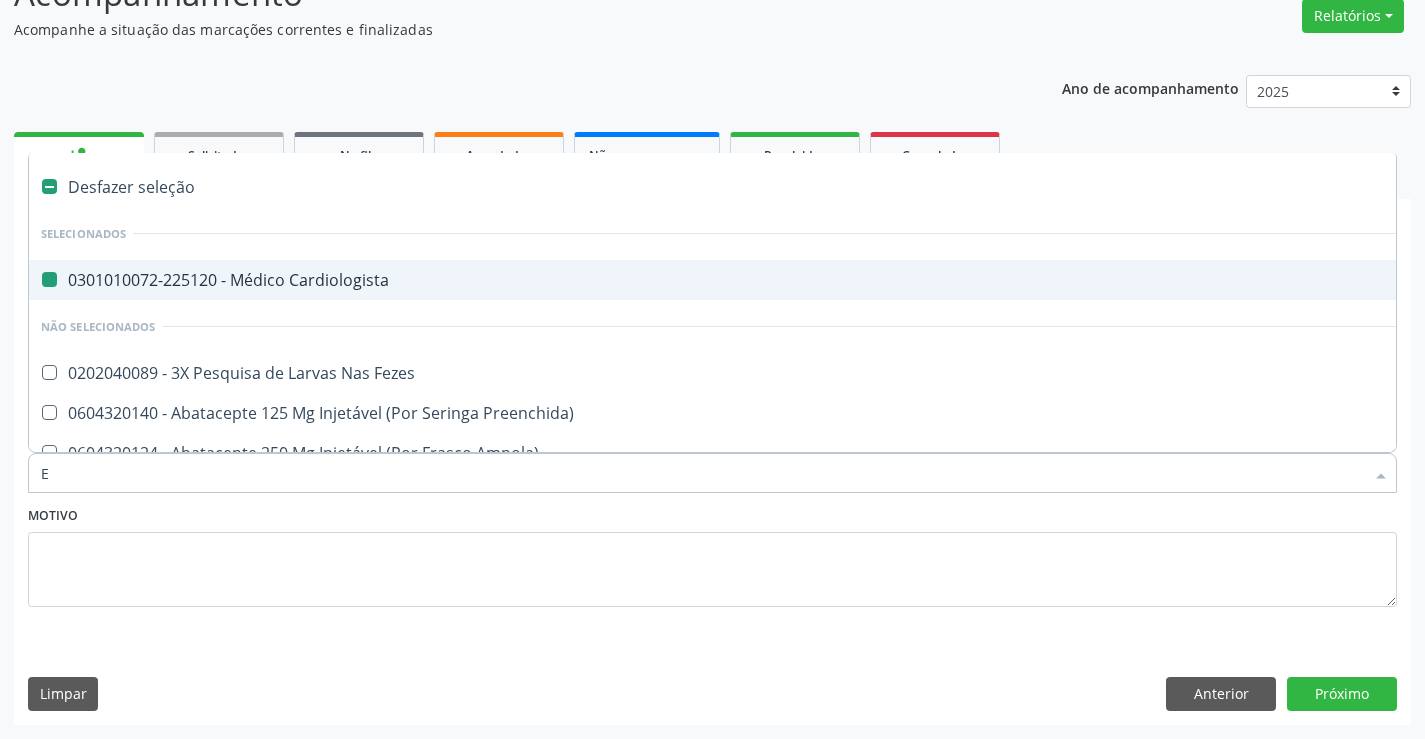 checkbox on "false" 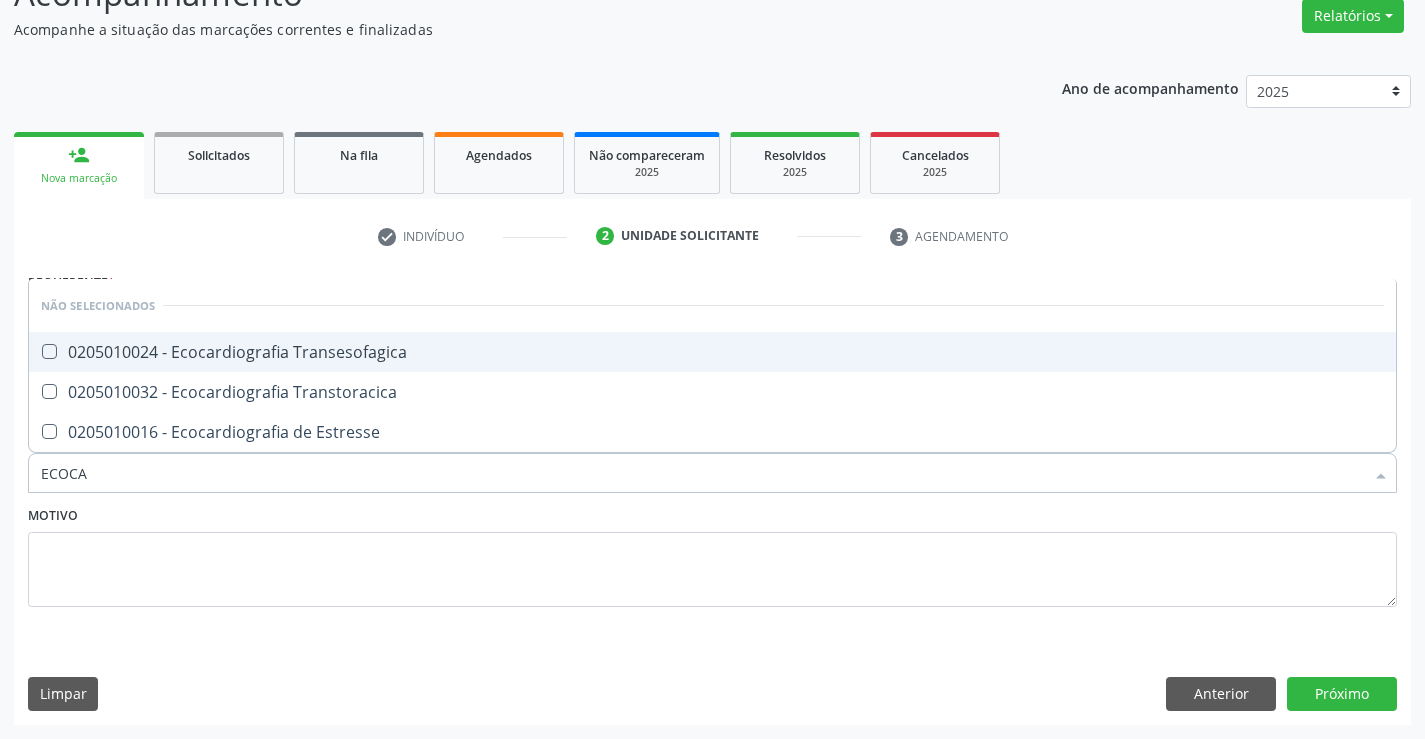 type on "ECOCAR" 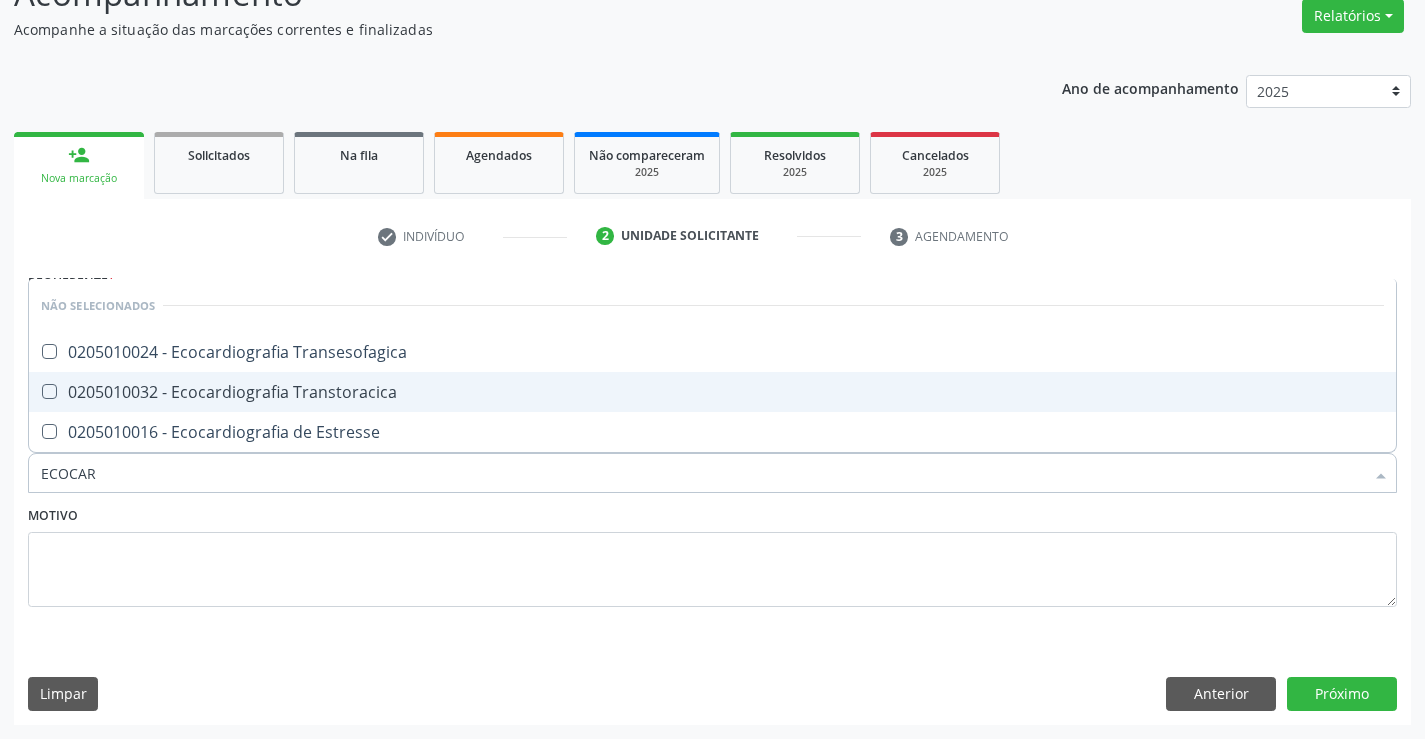 click on "0205010032 - Ecocardiografia Transtoracica" at bounding box center [712, 392] 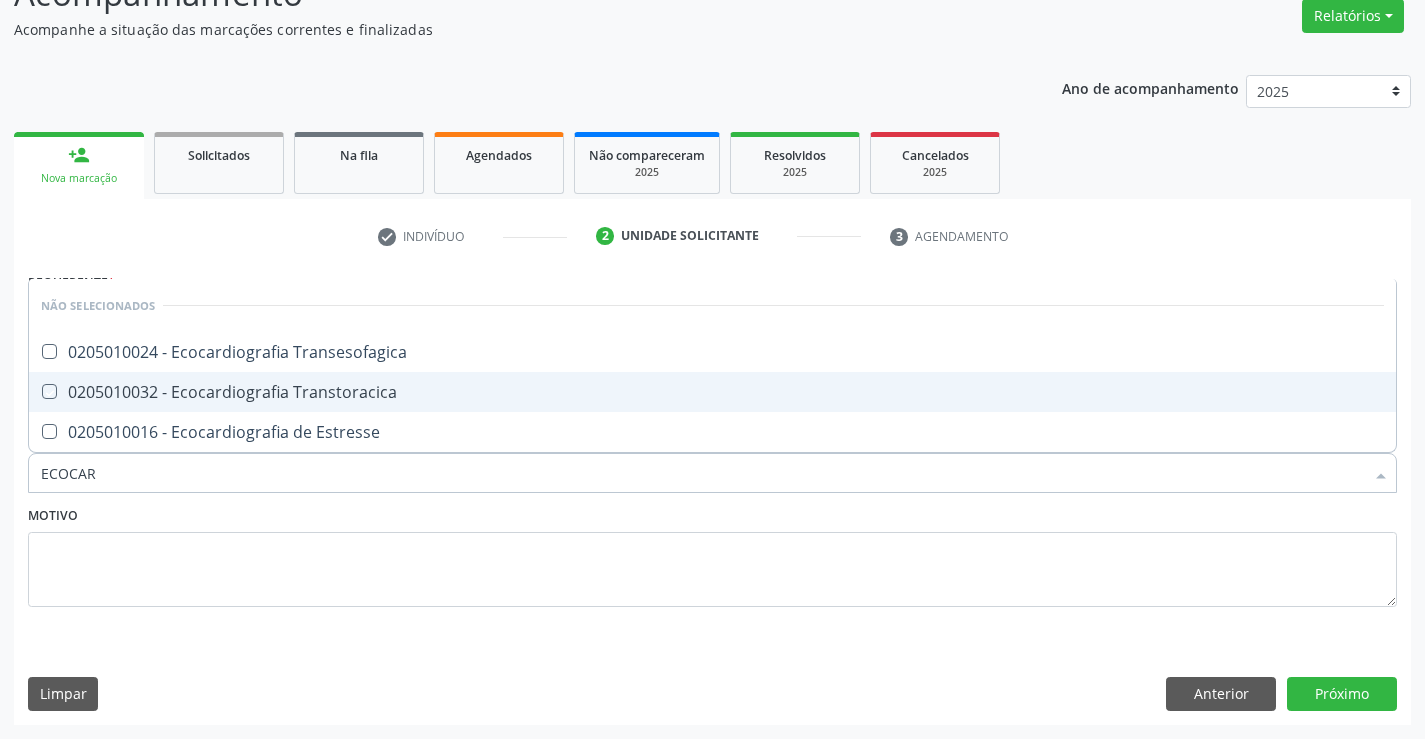 checkbox on "true" 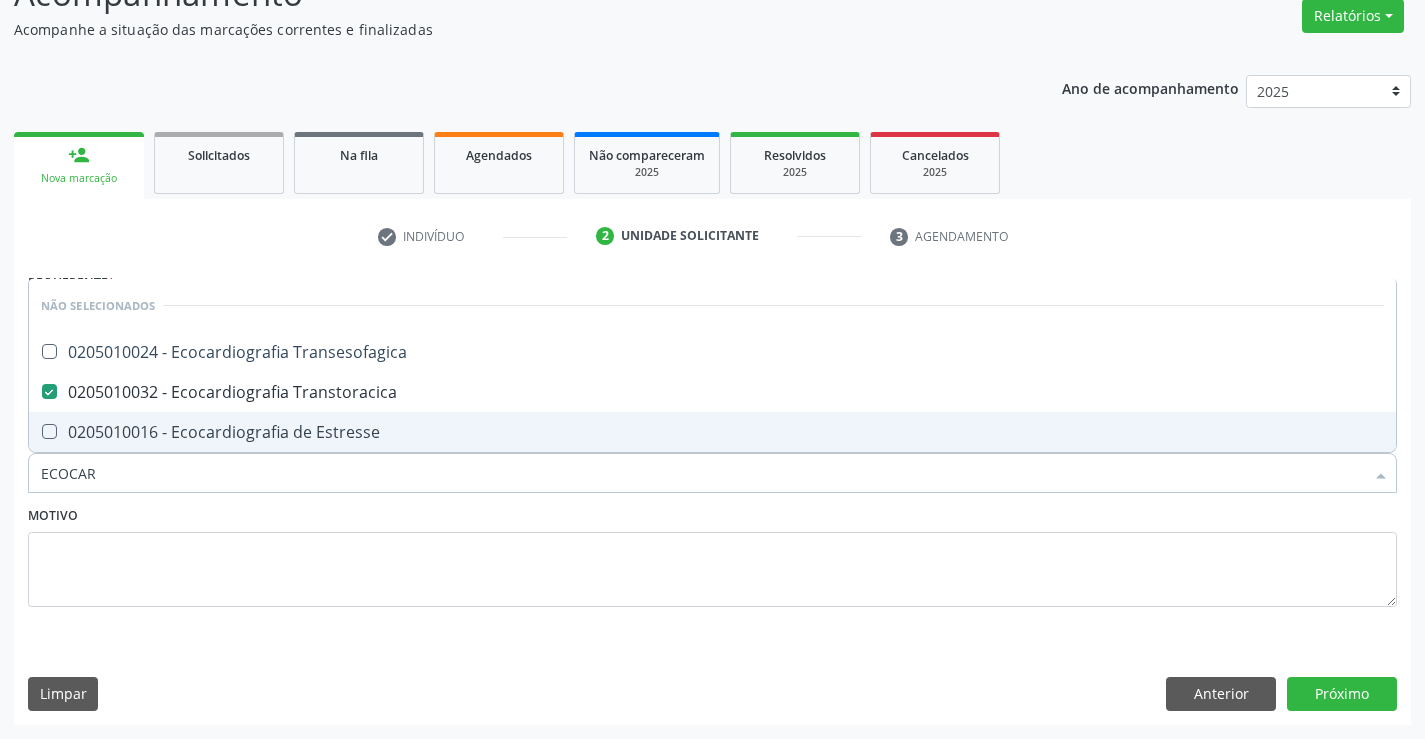 type on "ECOCAR" 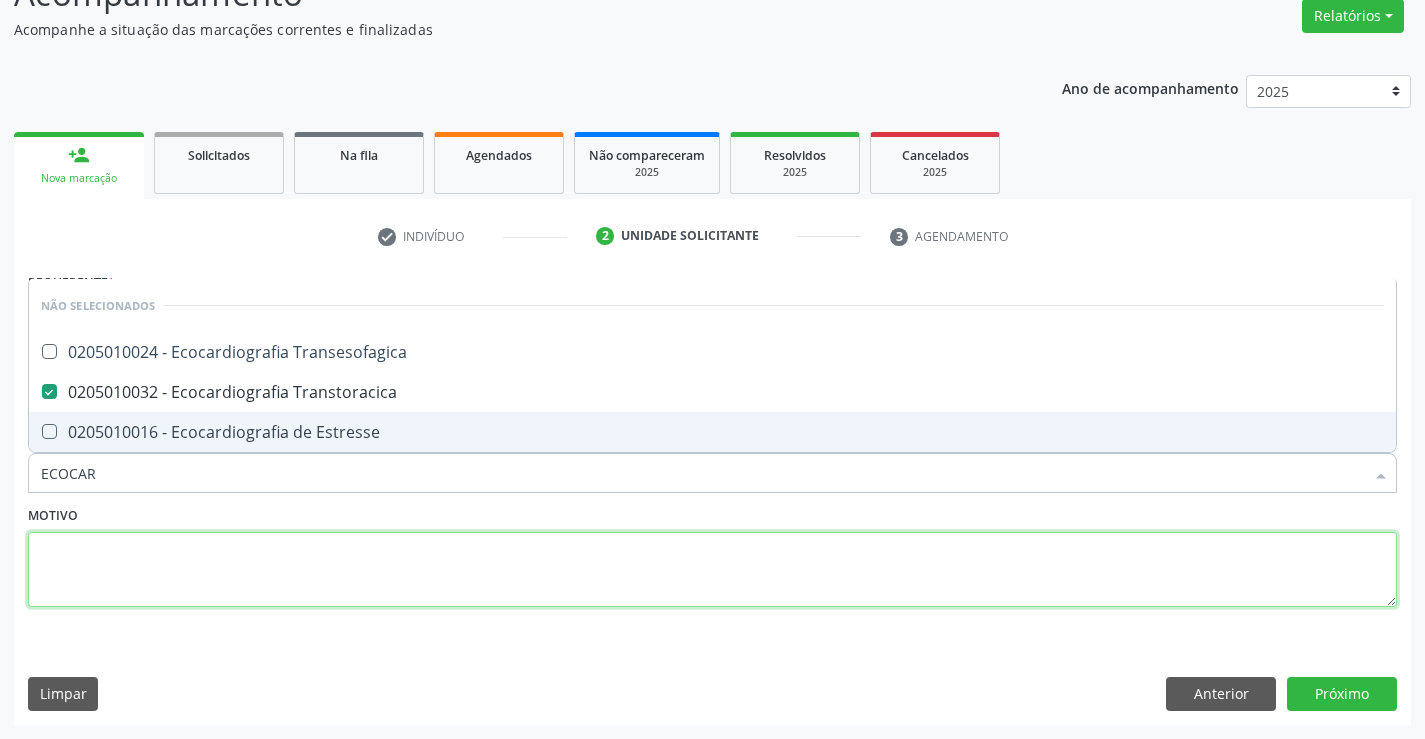click at bounding box center (712, 570) 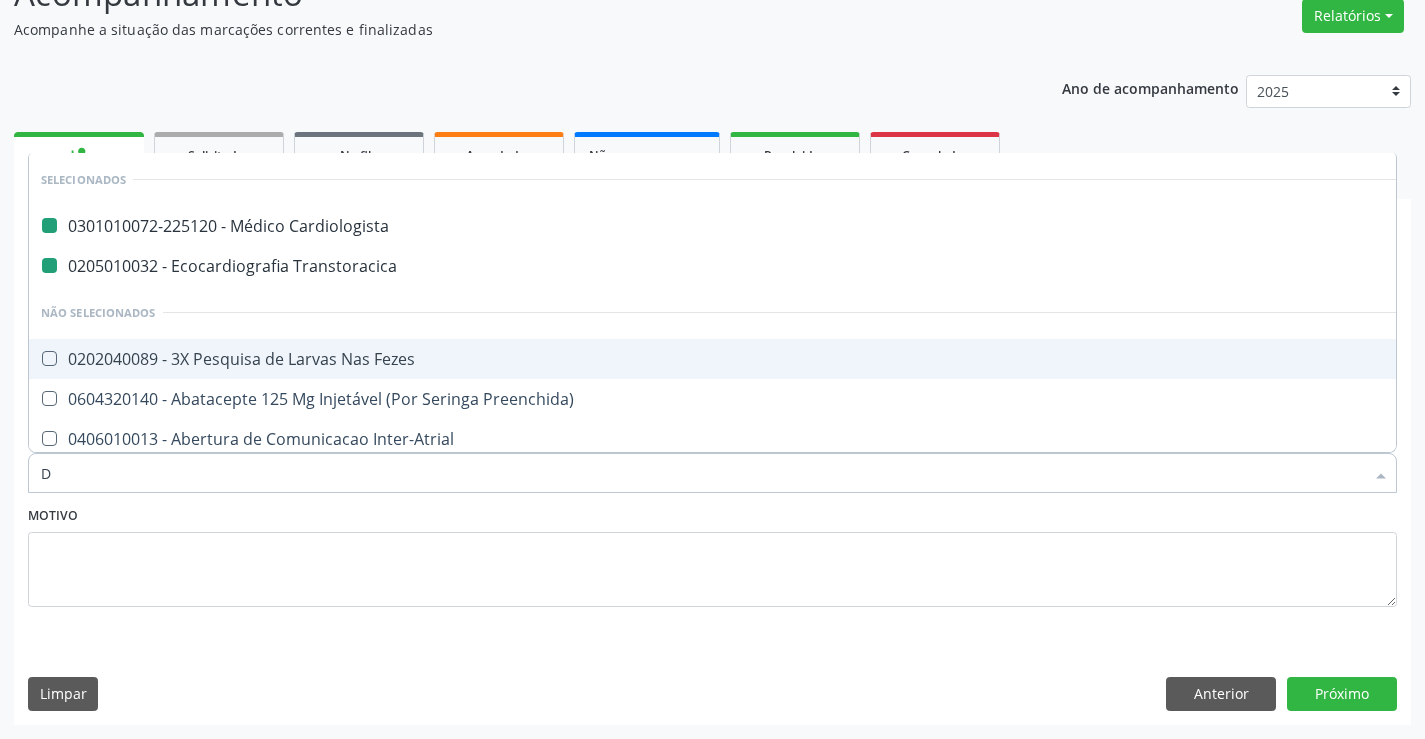 type on "DO" 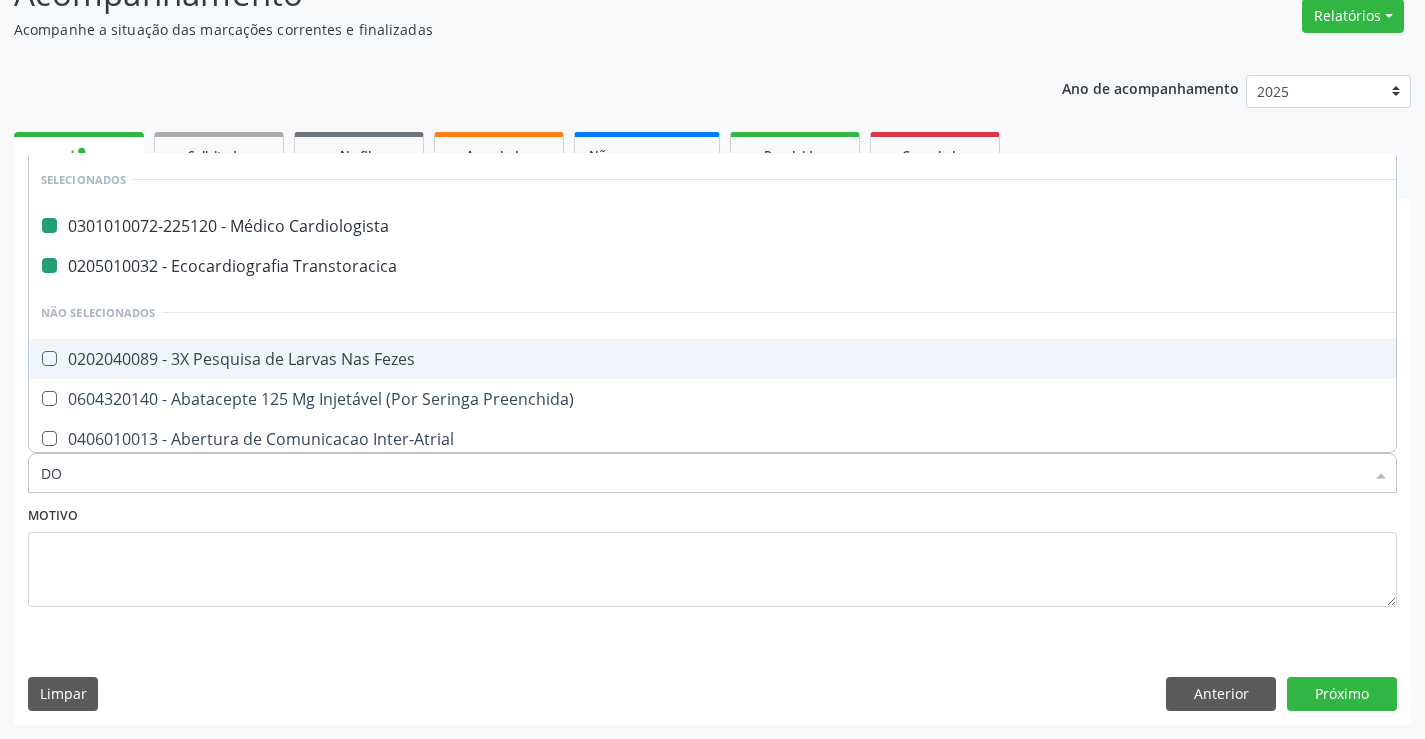 checkbox on "false" 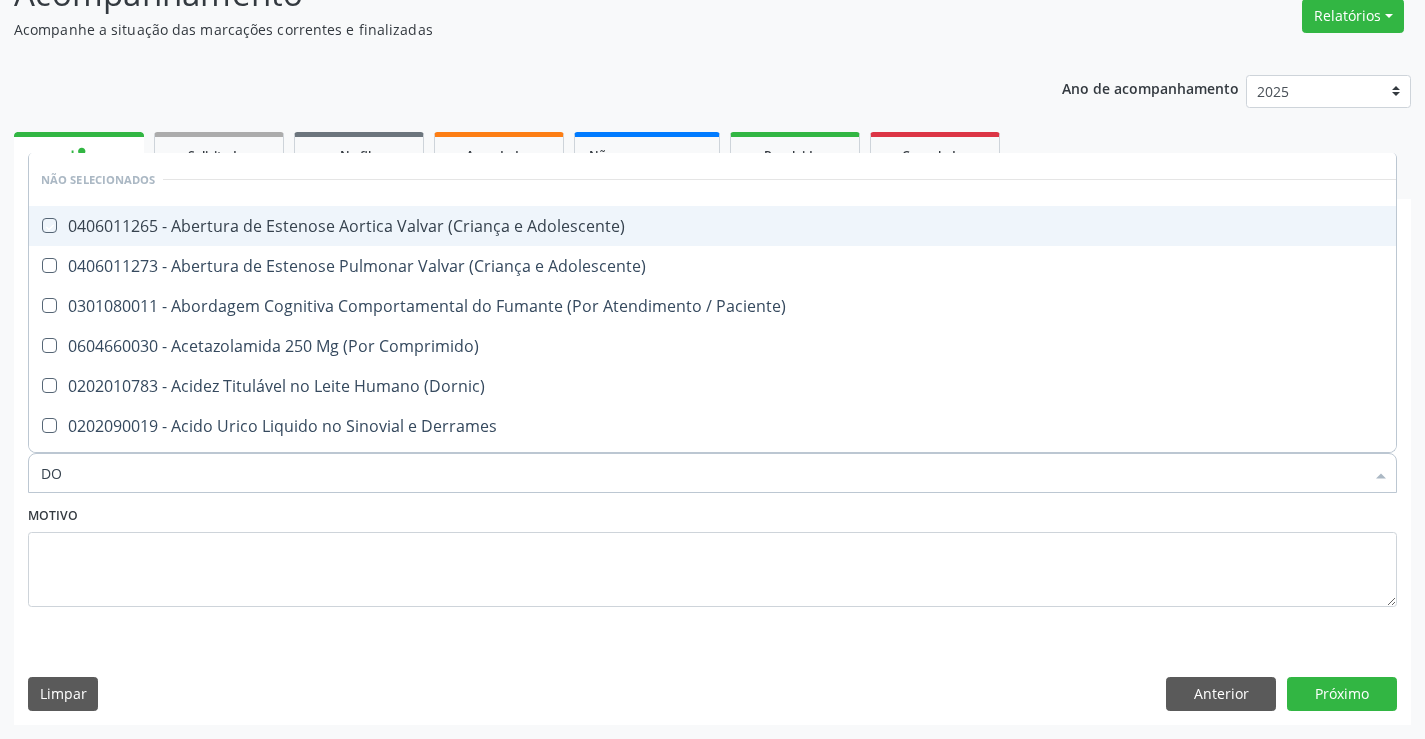 type on "D" 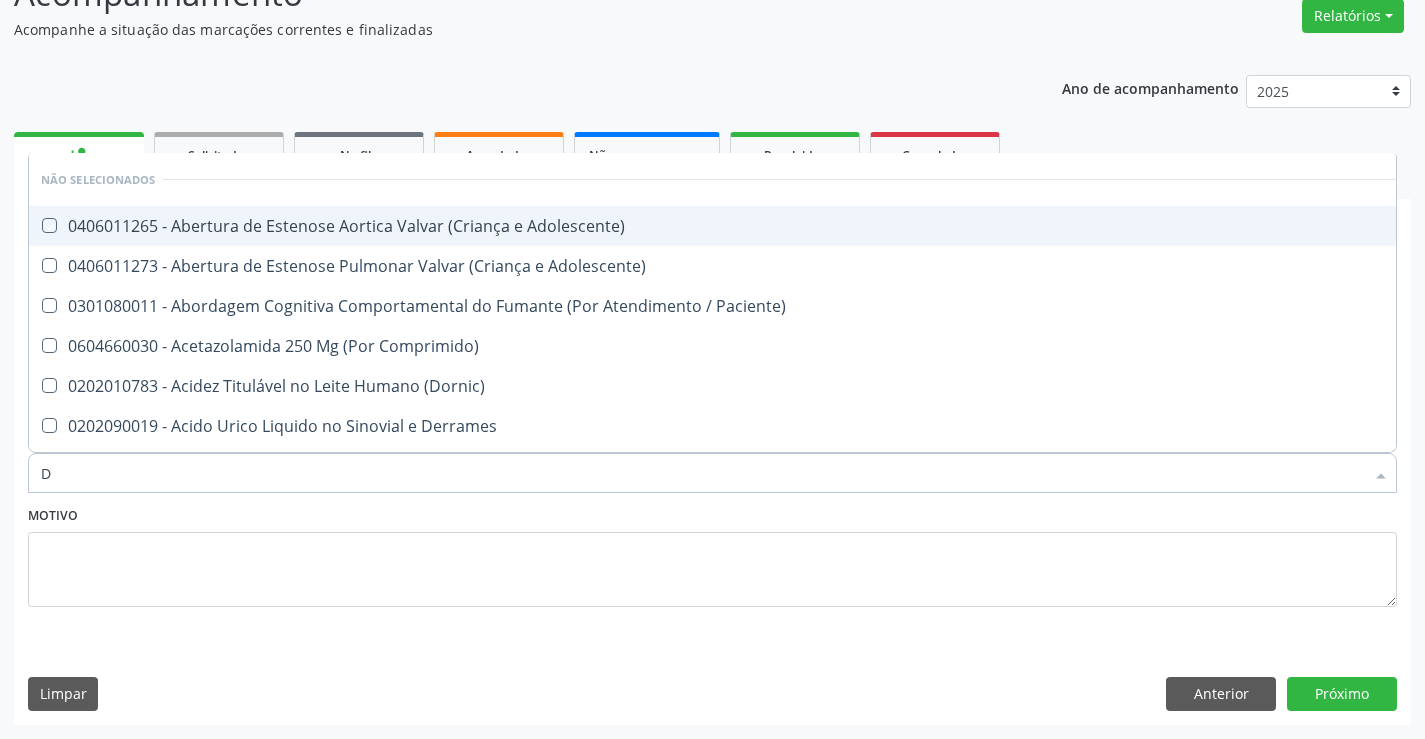 checkbox on "true" 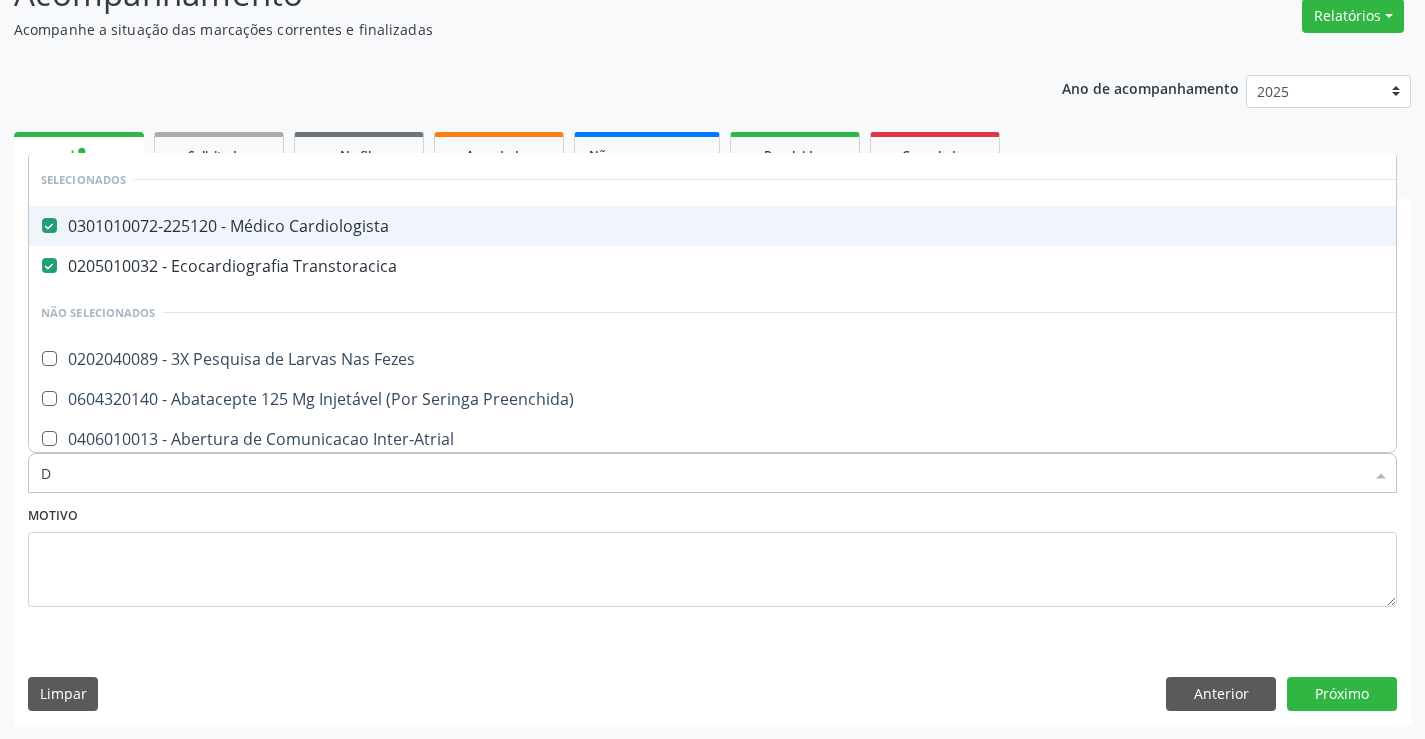 type on "DO" 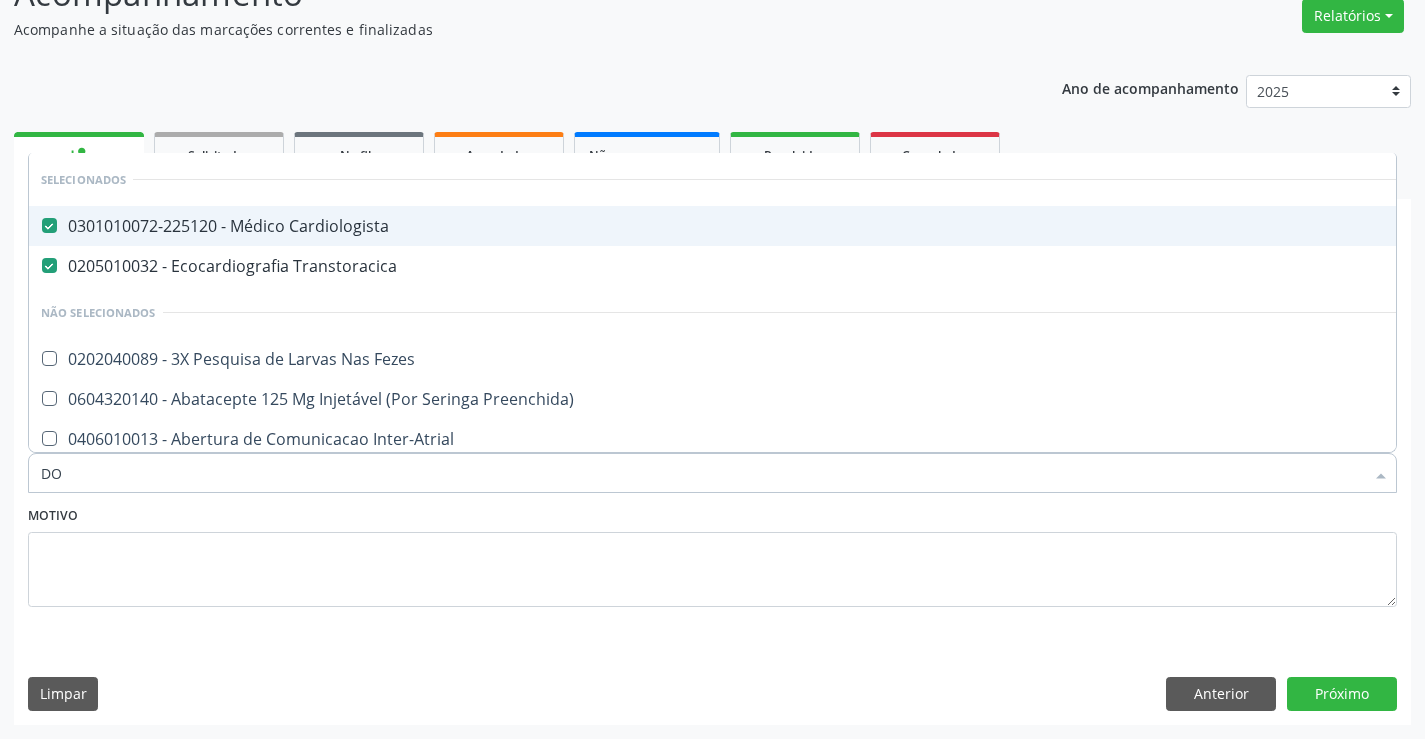 checkbox on "false" 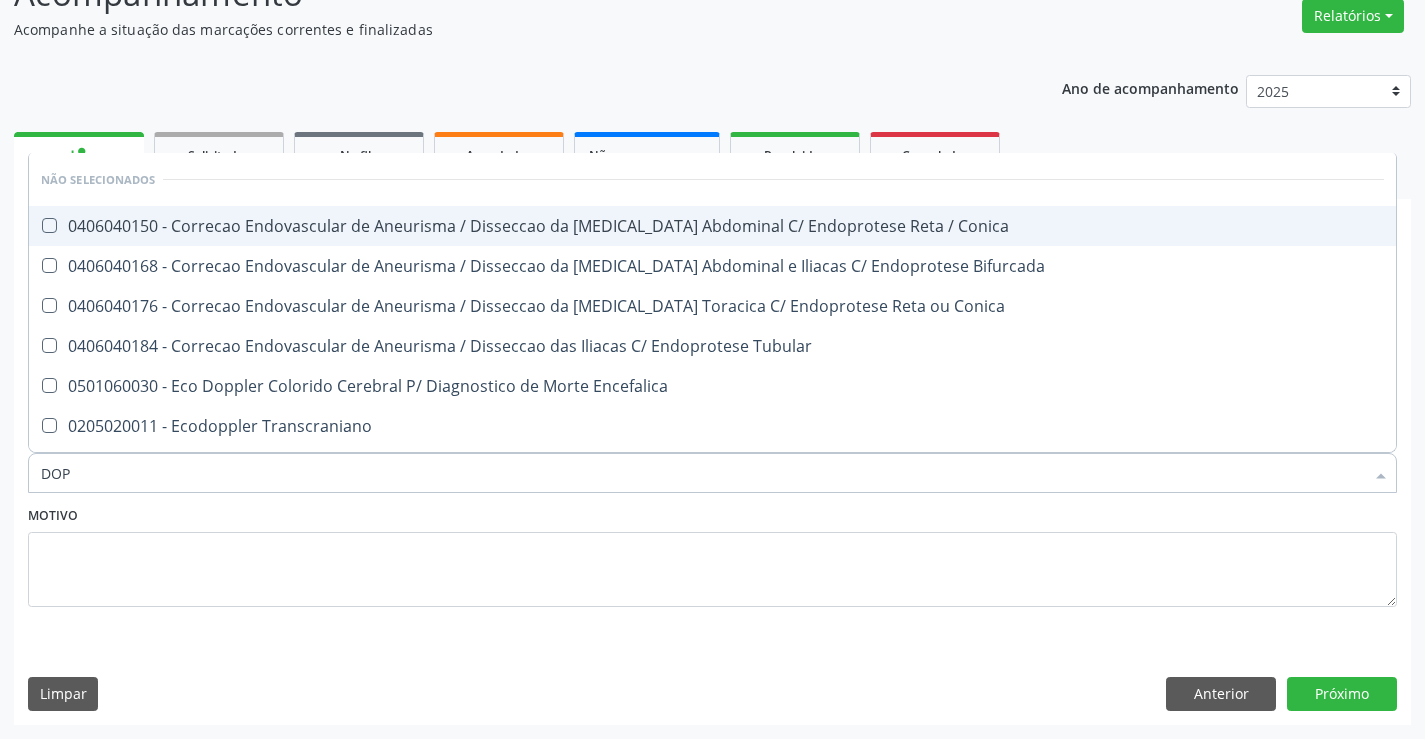 type on "DOPP" 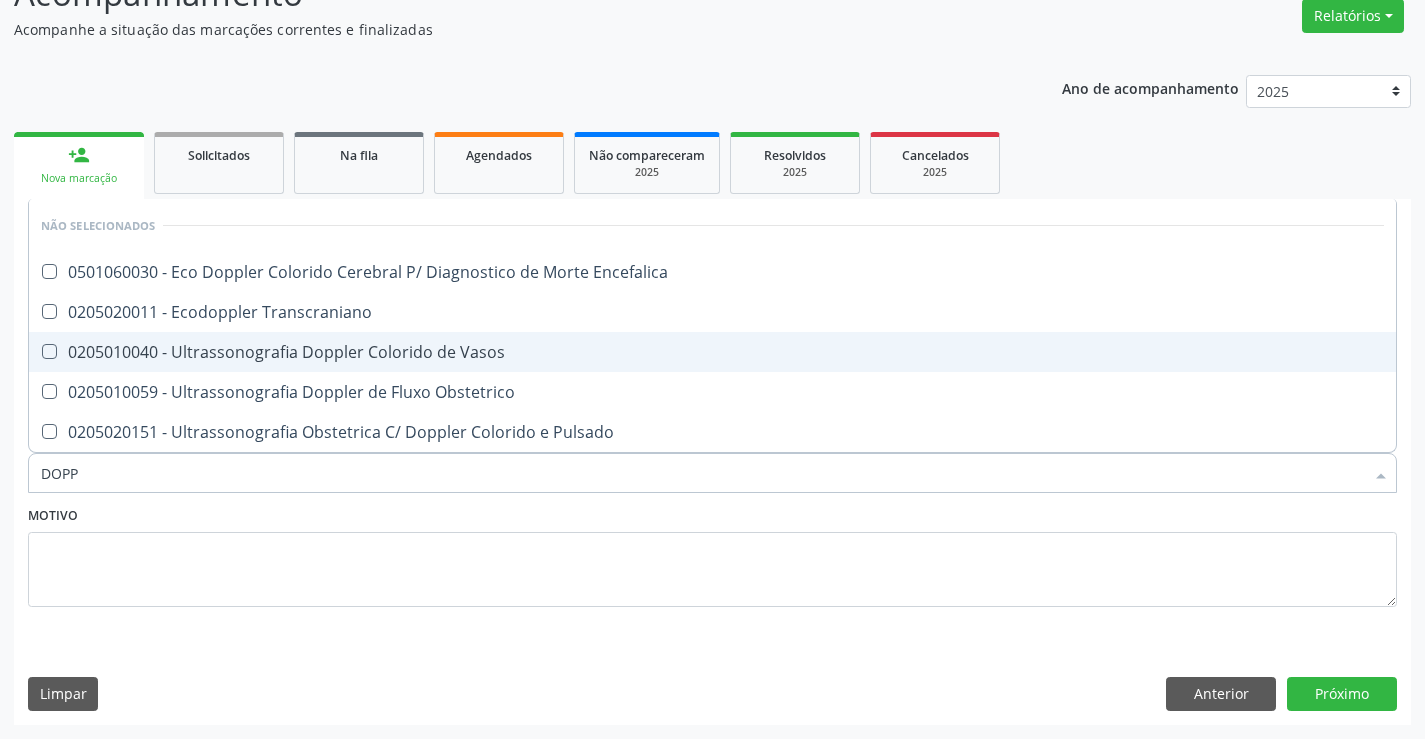 click on "0205010040 - Ultrassonografia Doppler Colorido de Vasos" at bounding box center (712, 352) 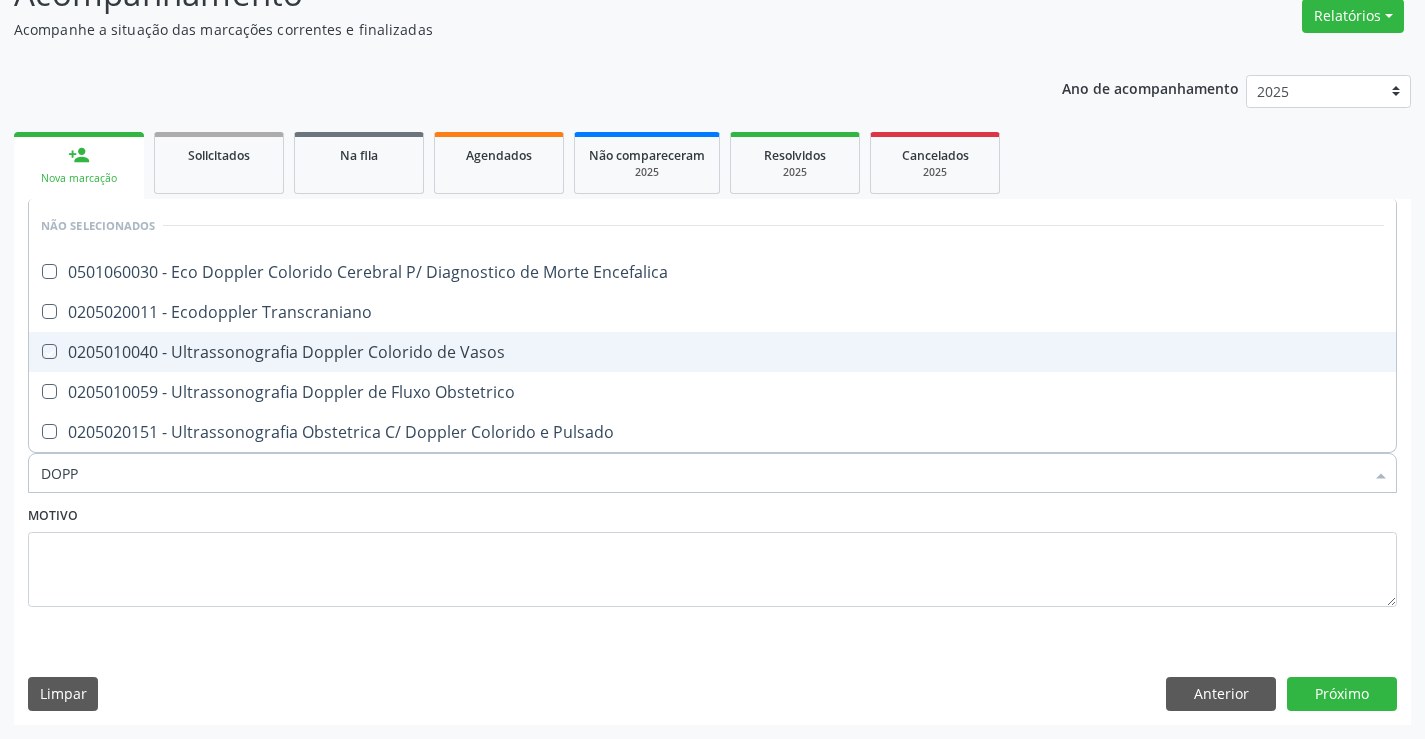 checkbox on "true" 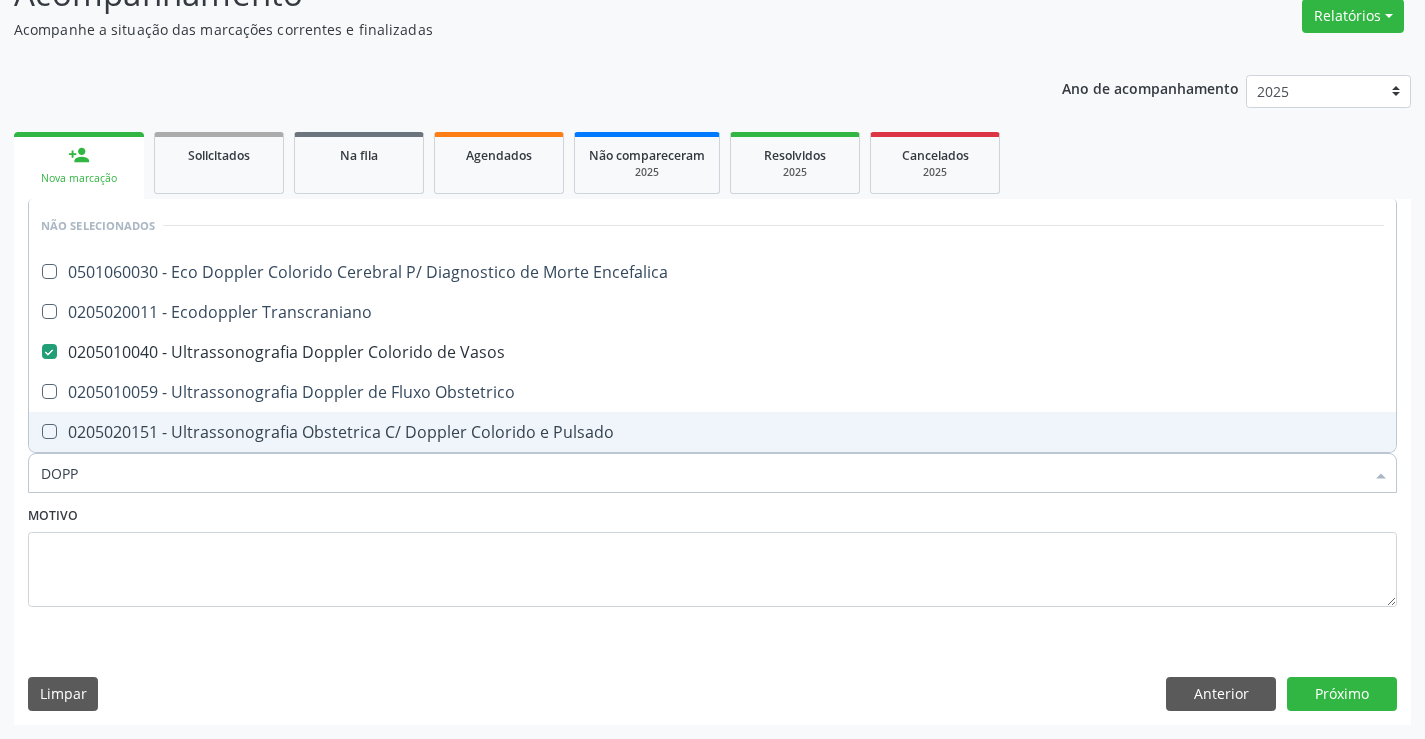 click on "Motivo" at bounding box center [712, 554] 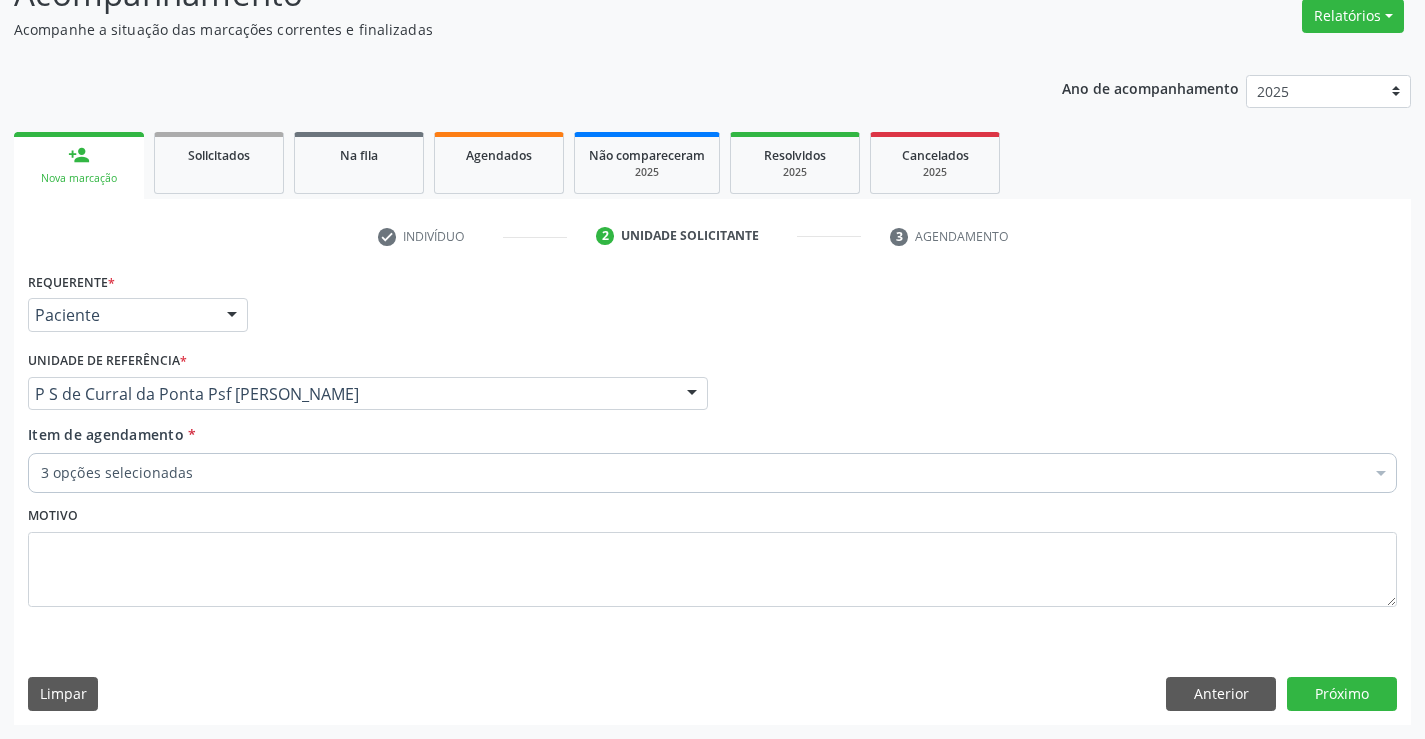 click on "3 opções selecionadas" at bounding box center (712, 473) 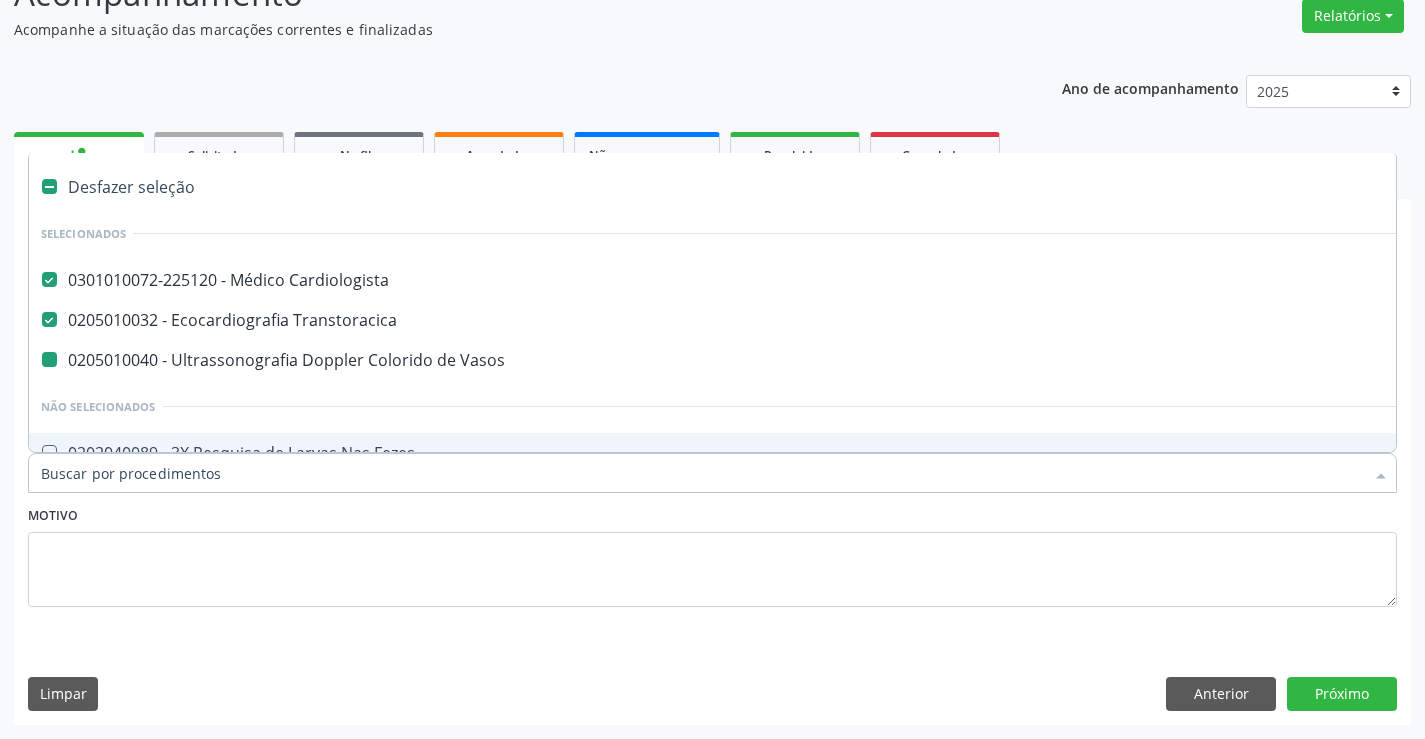 type on "U" 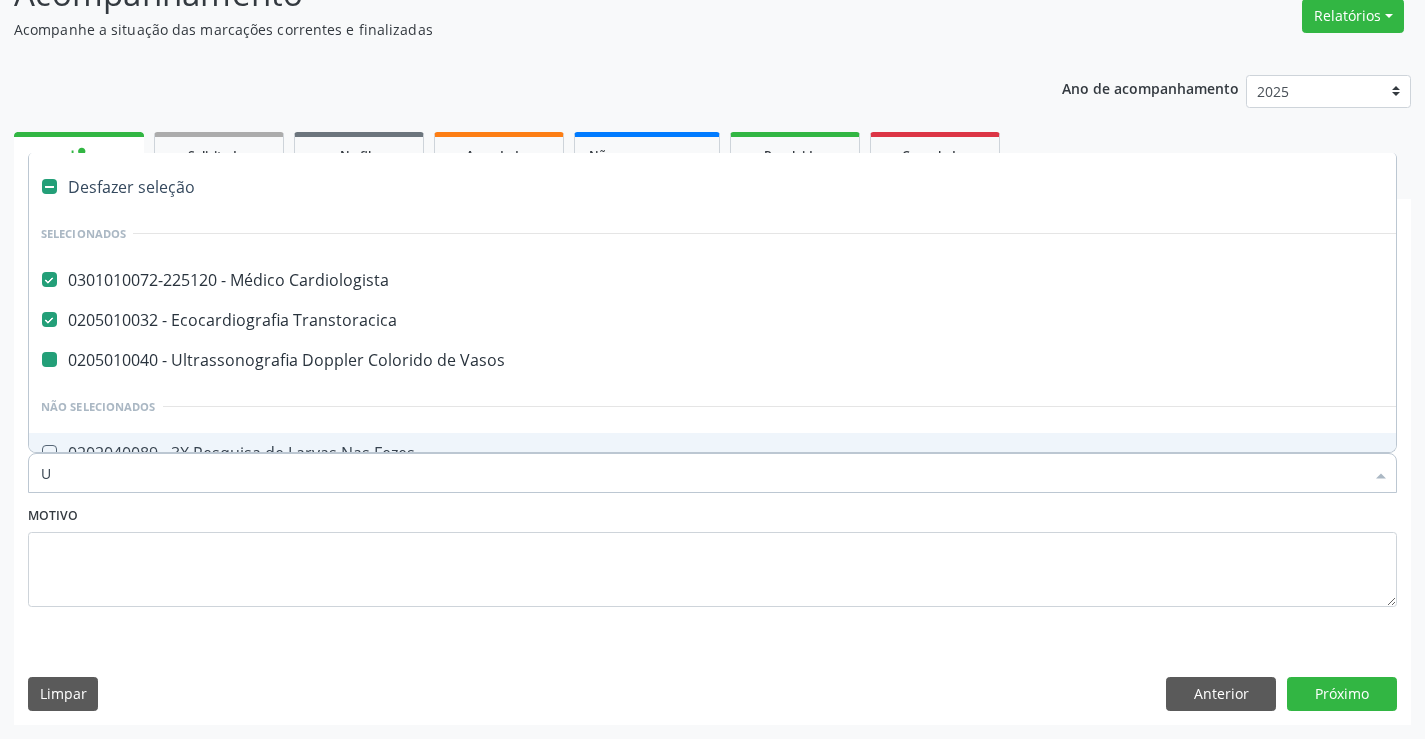 checkbox on "false" 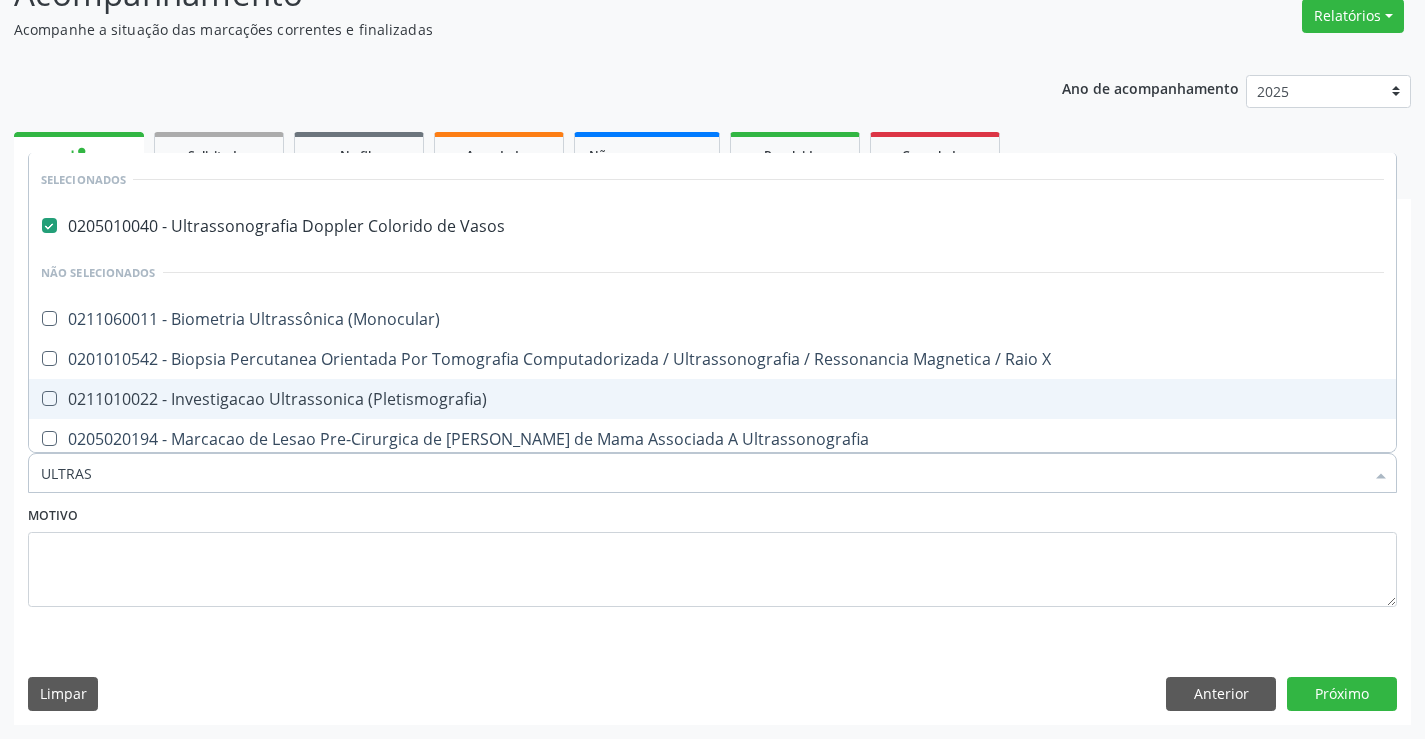type on "ULTRASS" 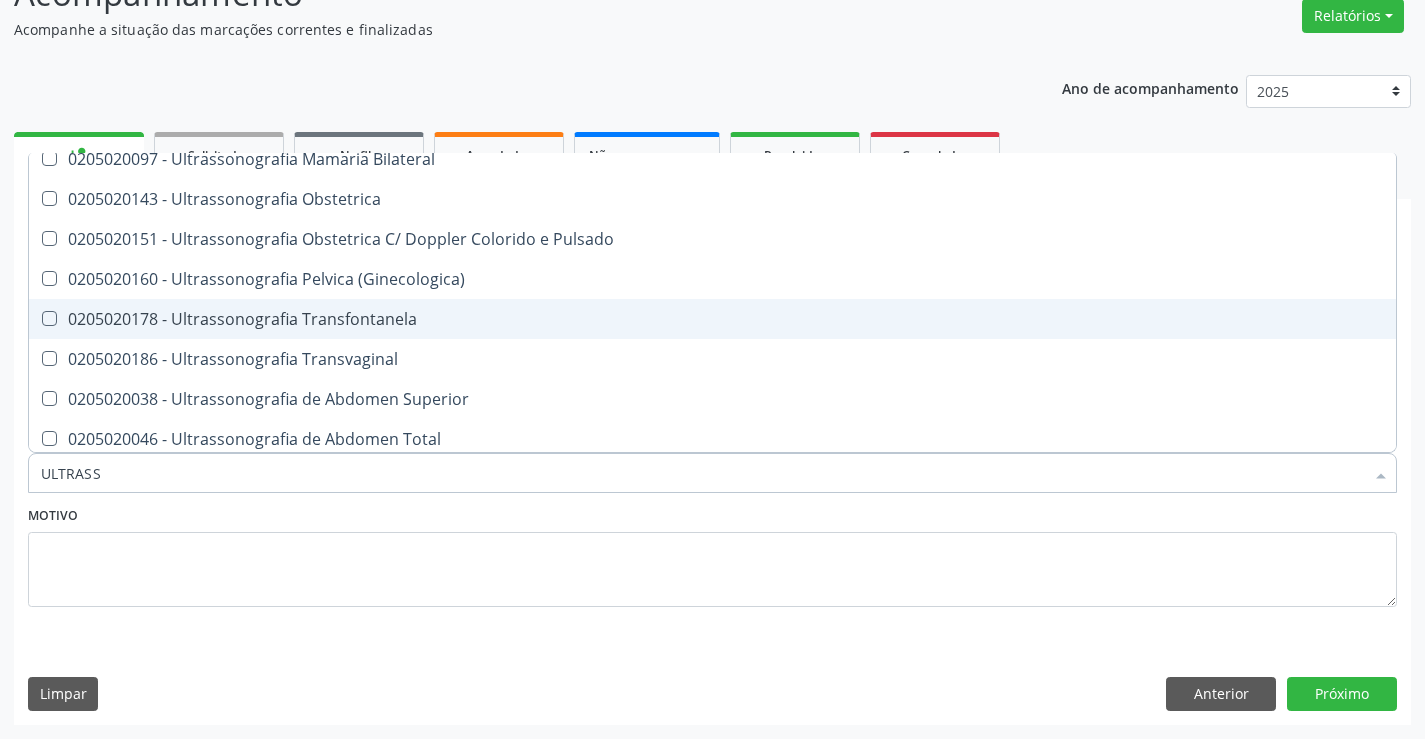 scroll, scrollTop: 500, scrollLeft: 0, axis: vertical 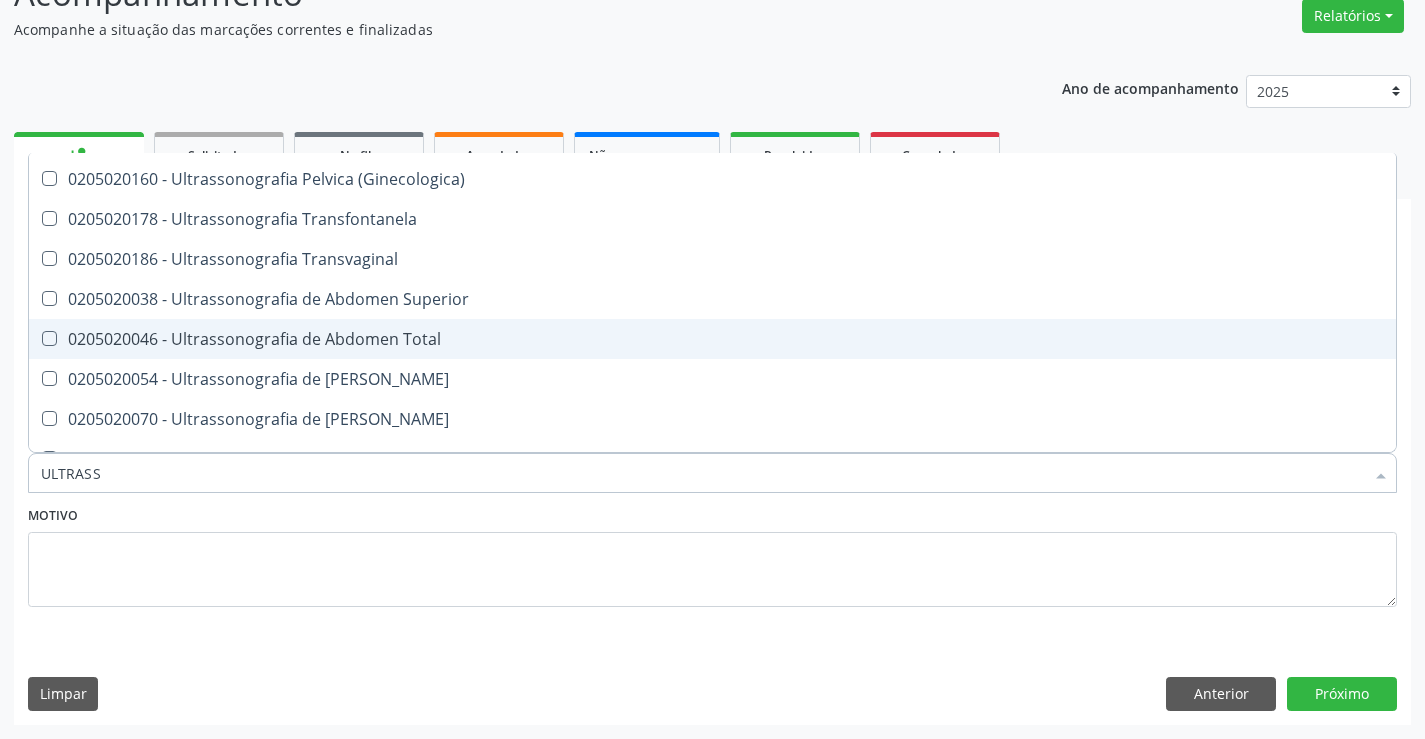 click on "0205020046 - Ultrassonografia de Abdomen Total" at bounding box center [712, 339] 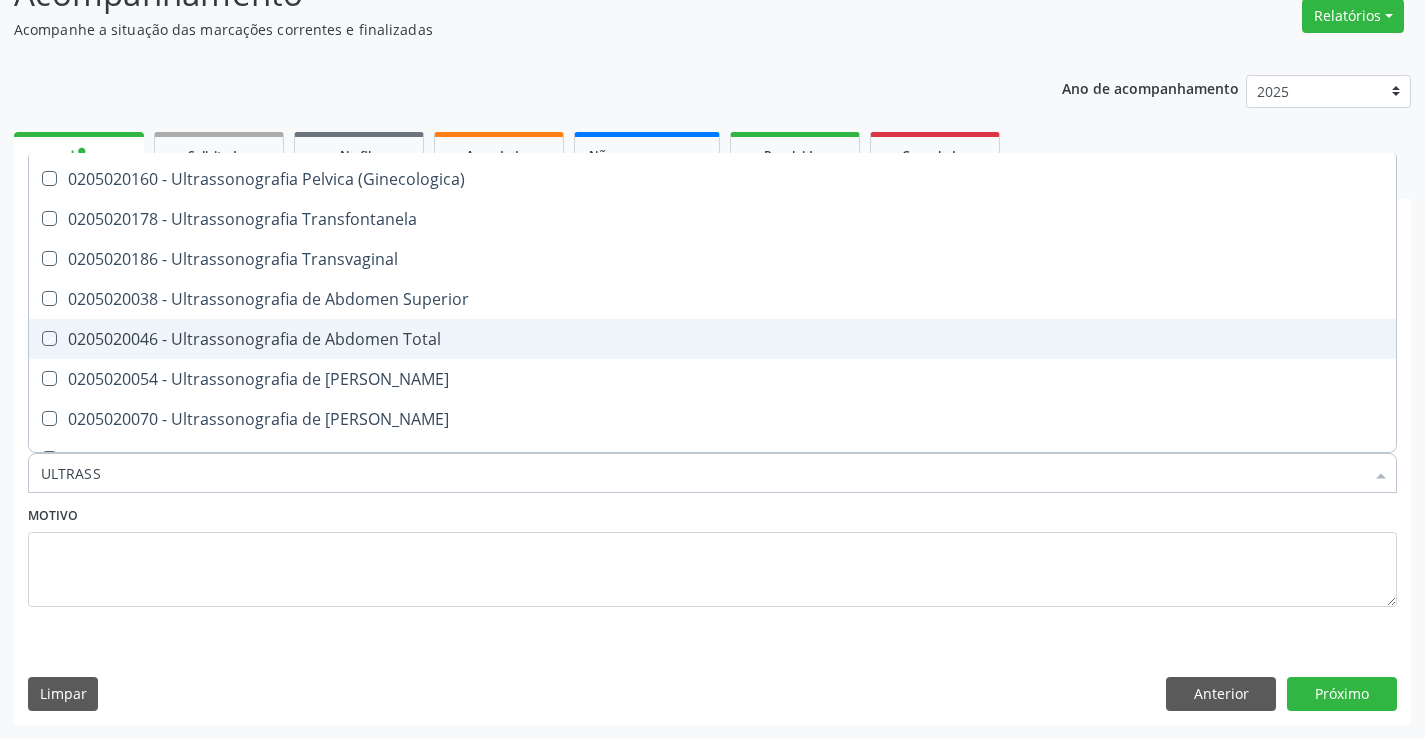 checkbox on "true" 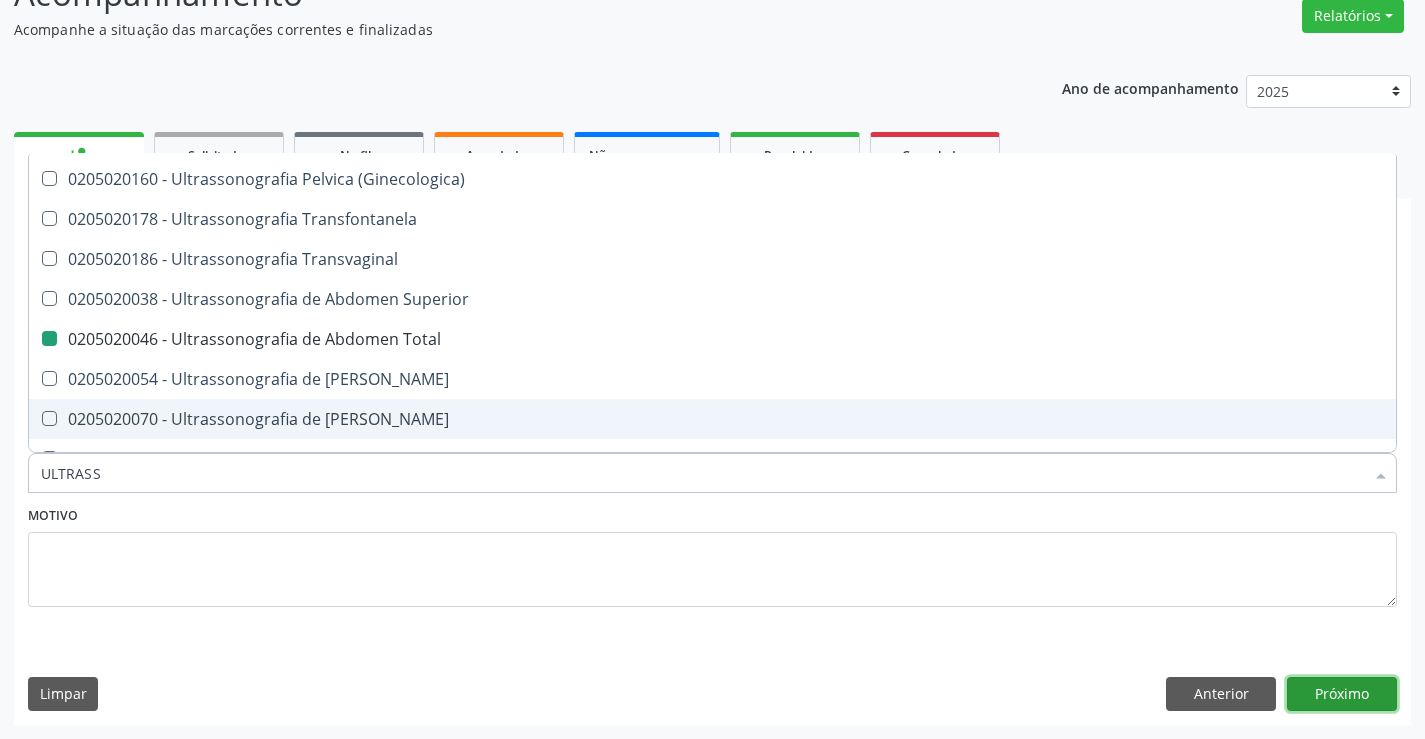 click on "Próximo" at bounding box center (1342, 694) 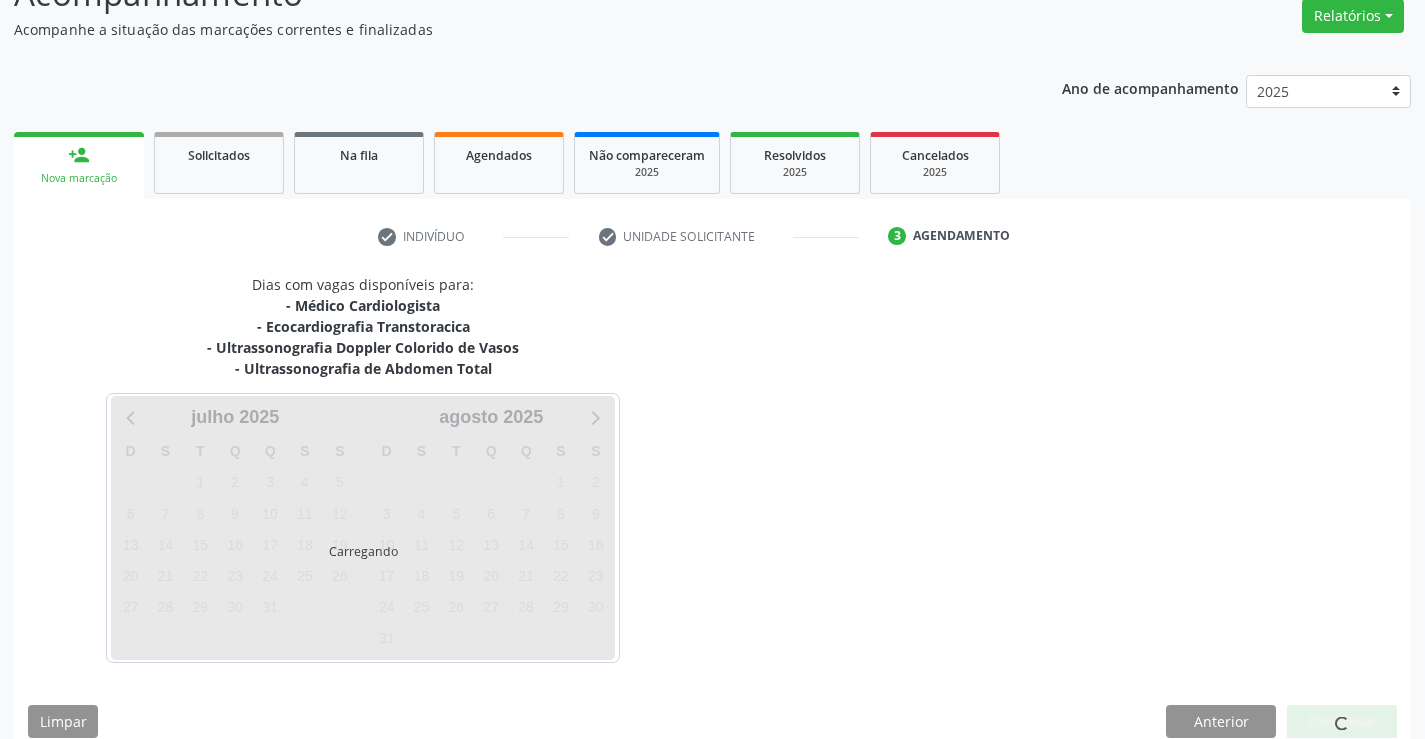 scroll, scrollTop: 0, scrollLeft: 0, axis: both 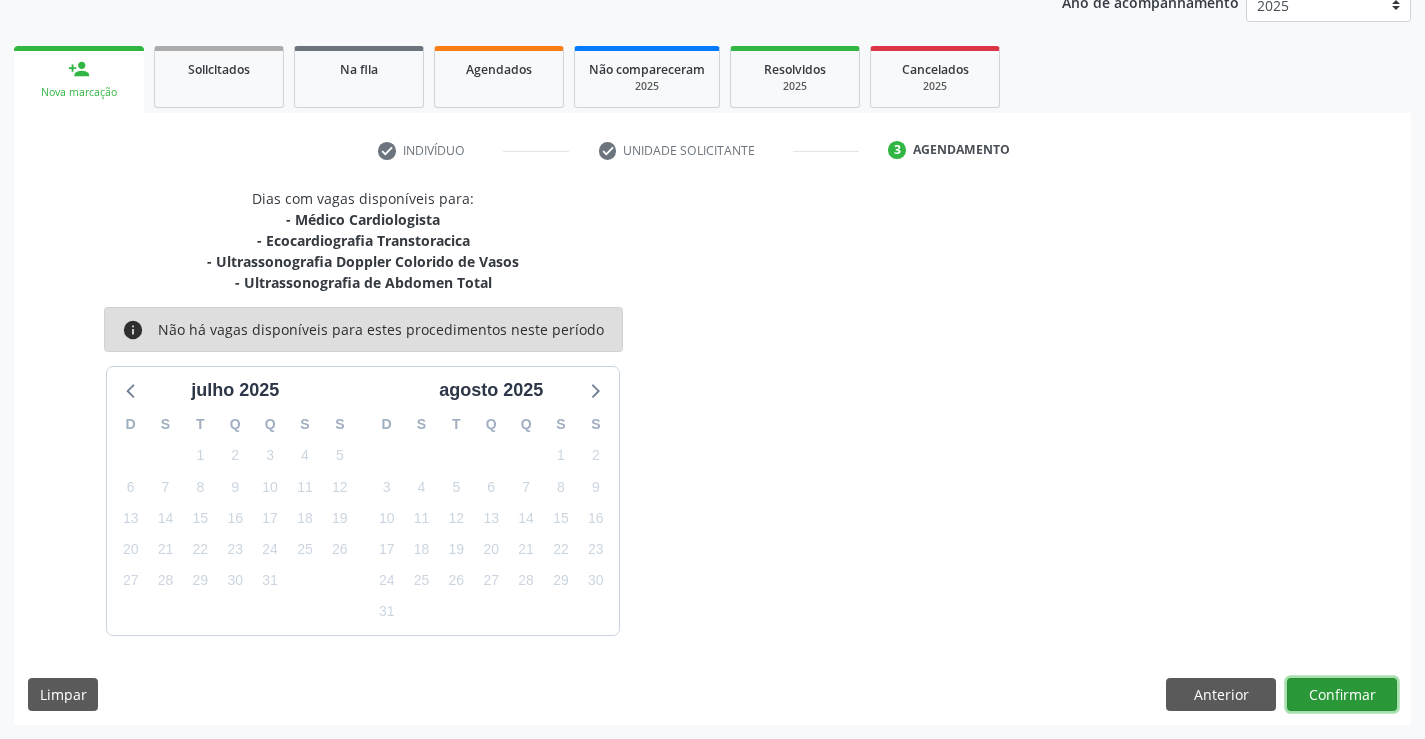 click on "Confirmar" at bounding box center [1342, 695] 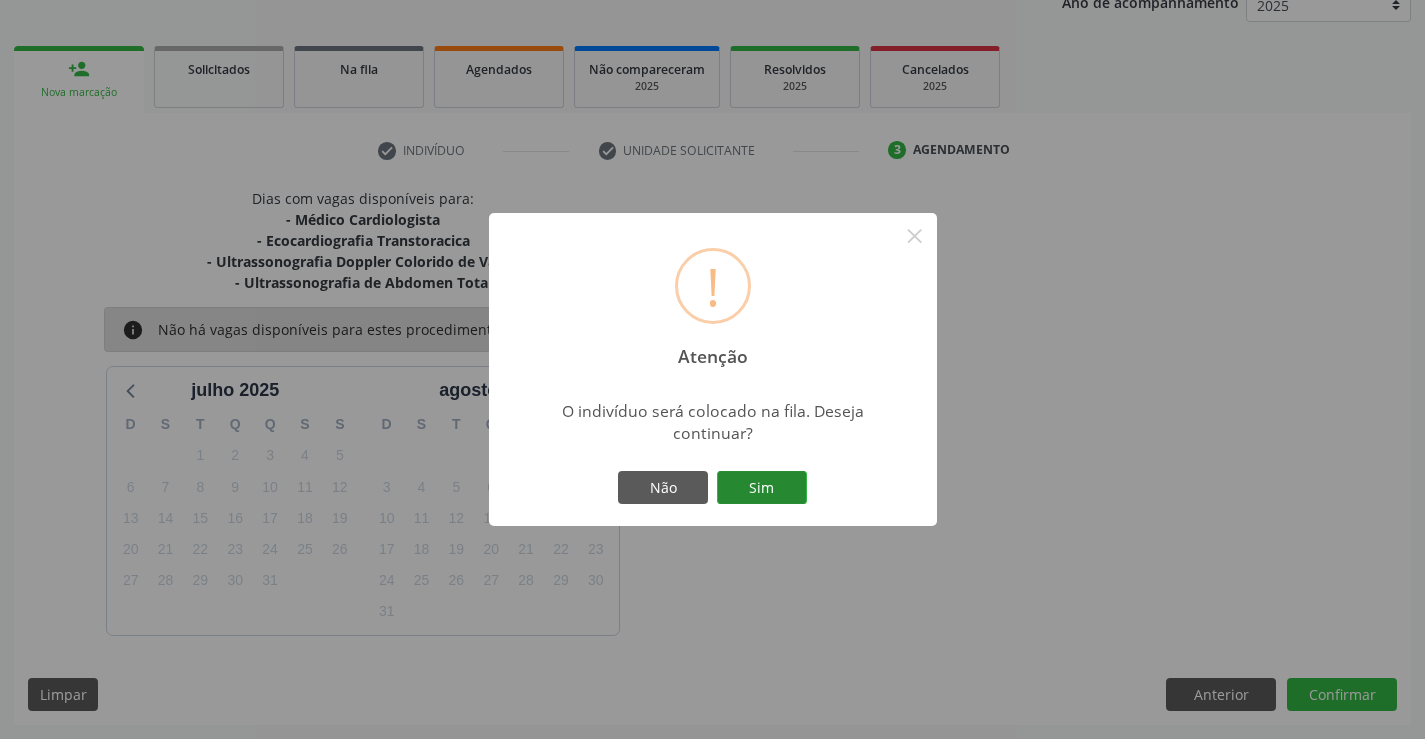 click on "Sim" at bounding box center [762, 488] 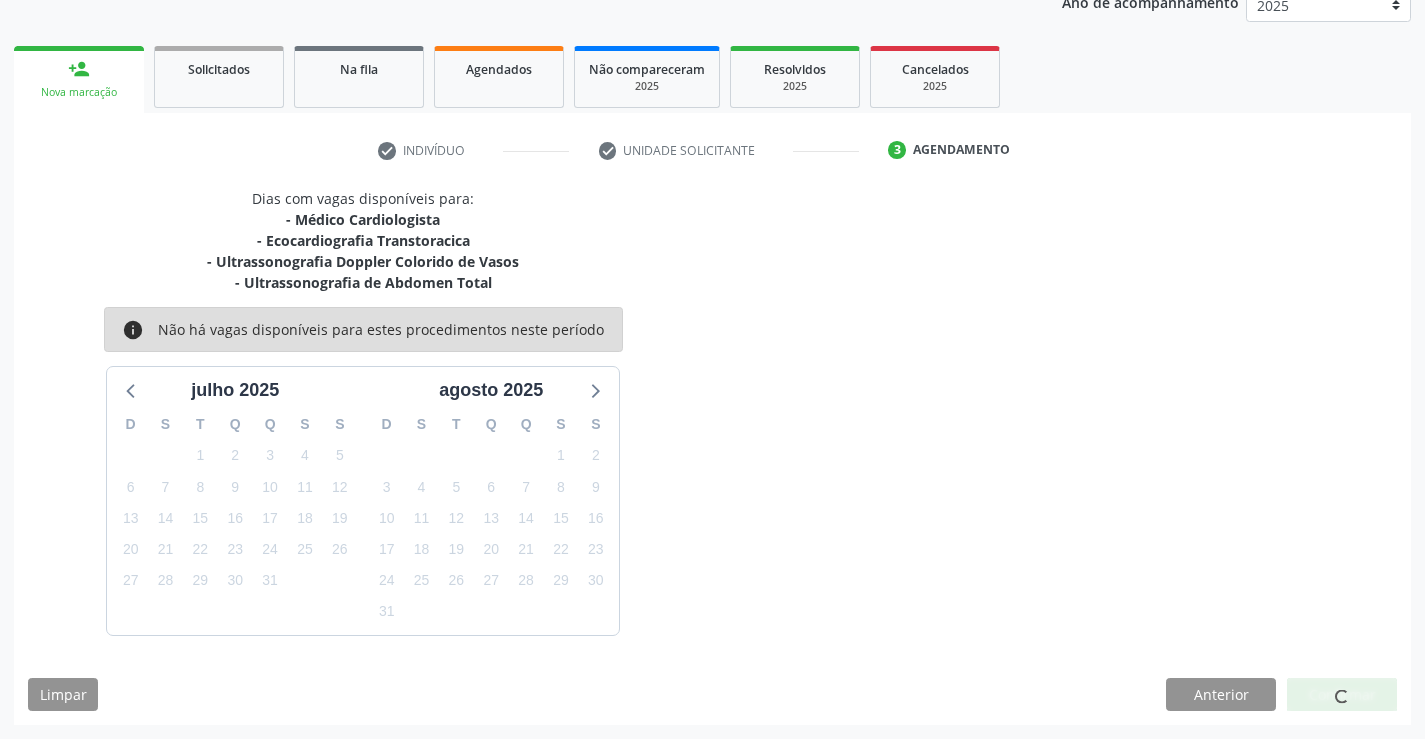 scroll, scrollTop: 0, scrollLeft: 0, axis: both 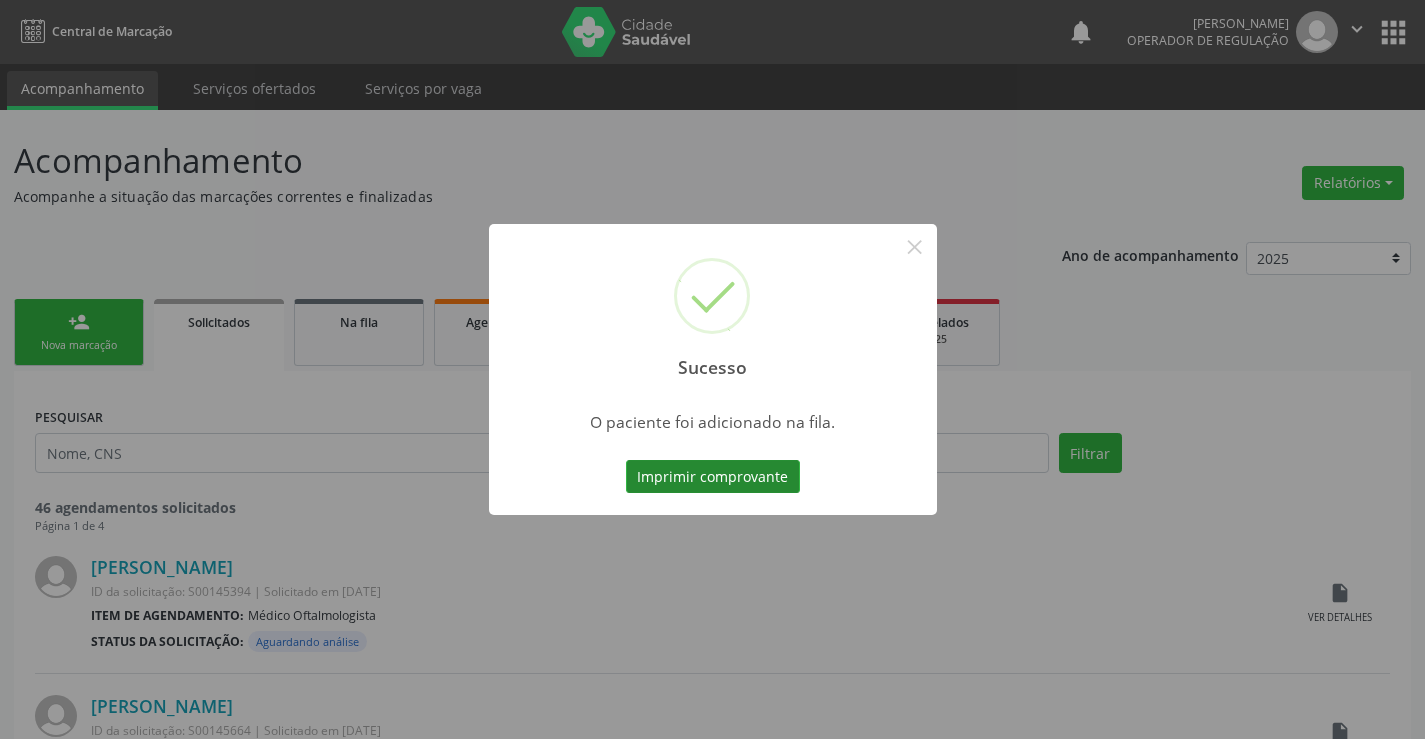 click on "Imprimir comprovante" at bounding box center [713, 477] 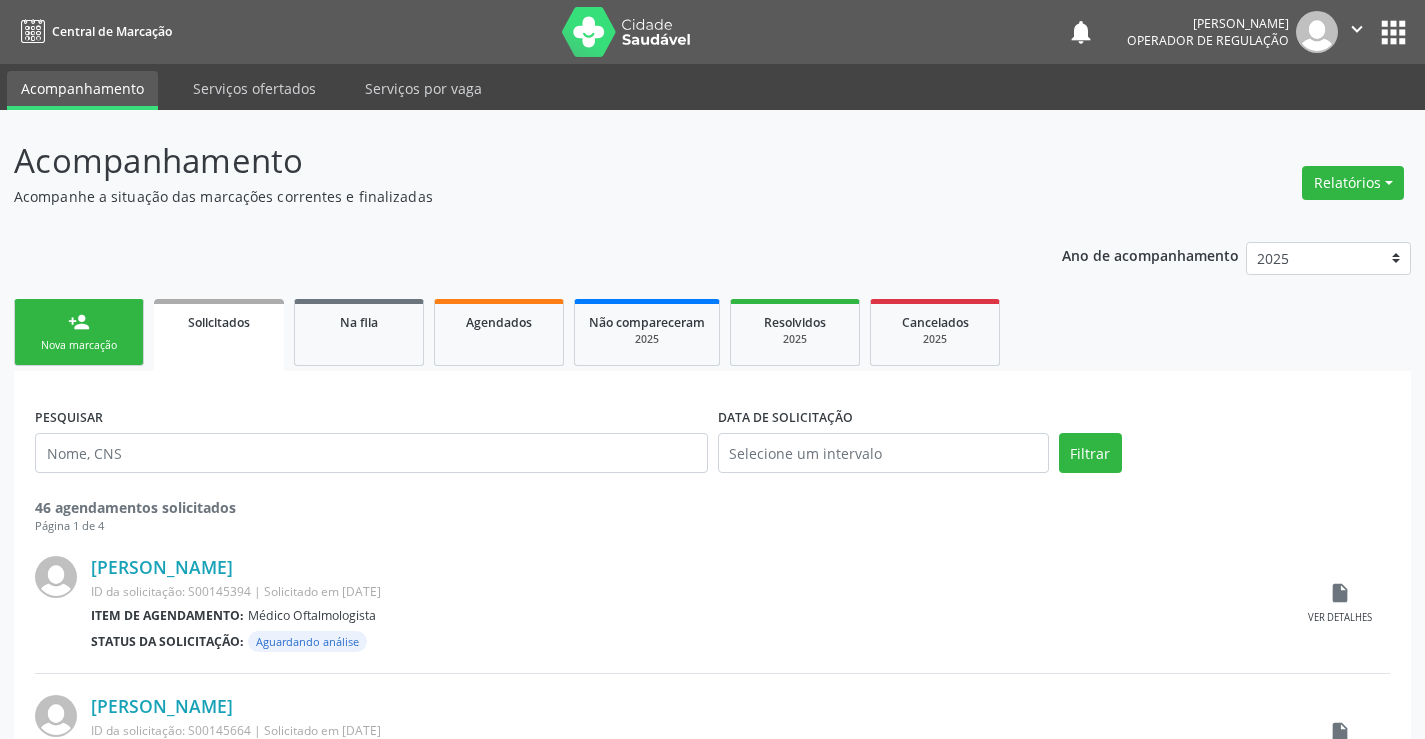 click on "Nova marcação" at bounding box center [79, 345] 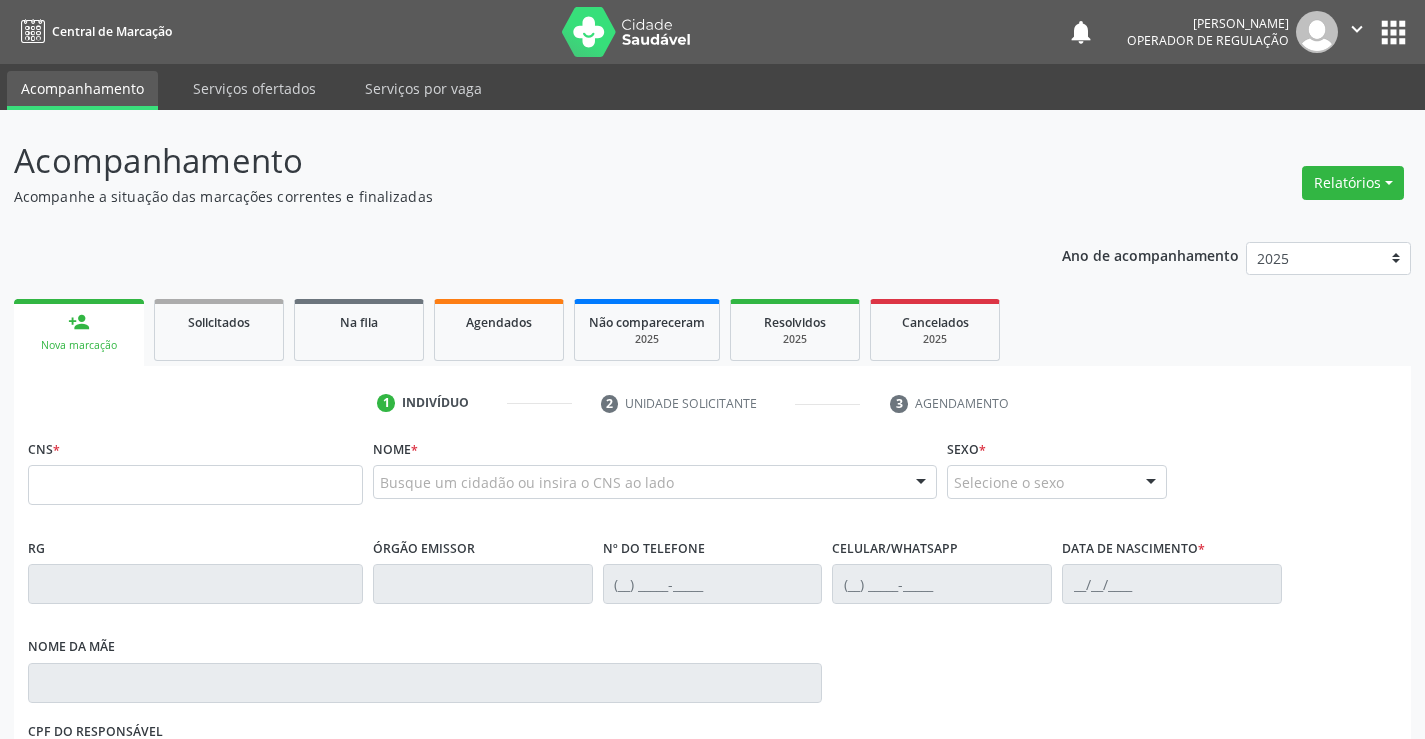 click on "CNS
*" at bounding box center (195, 469) 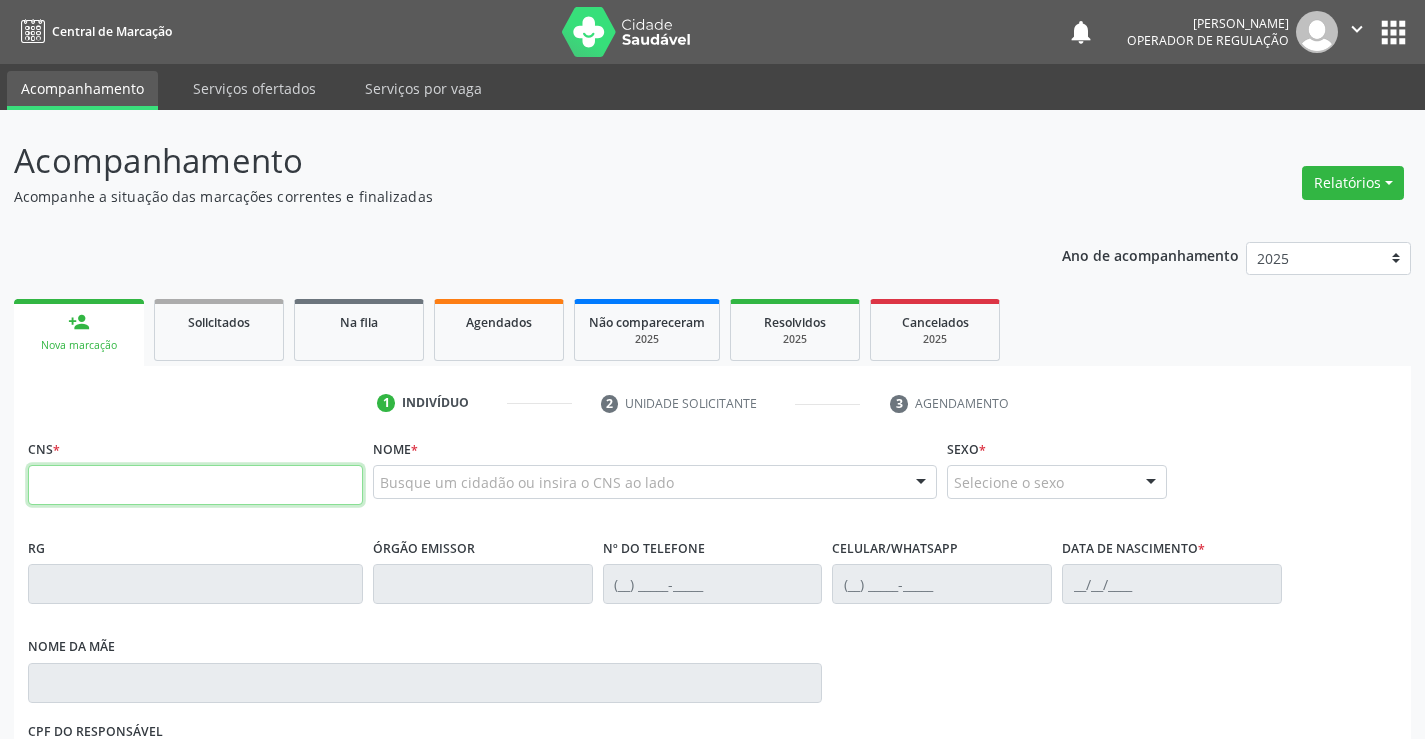 click at bounding box center [195, 485] 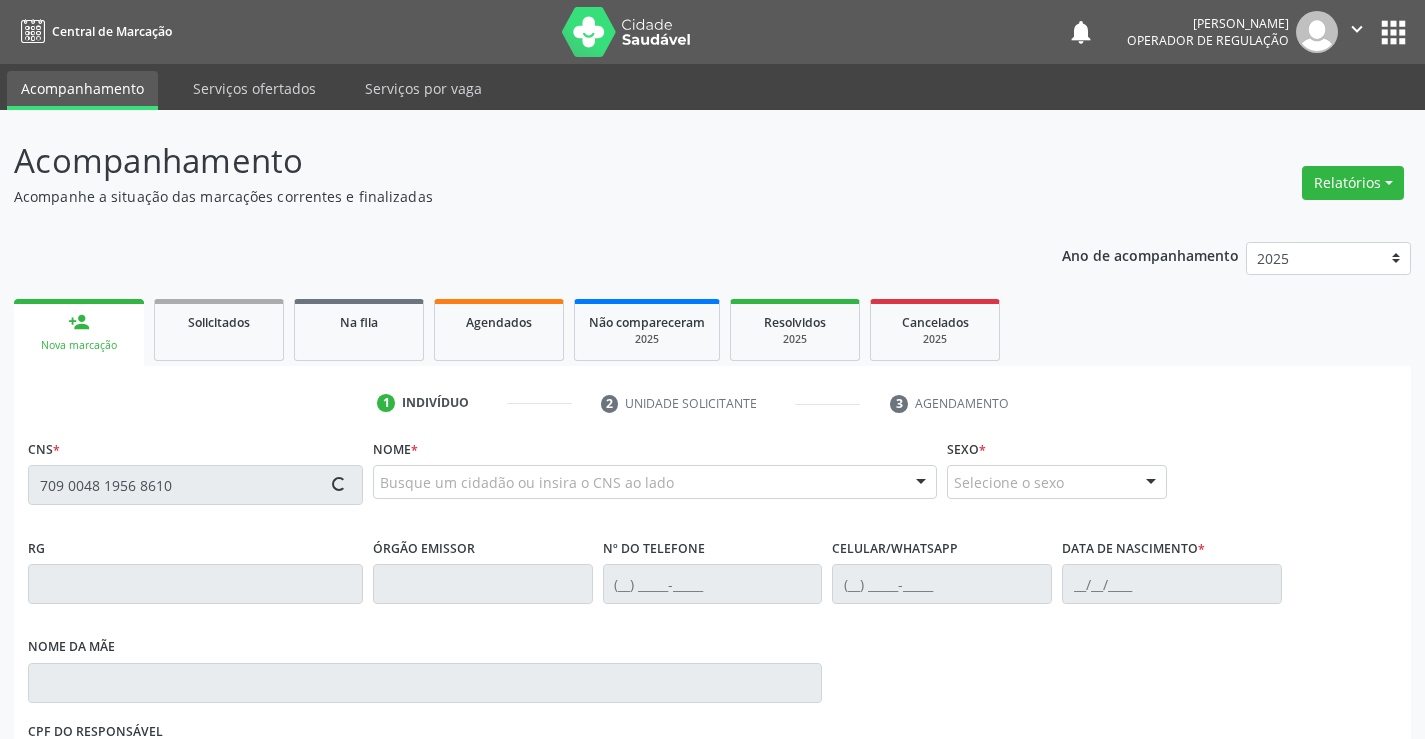 type on "709 0048 1956 8610" 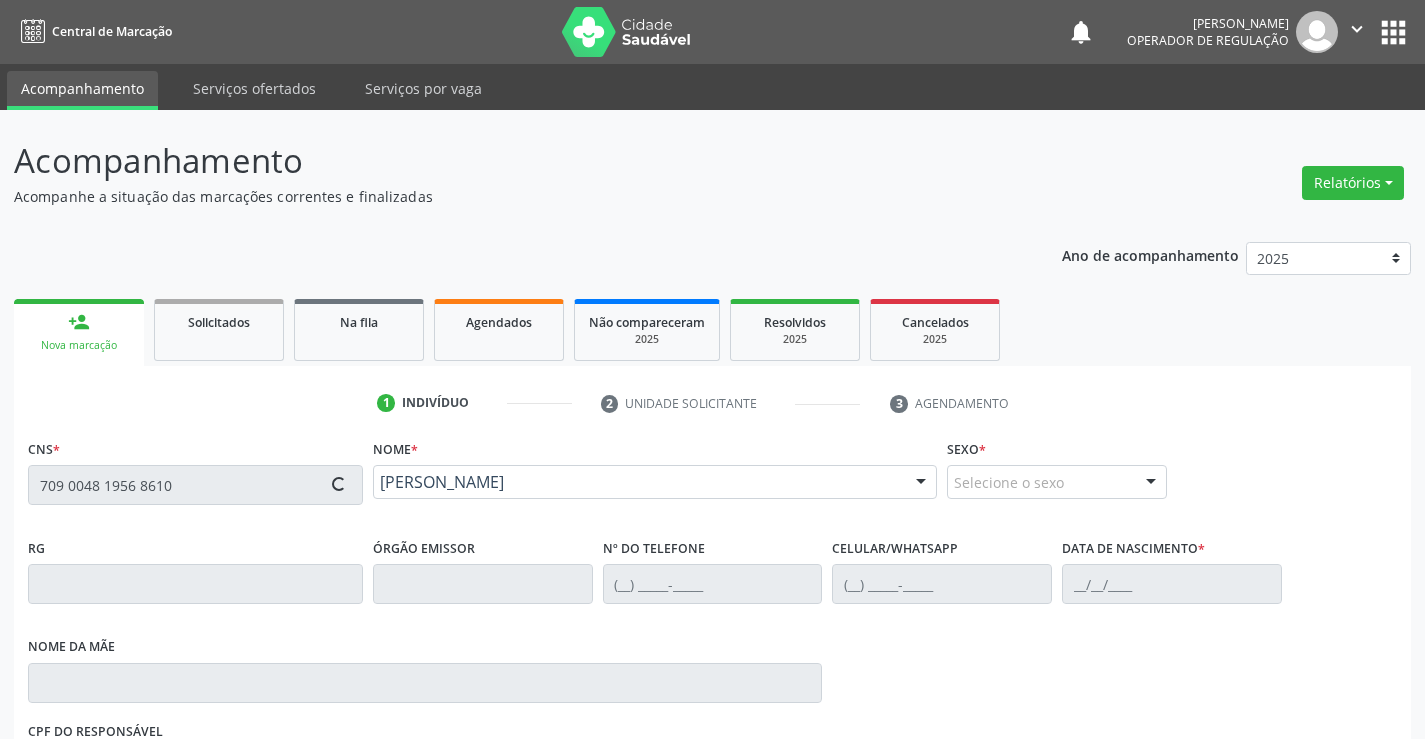 type on "0331558440" 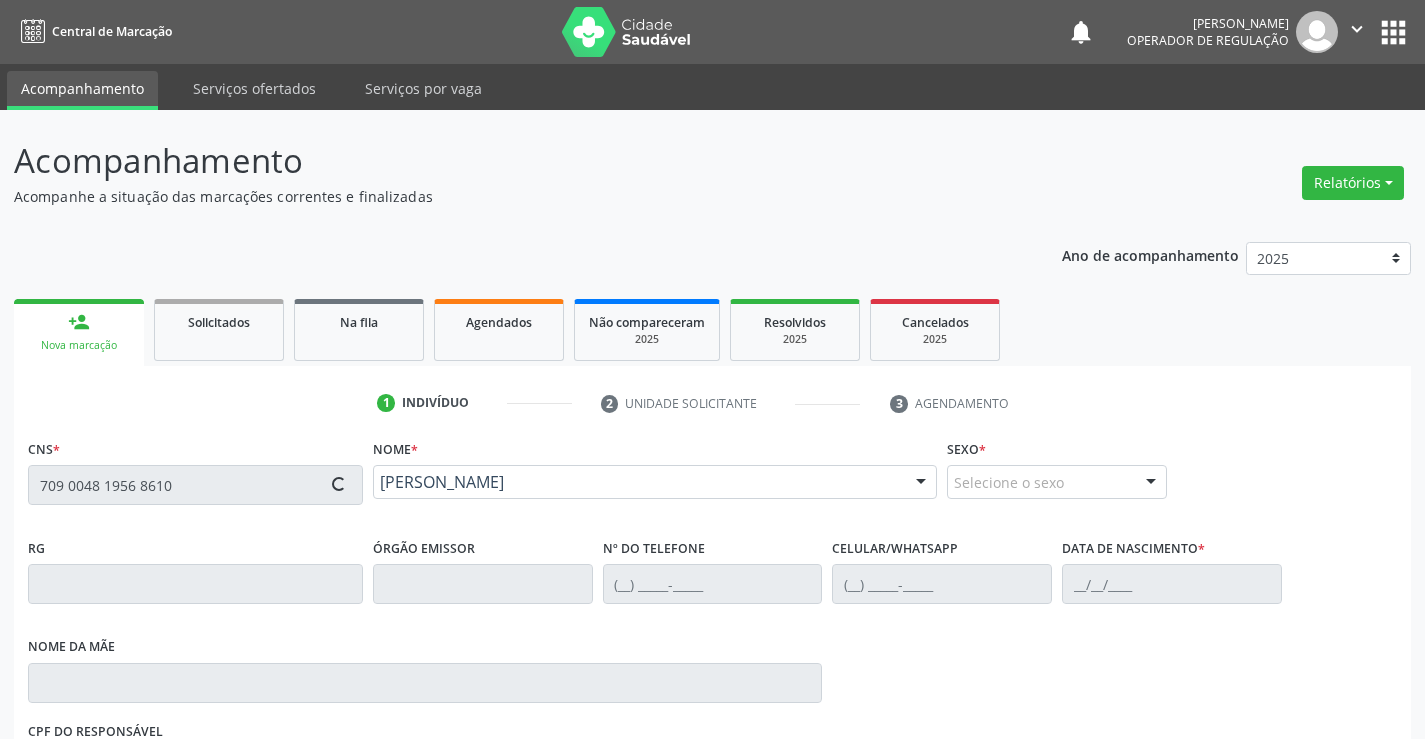type on "(74) 99198-6012" 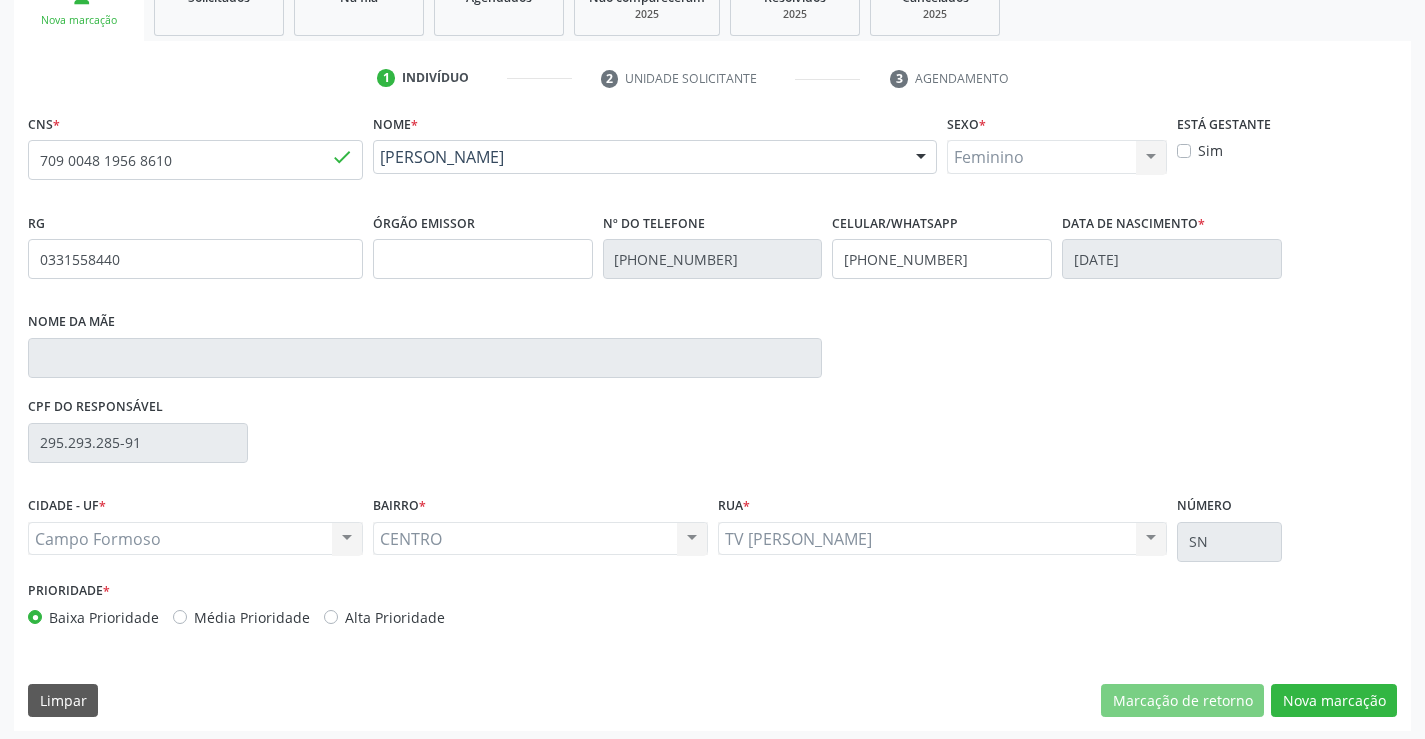 scroll, scrollTop: 331, scrollLeft: 0, axis: vertical 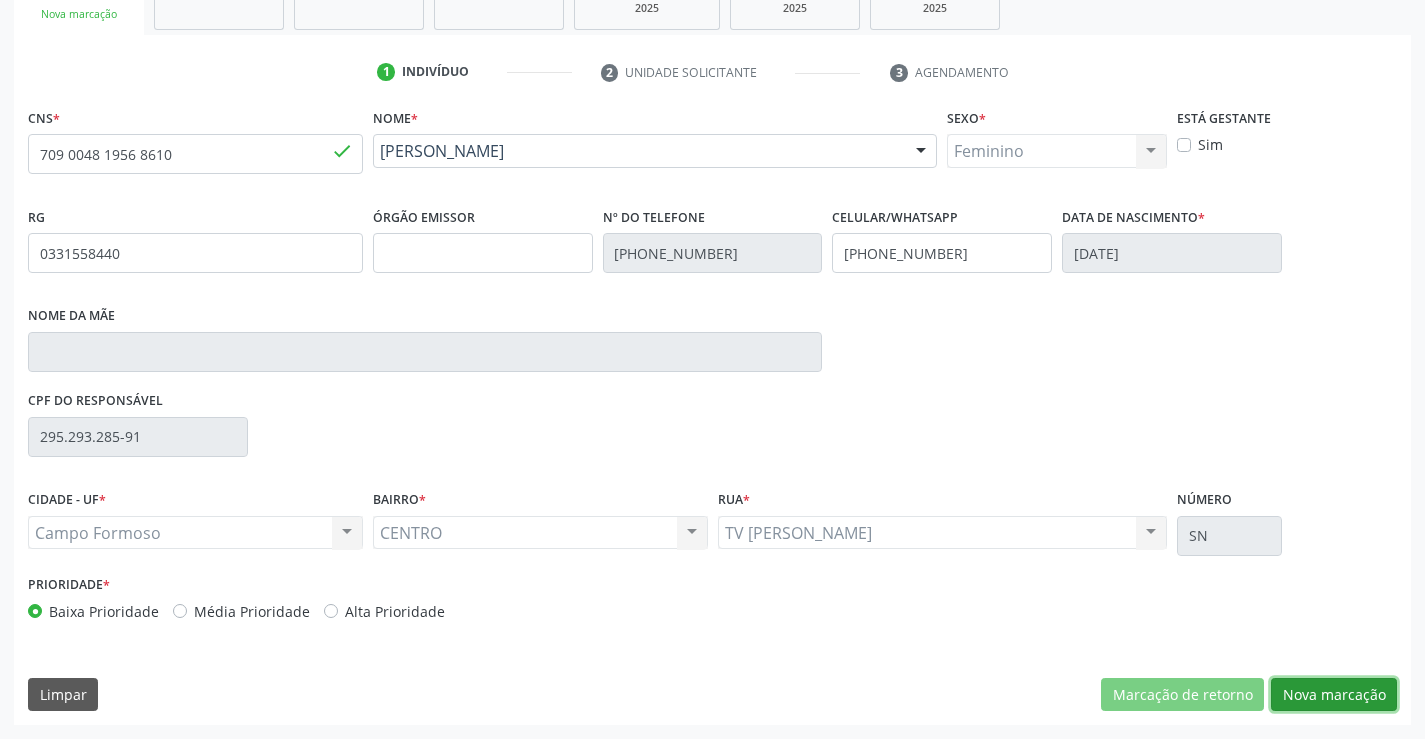 click on "Nova marcação" at bounding box center (1334, 695) 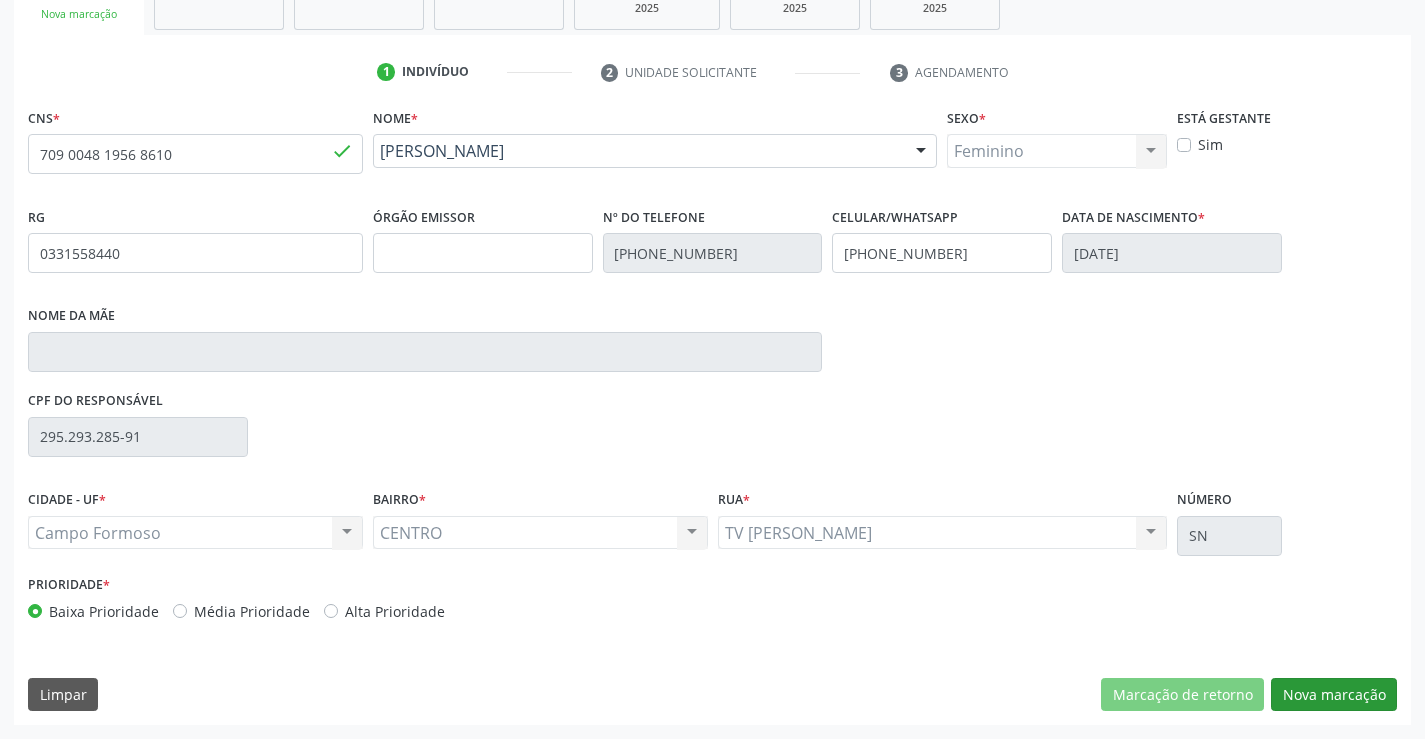 scroll, scrollTop: 167, scrollLeft: 0, axis: vertical 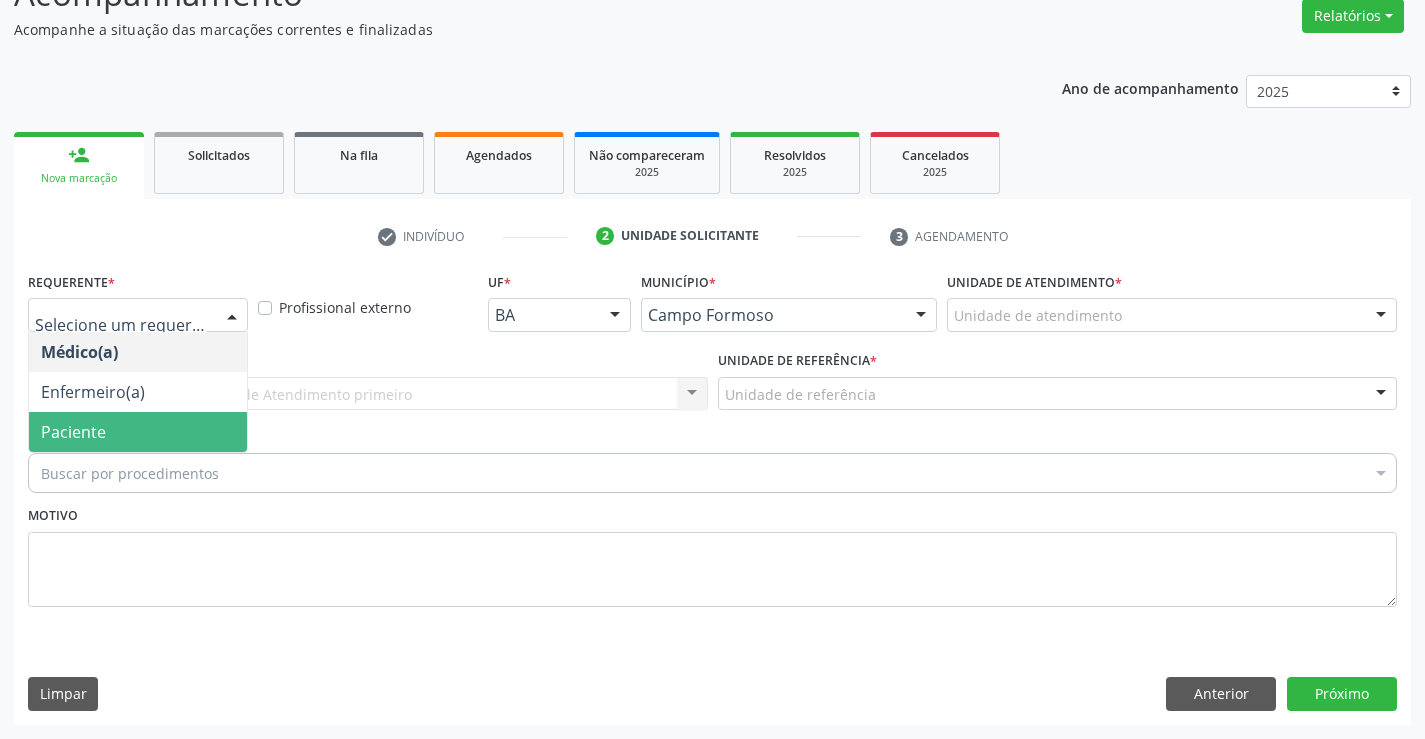 click on "Paciente" at bounding box center (138, 432) 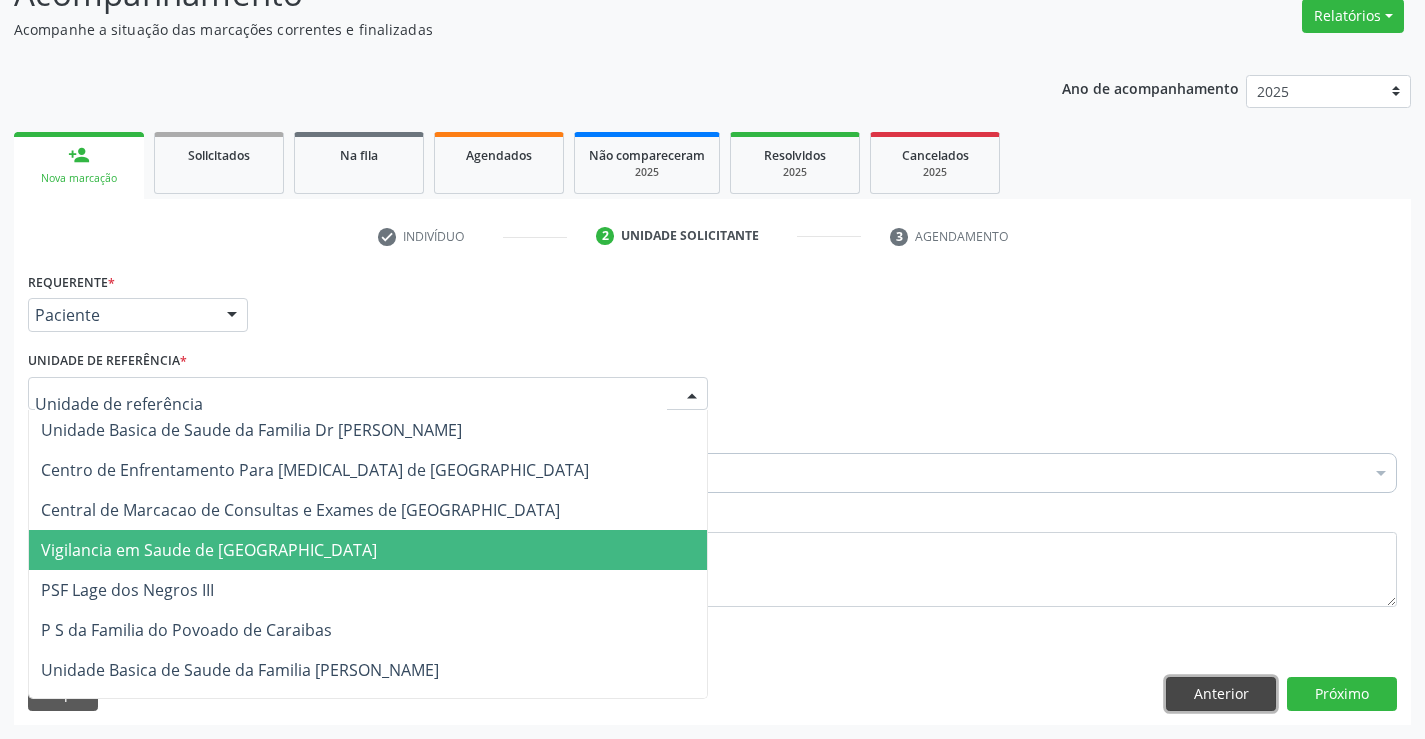 click on "Anterior" at bounding box center (1221, 694) 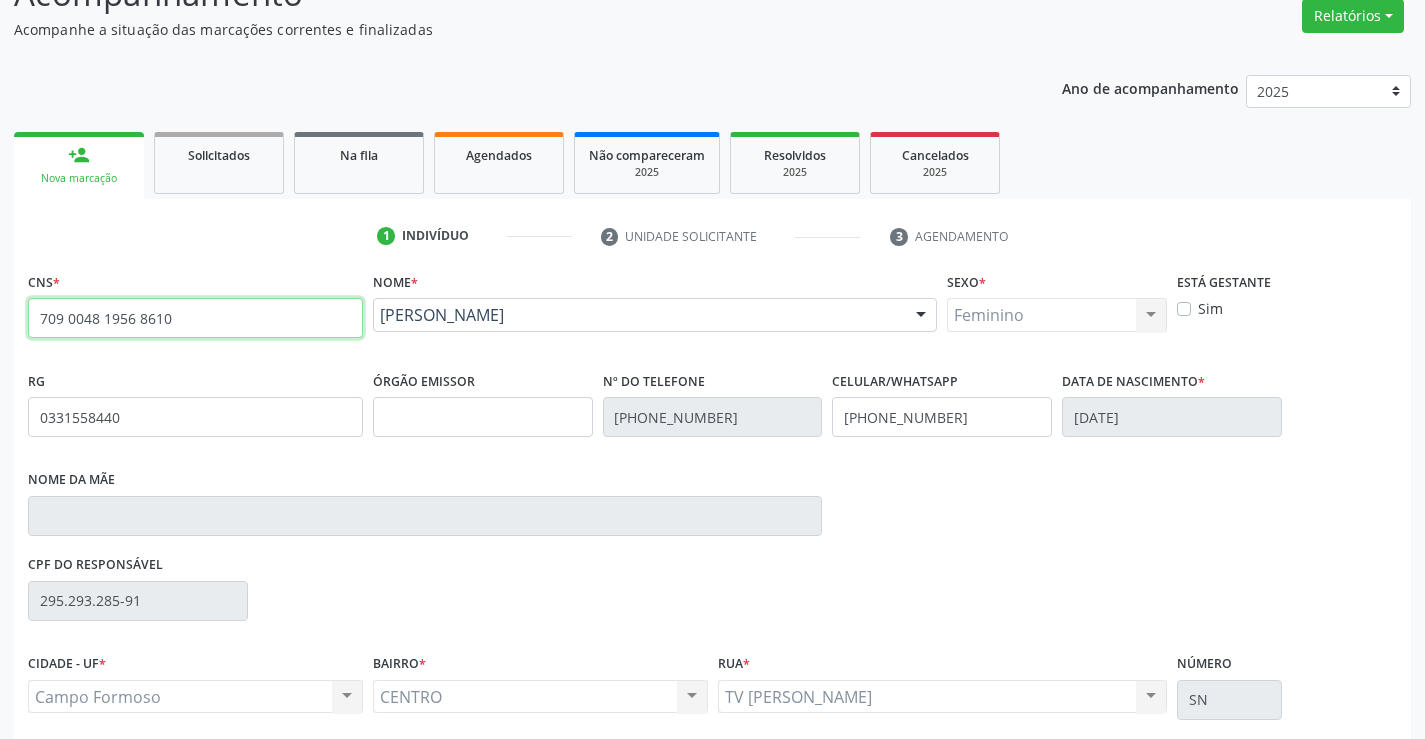 drag, startPoint x: 41, startPoint y: 328, endPoint x: 177, endPoint y: 331, distance: 136.03308 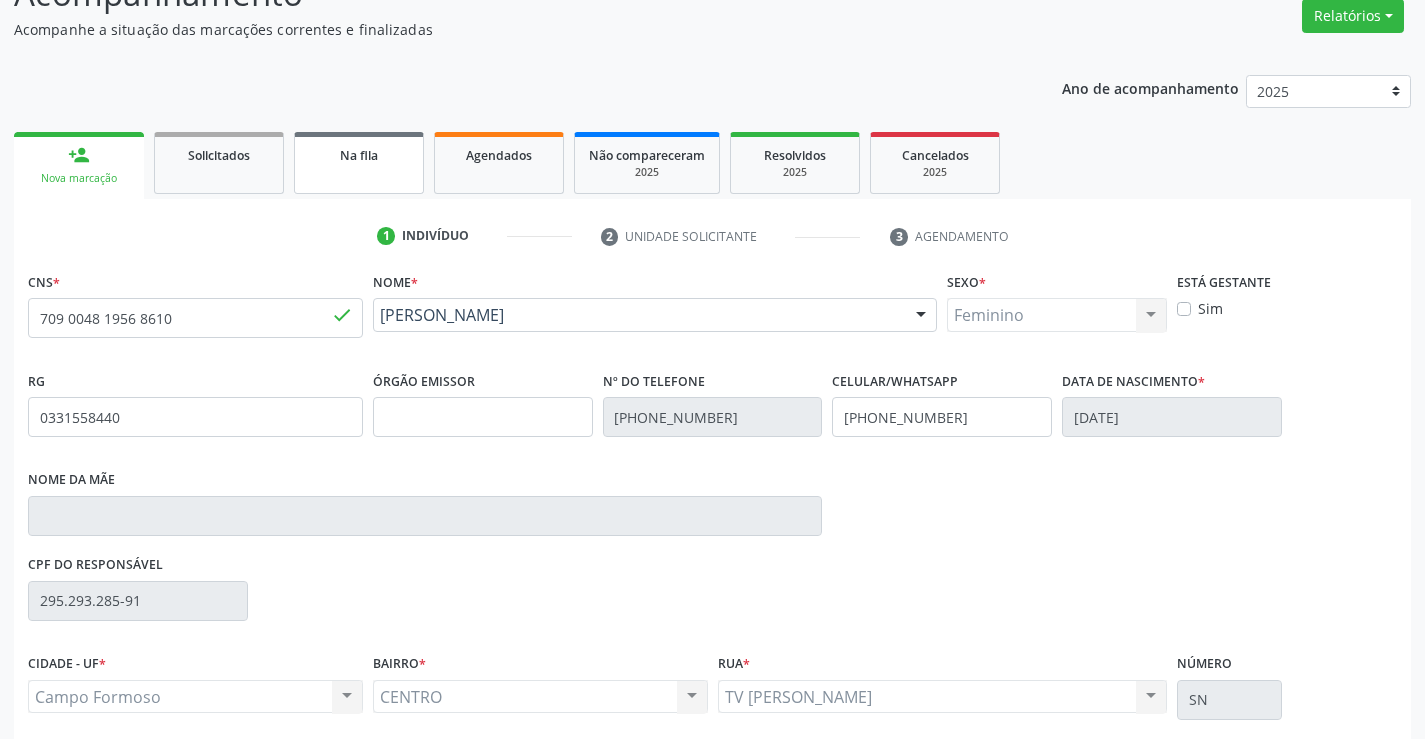 click on "Na fila" at bounding box center (359, 163) 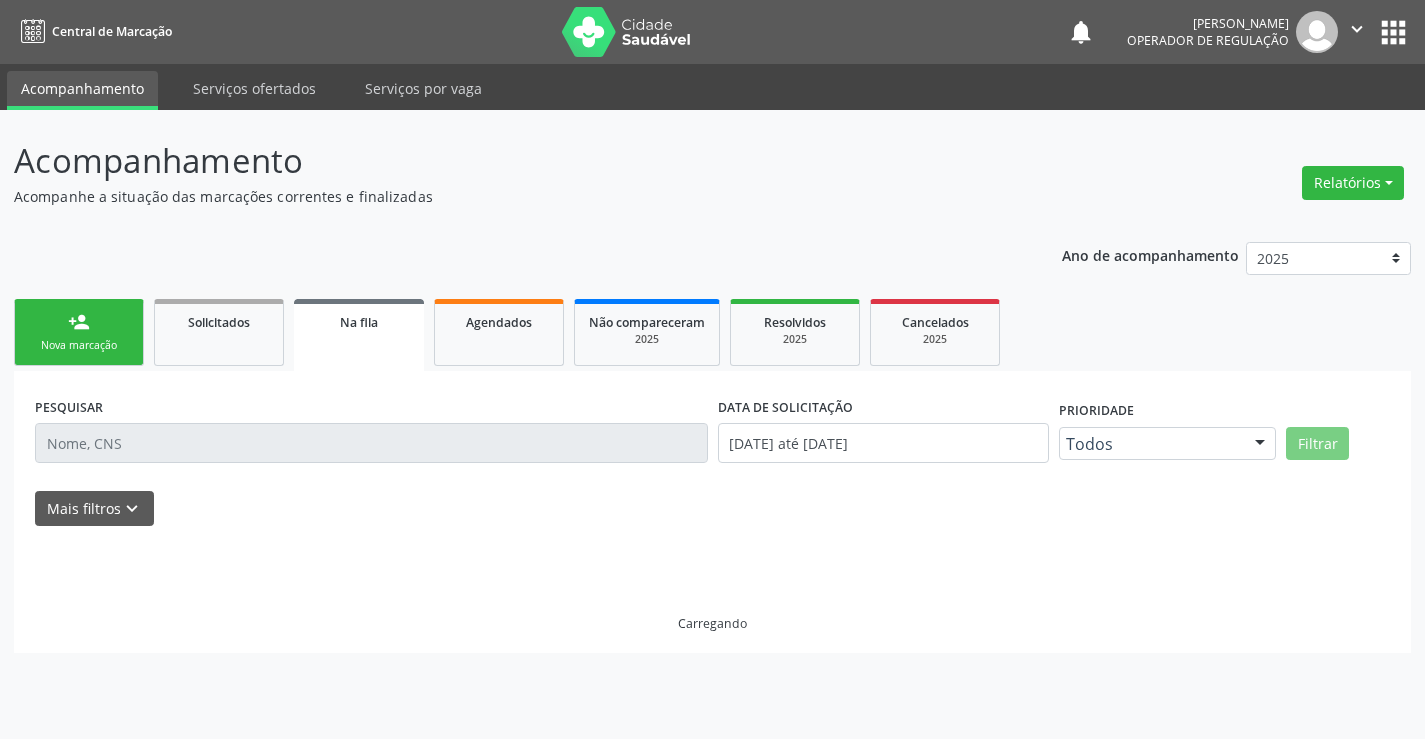scroll, scrollTop: 0, scrollLeft: 0, axis: both 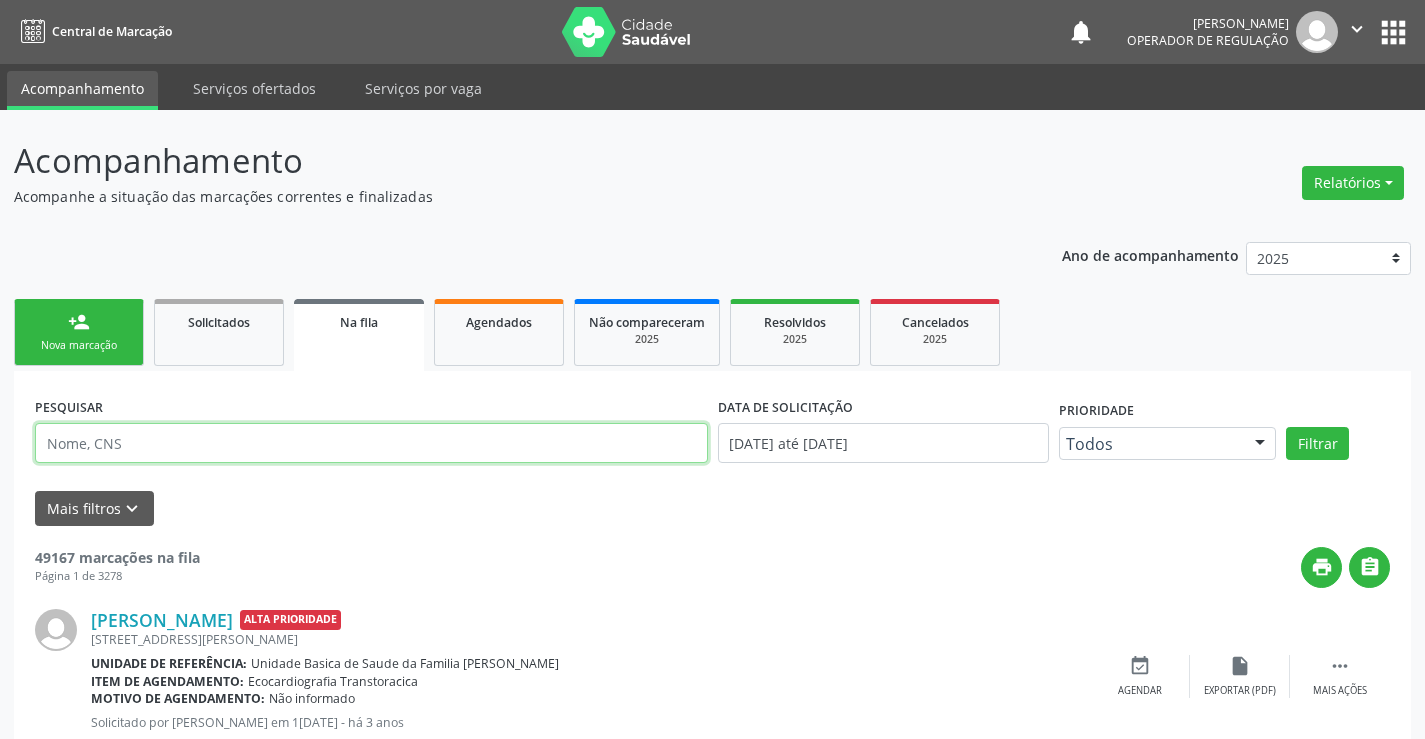 click at bounding box center [371, 443] 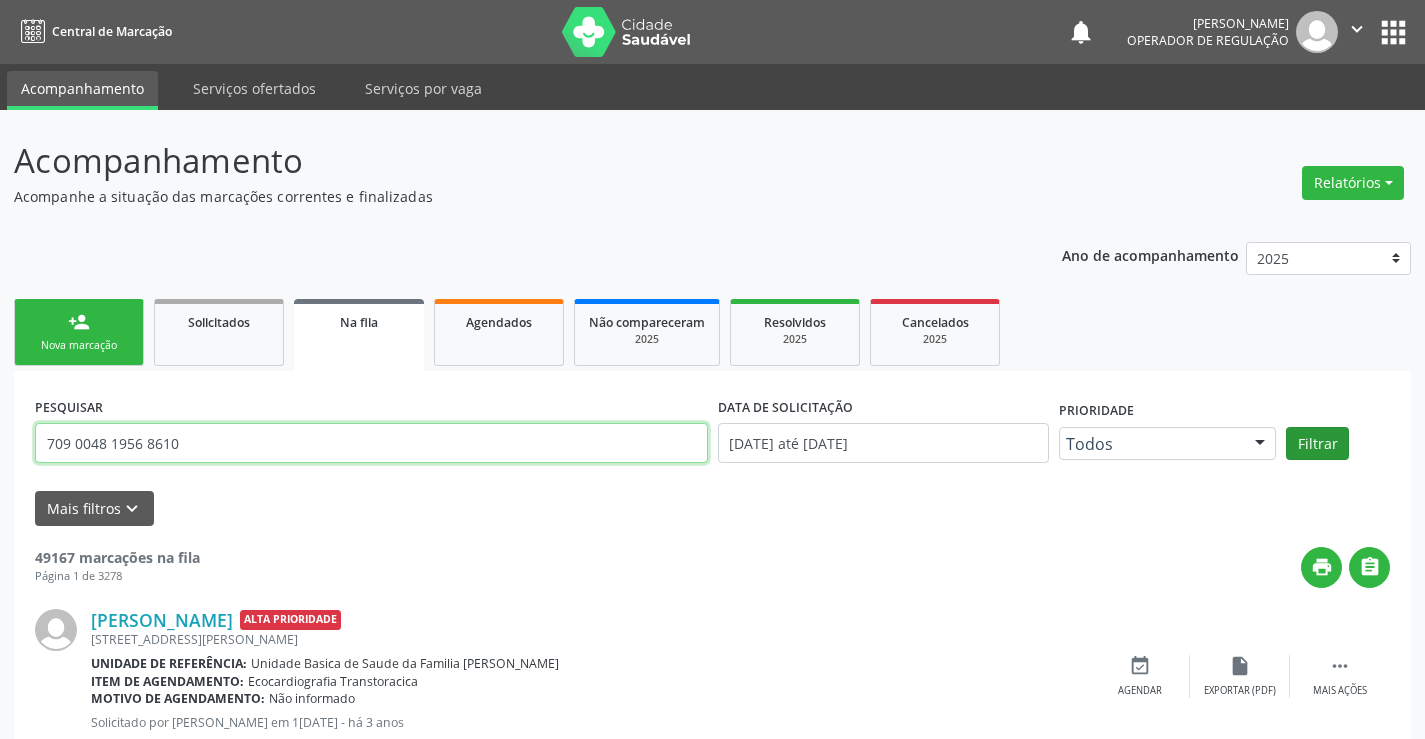 type on "709 0048 1956 8610" 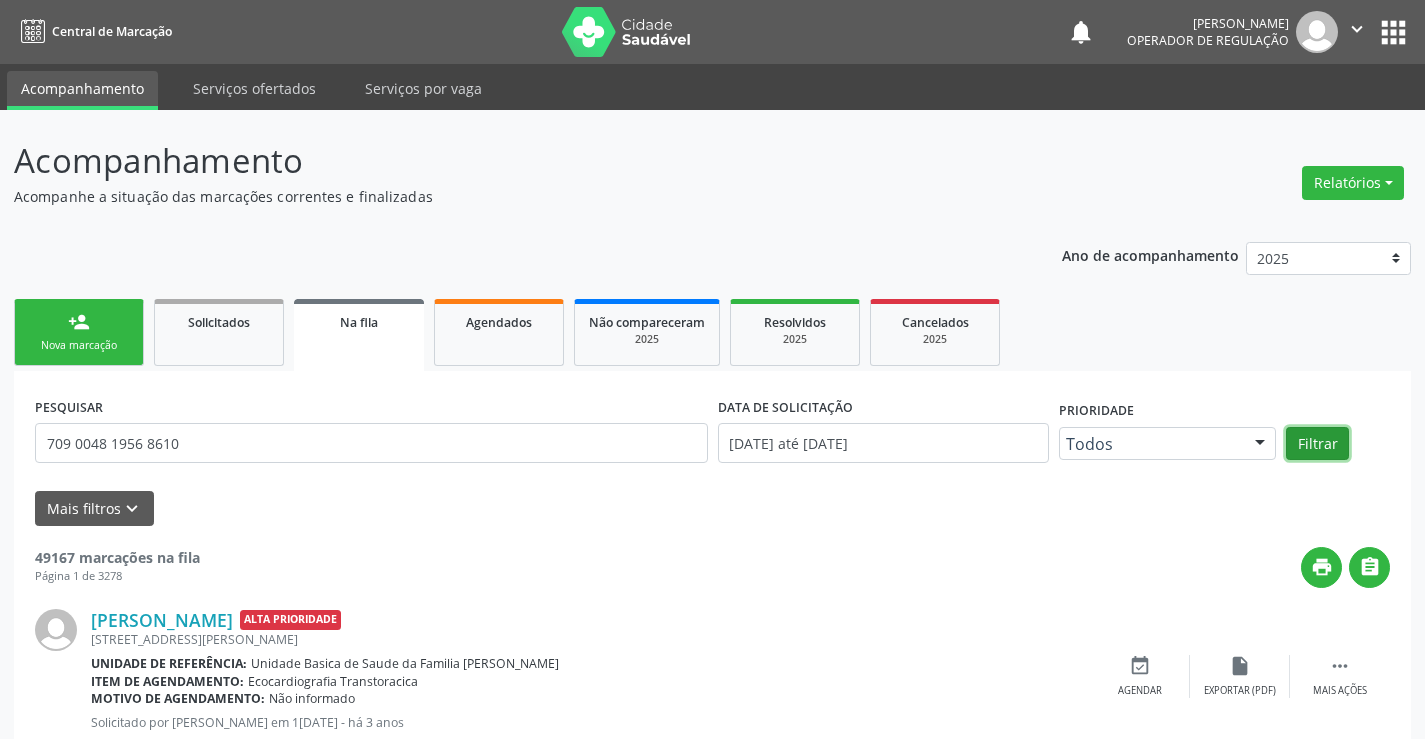 click on "Filtrar" at bounding box center (1317, 444) 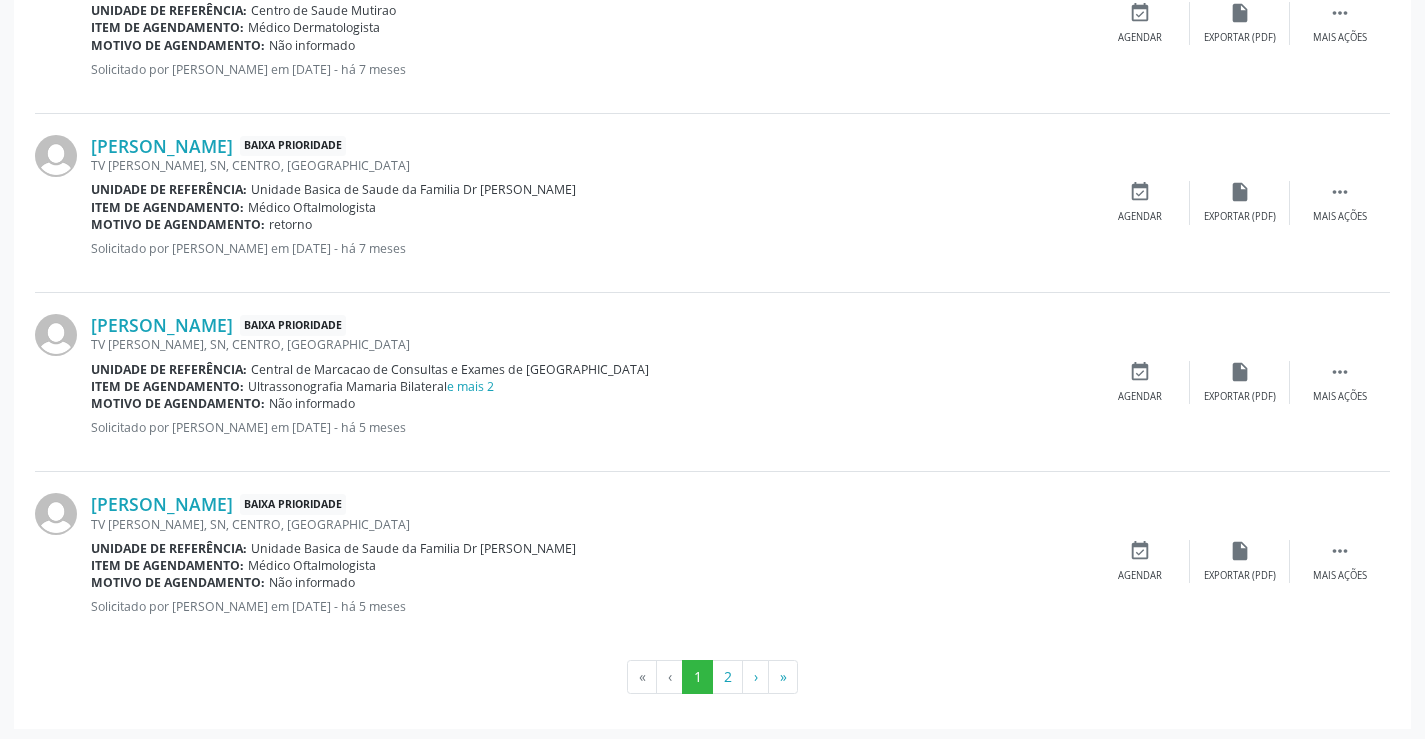 scroll, scrollTop: 2646, scrollLeft: 0, axis: vertical 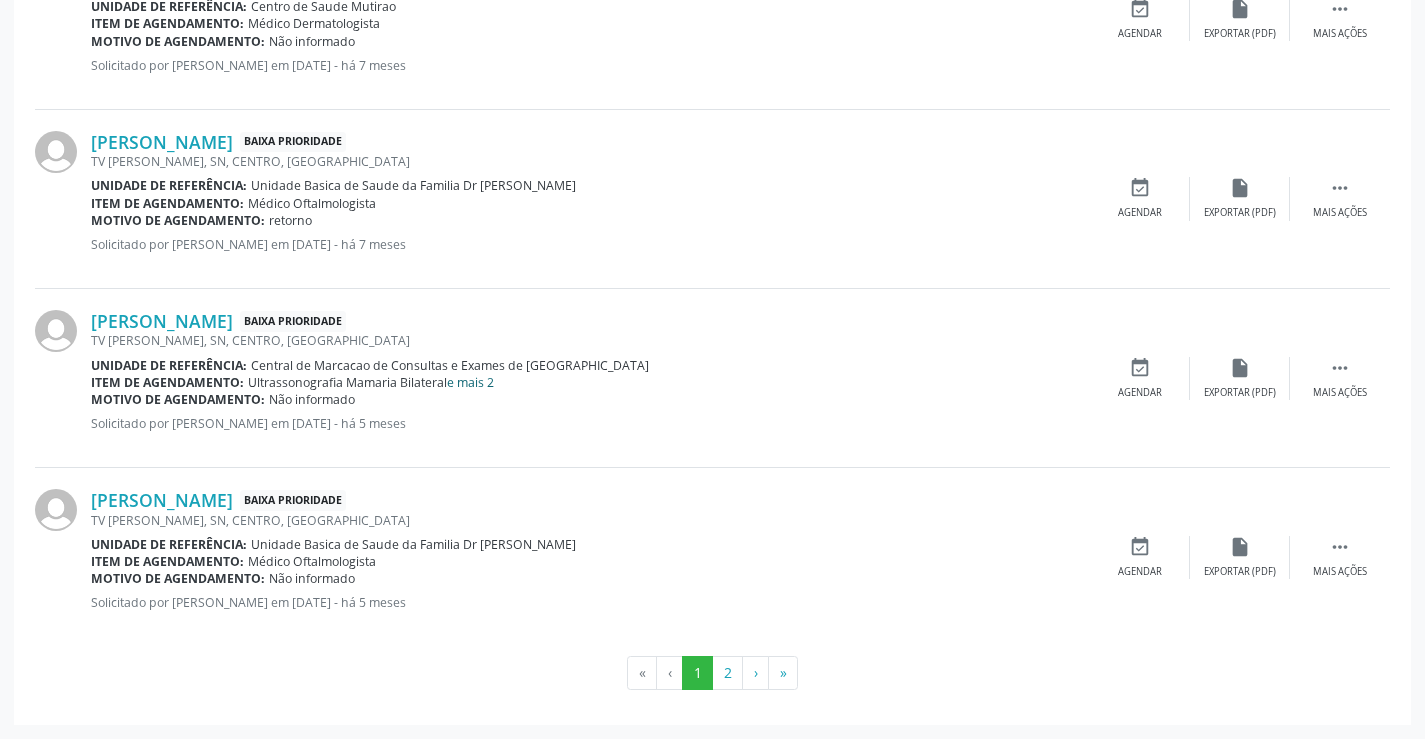 click on "e mais 2" at bounding box center [470, 382] 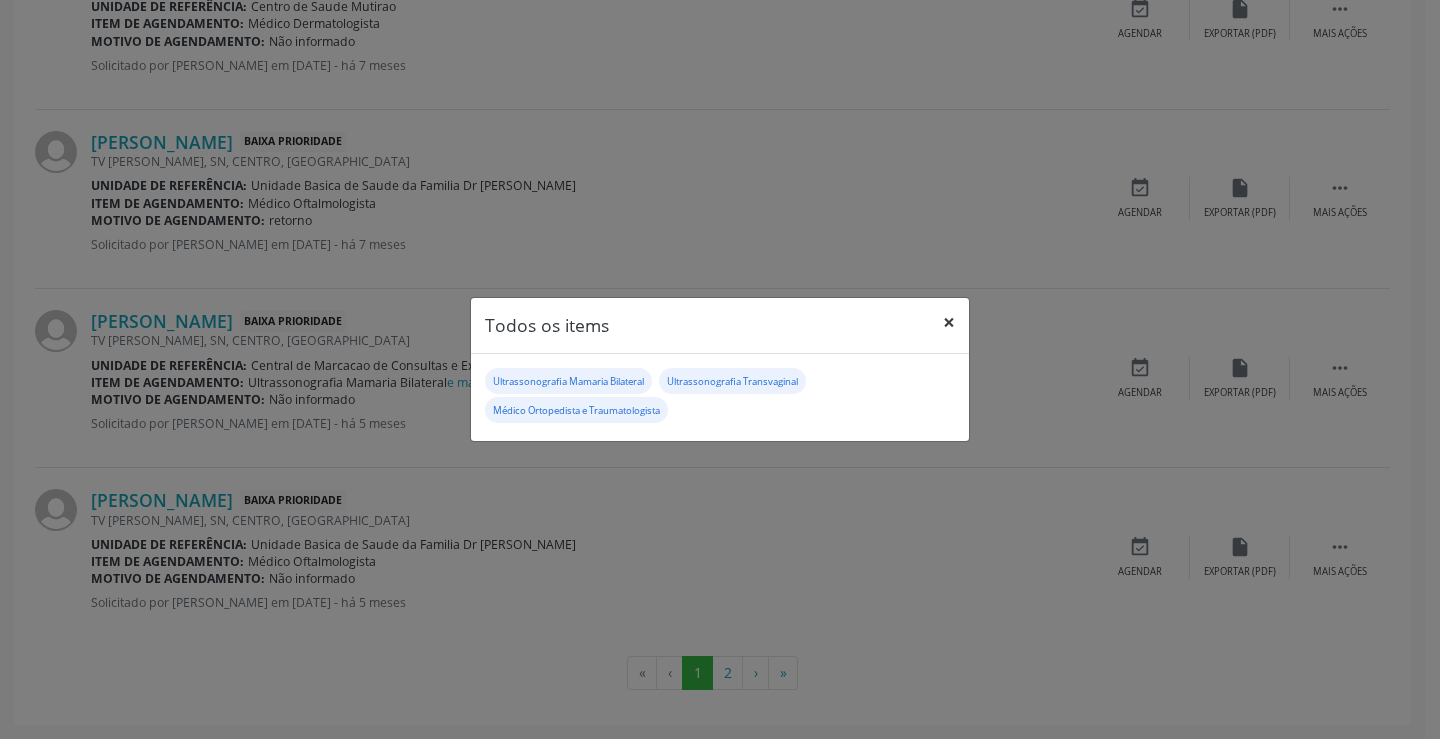click on "×" at bounding box center [949, 322] 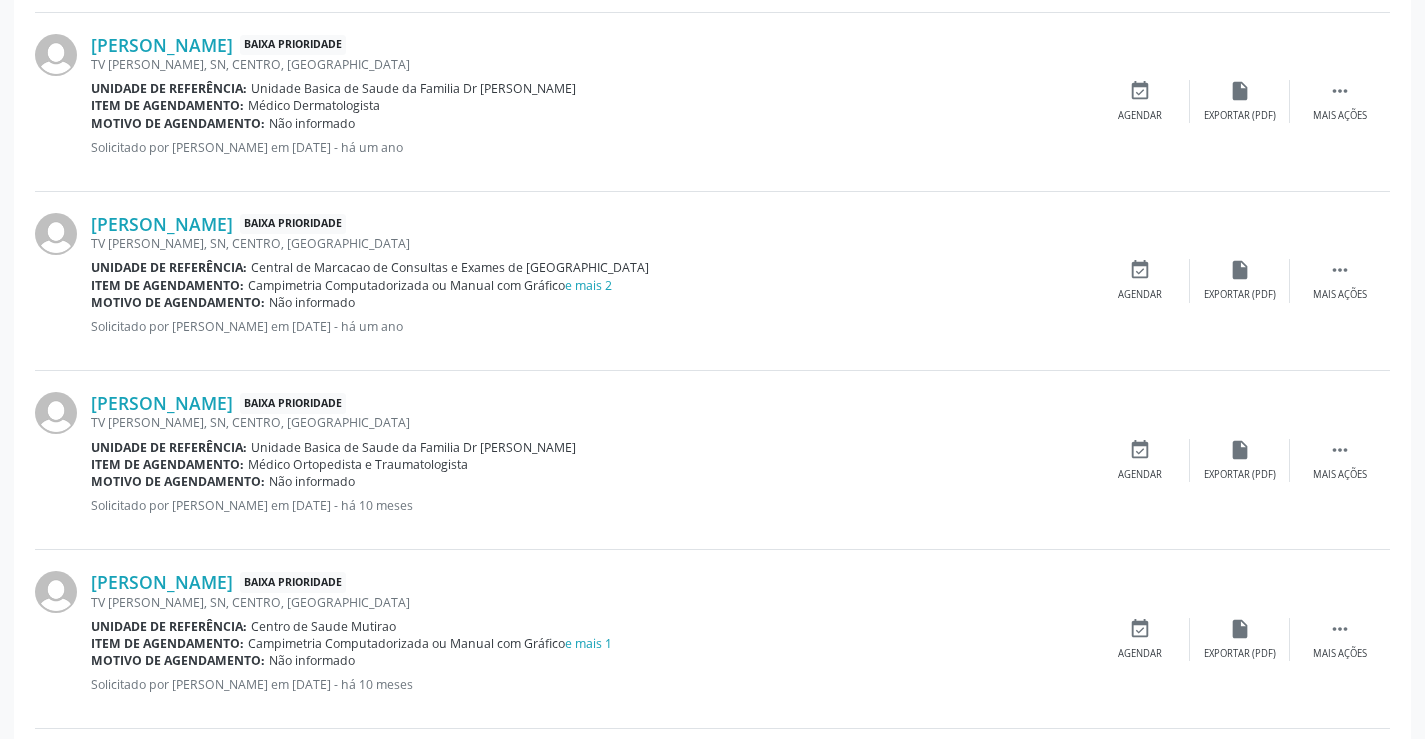scroll, scrollTop: 1646, scrollLeft: 0, axis: vertical 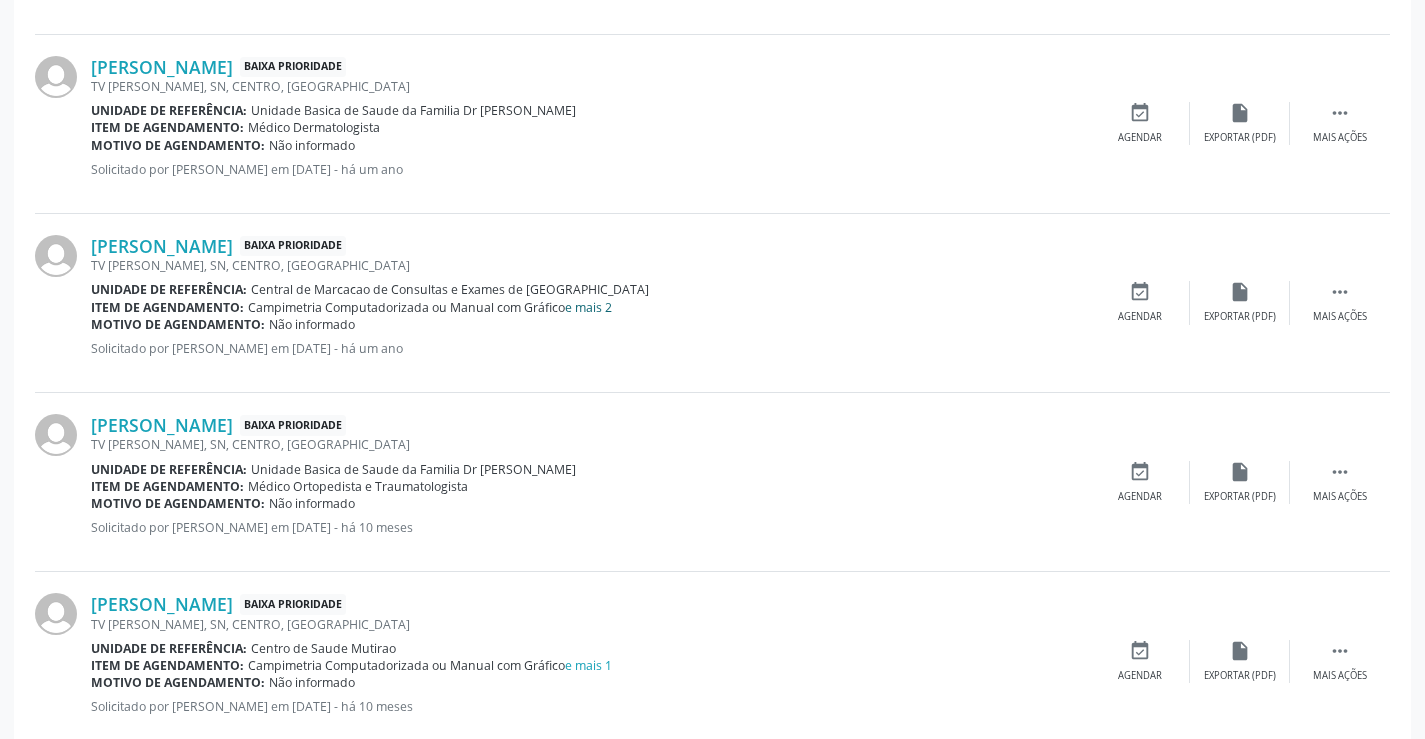 click on "e mais 2" at bounding box center (588, 307) 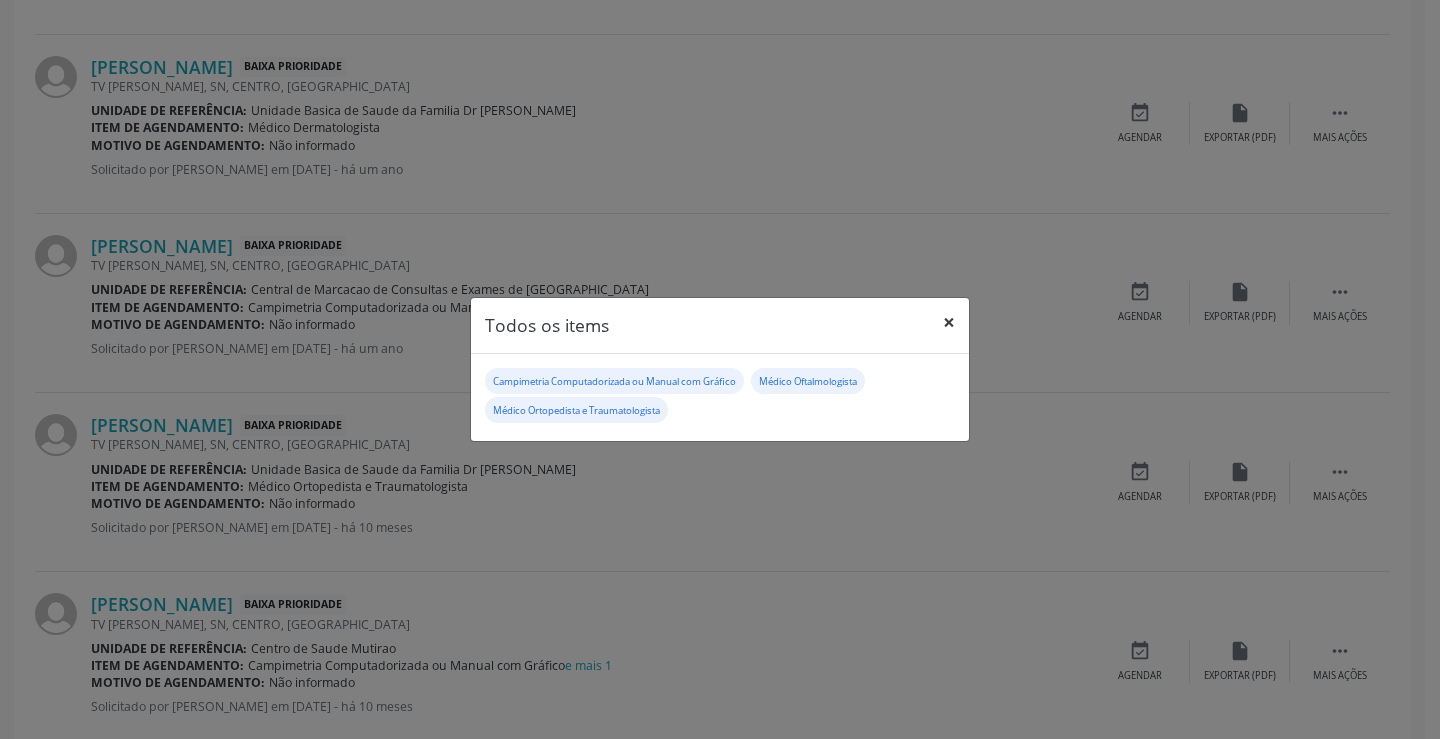 click on "×" at bounding box center (949, 322) 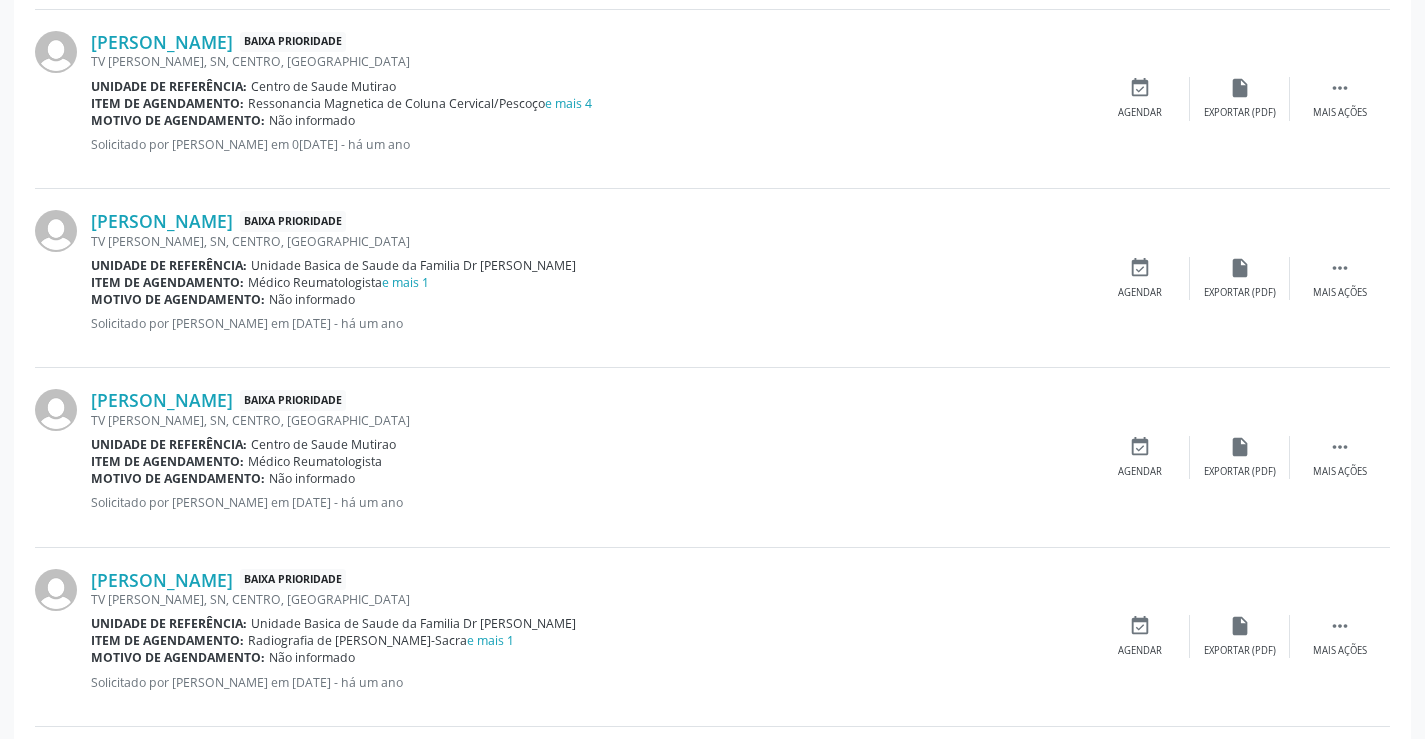 scroll, scrollTop: 846, scrollLeft: 0, axis: vertical 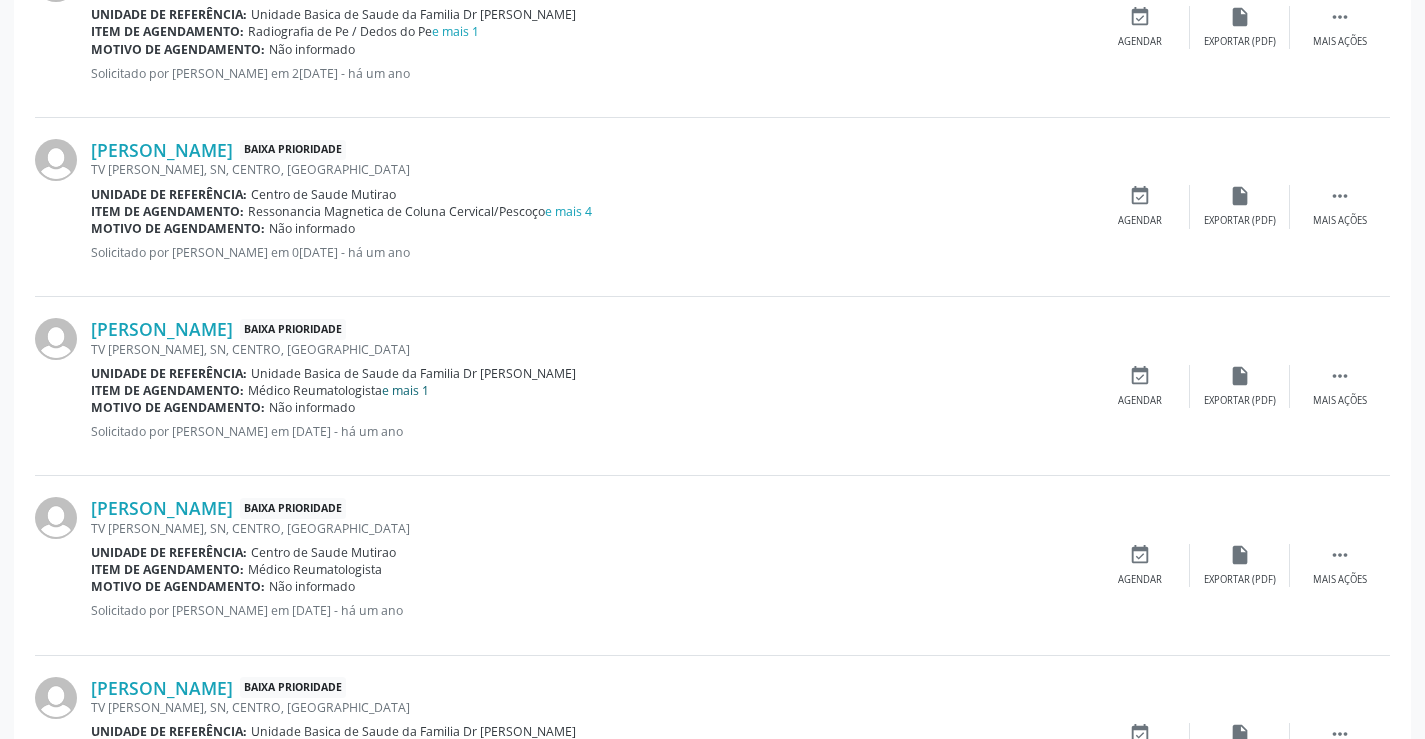 click on "e mais 1" at bounding box center (405, 390) 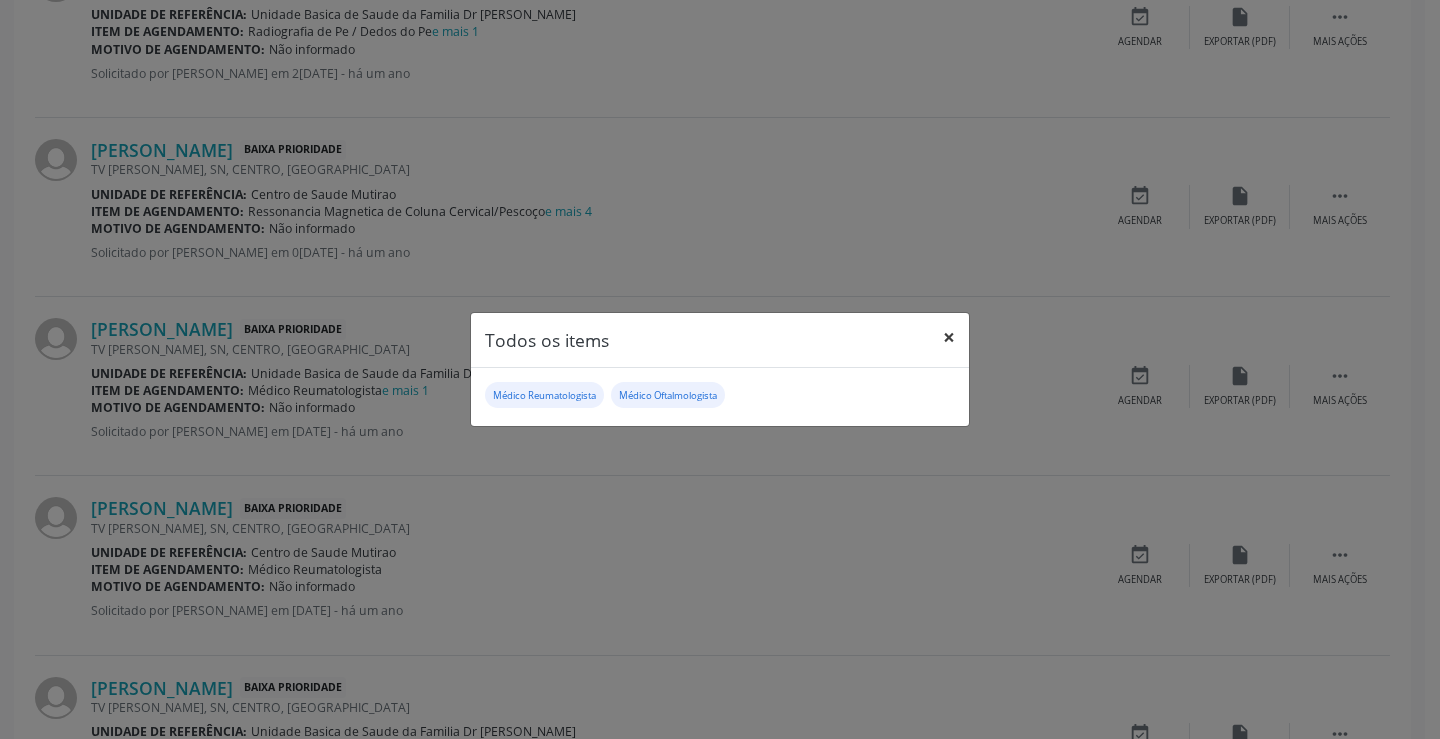 click on "×" at bounding box center (949, 337) 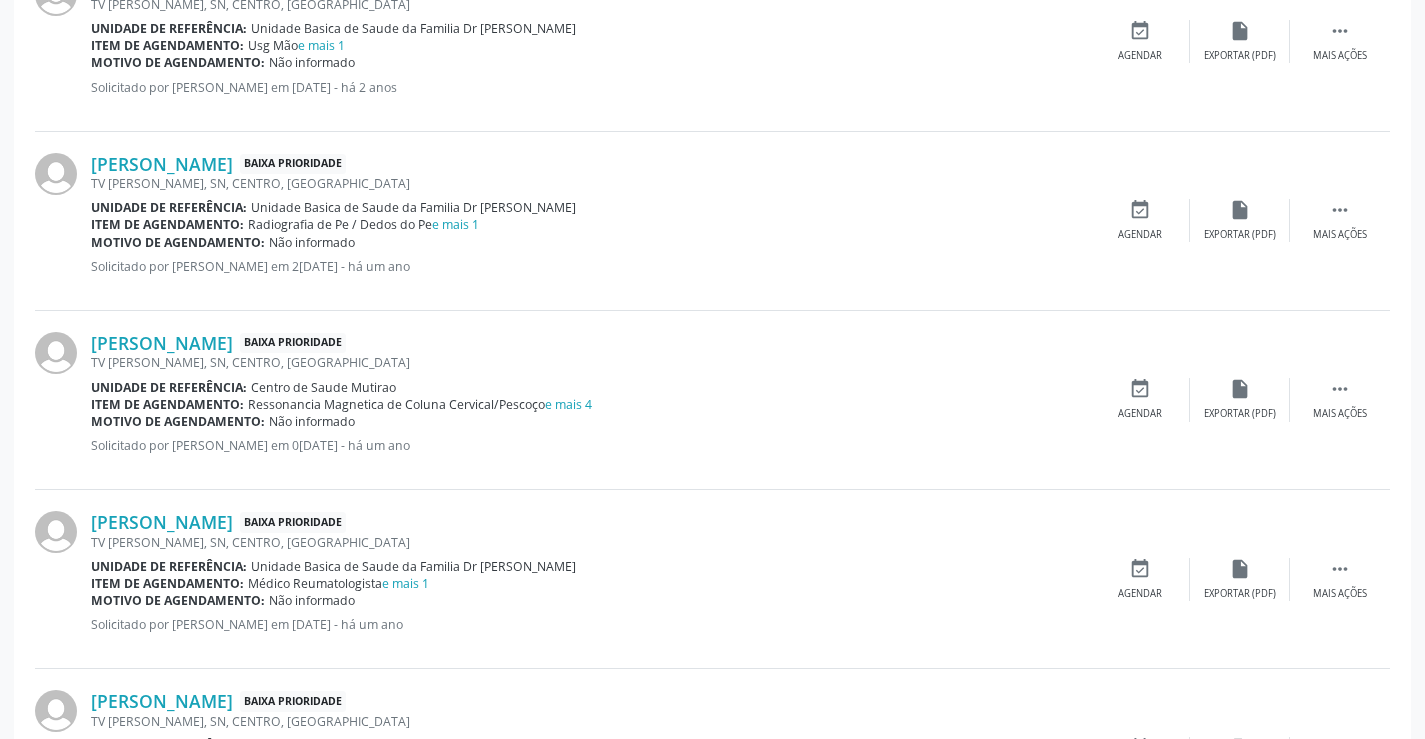 scroll, scrollTop: 646, scrollLeft: 0, axis: vertical 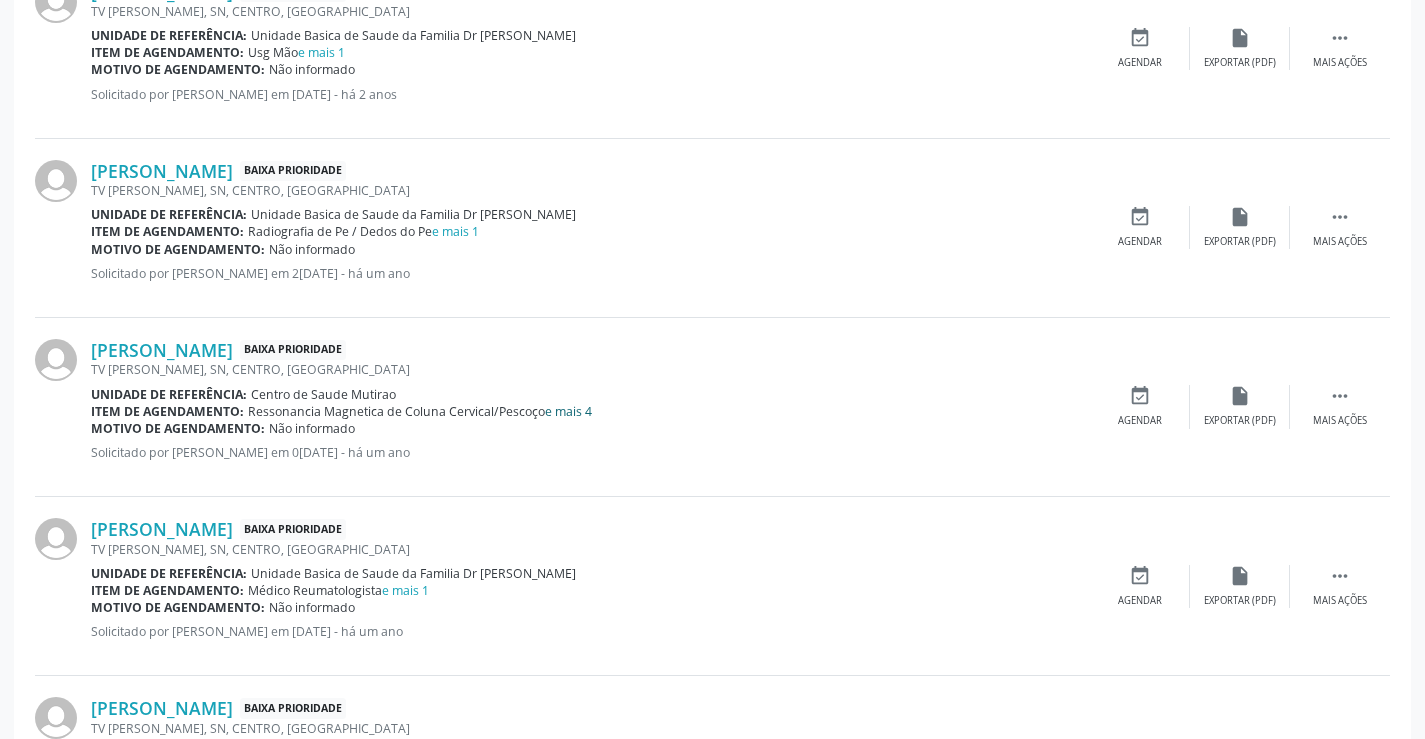 click on "e mais 4" at bounding box center (568, 411) 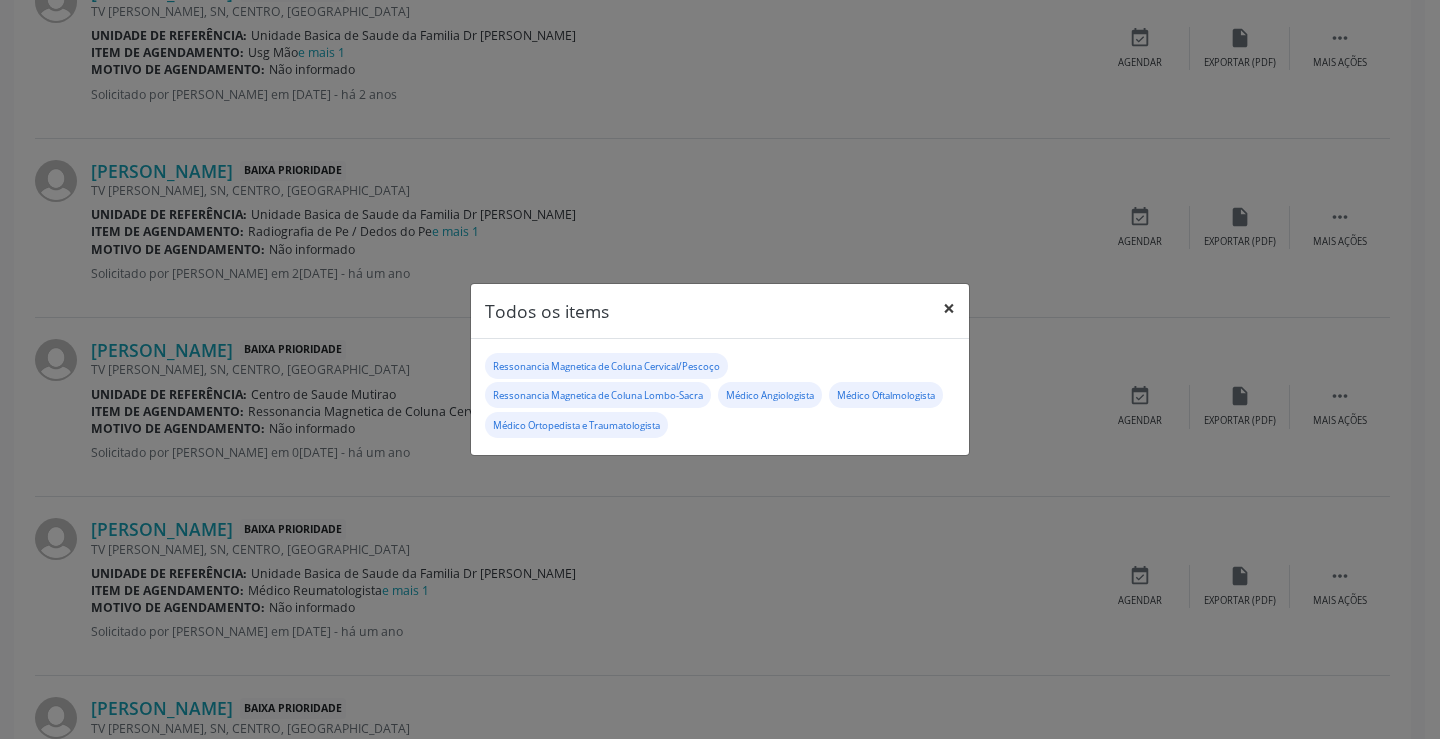 click on "×" at bounding box center [949, 308] 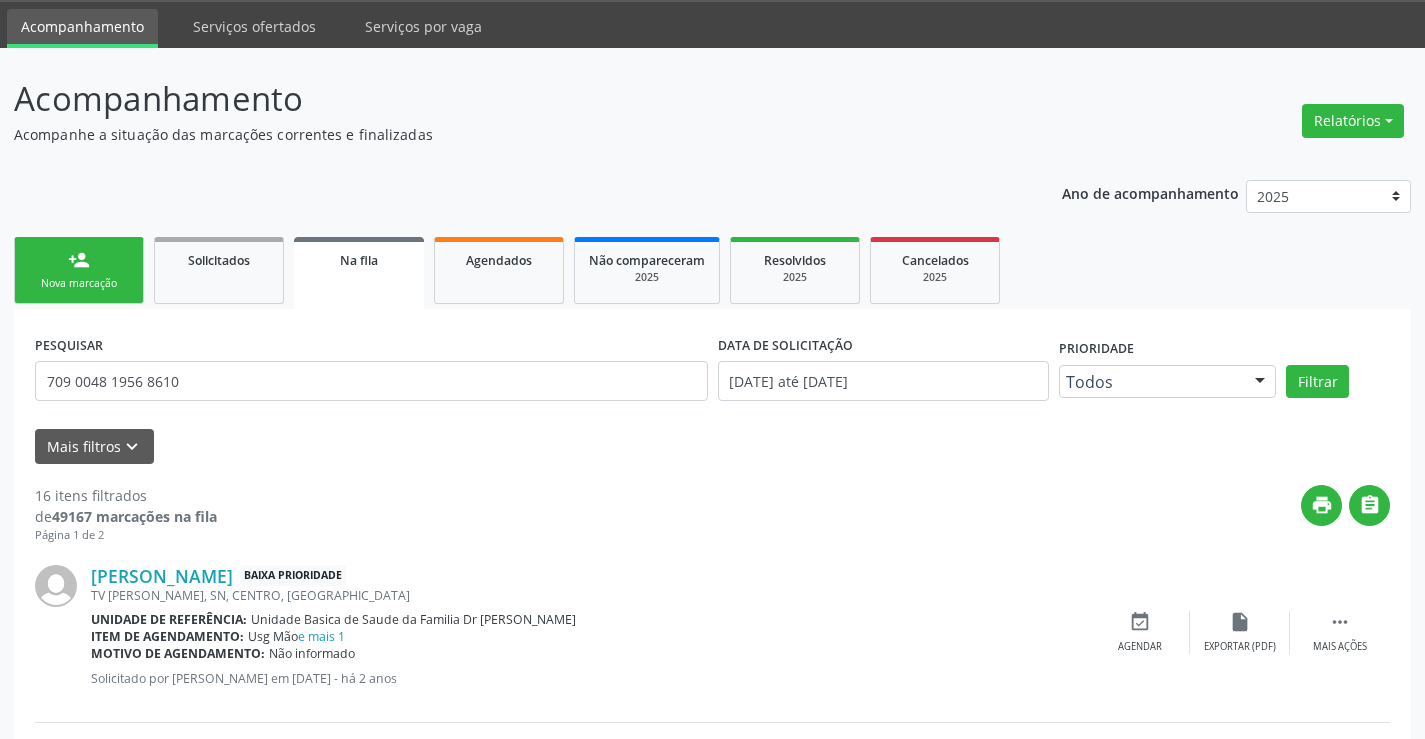 scroll, scrollTop: 0, scrollLeft: 0, axis: both 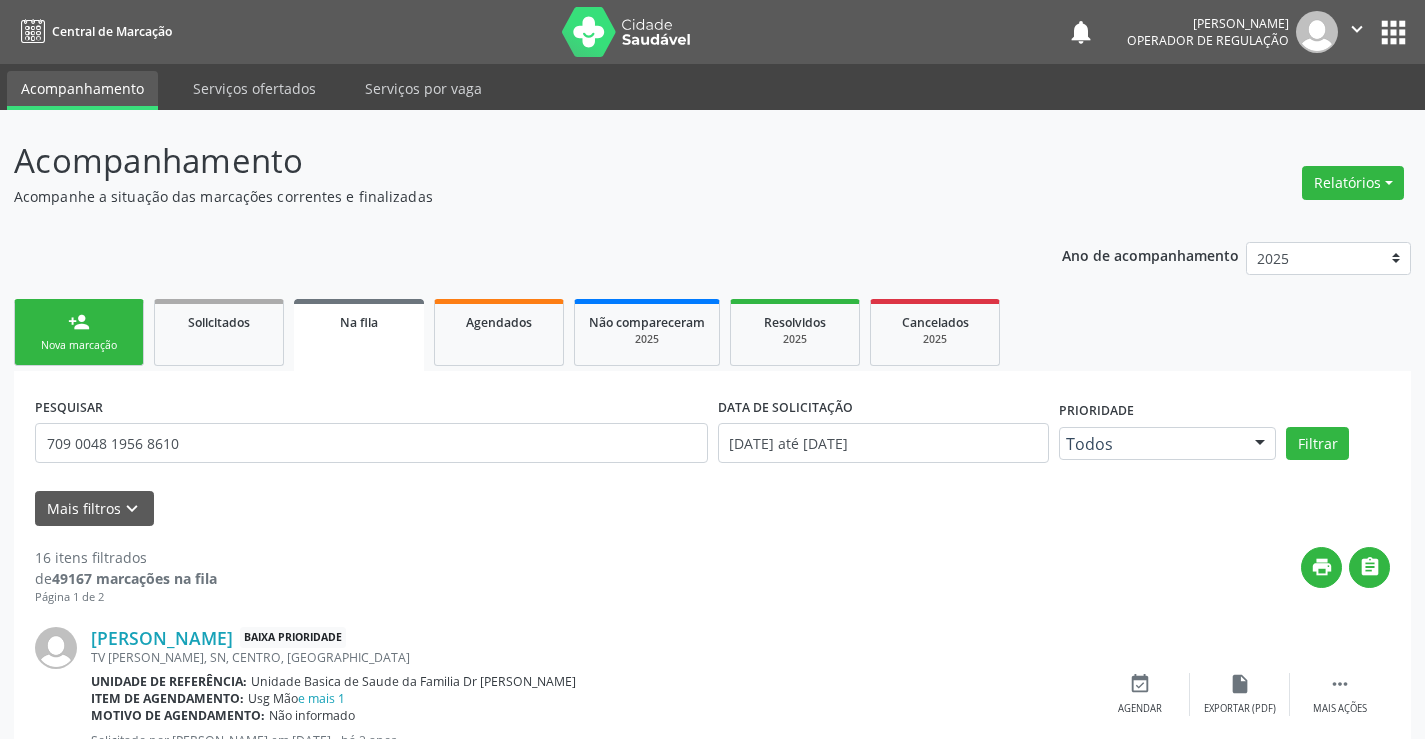 click on "person_add" at bounding box center [79, 322] 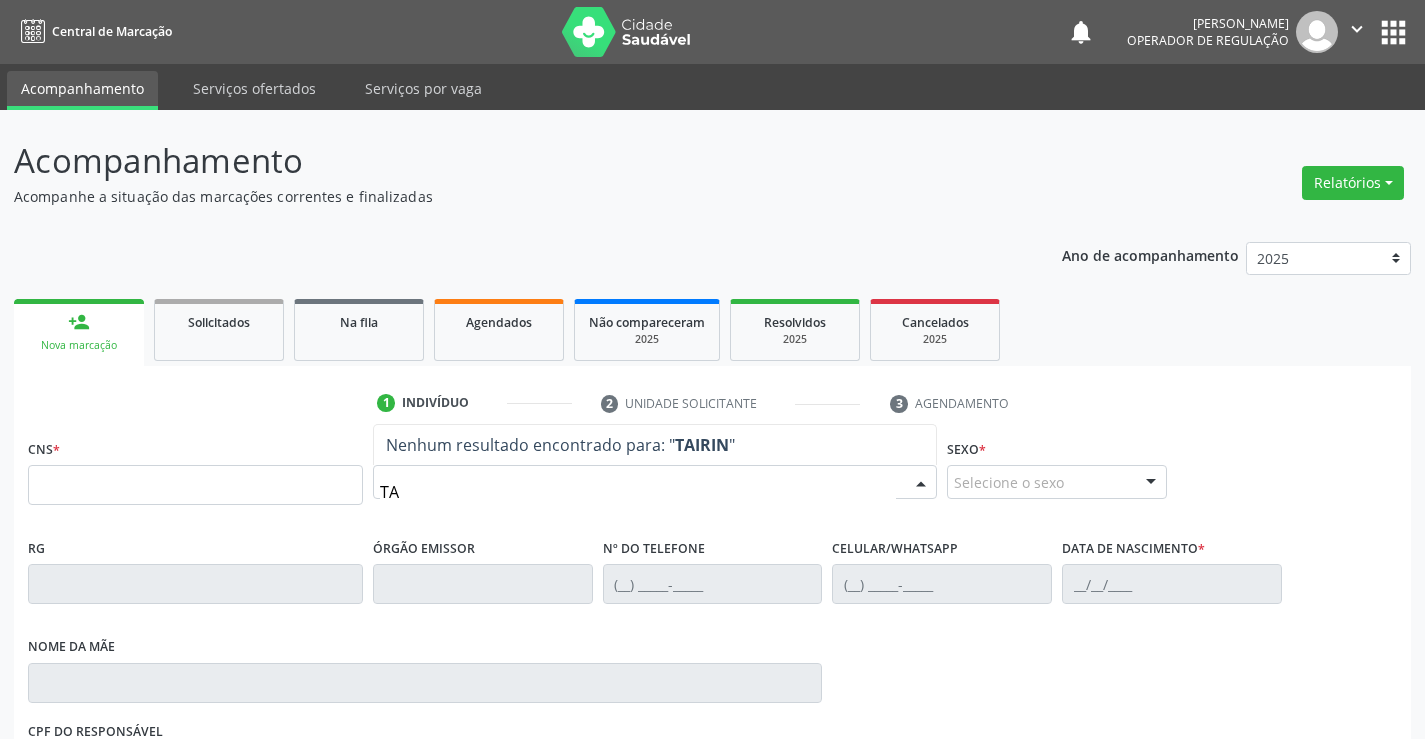 type on "T" 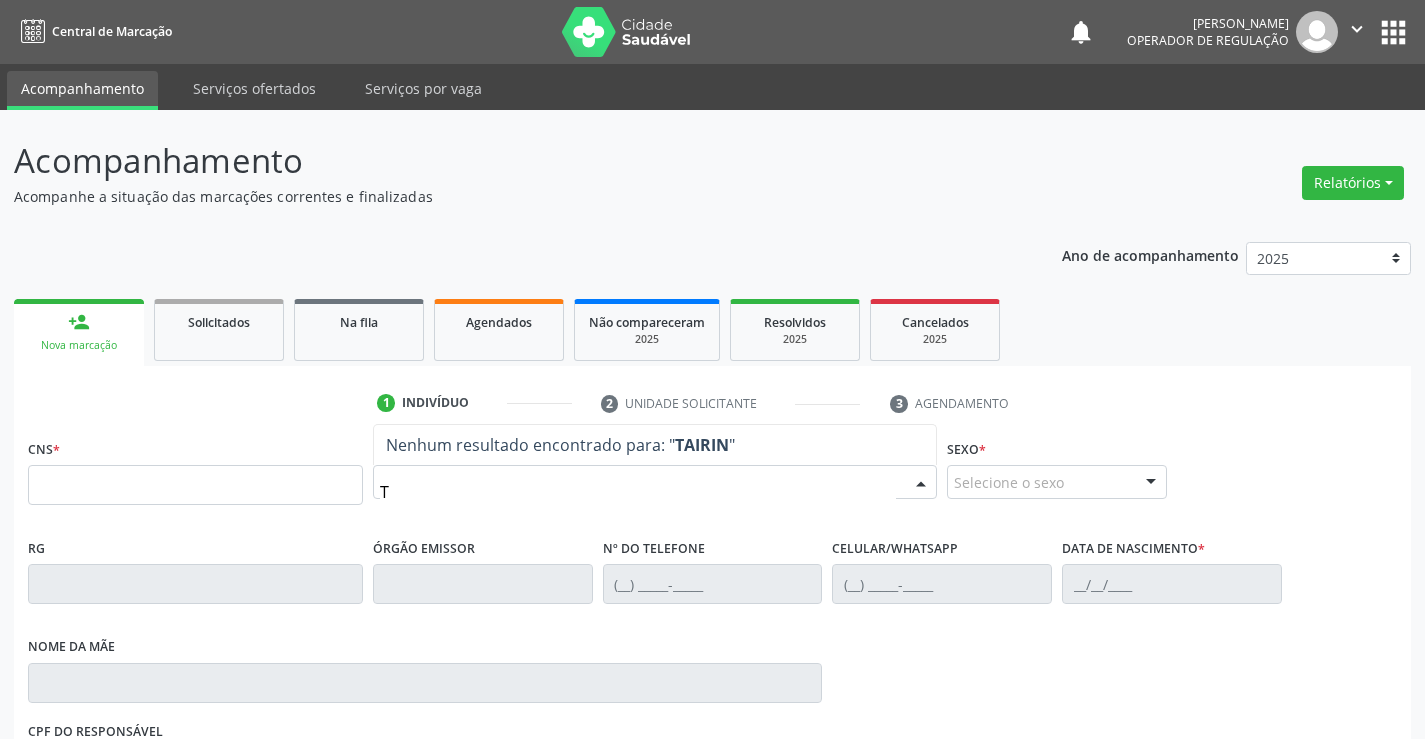 type 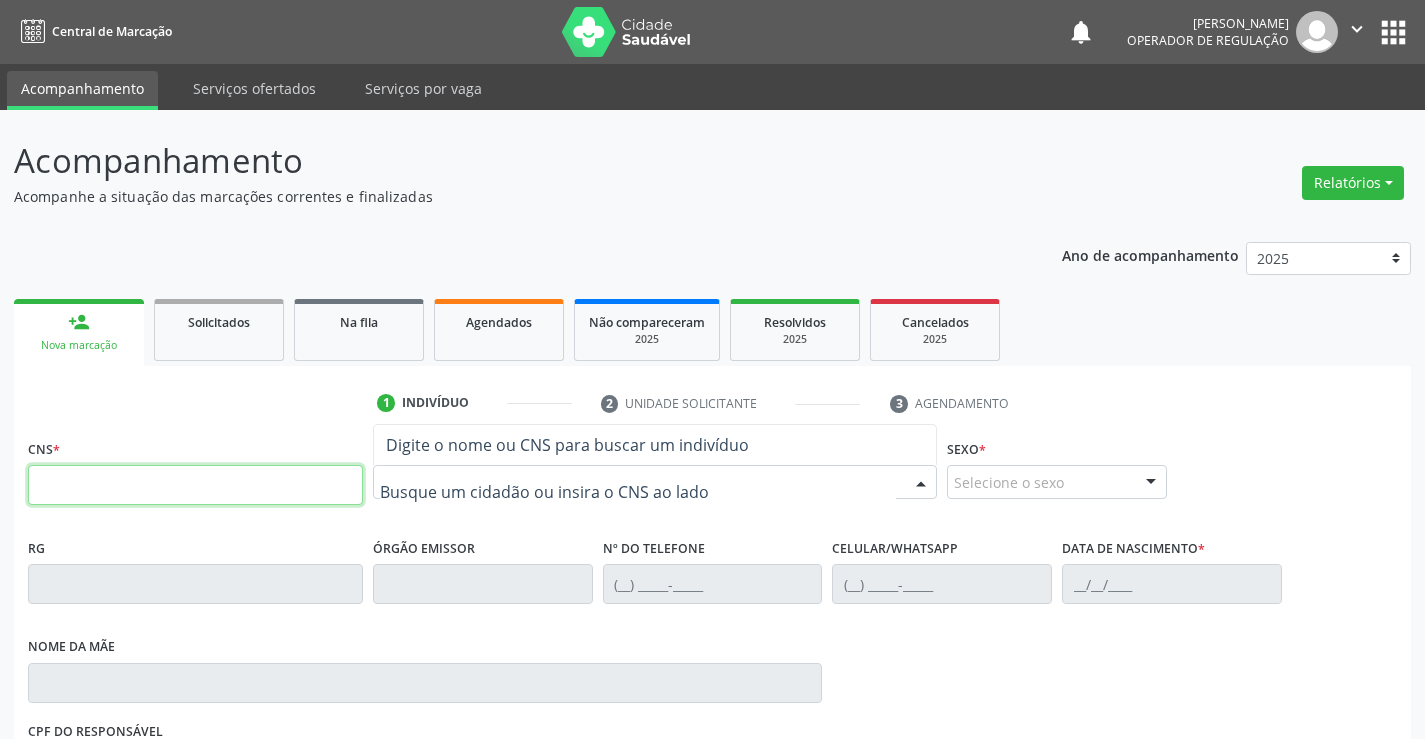 click at bounding box center [195, 485] 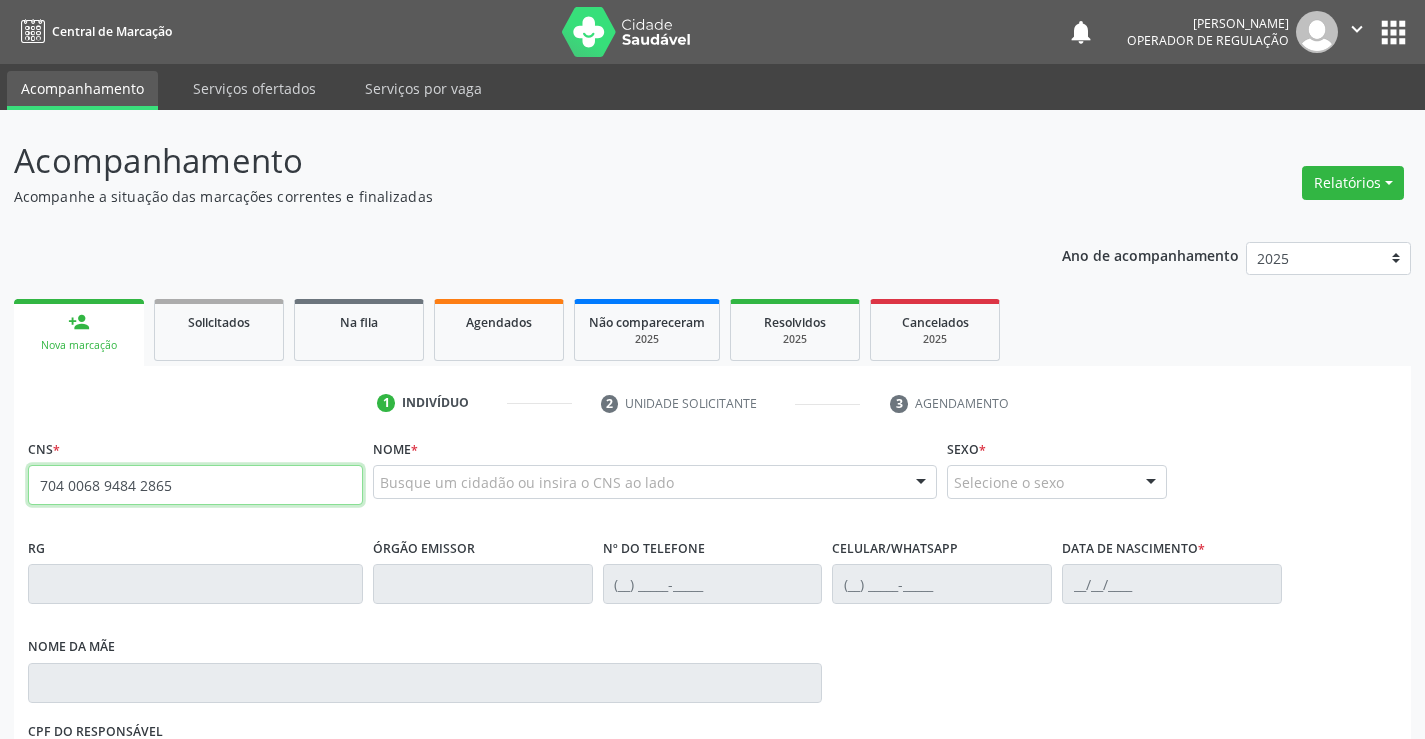 type on "704 0068 9484 2865" 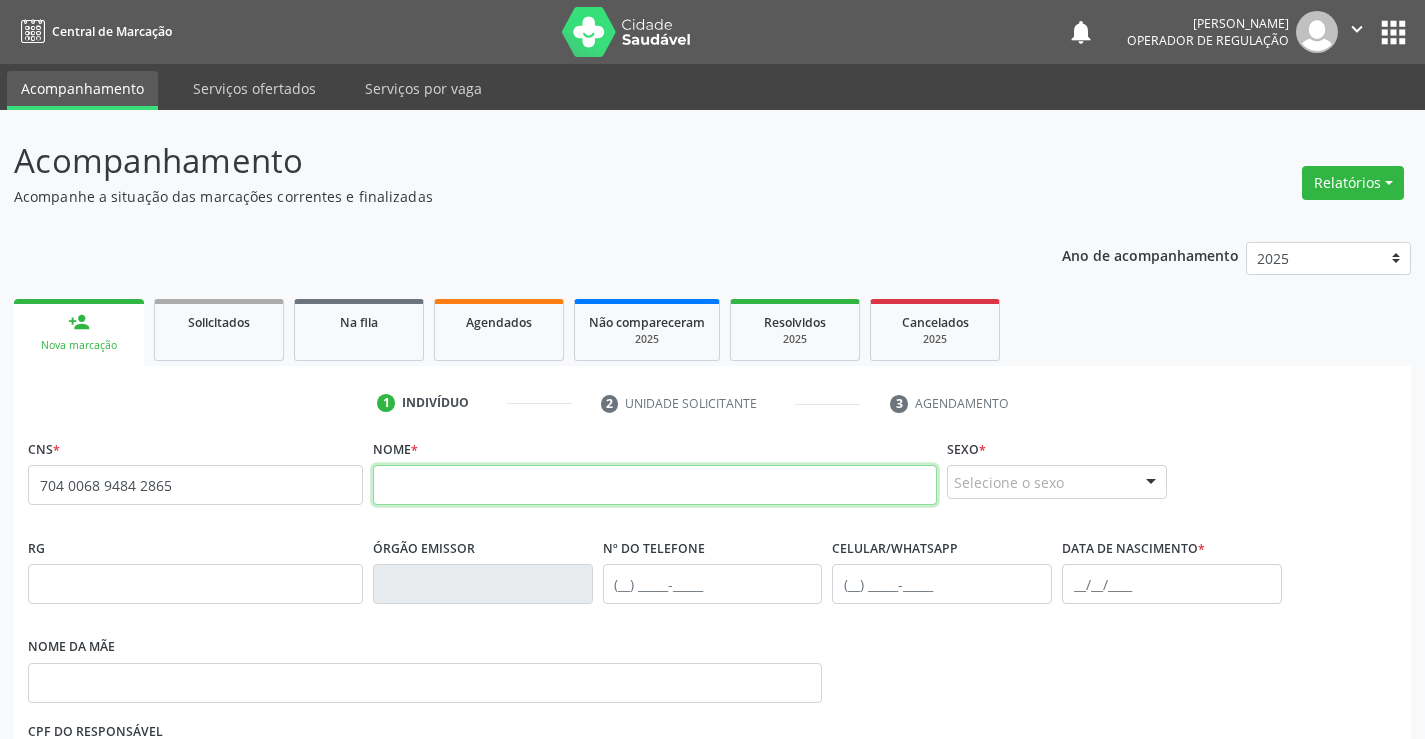 click at bounding box center [655, 485] 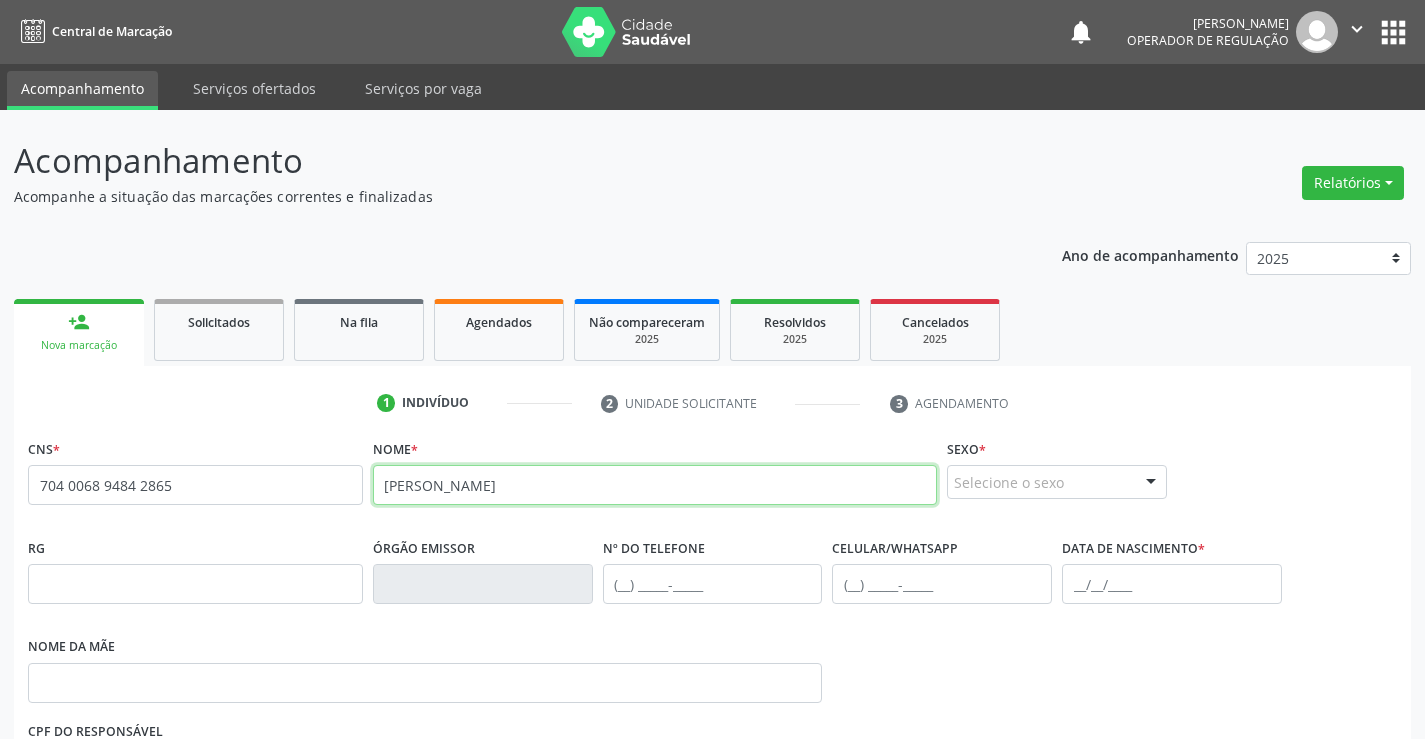 type on "TAIRINE ALVES DE SOUZA PEREIRA" 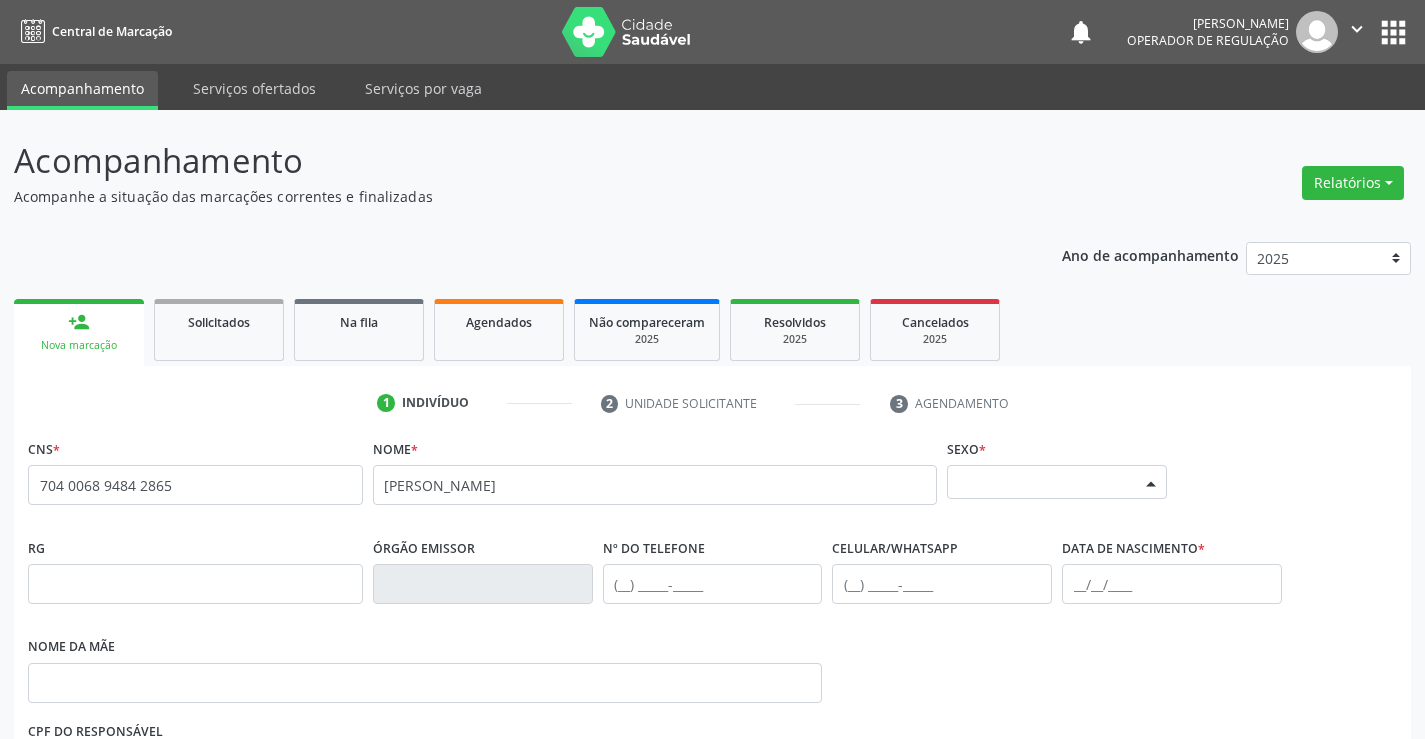 click on "Selecione o sexo" at bounding box center [1057, 482] 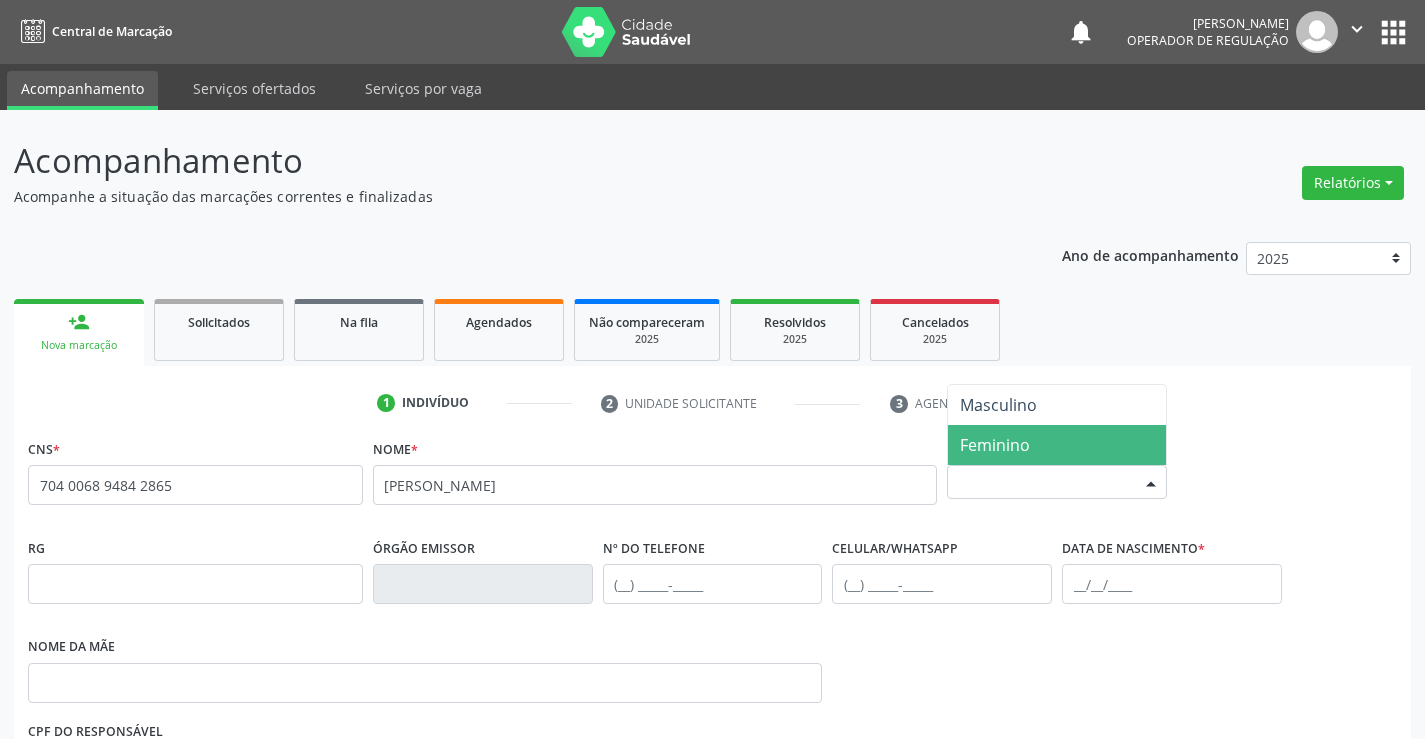 click on "Feminino" at bounding box center [995, 445] 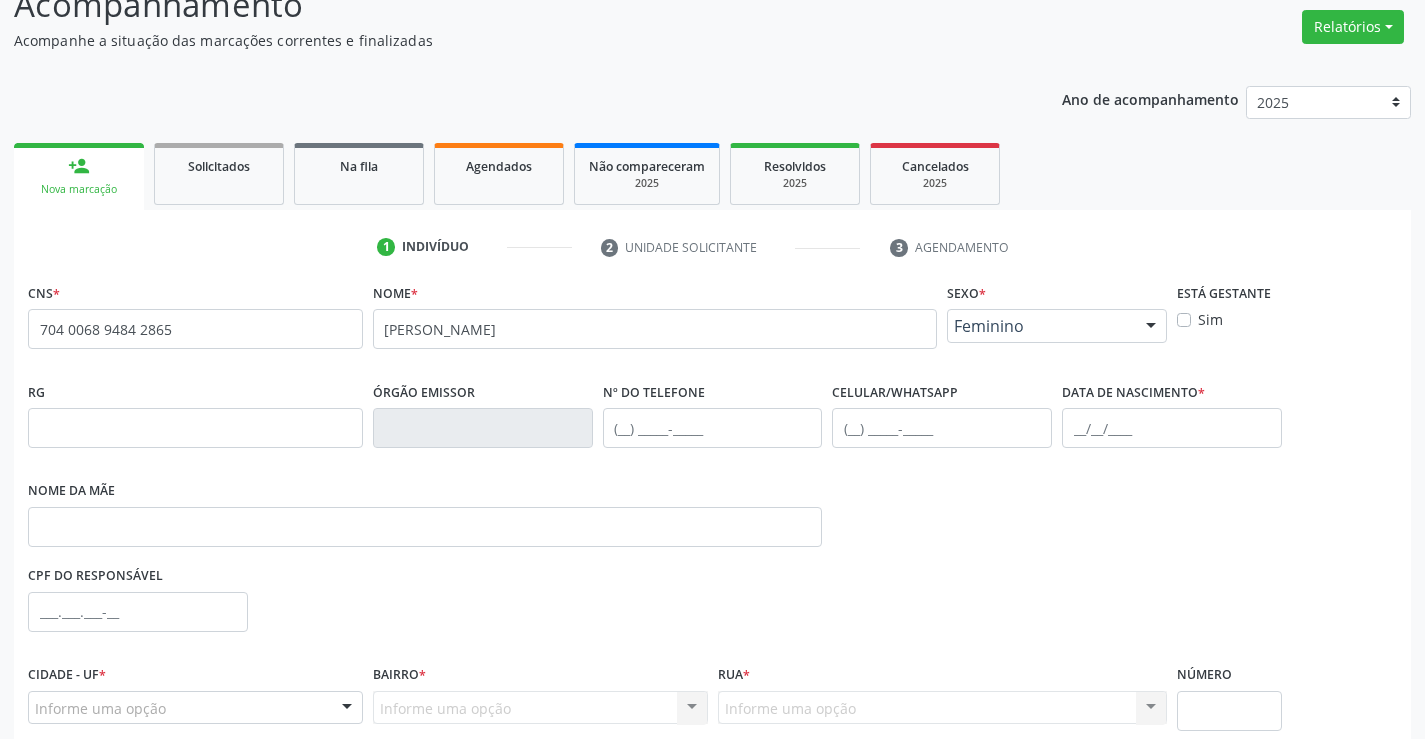 scroll, scrollTop: 200, scrollLeft: 0, axis: vertical 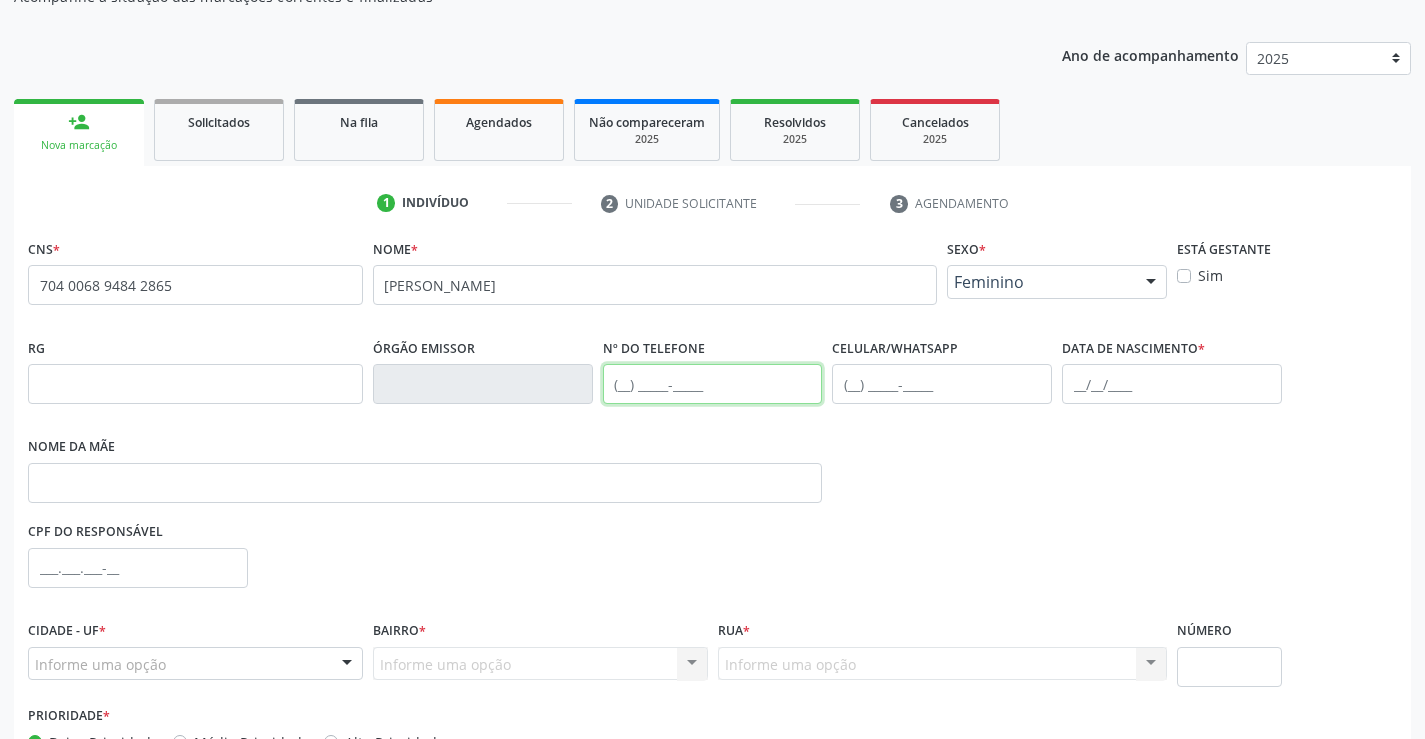 click at bounding box center (713, 384) 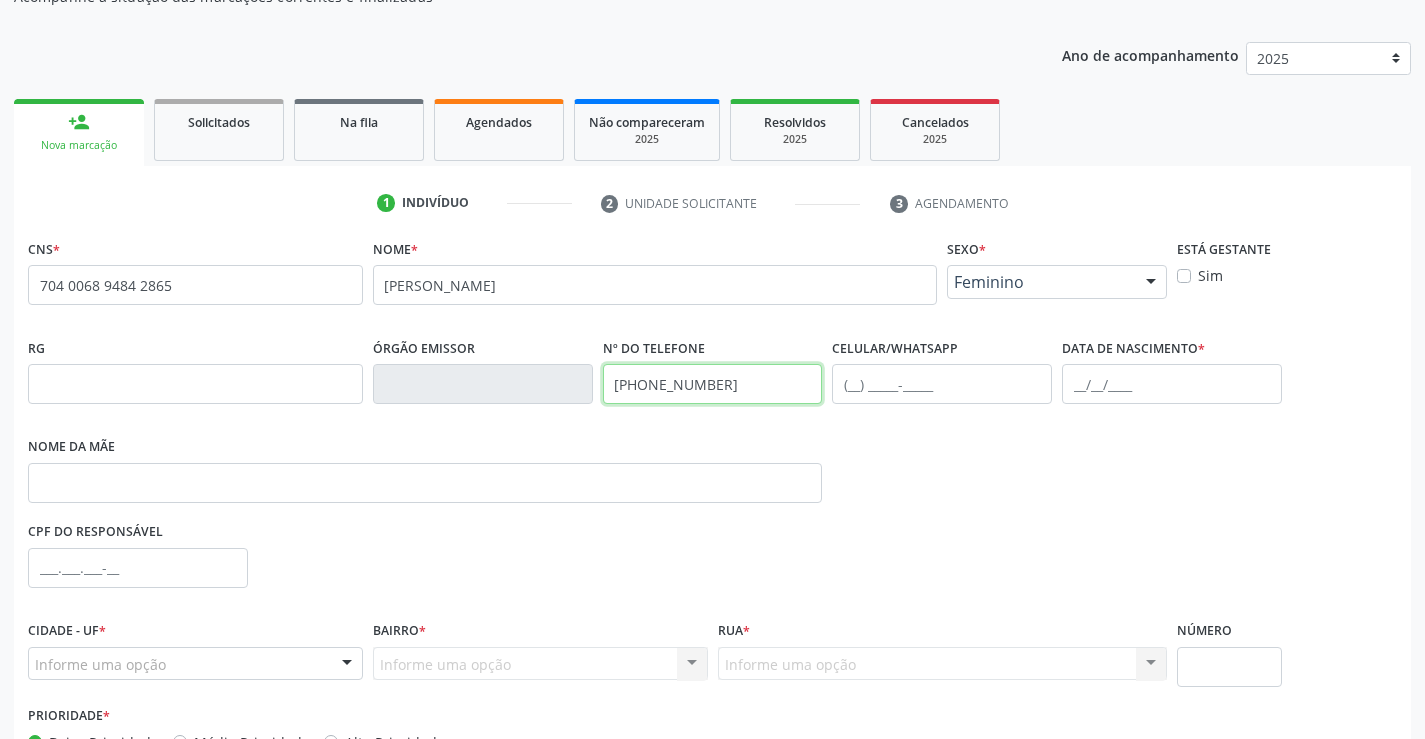 type on "(74) 99103-4000" 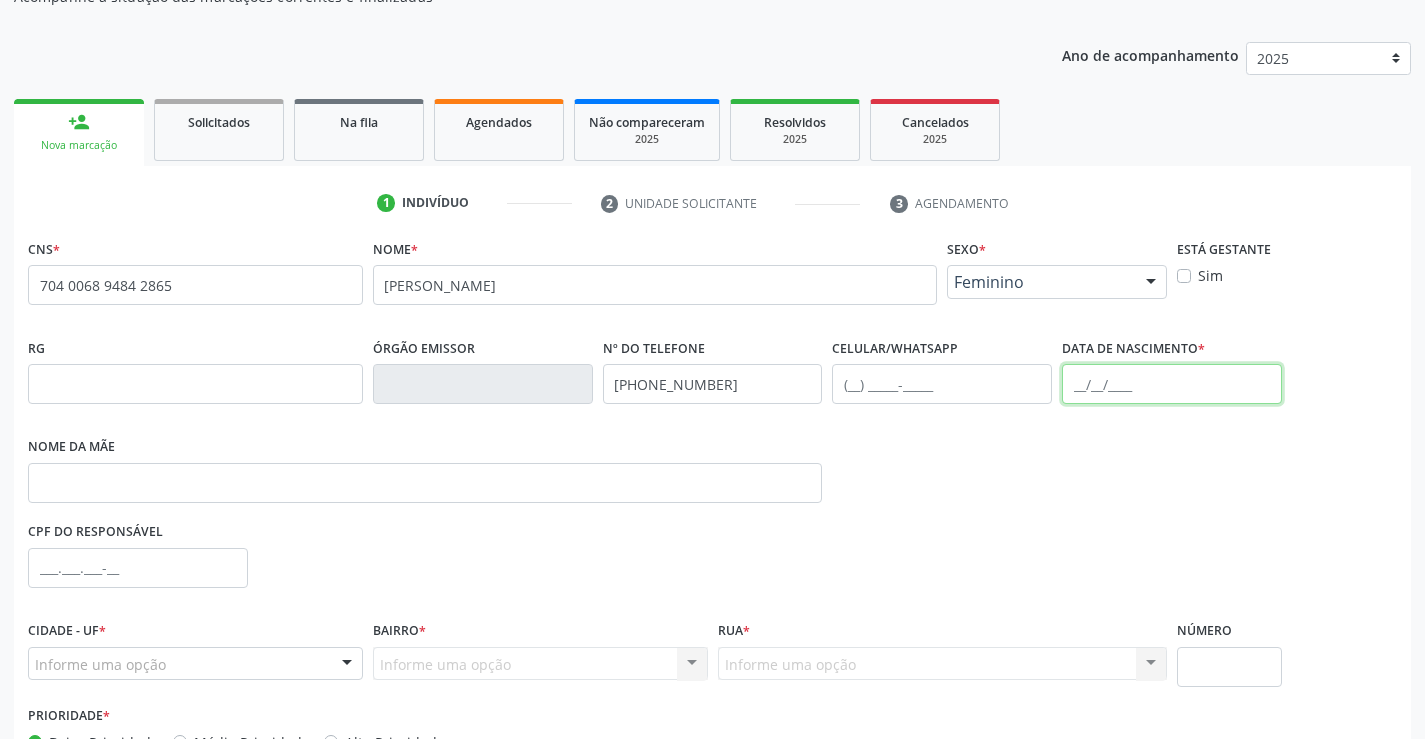 click at bounding box center [1172, 384] 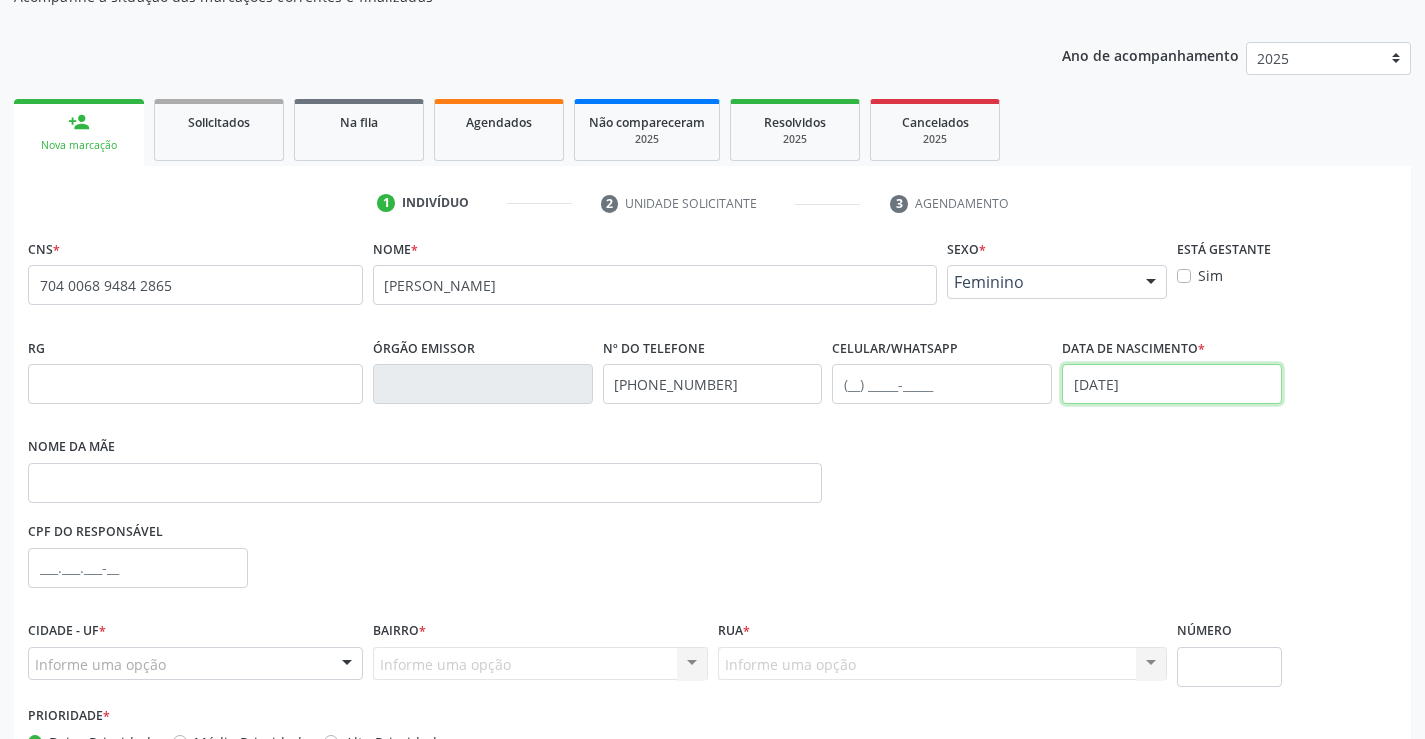 type on "15/05/1991" 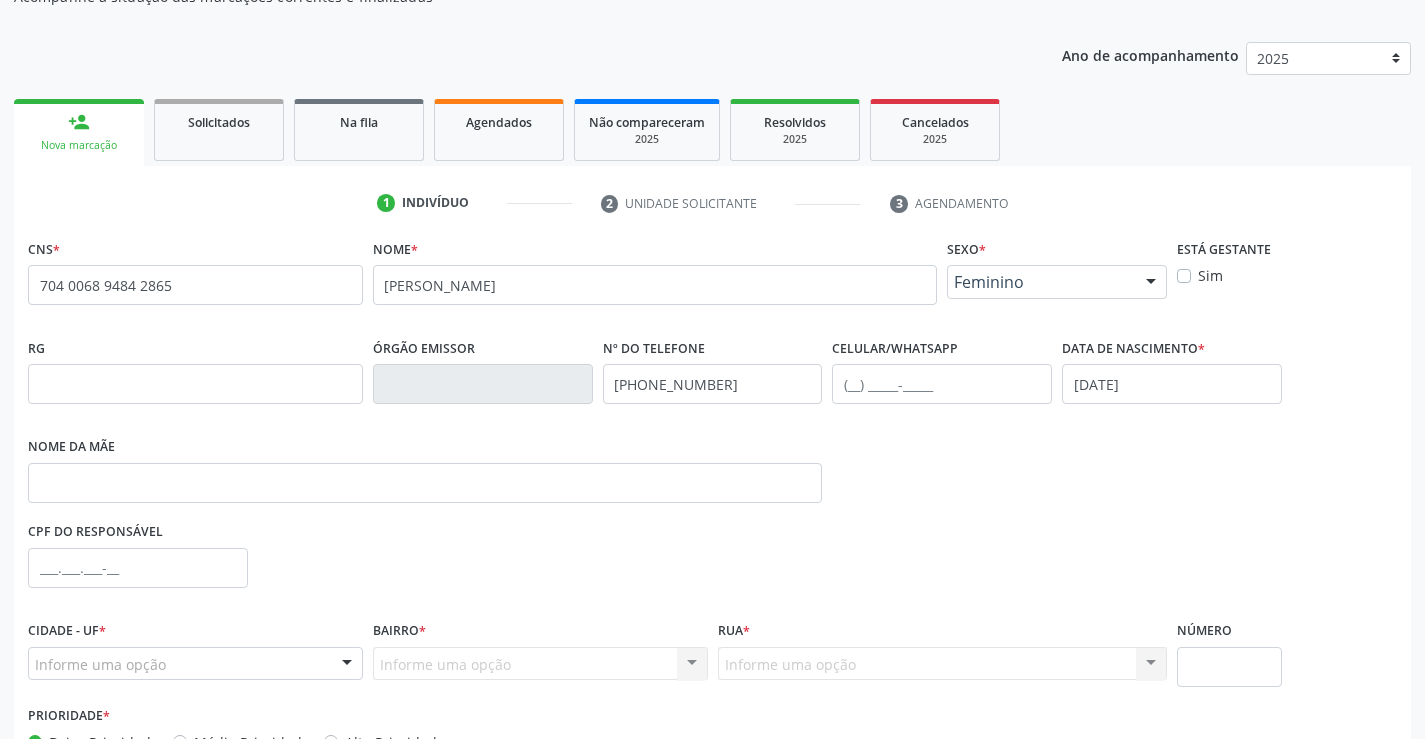 click on "Informe uma opção" at bounding box center [195, 664] 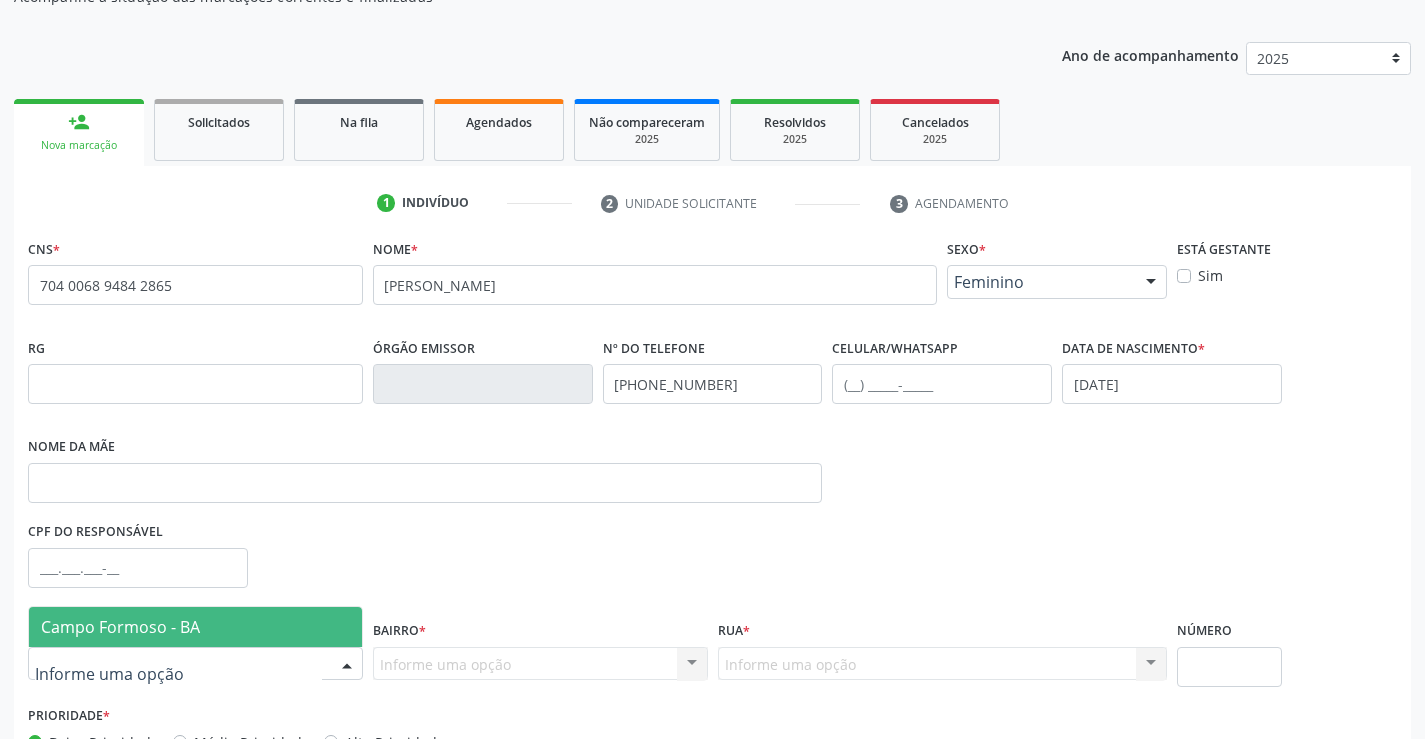 click on "Campo Formoso - BA" at bounding box center (195, 627) 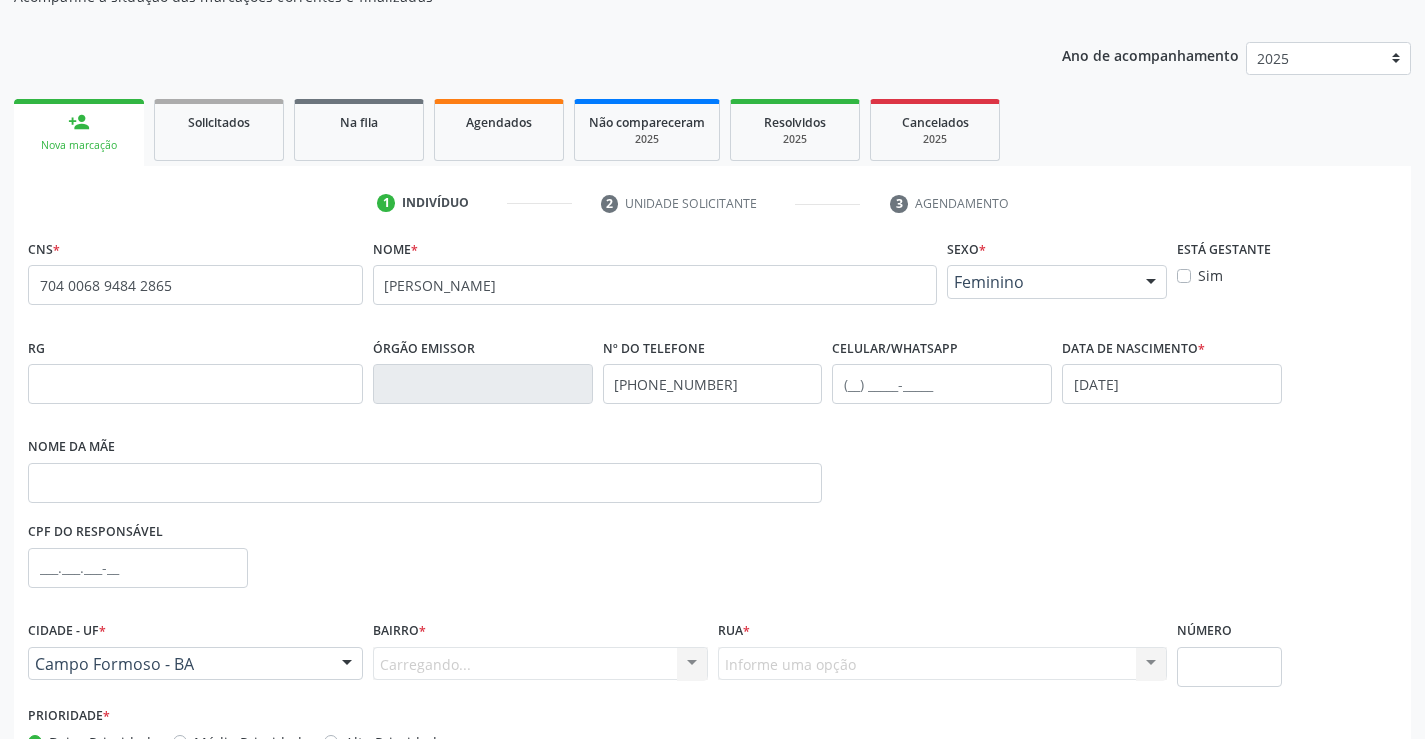 click on "Carregando...
Nenhum resultado encontrado para: "   "
Nenhuma opção encontrada. Digite para adicionar." at bounding box center (540, 664) 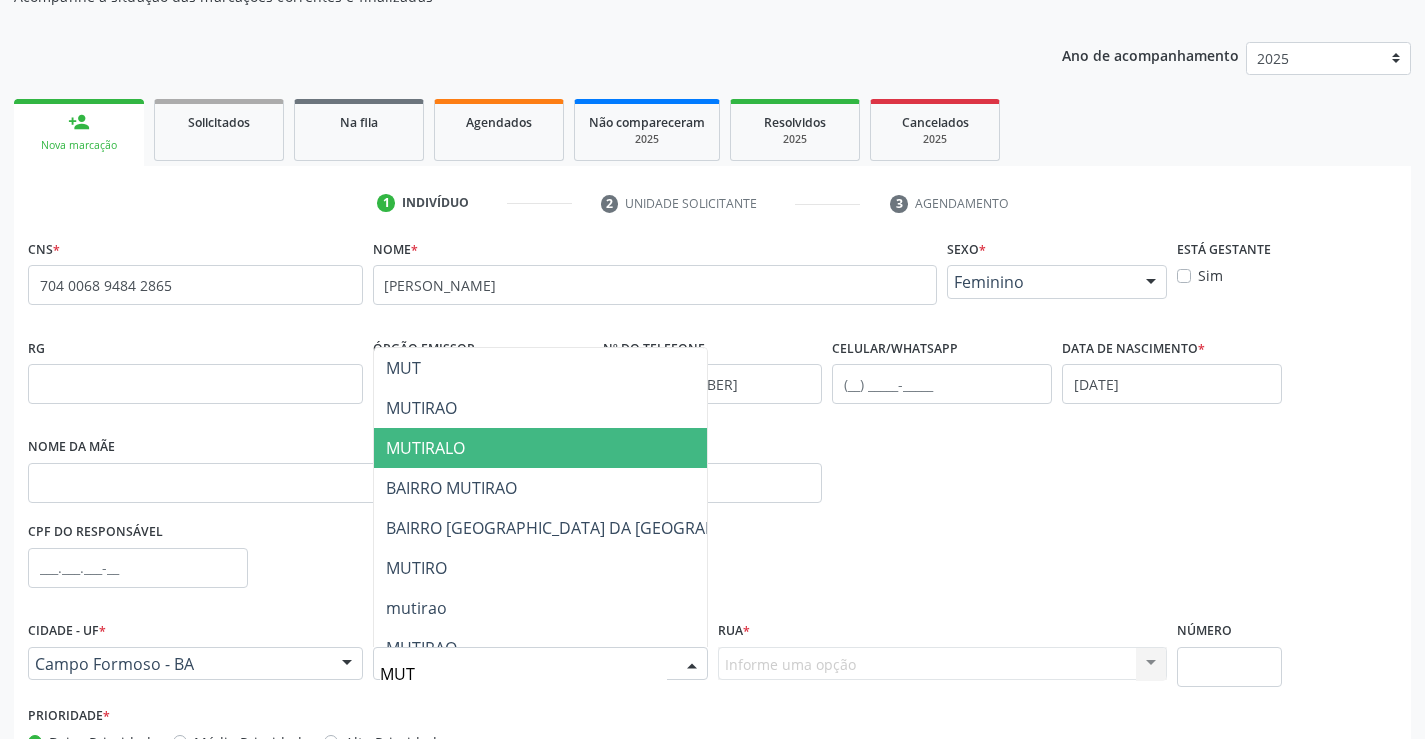 type on "MUTI" 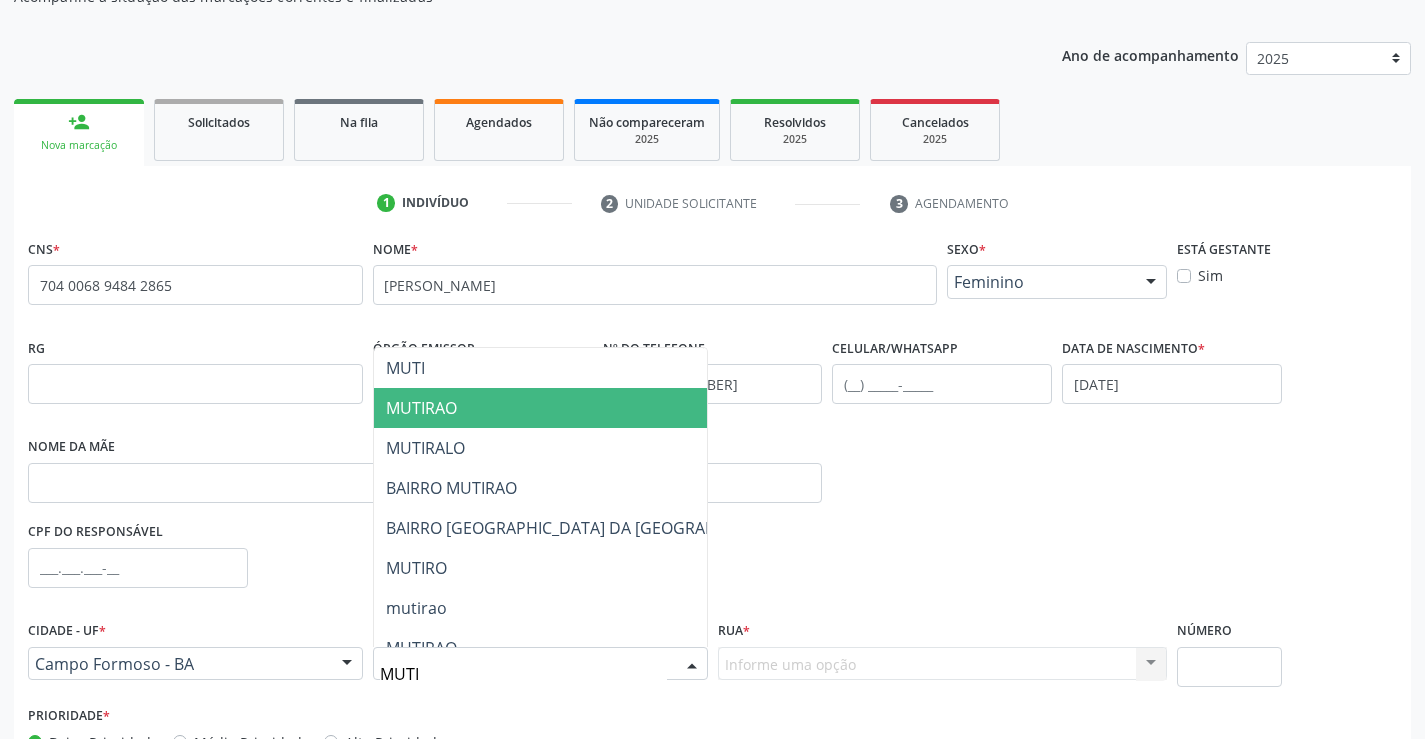 click on "MUTIRAO" at bounding box center [421, 408] 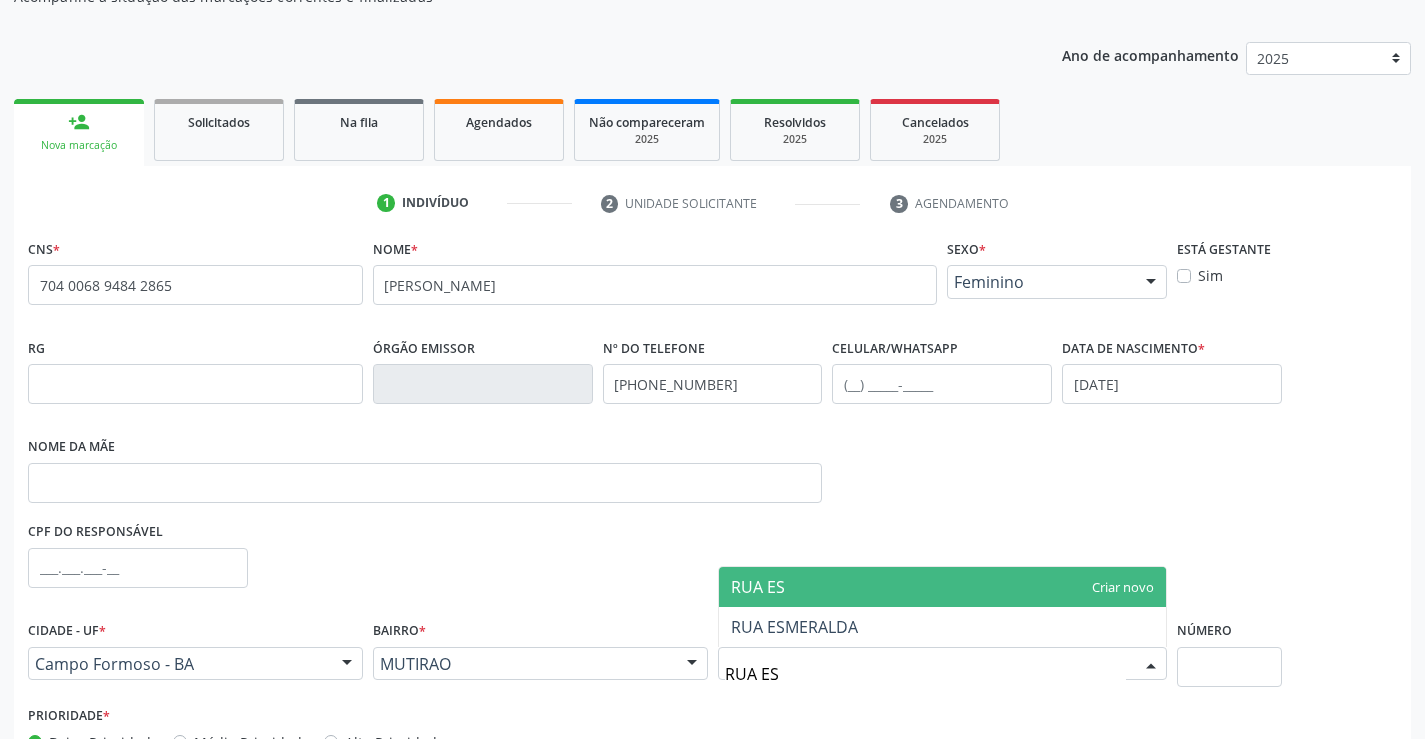type on "RUA ESM" 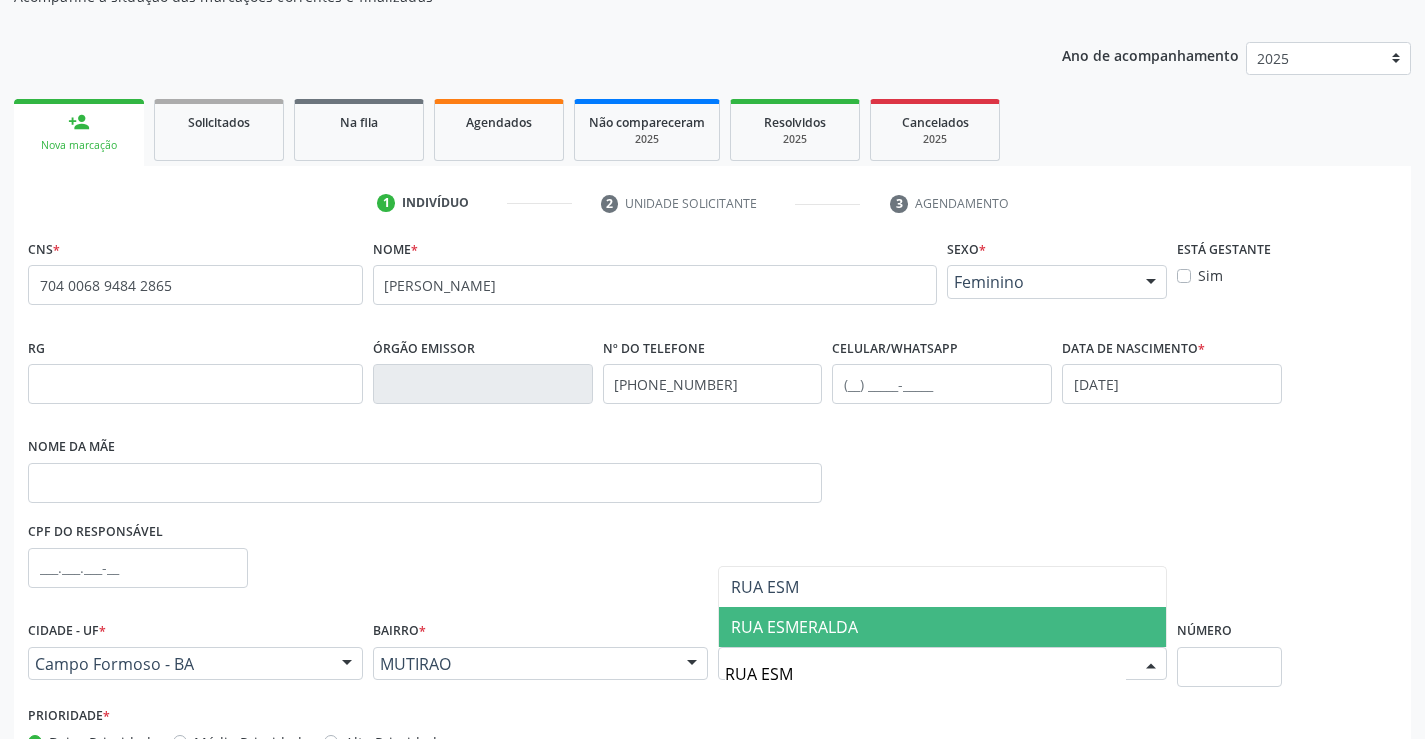 click on "RUA ESMERALDA" at bounding box center [794, 627] 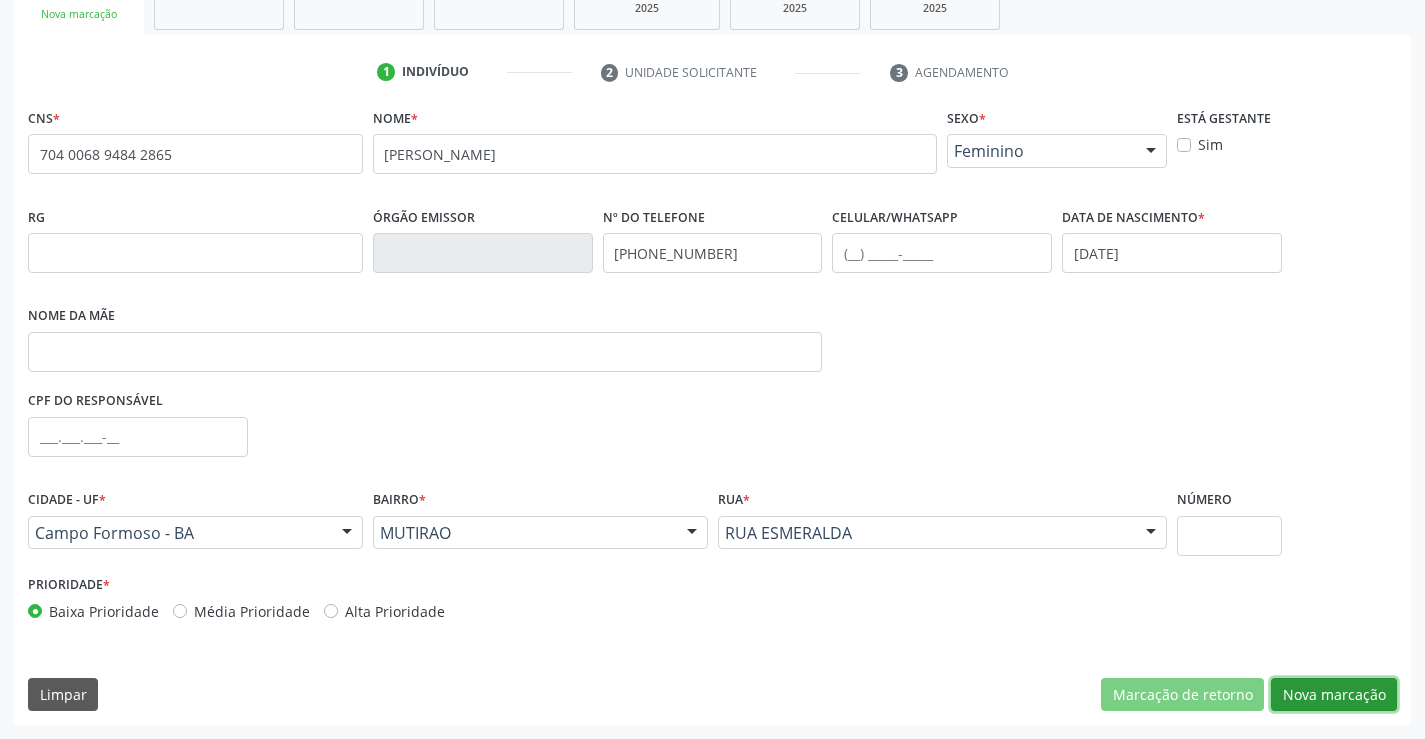 click on "Nova marcação" at bounding box center (1334, 695) 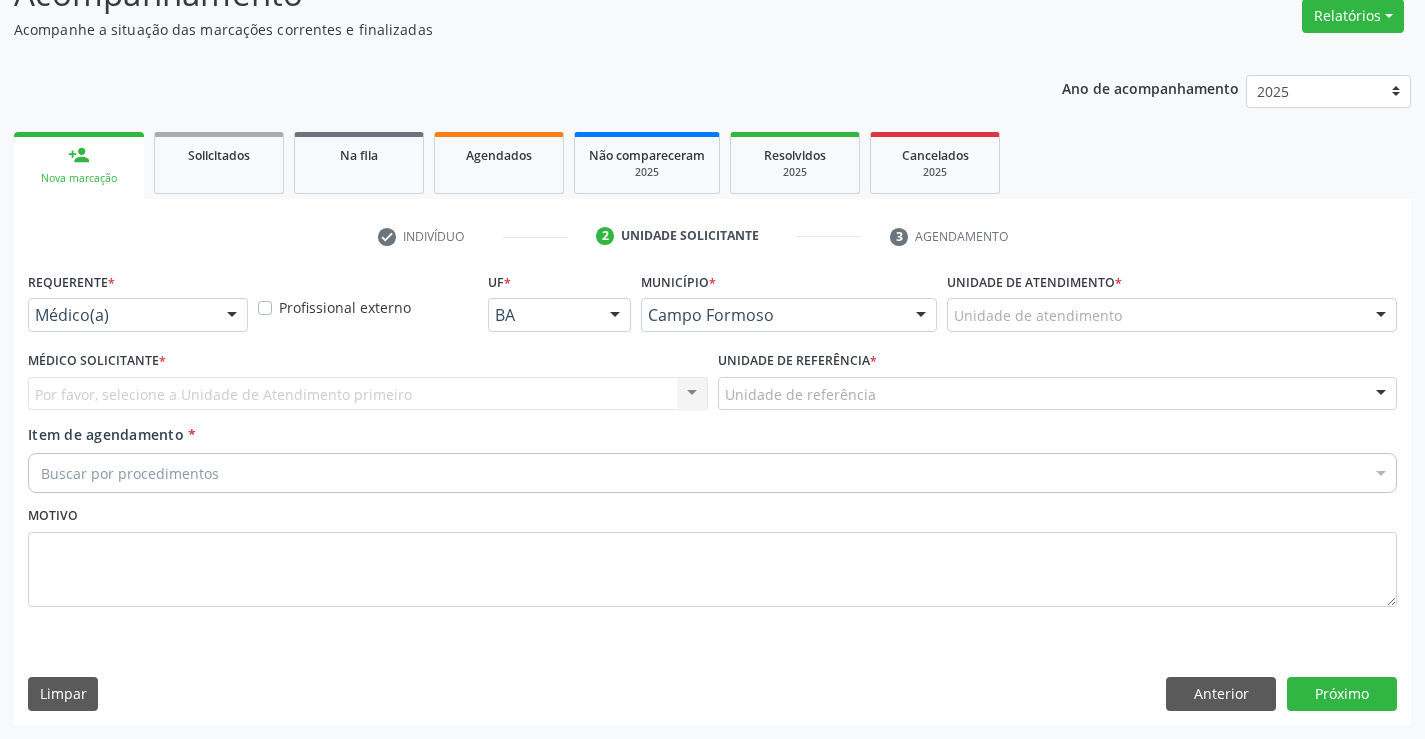scroll, scrollTop: 167, scrollLeft: 0, axis: vertical 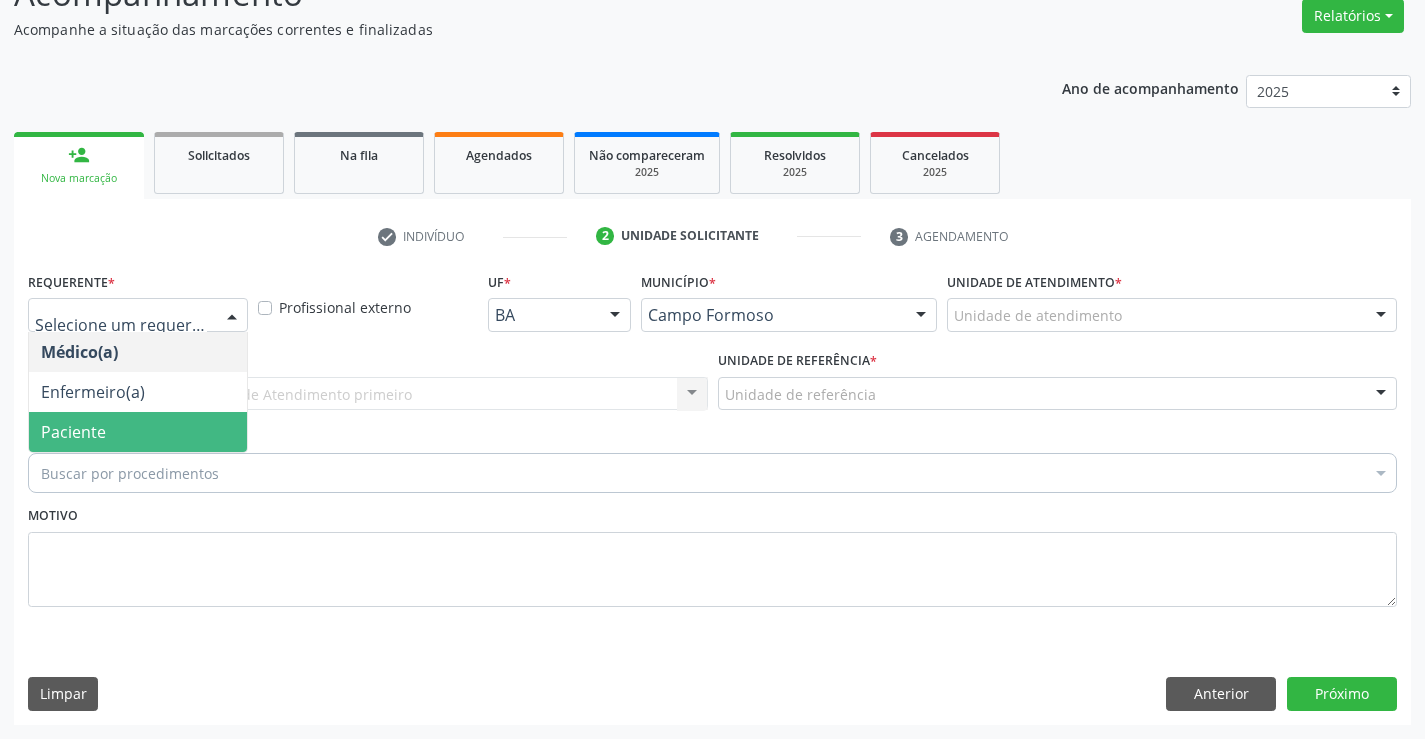 click on "Paciente" at bounding box center (73, 432) 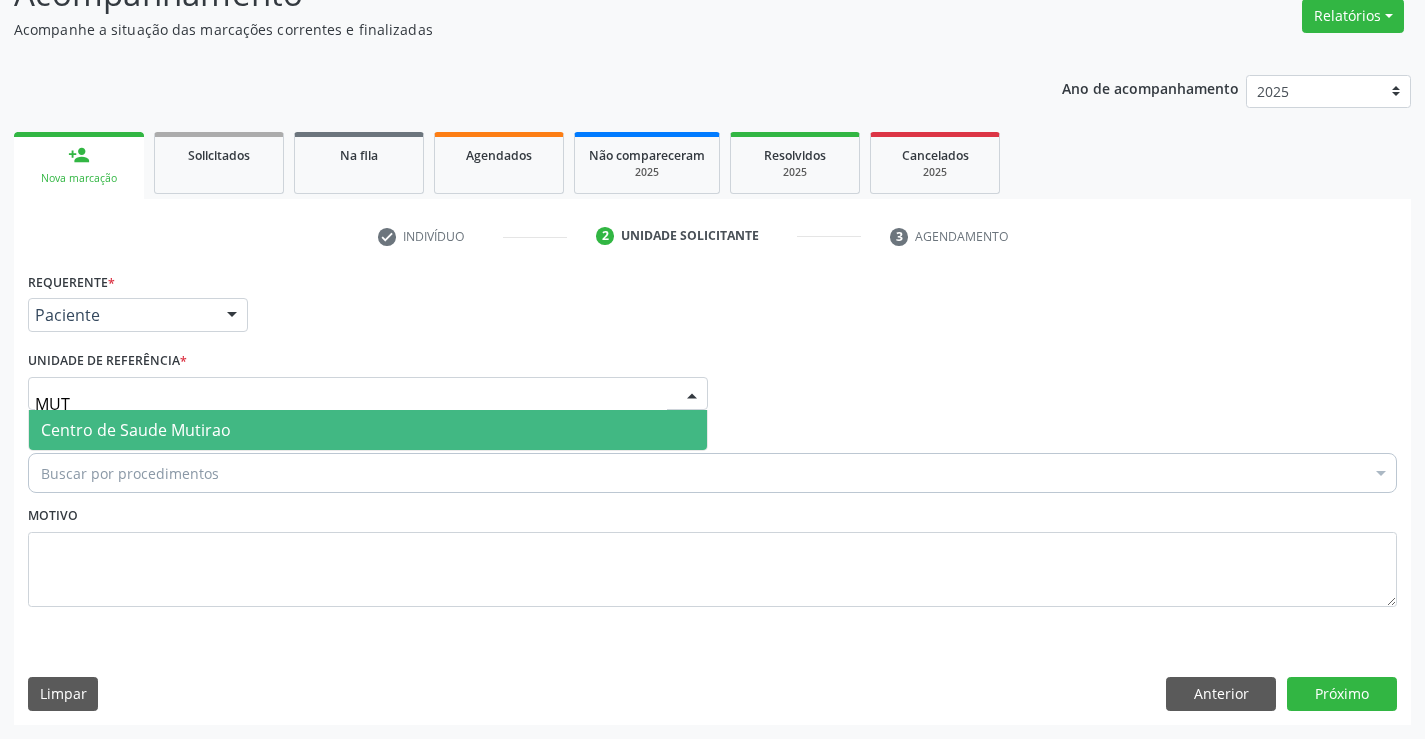 type on "MUTI" 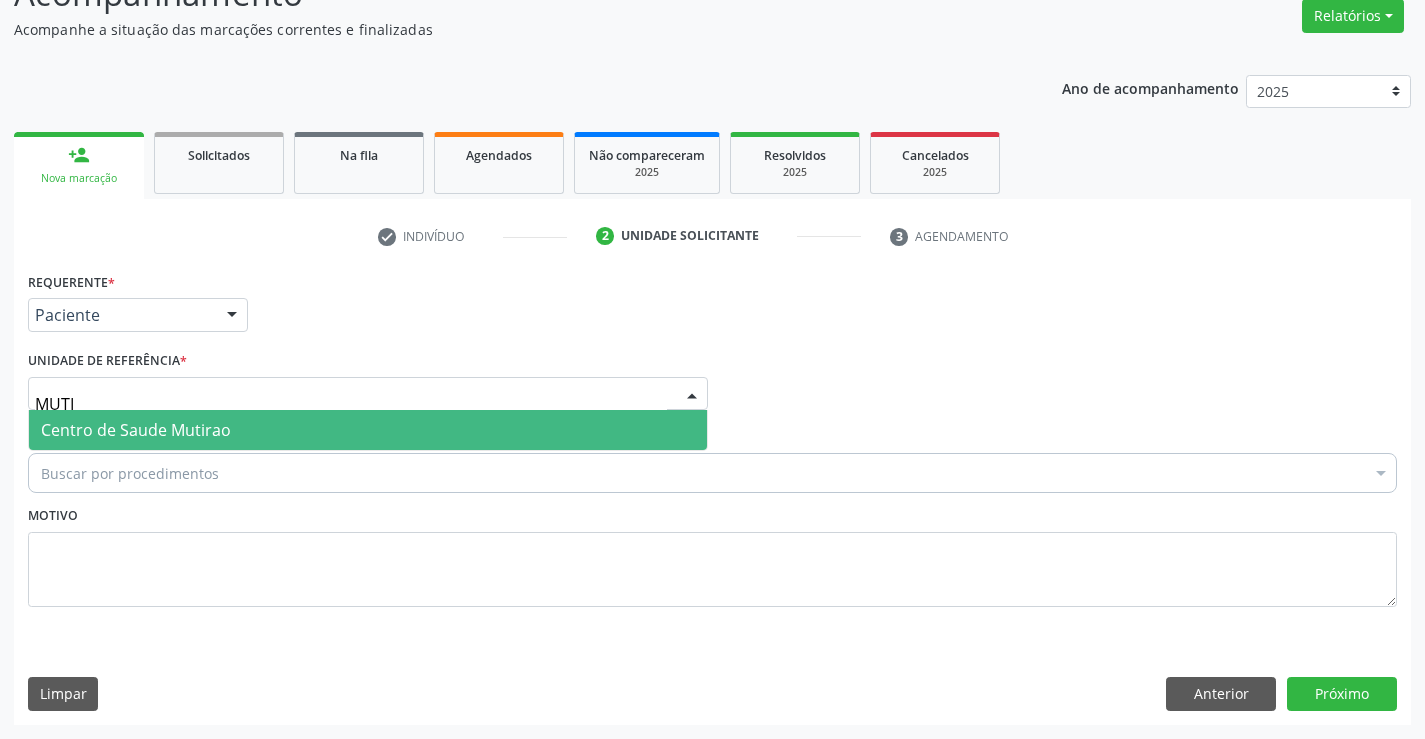 click on "Centro de Saude Mutirao" at bounding box center [136, 430] 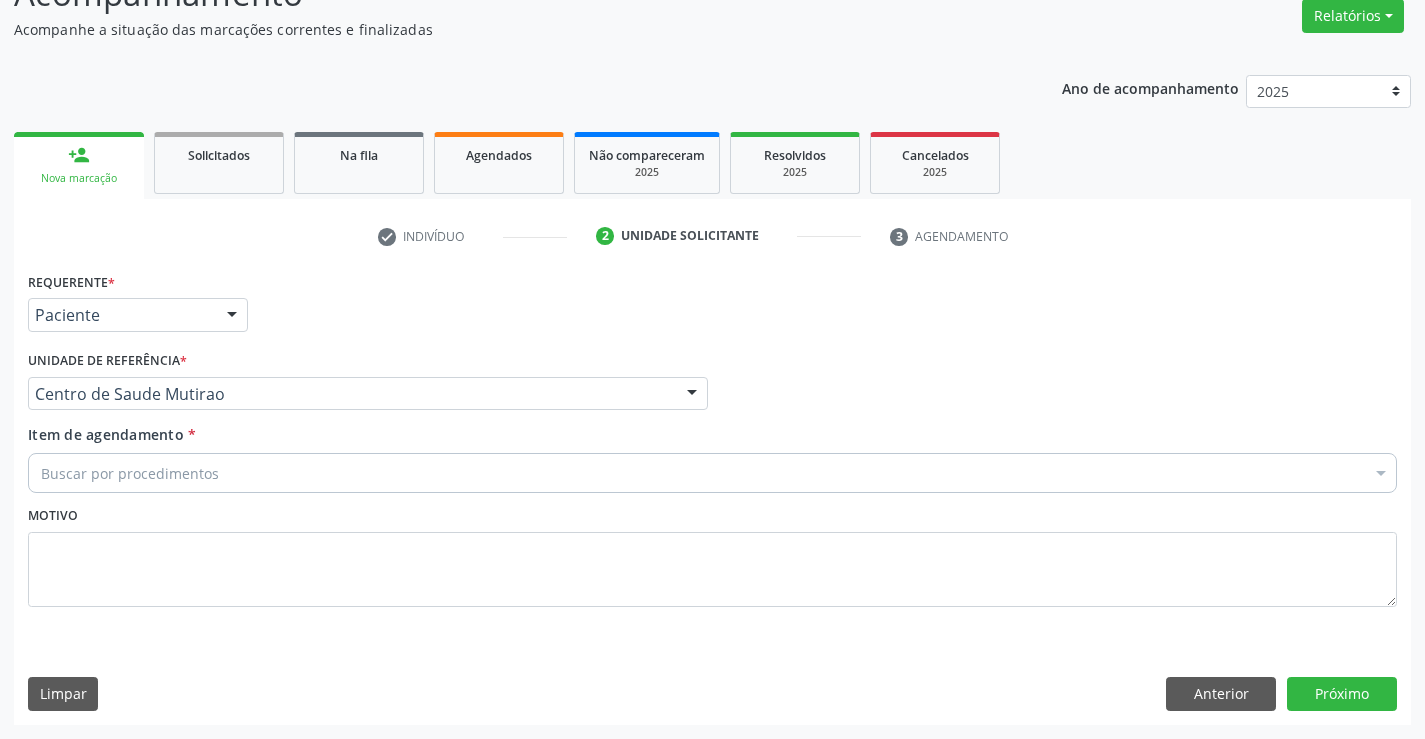 click on "Buscar por procedimentos" at bounding box center (712, 473) 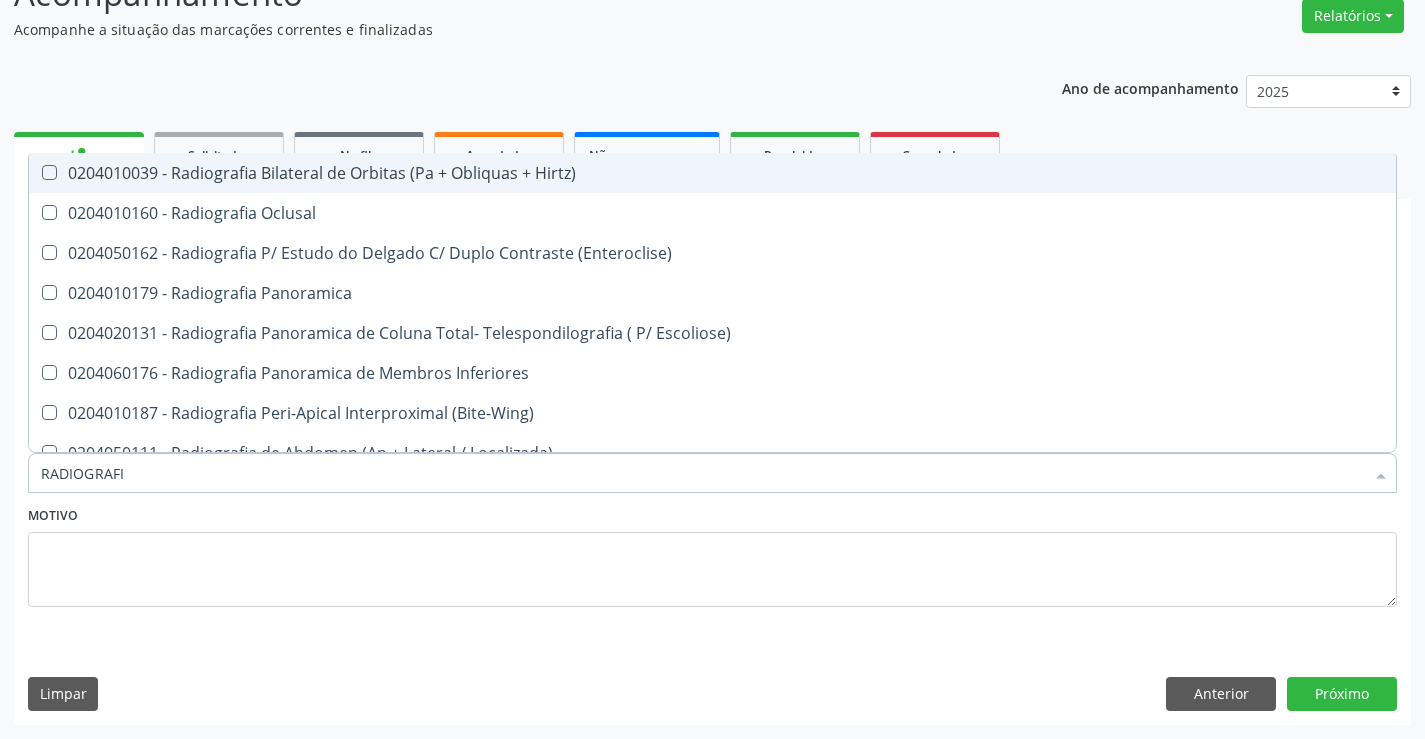 type on "RADIOGRAFIA" 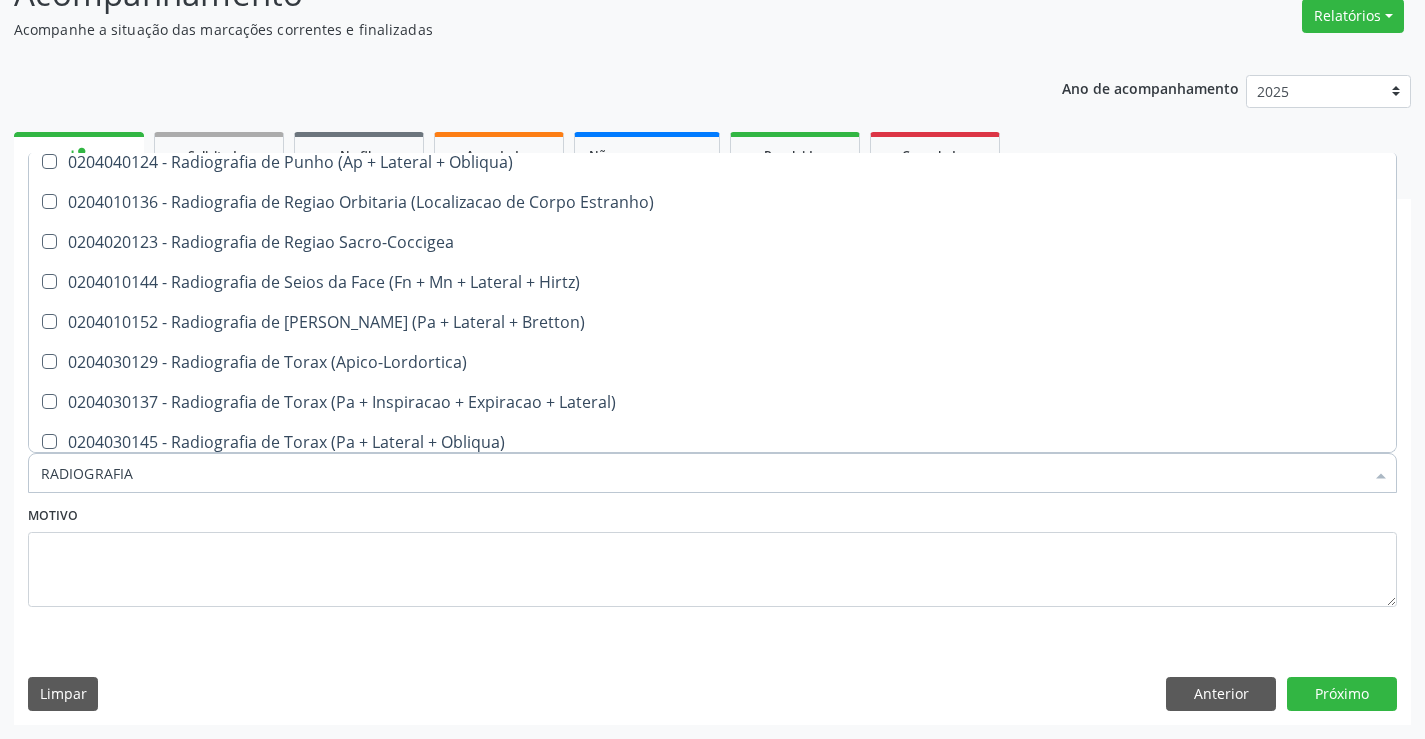 scroll, scrollTop: 2541, scrollLeft: 0, axis: vertical 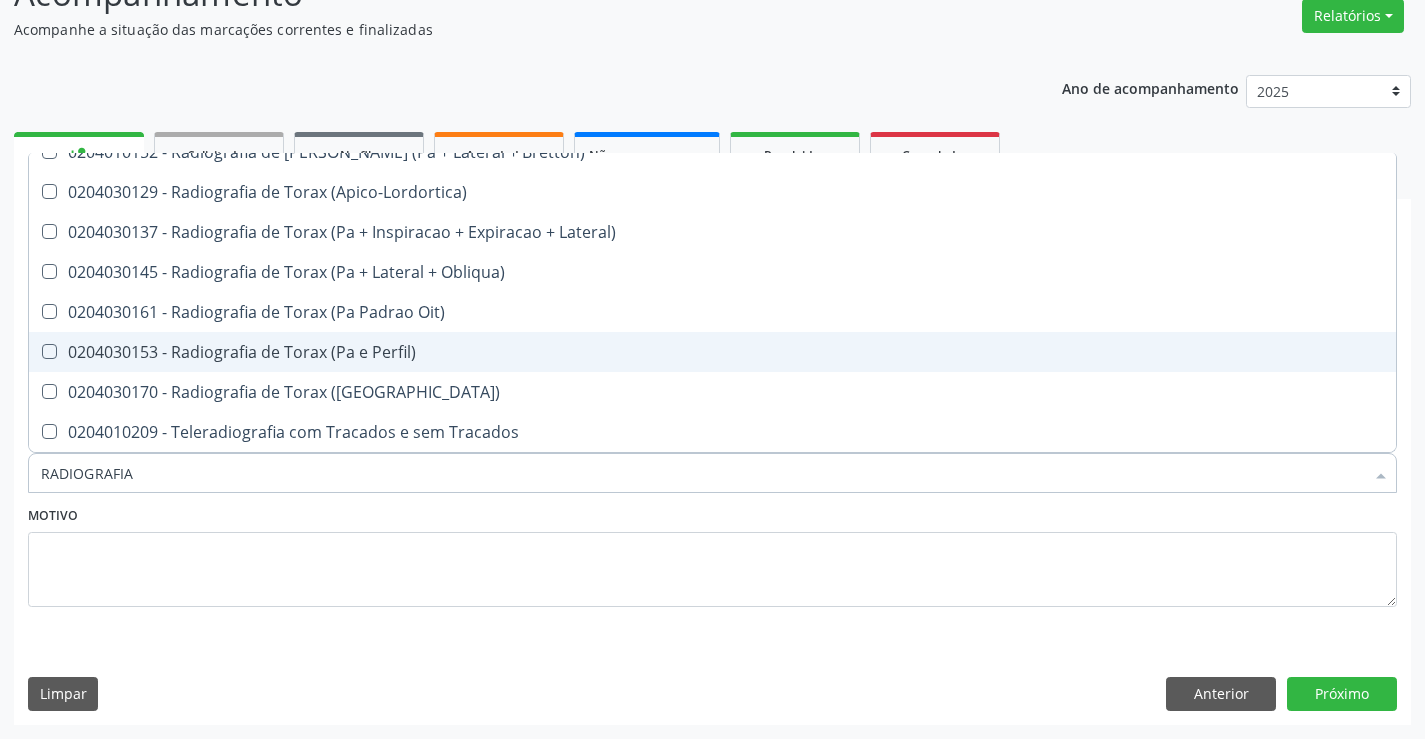 click on "0204030153 - Radiografia de Torax (Pa e Perfil)" at bounding box center (712, 352) 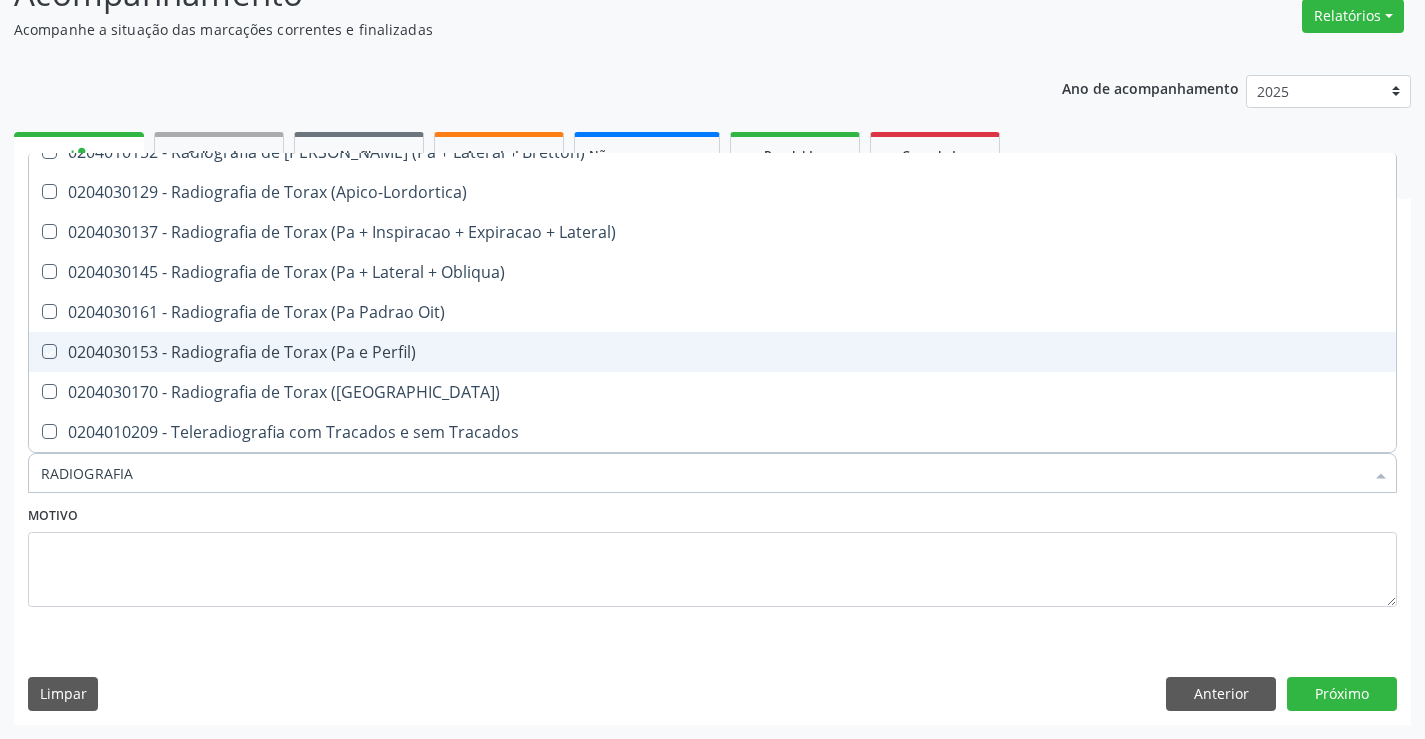 checkbox on "true" 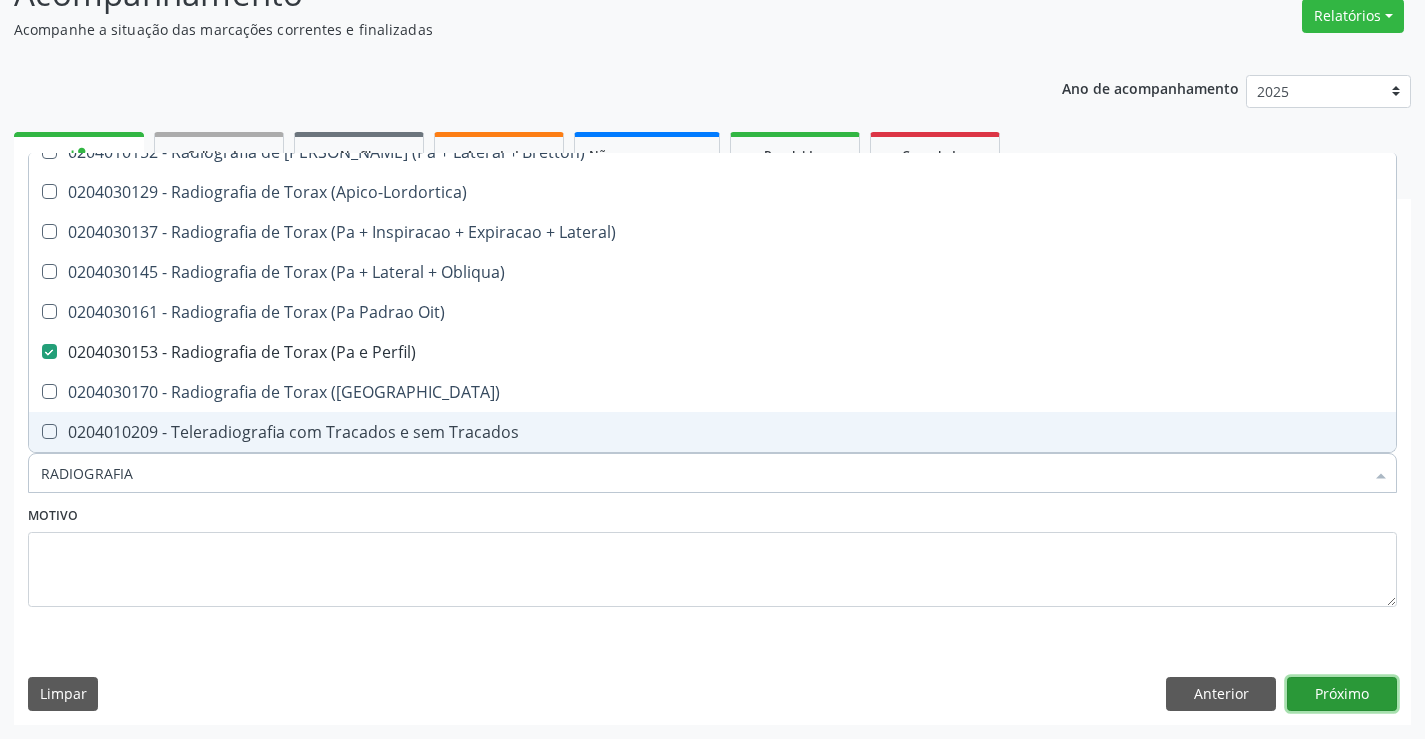 click on "Próximo" at bounding box center (1342, 694) 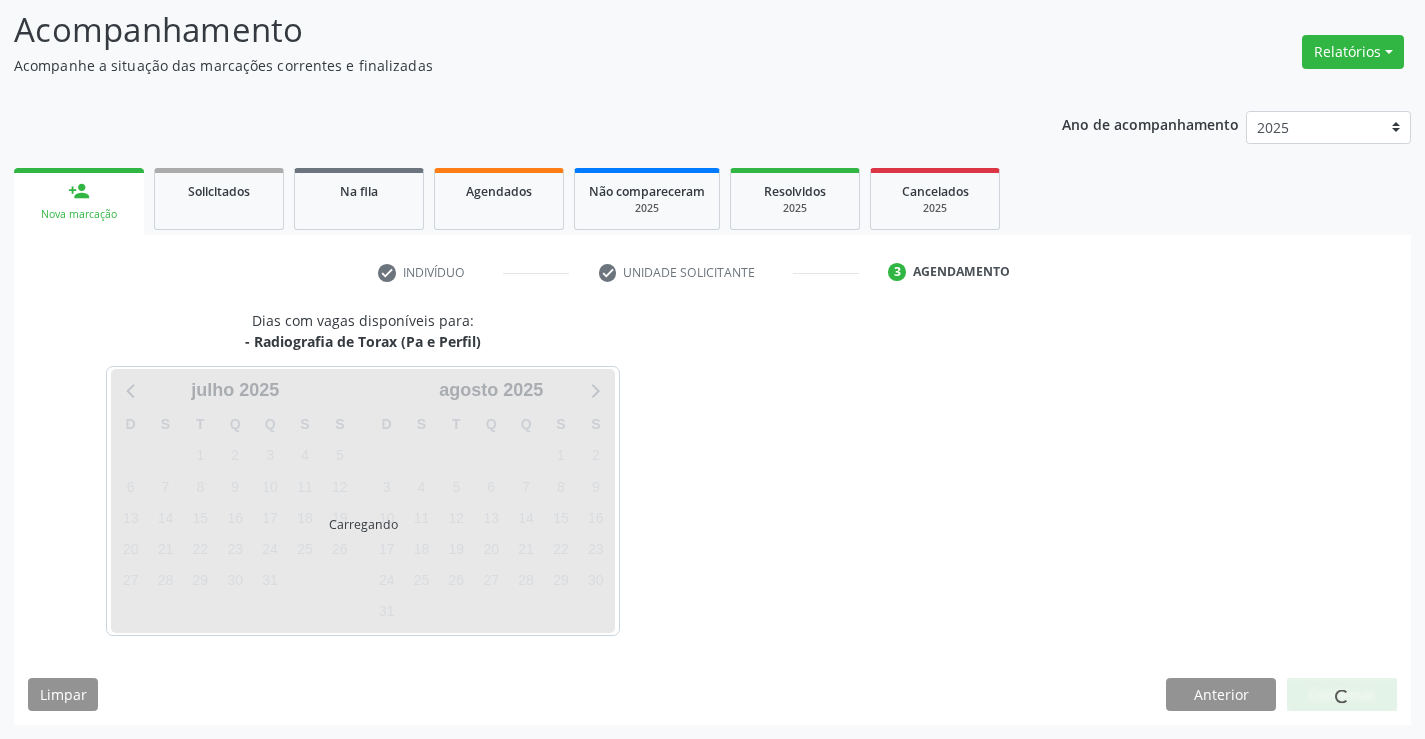 scroll, scrollTop: 131, scrollLeft: 0, axis: vertical 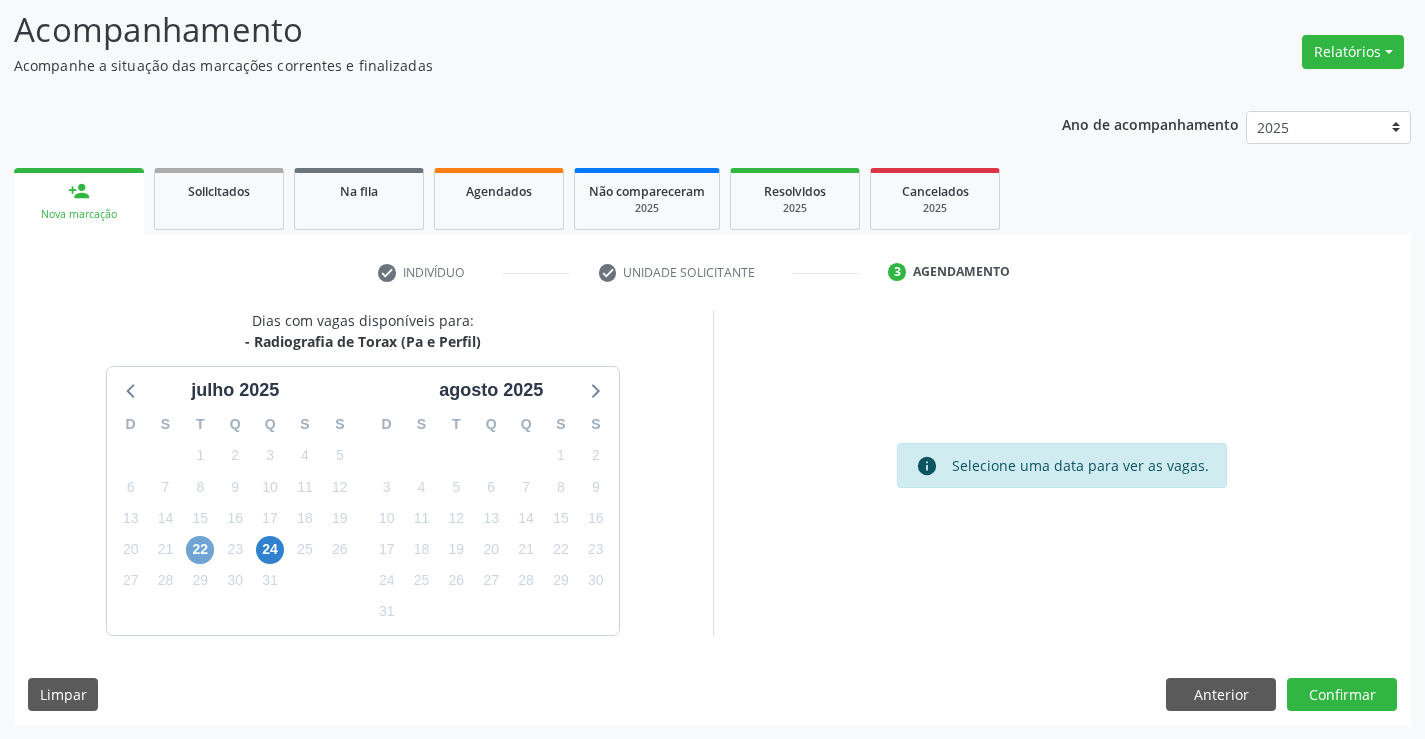 click on "22" at bounding box center [200, 550] 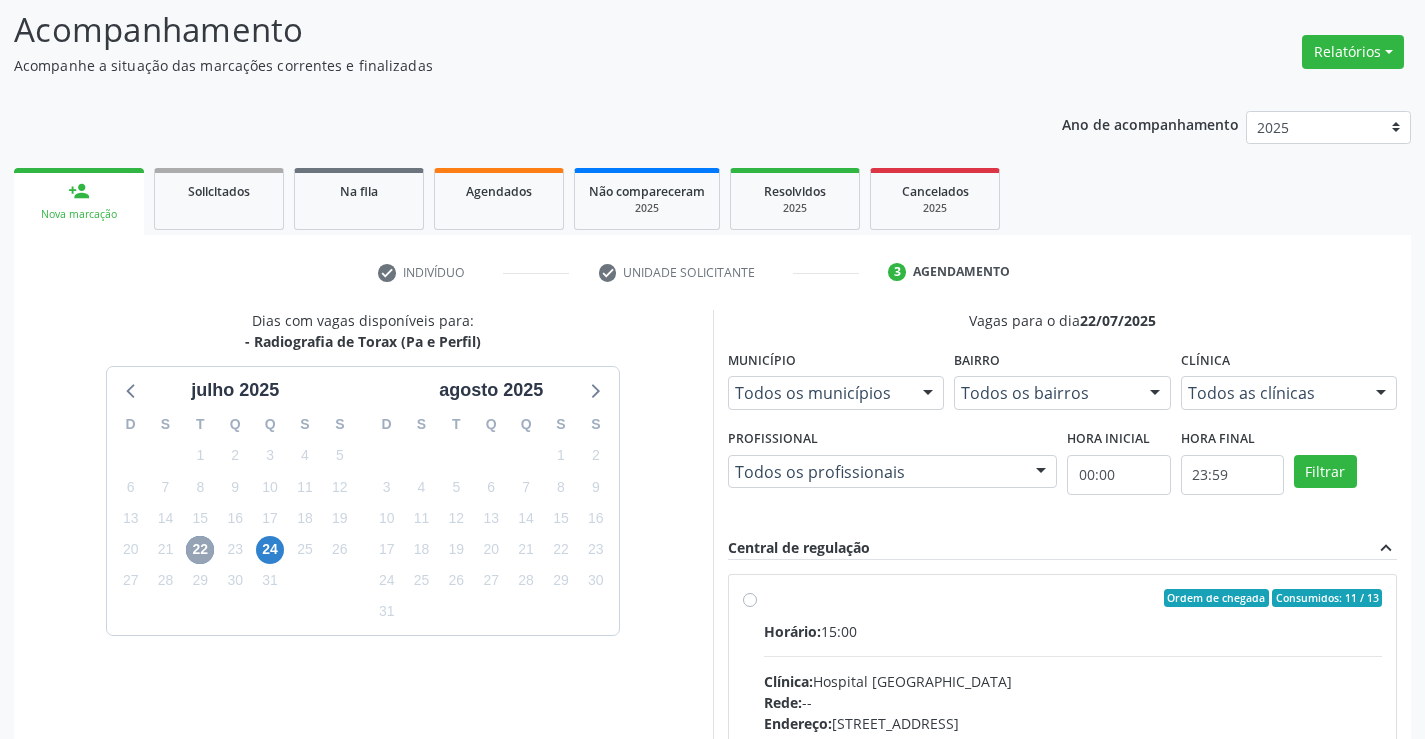 scroll, scrollTop: 231, scrollLeft: 0, axis: vertical 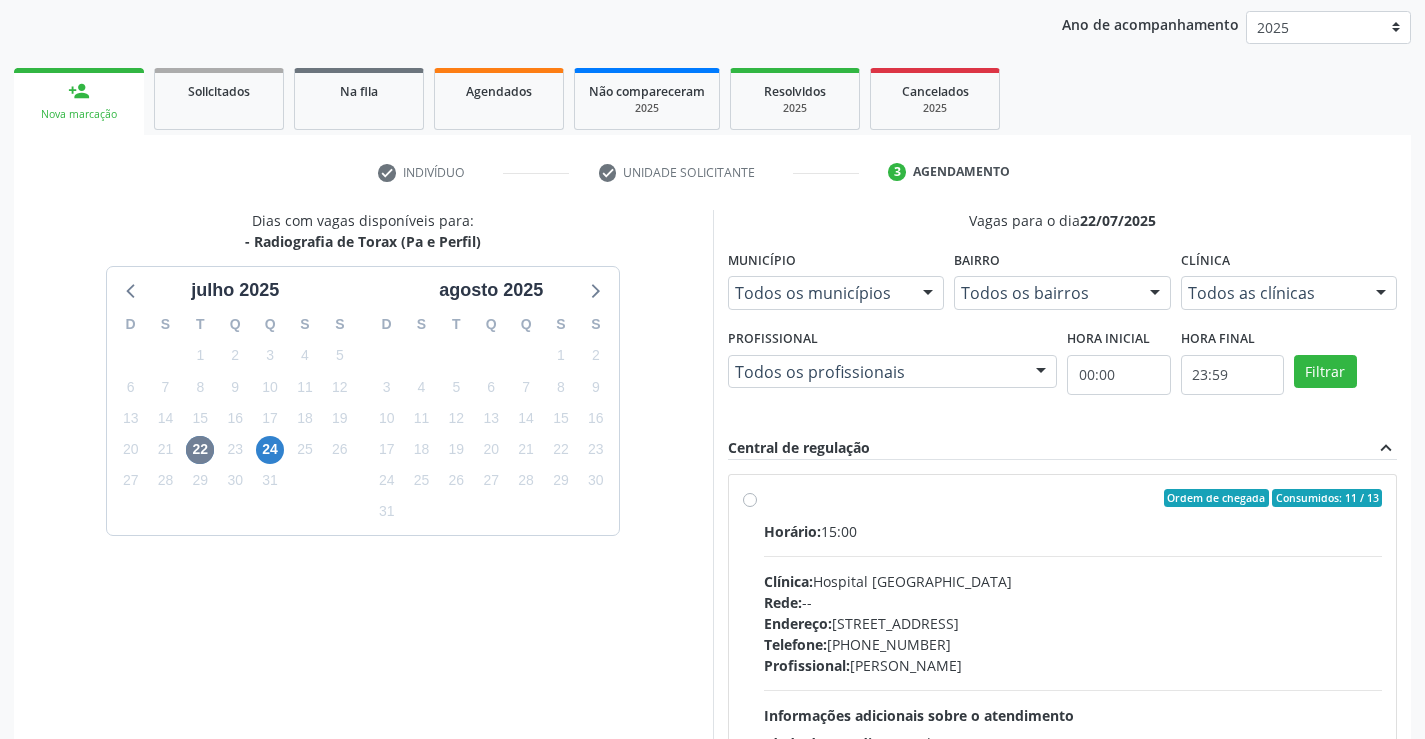 click on "Ordem de chegada
Consumidos: 11 / 13
Horário:   15:00
Clínica:  Hospital Sao Francisco
Rede:
--
Endereço:   Blocos, nº 258, Centro, Campo Formoso - BA
Telefone:   (74) 36451217
Profissional:
Joel da Rocha Almeida
Informações adicionais sobre o atendimento
Idade de atendimento:
de 0 a 120 anos
Gênero(s) atendido(s):
Masculino e Feminino
Informações adicionais:
--" at bounding box center [1073, 642] 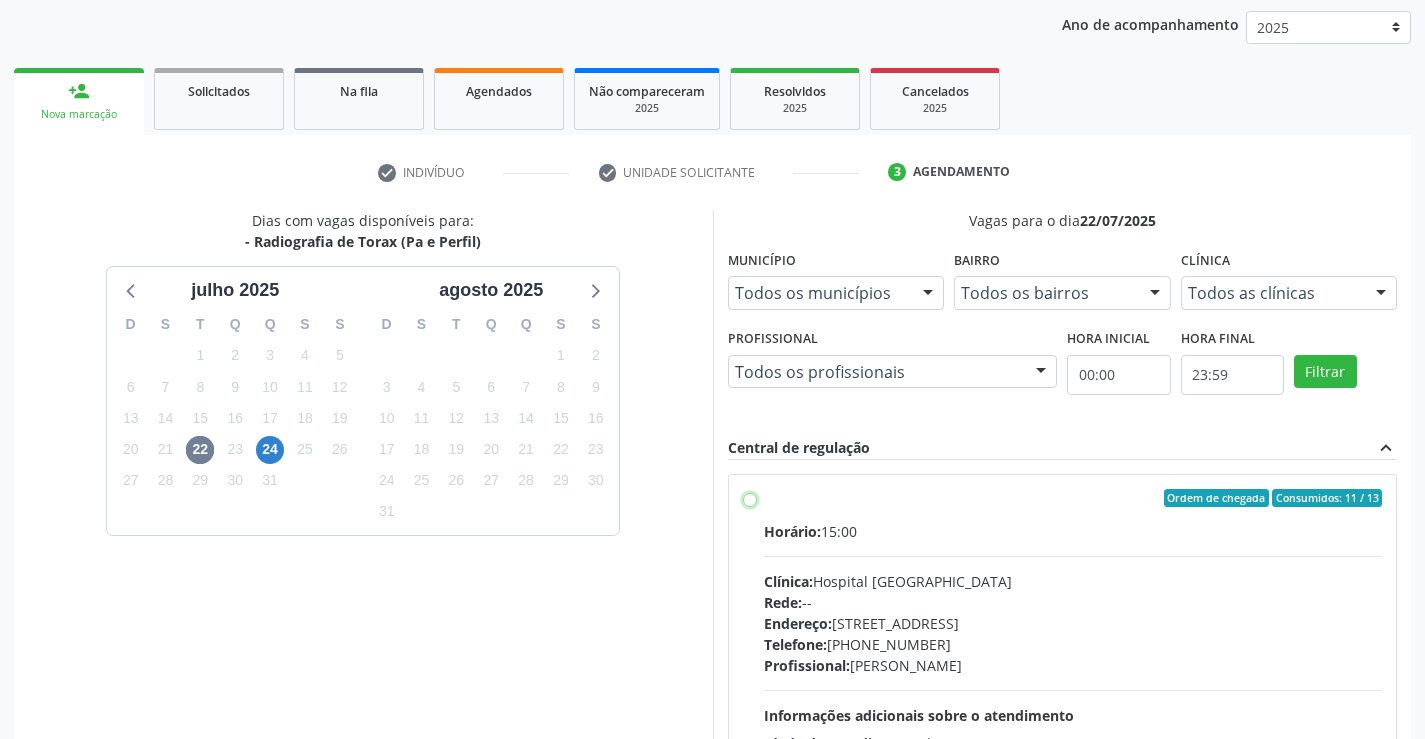 click on "Ordem de chegada
Consumidos: 11 / 13
Horário:   15:00
Clínica:  Hospital Sao Francisco
Rede:
--
Endereço:   Blocos, nº 258, Centro, Campo Formoso - BA
Telefone:   (74) 36451217
Profissional:
Joel da Rocha Almeida
Informações adicionais sobre o atendimento
Idade de atendimento:
de 0 a 120 anos
Gênero(s) atendido(s):
Masculino e Feminino
Informações adicionais:
--" at bounding box center [750, 498] 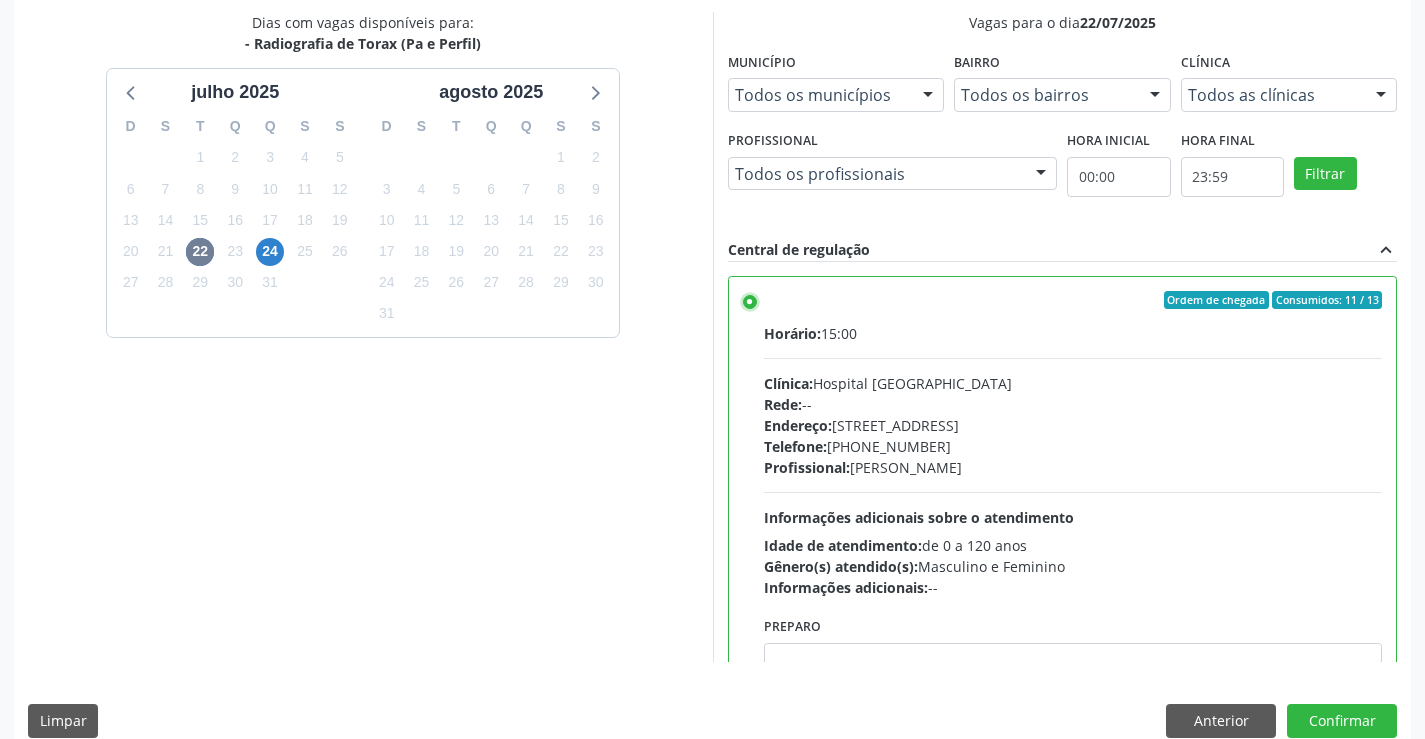 scroll, scrollTop: 431, scrollLeft: 0, axis: vertical 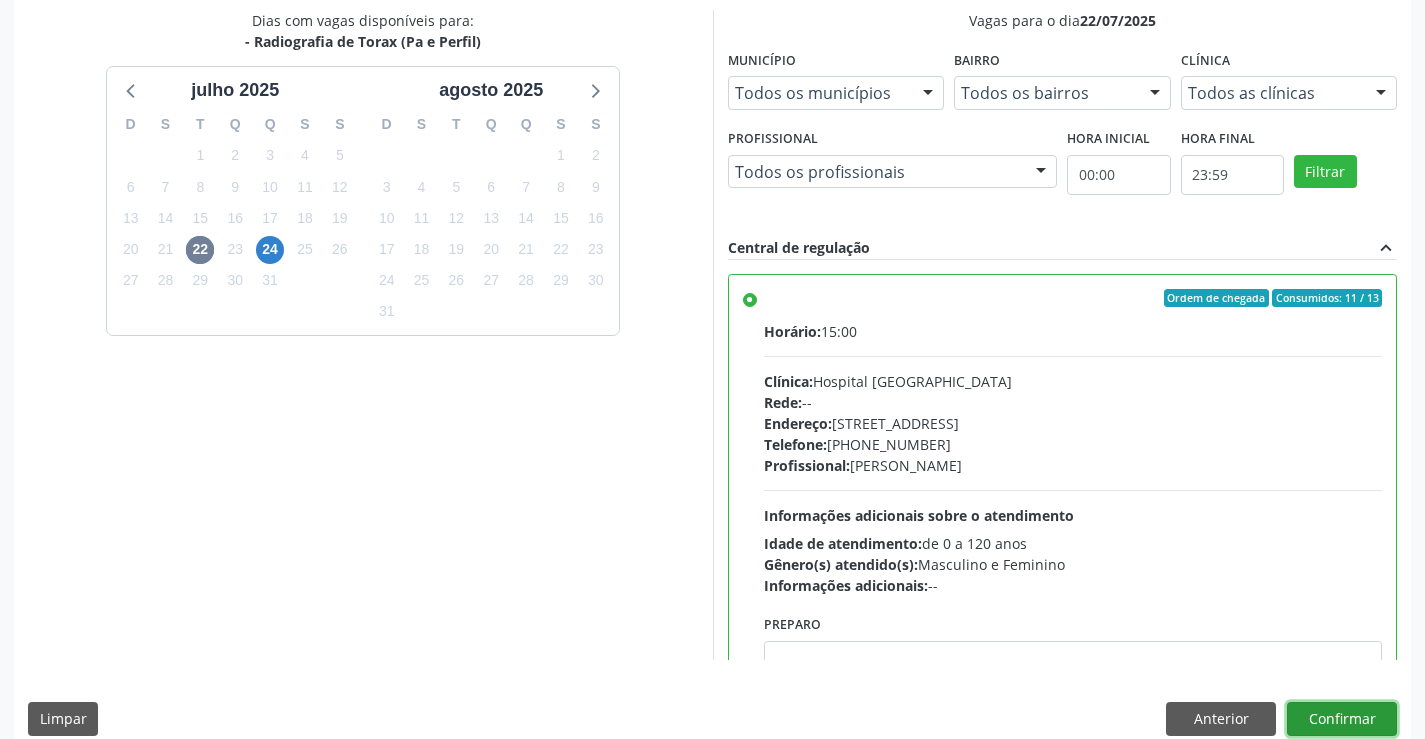 click on "Confirmar" at bounding box center [1342, 719] 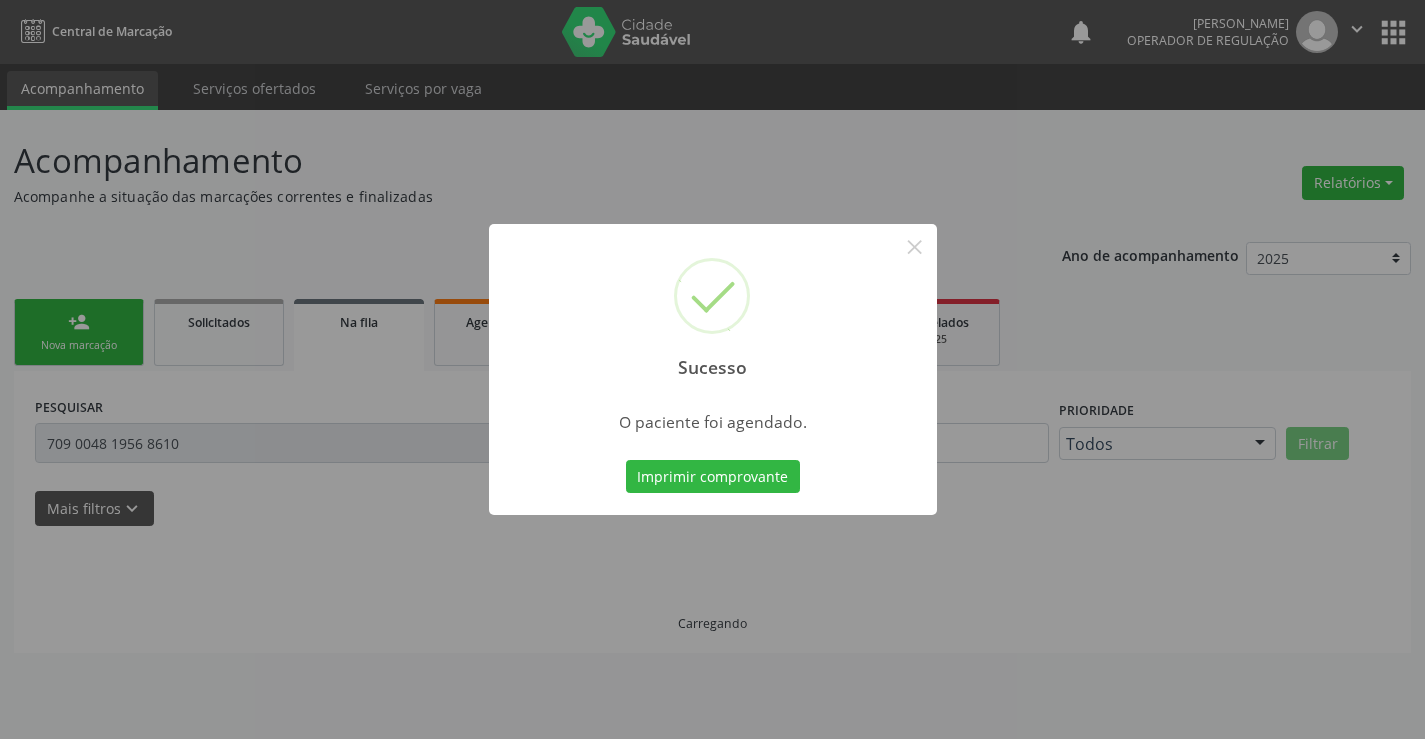 scroll, scrollTop: 0, scrollLeft: 0, axis: both 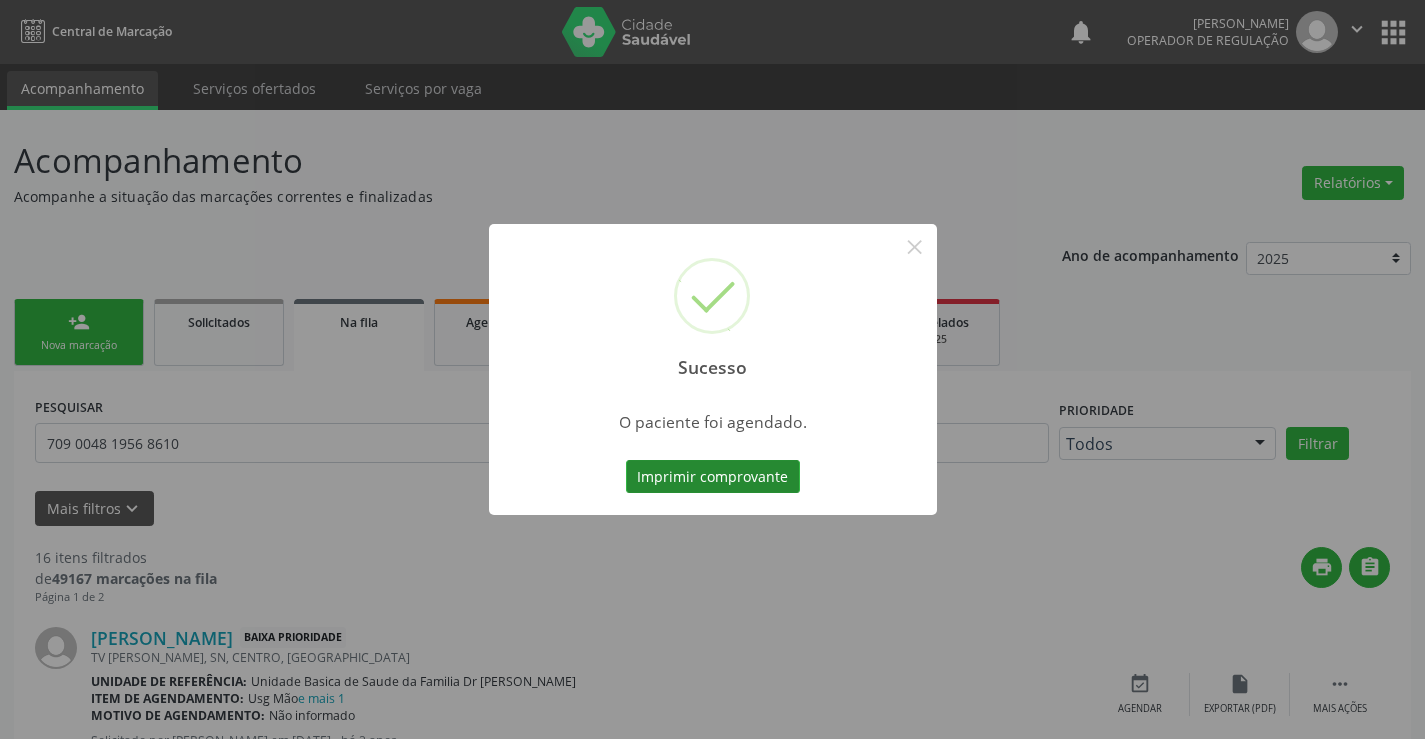 click on "Imprimir comprovante" at bounding box center [713, 477] 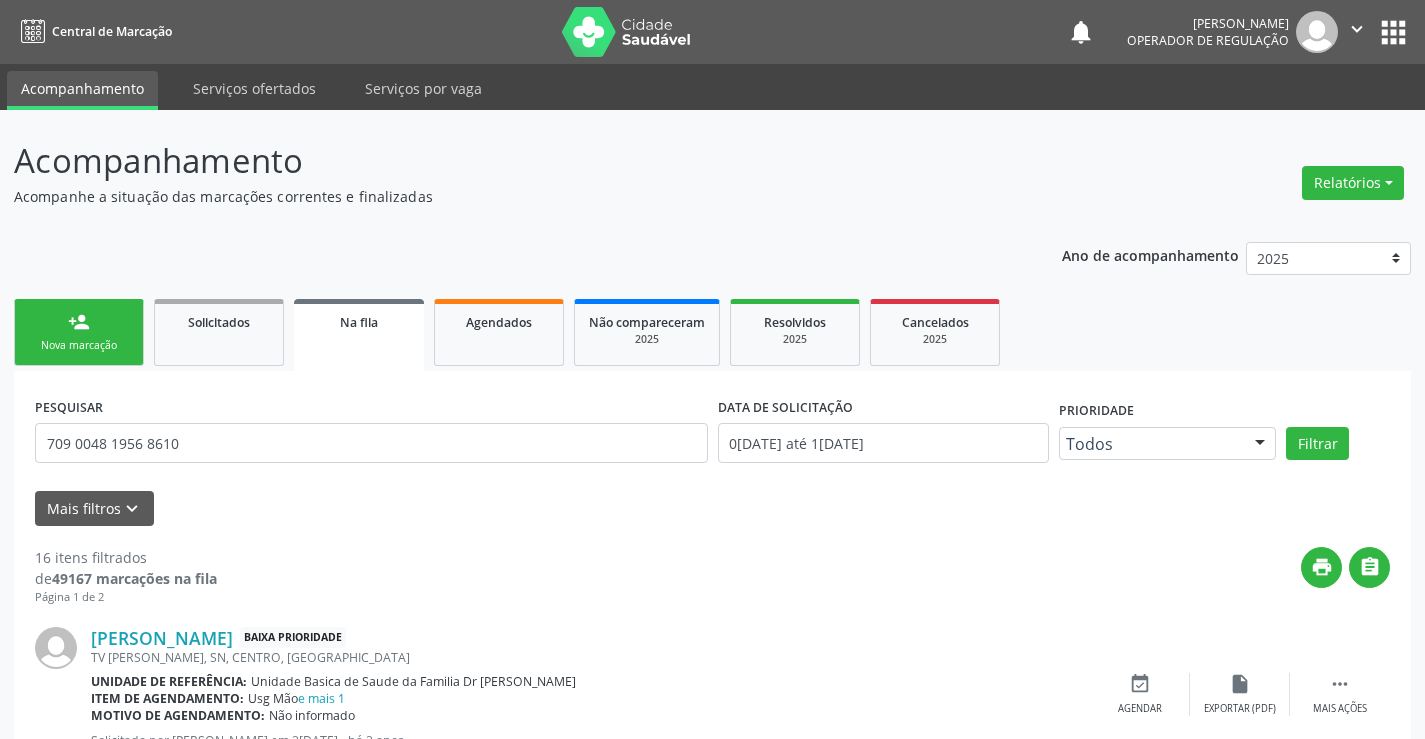 scroll, scrollTop: 0, scrollLeft: 0, axis: both 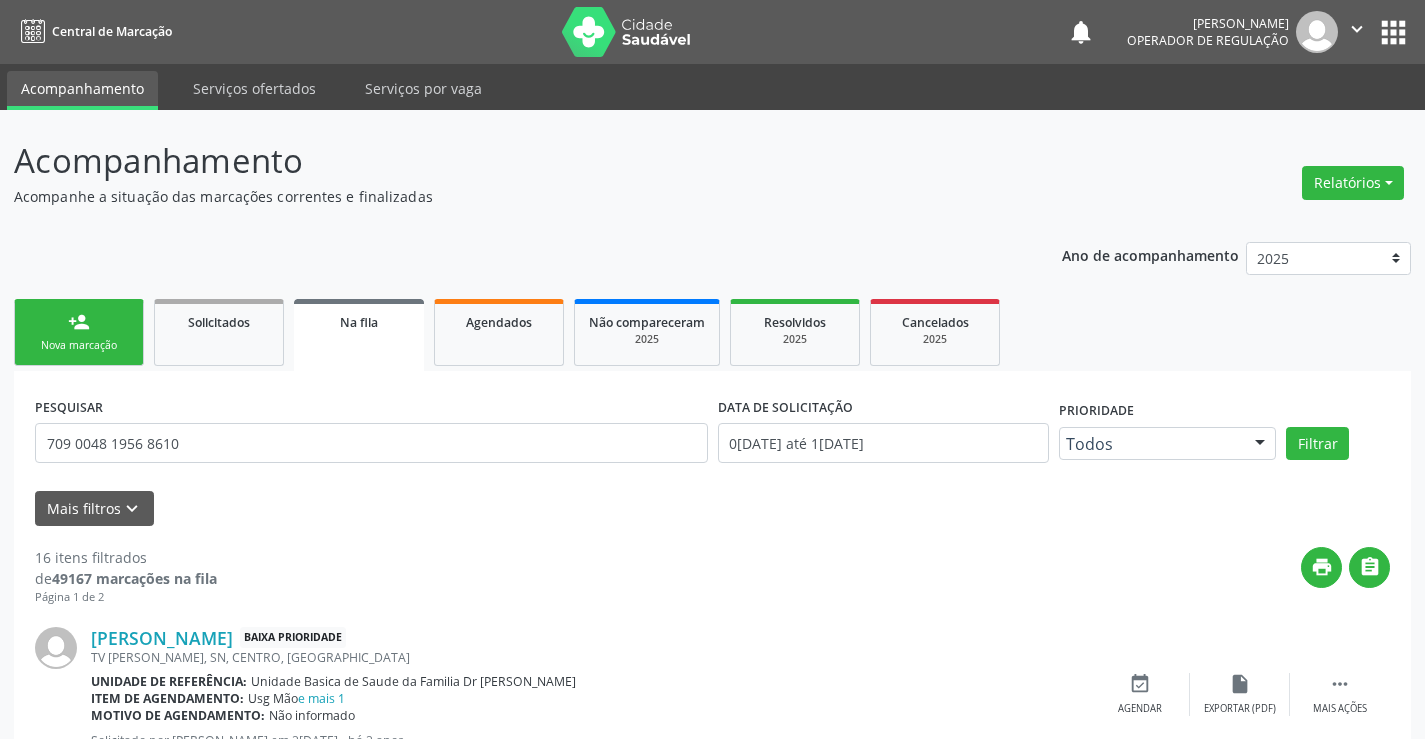 click on "person_add
Nova marcação" at bounding box center (79, 332) 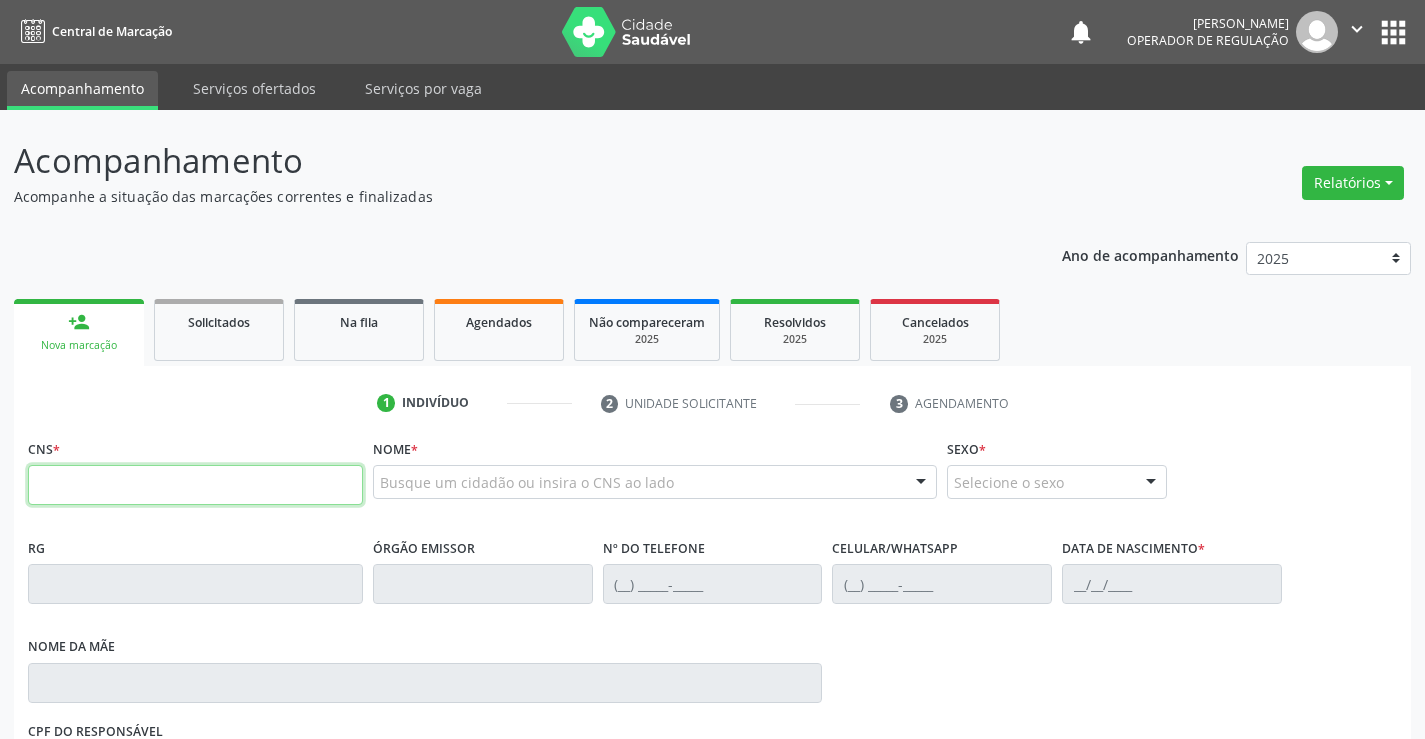 click at bounding box center [195, 485] 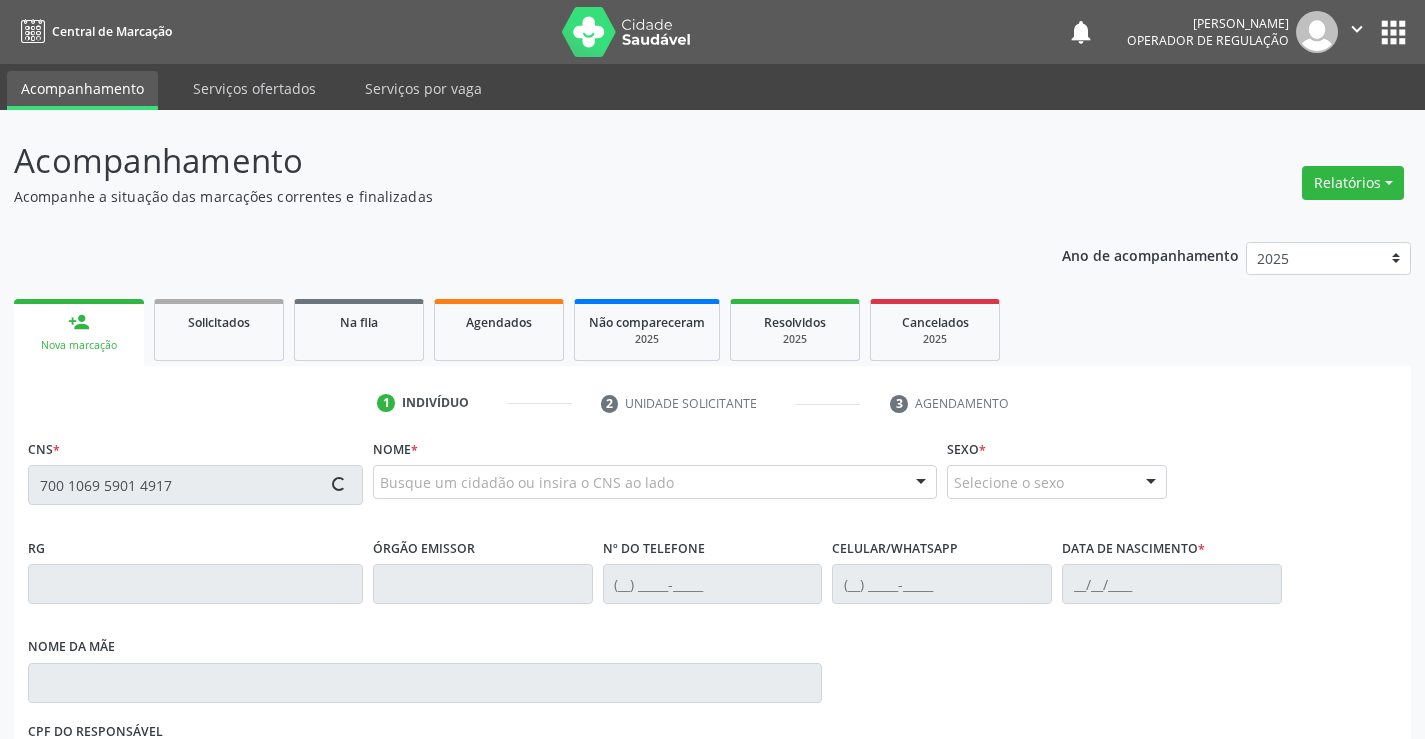 type on "700 1069 5901 4917" 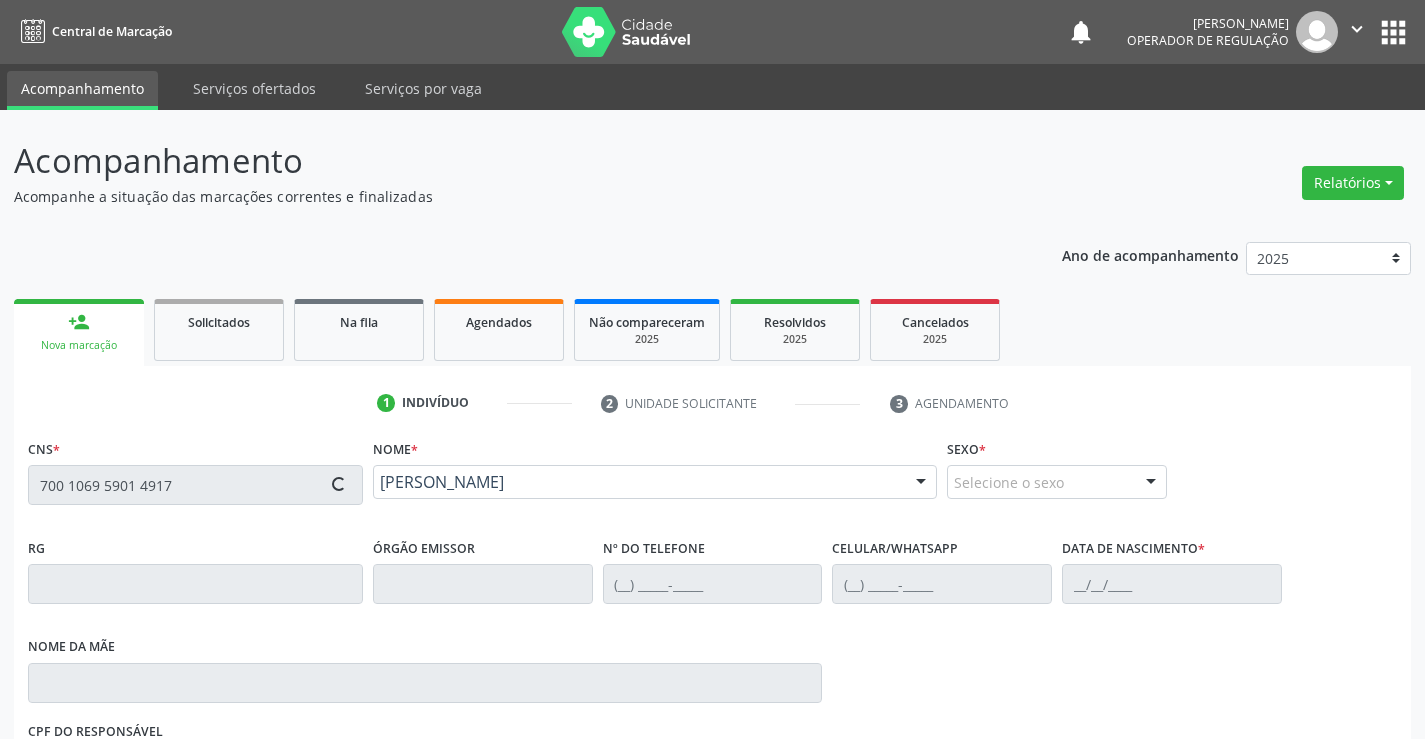 type on "0336461712" 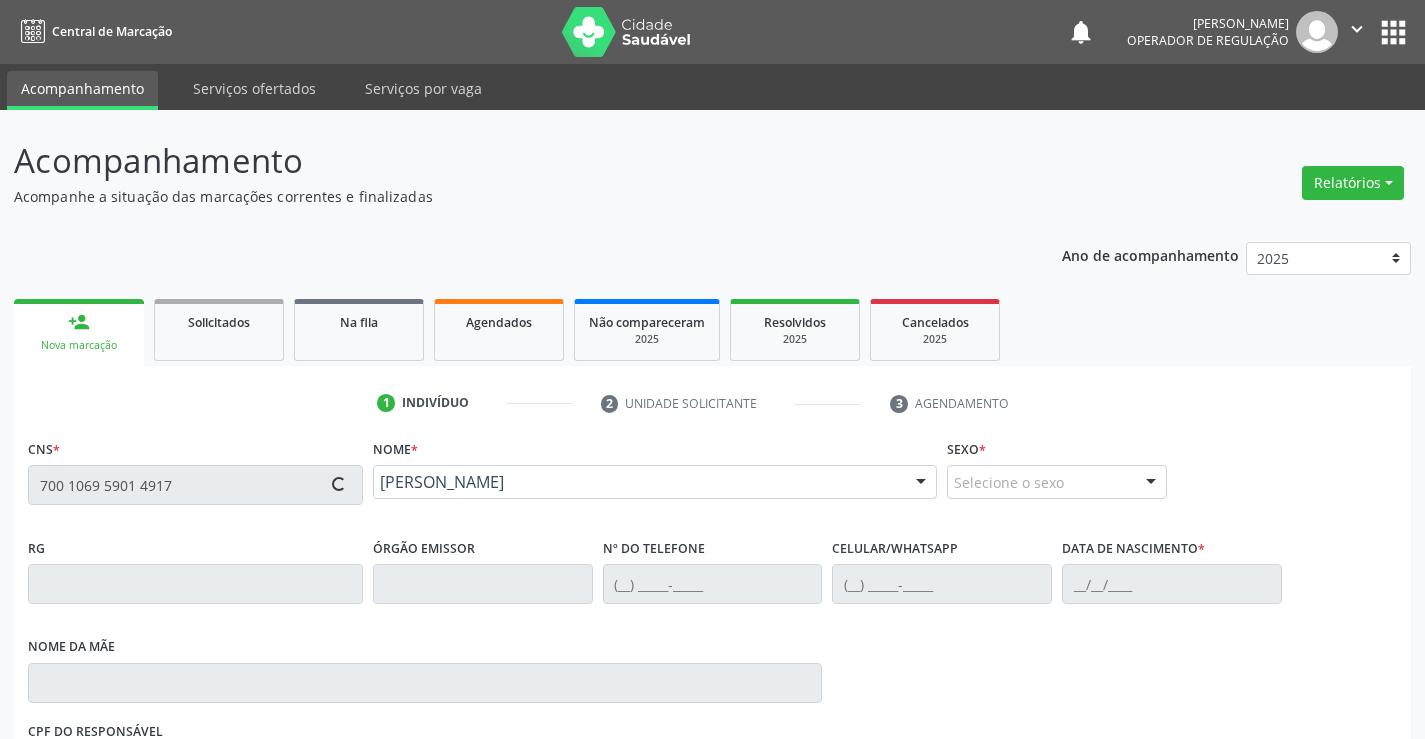 type on "(74) 99103-4181" 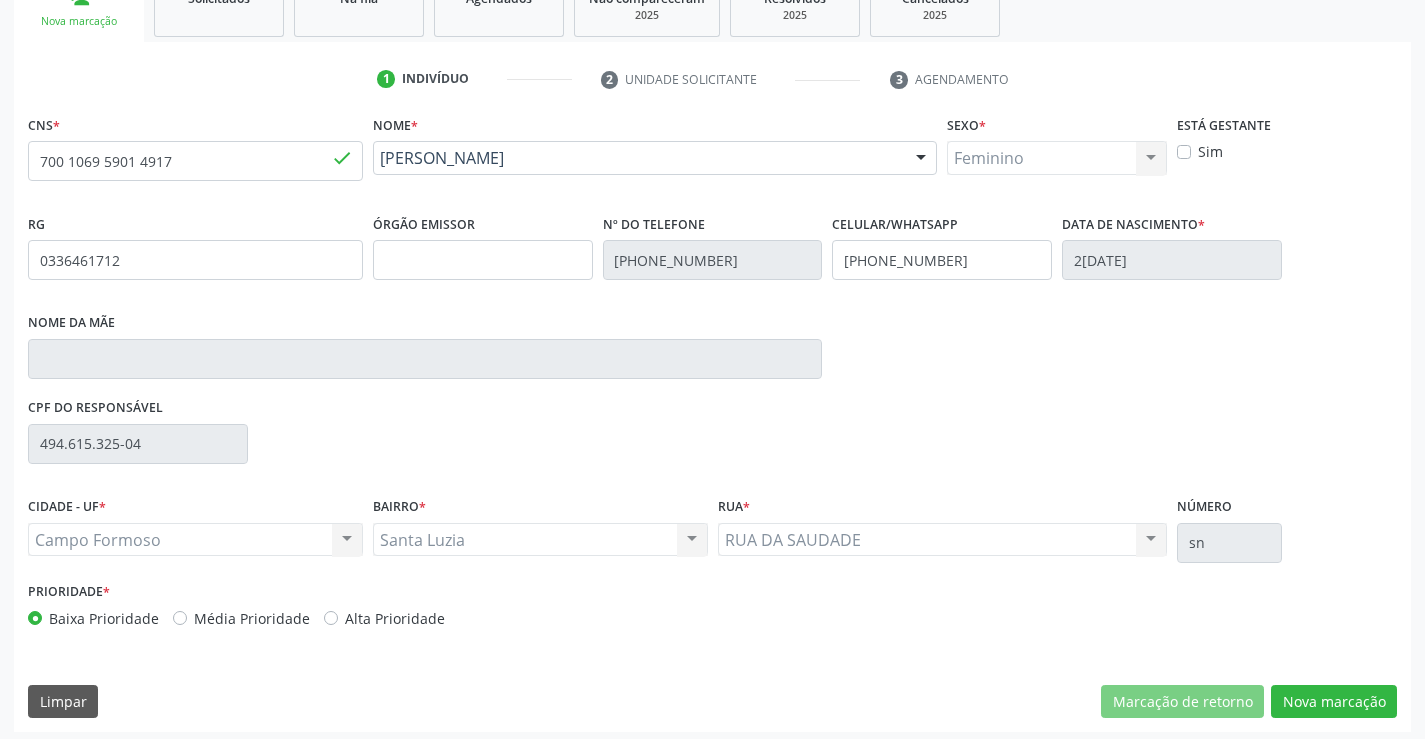 scroll, scrollTop: 331, scrollLeft: 0, axis: vertical 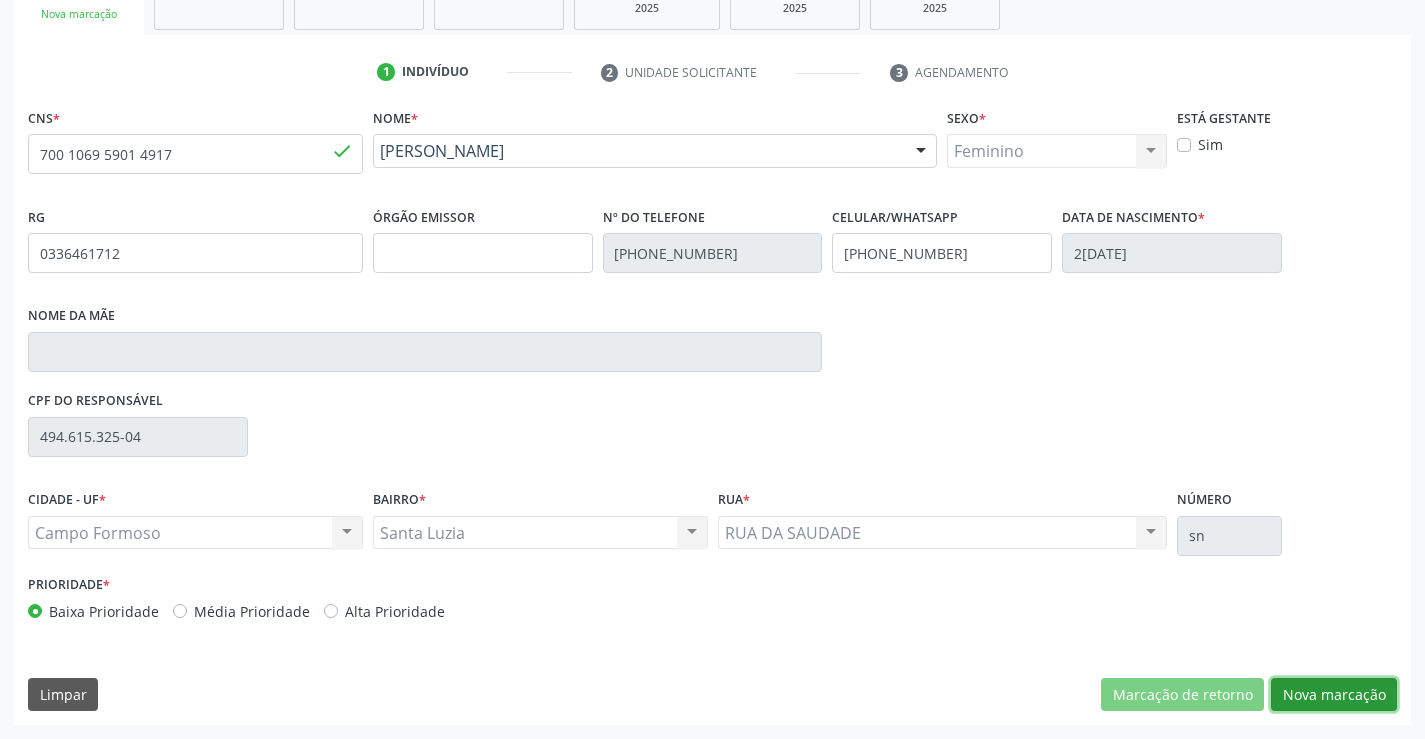 click on "Nova marcação" at bounding box center [1334, 695] 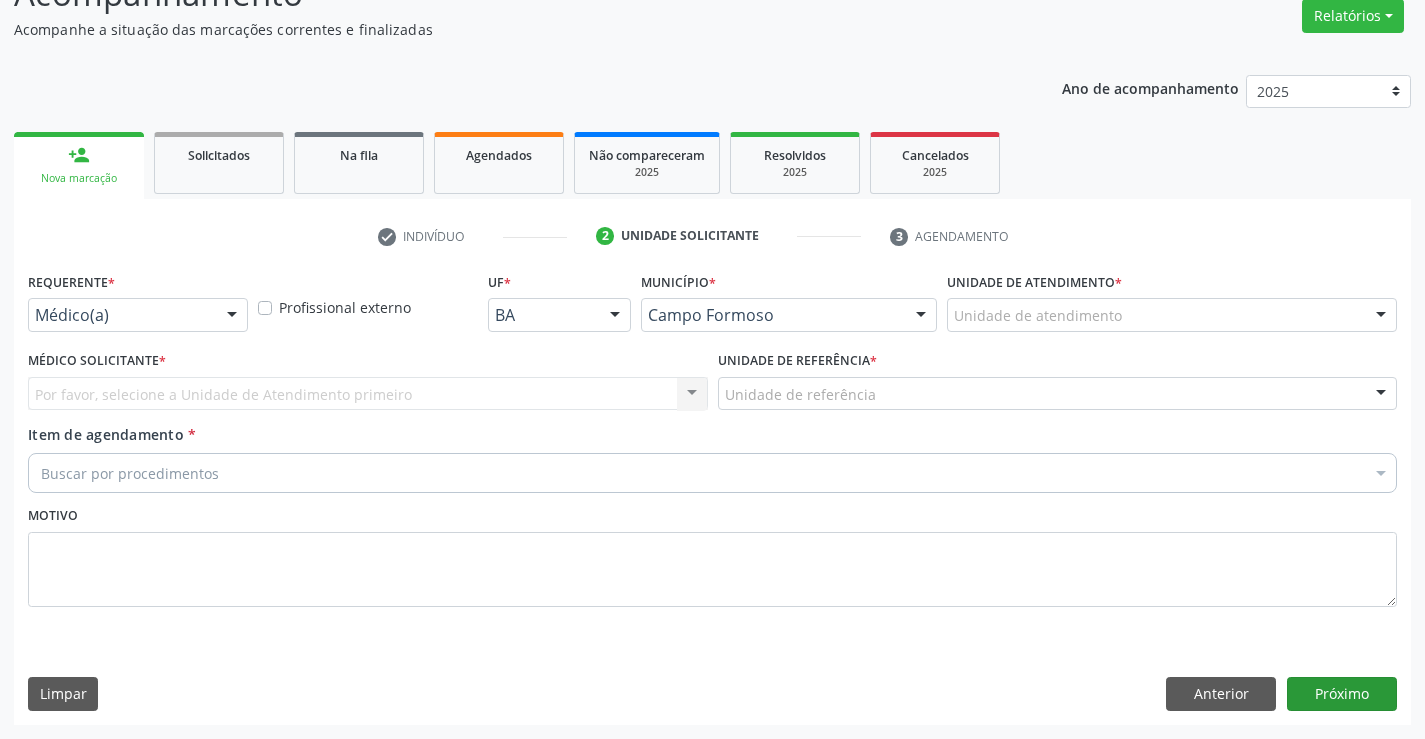 scroll, scrollTop: 167, scrollLeft: 0, axis: vertical 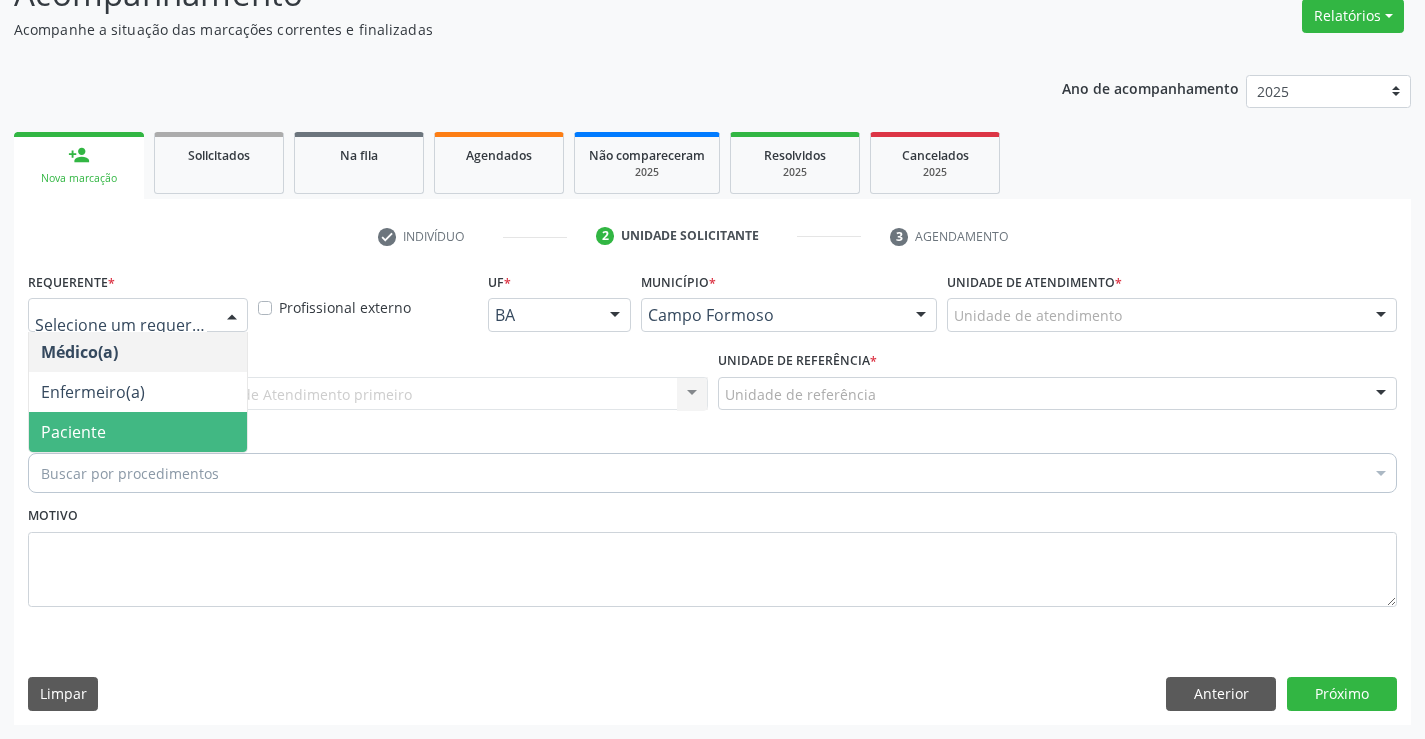 click on "Paciente" at bounding box center [73, 432] 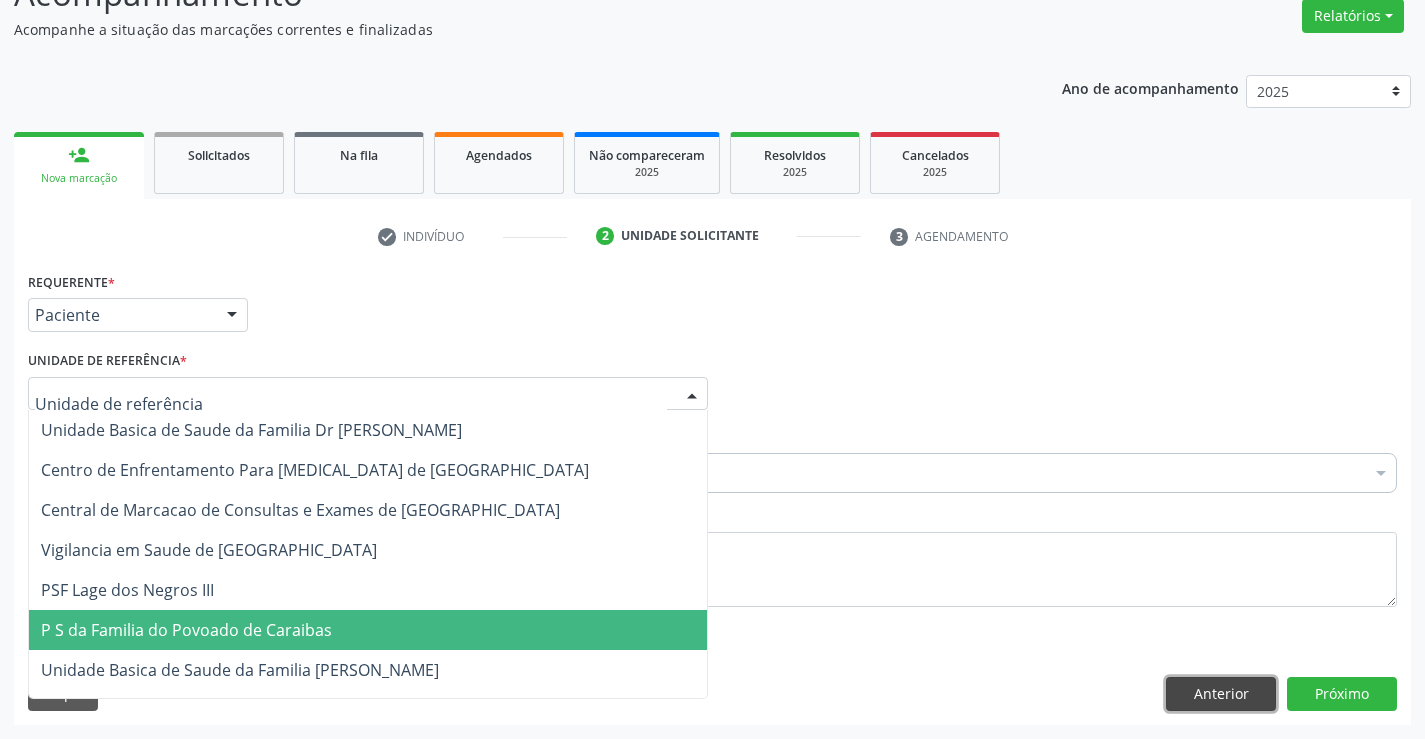 click on "Anterior" at bounding box center [1221, 694] 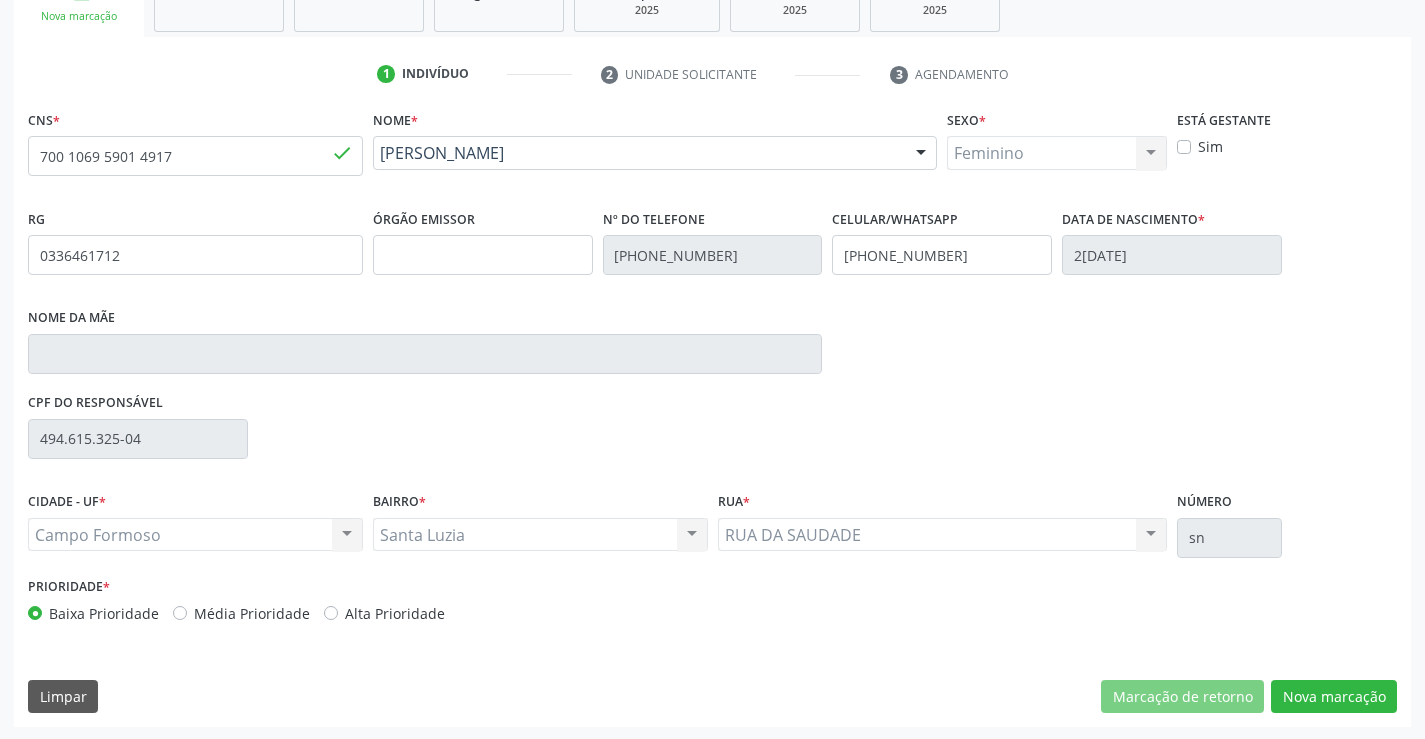 scroll, scrollTop: 331, scrollLeft: 0, axis: vertical 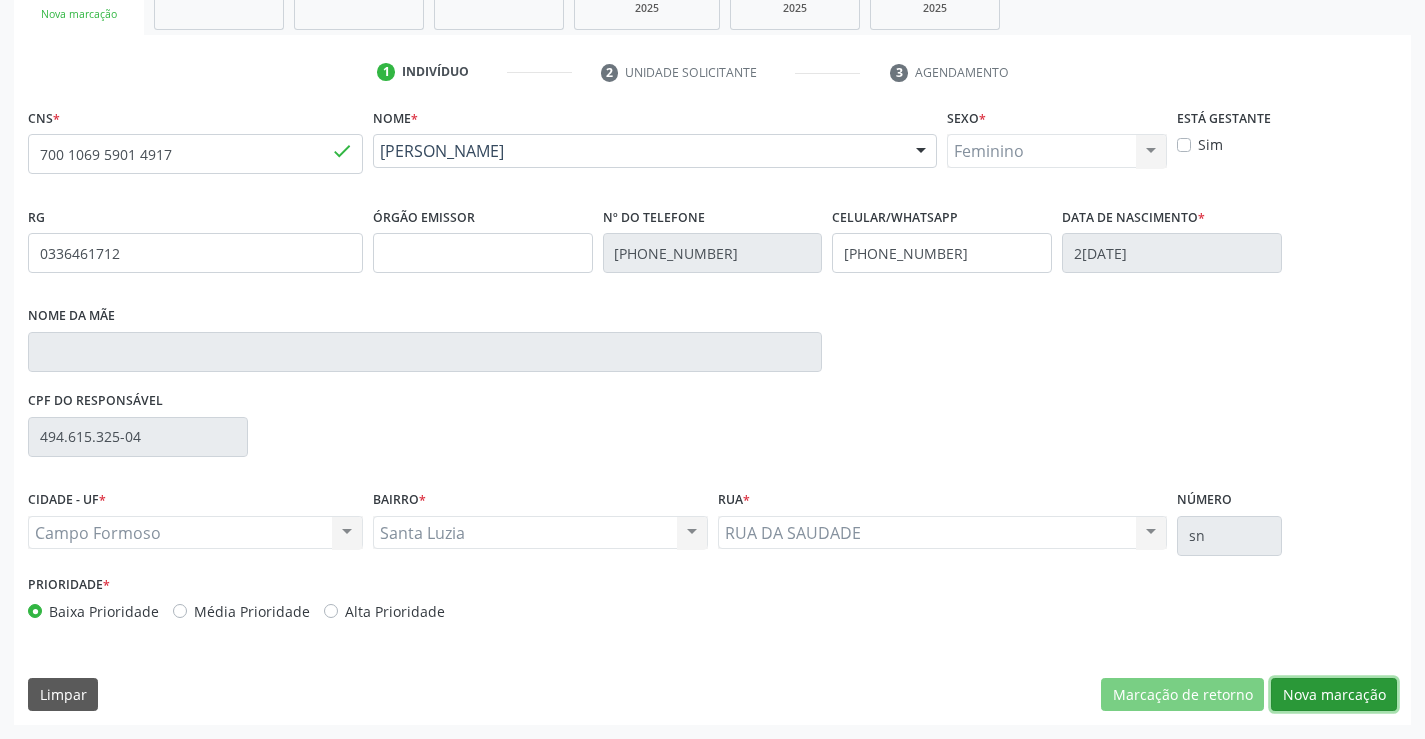 click on "Nova marcação" at bounding box center (1334, 695) 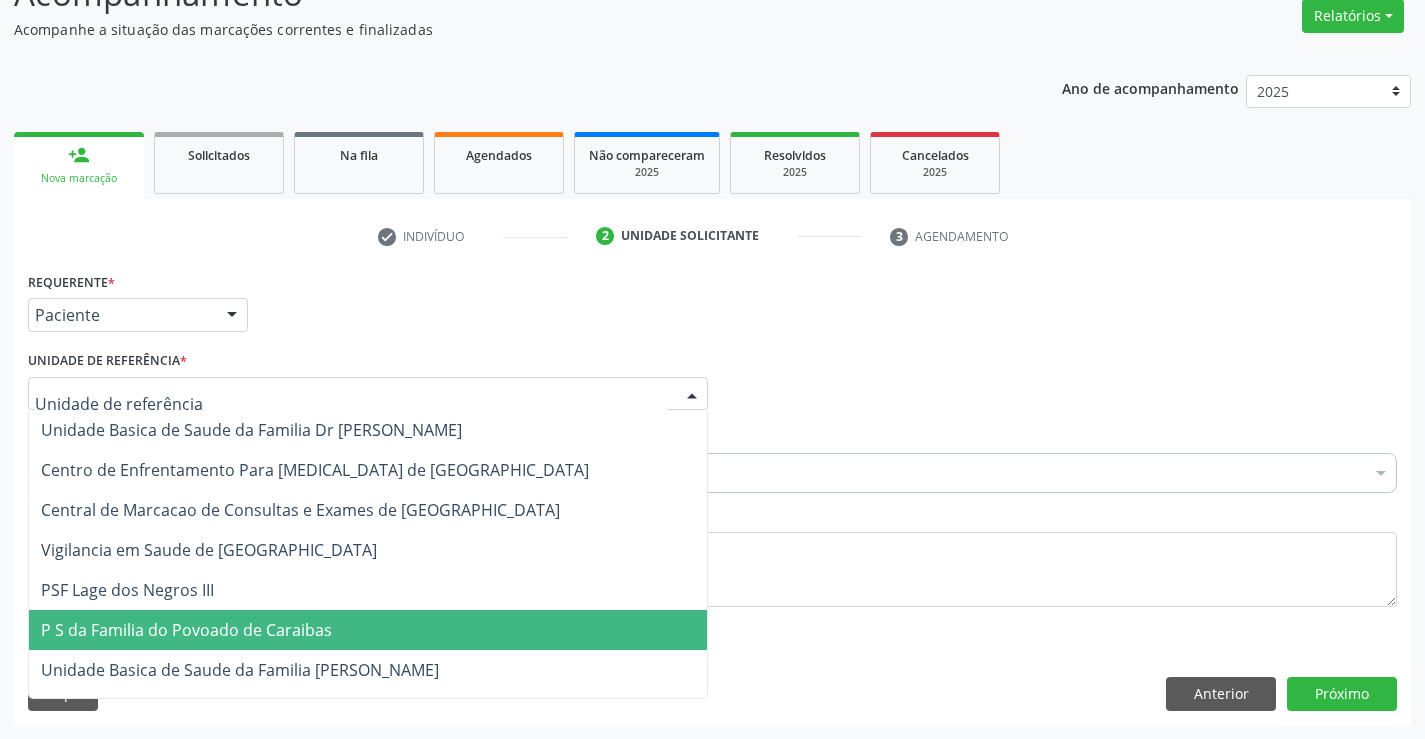 click at bounding box center (368, 394) 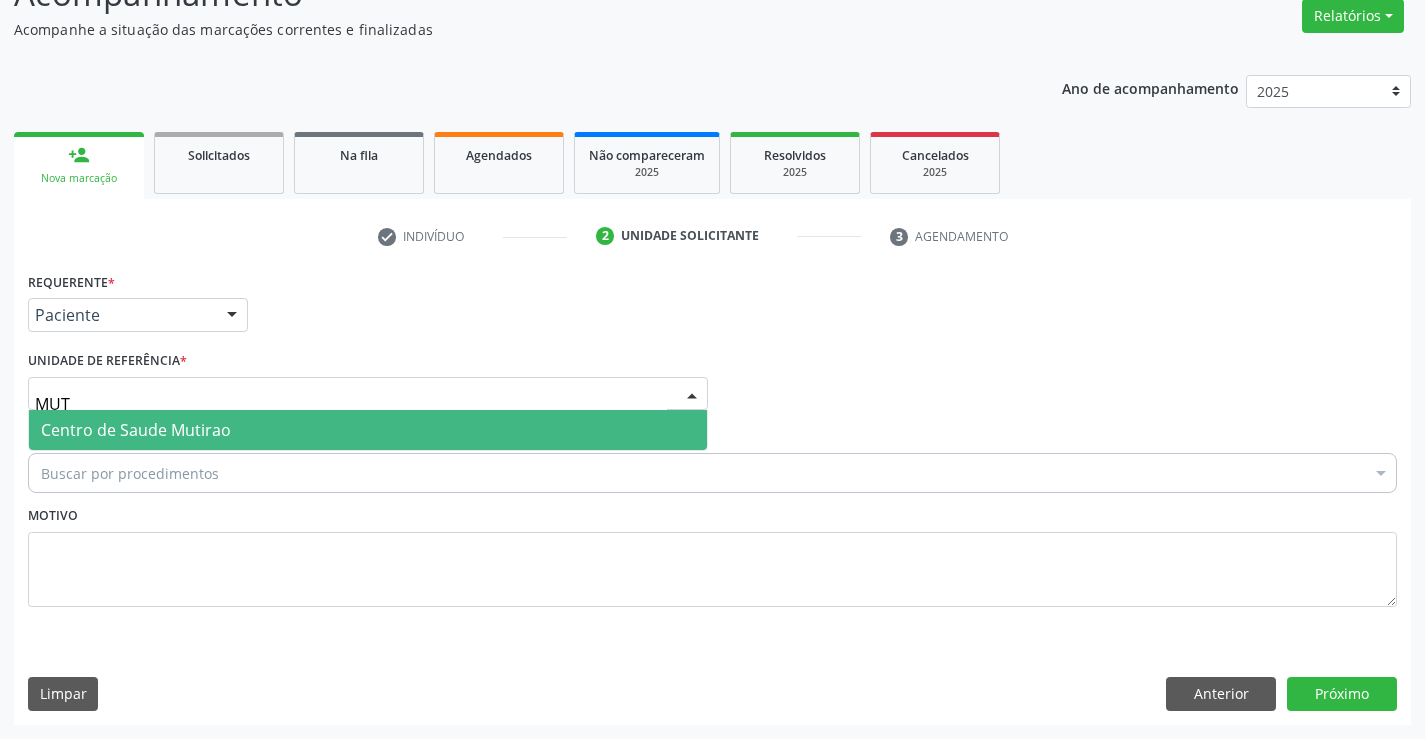 type on "MUTI" 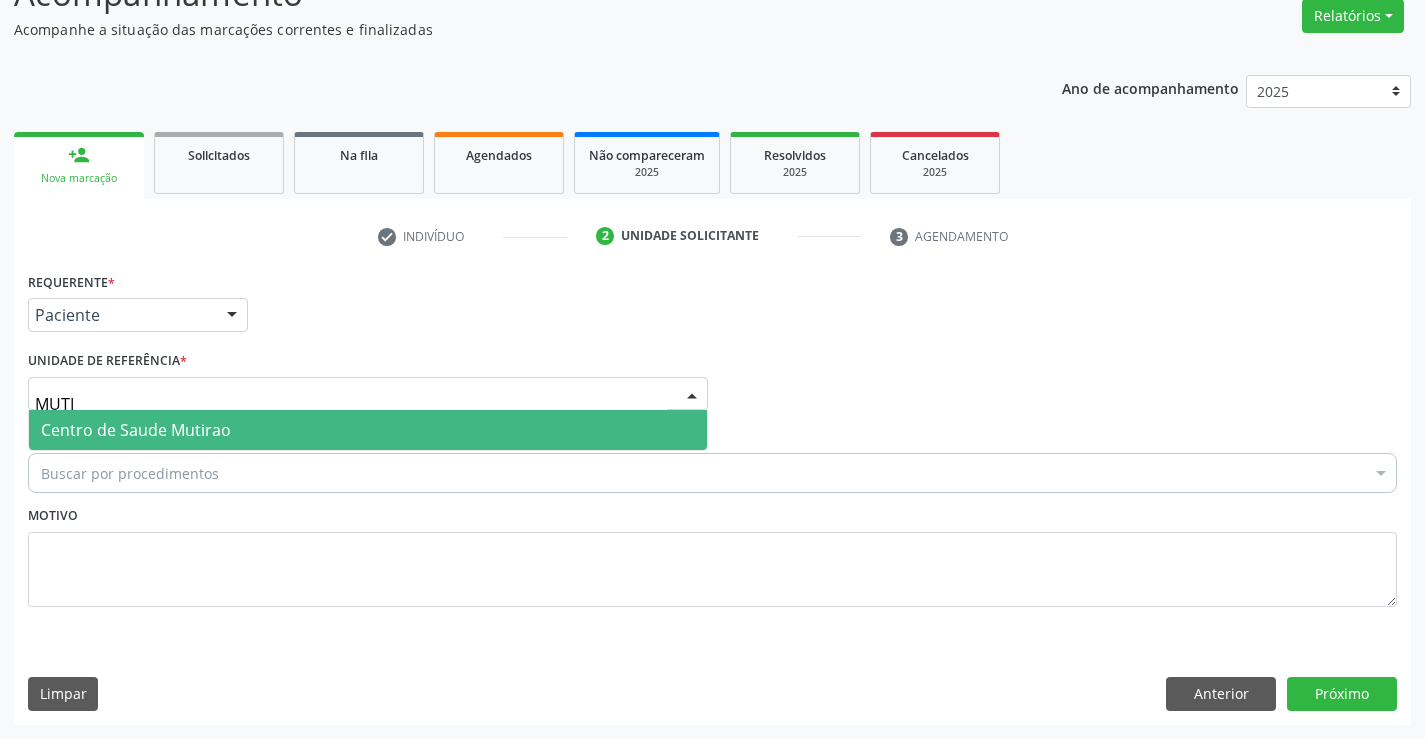 click on "Centro de Saude Mutirao" at bounding box center (368, 430) 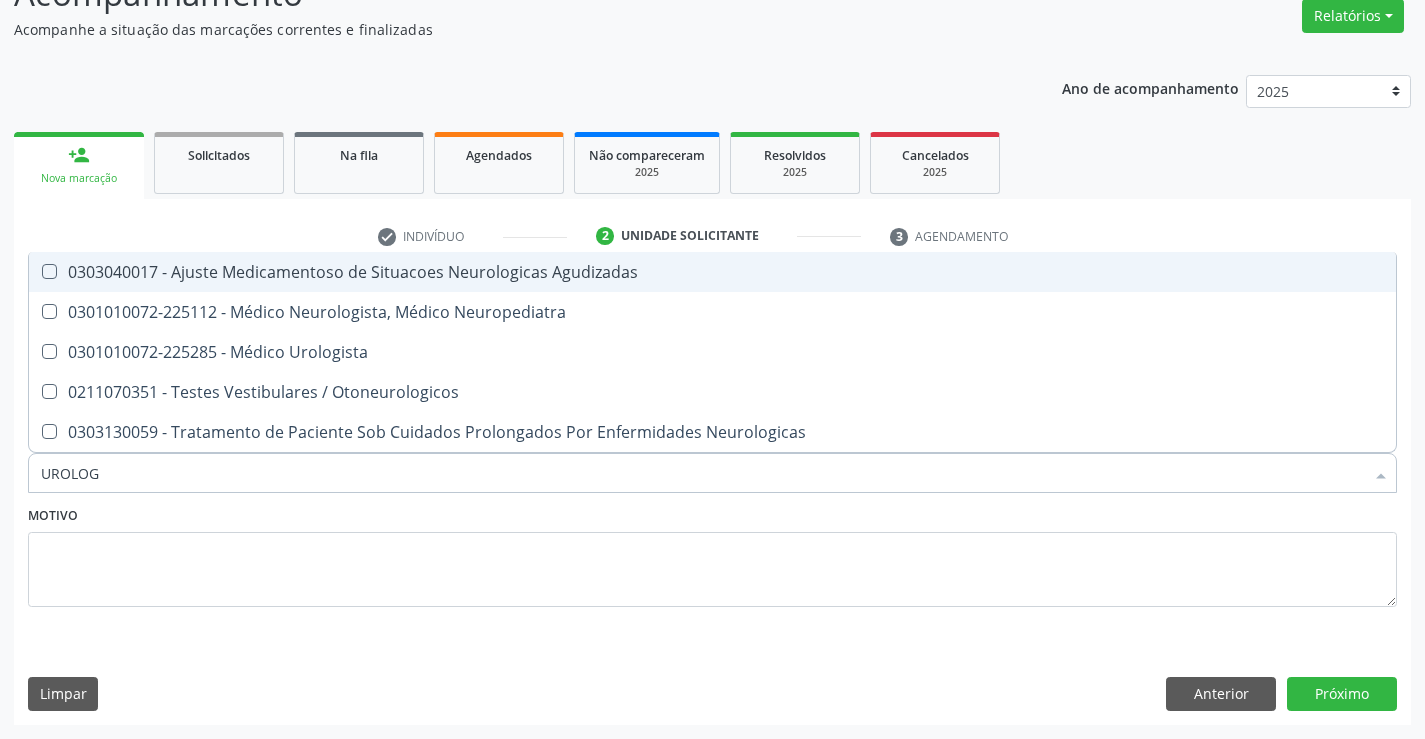type on "UROLOGI" 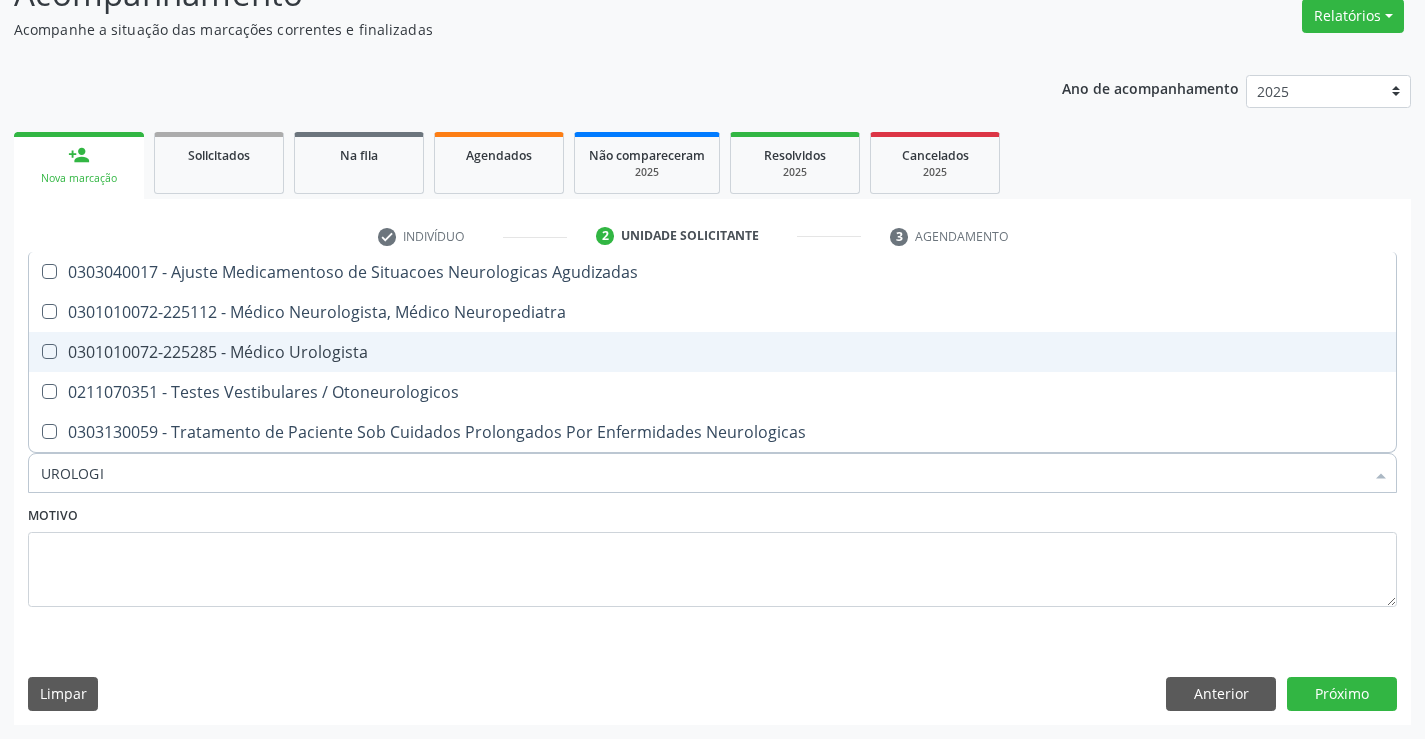 click on "0301010072-225285 - Médico Urologista" at bounding box center (712, 352) 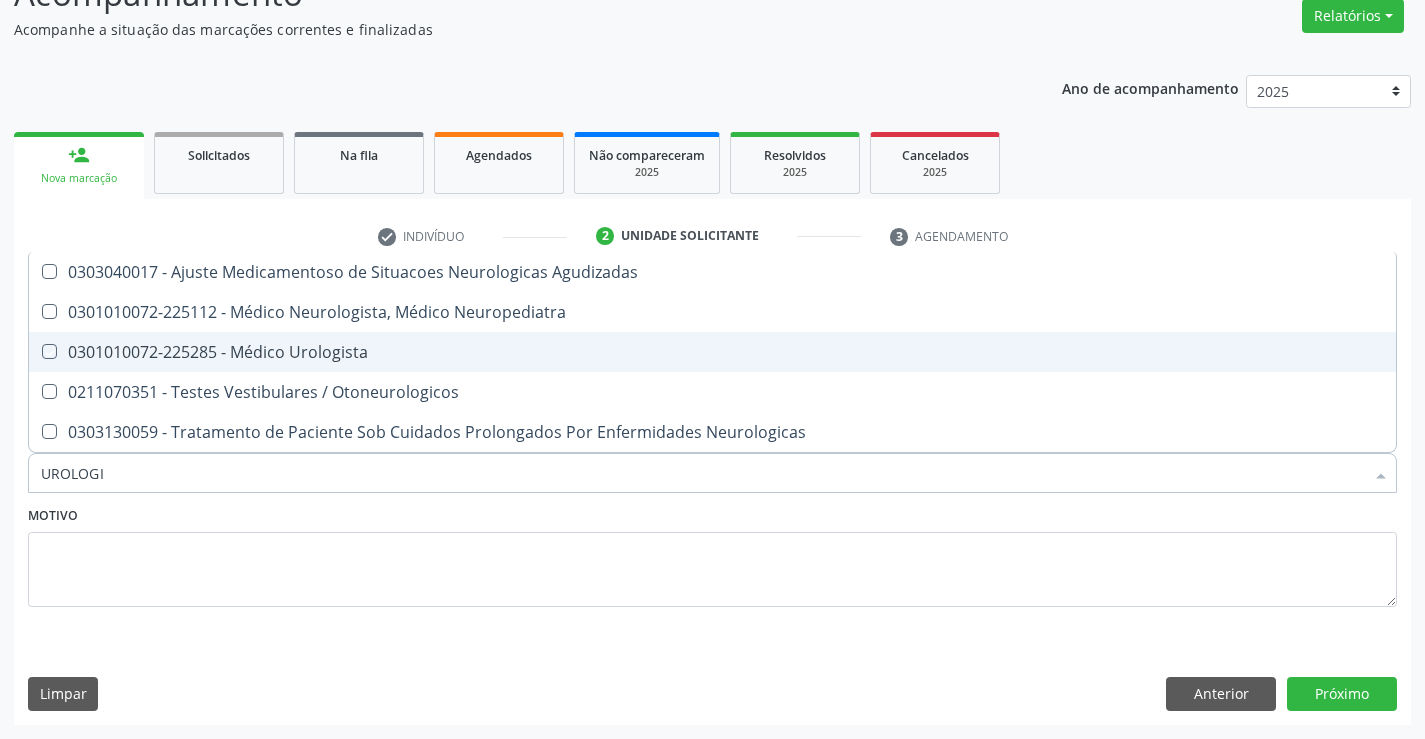 checkbox on "true" 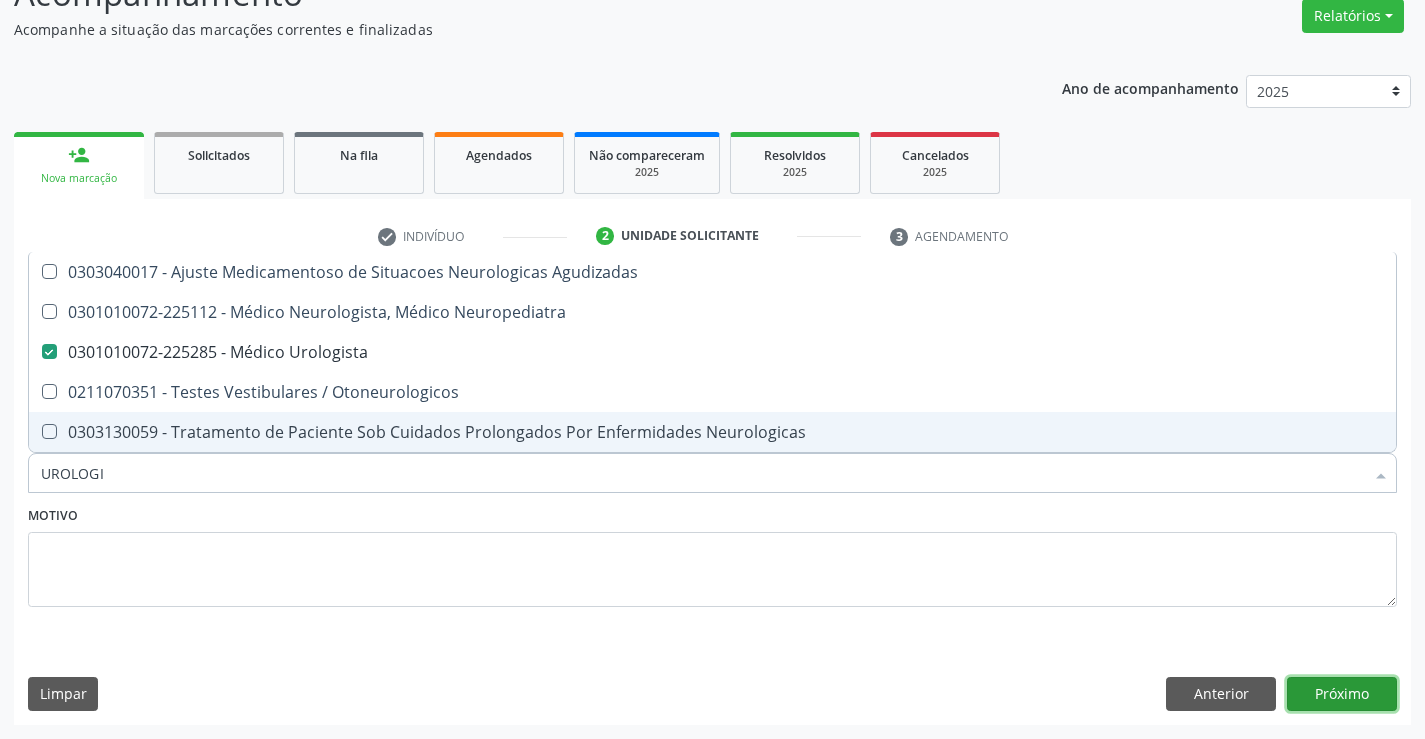 click on "Próximo" at bounding box center (1342, 694) 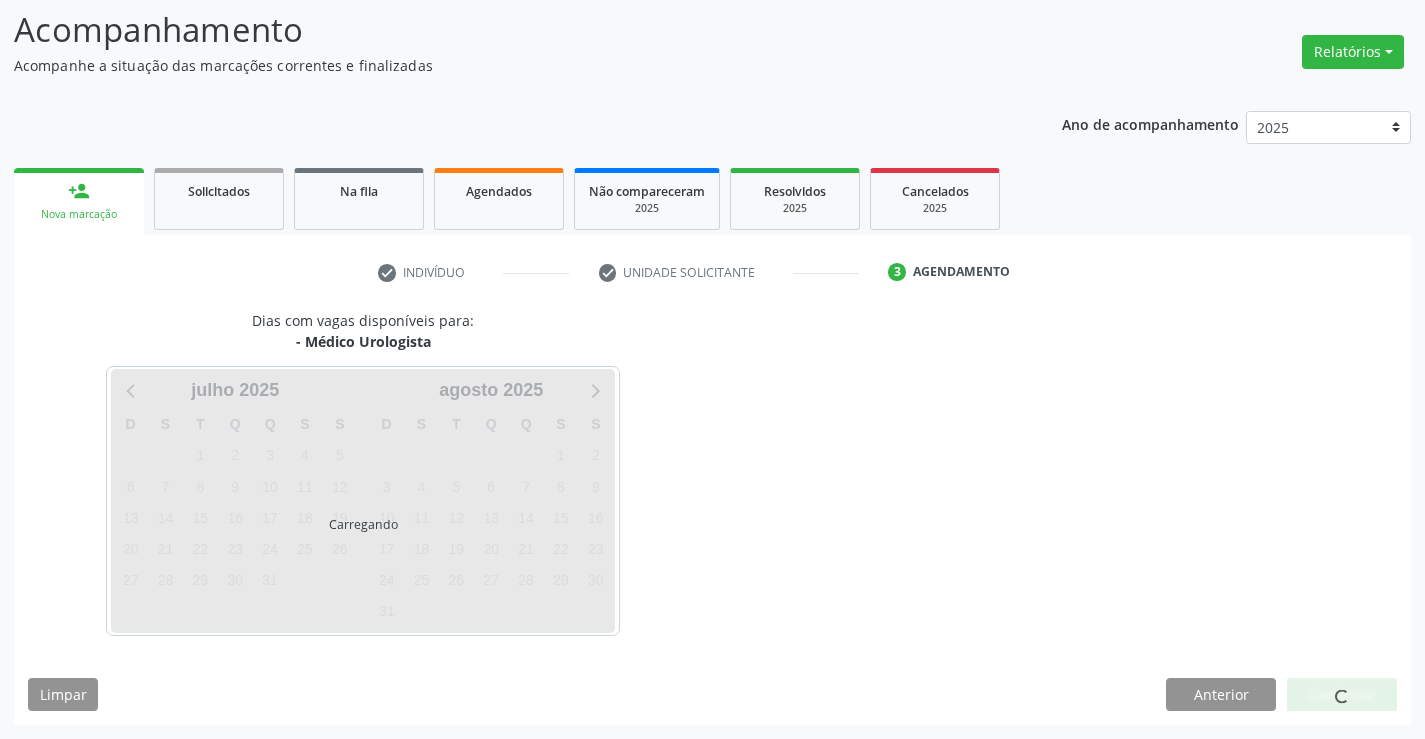 scroll, scrollTop: 131, scrollLeft: 0, axis: vertical 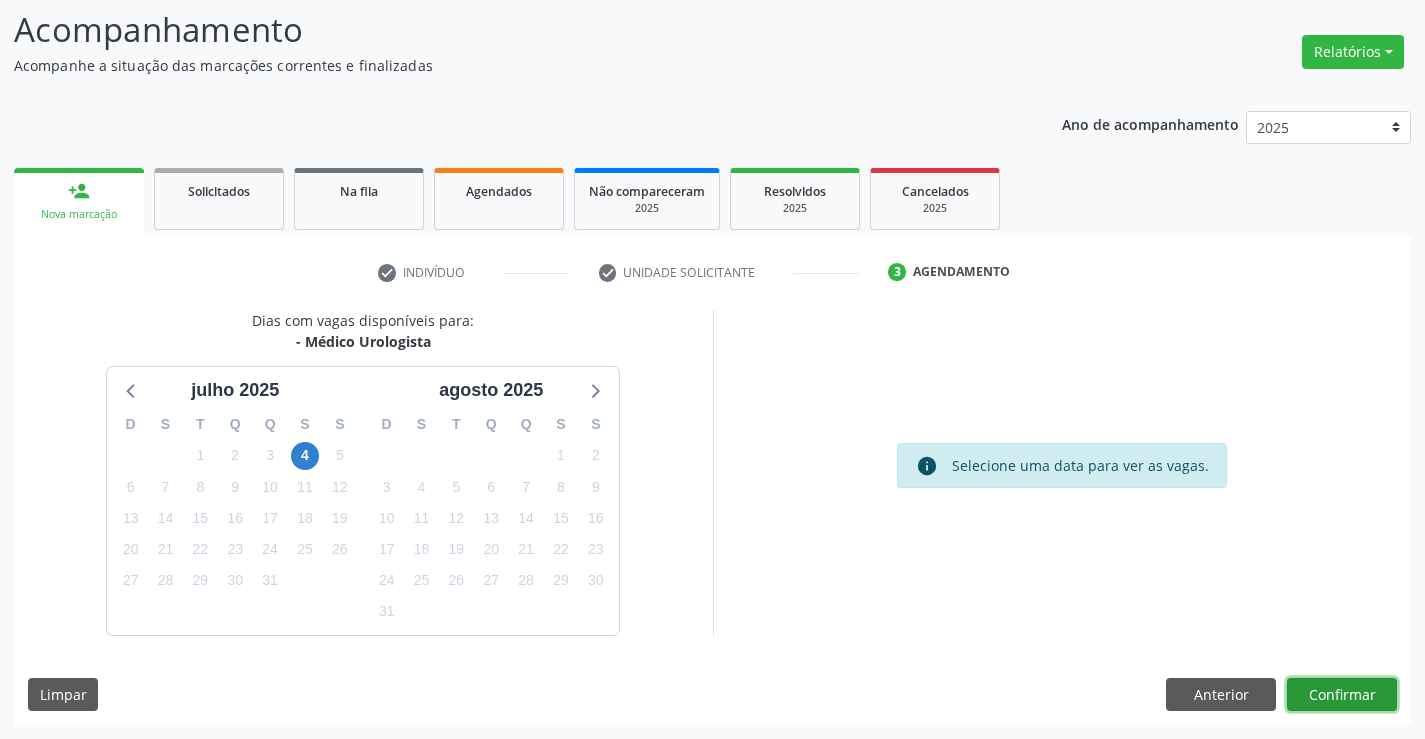 click on "Confirmar" at bounding box center [1342, 695] 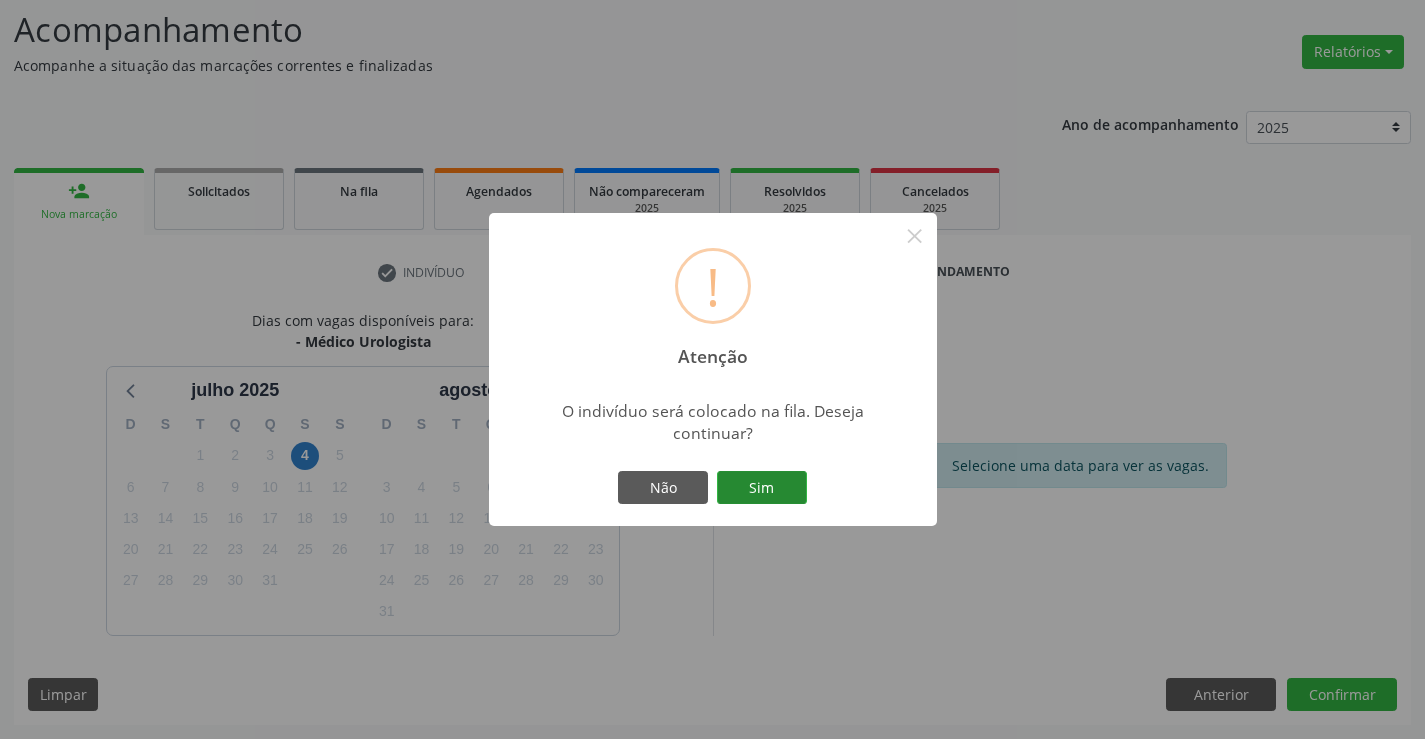 click on "Sim" at bounding box center (762, 488) 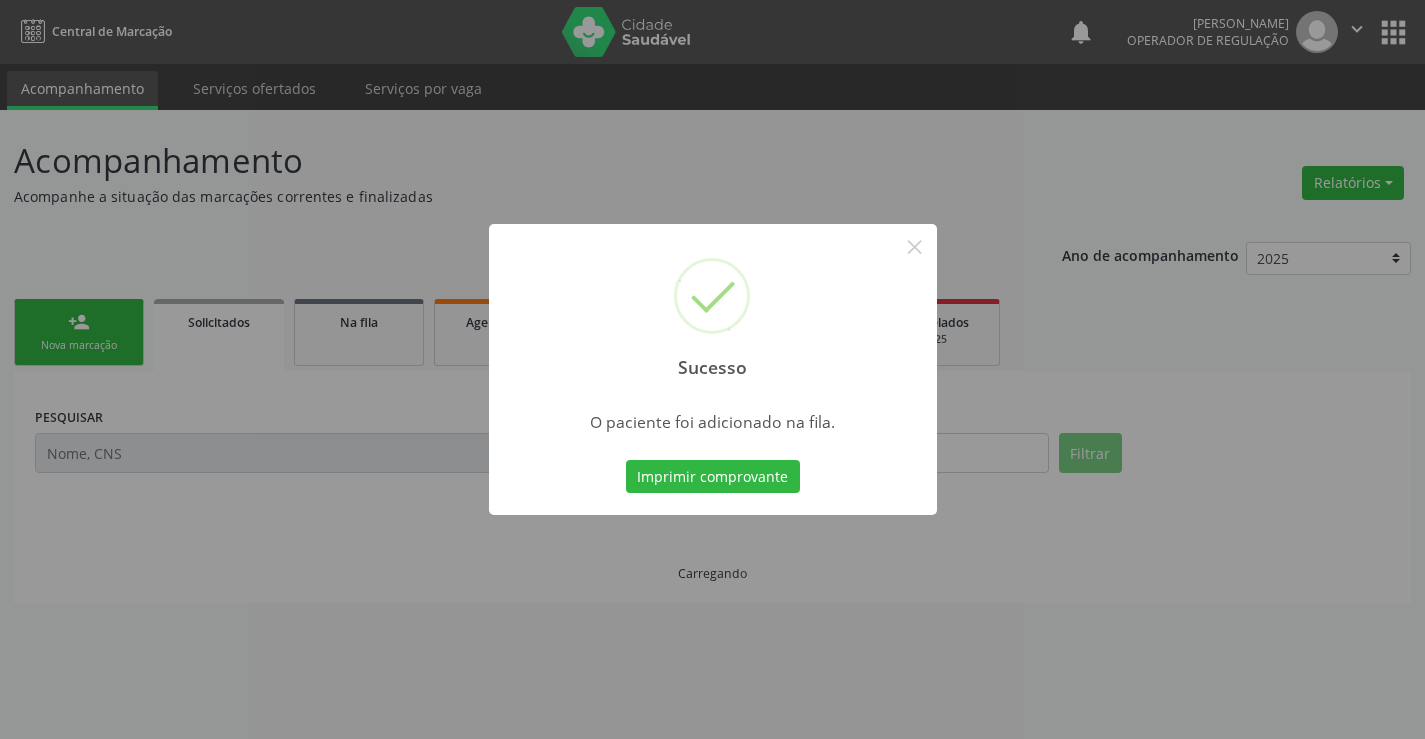 scroll, scrollTop: 0, scrollLeft: 0, axis: both 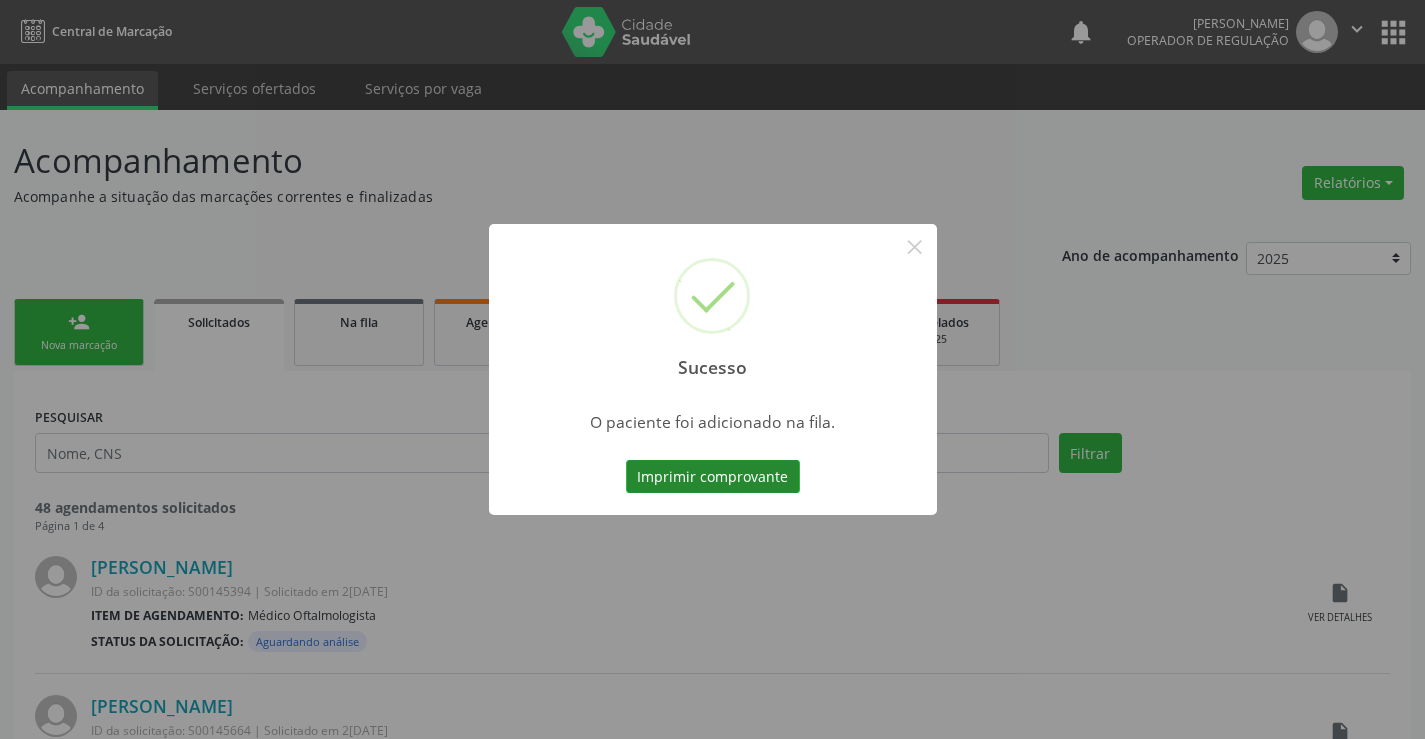 click on "Imprimir comprovante" at bounding box center (713, 477) 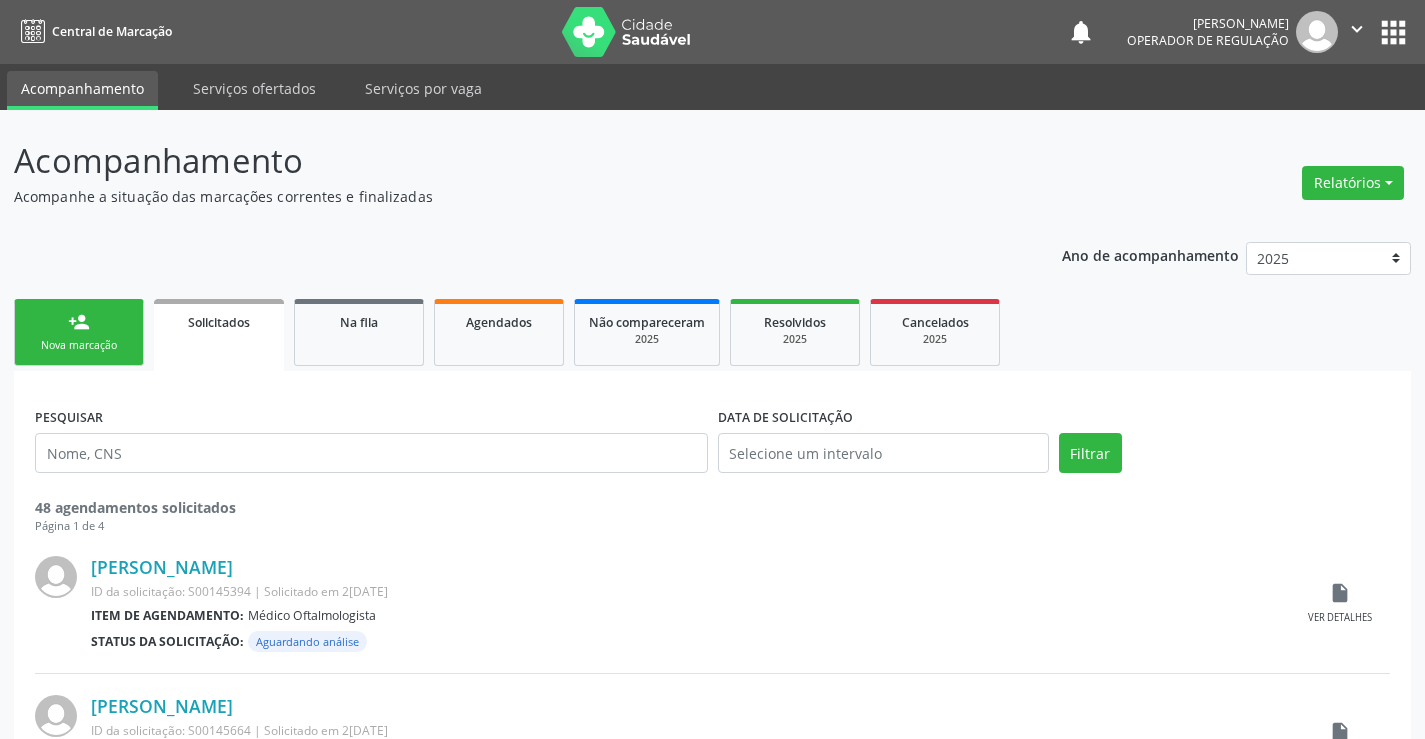 click on "Nova marcação" at bounding box center (79, 345) 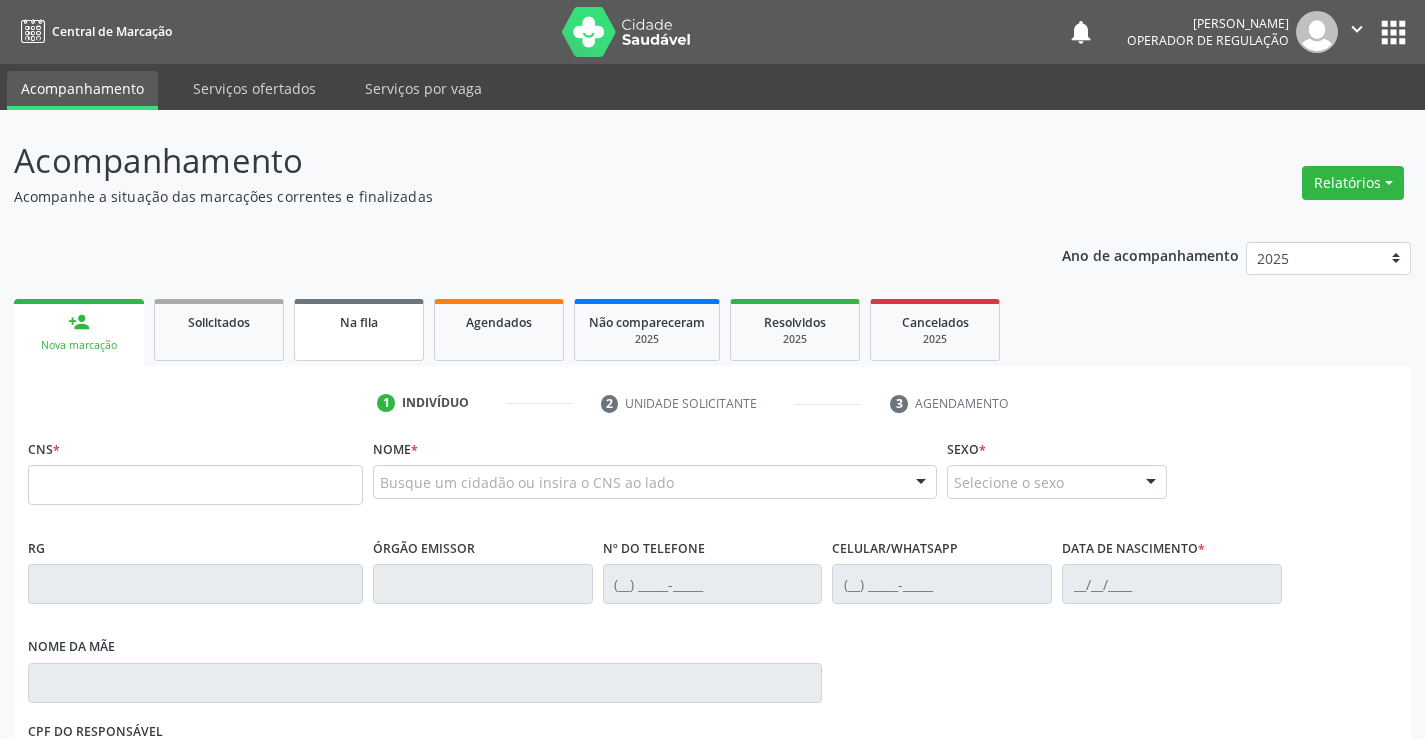 click on "Na fila" at bounding box center (359, 330) 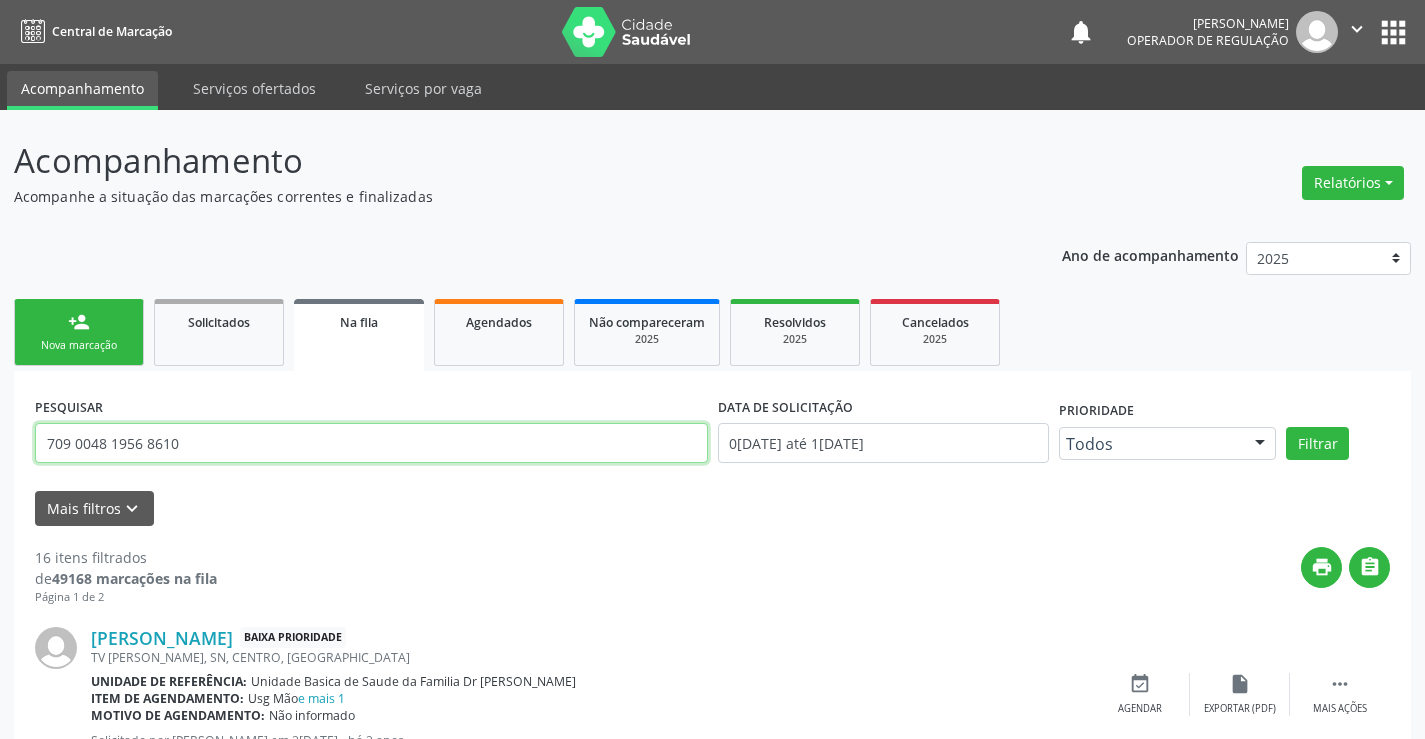 drag, startPoint x: 193, startPoint y: 444, endPoint x: 0, endPoint y: 443, distance: 193.0026 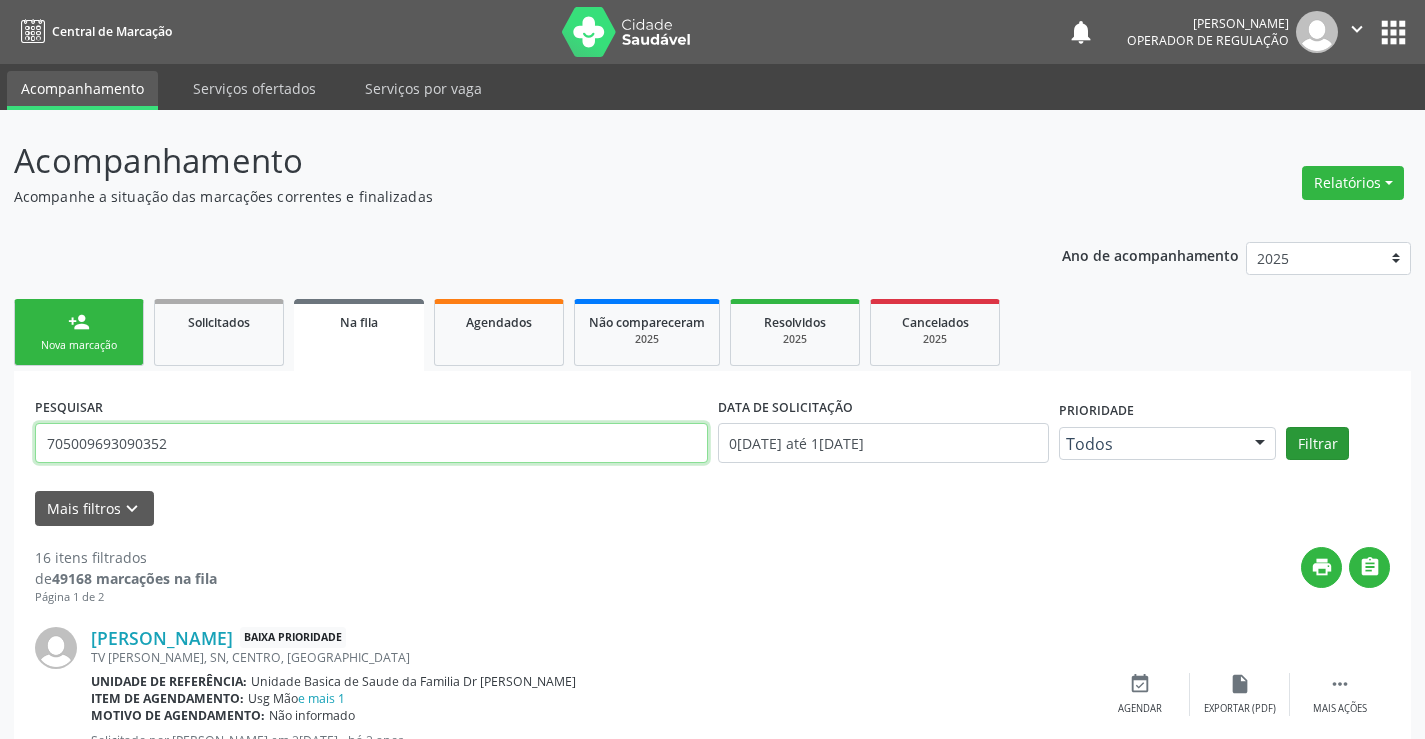 type on "705009693090352" 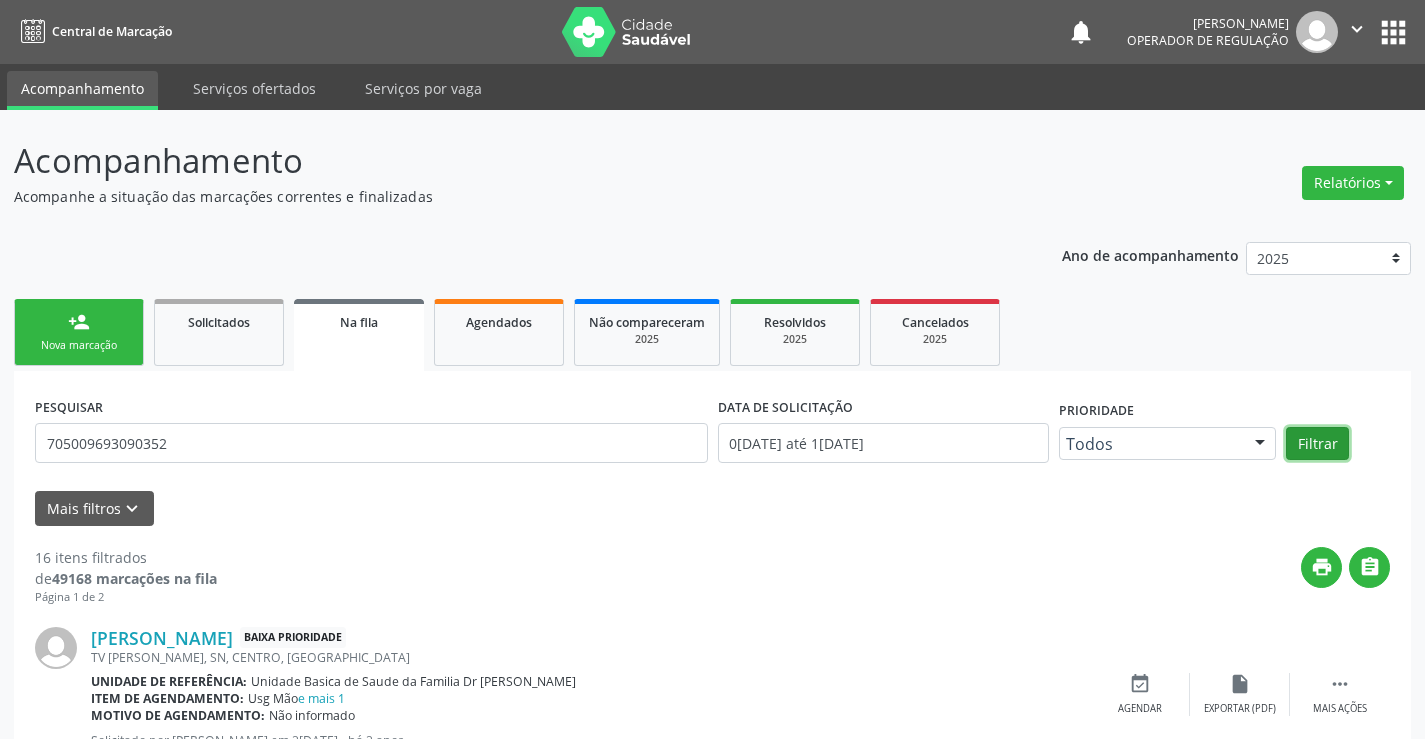 click on "Filtrar" at bounding box center (1317, 444) 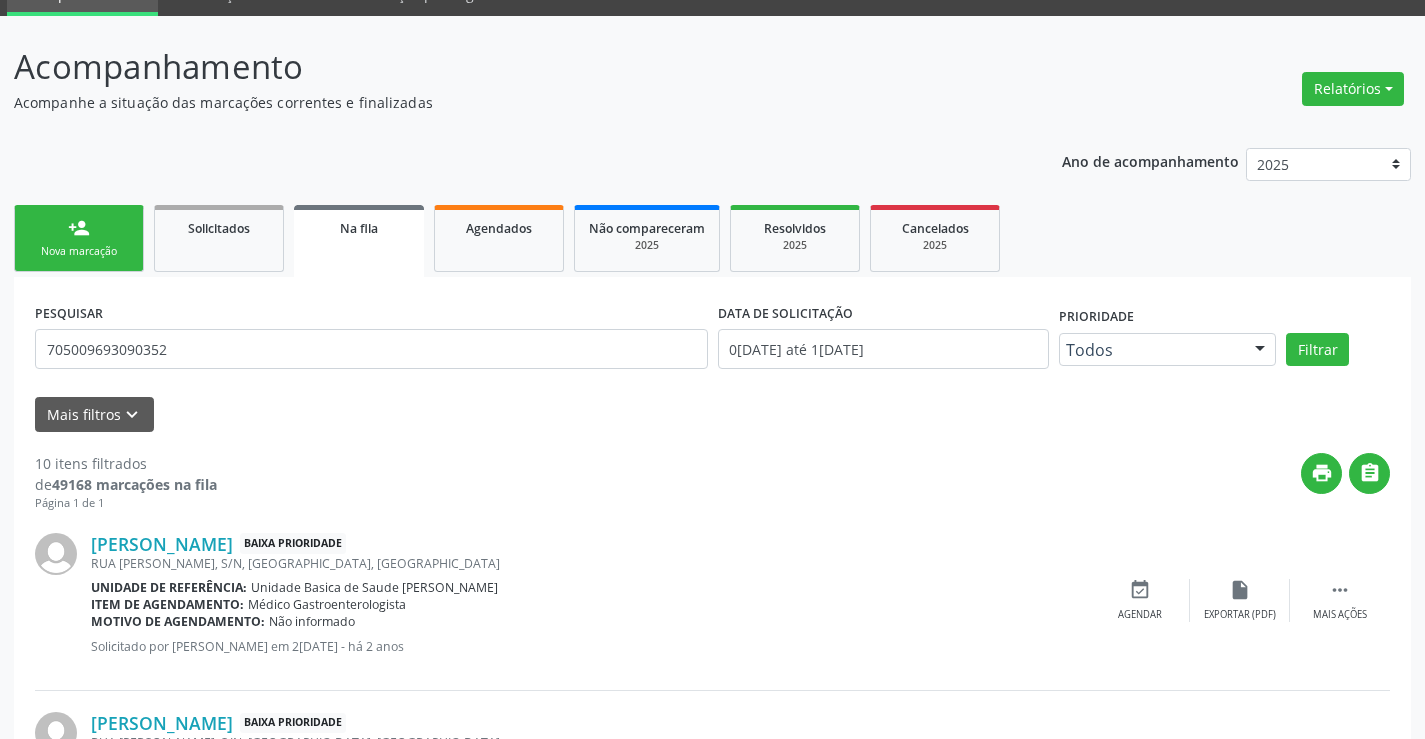 scroll, scrollTop: 0, scrollLeft: 0, axis: both 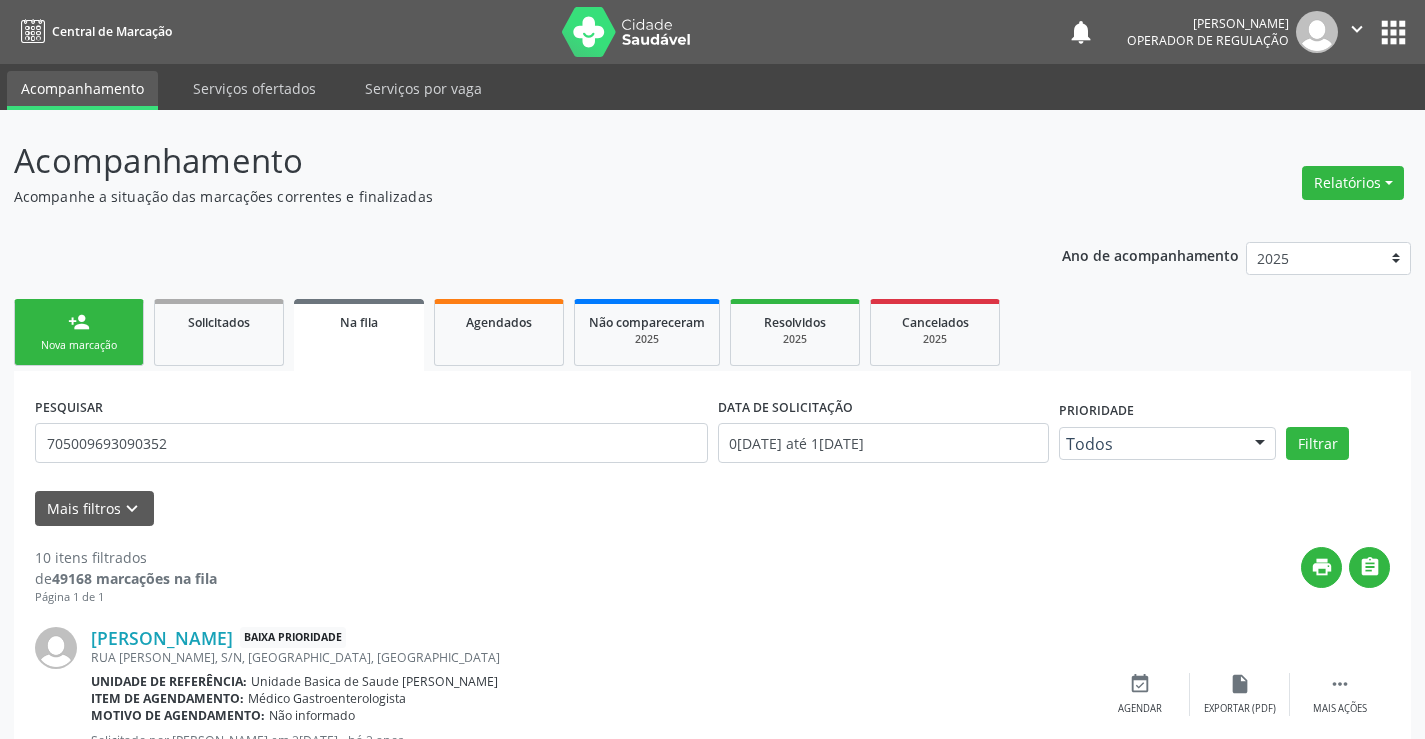 click on "person_add
Nova marcação" at bounding box center (79, 332) 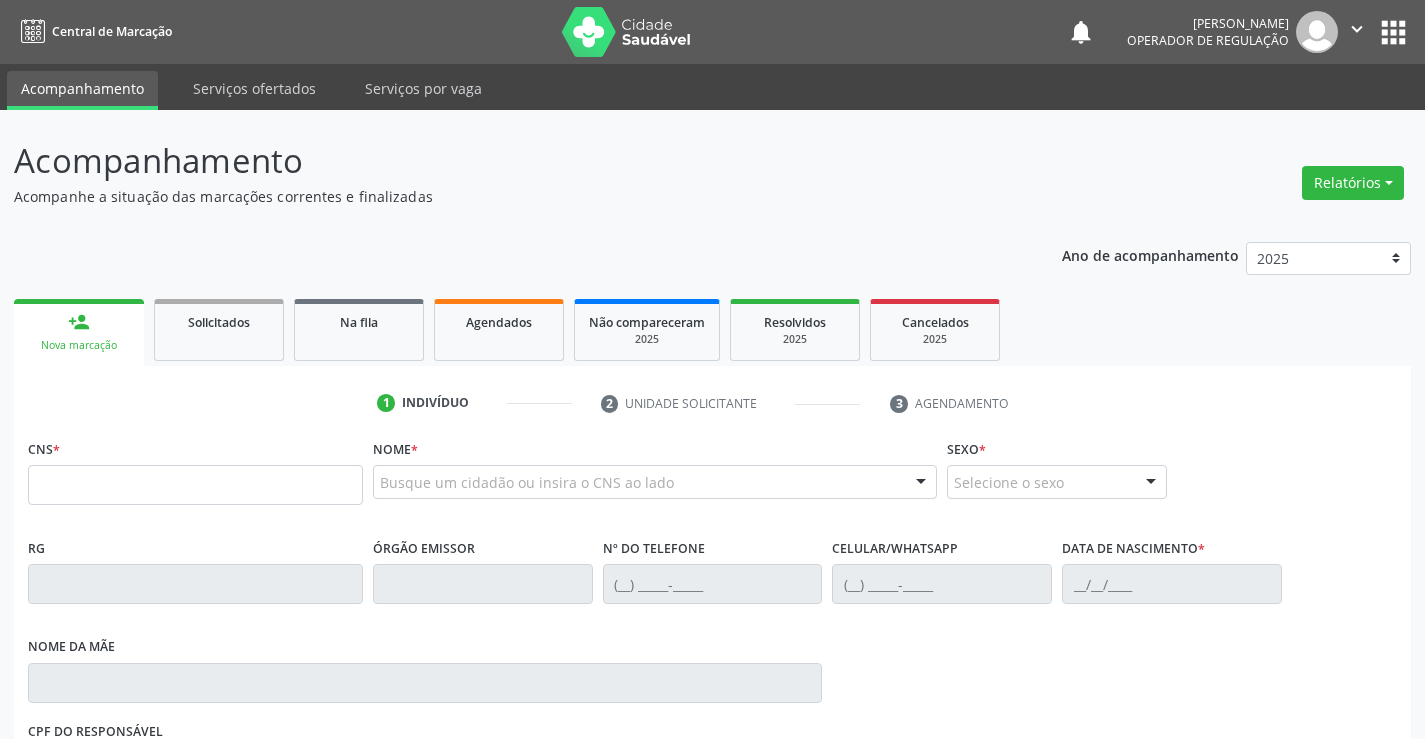 click on "CNS
*" at bounding box center [195, 469] 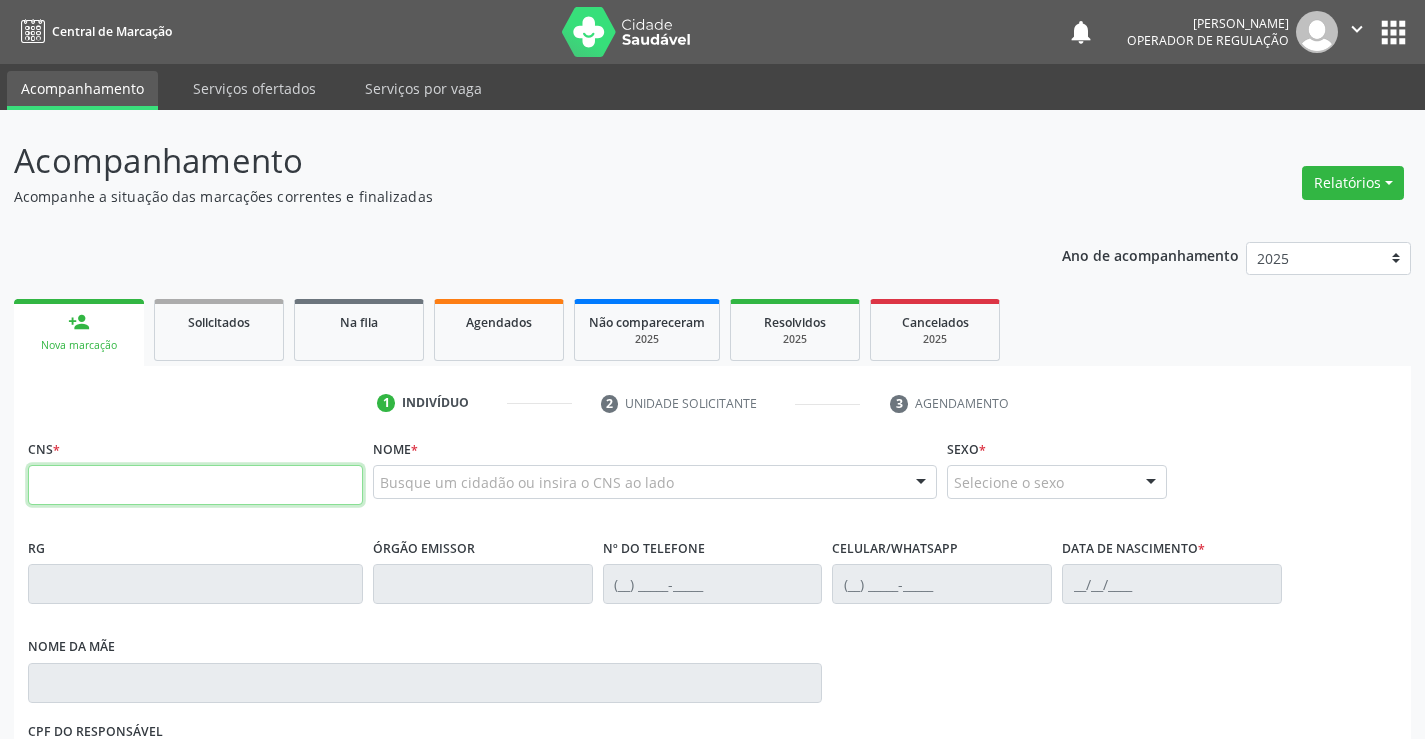 click at bounding box center [195, 485] 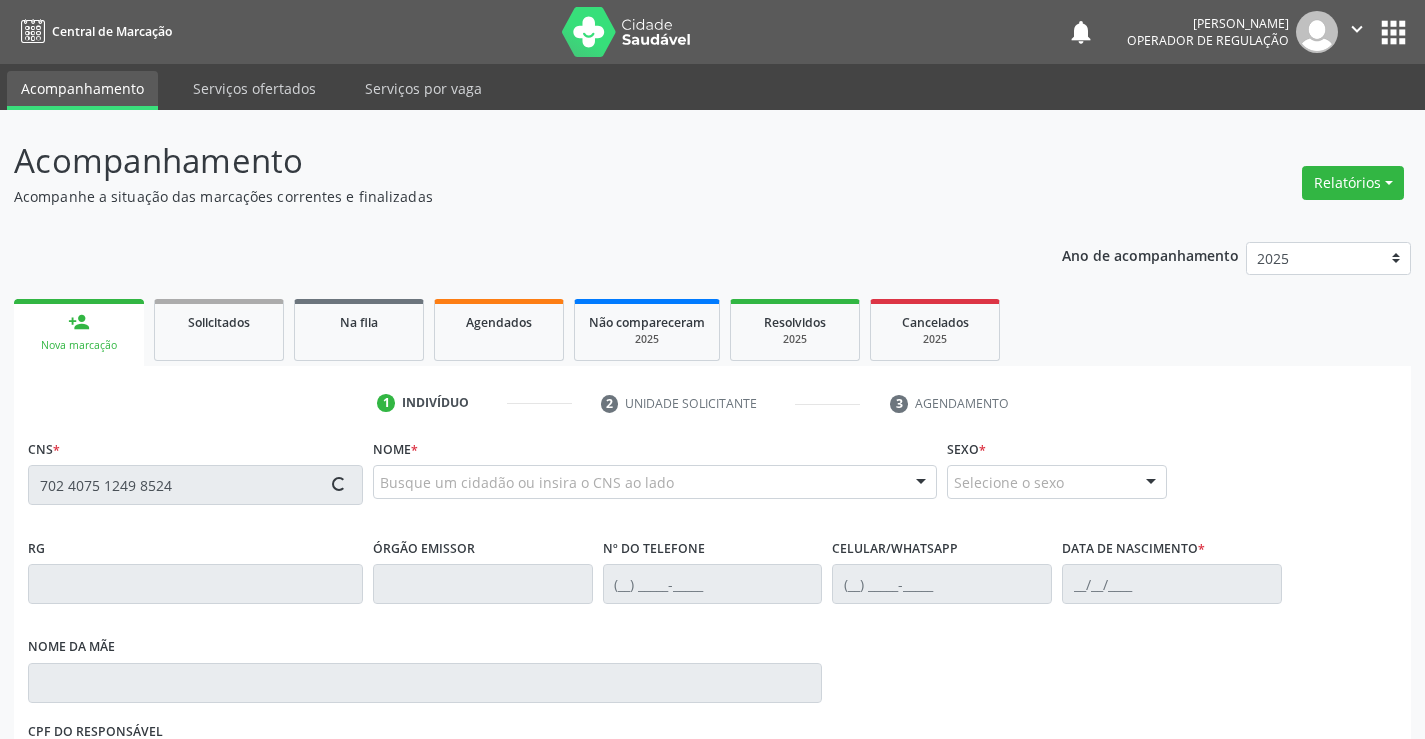 type on "702 4075 1249 8524" 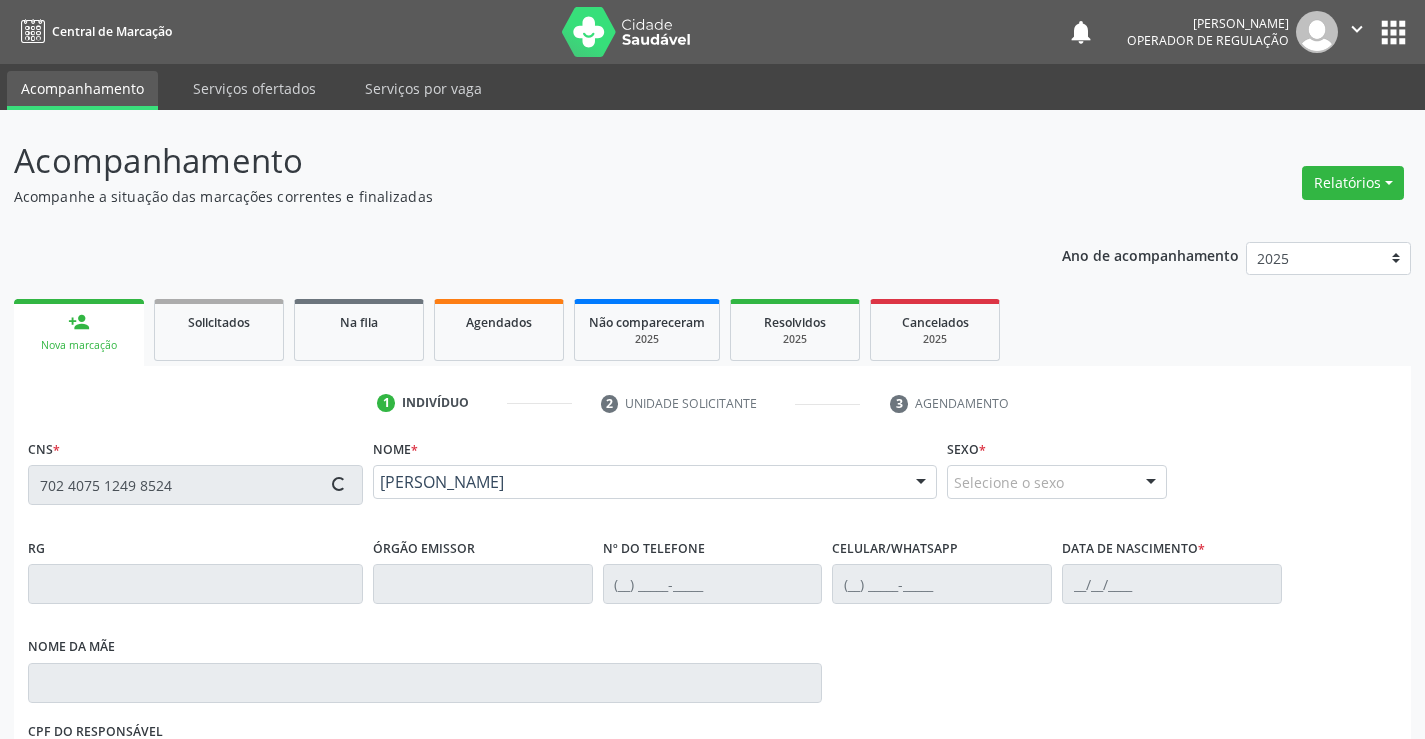 type on "1262924006" 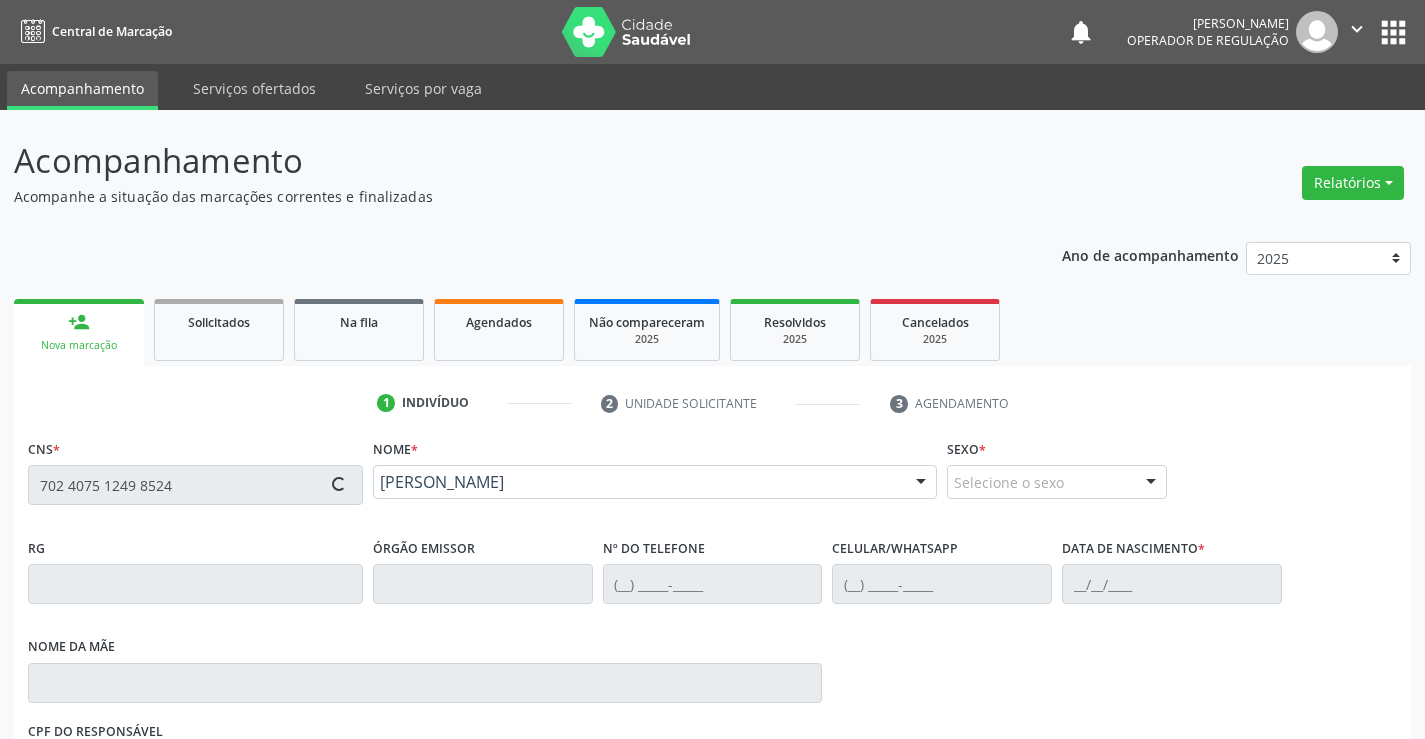 type on "(74) 98818-1620" 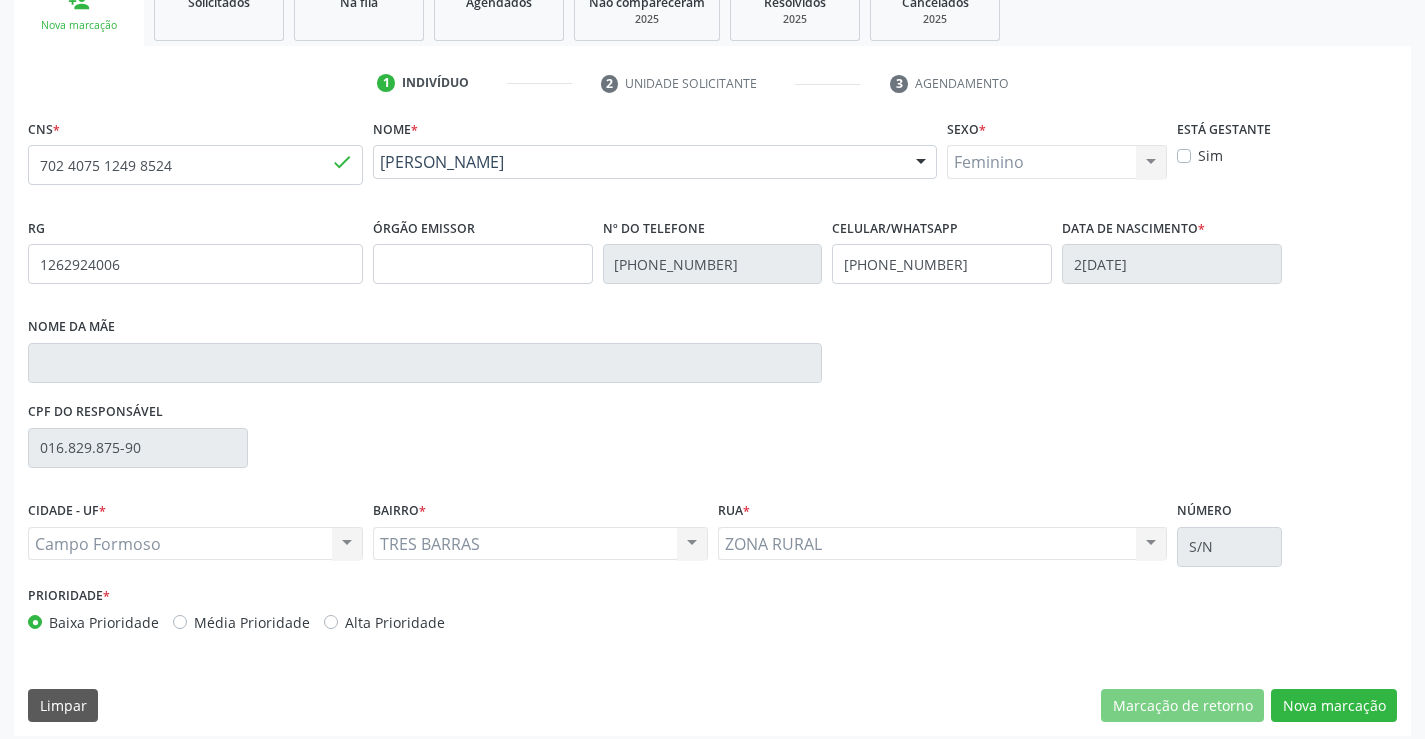scroll, scrollTop: 331, scrollLeft: 0, axis: vertical 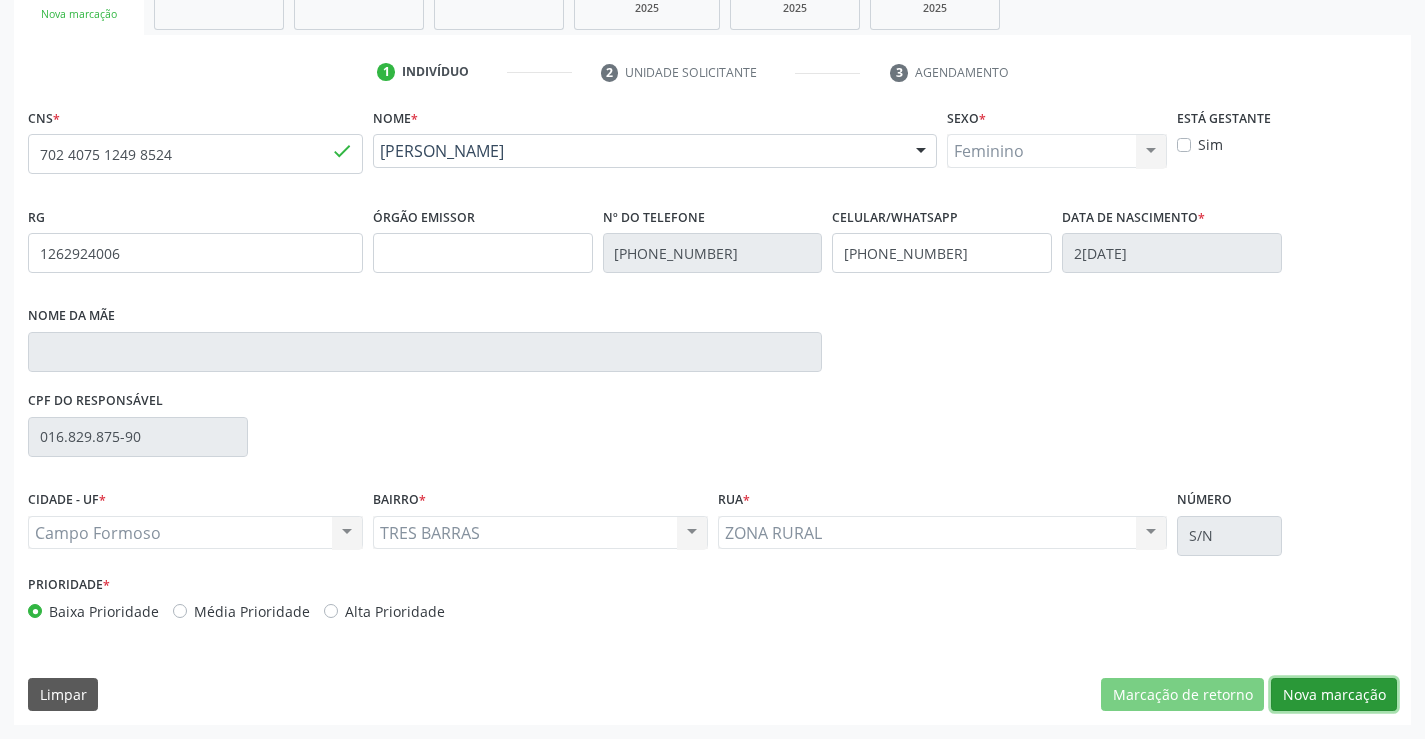 click on "Nova marcação" at bounding box center (1334, 695) 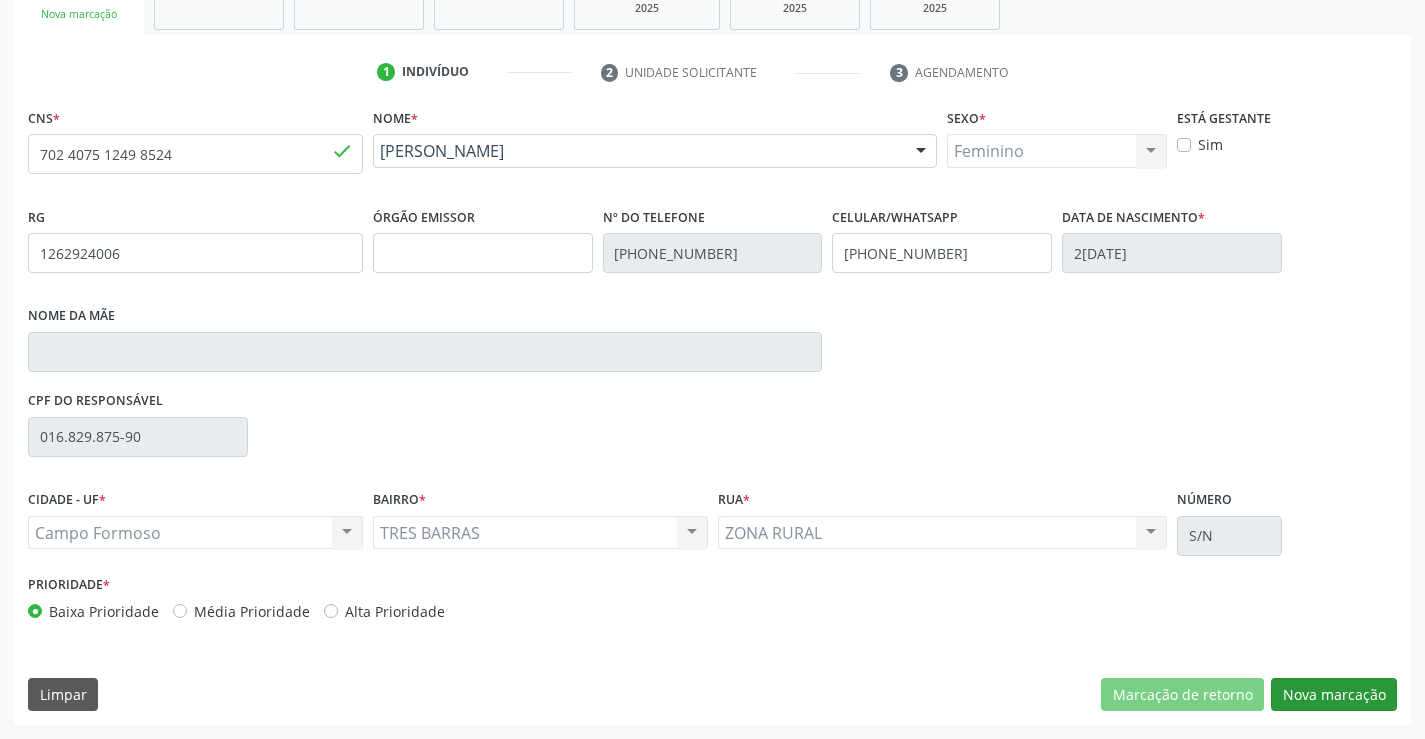 scroll, scrollTop: 167, scrollLeft: 0, axis: vertical 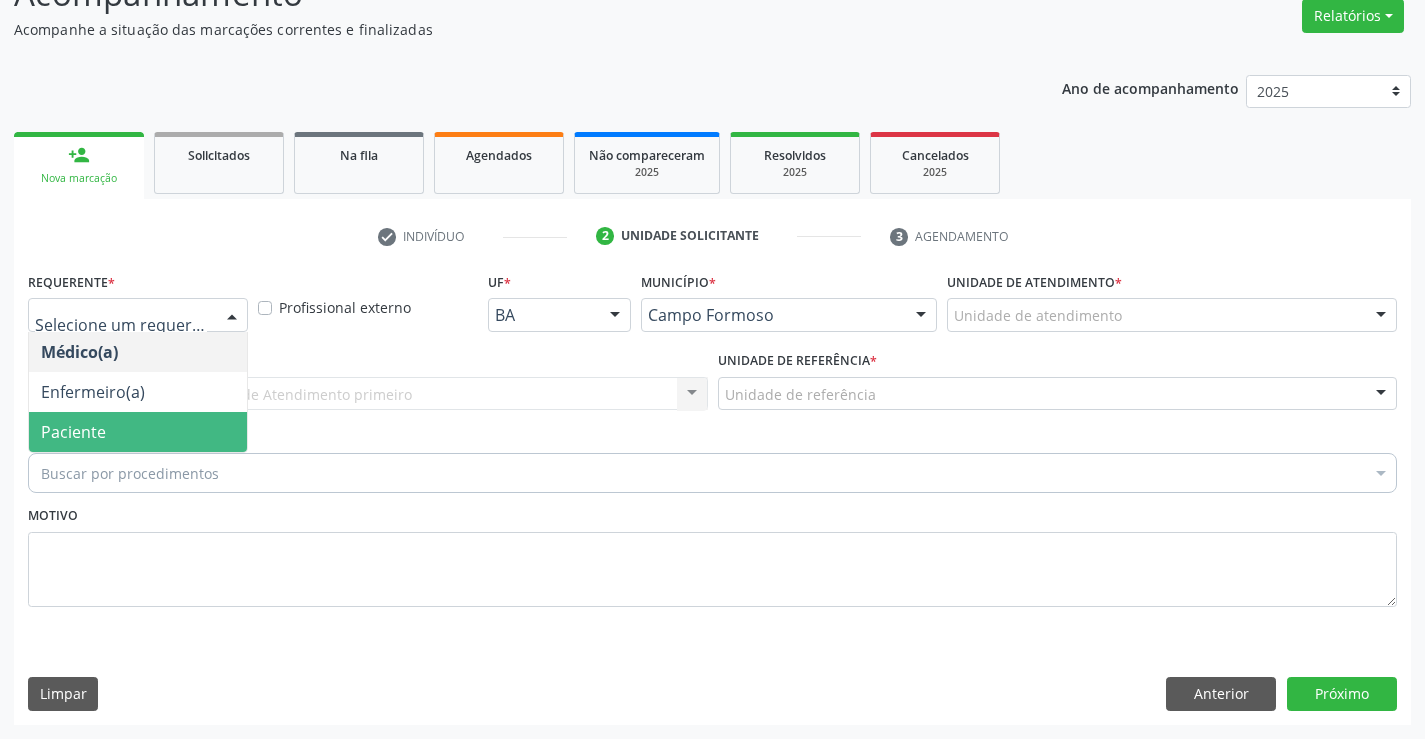 click on "Paciente" at bounding box center [73, 432] 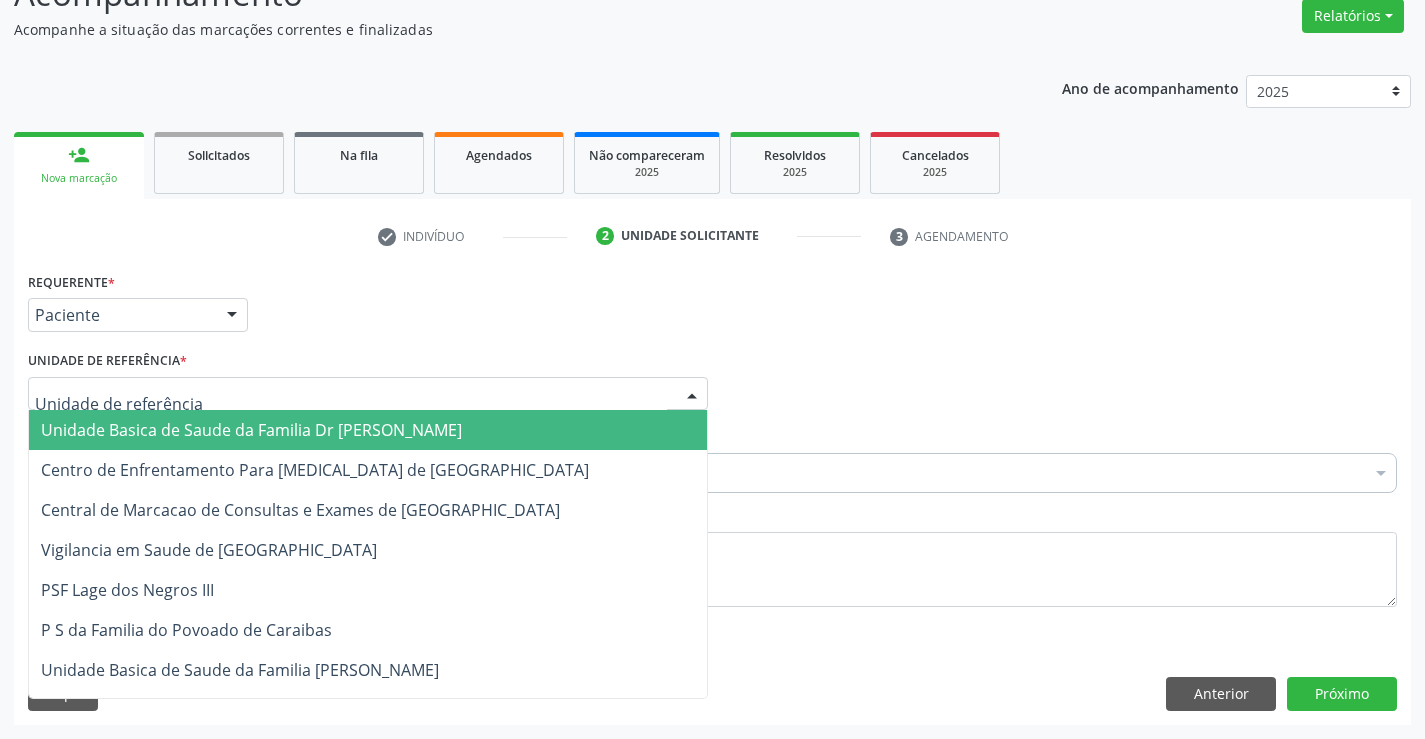 click on "Unidade Basica de Saude da Familia Dr [PERSON_NAME]" at bounding box center (251, 430) 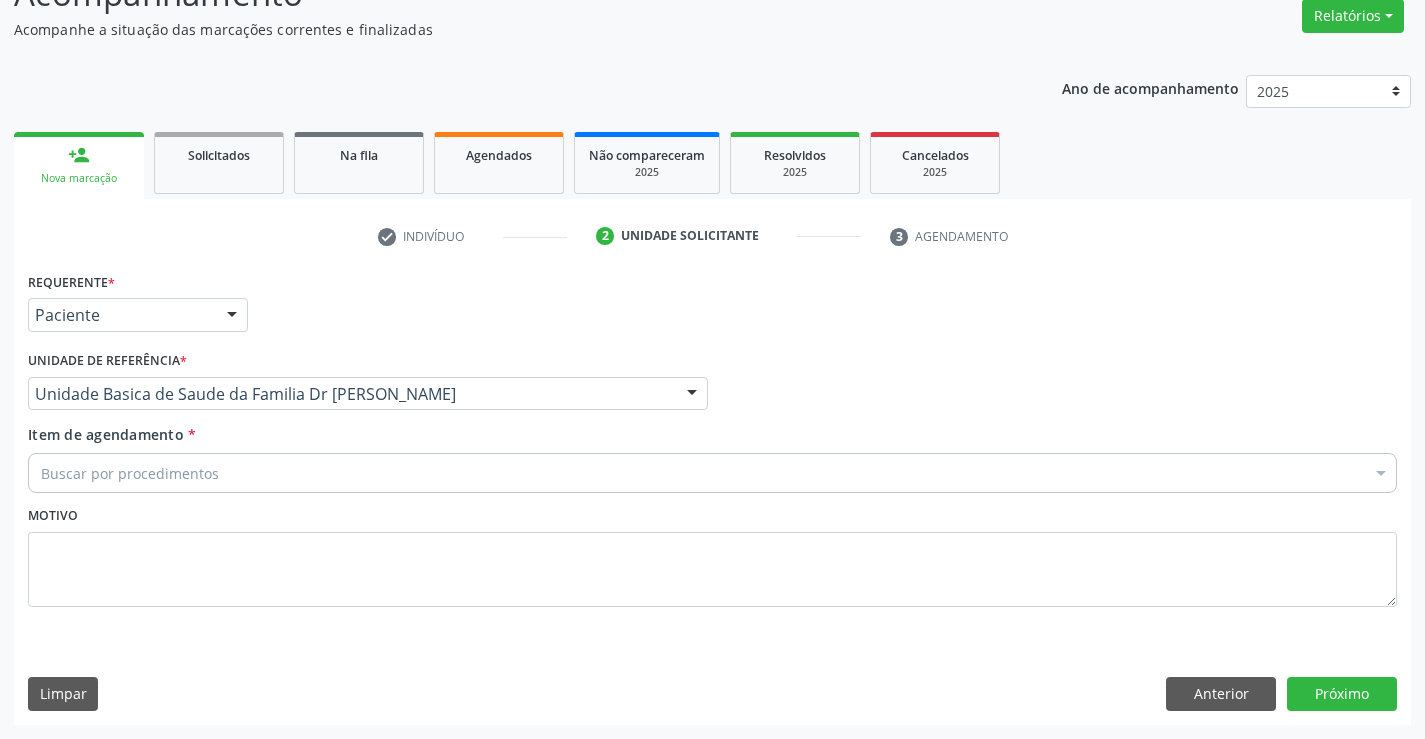 click on "Buscar por procedimentos" at bounding box center (712, 473) 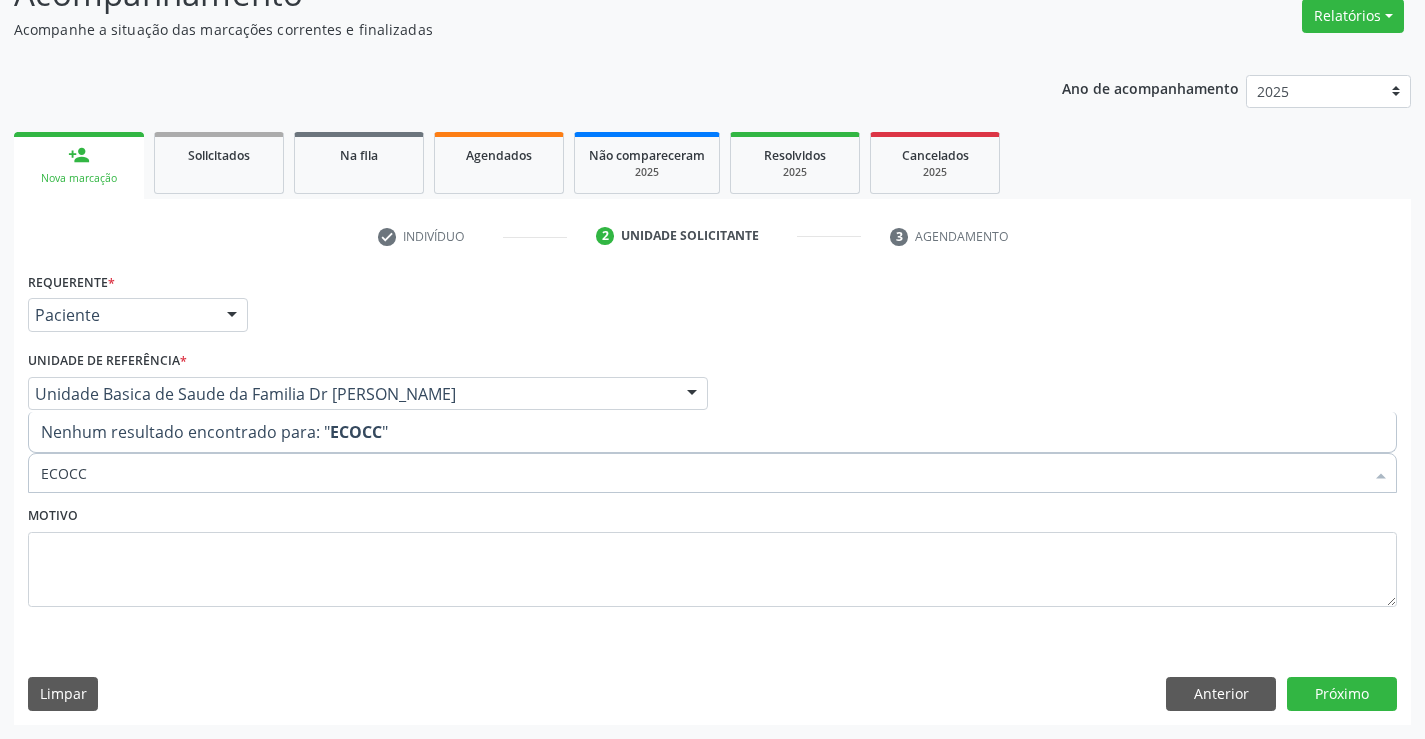 type on "ECOC" 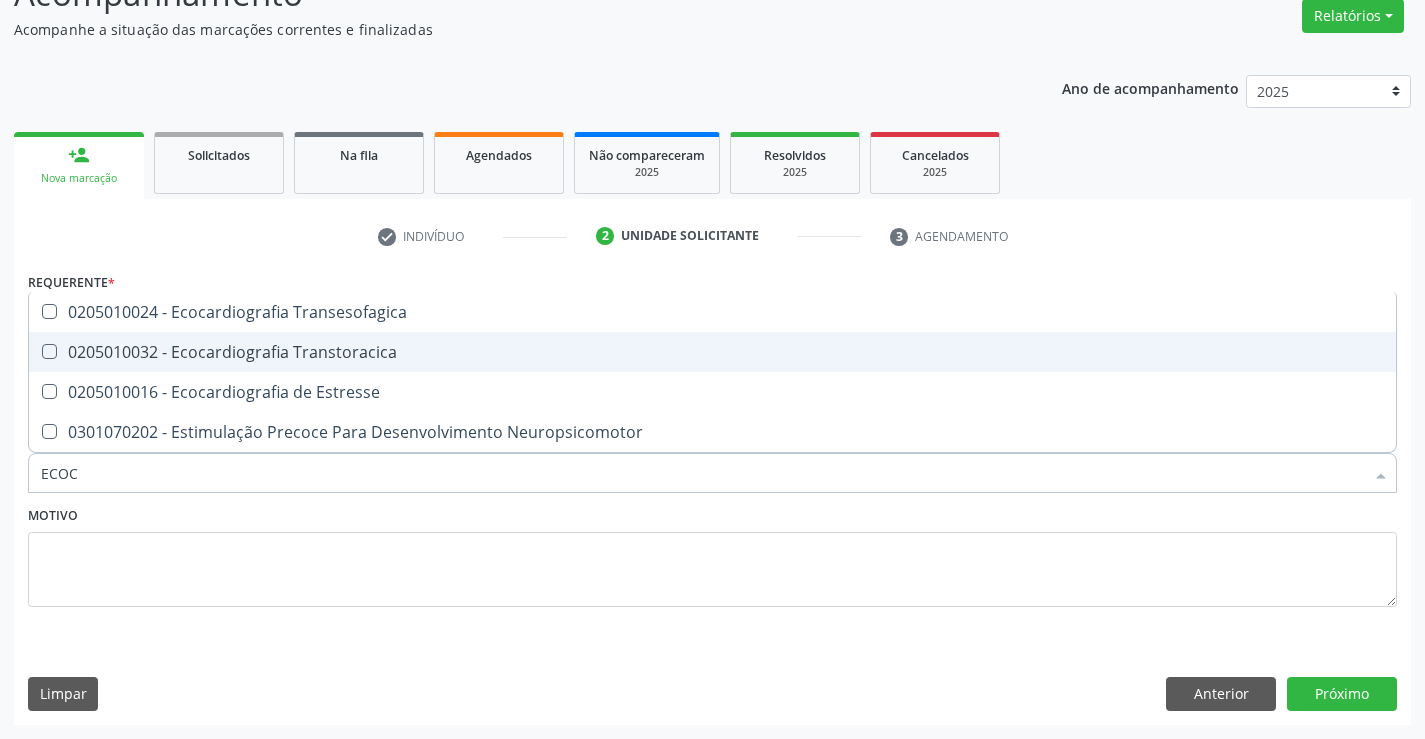 click on "0205010032 - Ecocardiografia Transtoracica" at bounding box center [712, 352] 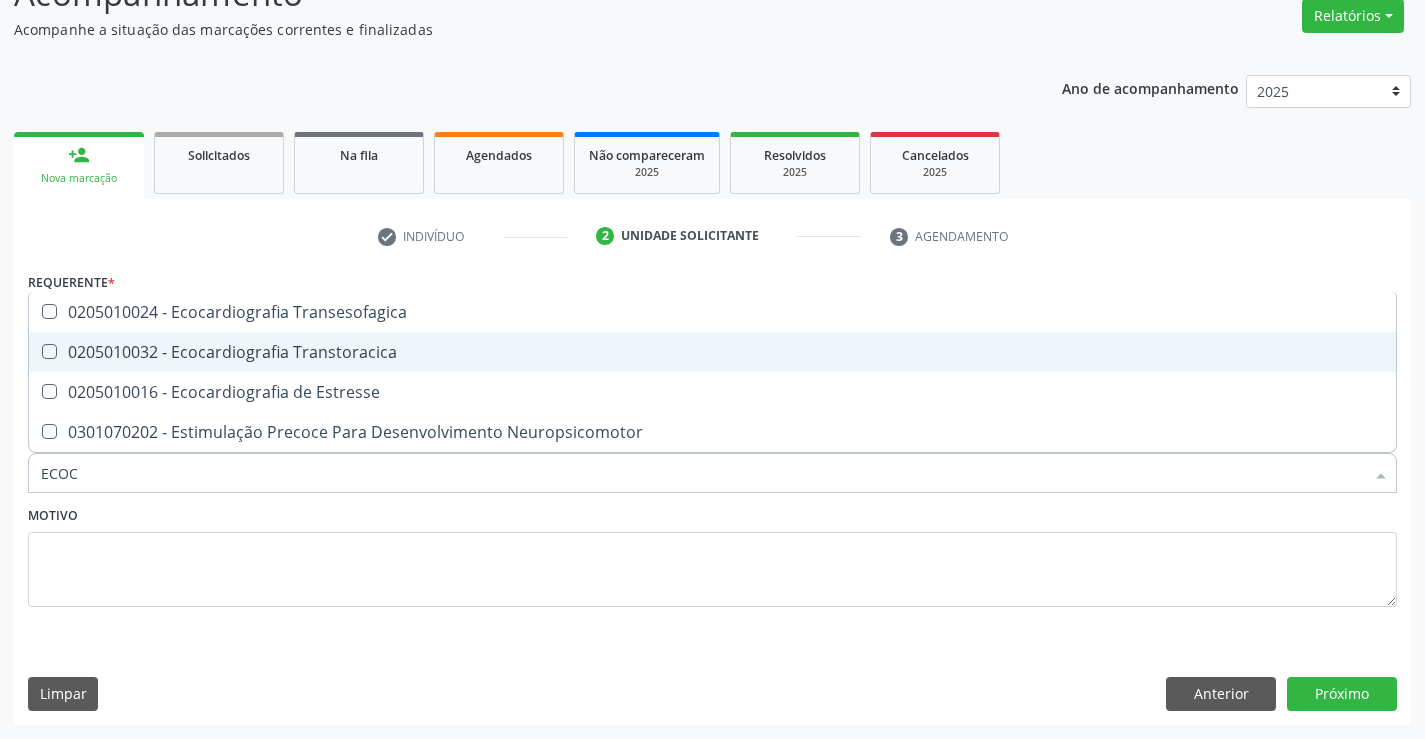 checkbox on "true" 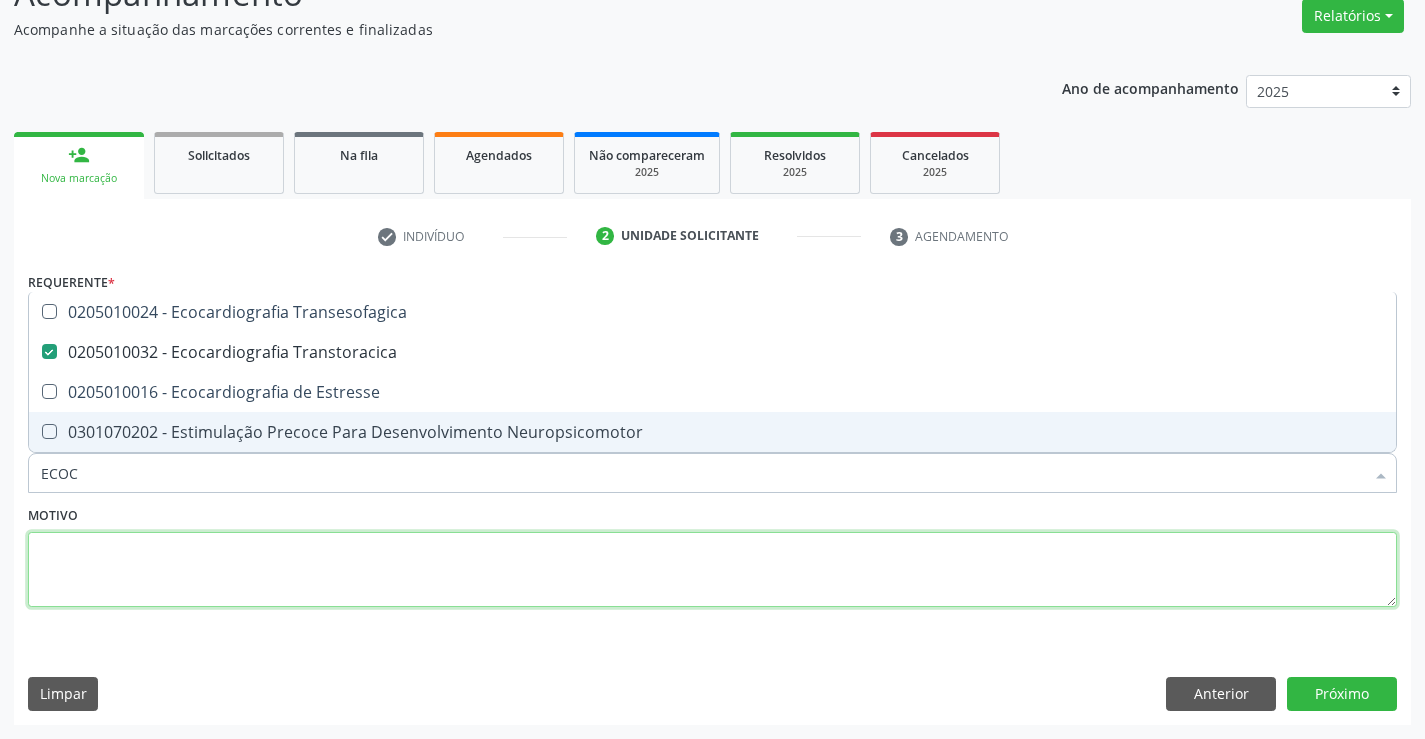 click at bounding box center (712, 570) 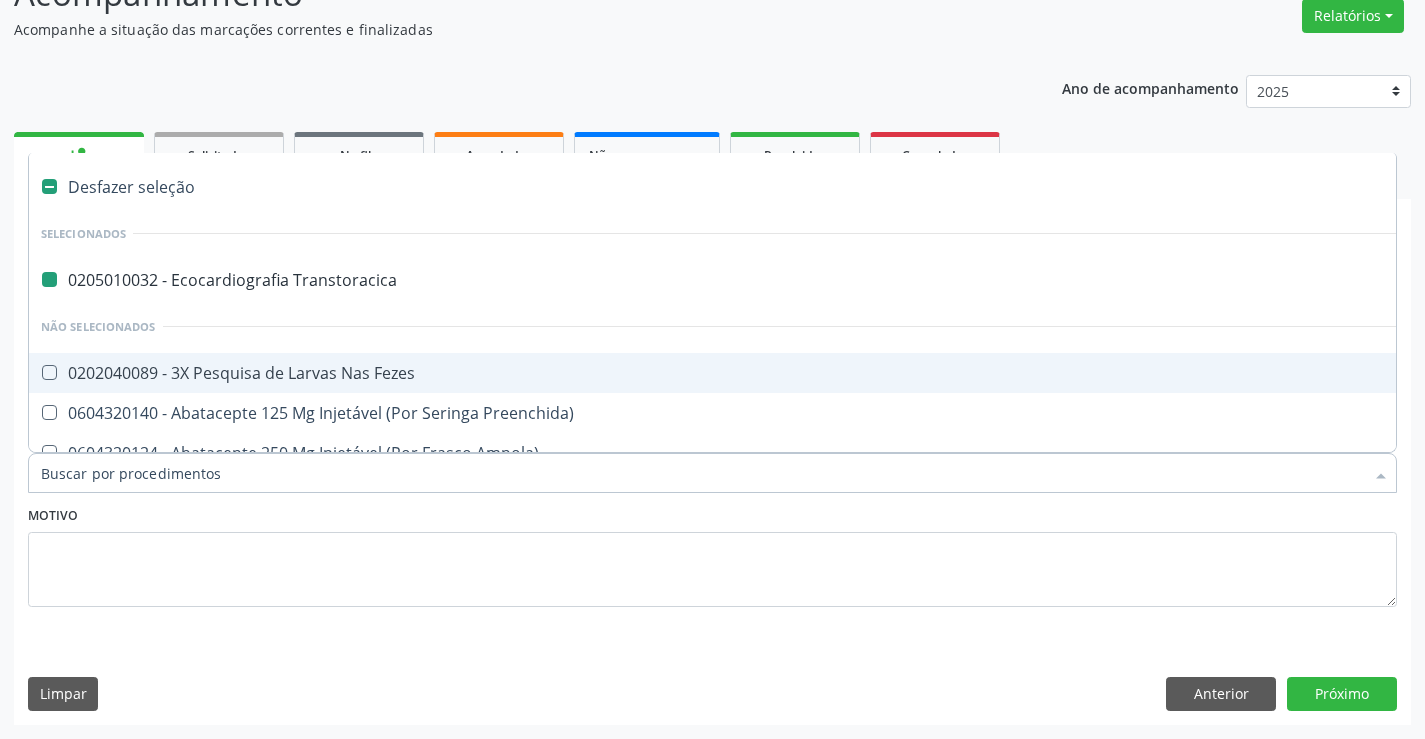 type on "H" 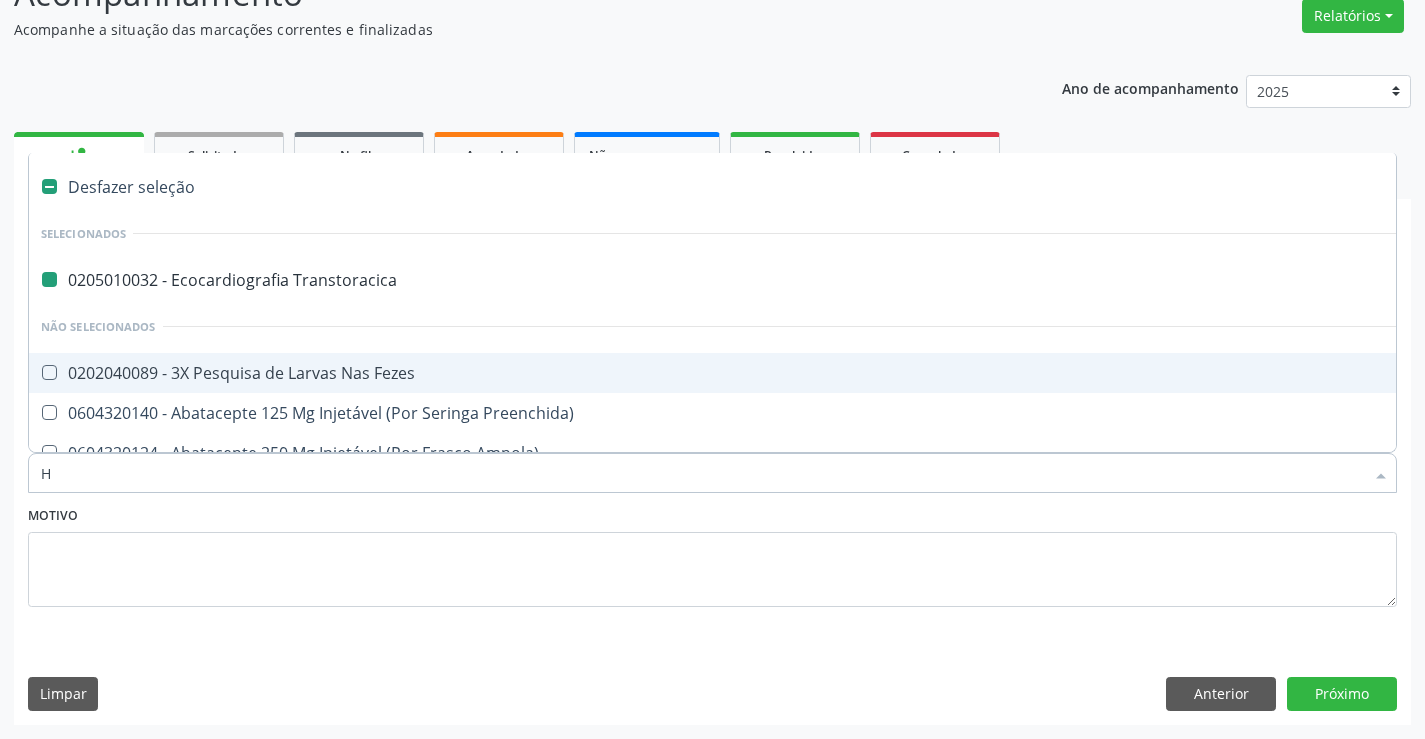 checkbox on "false" 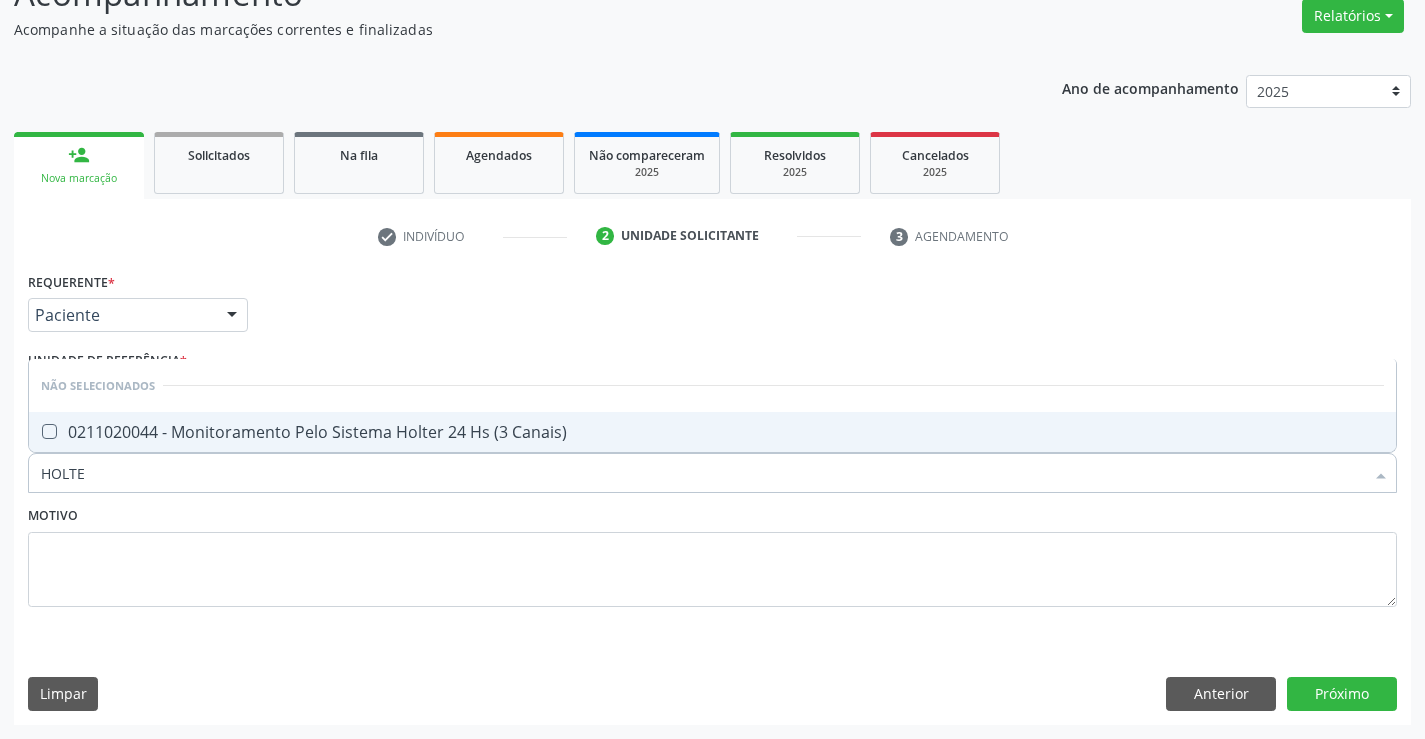type on "HOLTER" 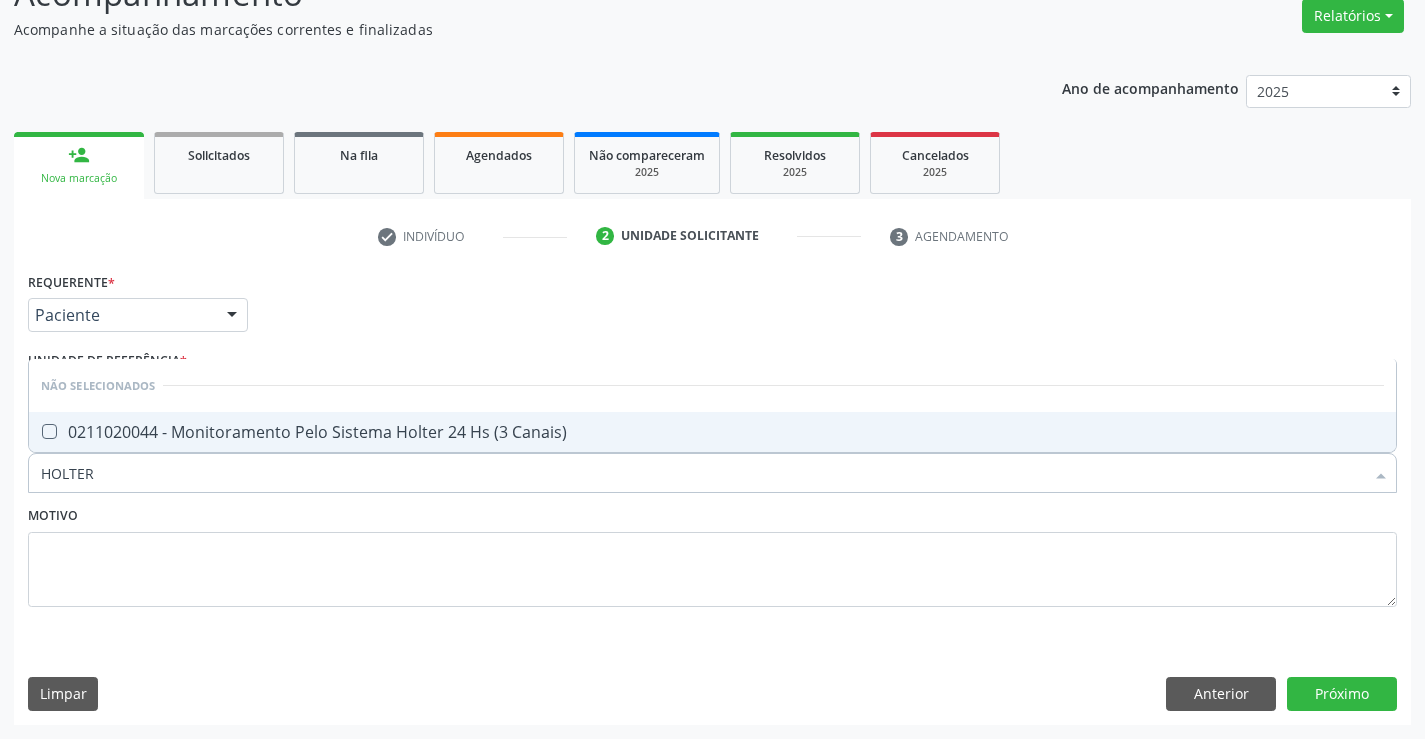 click on "0211020044 - Monitoramento Pelo Sistema Holter 24 Hs (3 Canais)" at bounding box center (712, 432) 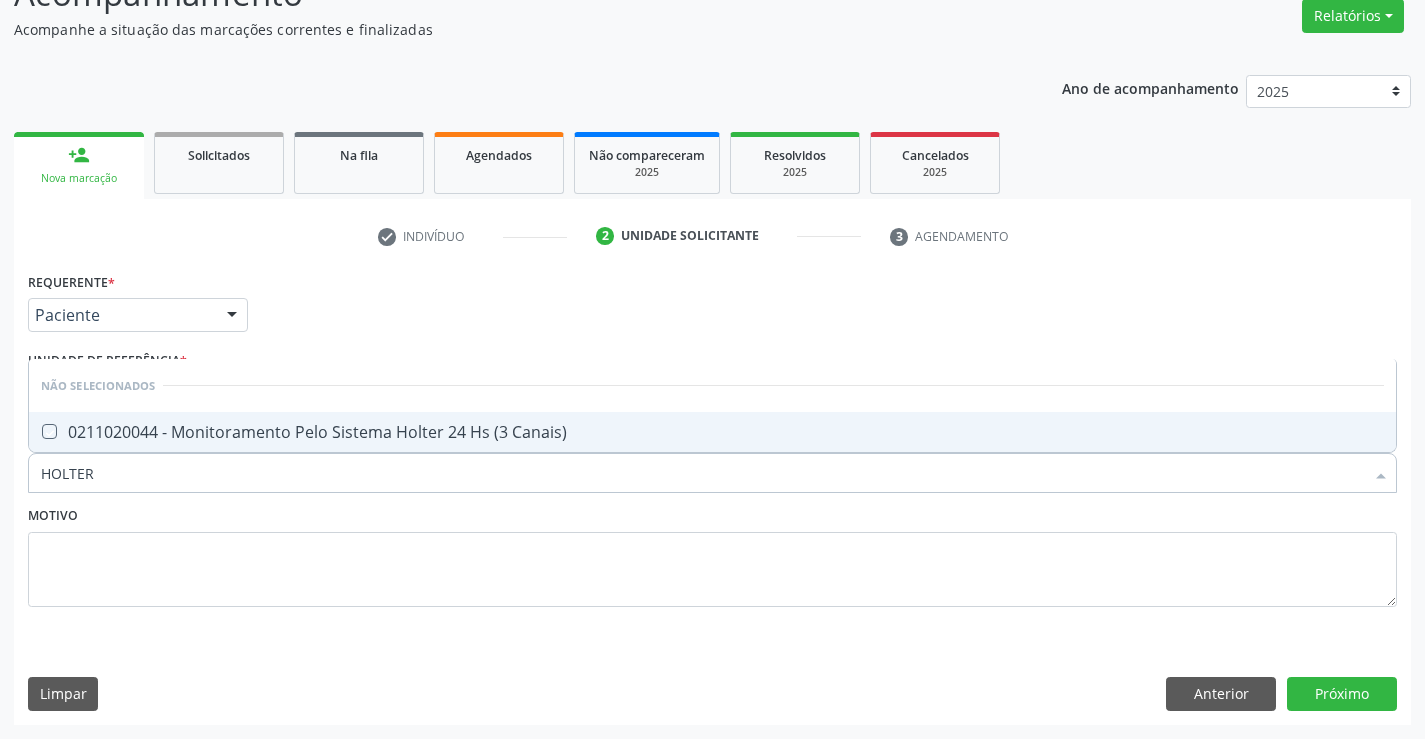 checkbox on "true" 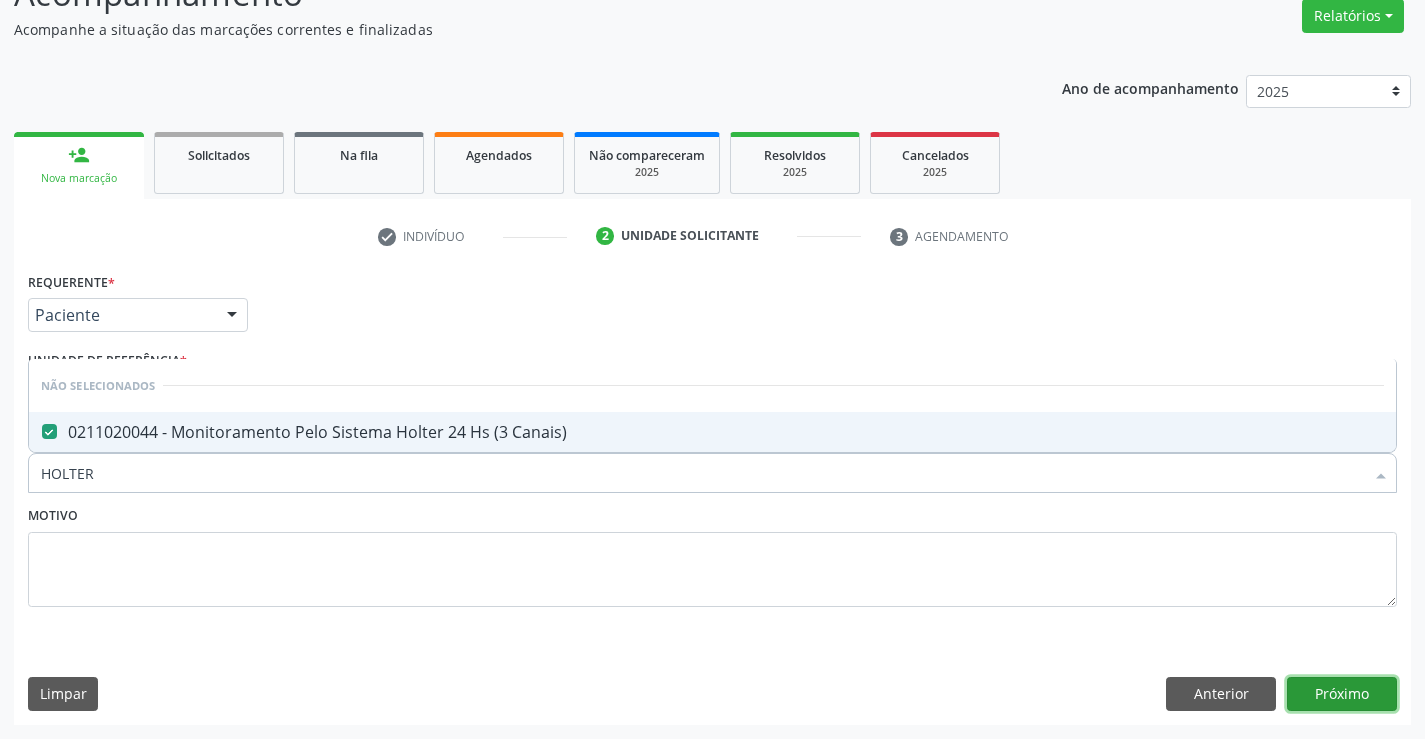 click on "Próximo" at bounding box center (1342, 694) 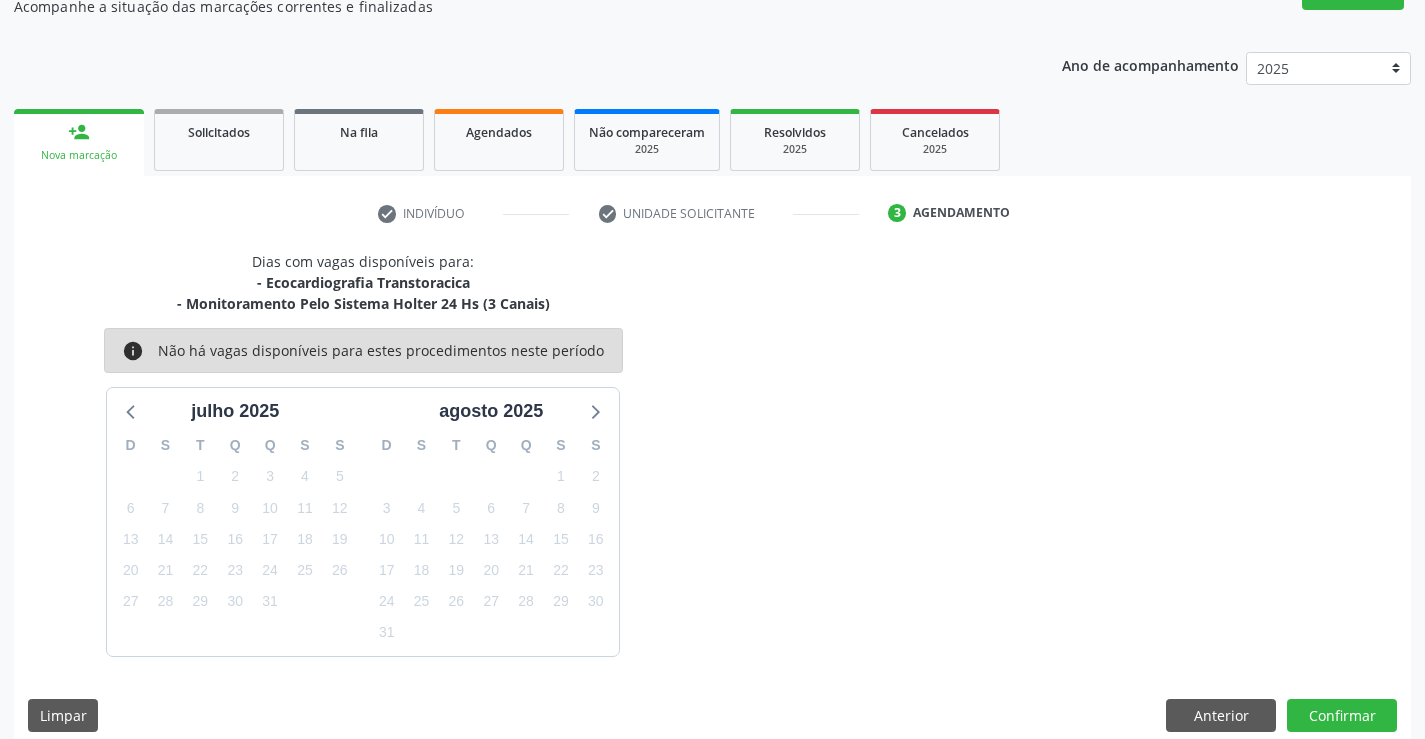 scroll, scrollTop: 211, scrollLeft: 0, axis: vertical 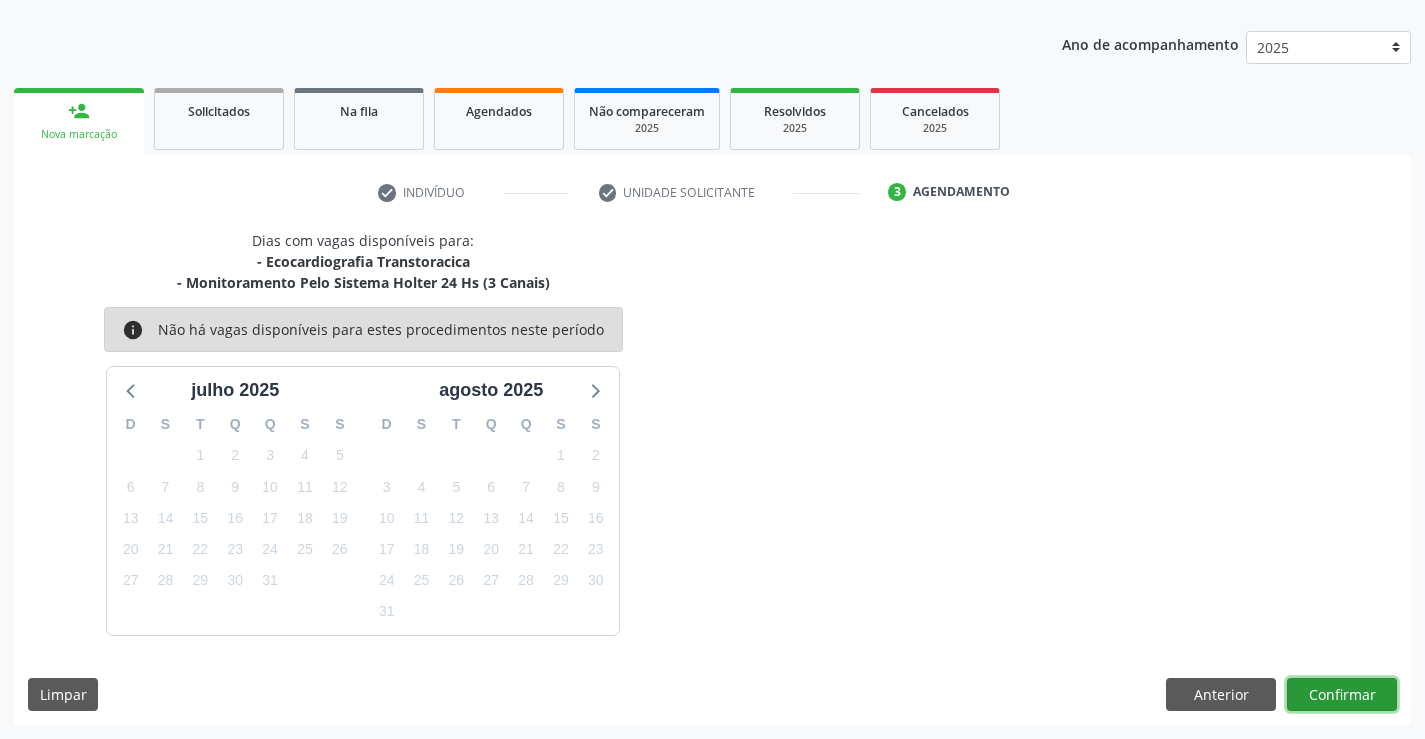 click on "Confirmar" at bounding box center (1342, 695) 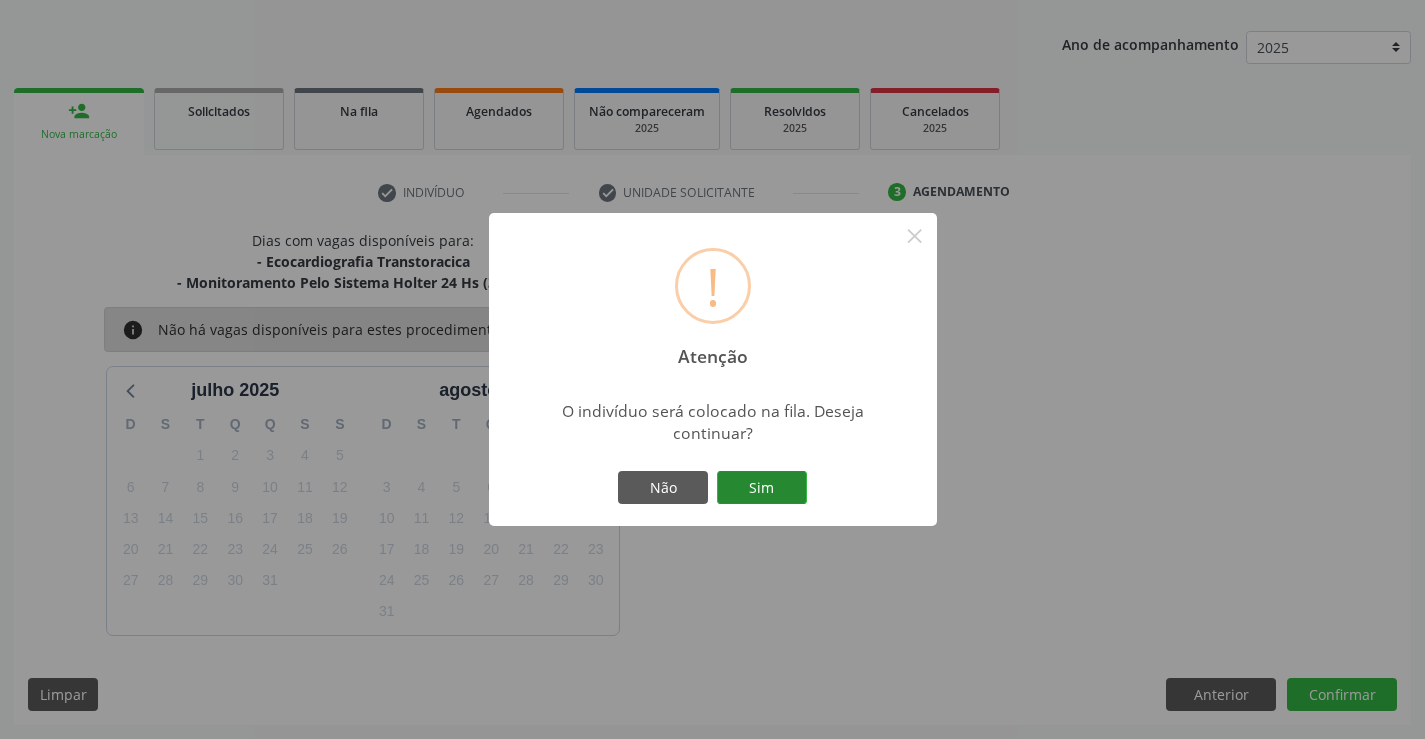 click on "Sim" at bounding box center (762, 488) 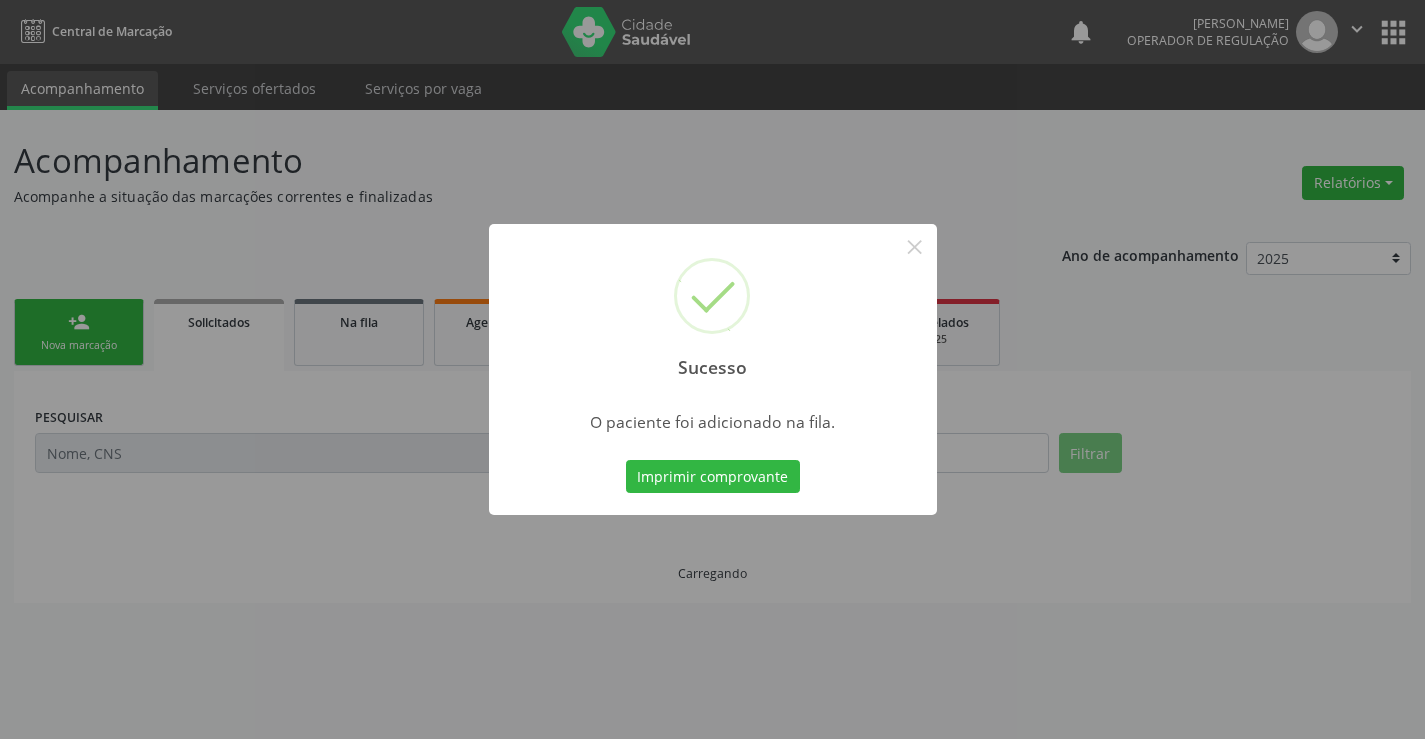 scroll, scrollTop: 0, scrollLeft: 0, axis: both 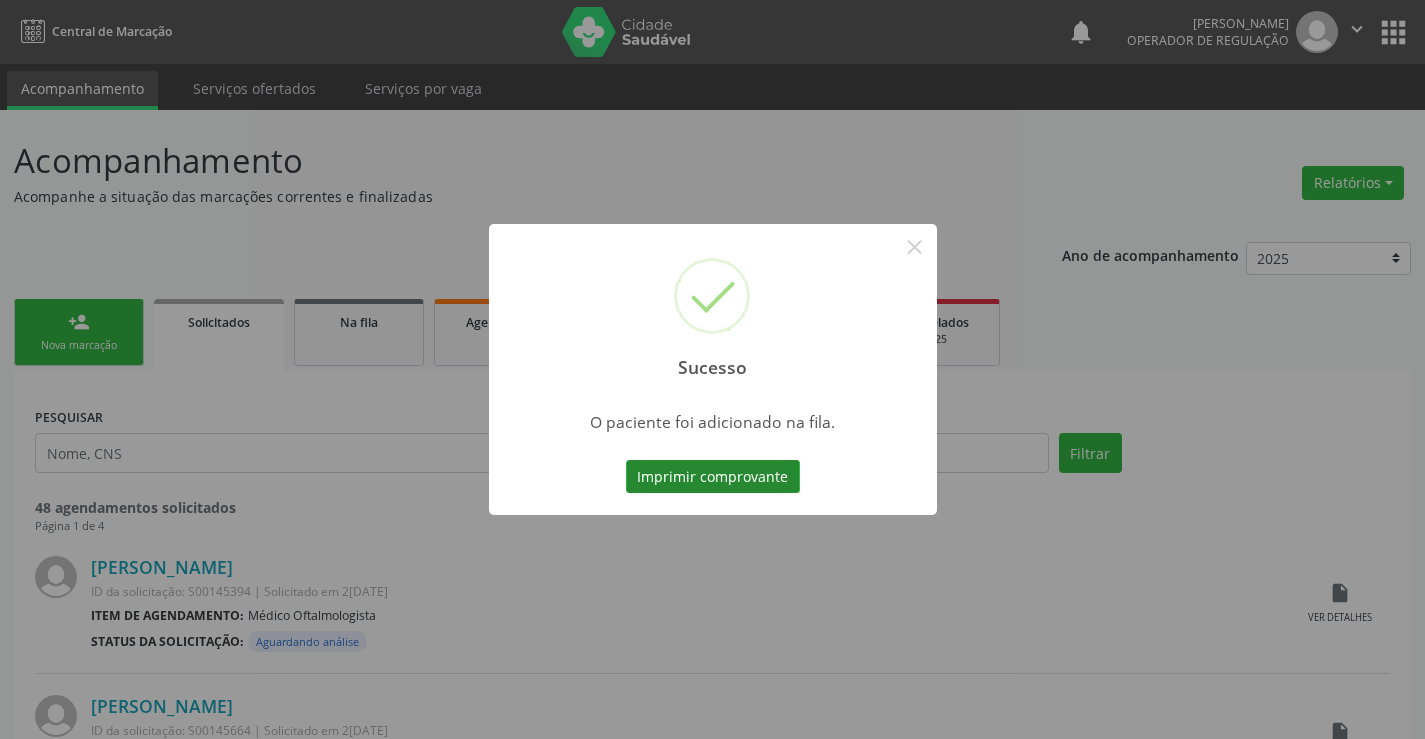click on "Imprimir comprovante" at bounding box center [713, 477] 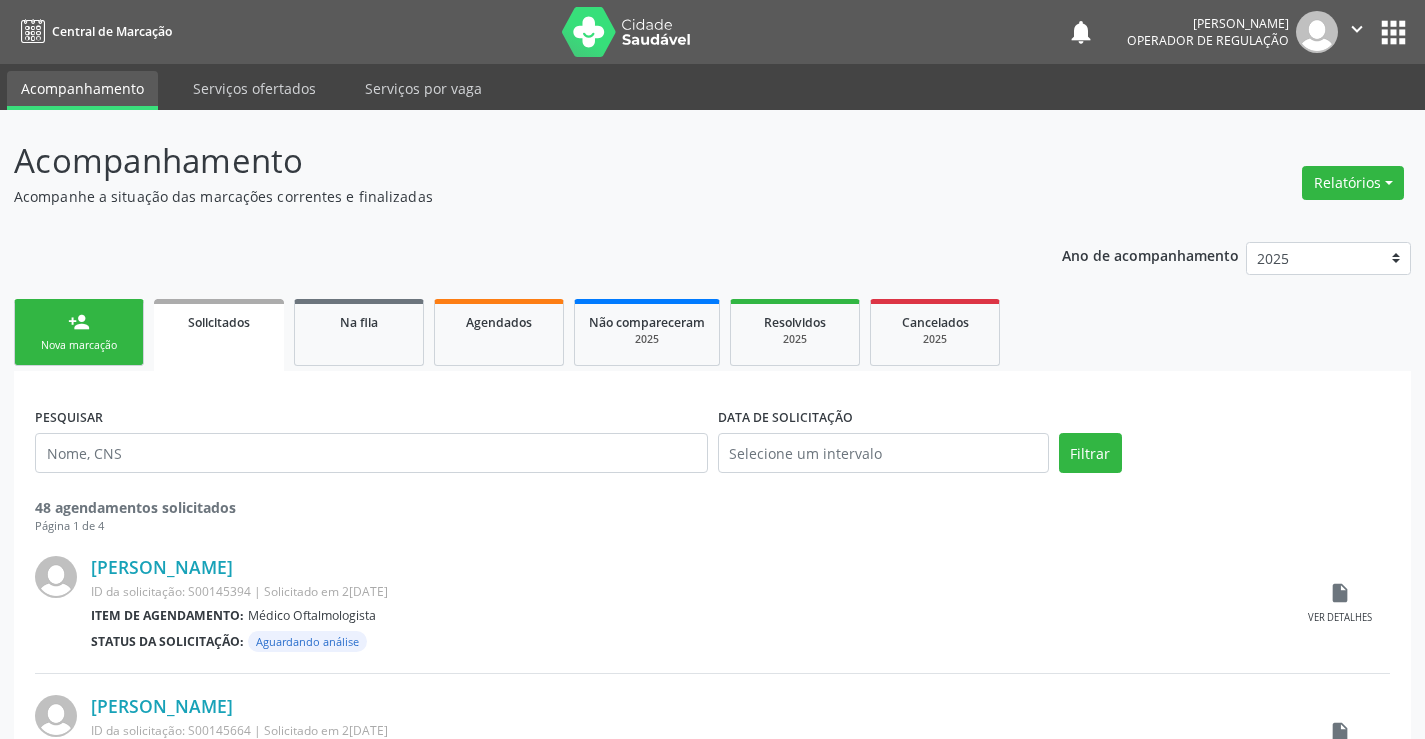 click on "Nova marcação" at bounding box center [79, 345] 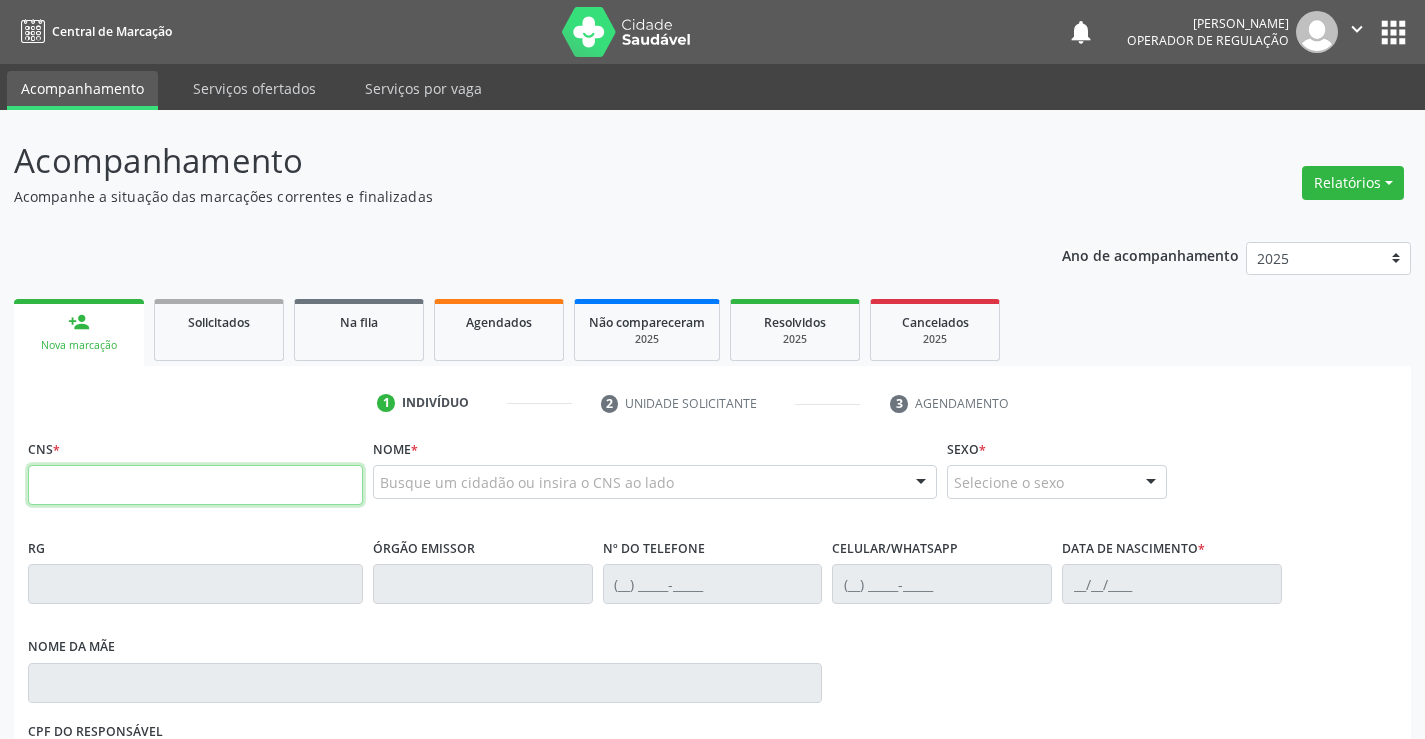 click at bounding box center [195, 485] 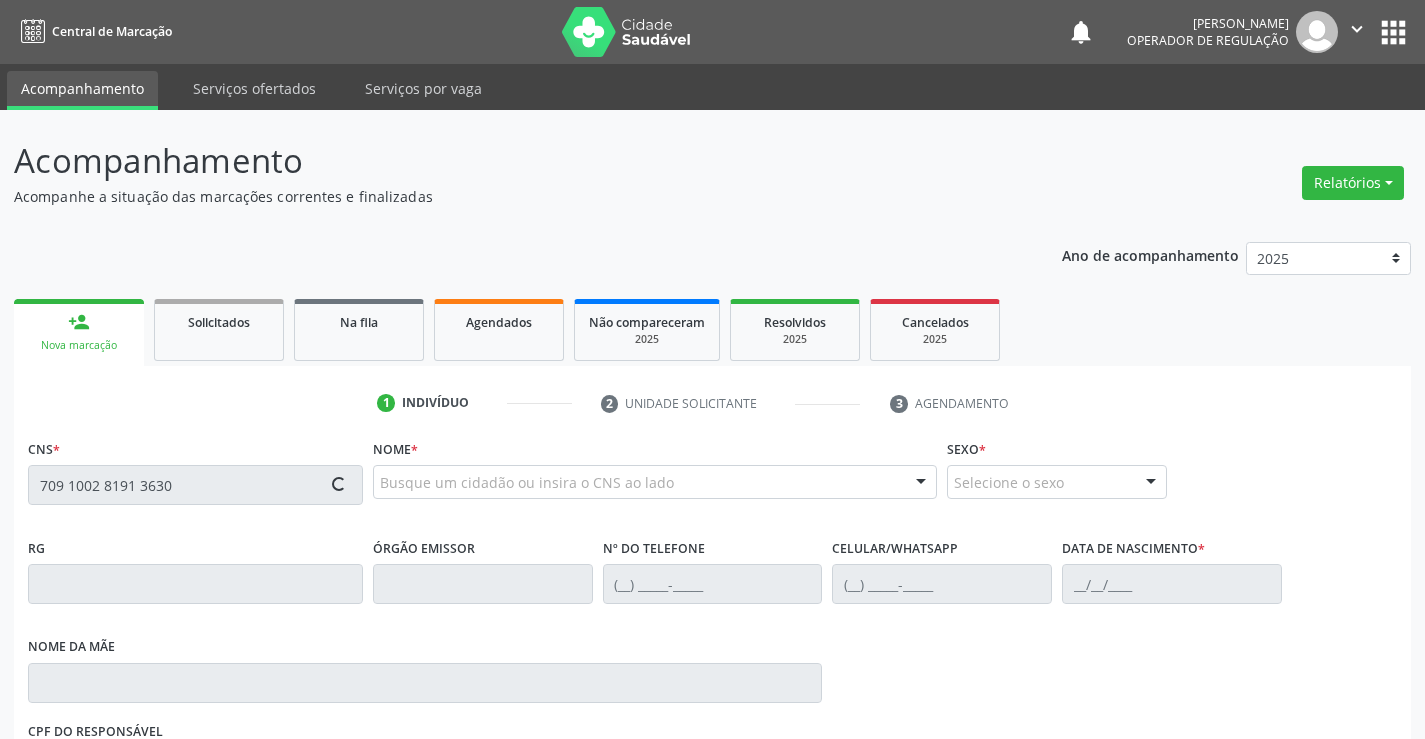 type on "709 1002 8191 3630" 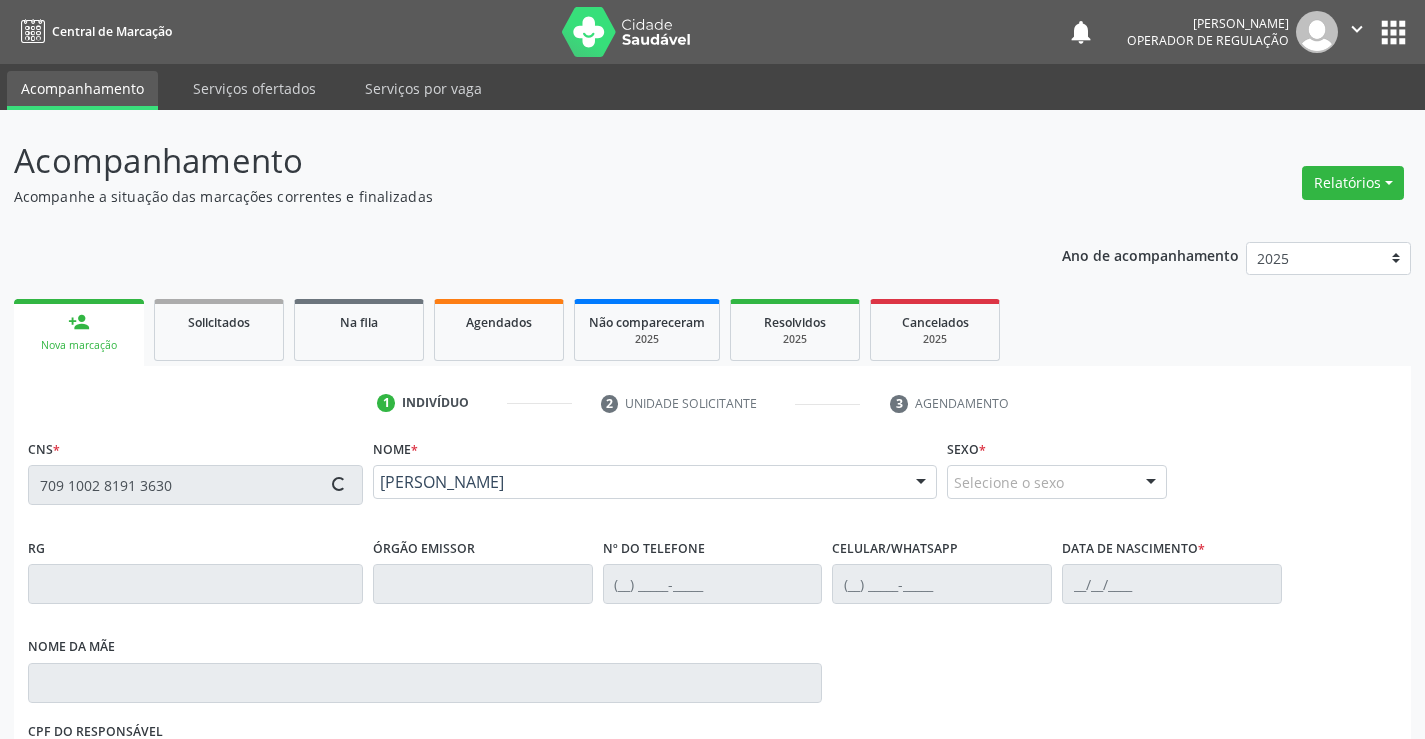 type on "0762528257" 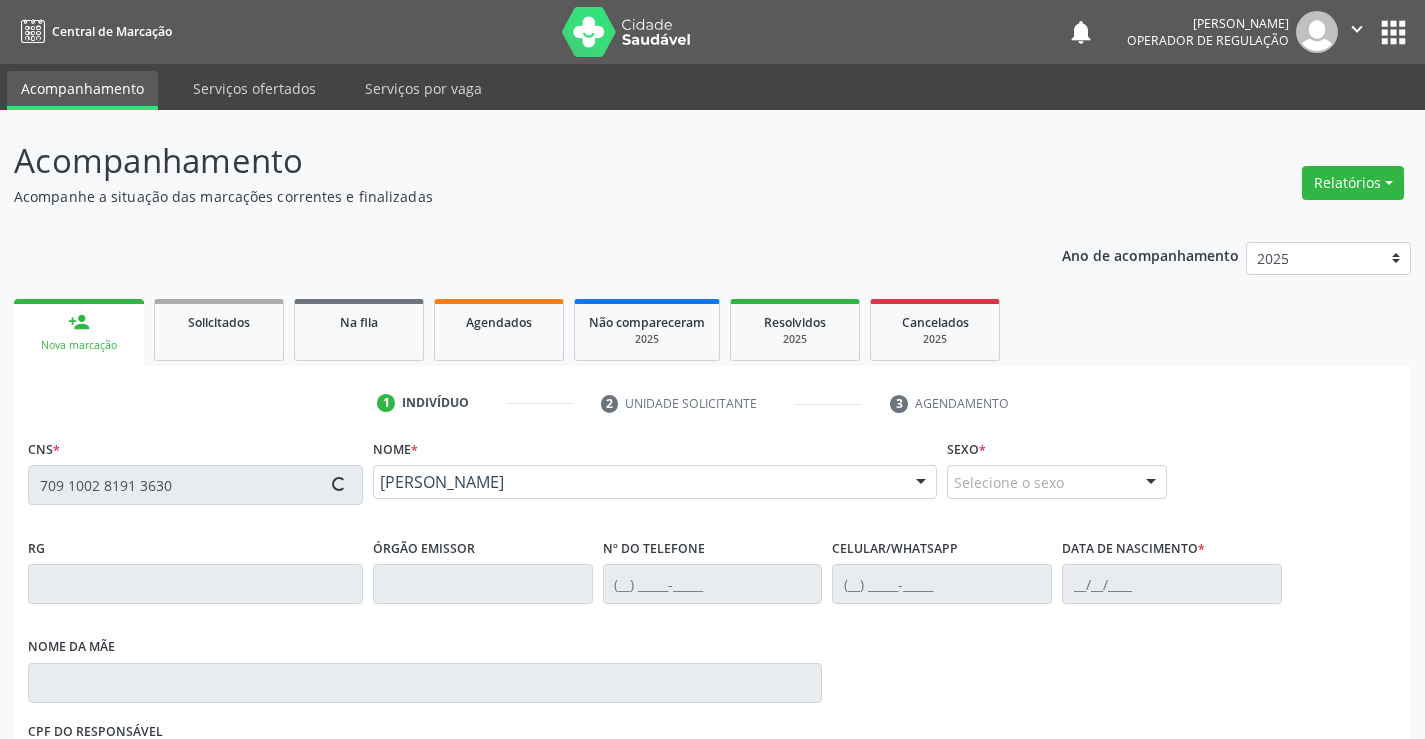 type on "(74) 99148-5879" 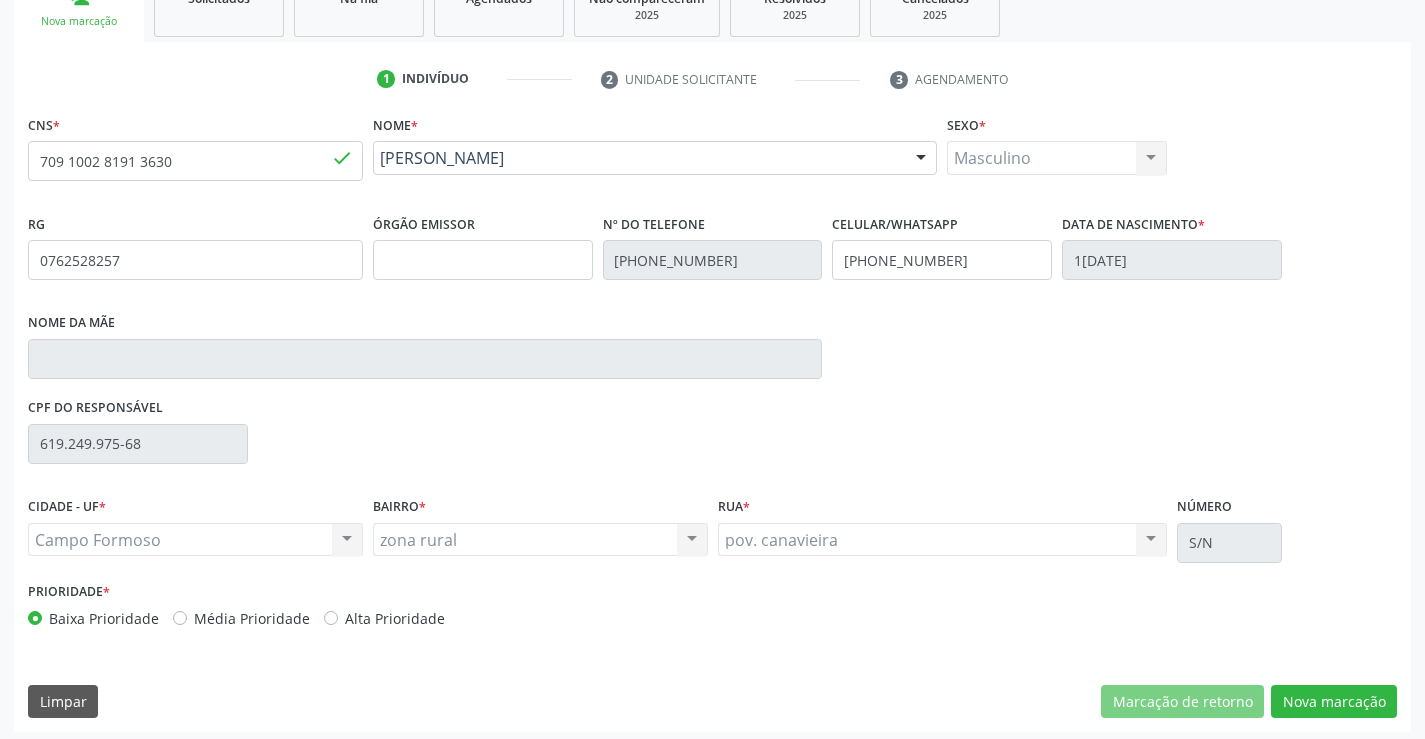 scroll, scrollTop: 331, scrollLeft: 0, axis: vertical 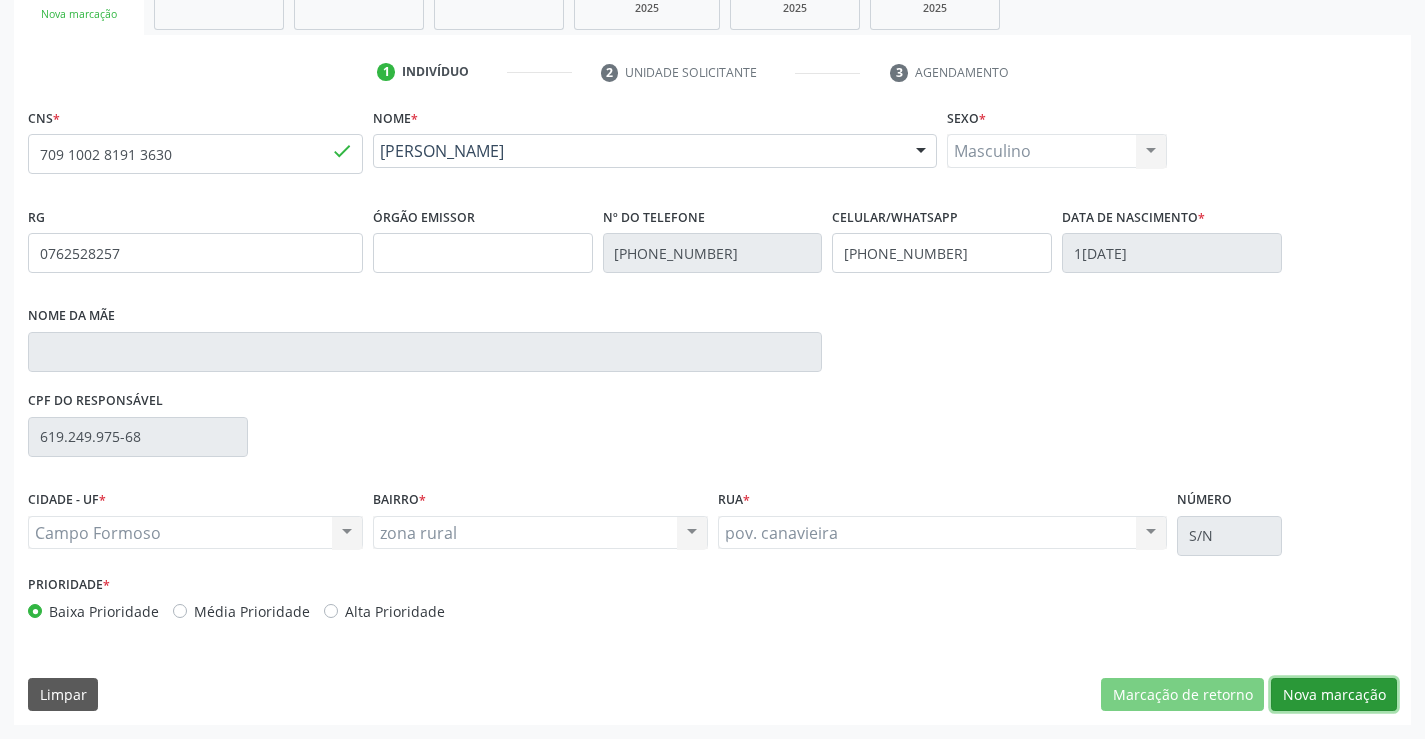 click on "Nova marcação" at bounding box center (1334, 695) 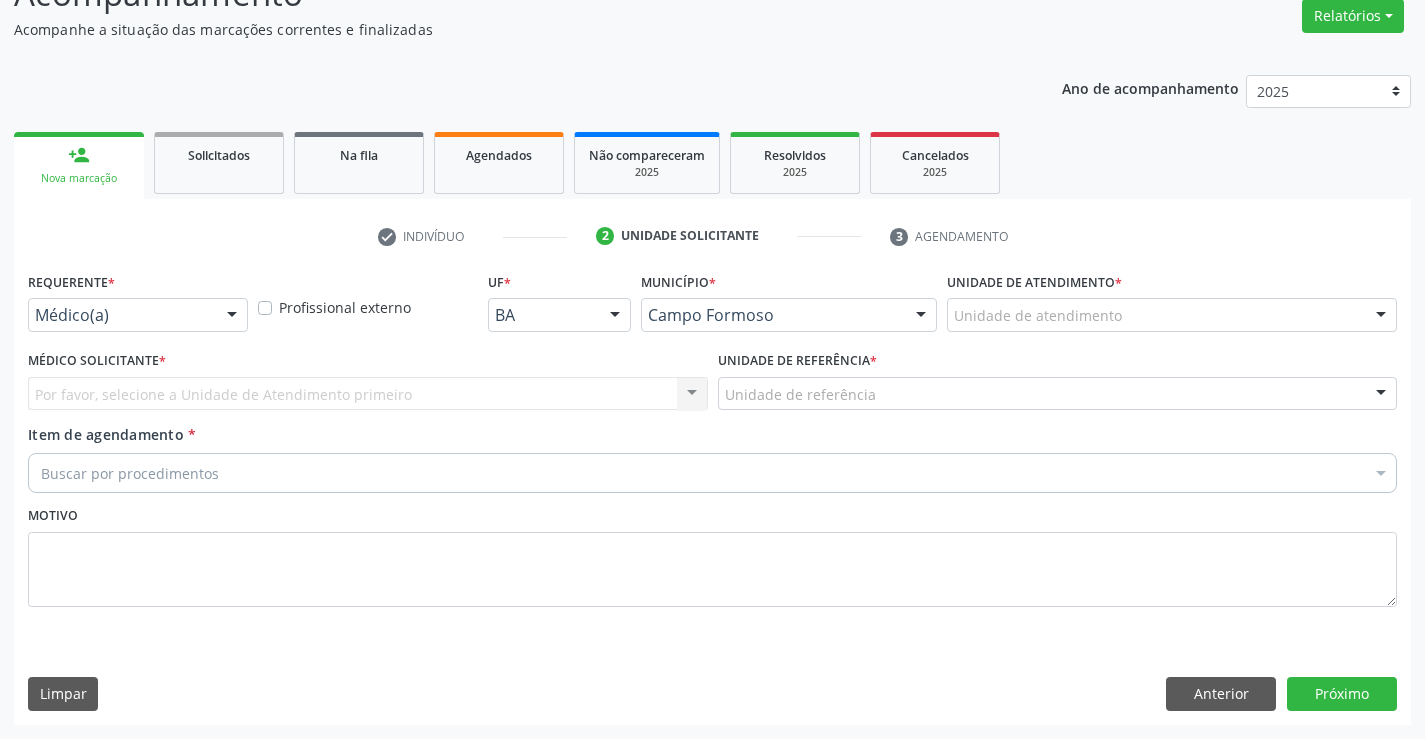 scroll, scrollTop: 167, scrollLeft: 0, axis: vertical 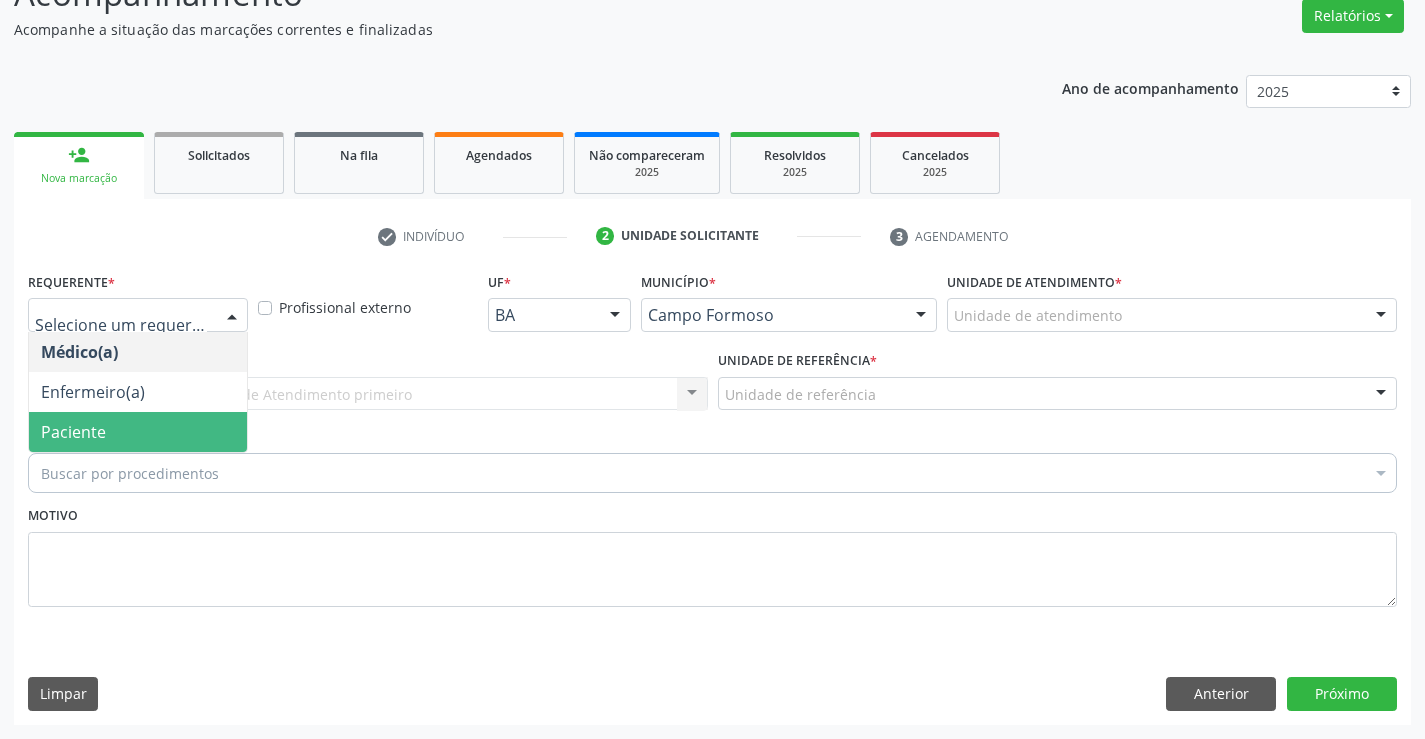 click on "Paciente" at bounding box center (73, 432) 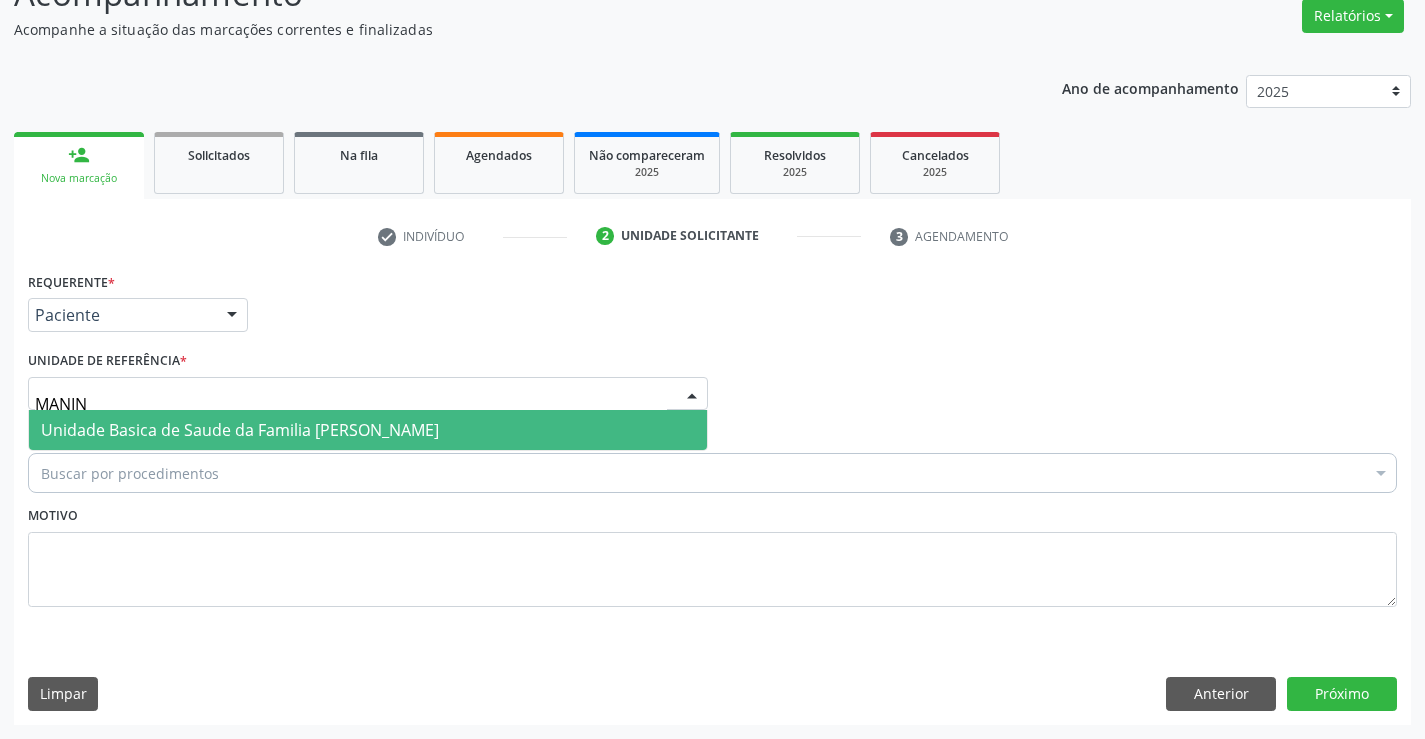 type on "MANINH" 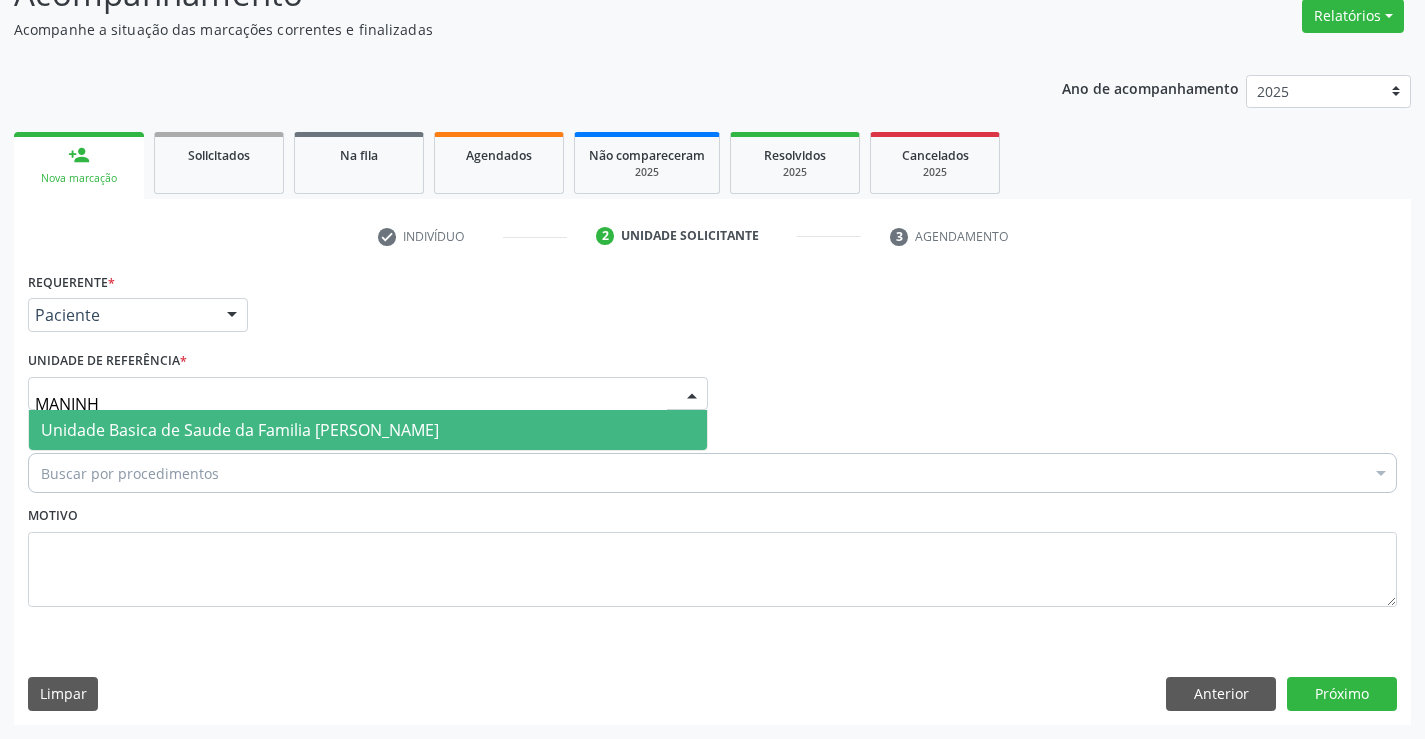 click on "Unidade Basica de Saude da Familia [PERSON_NAME]" at bounding box center (240, 430) 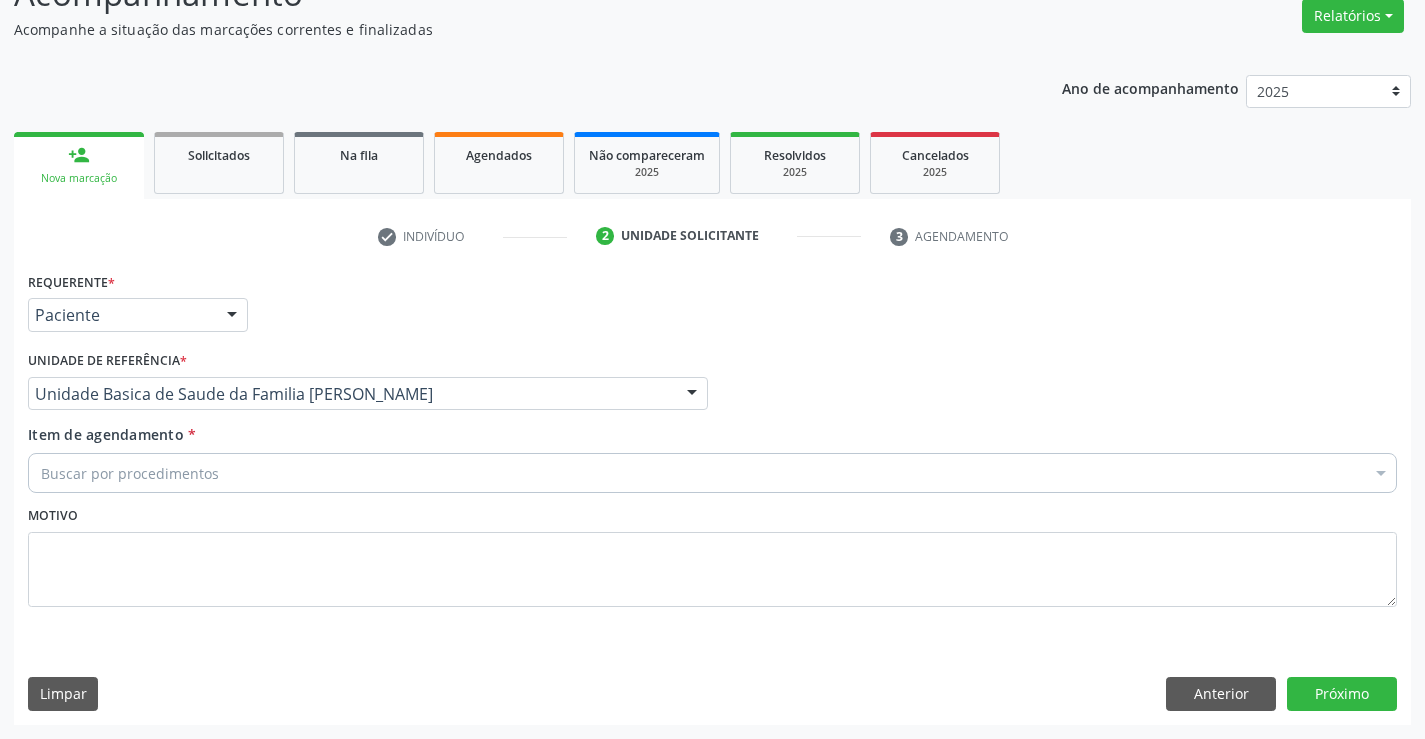click on "Buscar por procedimentos" at bounding box center (712, 473) 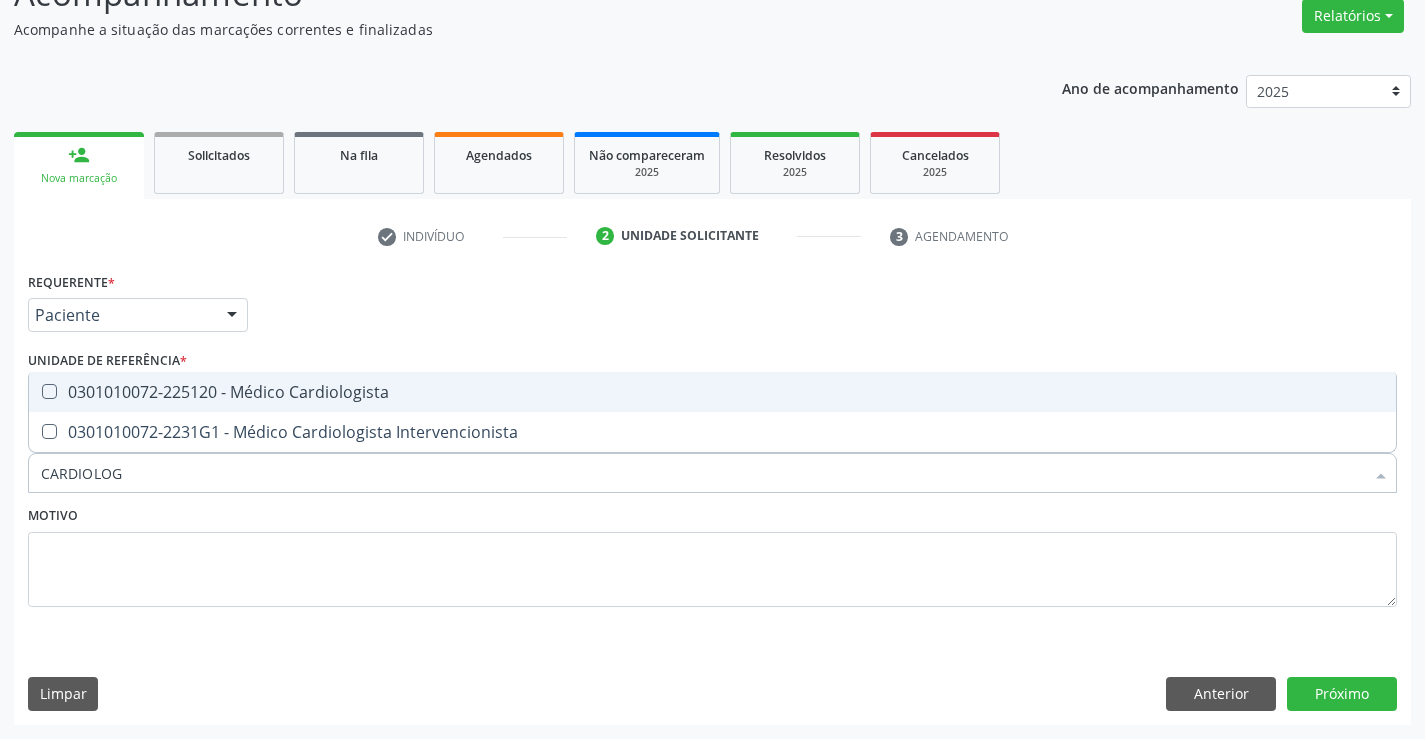 type on "CARDIOLOGI" 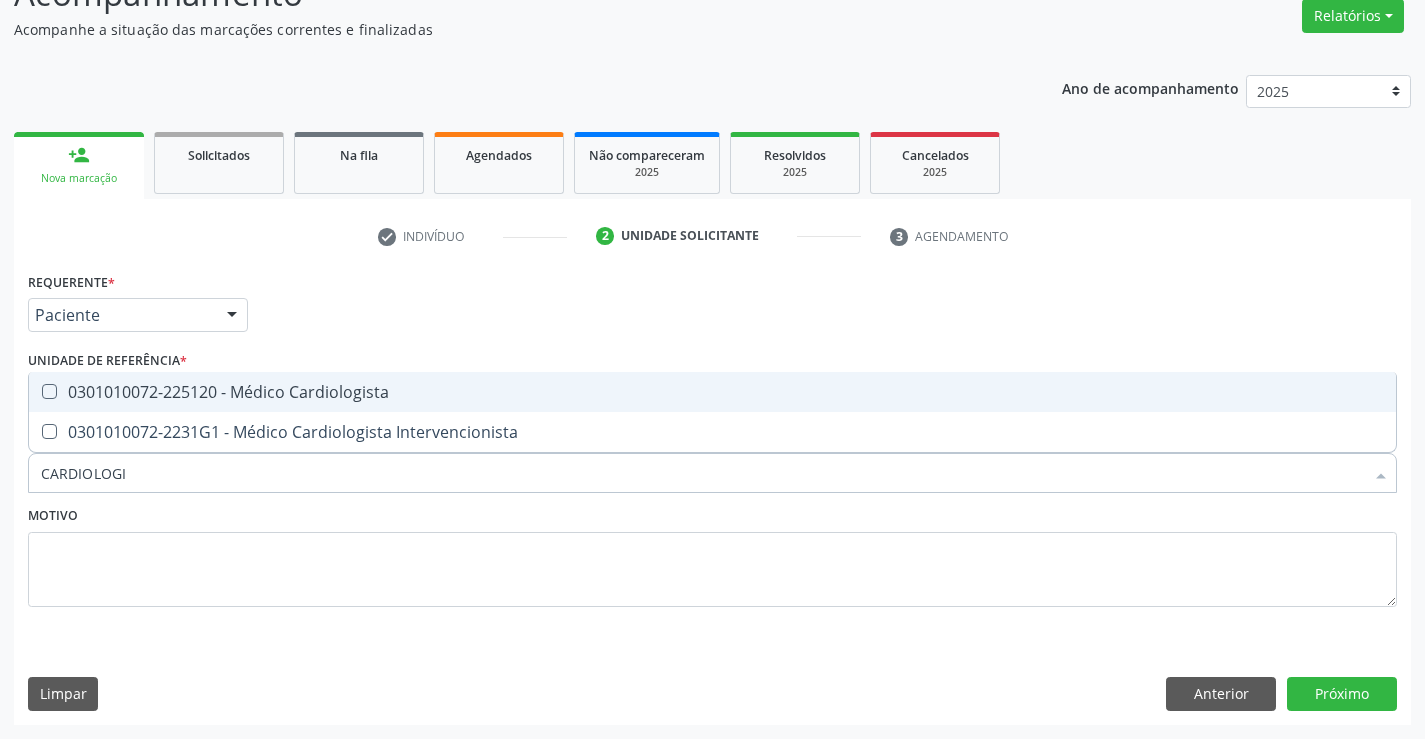 click on "0301010072-225120 - Médico Cardiologista" at bounding box center (712, 392) 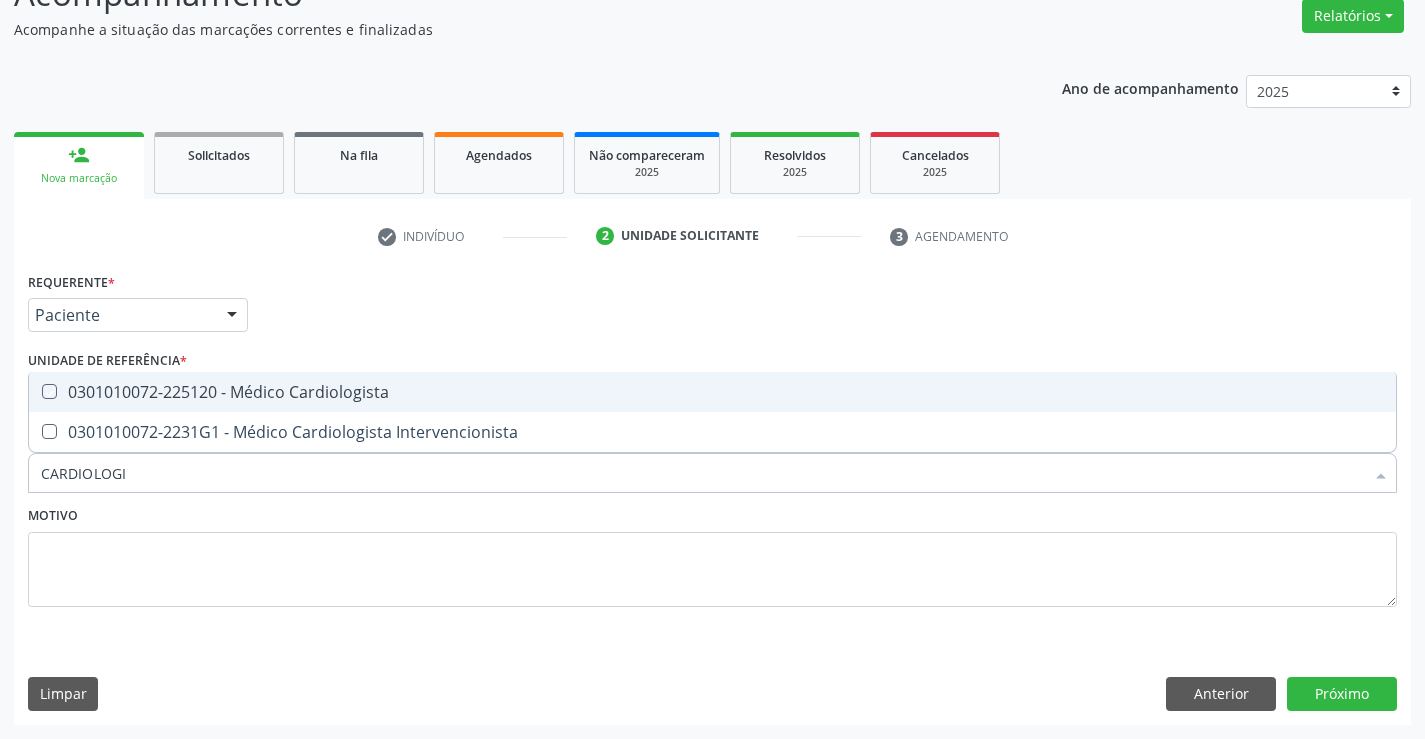 checkbox on "true" 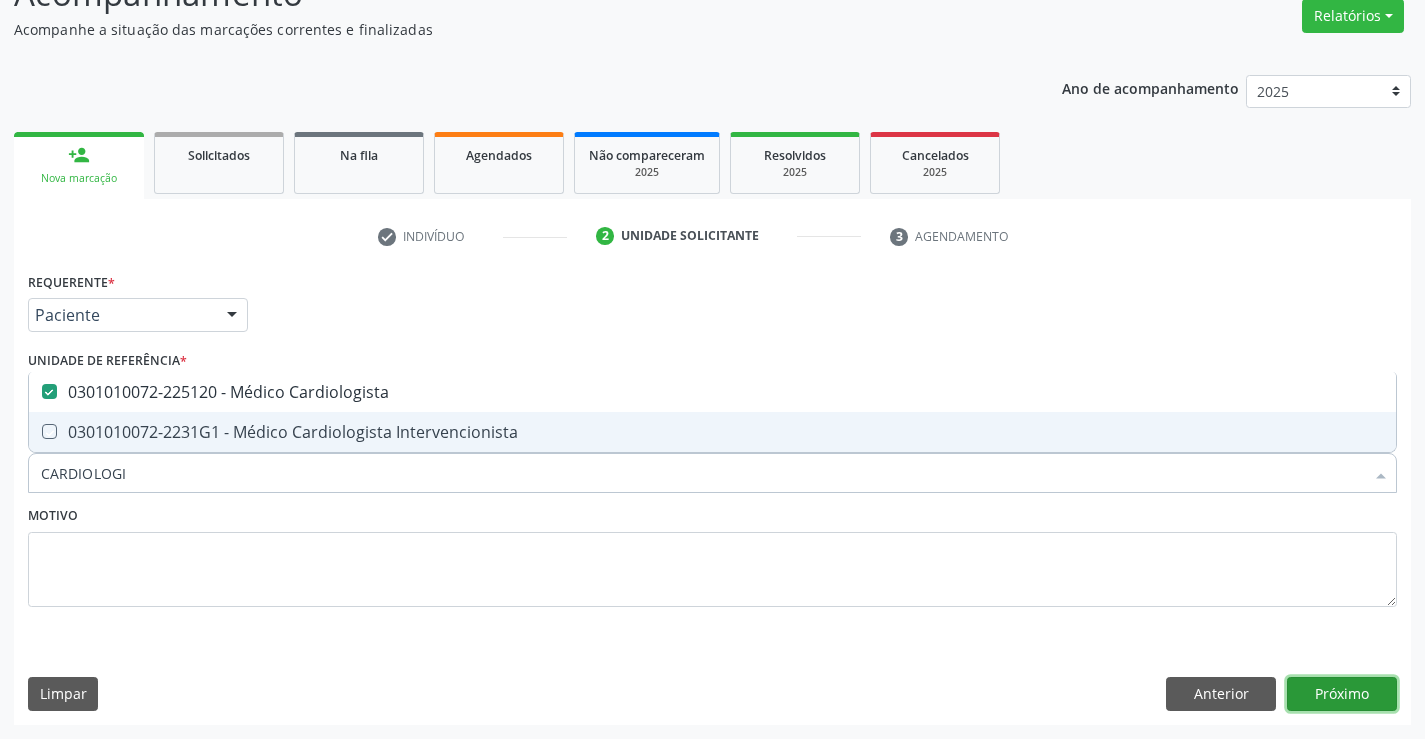 click on "Próximo" at bounding box center [1342, 694] 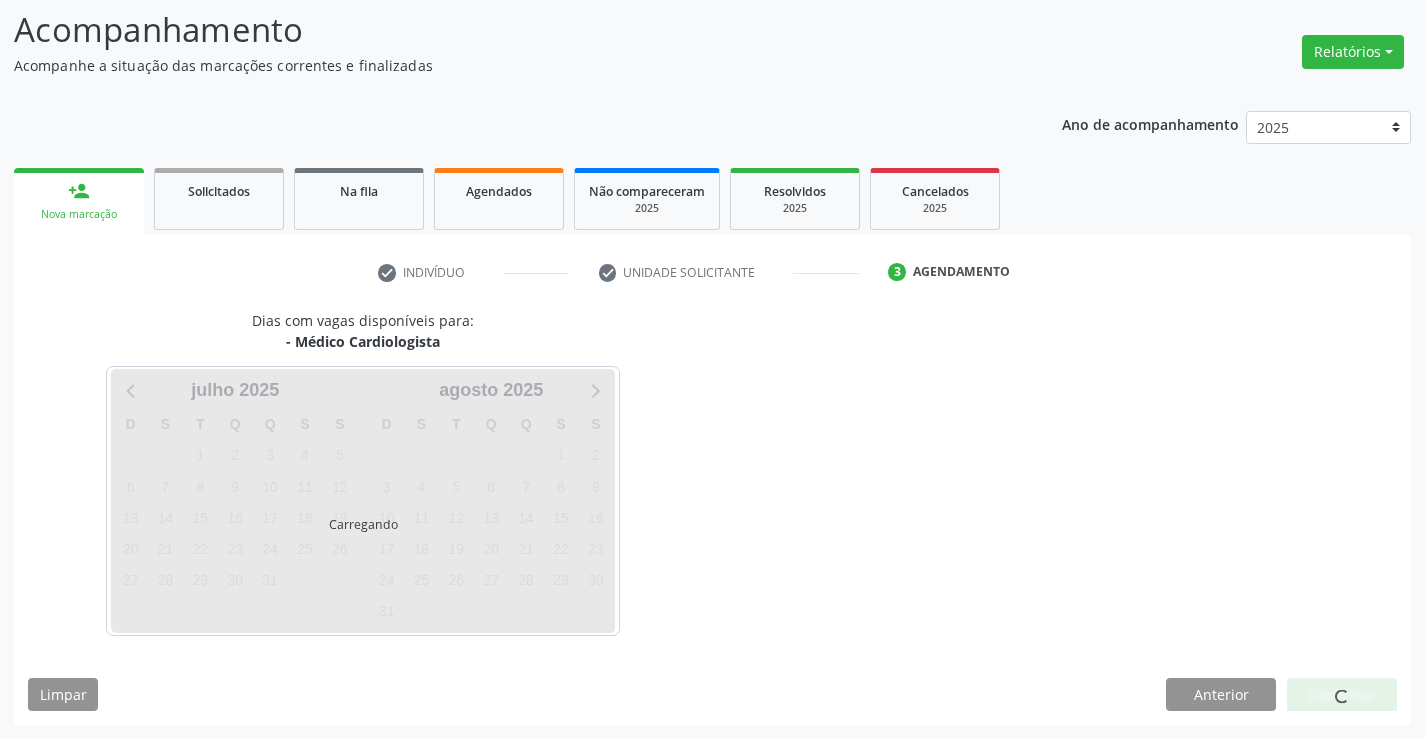scroll, scrollTop: 167, scrollLeft: 0, axis: vertical 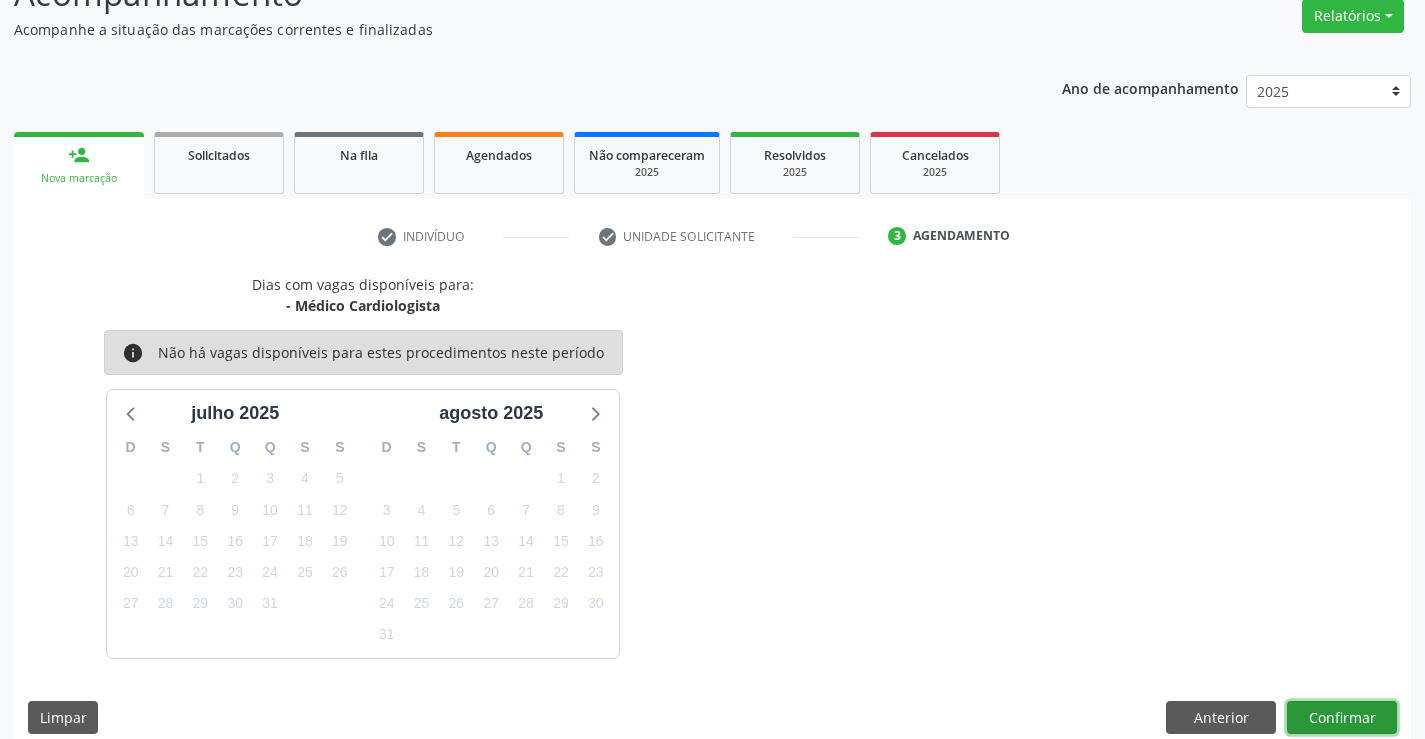 click on "Confirmar" at bounding box center (1342, 718) 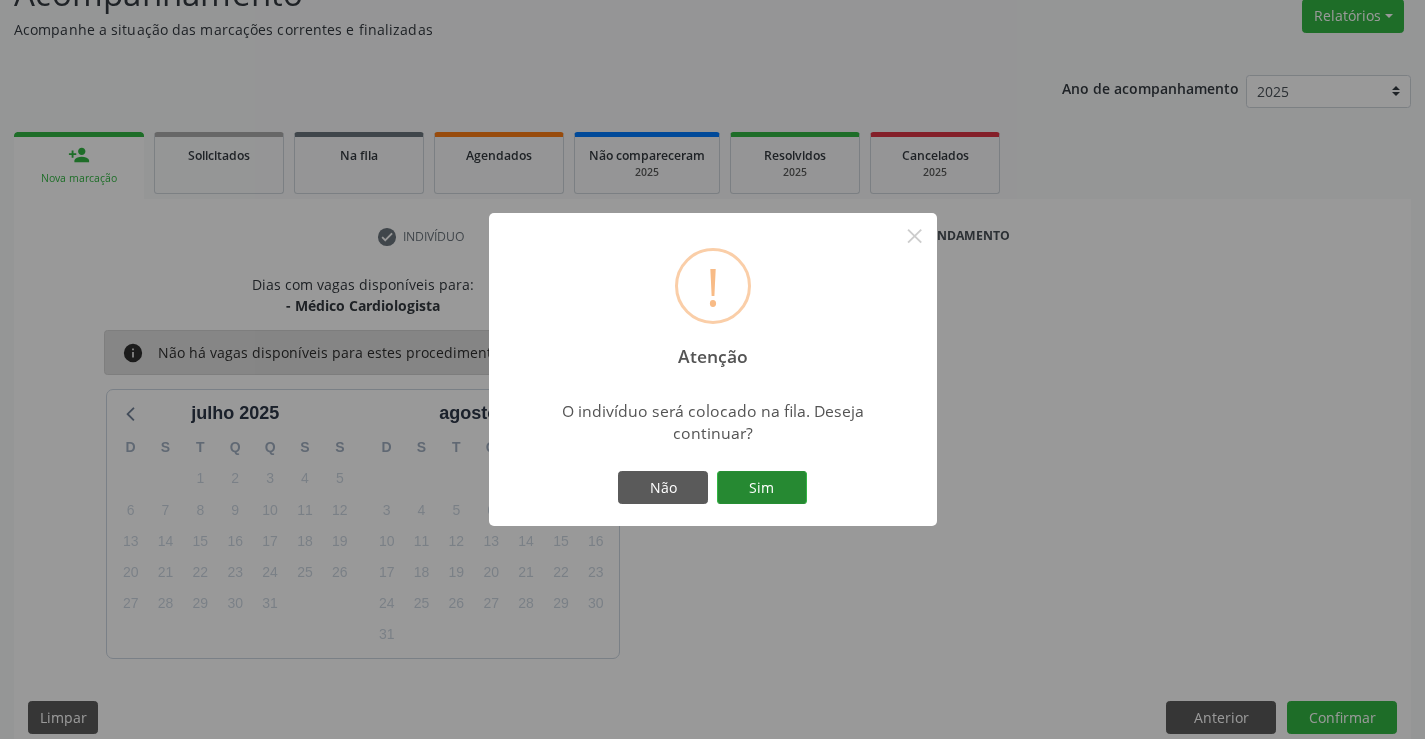 click on "Sim" at bounding box center [762, 488] 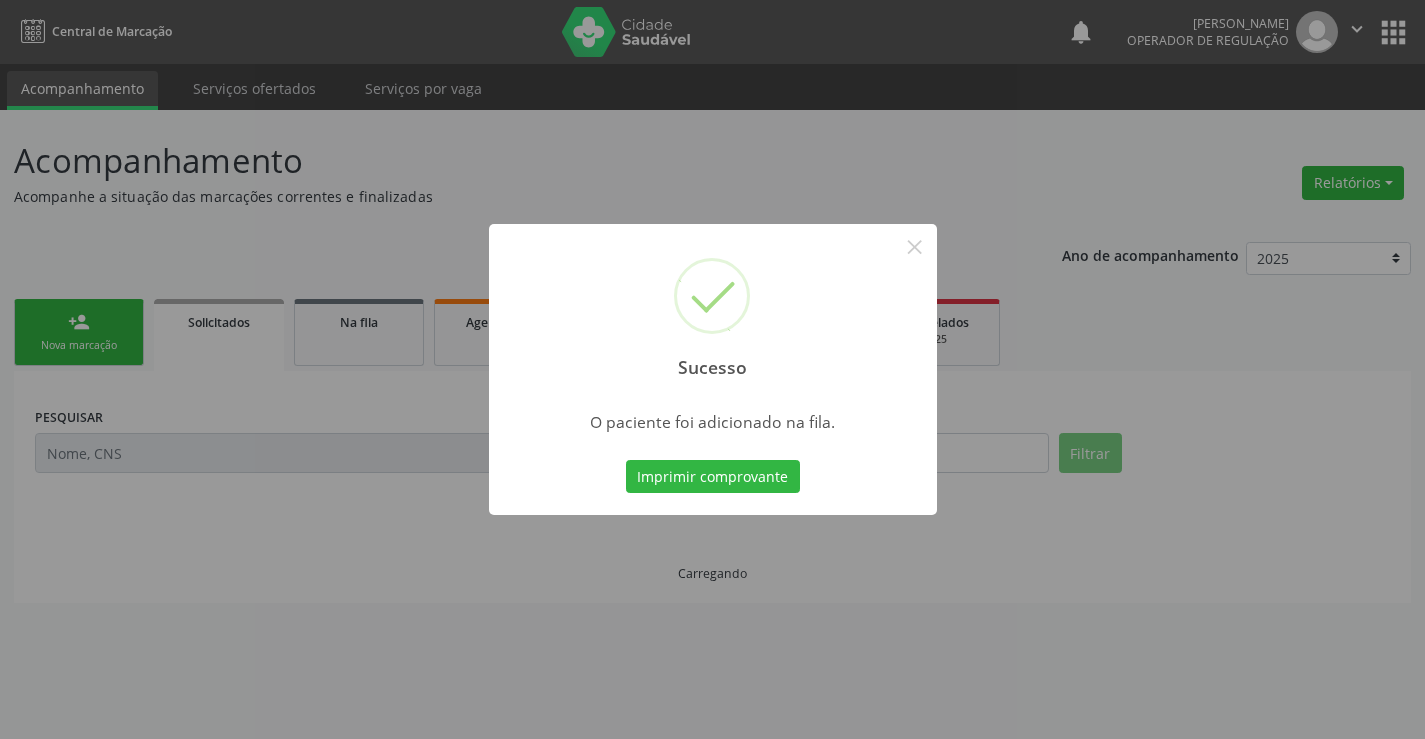 scroll, scrollTop: 0, scrollLeft: 0, axis: both 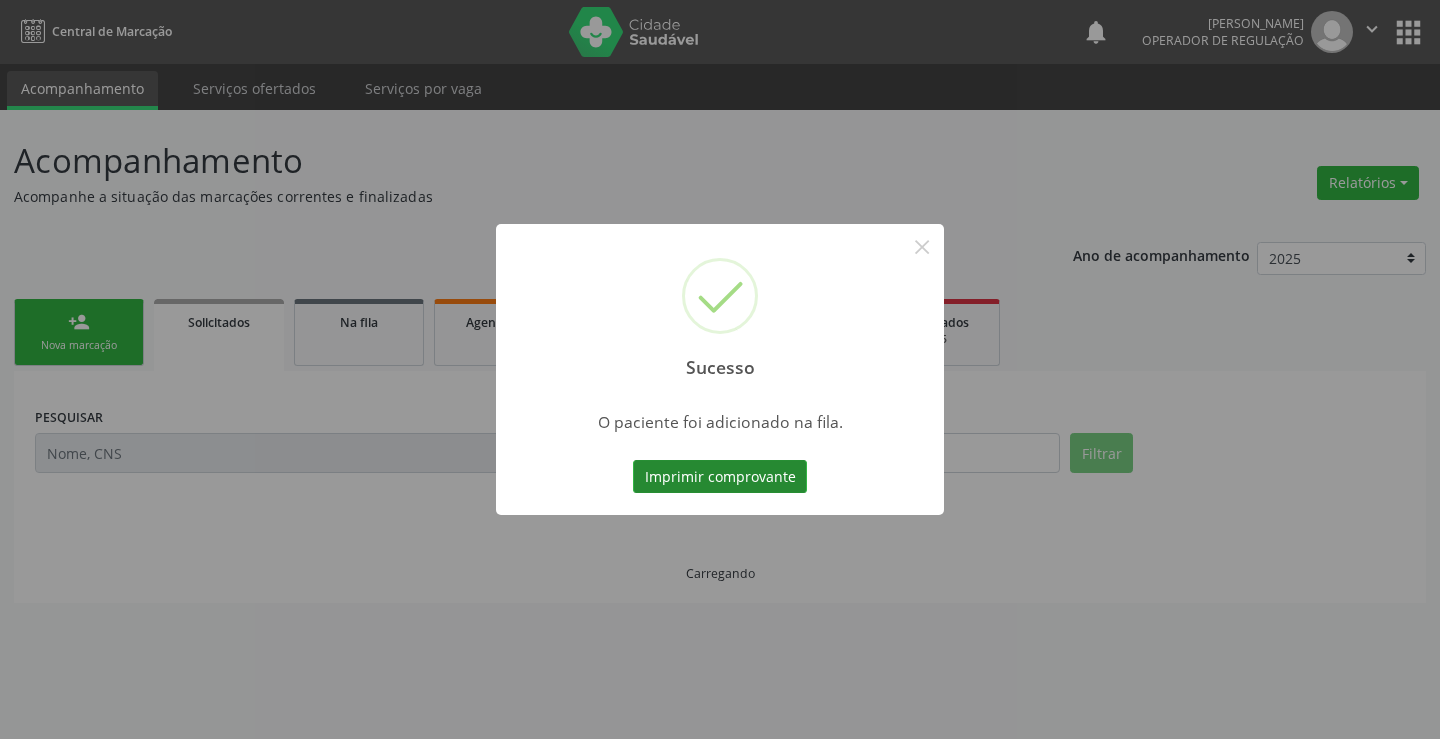 click on "Imprimir comprovante" at bounding box center (720, 477) 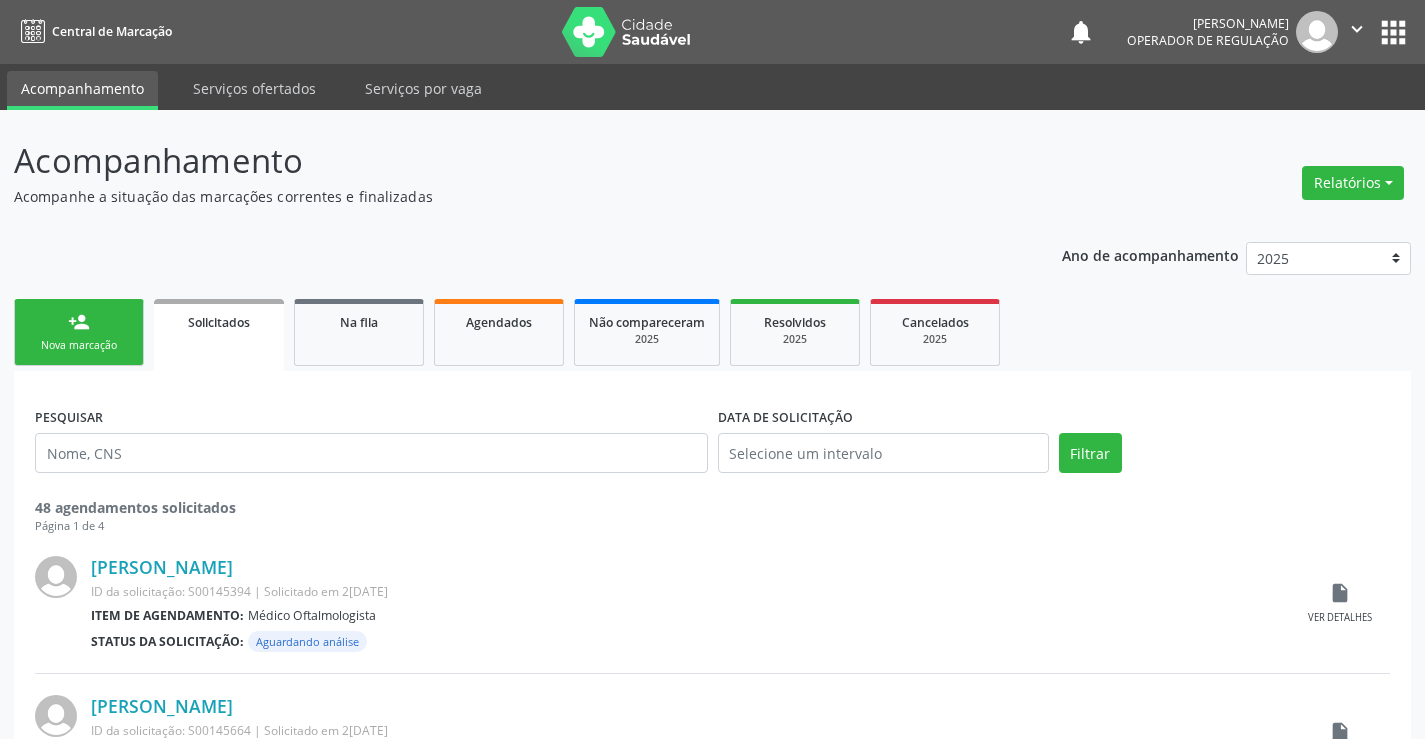 click on "person_add
Nova marcação" at bounding box center [79, 332] 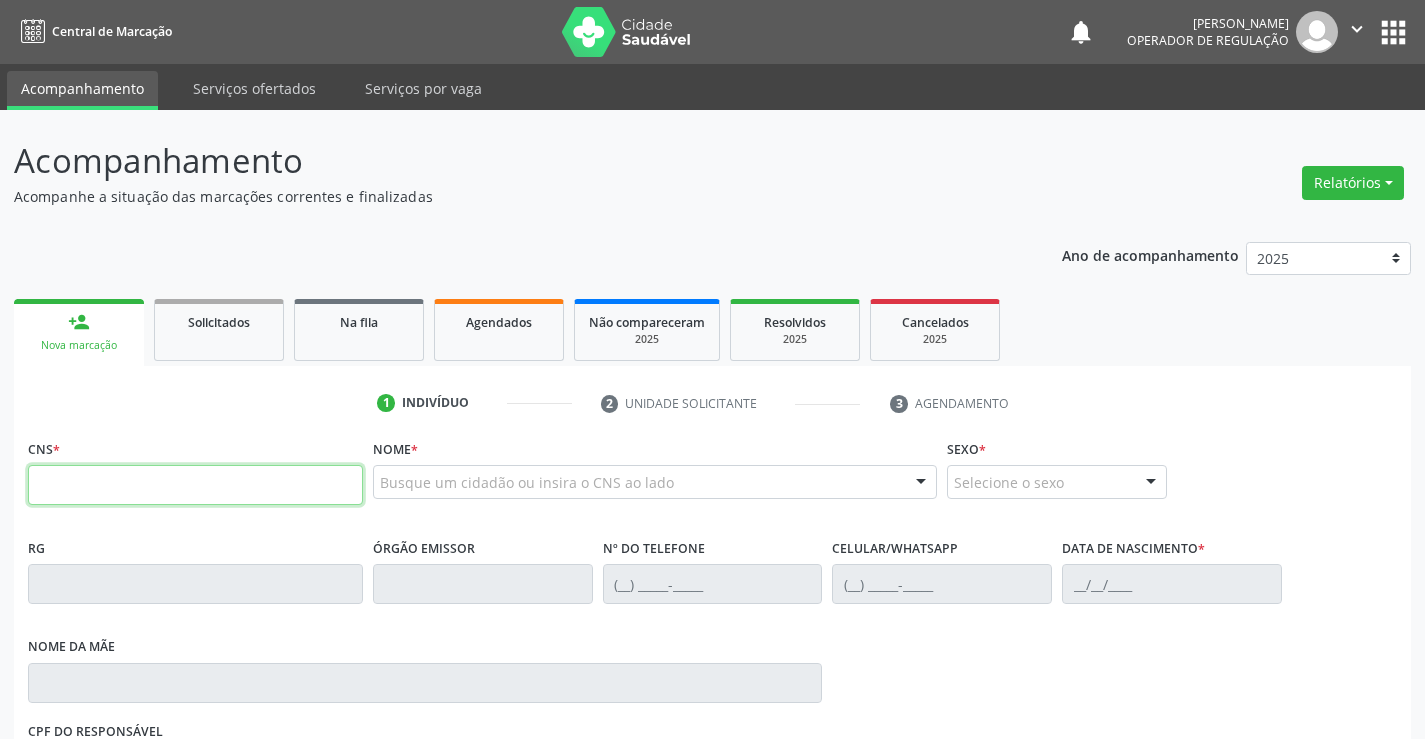 click at bounding box center [195, 485] 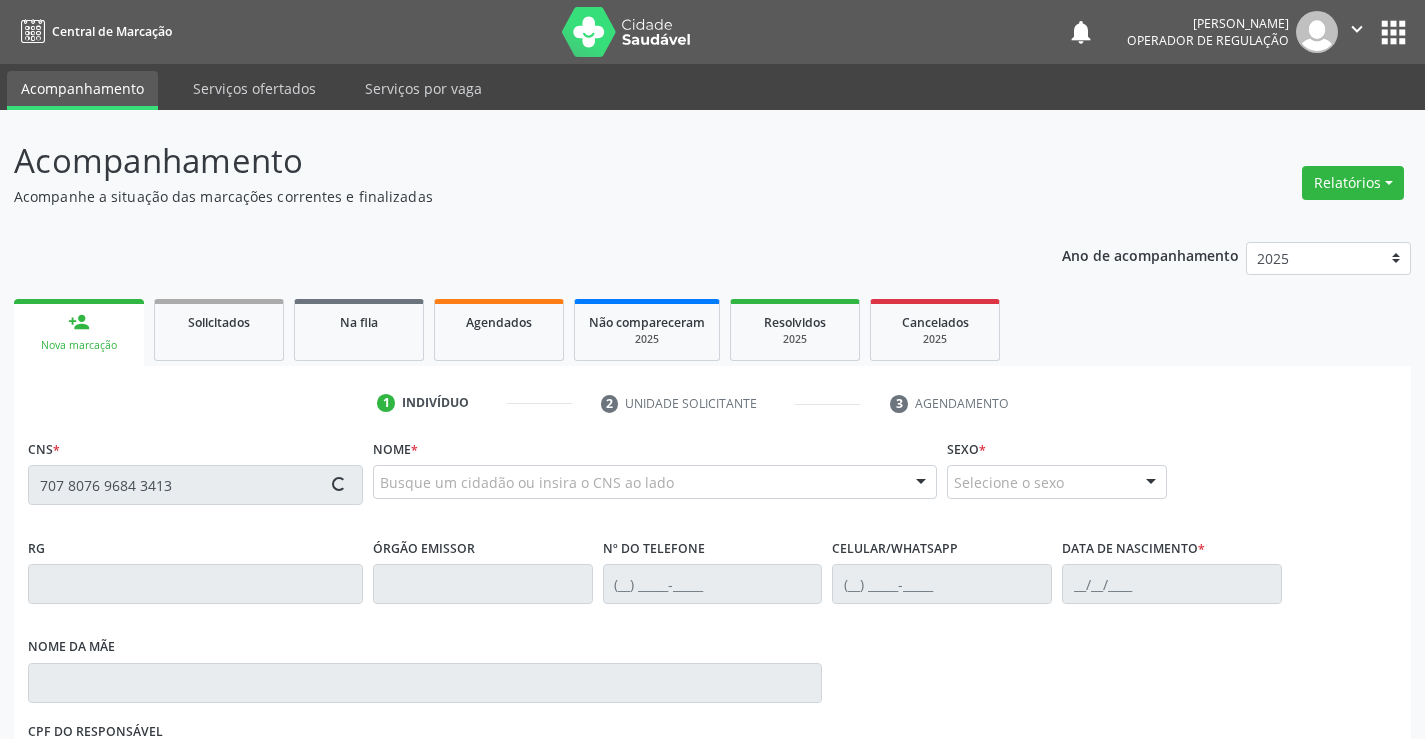 type on "707 8076 9684 3413" 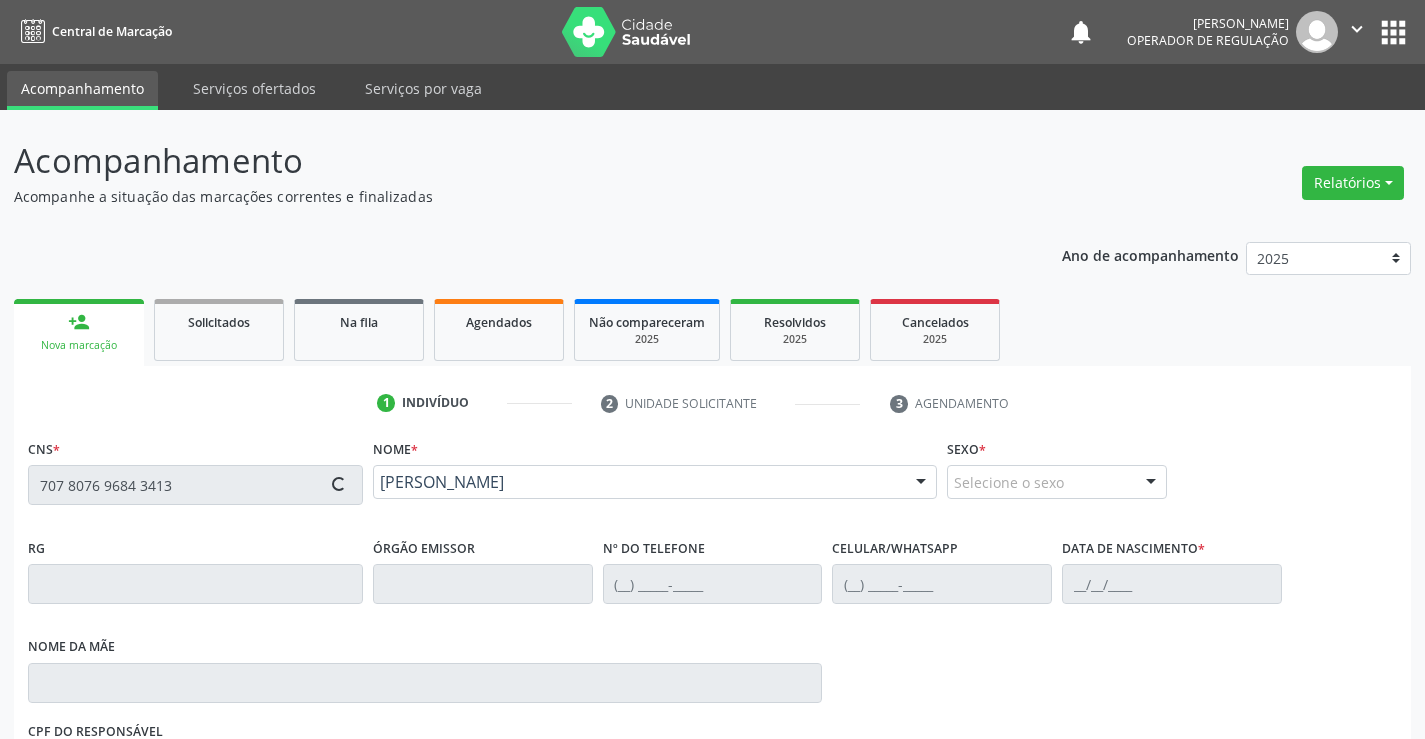 type on "507732546" 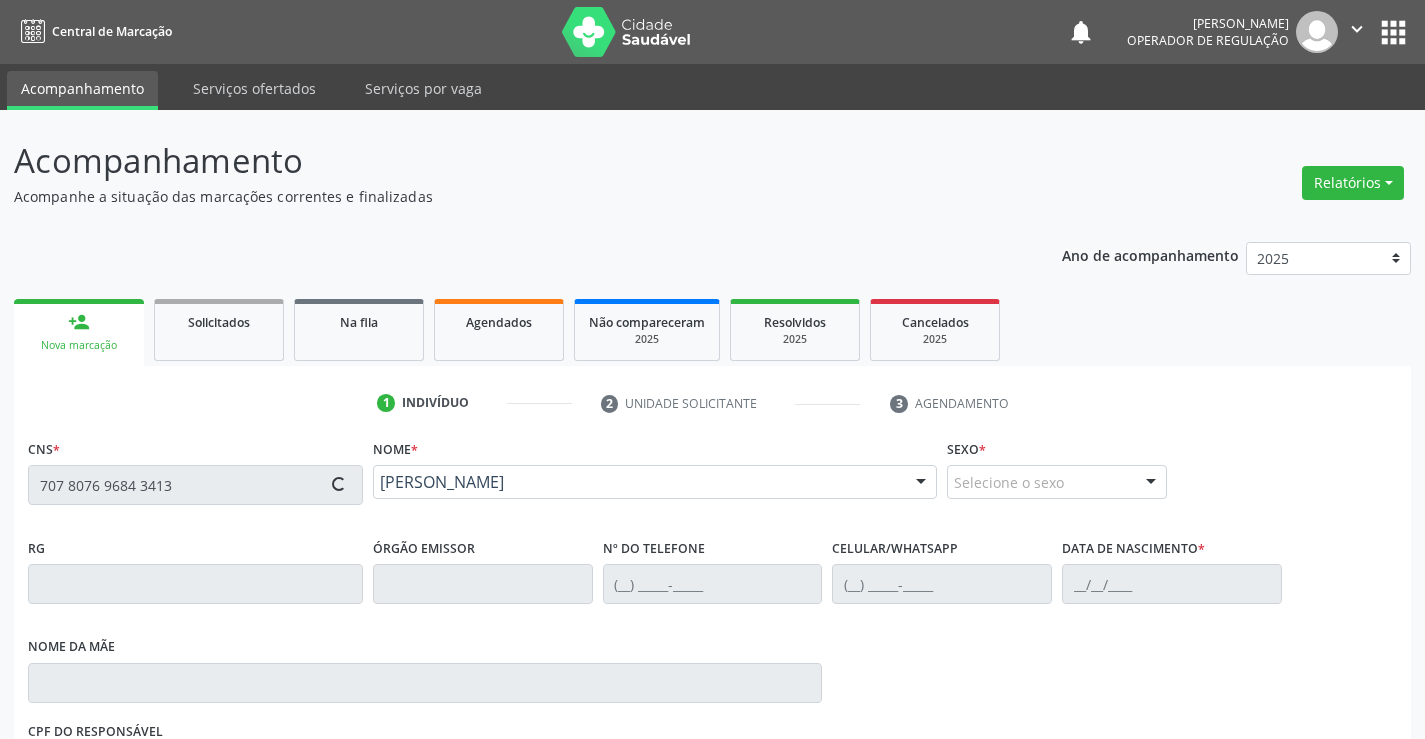 type on "(74) 8825-4532" 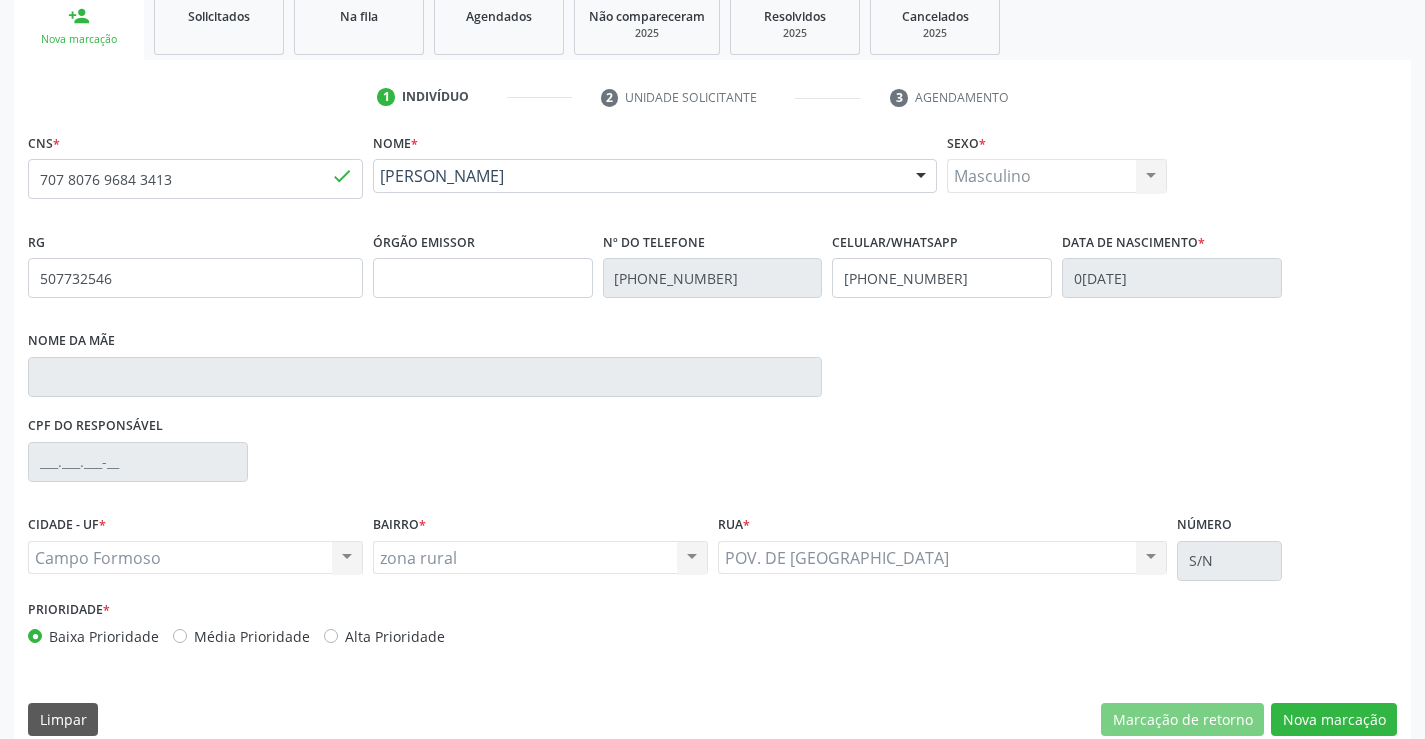scroll, scrollTop: 331, scrollLeft: 0, axis: vertical 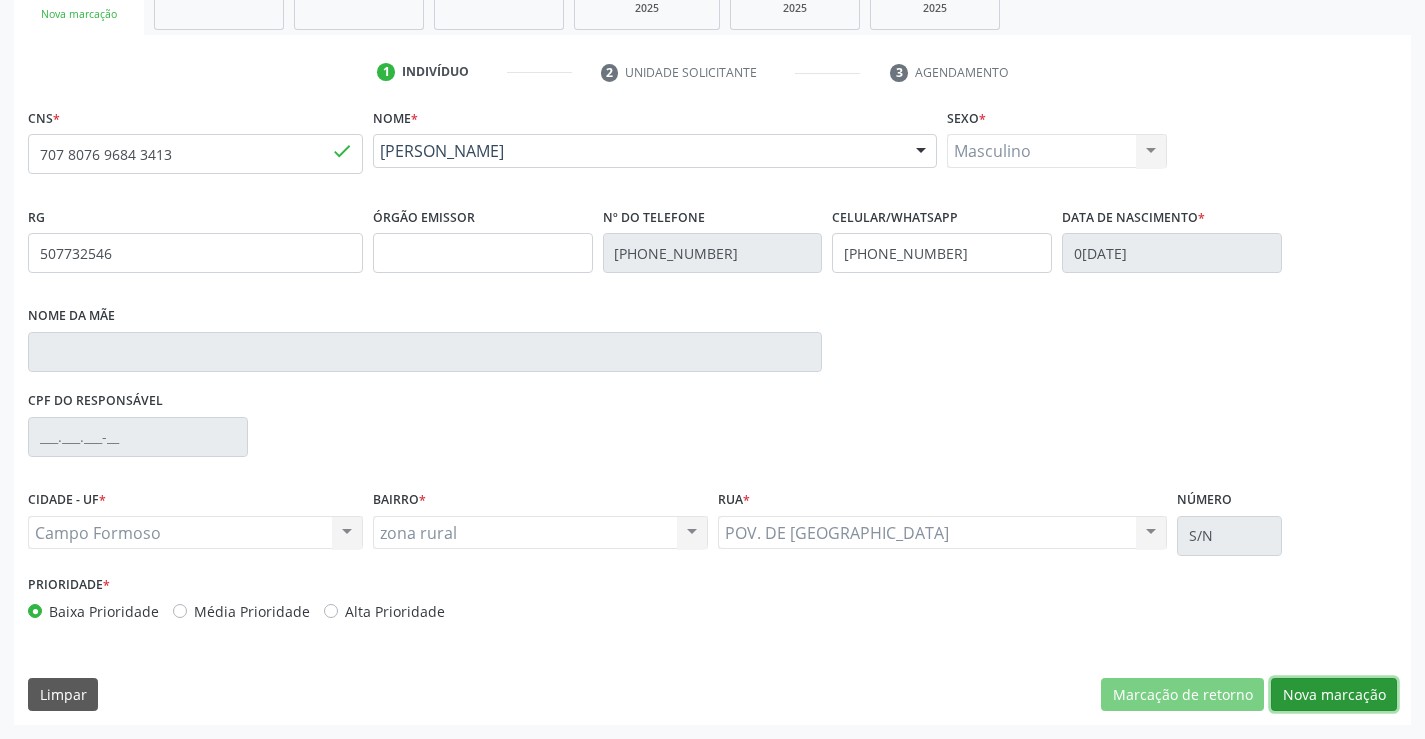 click on "Nova marcação" at bounding box center [1334, 695] 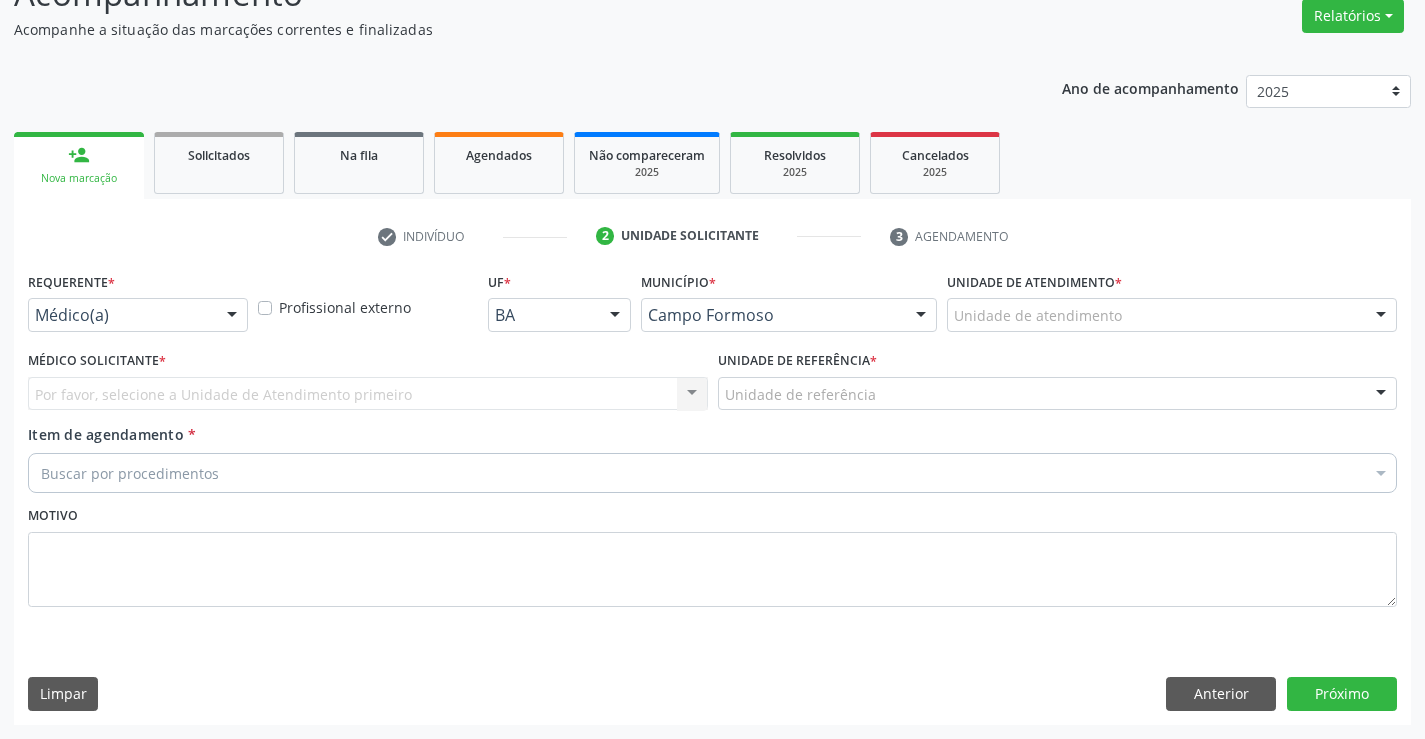 scroll, scrollTop: 167, scrollLeft: 0, axis: vertical 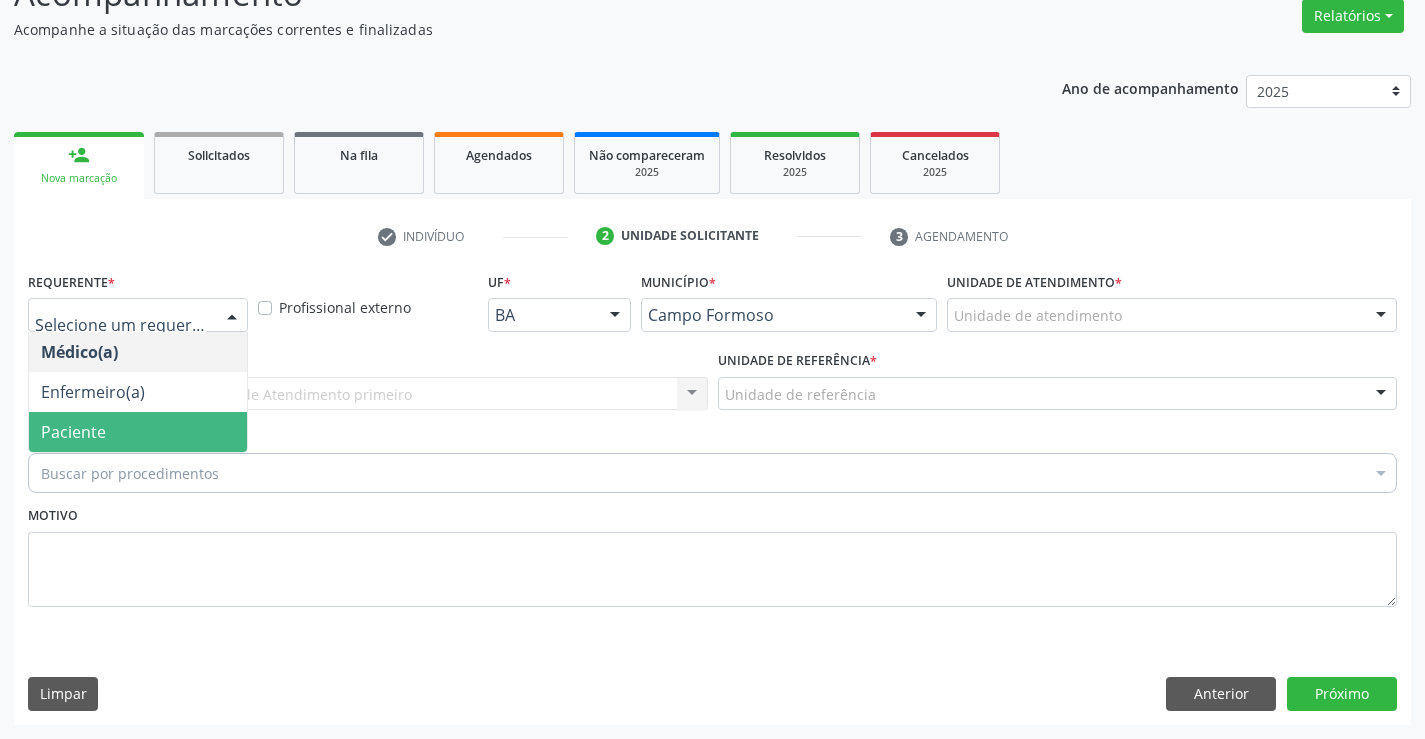 click on "Paciente" at bounding box center (73, 432) 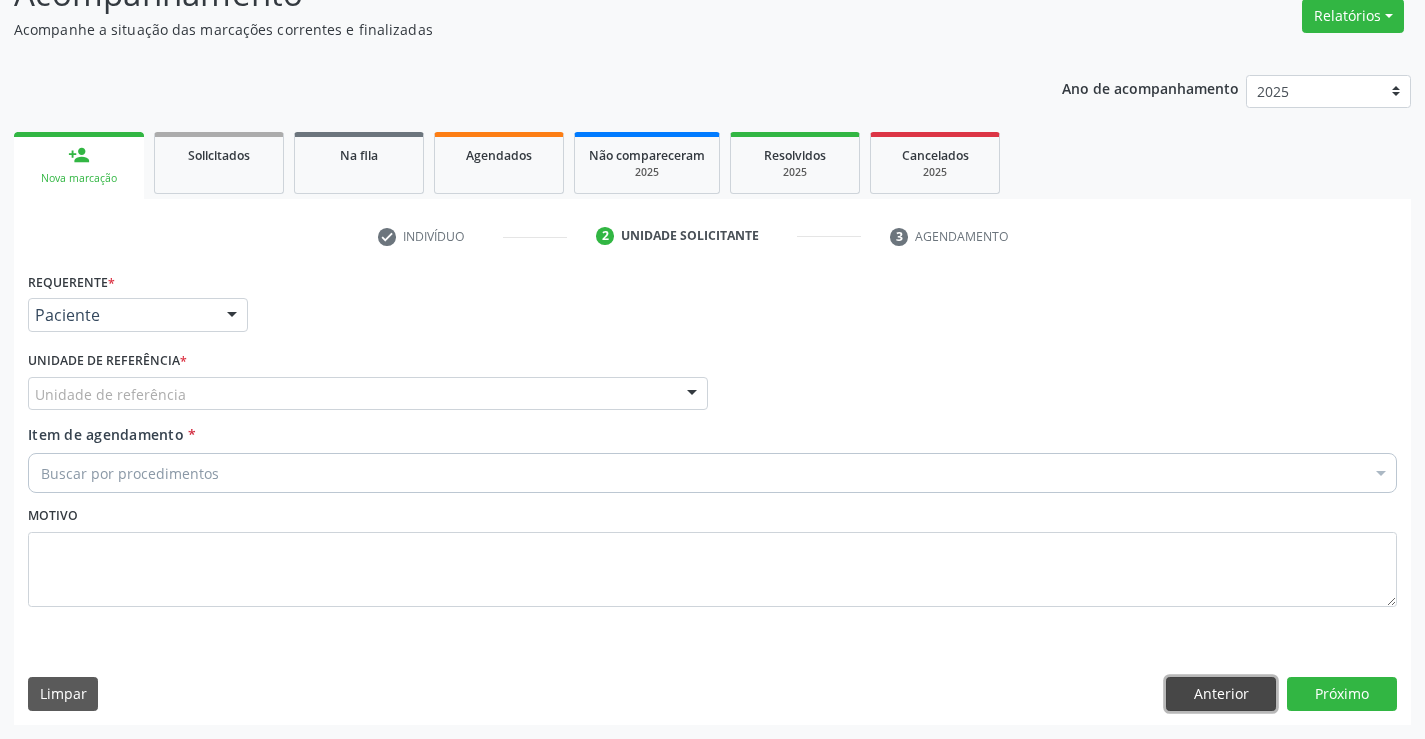 click on "Anterior" at bounding box center (1221, 694) 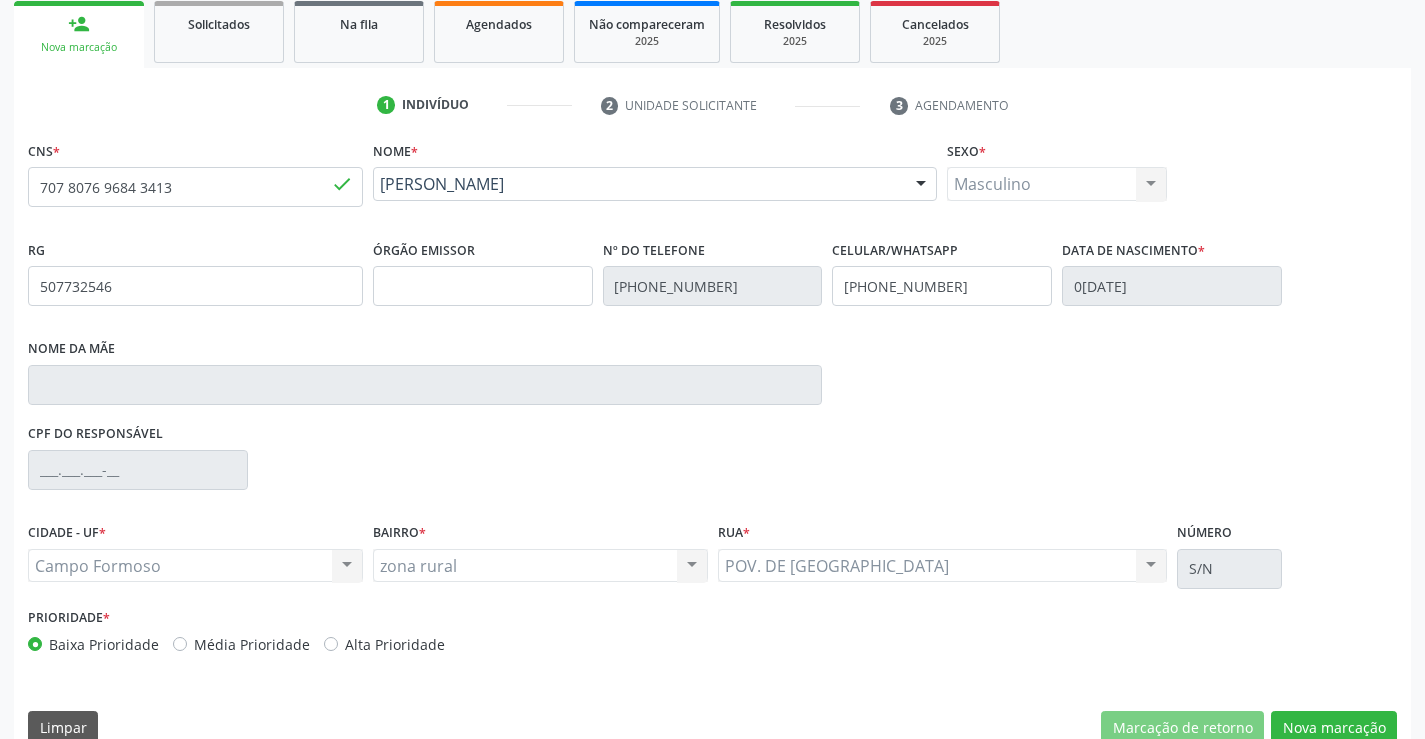 scroll, scrollTop: 331, scrollLeft: 0, axis: vertical 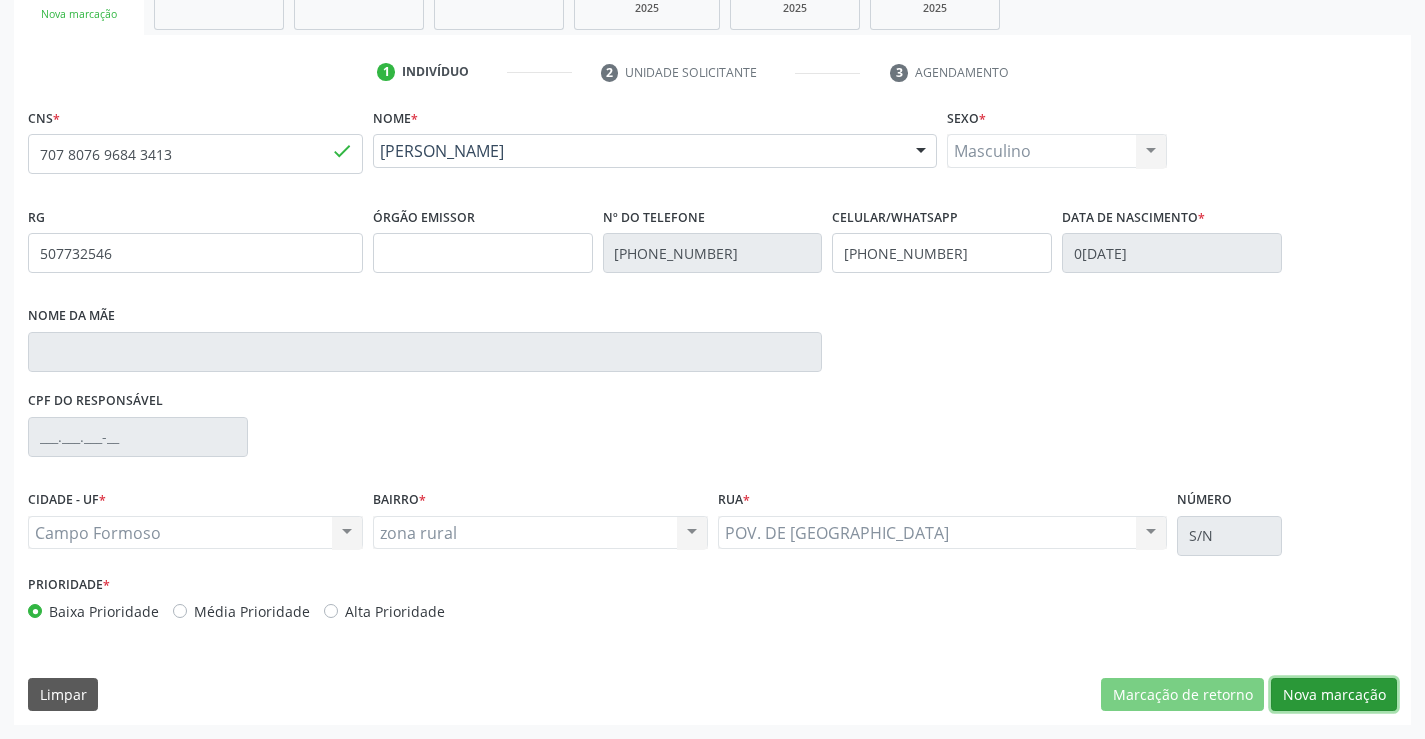 click on "Nova marcação" at bounding box center (1334, 695) 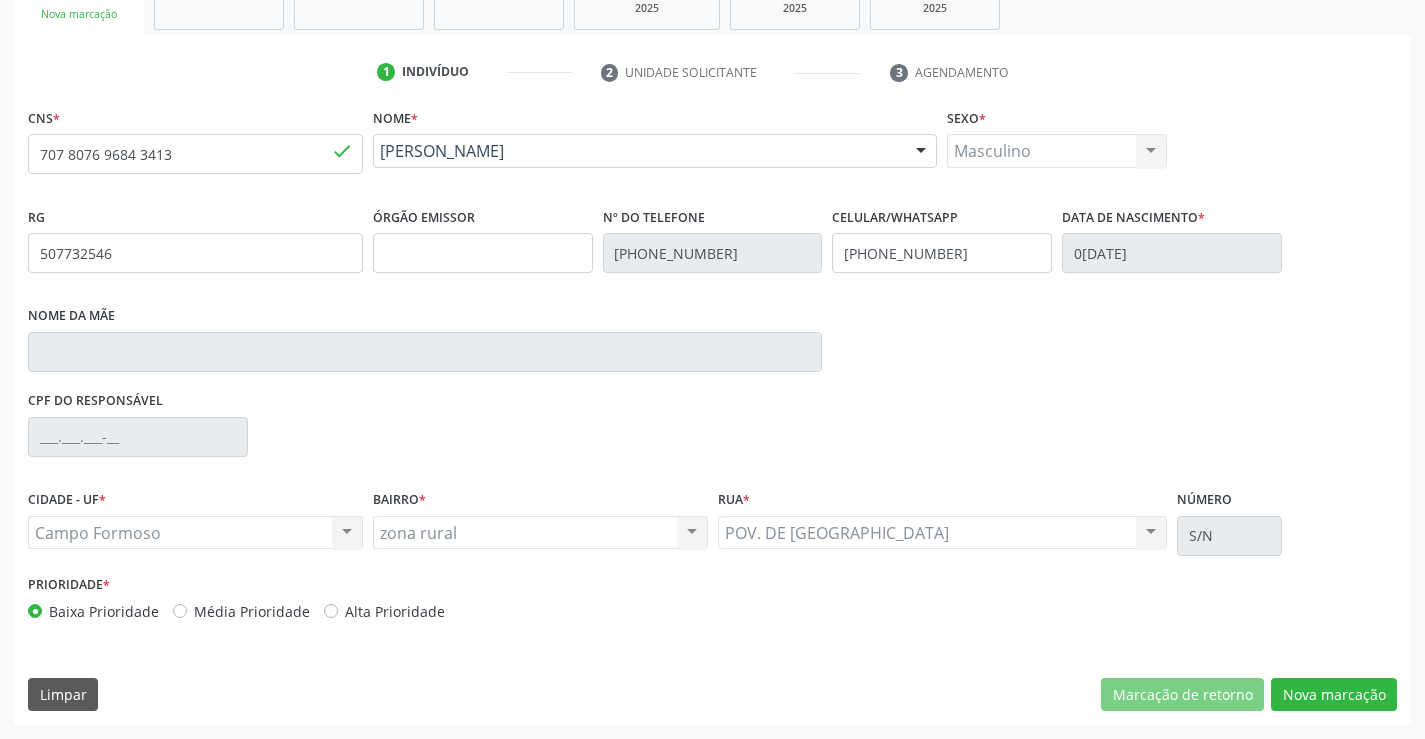 scroll, scrollTop: 167, scrollLeft: 0, axis: vertical 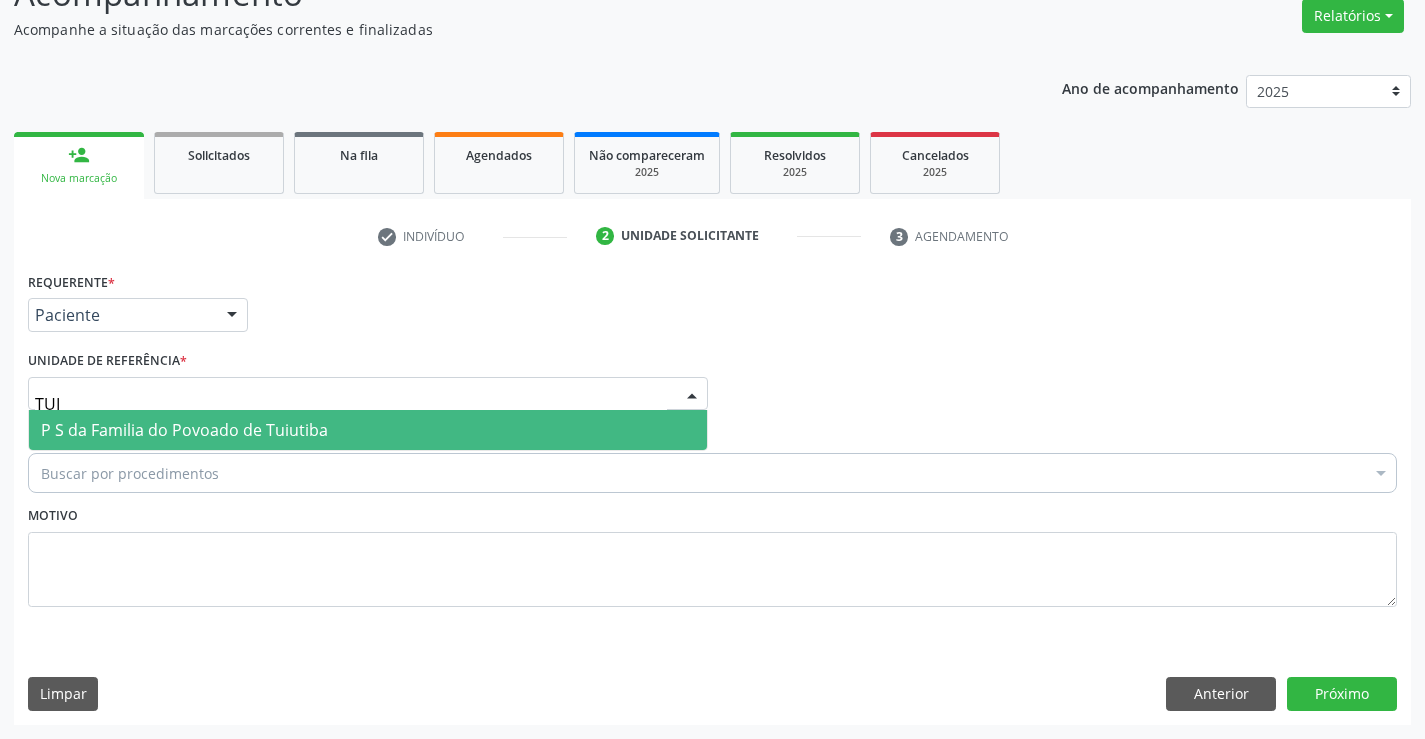type on "TUIU" 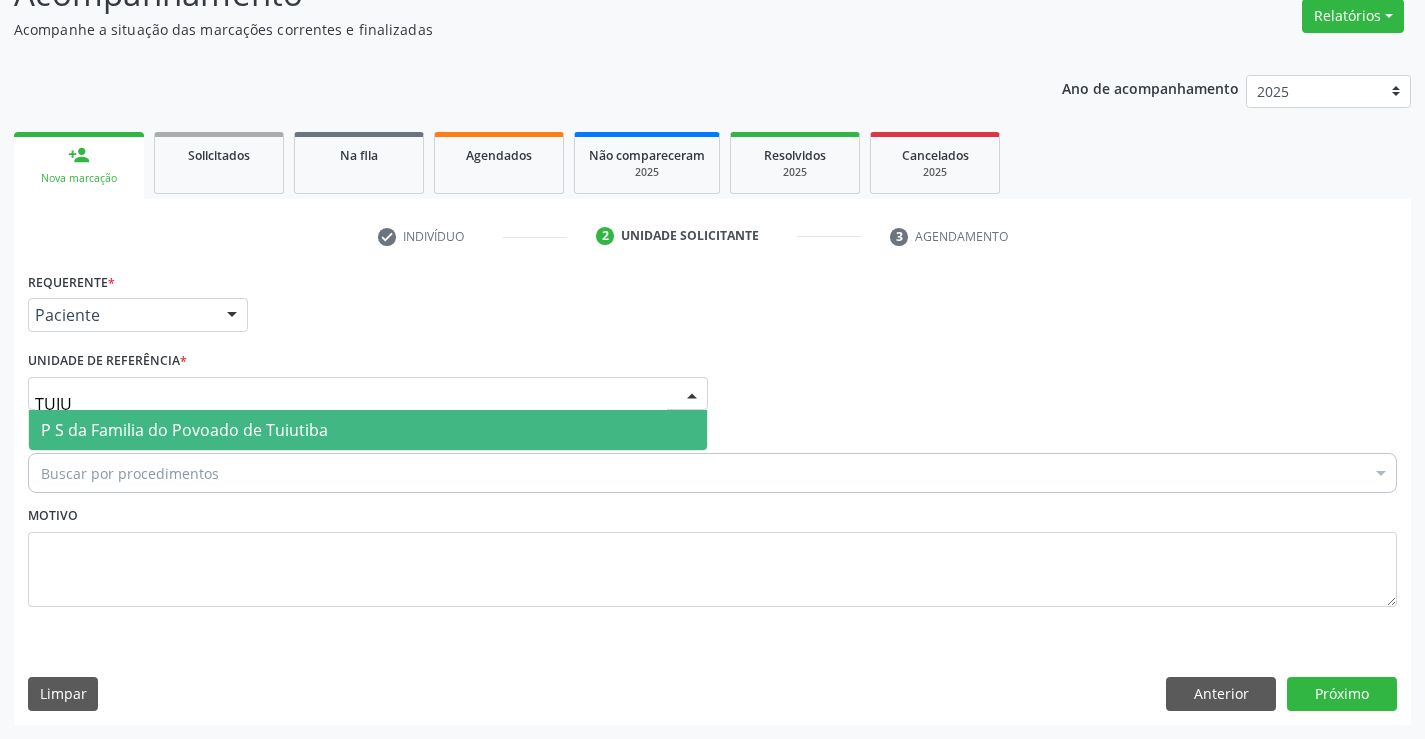 click on "P S da Familia do Povoado de Tuiutiba" at bounding box center [184, 430] 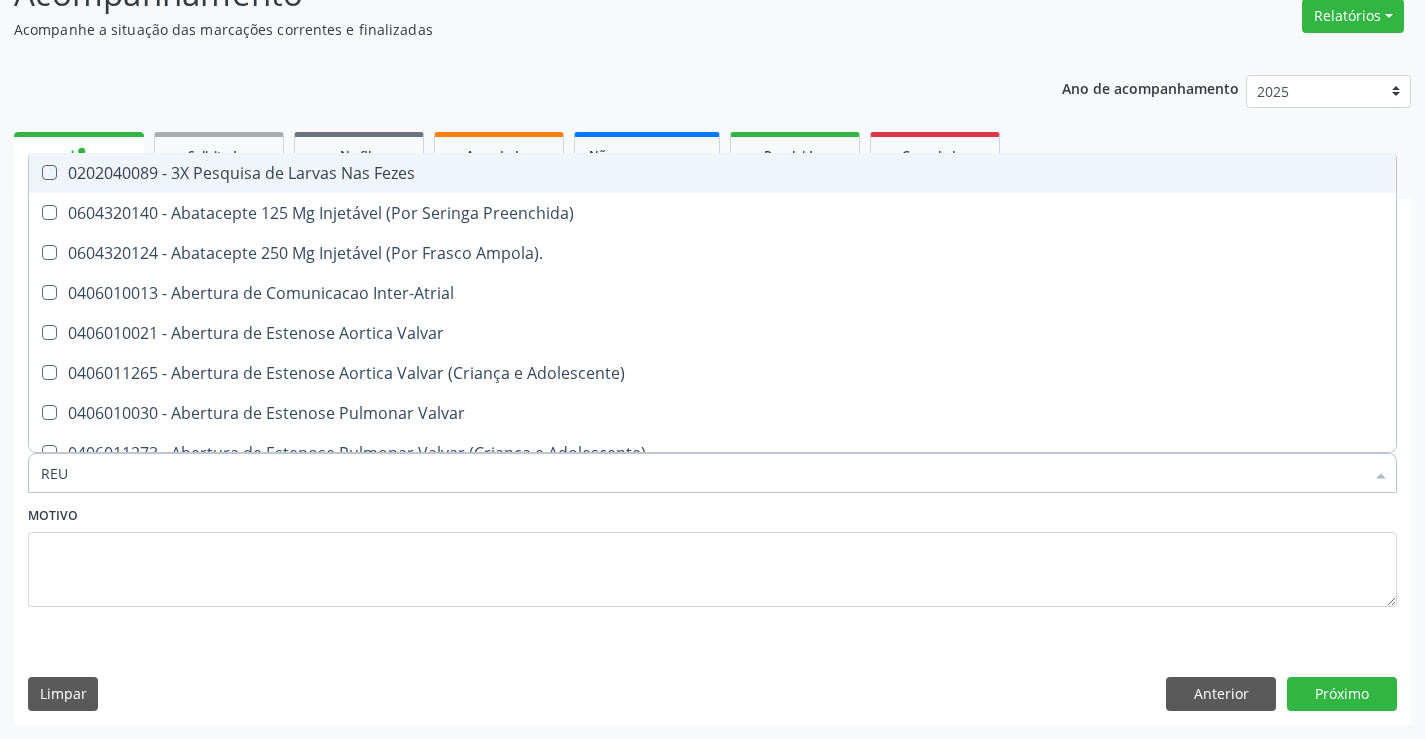type on "REUM" 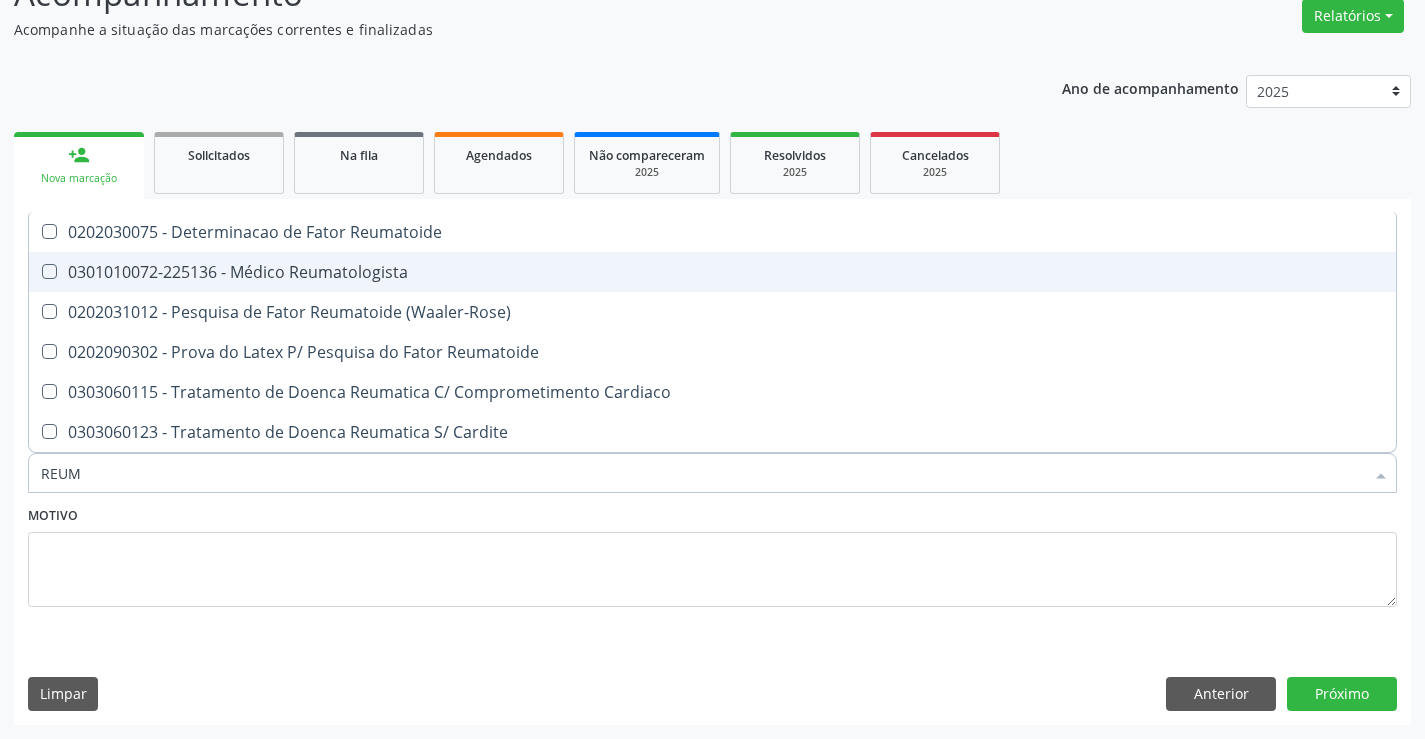 click on "0301010072-225136 - Médico Reumatologista" at bounding box center [712, 272] 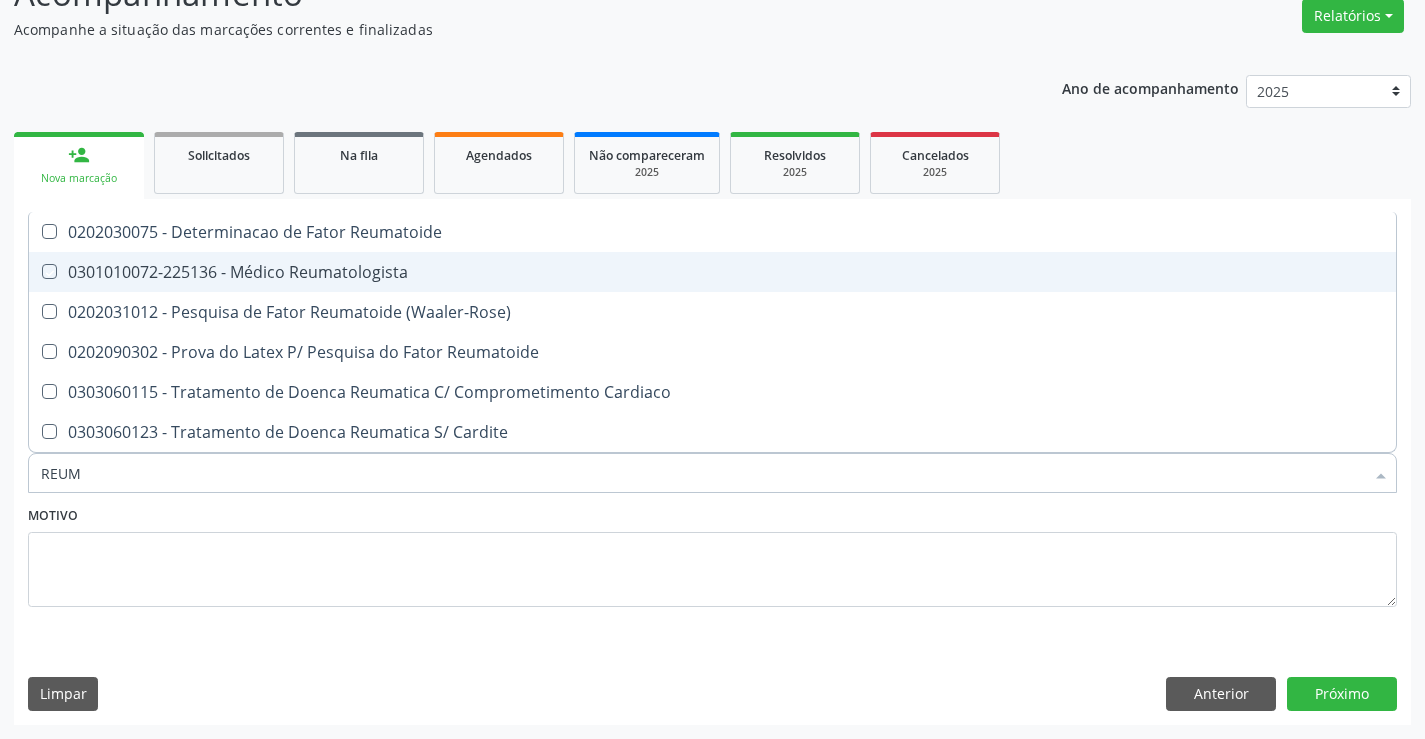 checkbox on "true" 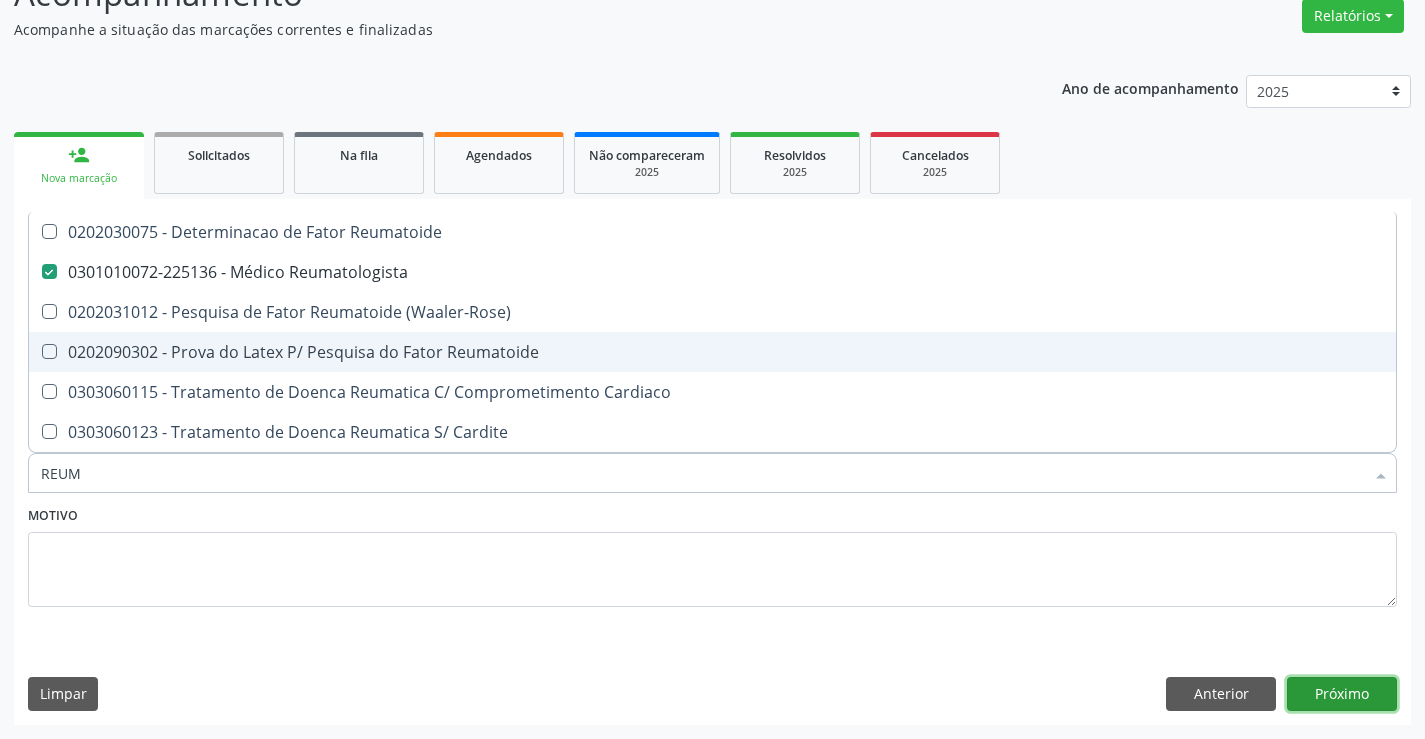 click on "Próximo" at bounding box center [1342, 694] 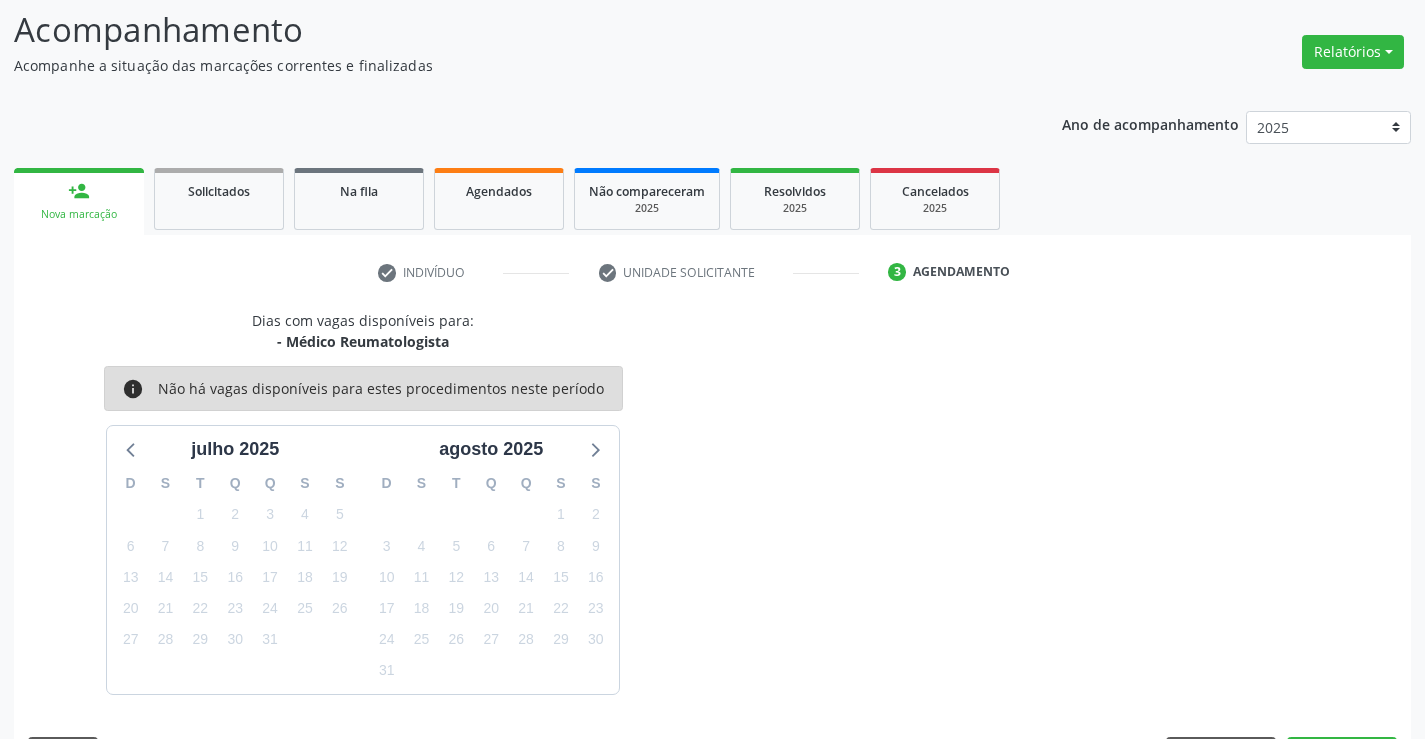 scroll, scrollTop: 167, scrollLeft: 0, axis: vertical 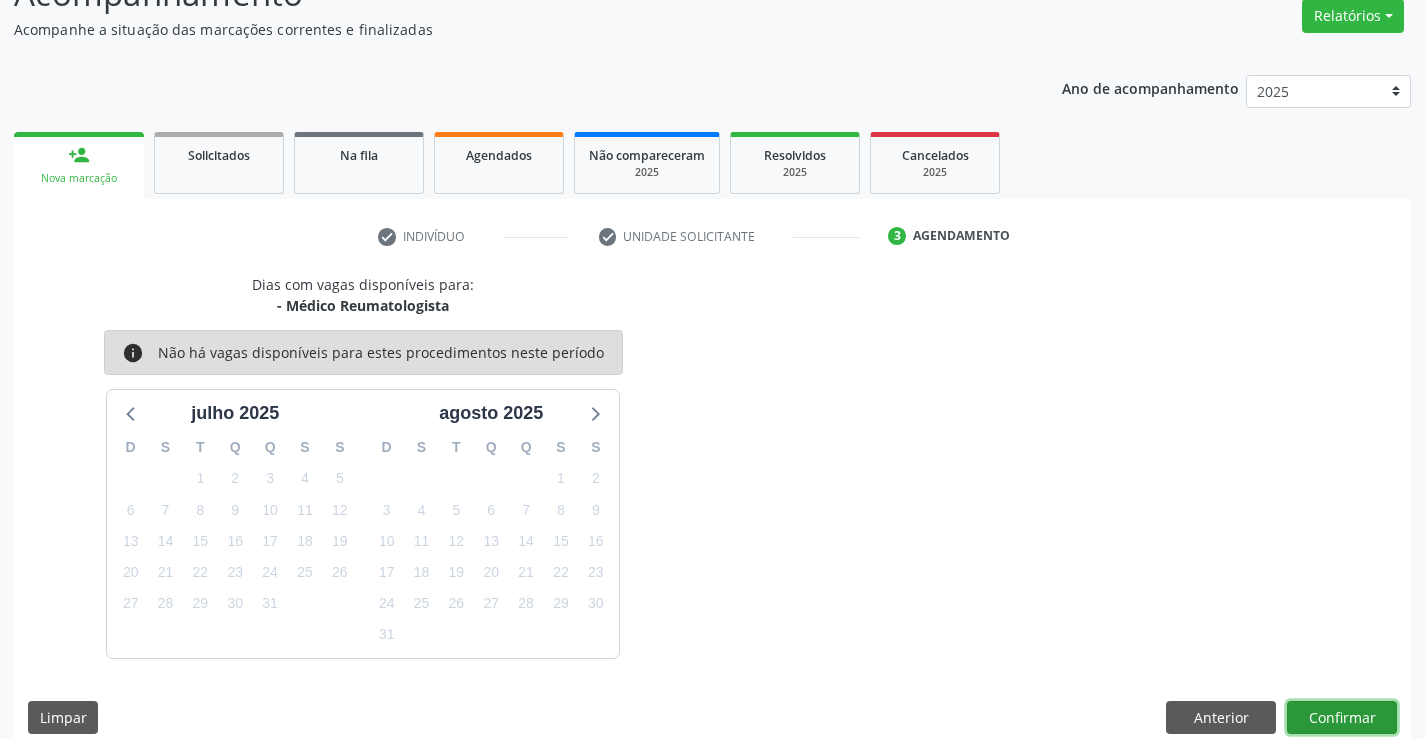 click on "Confirmar" at bounding box center [1342, 718] 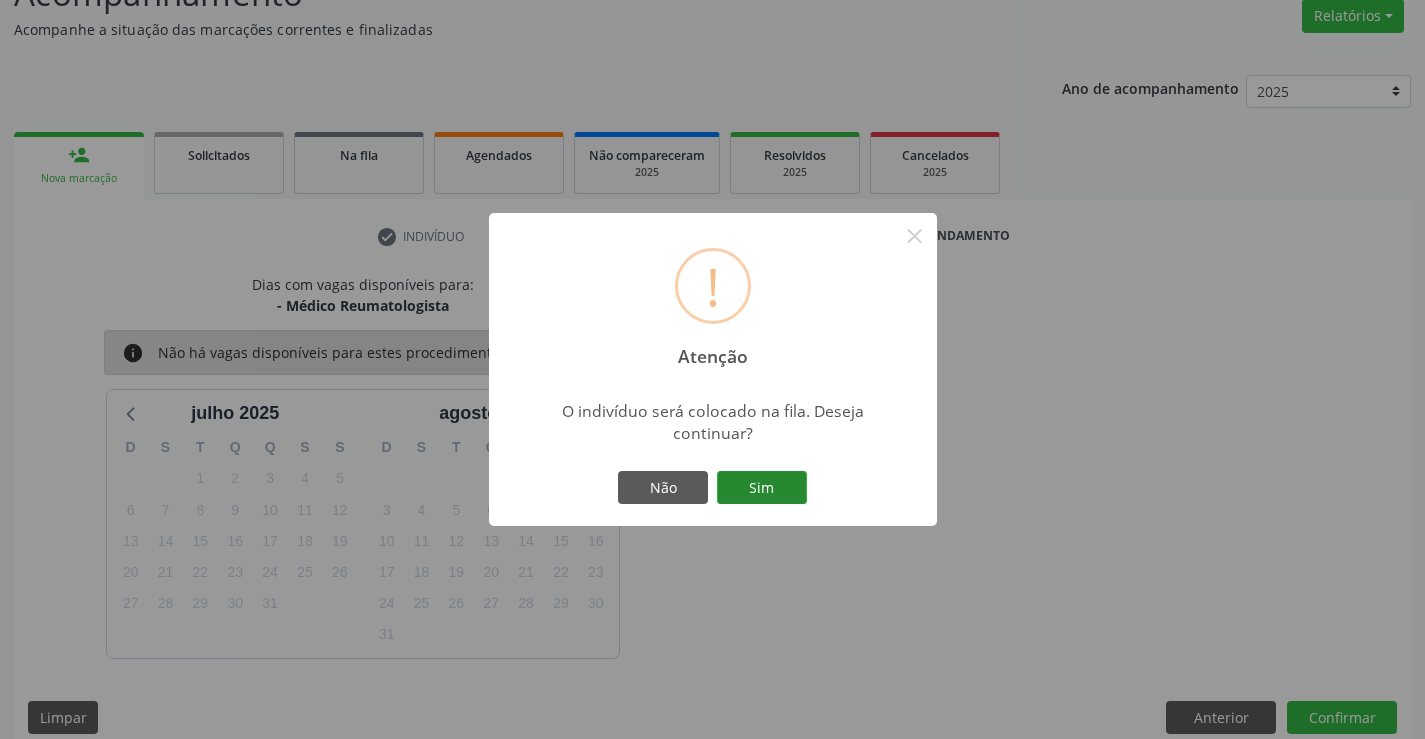 click on "Sim" at bounding box center [762, 488] 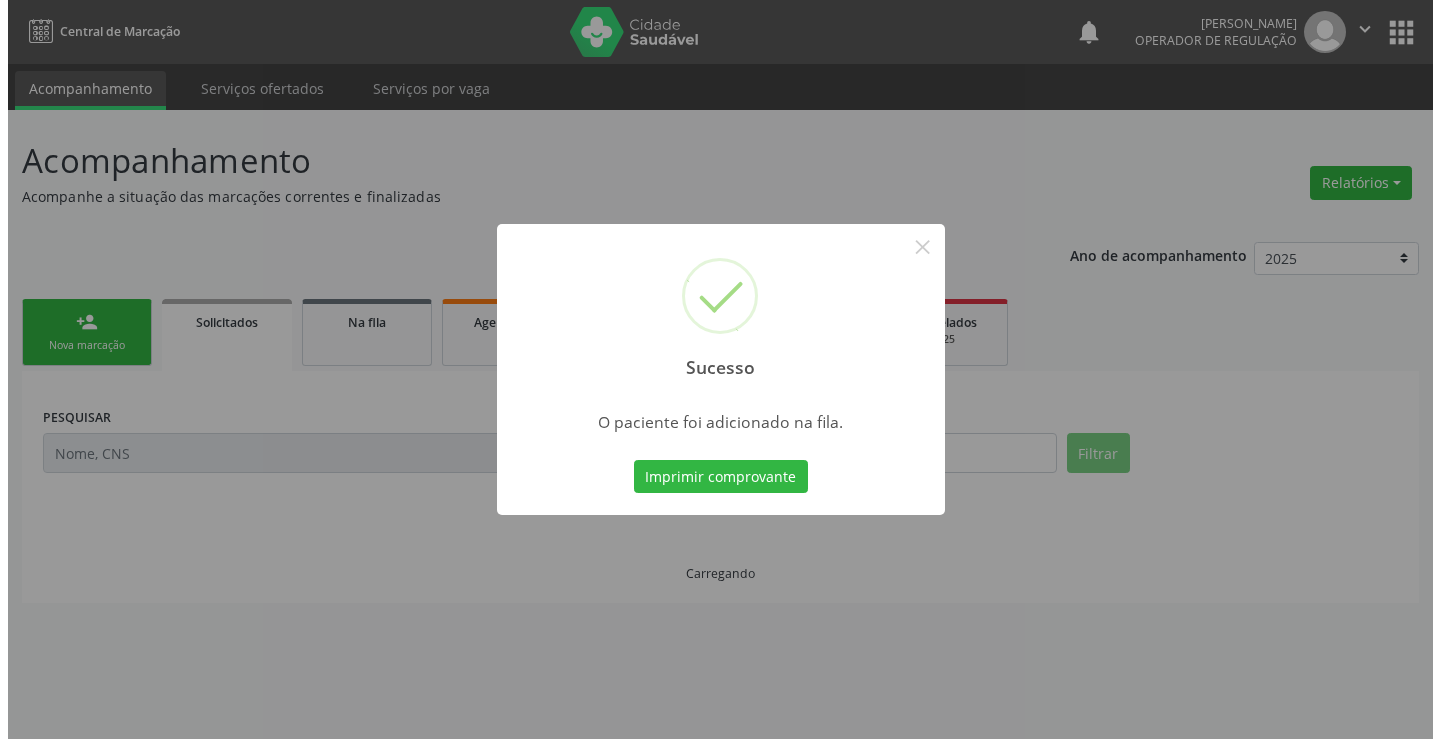 scroll, scrollTop: 0, scrollLeft: 0, axis: both 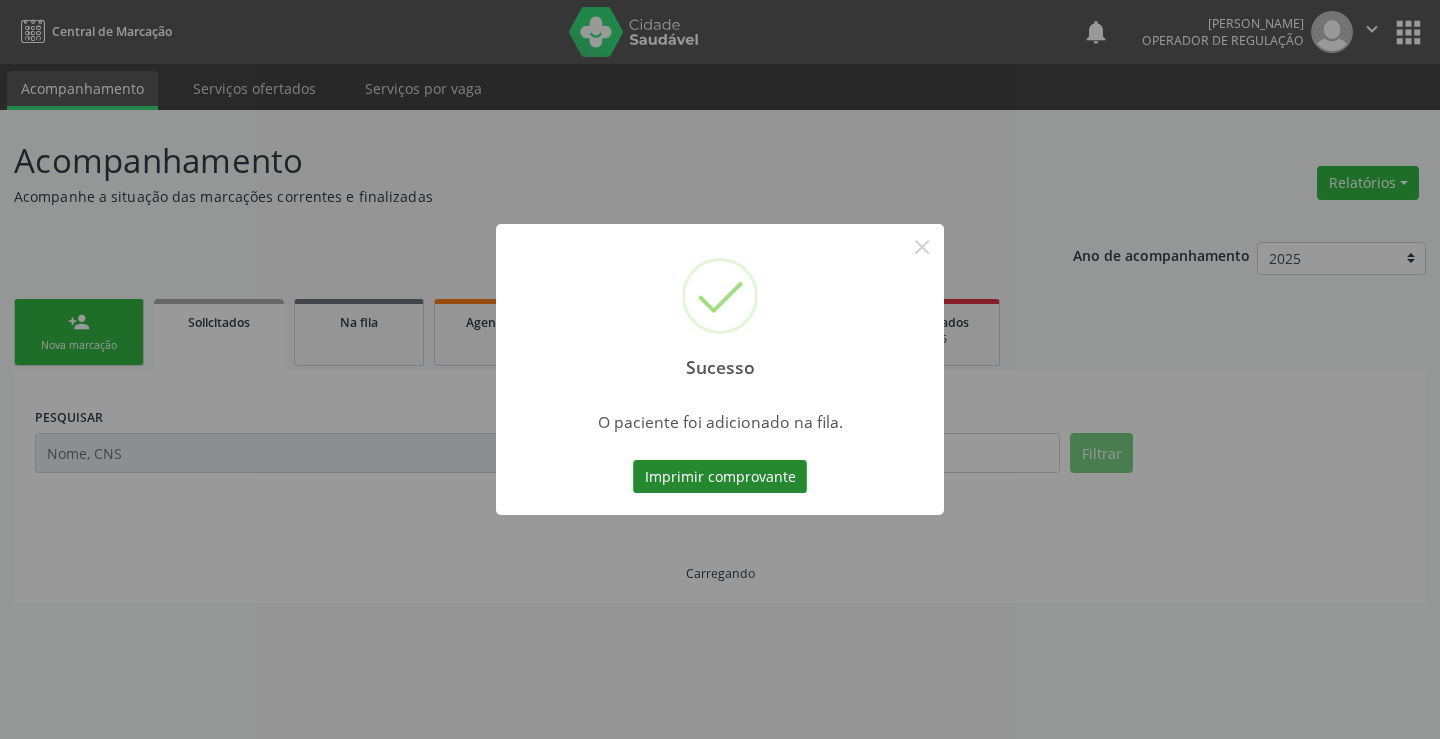 click on "Imprimir comprovante" at bounding box center [720, 477] 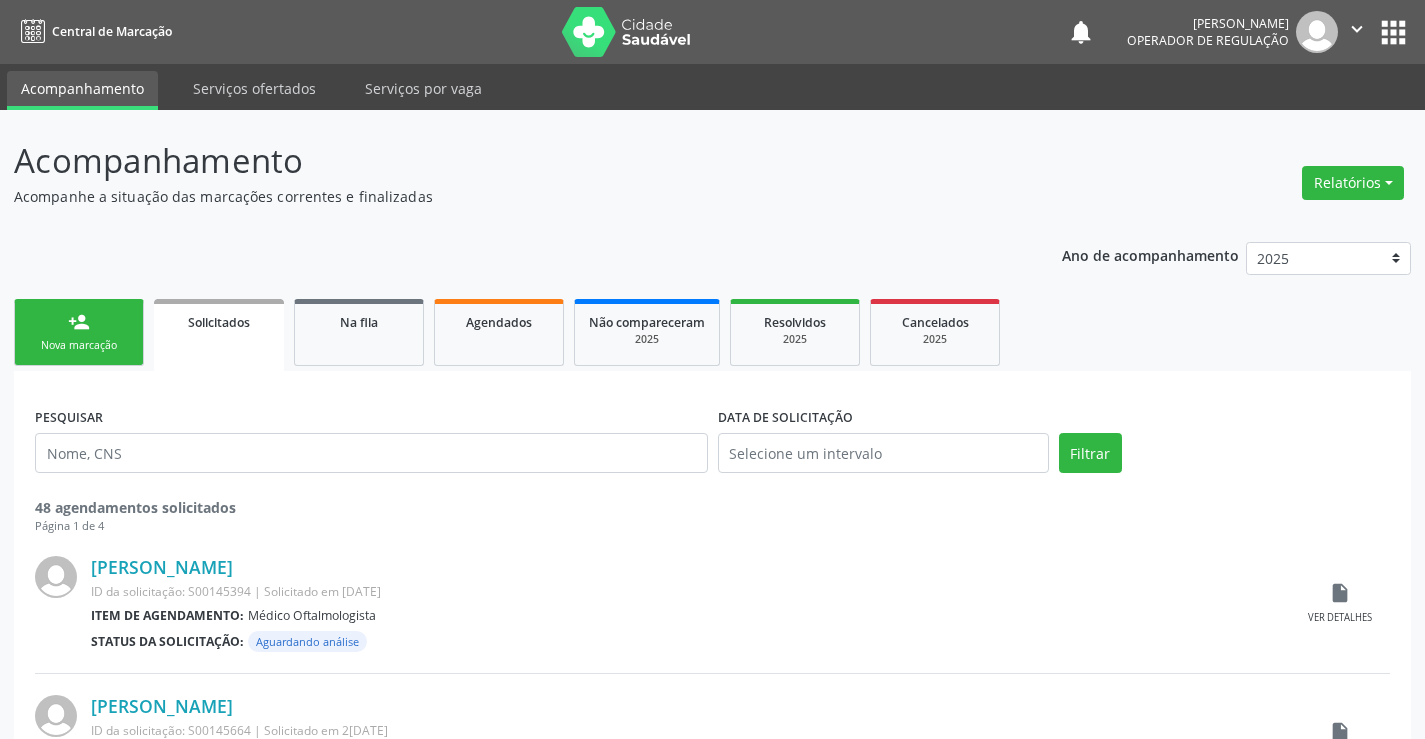 scroll, scrollTop: 0, scrollLeft: 0, axis: both 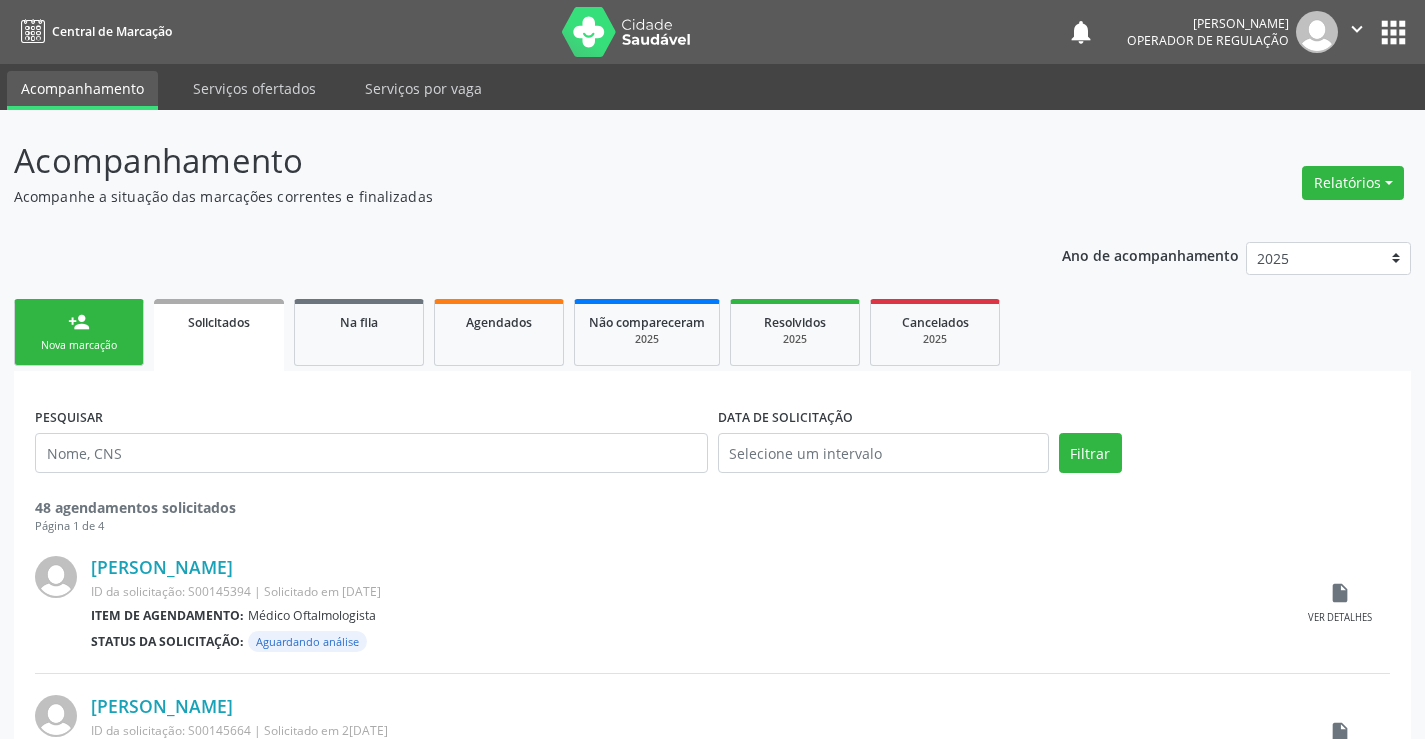 click on "person_add
Nova marcação" at bounding box center [79, 332] 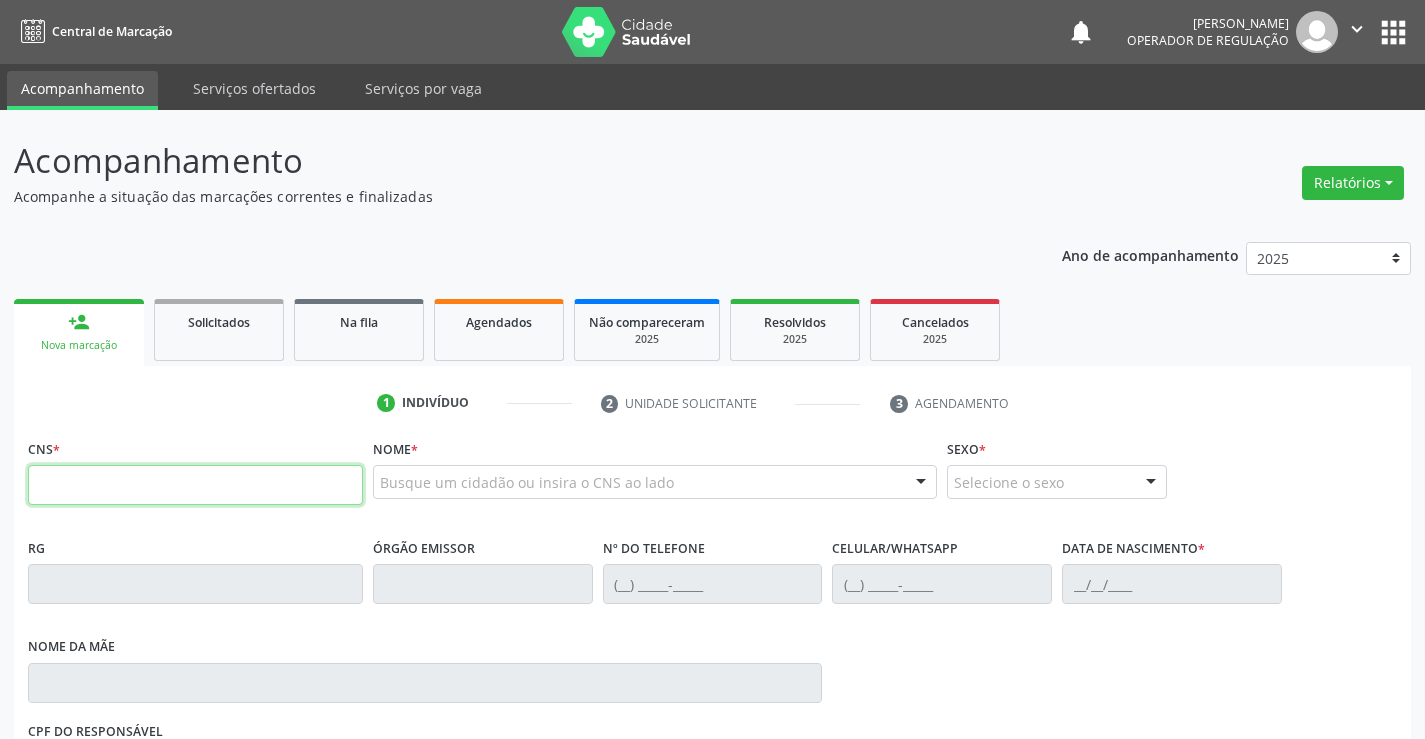 click at bounding box center (195, 485) 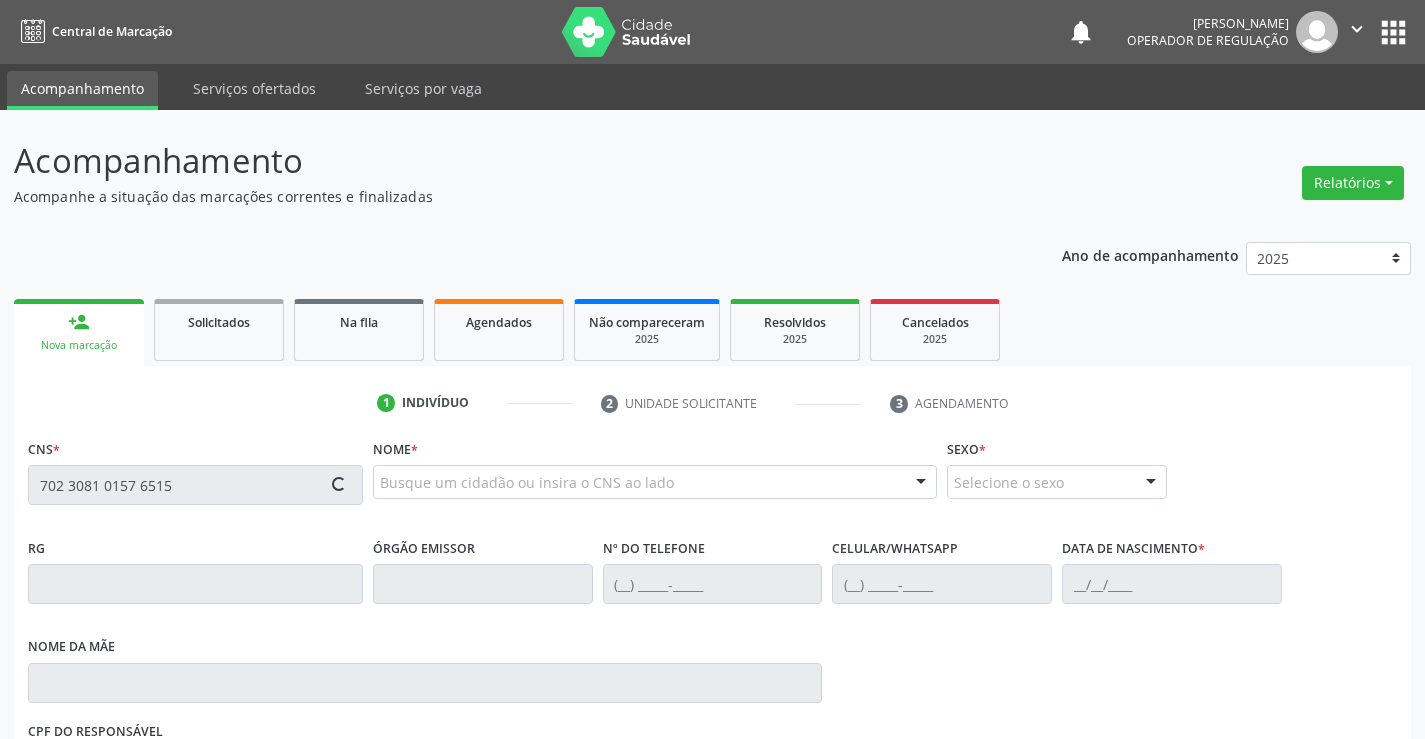 type on "702 3081 0157 6515" 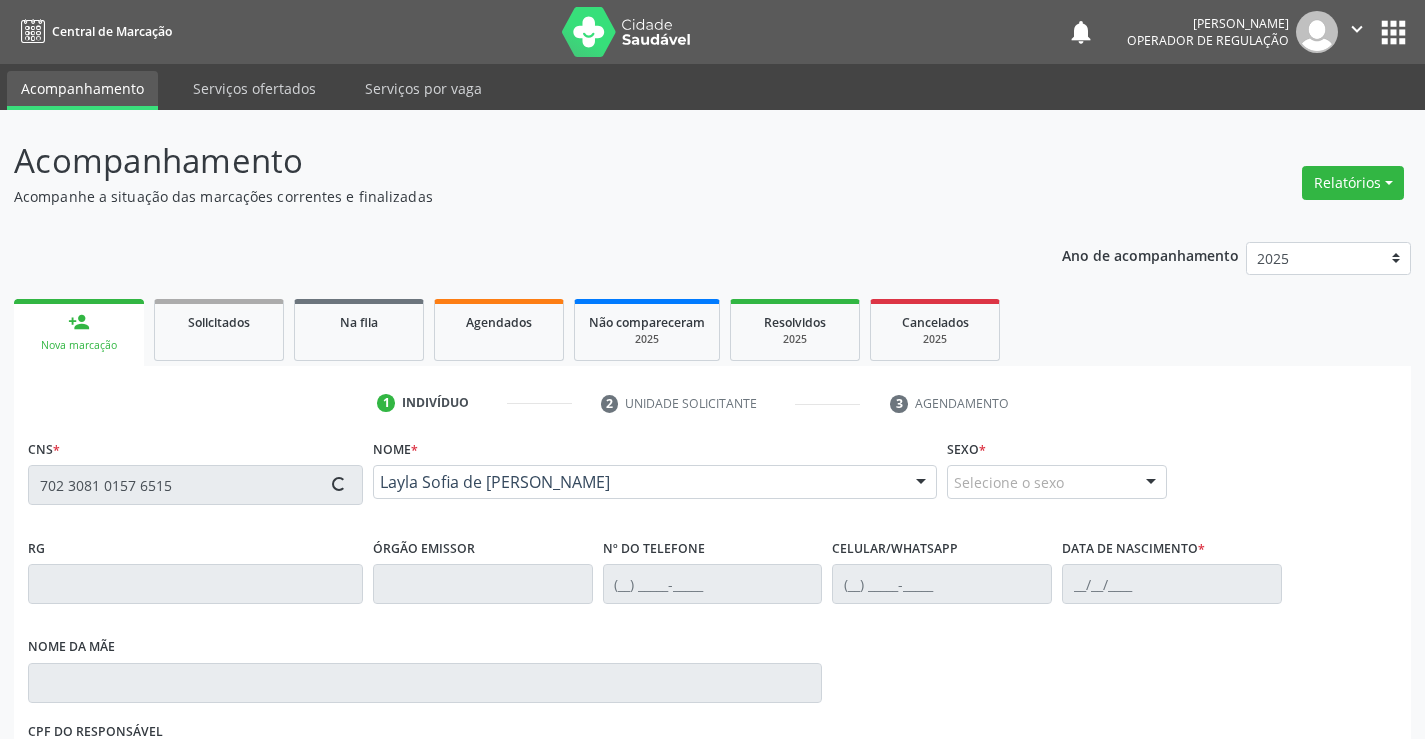 type on "(74) 9806-4592" 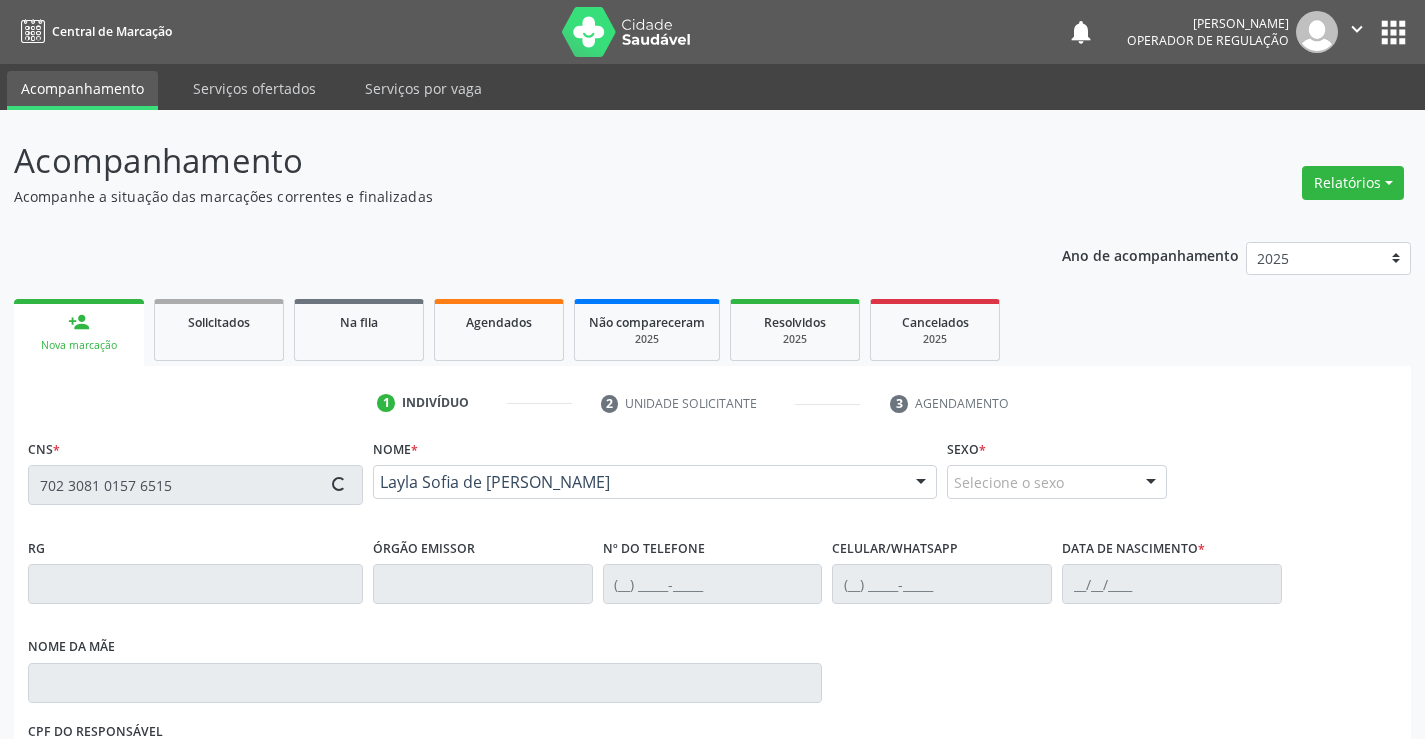 type on "(74) 9806-4592" 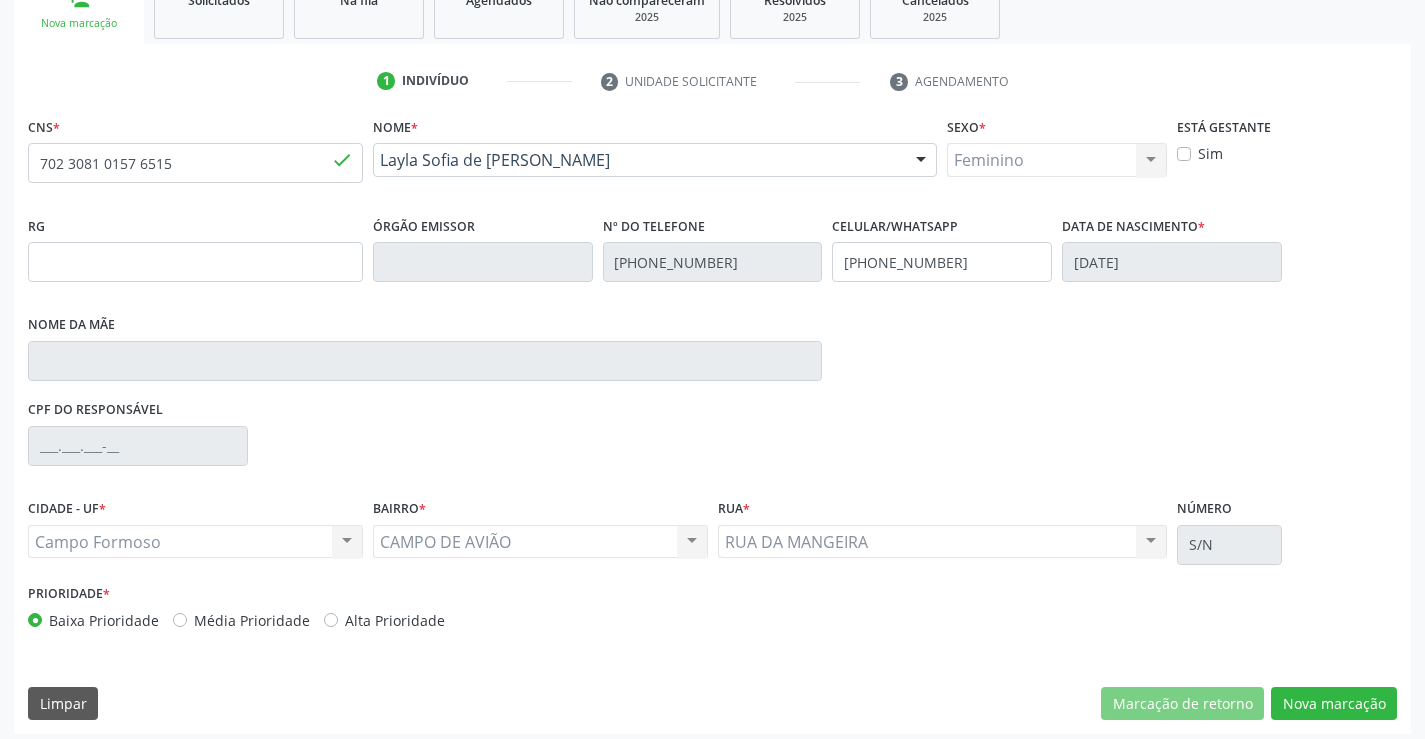 scroll, scrollTop: 331, scrollLeft: 0, axis: vertical 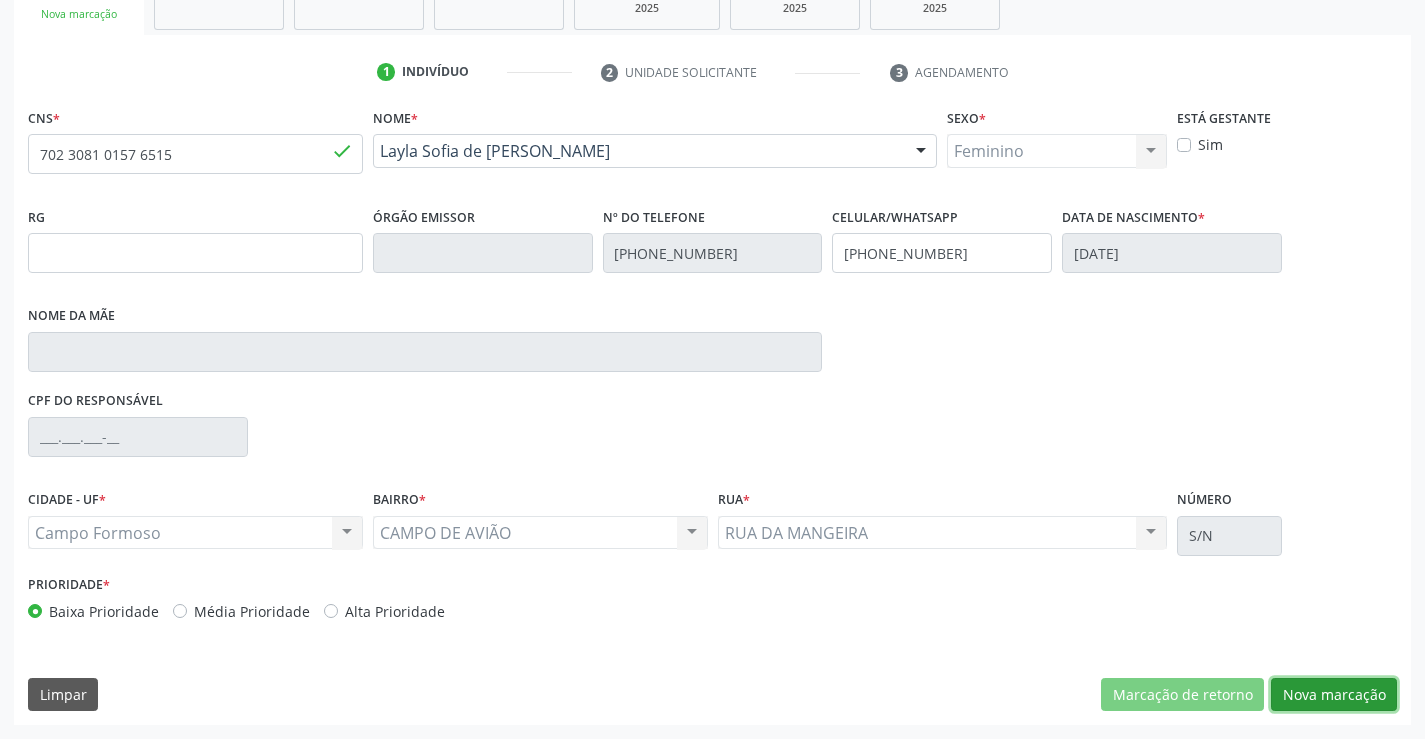 click on "Nova marcação" at bounding box center [1334, 695] 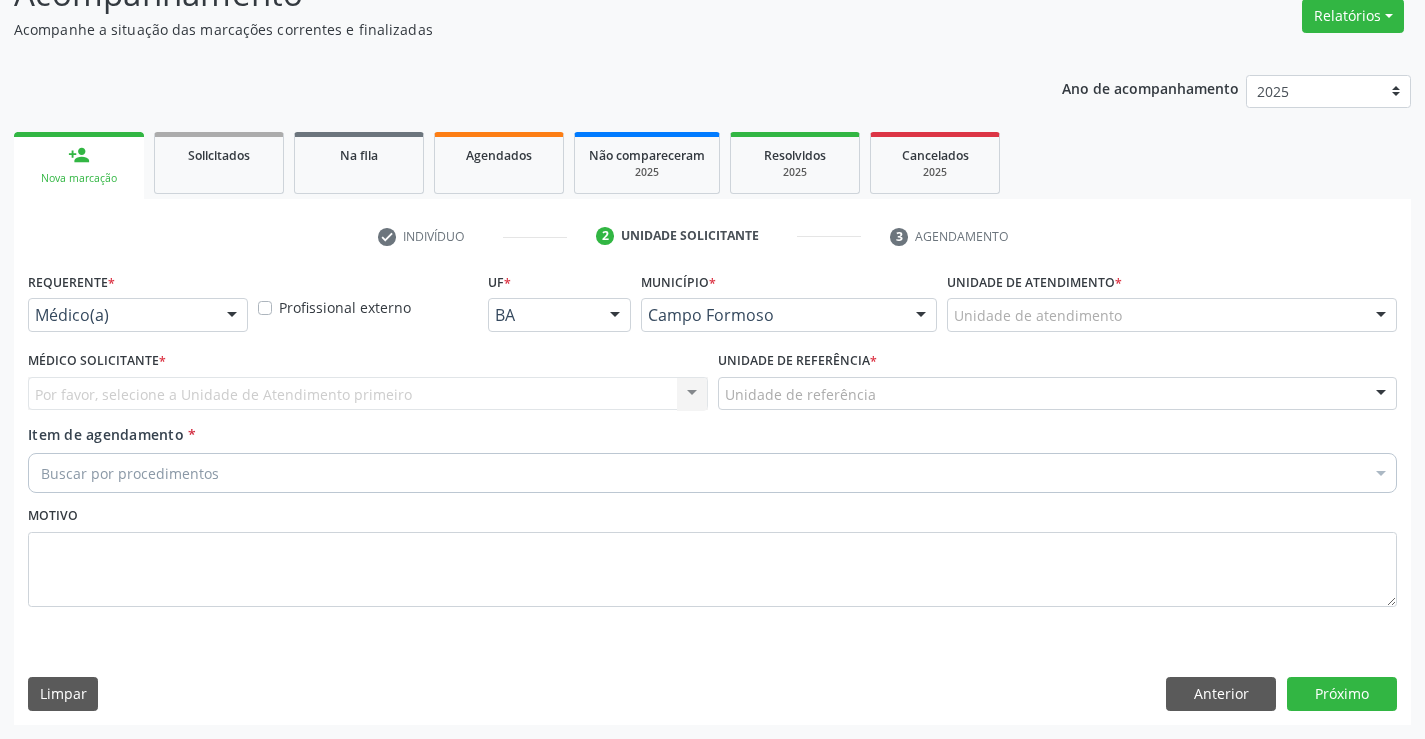 scroll, scrollTop: 167, scrollLeft: 0, axis: vertical 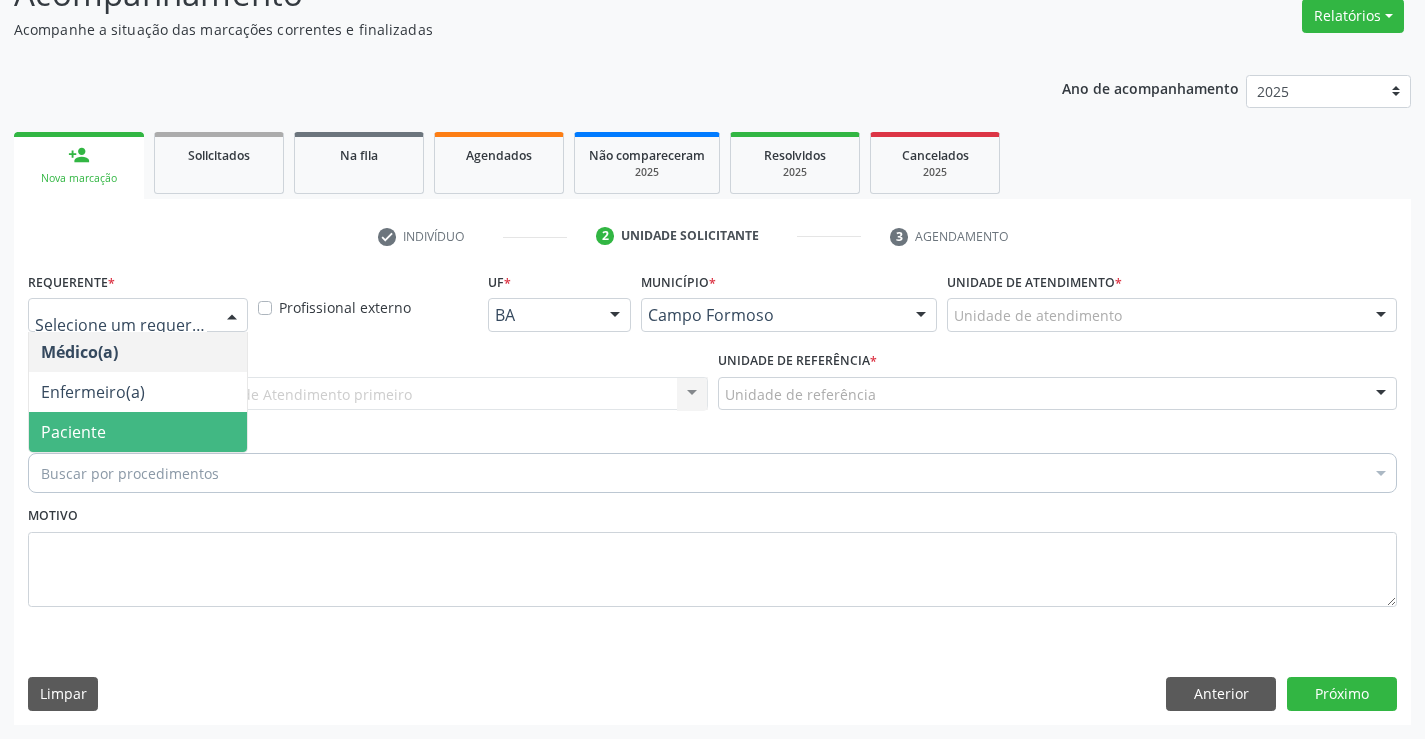 click on "Paciente" at bounding box center (138, 432) 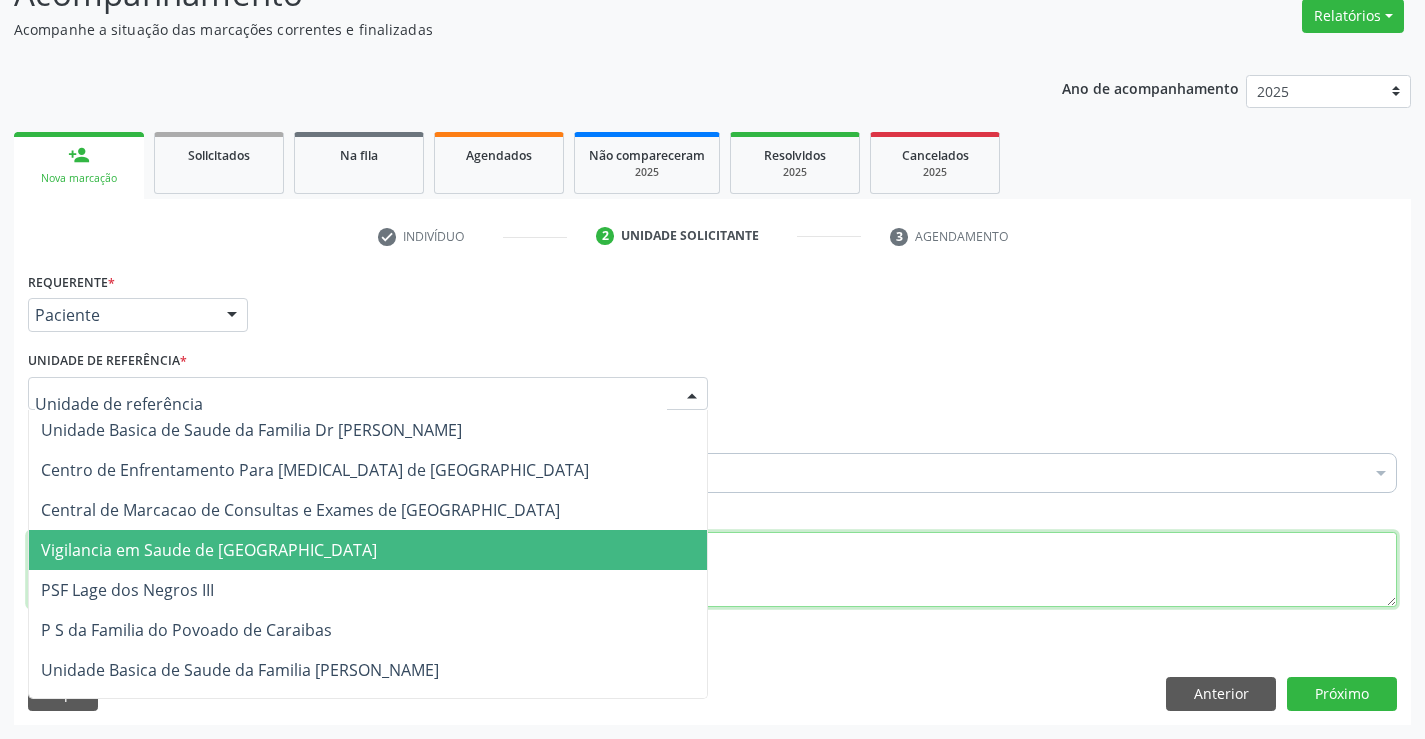 click at bounding box center (712, 570) 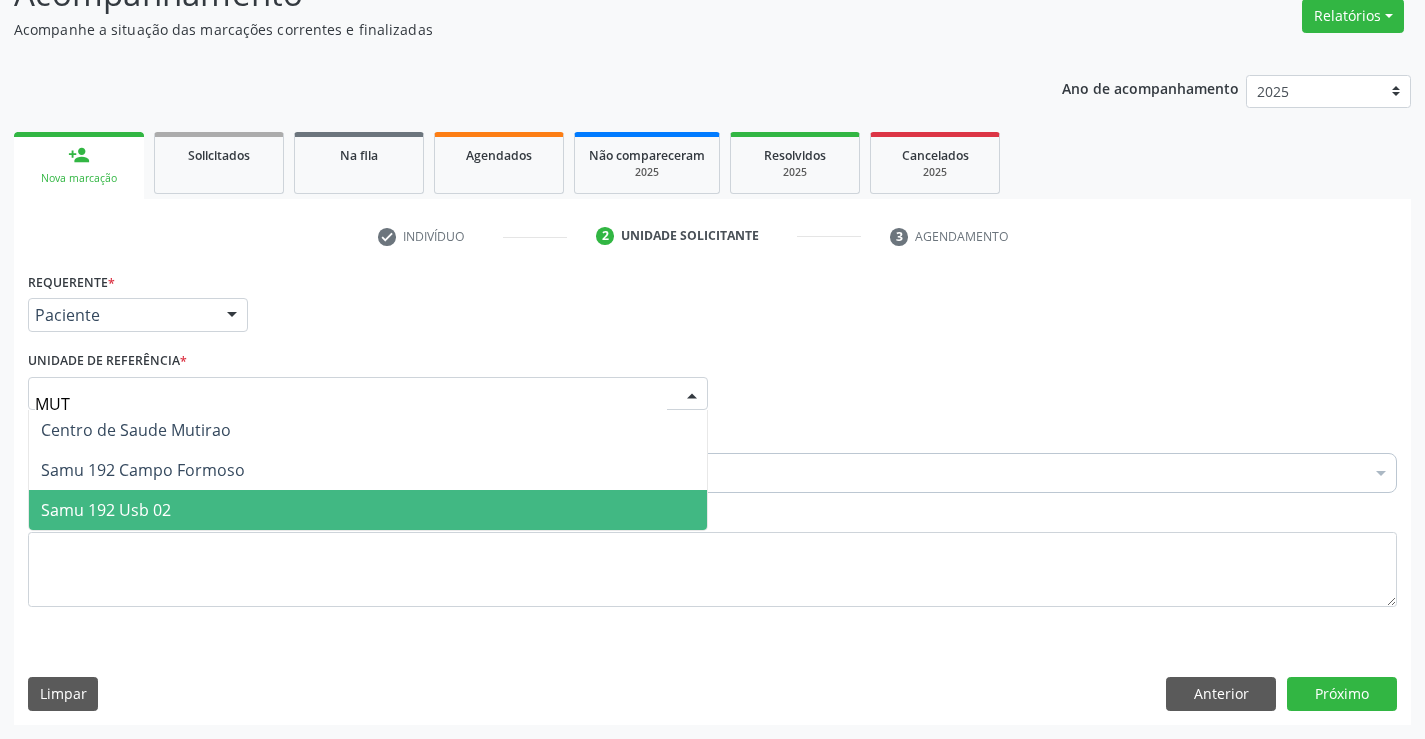 type on "MUTI" 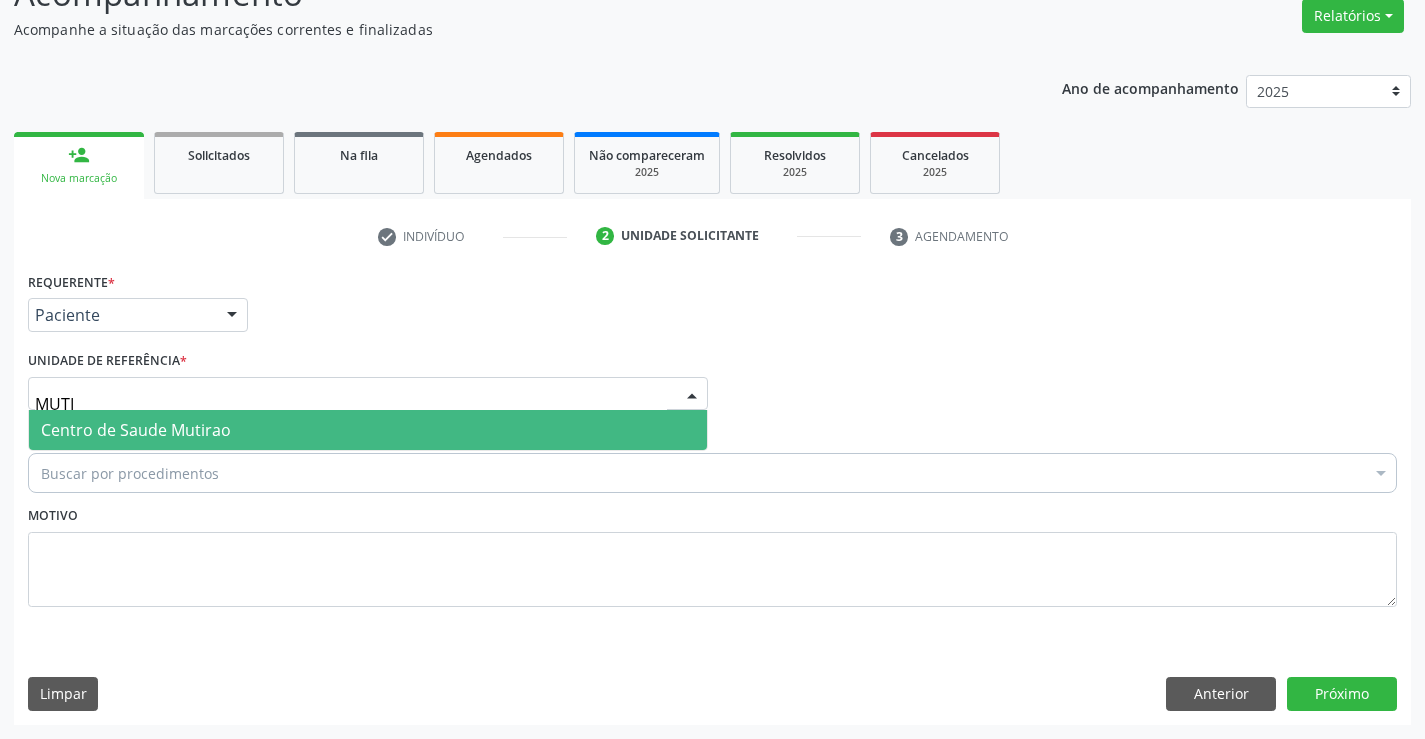 click on "Centro de Saude Mutirao" at bounding box center [136, 430] 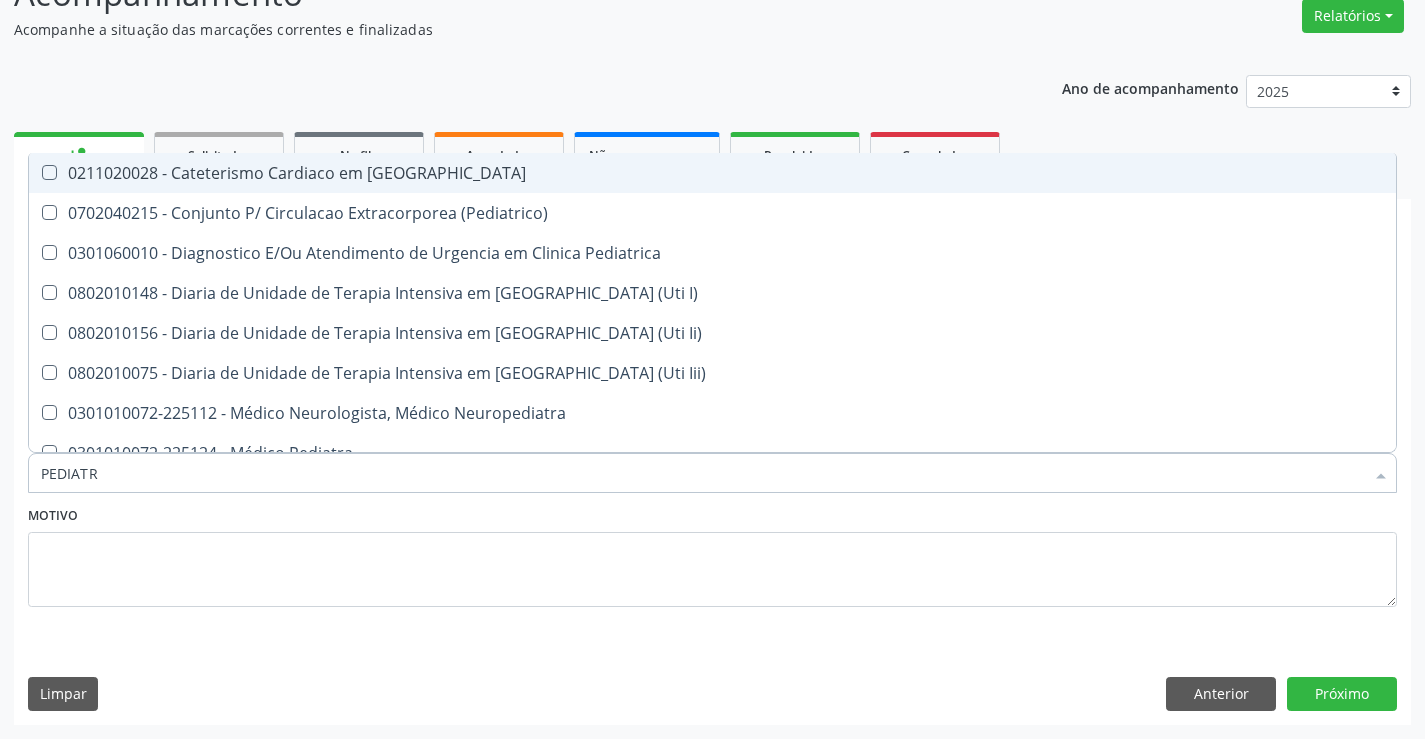 type on "PEDIATRA" 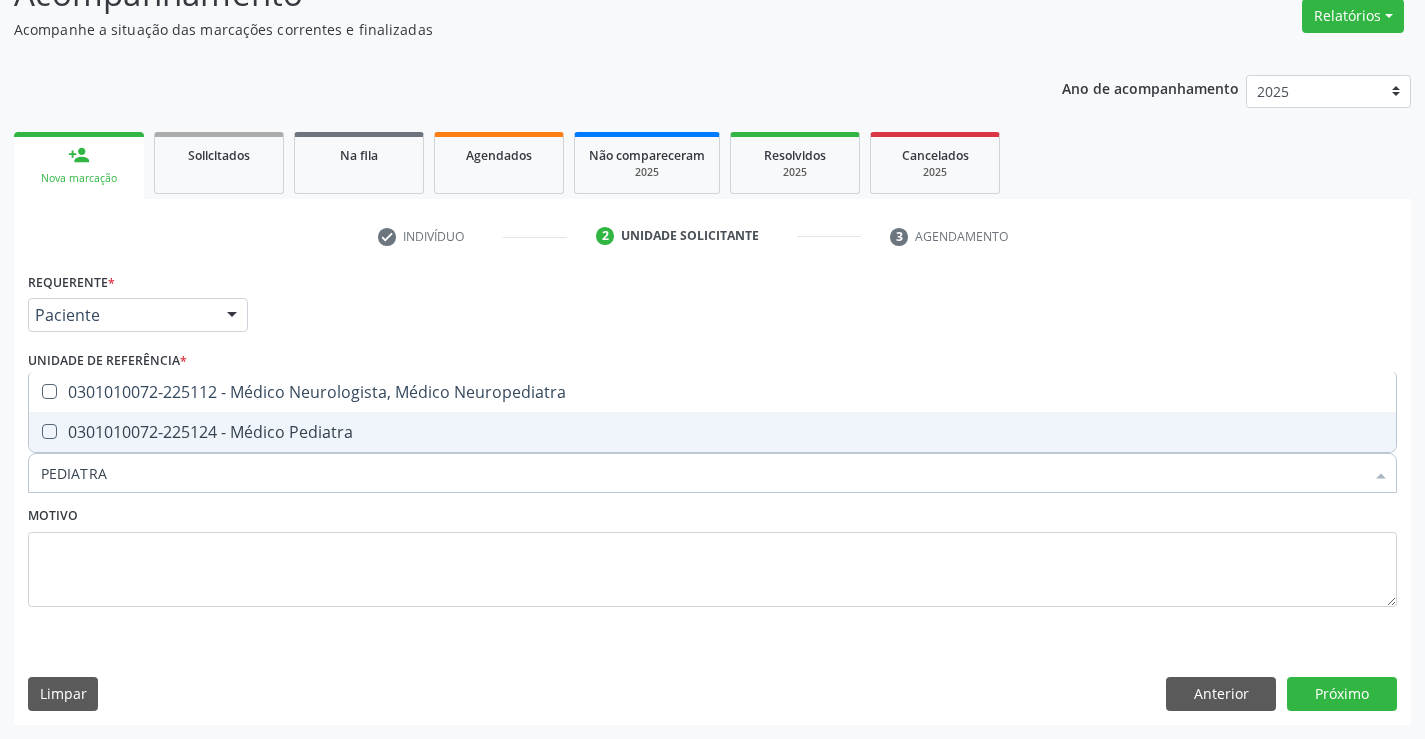 click on "0301010072-225124 - Médico Pediatra" at bounding box center [712, 432] 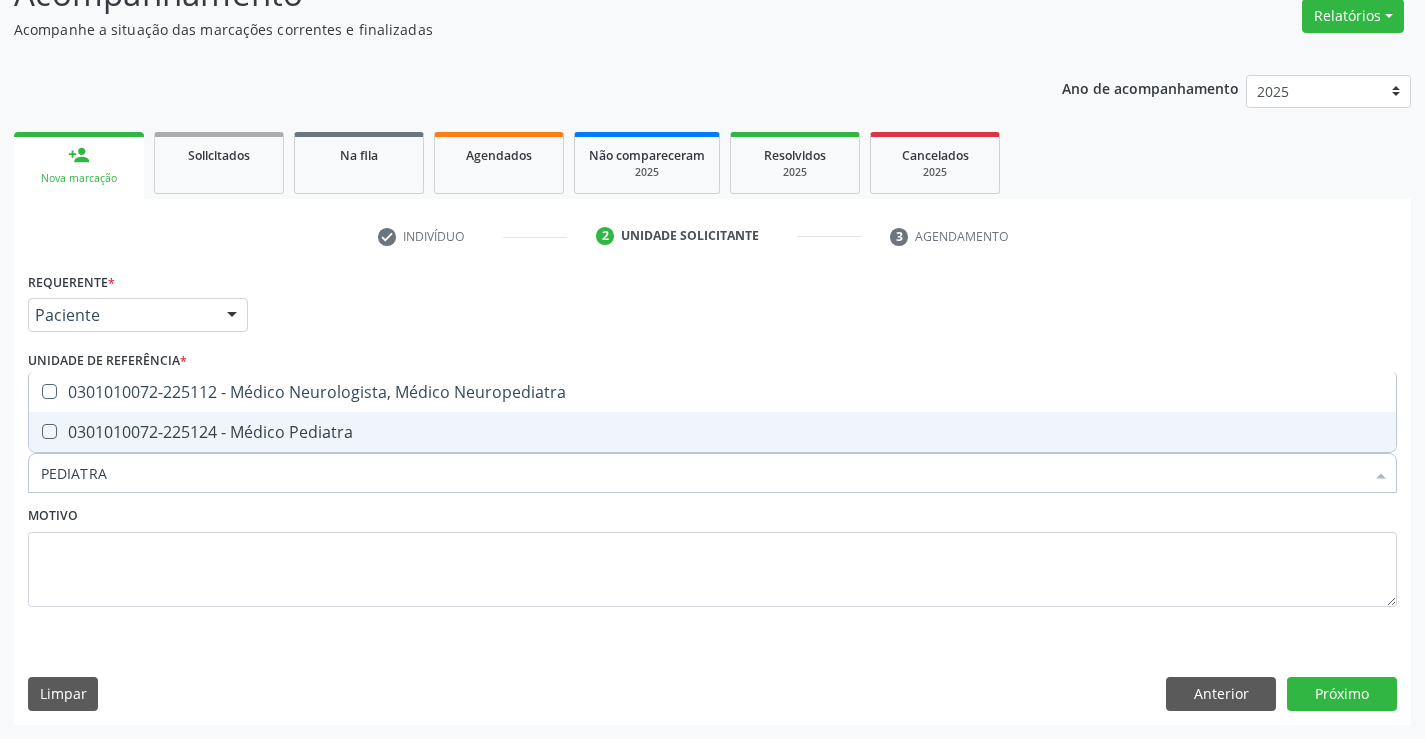 checkbox on "true" 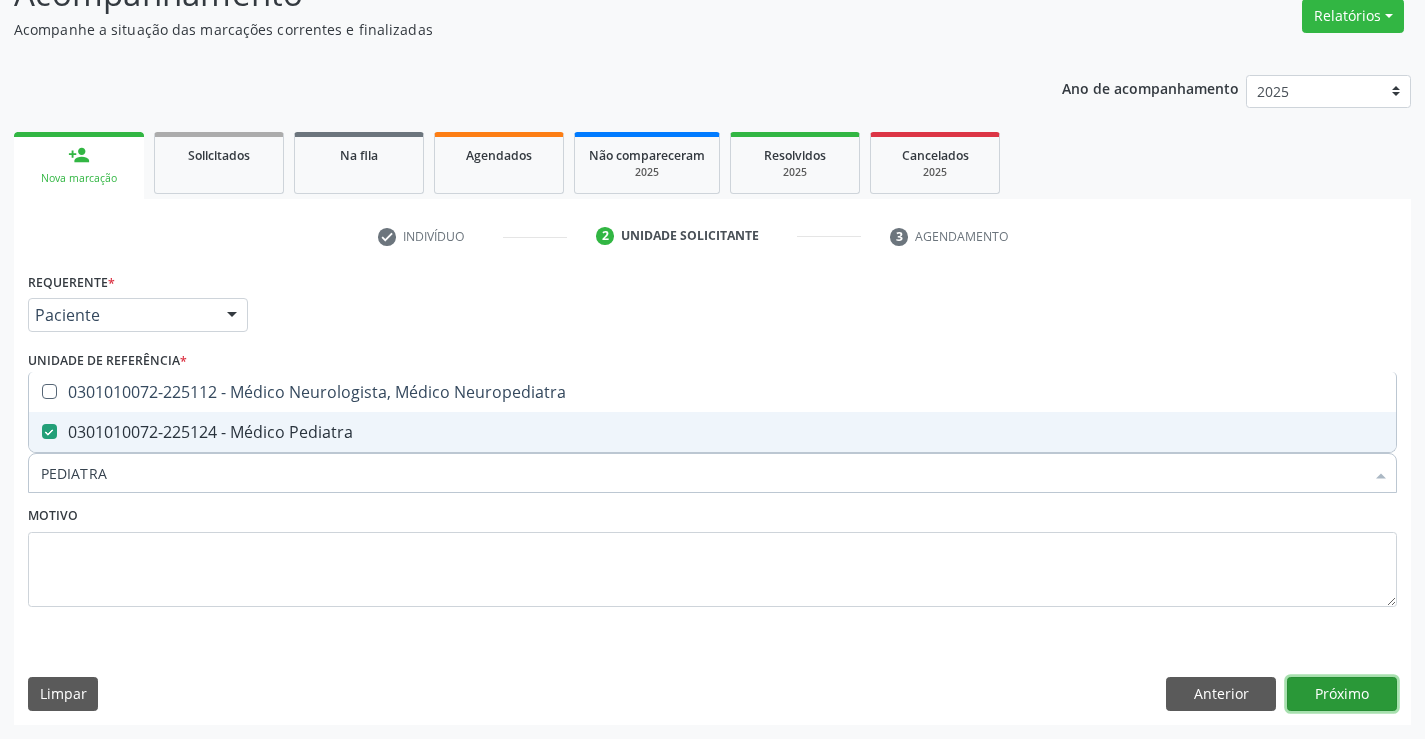 click on "Próximo" at bounding box center [1342, 694] 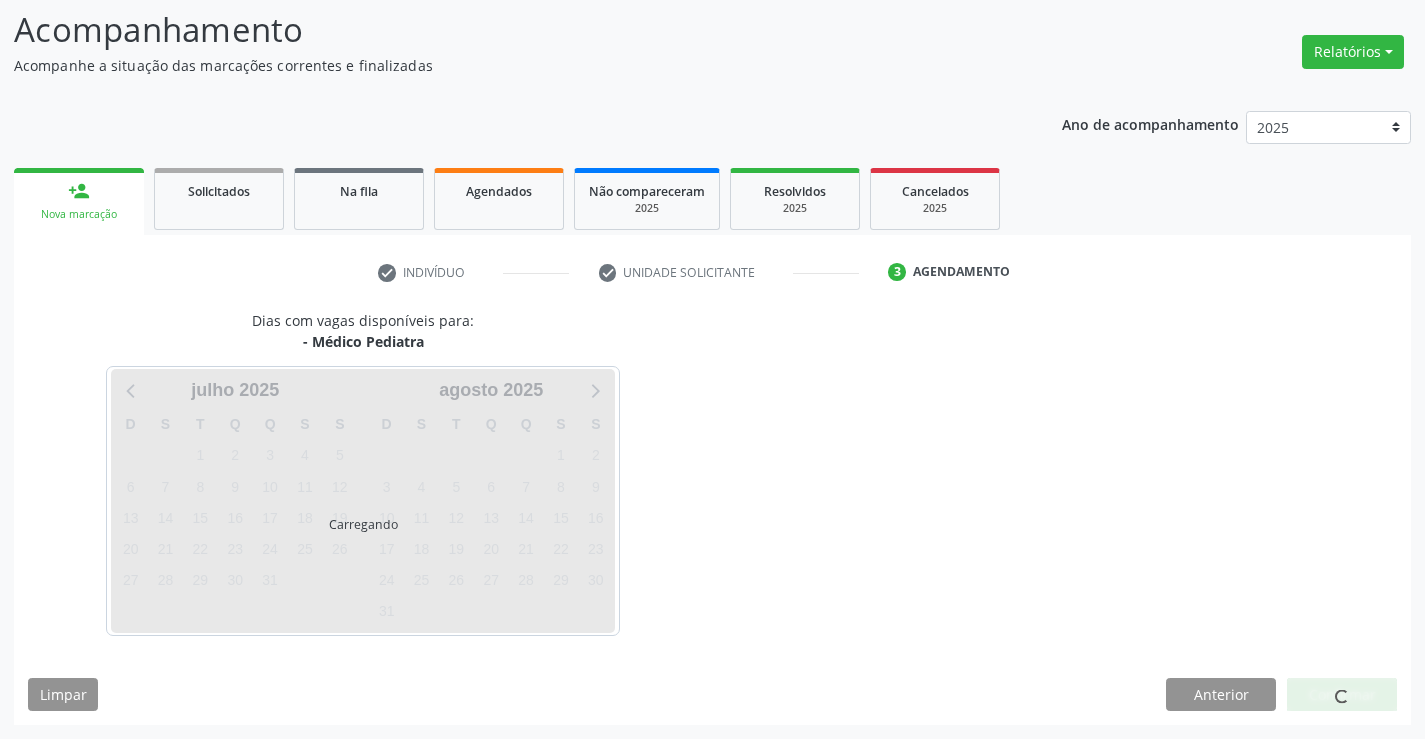 scroll, scrollTop: 131, scrollLeft: 0, axis: vertical 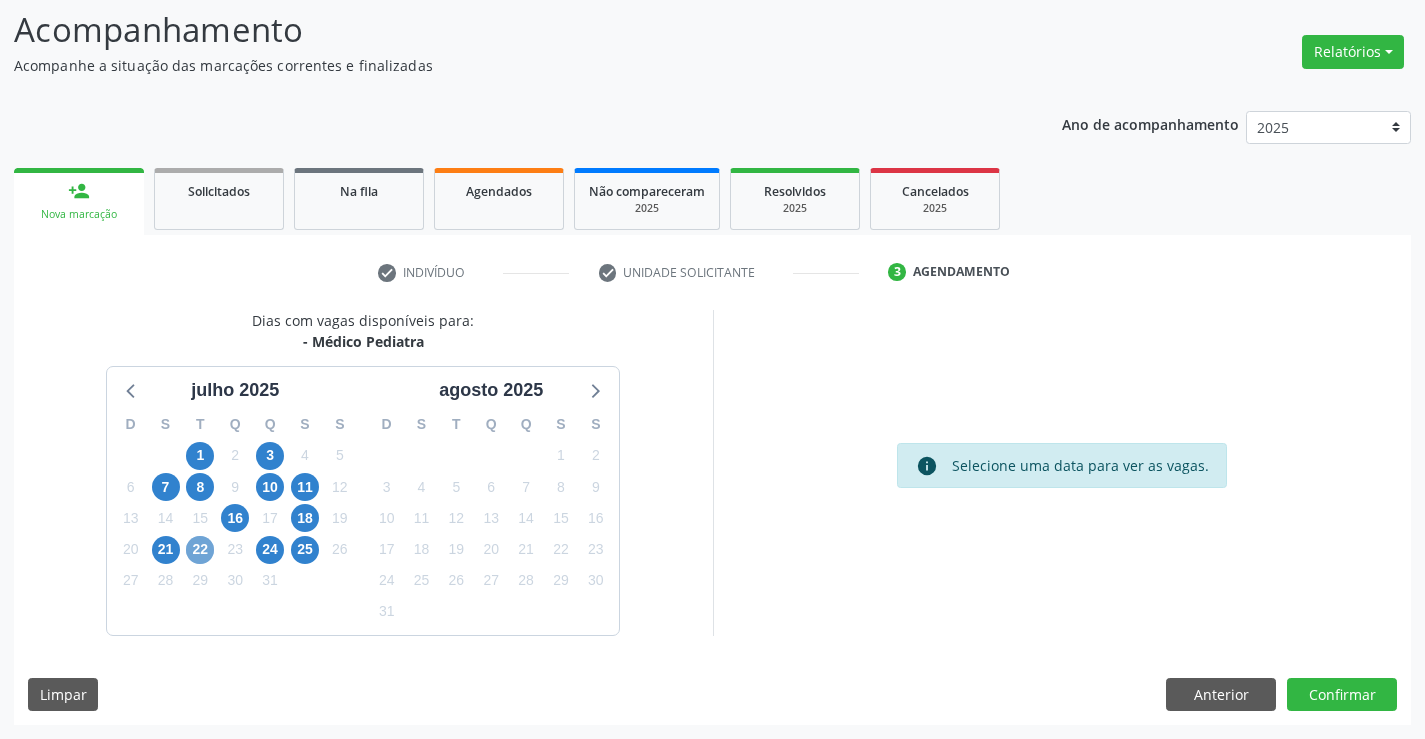 click on "22" at bounding box center (200, 550) 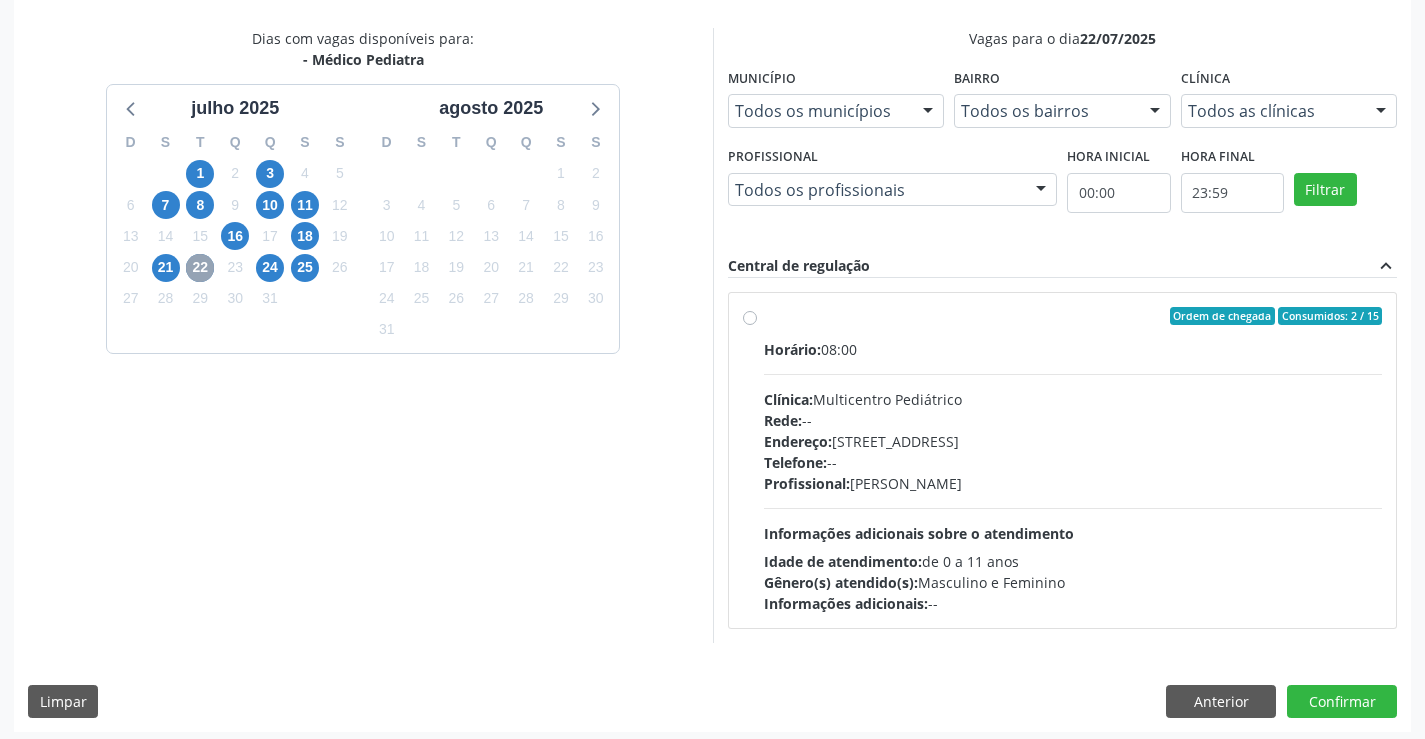 scroll, scrollTop: 420, scrollLeft: 0, axis: vertical 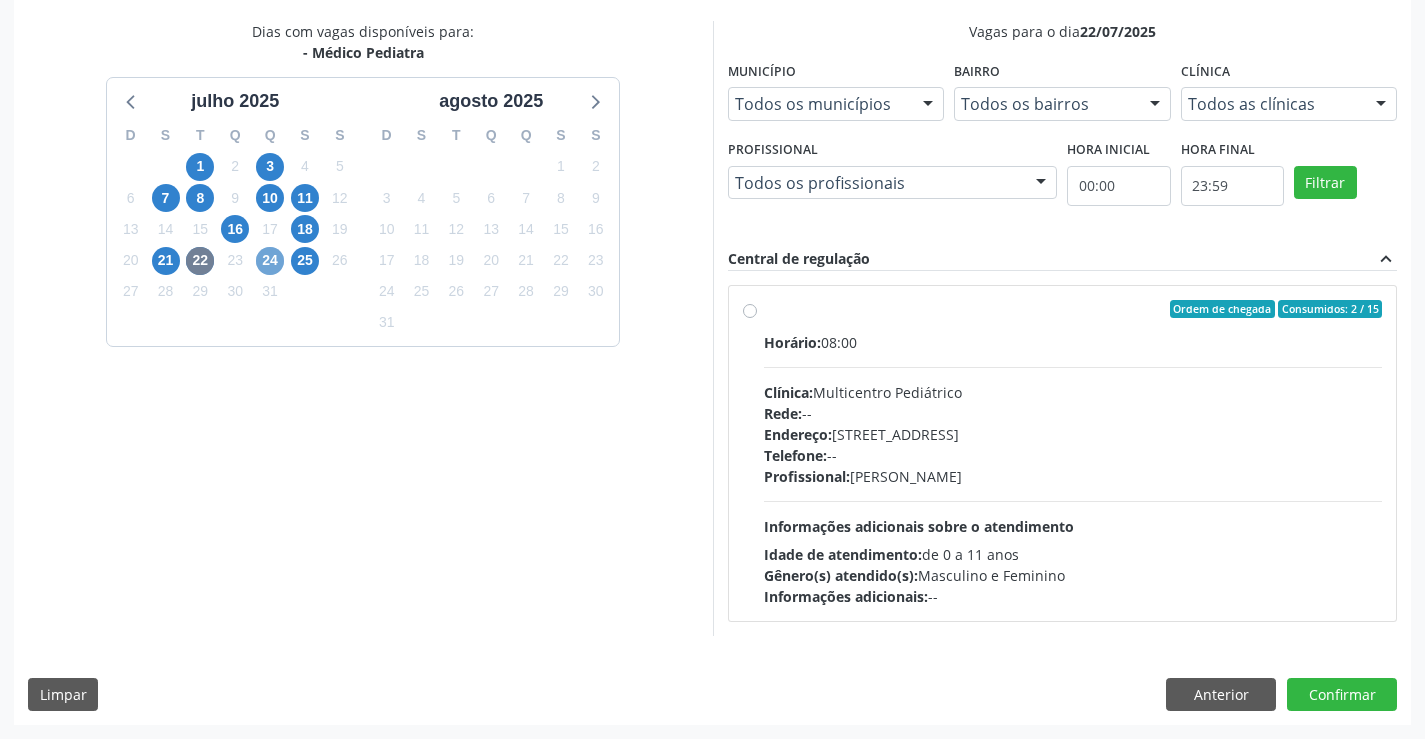 click on "24" at bounding box center (270, 261) 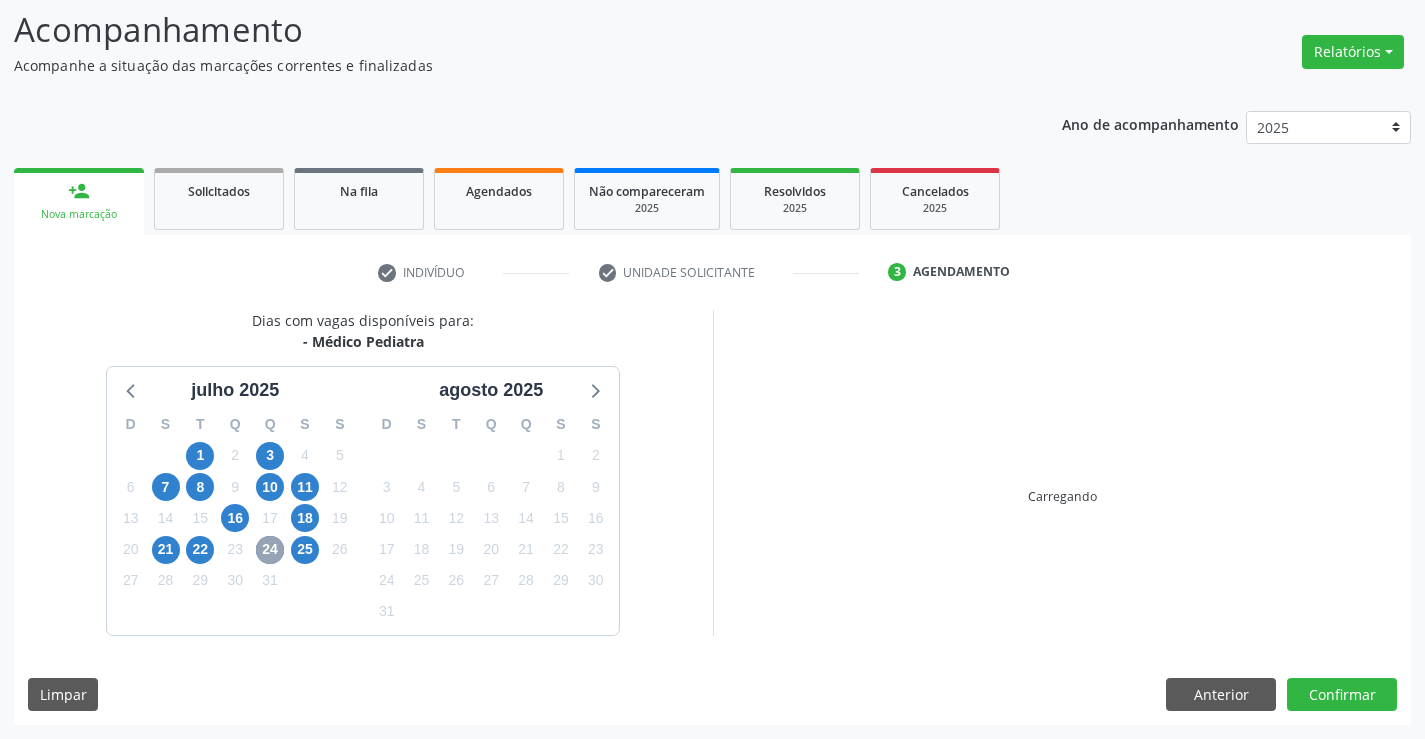 scroll, scrollTop: 420, scrollLeft: 0, axis: vertical 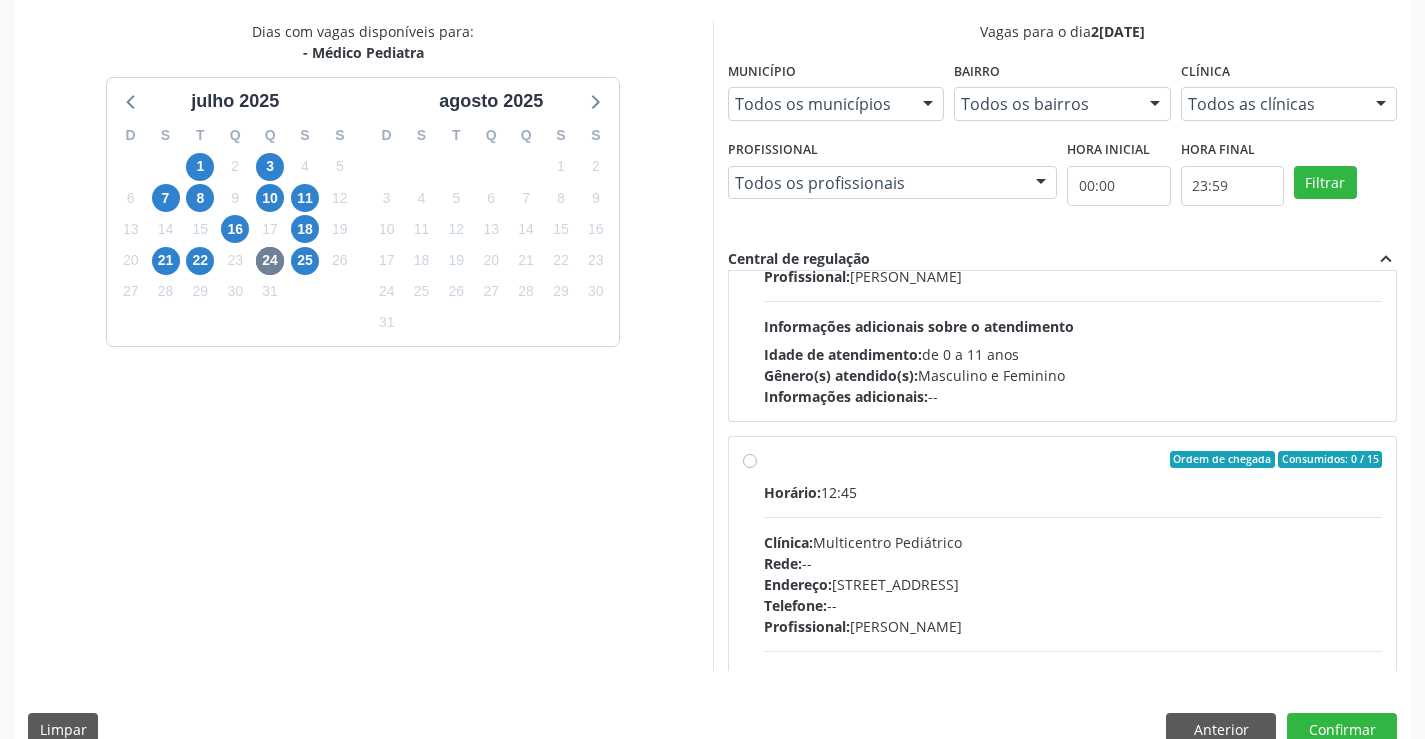 click on "Ordem de chegada
Consumidos: 0 / 15
Horário:   12:45
Clínica:  Multicentro Pediátrico
Rede:
--
Endereço:   Antigo Casa Grande, nº 37, Centro, Campo Formoso - BA
Telefone:   --
Profissional:
Maria Ubaldina Silva Calixto Sobreira
Informações adicionais sobre o atendimento
Idade de atendimento:
de 0 a 11 anos
Gênero(s) atendido(s):
Masculino e Feminino
Informações adicionais:
--" at bounding box center [1073, 604] 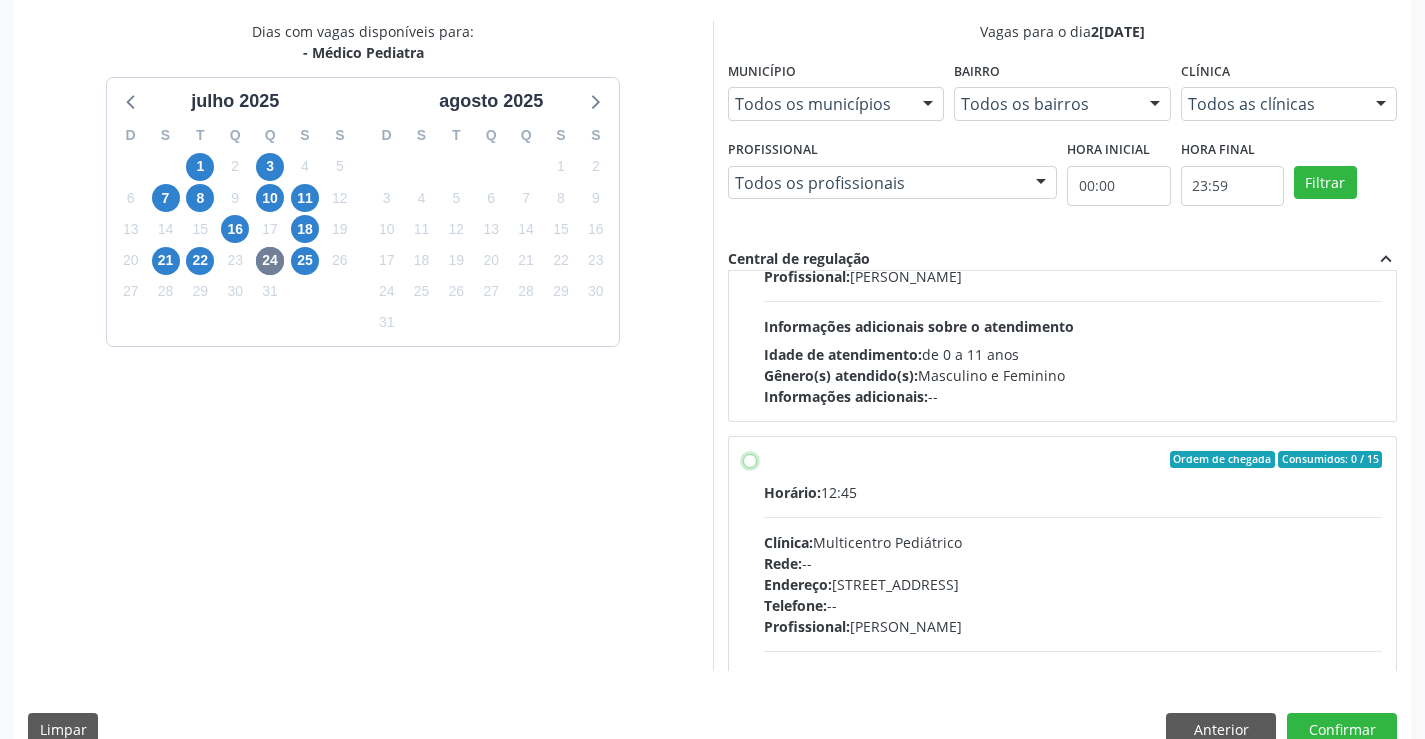 click on "Ordem de chegada
Consumidos: 0 / 15
Horário:   12:45
Clínica:  Multicentro Pediátrico
Rede:
--
Endereço:   Antigo Casa Grande, nº 37, Centro, Campo Formoso - BA
Telefone:   --
Profissional:
Maria Ubaldina Silva Calixto Sobreira
Informações adicionais sobre o atendimento
Idade de atendimento:
de 0 a 11 anos
Gênero(s) atendido(s):
Masculino e Feminino
Informações adicionais:
--" at bounding box center (750, 460) 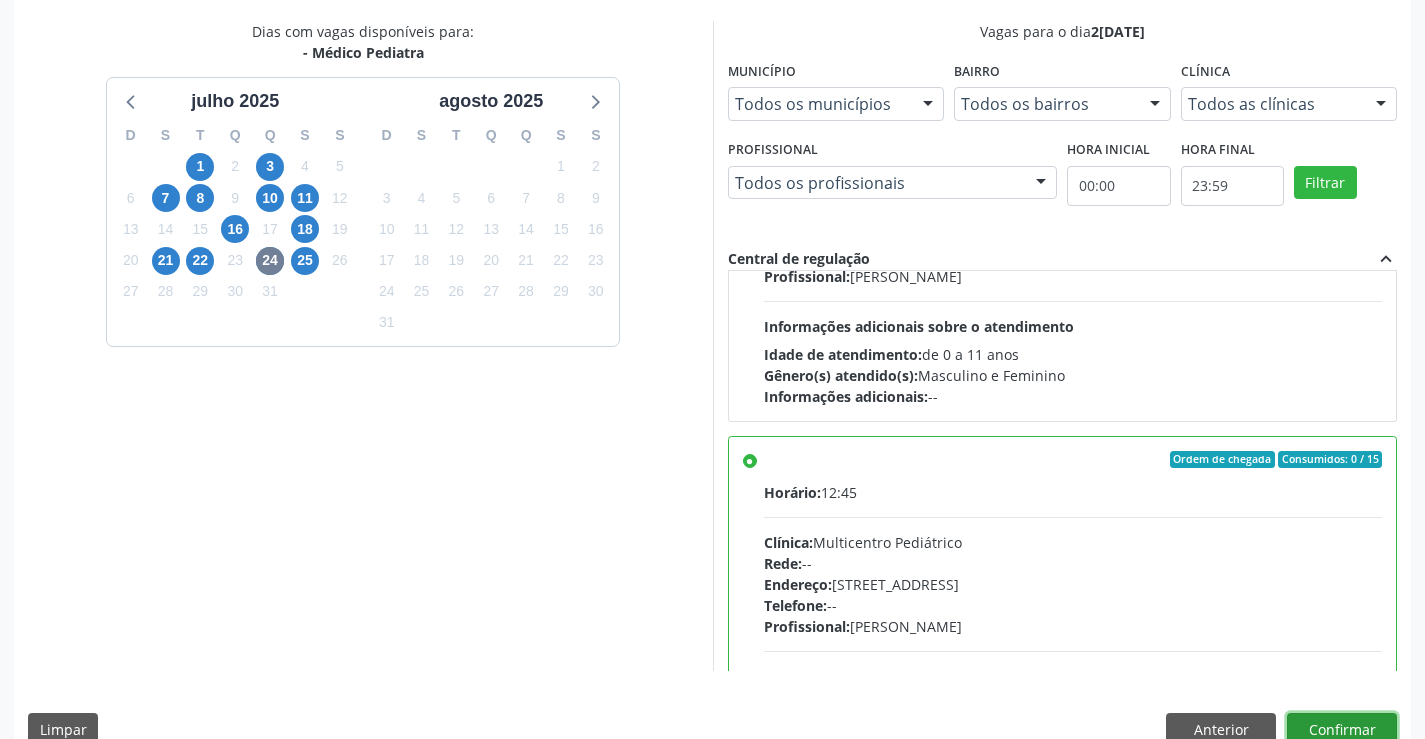 click on "Confirmar" at bounding box center (1342, 730) 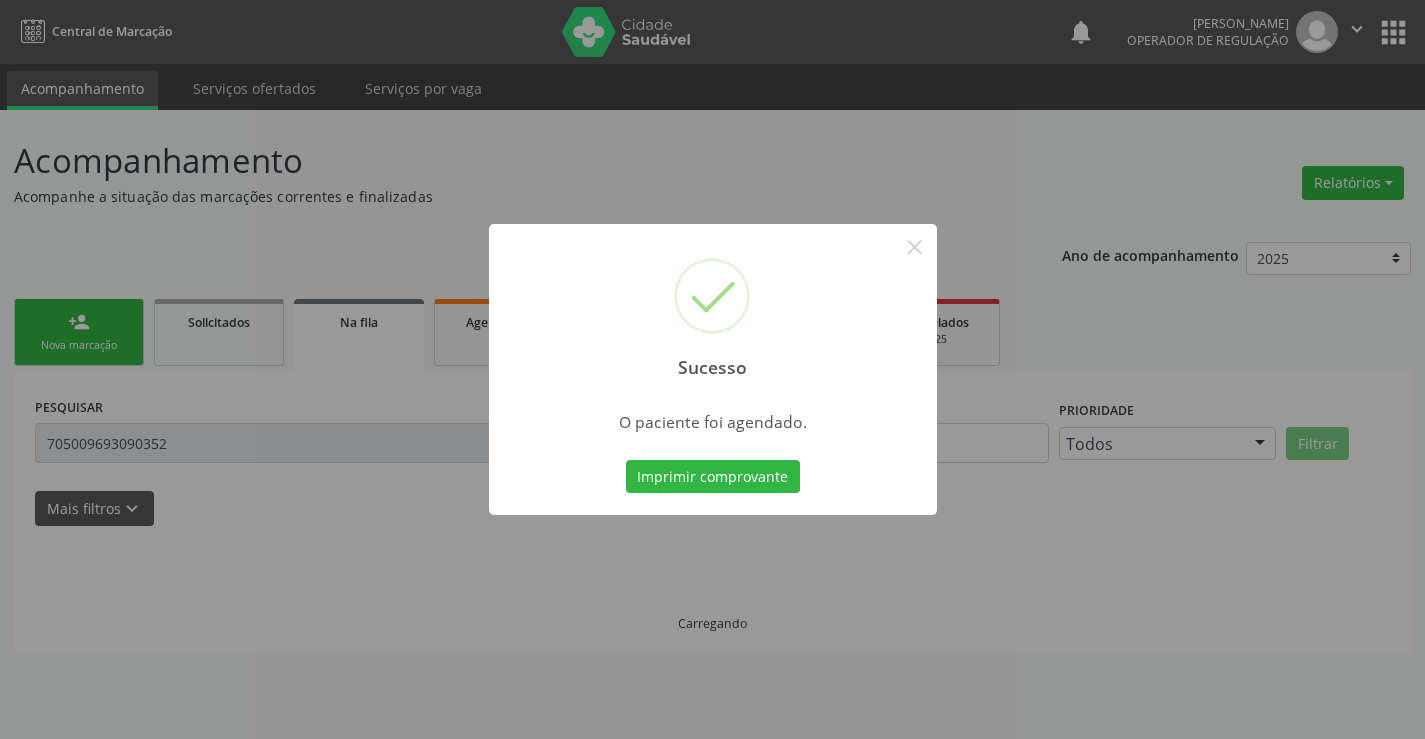 scroll, scrollTop: 0, scrollLeft: 0, axis: both 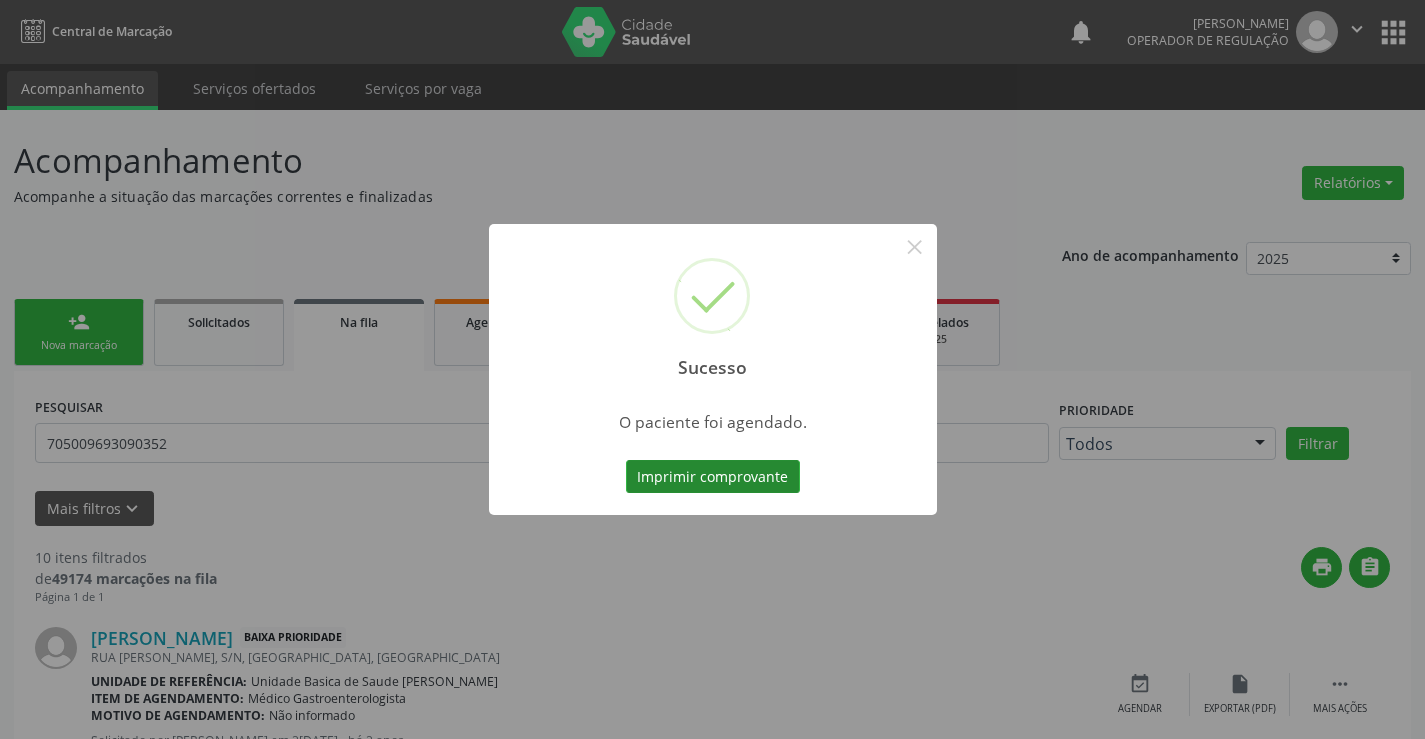 click on "Imprimir comprovante" at bounding box center [713, 477] 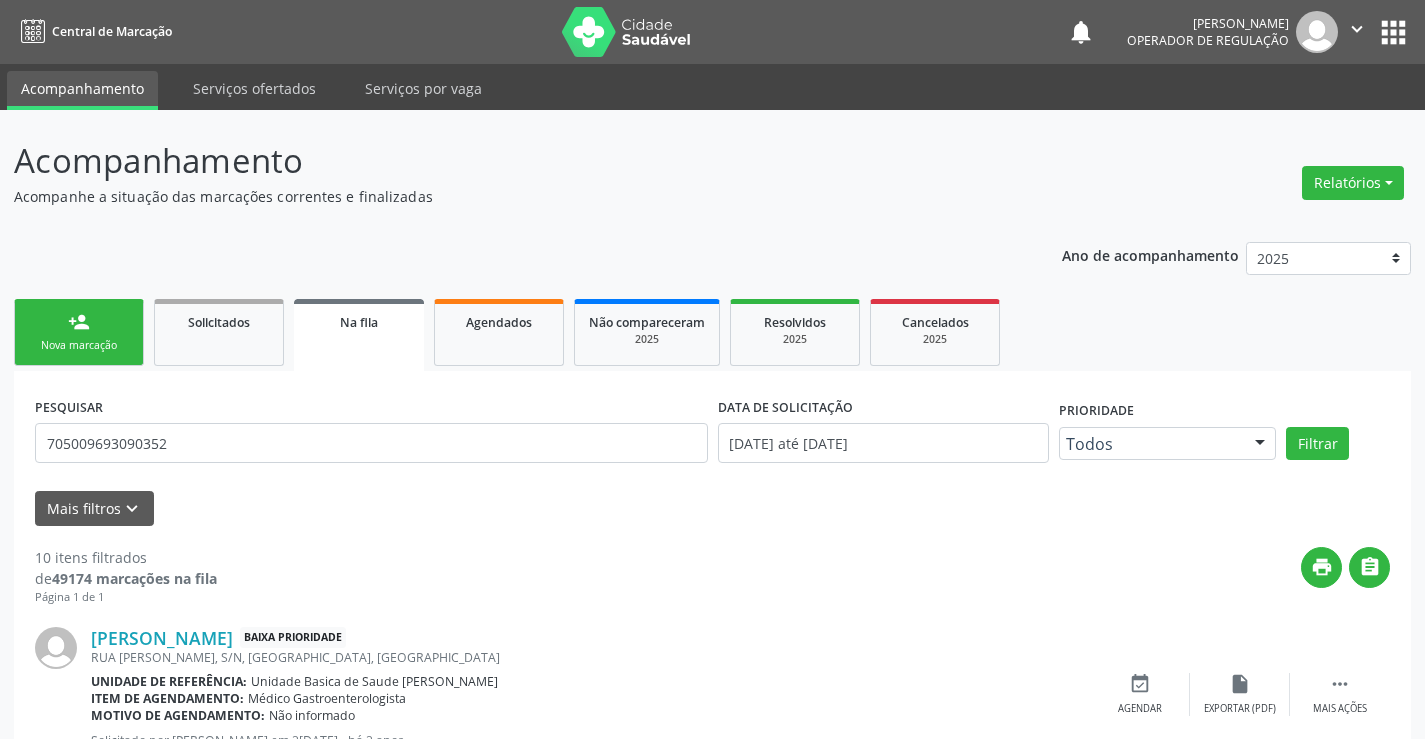 click on "person_add" at bounding box center [79, 322] 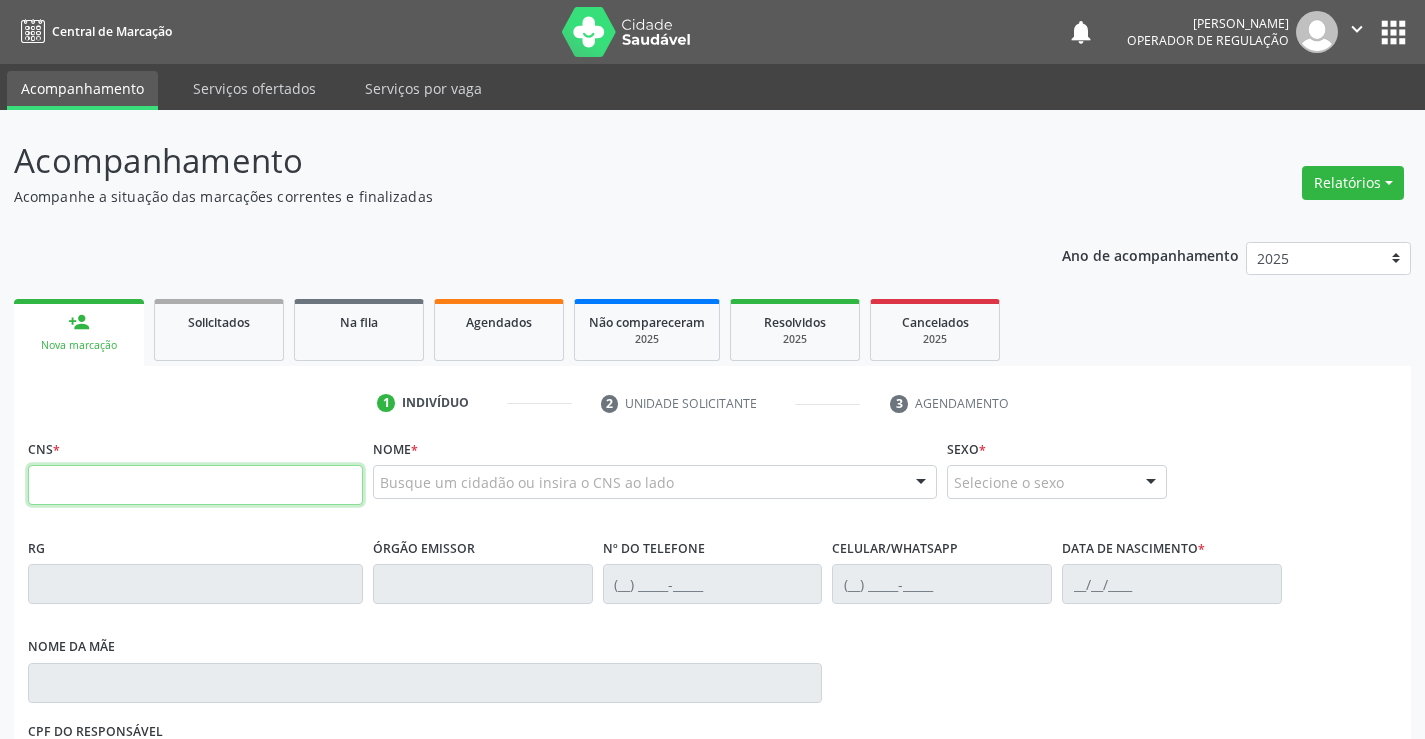 click at bounding box center (195, 485) 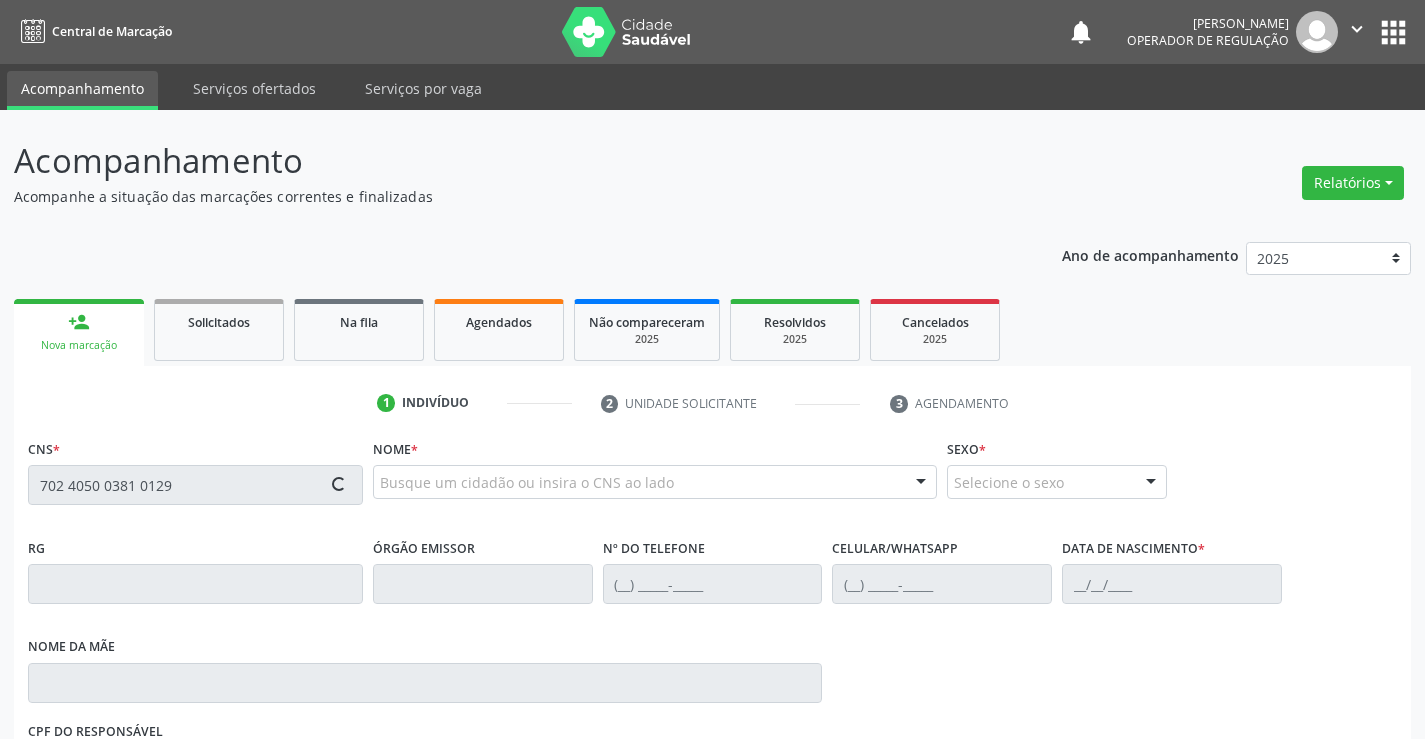 type on "702 4050 0381 0129" 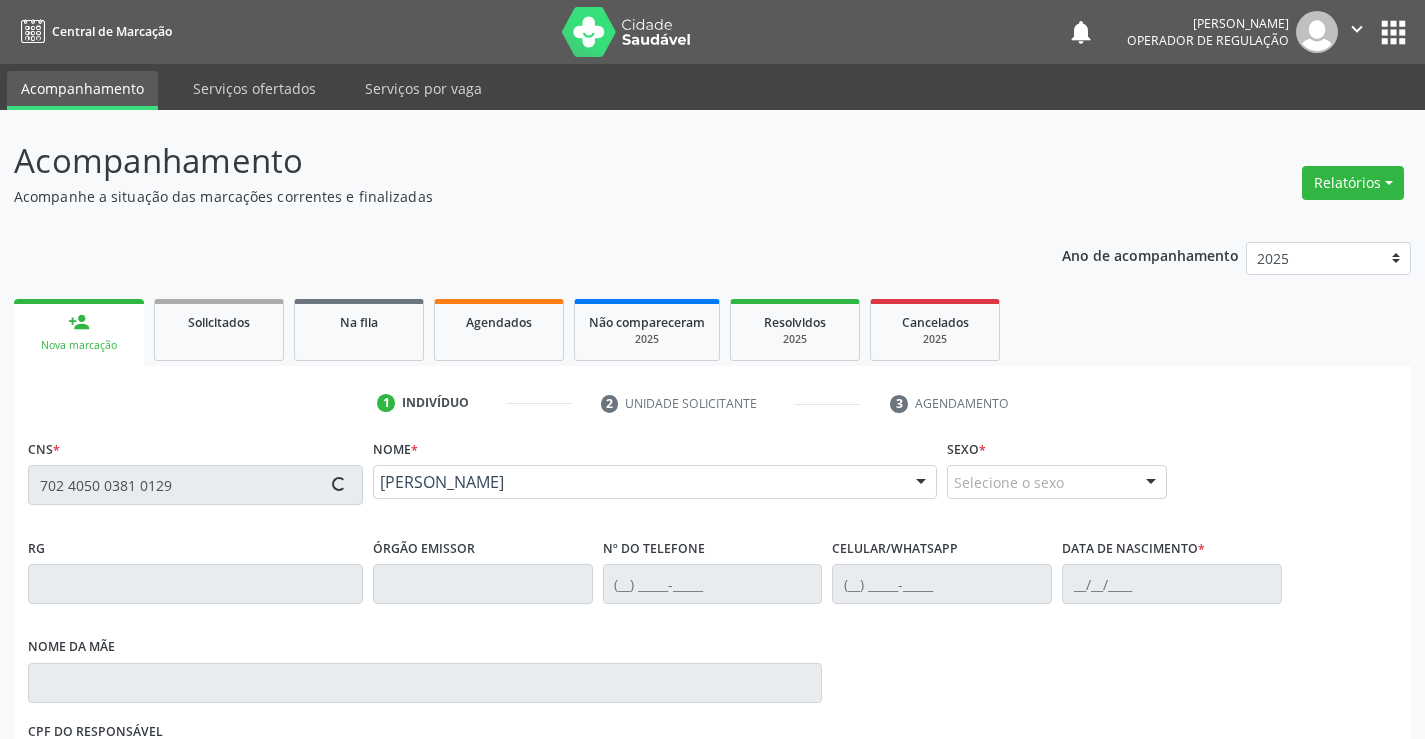type on "006676015520131" 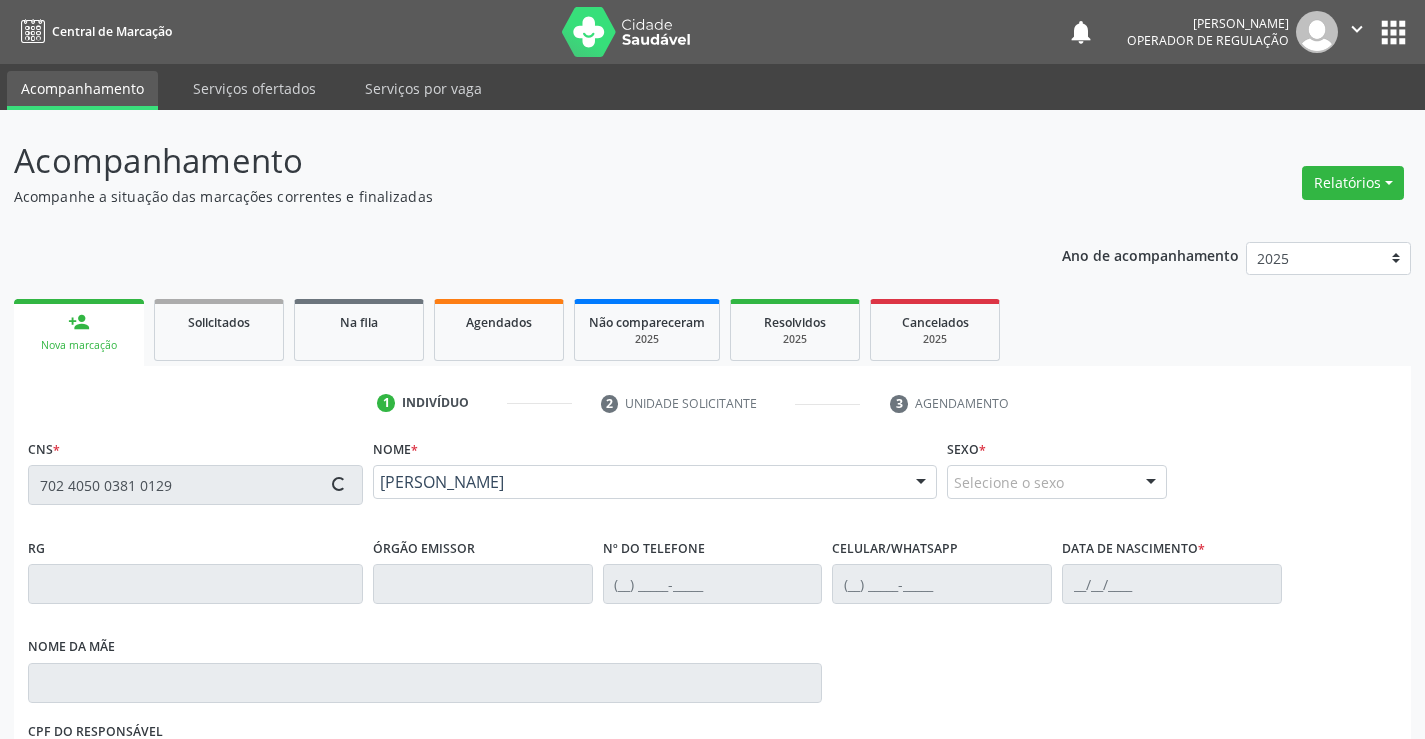 type on "(74) 99128-4948" 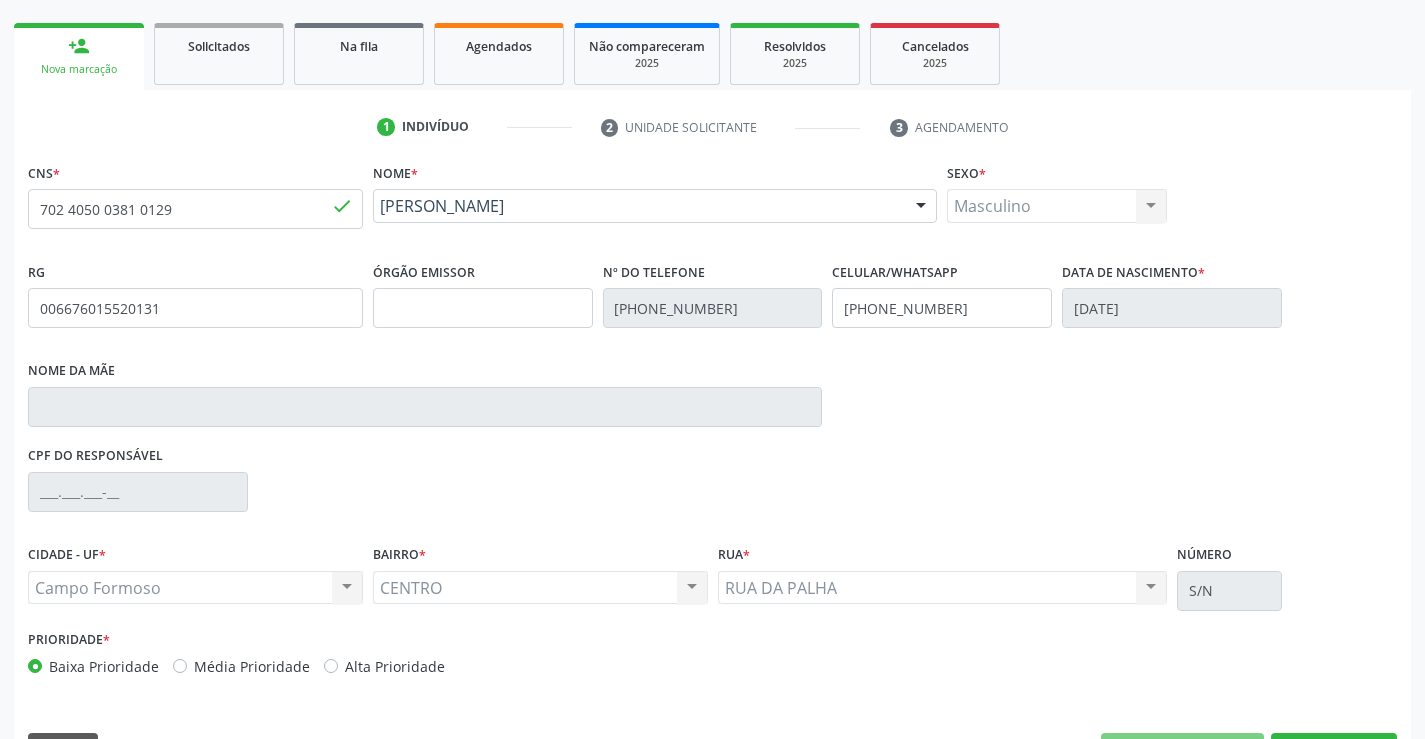 scroll, scrollTop: 300, scrollLeft: 0, axis: vertical 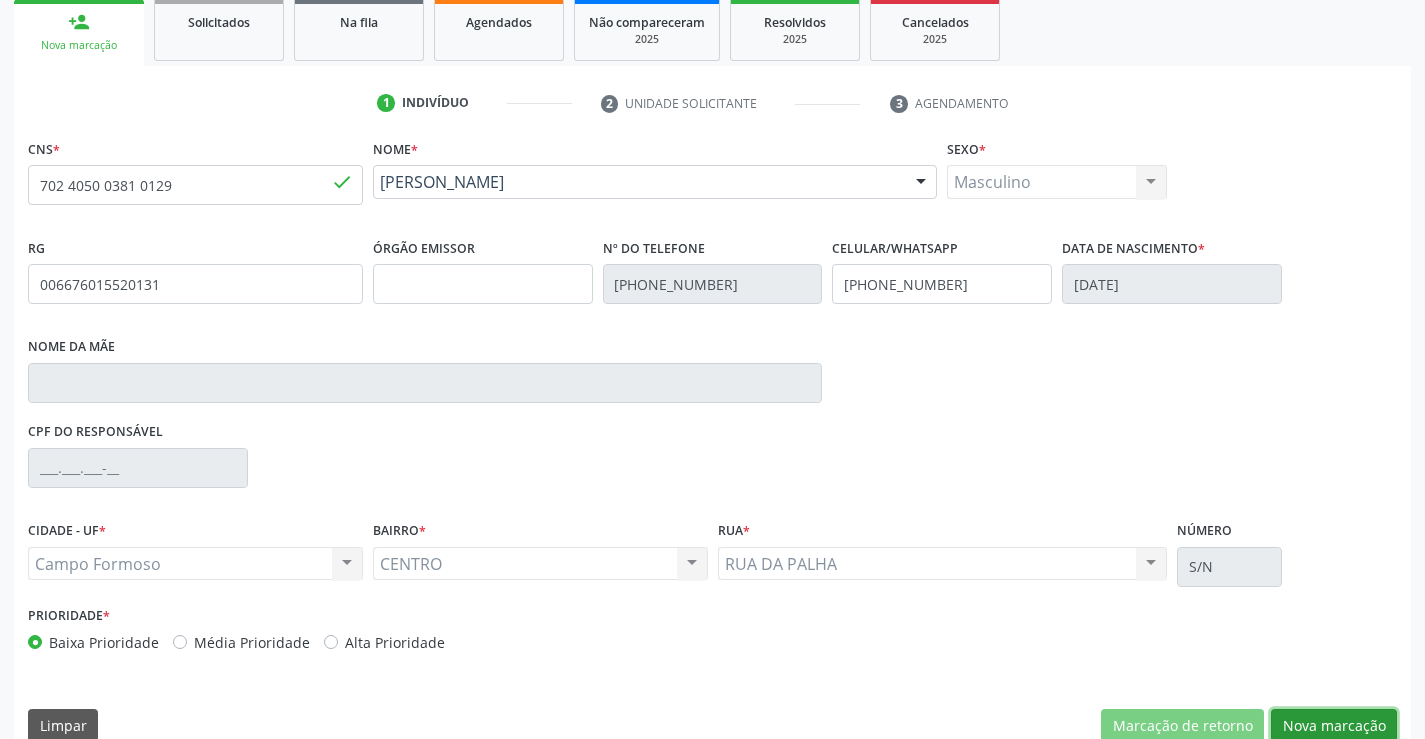 click on "Nova marcação" at bounding box center [1334, 726] 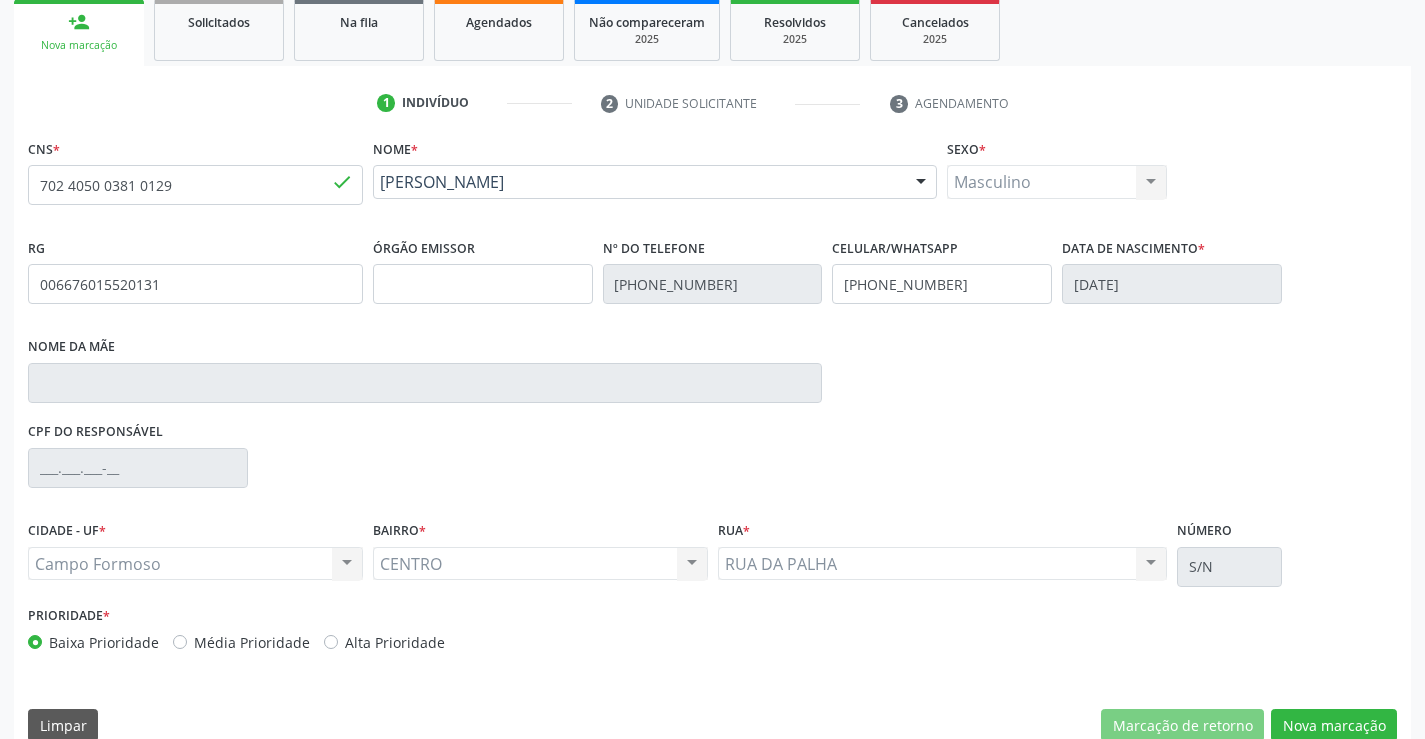 scroll, scrollTop: 167, scrollLeft: 0, axis: vertical 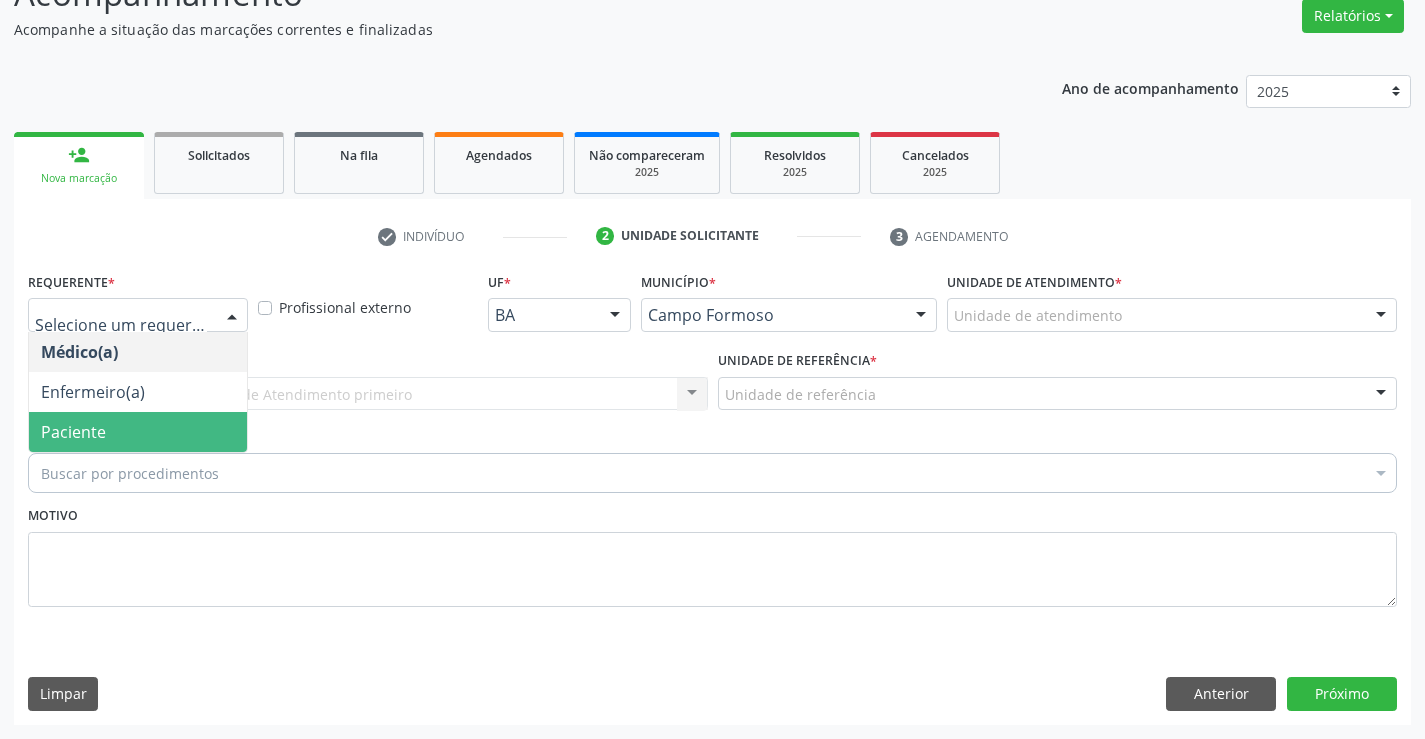 click on "Paciente" at bounding box center (73, 432) 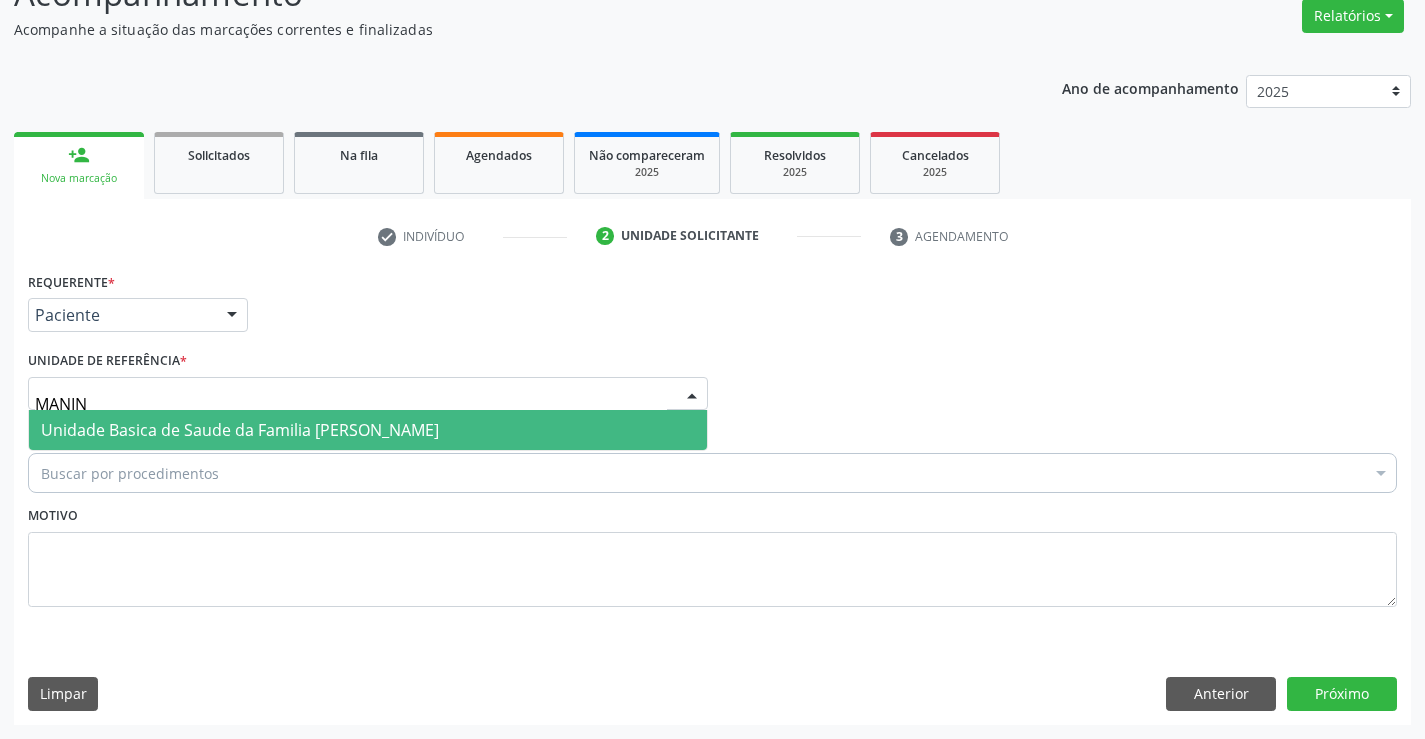 type on "MANINH" 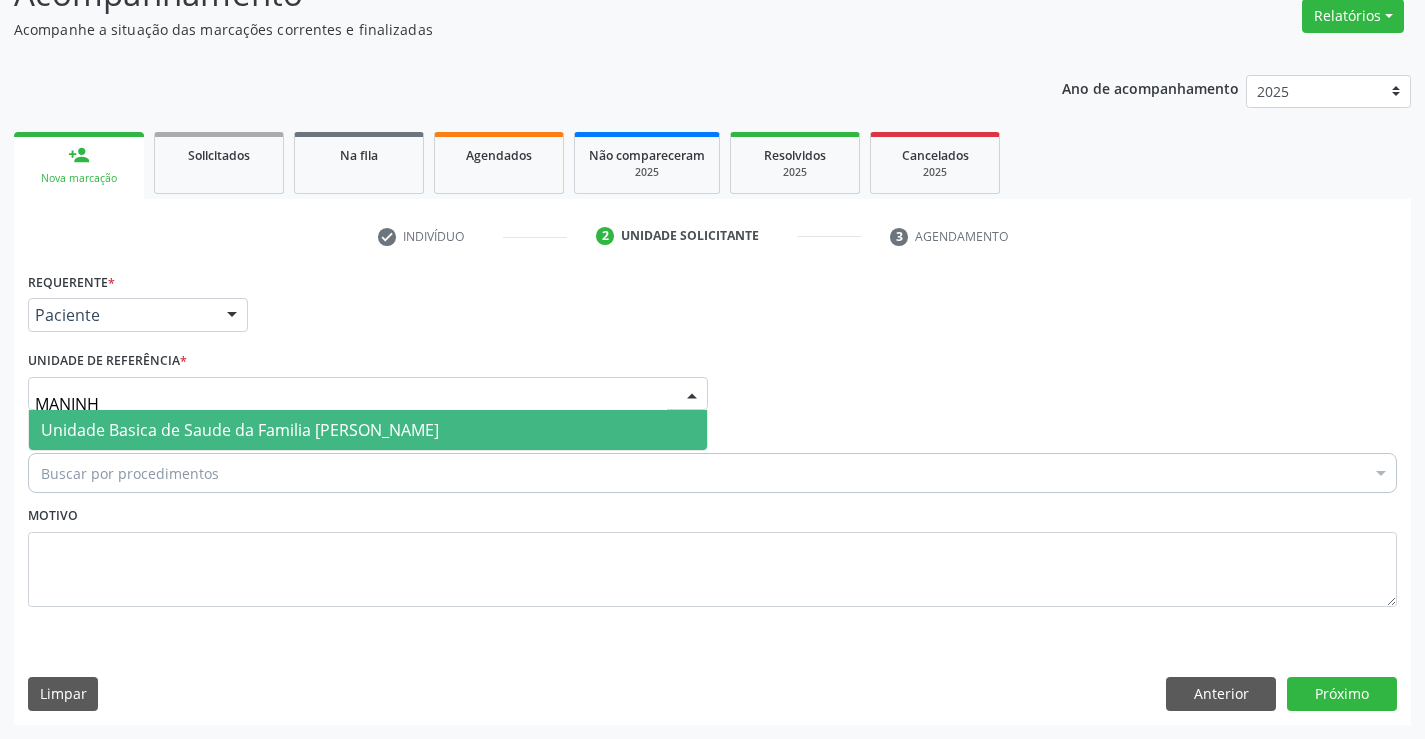 click on "Unidade Basica de Saude da Familia [PERSON_NAME]" at bounding box center (240, 430) 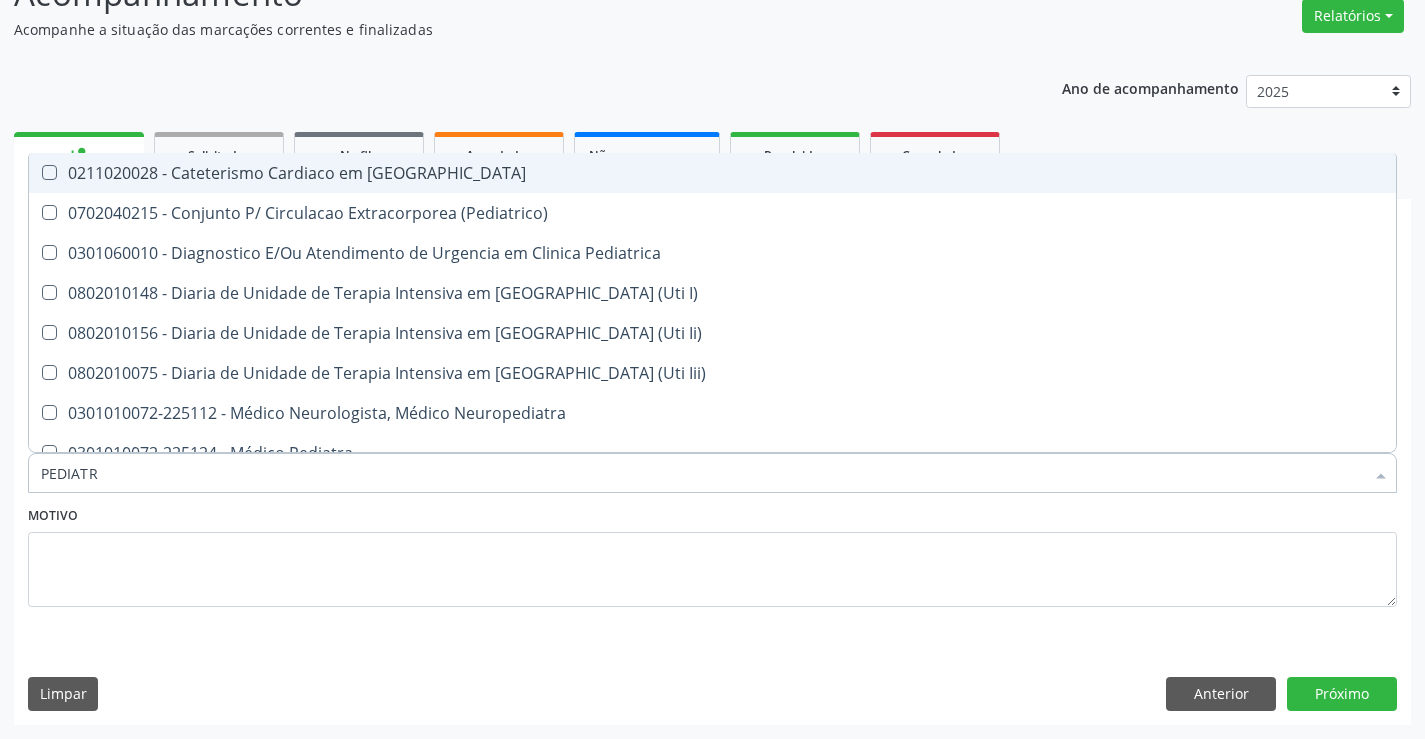 type on "PEDIATRA" 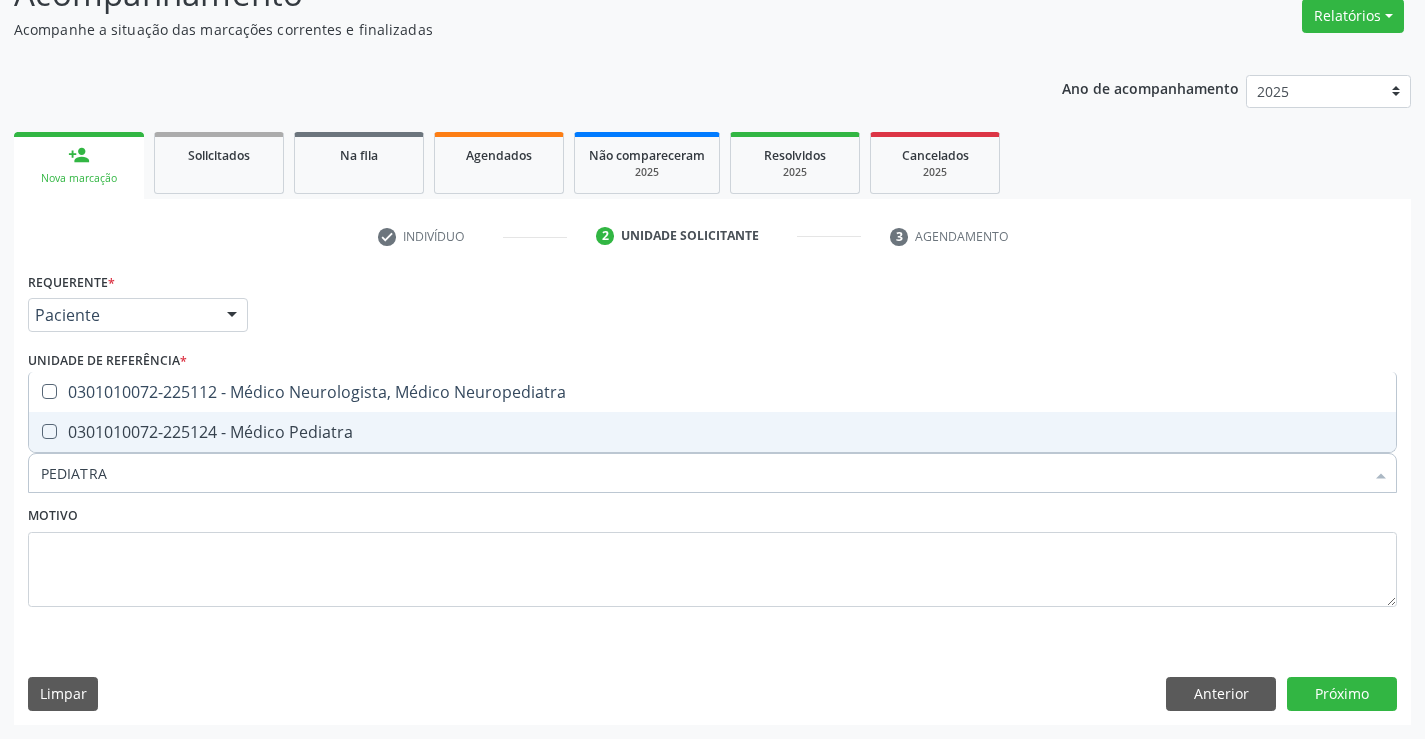 click on "0301010072-225124 - Médico Pediatra" at bounding box center [712, 432] 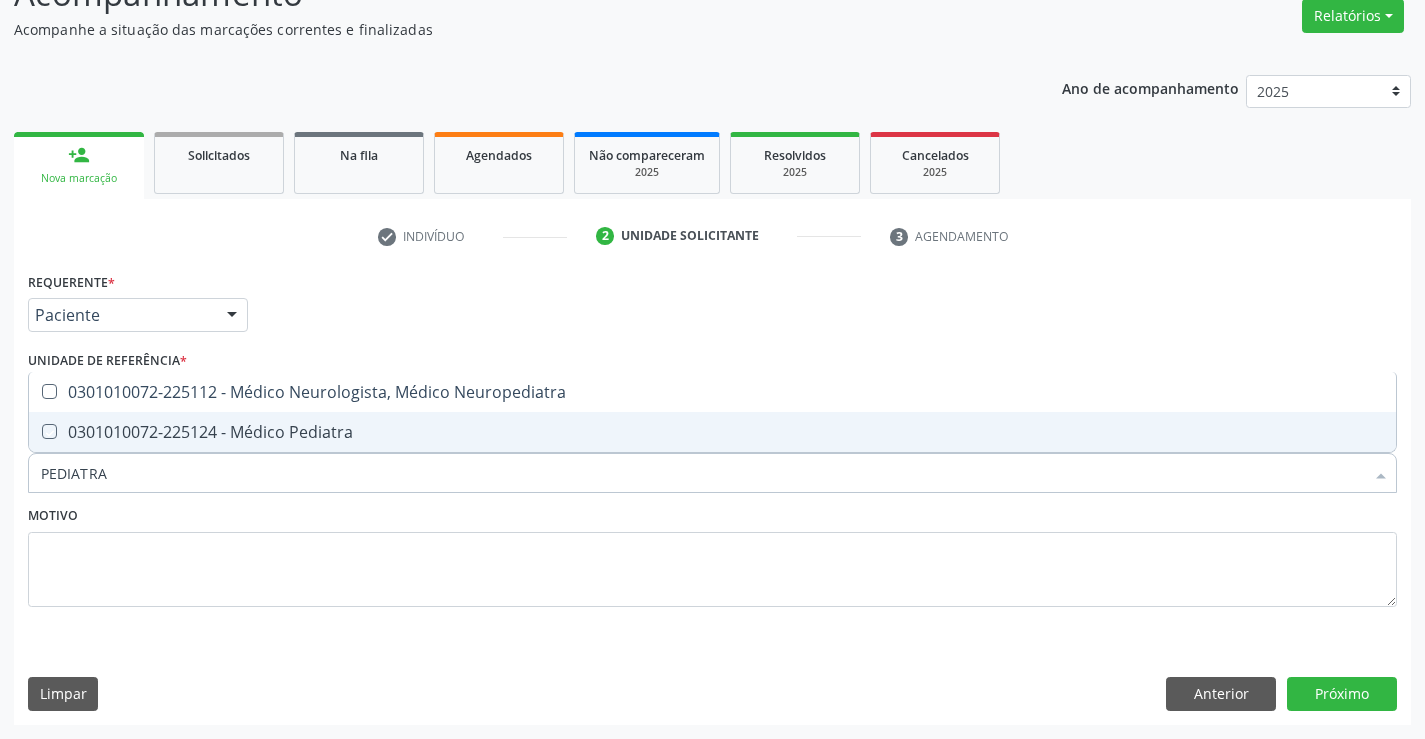 checkbox on "true" 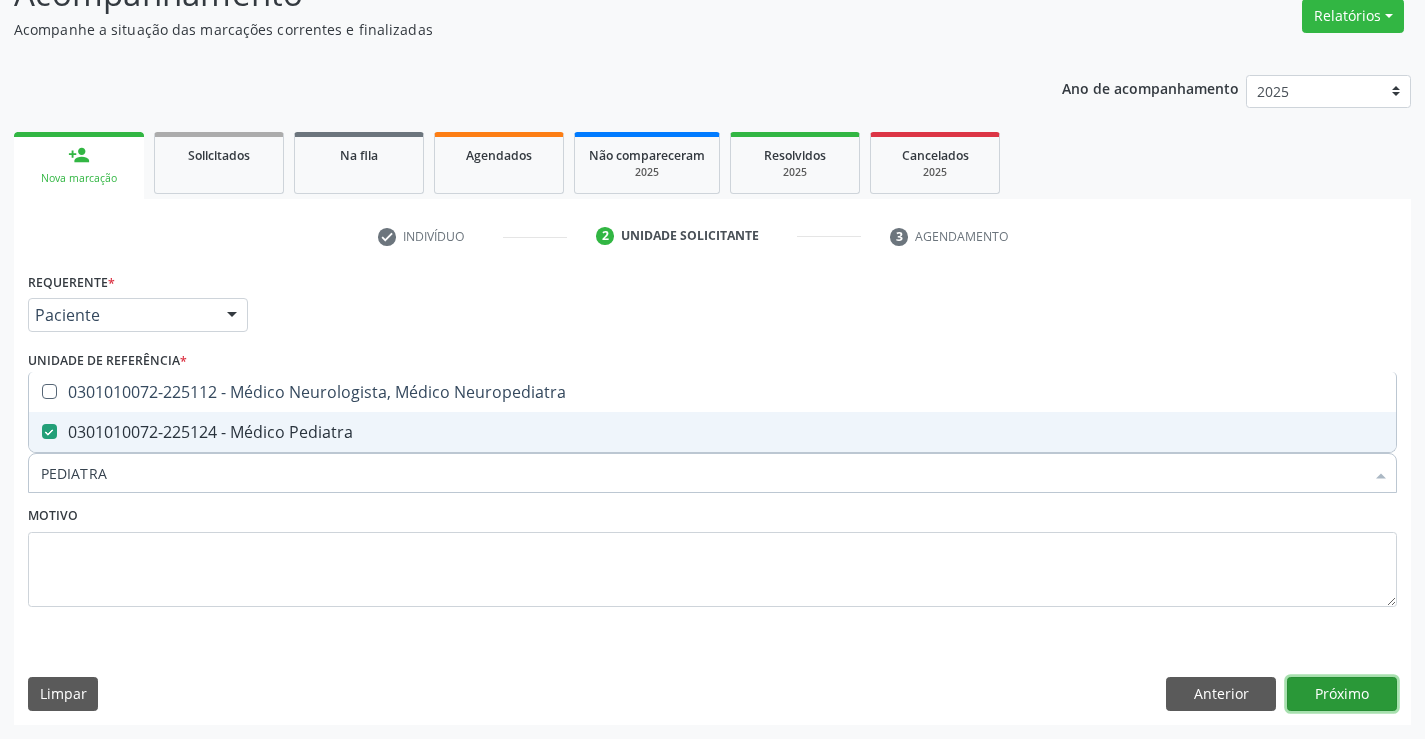 click on "Próximo" at bounding box center [1342, 694] 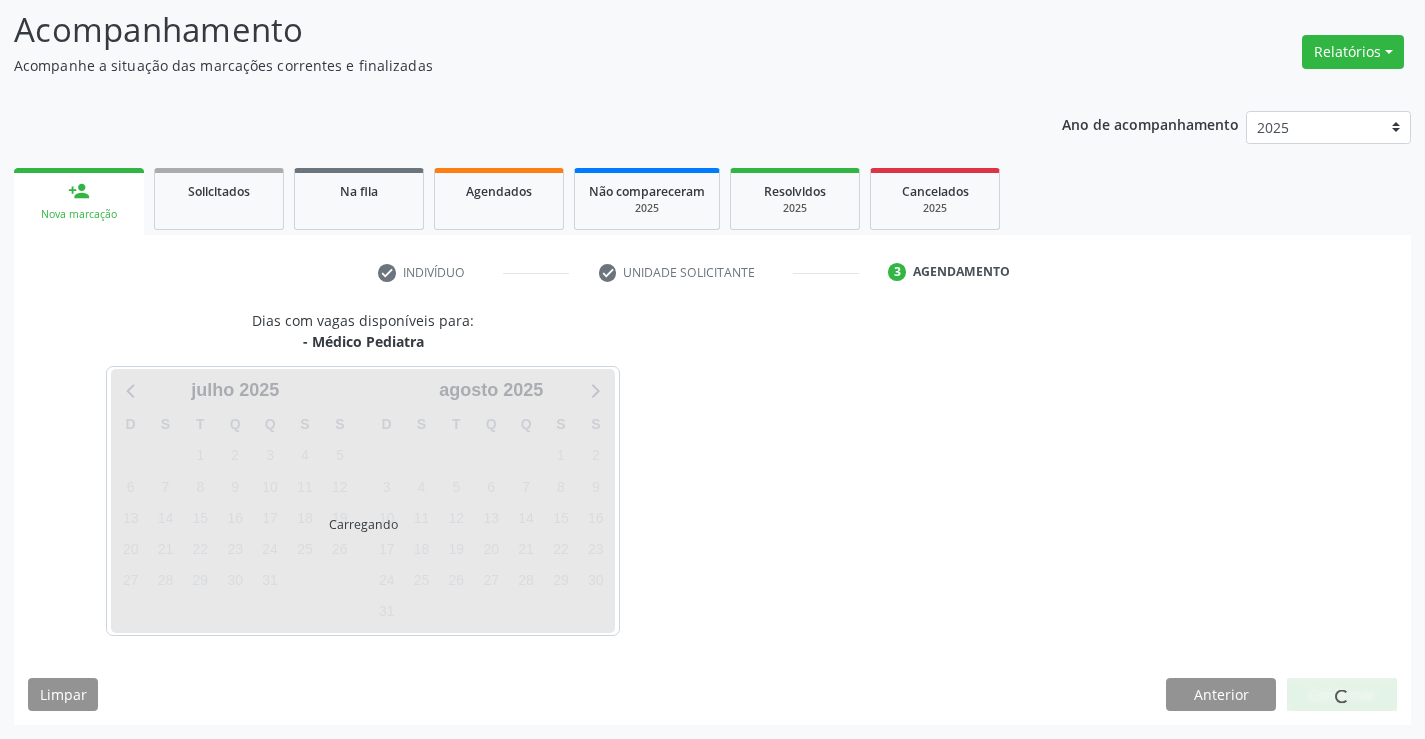 scroll, scrollTop: 131, scrollLeft: 0, axis: vertical 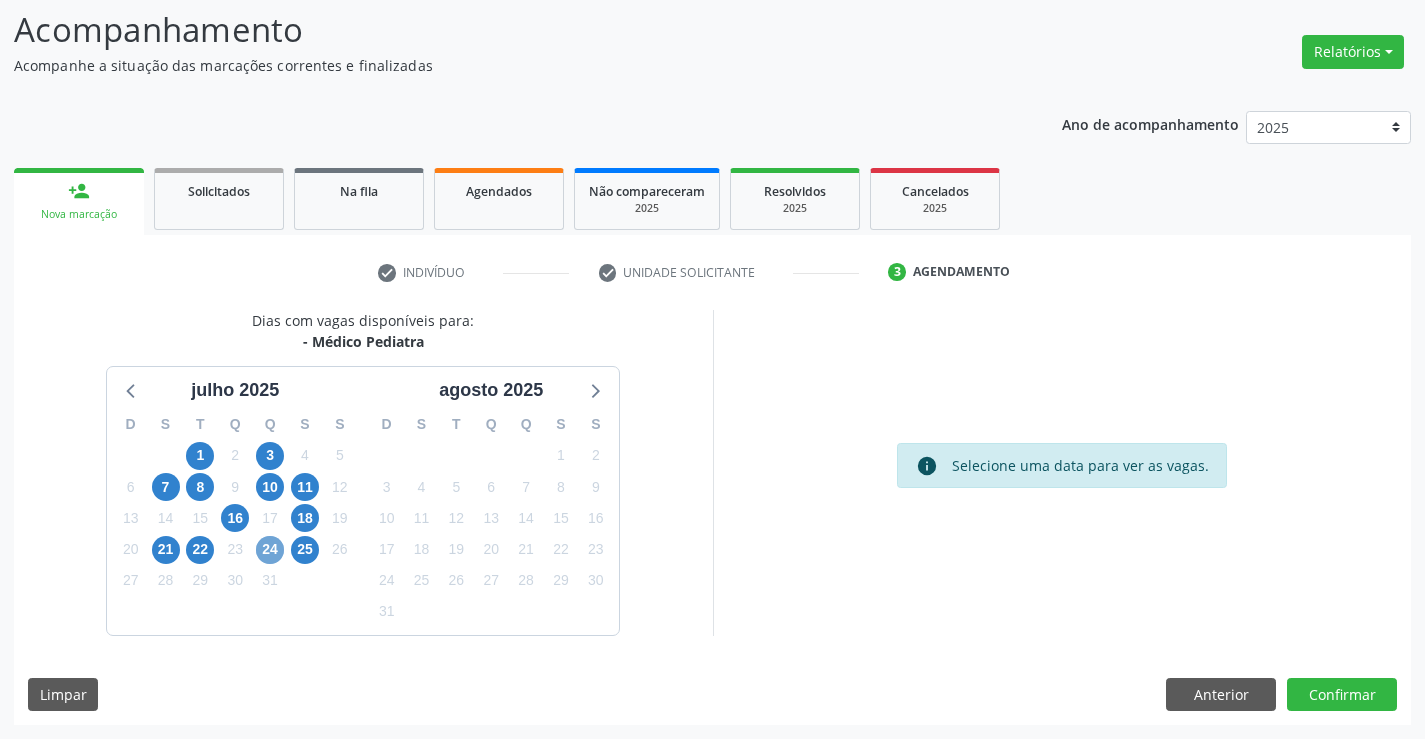 click on "24" at bounding box center [270, 550] 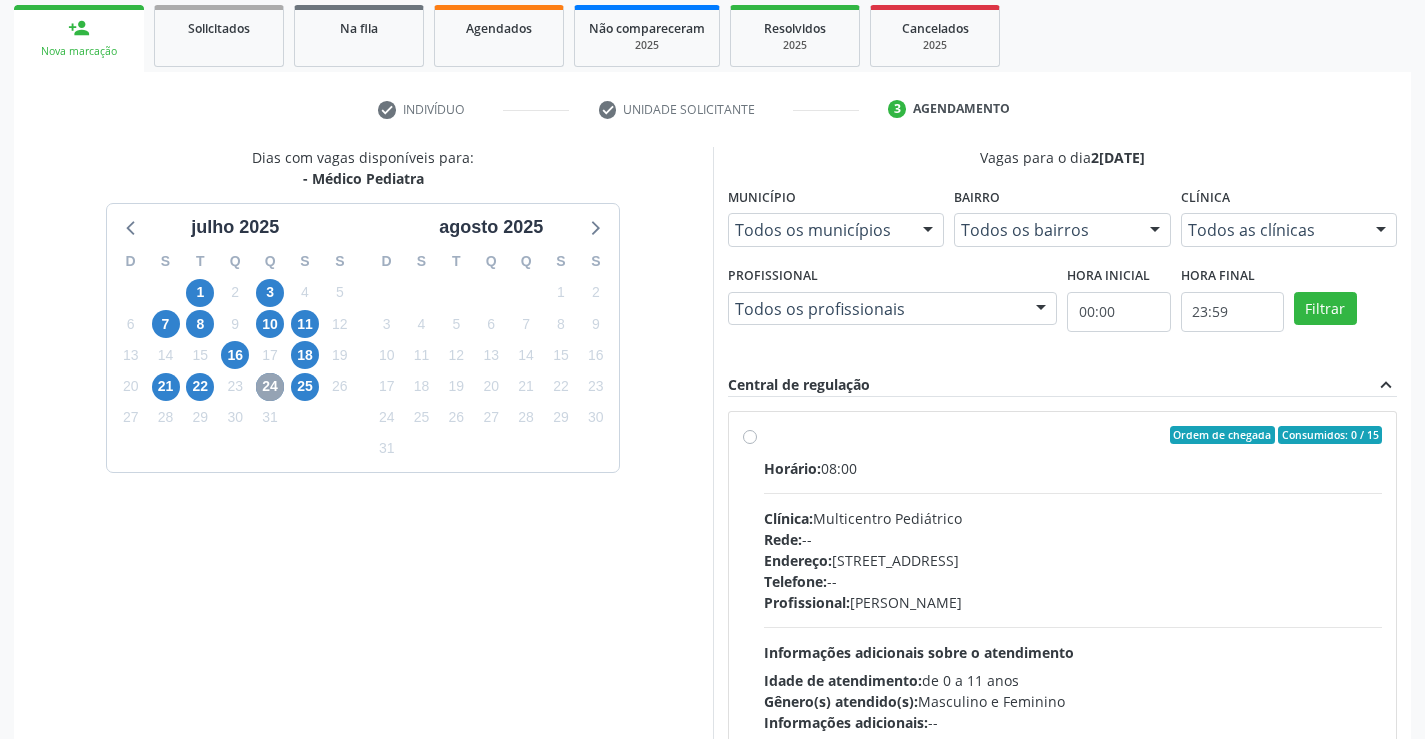 scroll, scrollTop: 331, scrollLeft: 0, axis: vertical 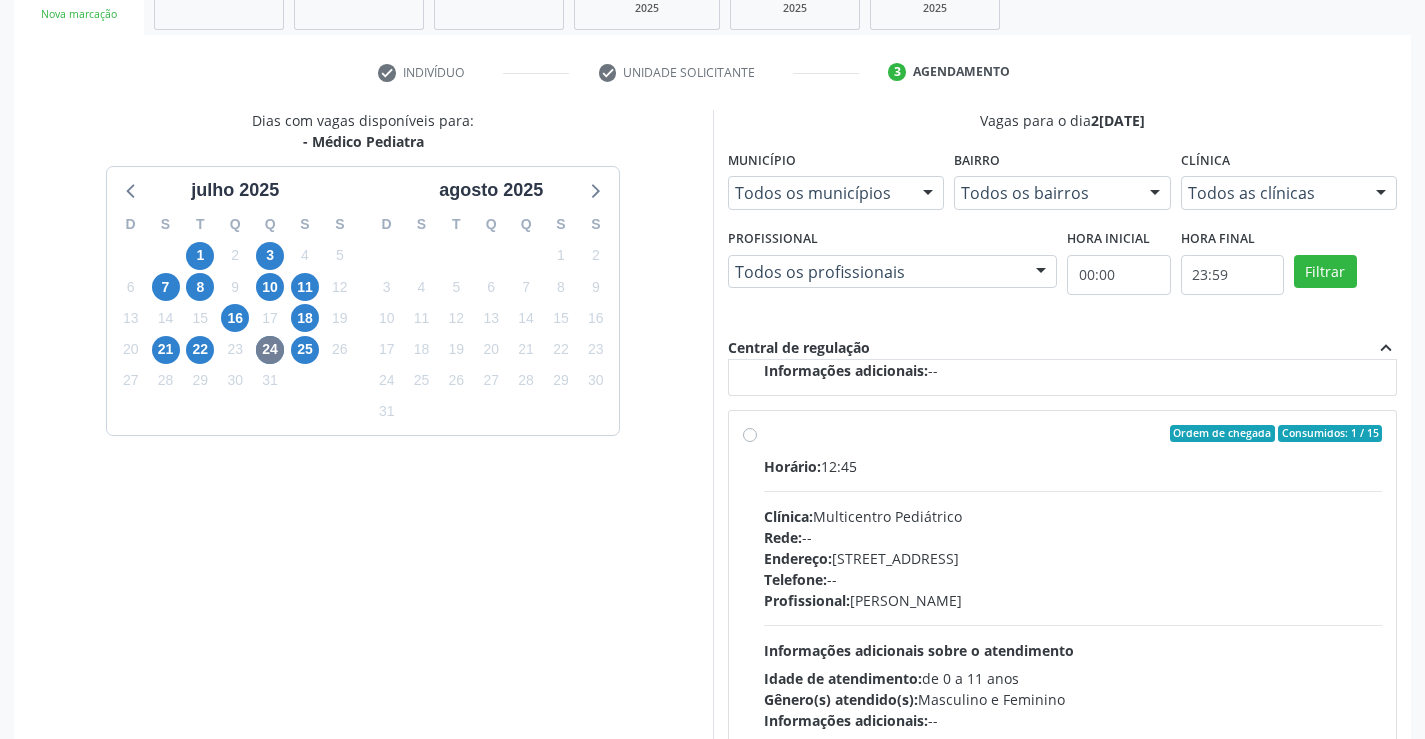 click on "Ordem de chegada
Consumidos: 1 / 15
Horário:   12:45
Clínica:  Multicentro Pediátrico
Rede:
--
Endereço:   Antigo Casa Grande, nº 37, Centro, Campo Formoso - BA
Telefone:   --
Profissional:
Maria Ubaldina Silva Calixto Sobreira
Informações adicionais sobre o atendimento
Idade de atendimento:
de 0 a 11 anos
Gênero(s) atendido(s):
Masculino e Feminino
Informações adicionais:
--" at bounding box center [1073, 578] 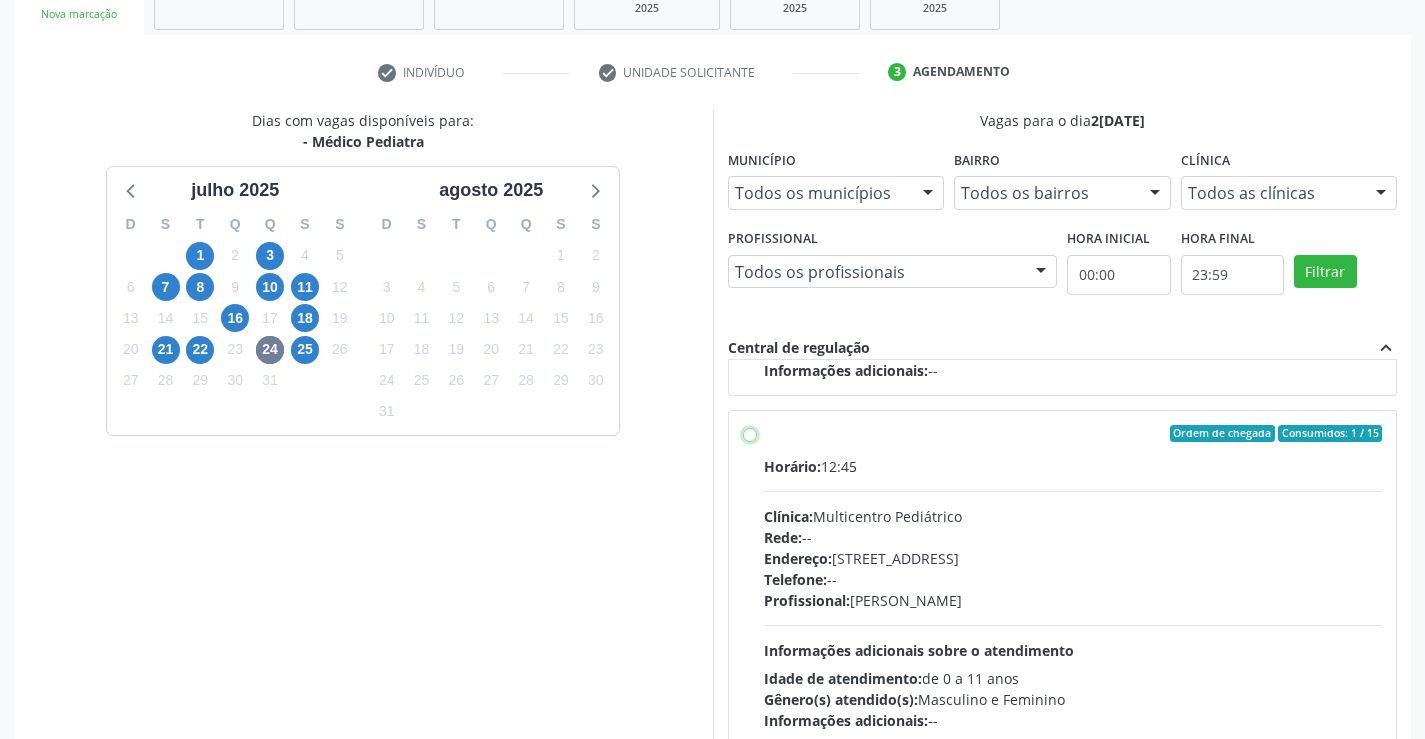 click on "Ordem de chegada
Consumidos: 1 / 15
Horário:   12:45
Clínica:  Multicentro Pediátrico
Rede:
--
Endereço:   Antigo Casa Grande, nº 37, Centro, Campo Formoso - BA
Telefone:   --
Profissional:
Maria Ubaldina Silva Calixto Sobreira
Informações adicionais sobre o atendimento
Idade de atendimento:
de 0 a 11 anos
Gênero(s) atendido(s):
Masculino e Feminino
Informações adicionais:
--" at bounding box center (750, 434) 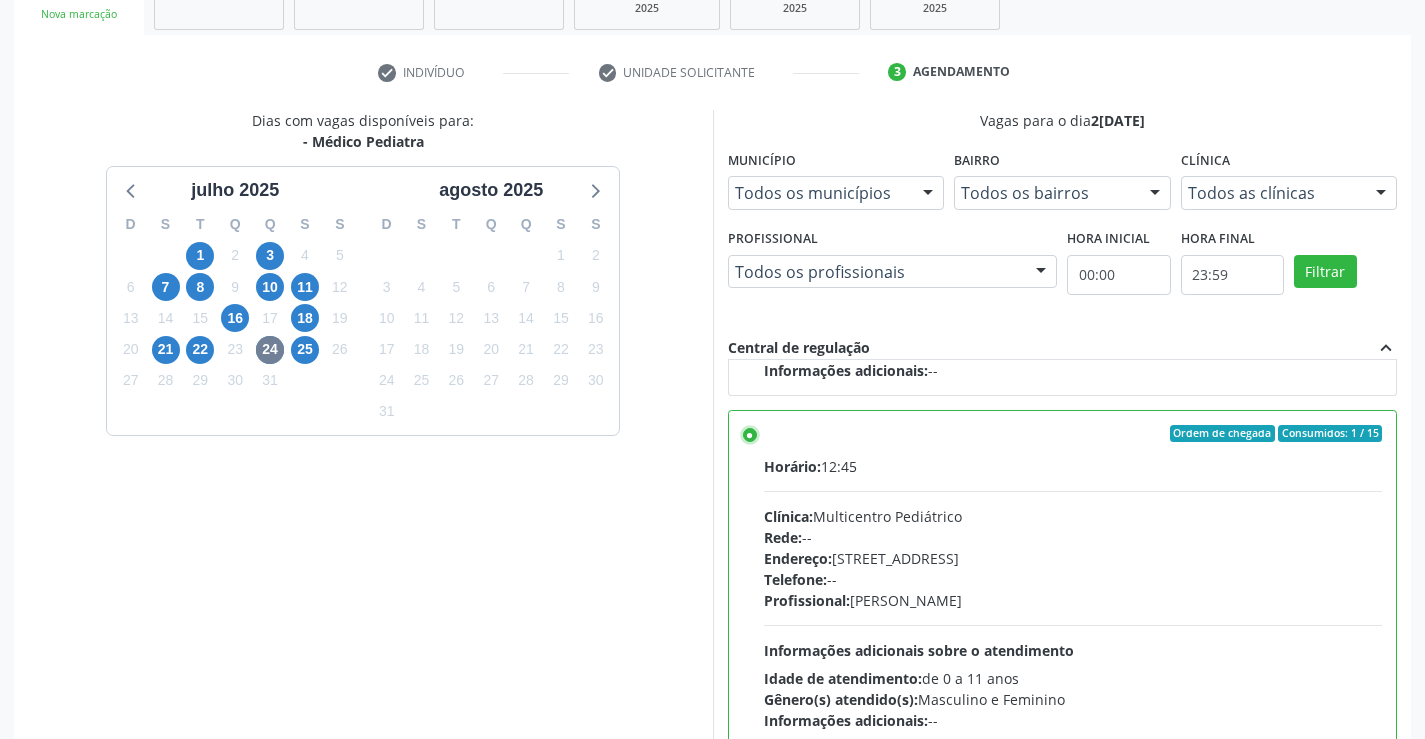 scroll, scrollTop: 456, scrollLeft: 0, axis: vertical 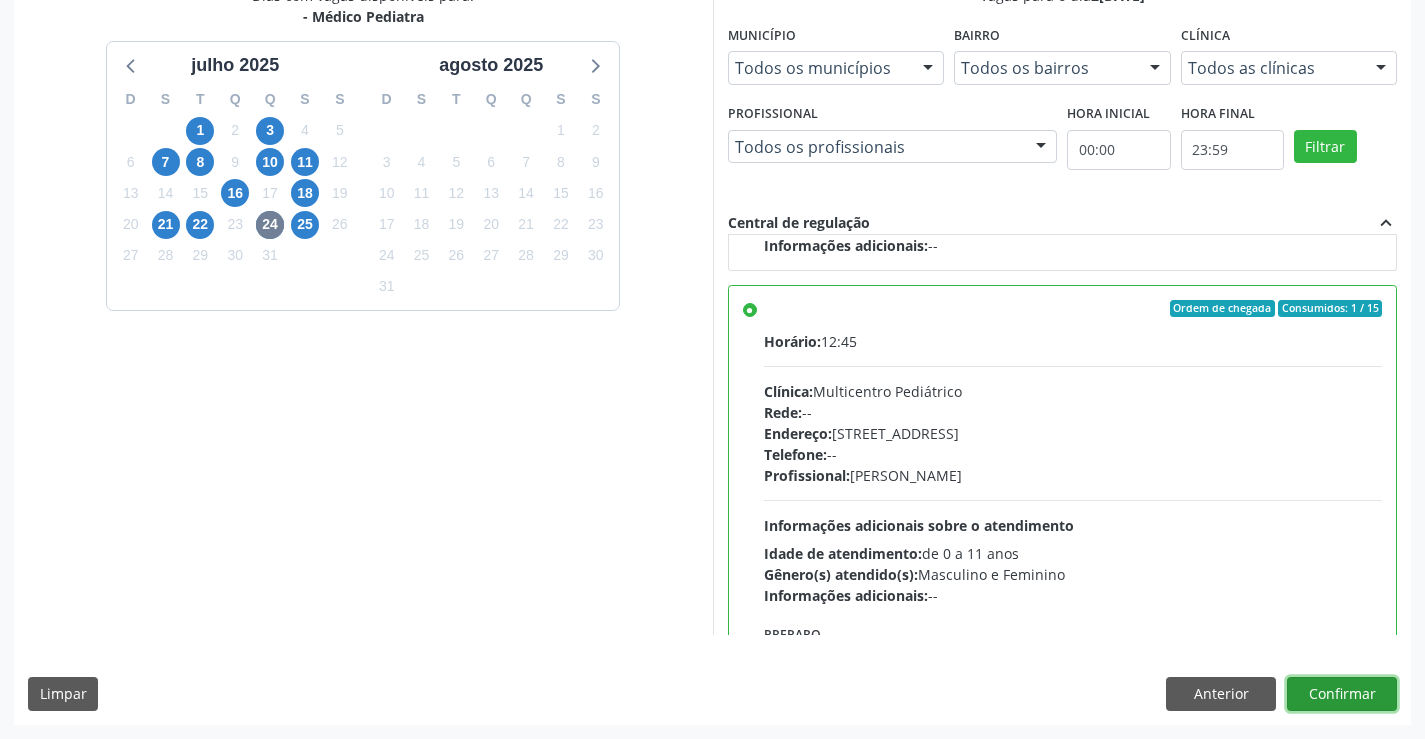 click on "Confirmar" at bounding box center (1342, 694) 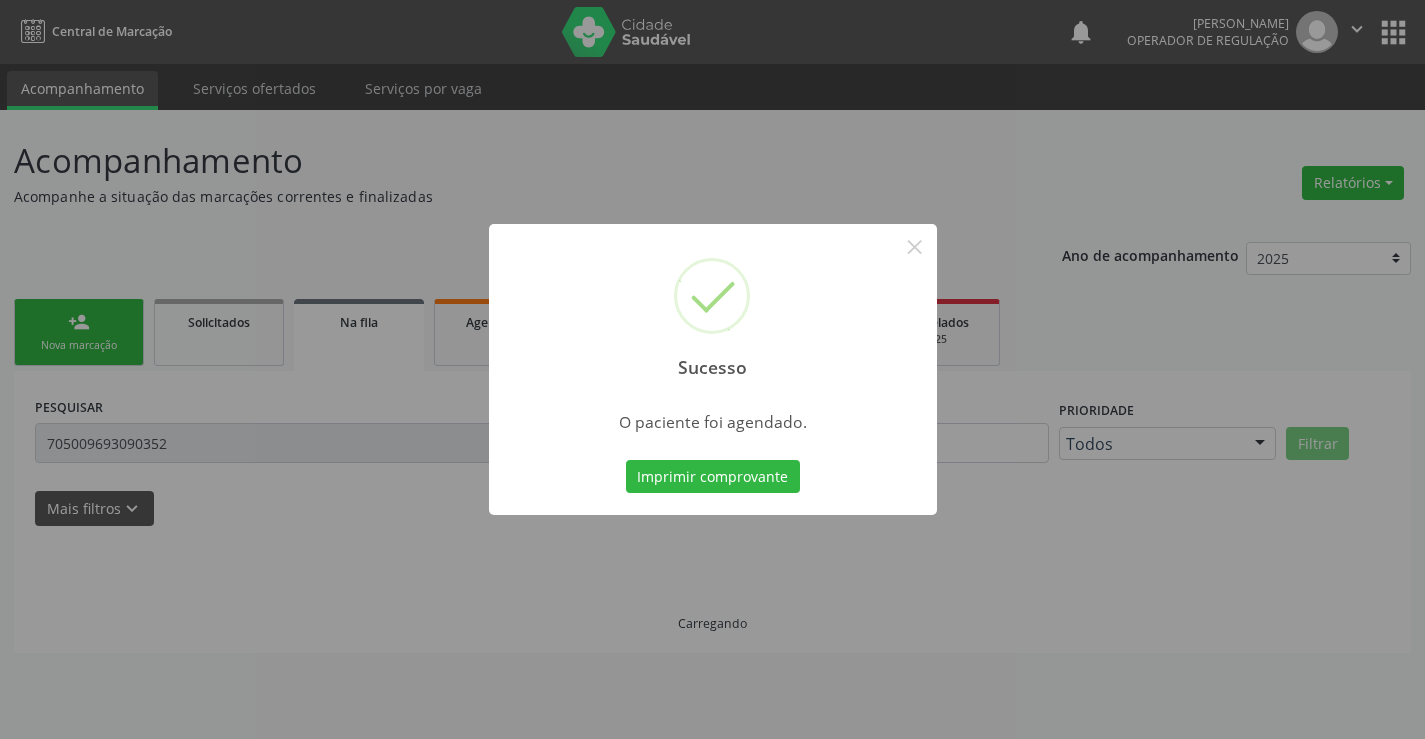scroll, scrollTop: 0, scrollLeft: 0, axis: both 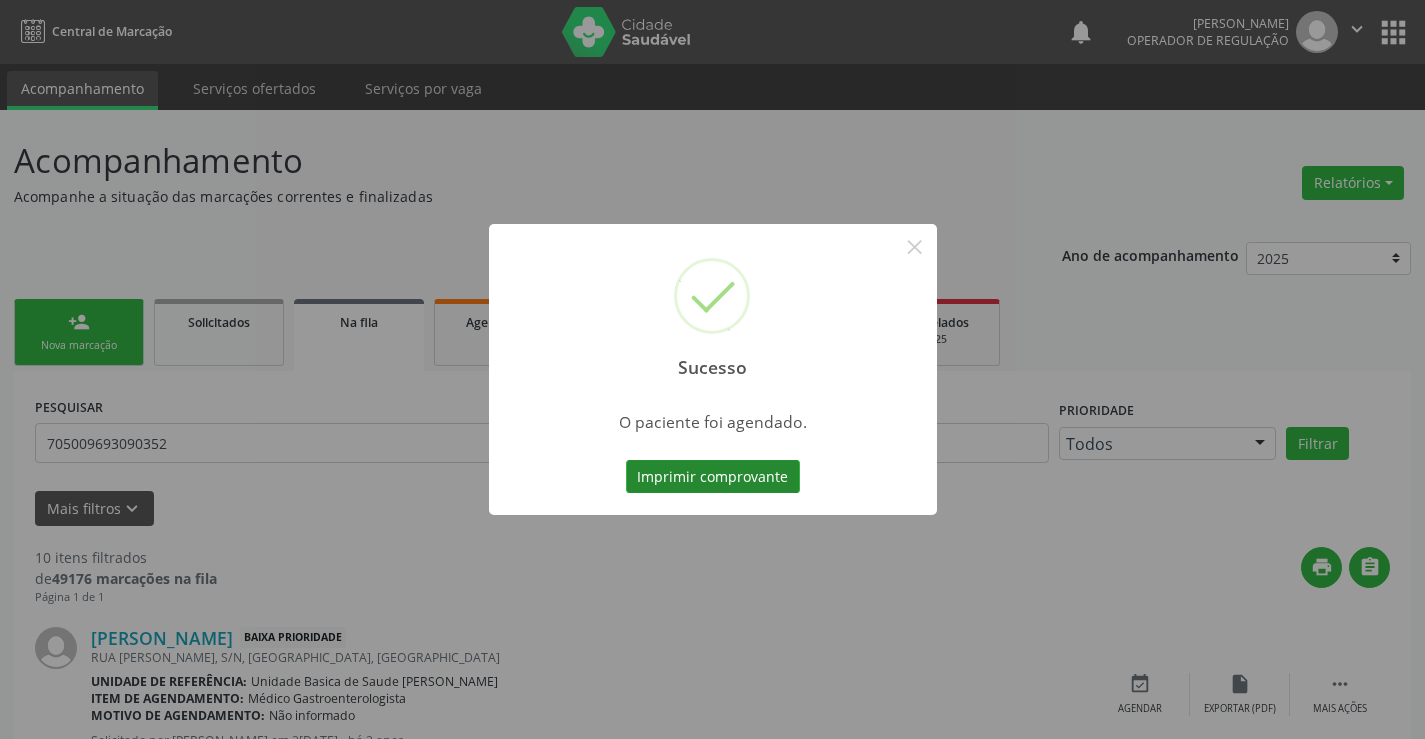 click on "Imprimir comprovante" at bounding box center (713, 477) 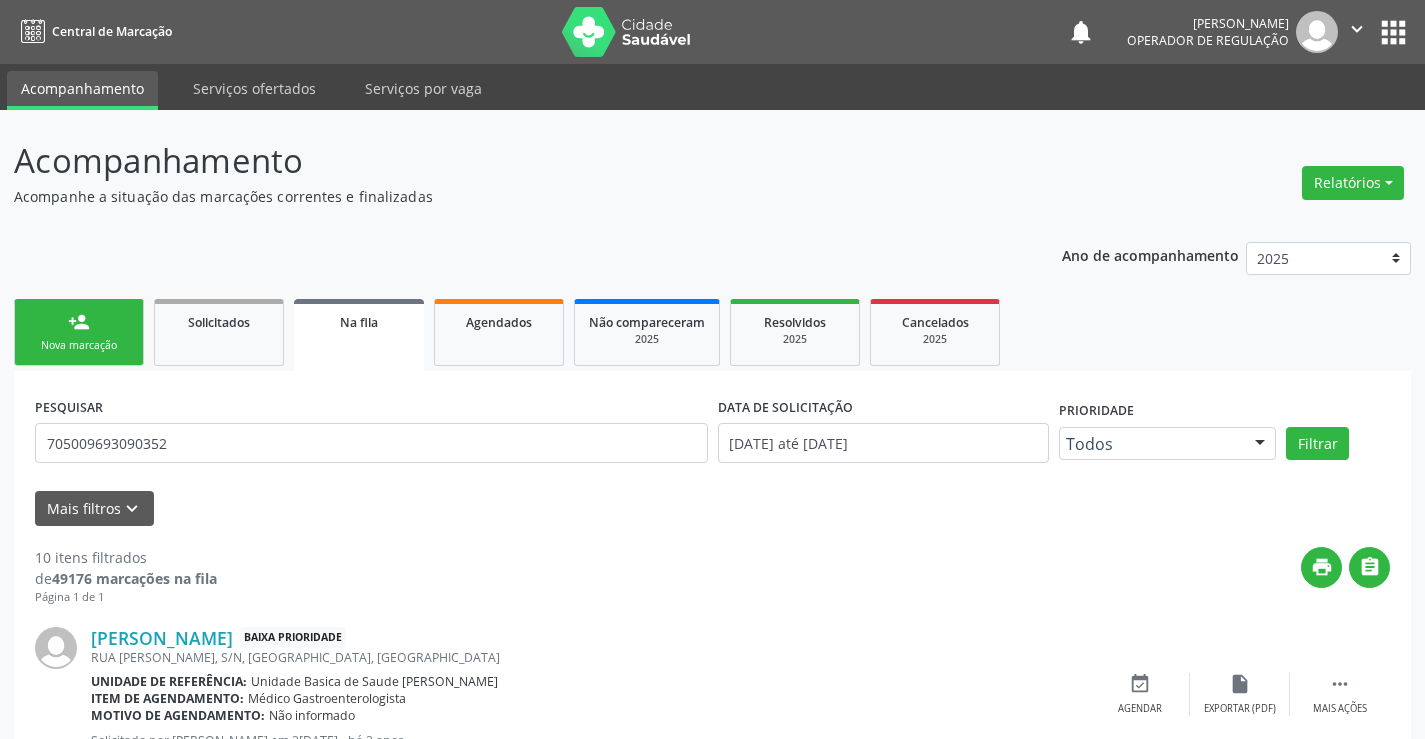 click on "Nova marcação" at bounding box center [79, 345] 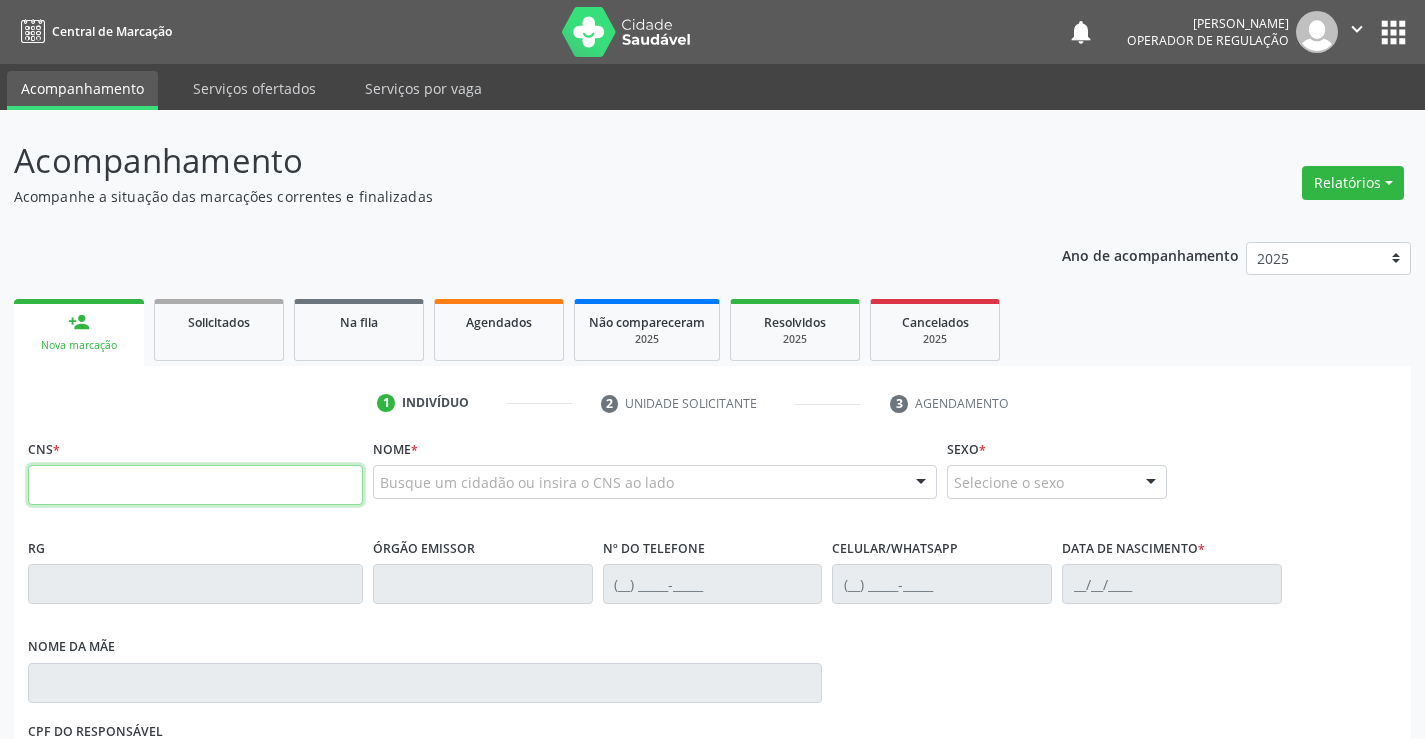 click at bounding box center [195, 485] 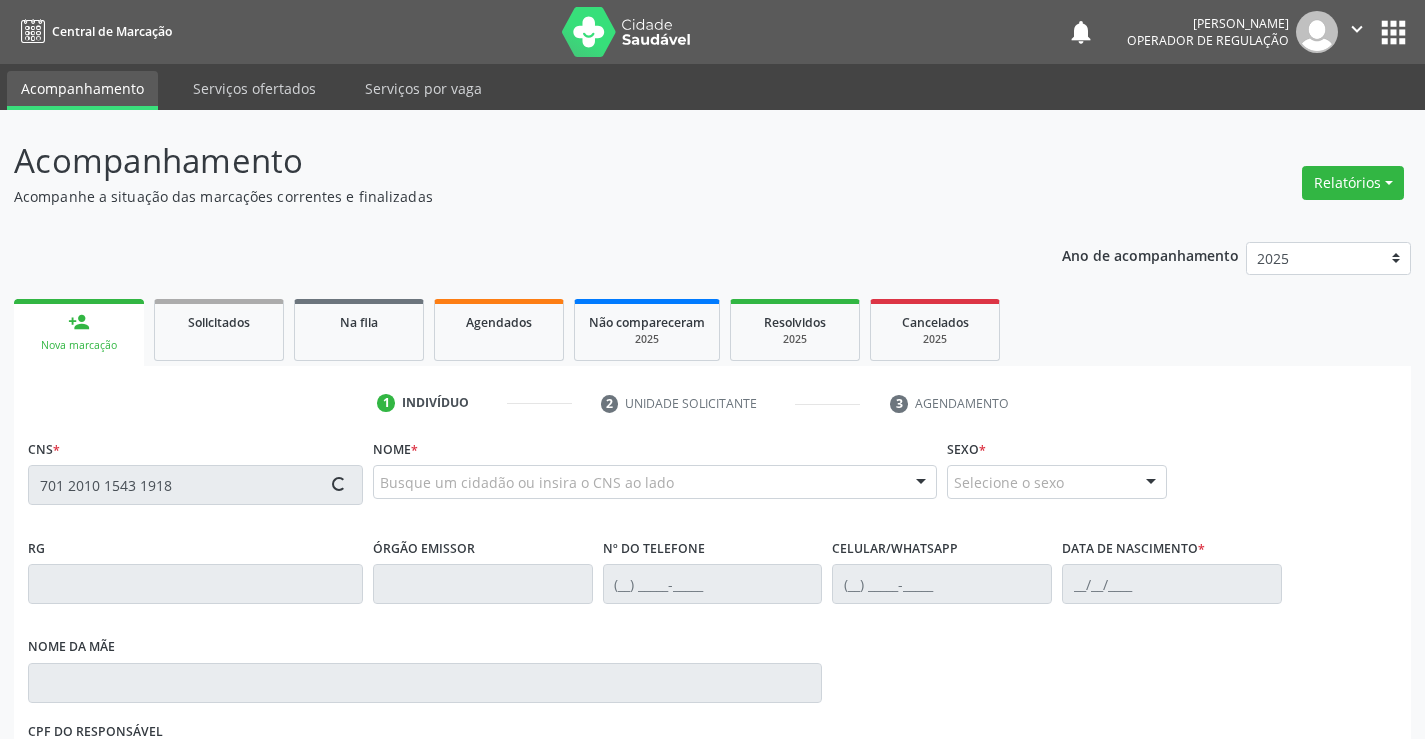 type on "701 2010 1543 1918" 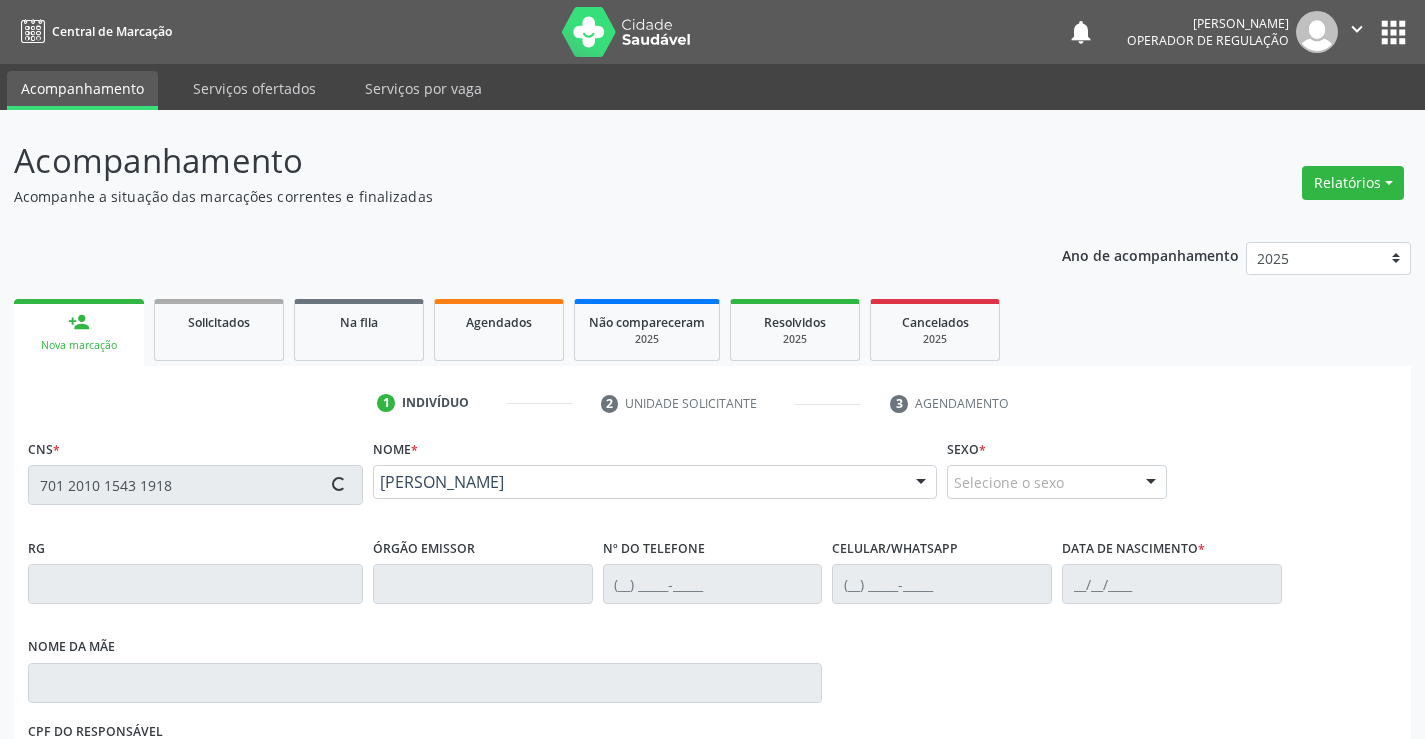 type on "(74) 99943-1984" 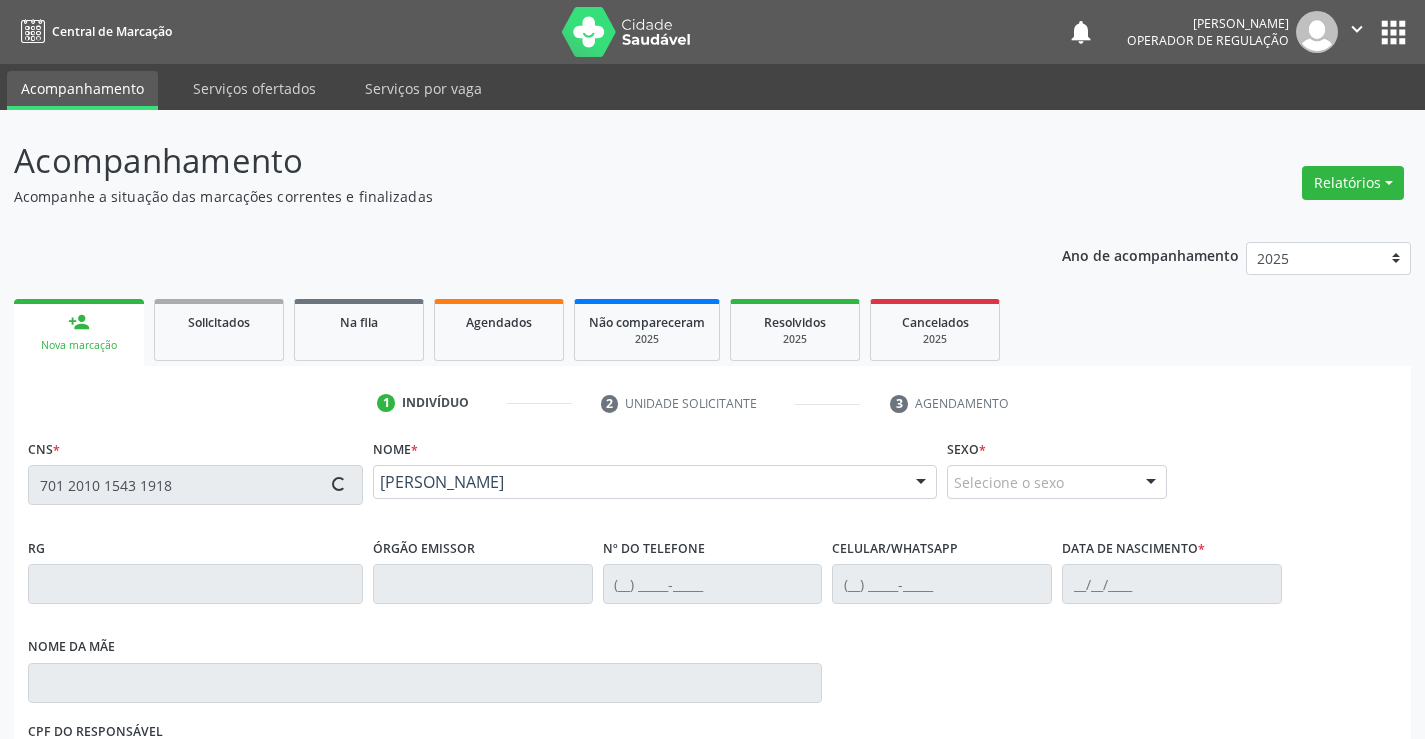 type on "30/04/2025" 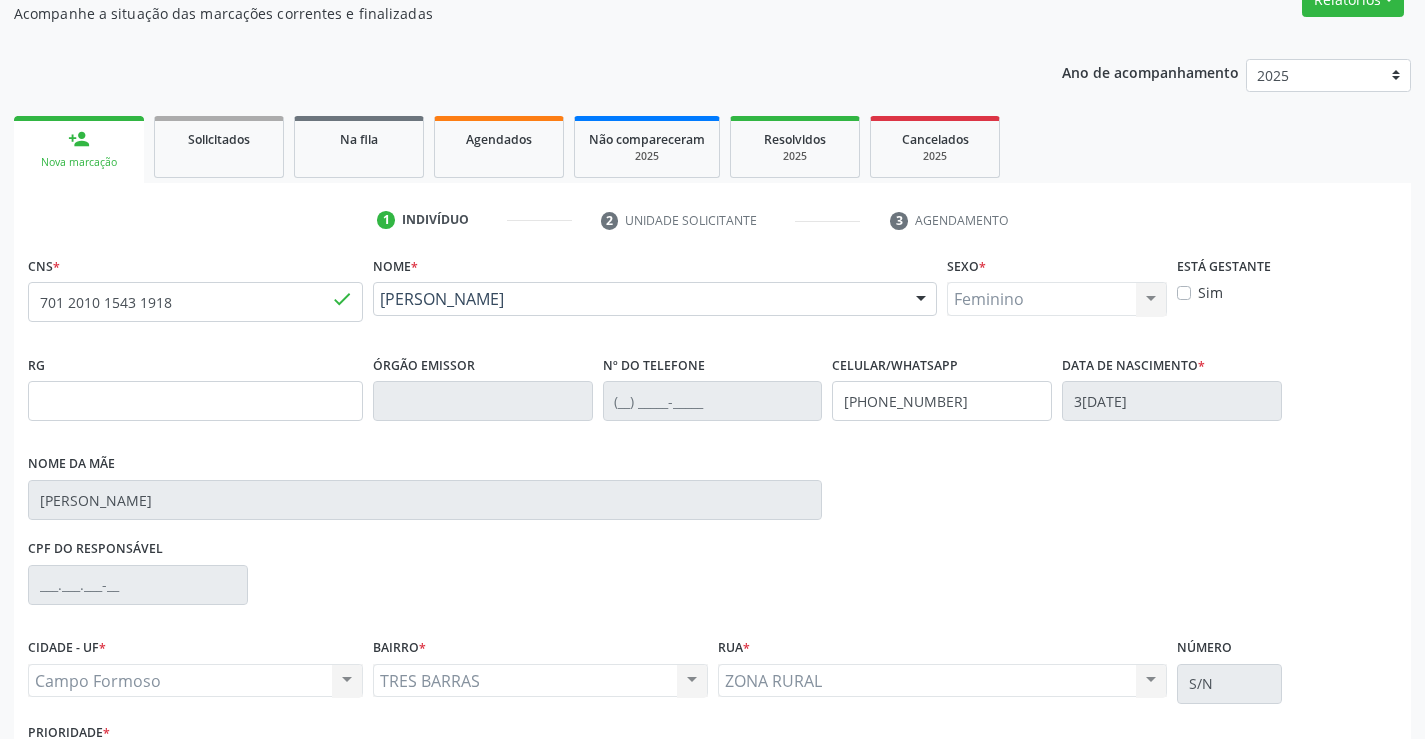 scroll, scrollTop: 200, scrollLeft: 0, axis: vertical 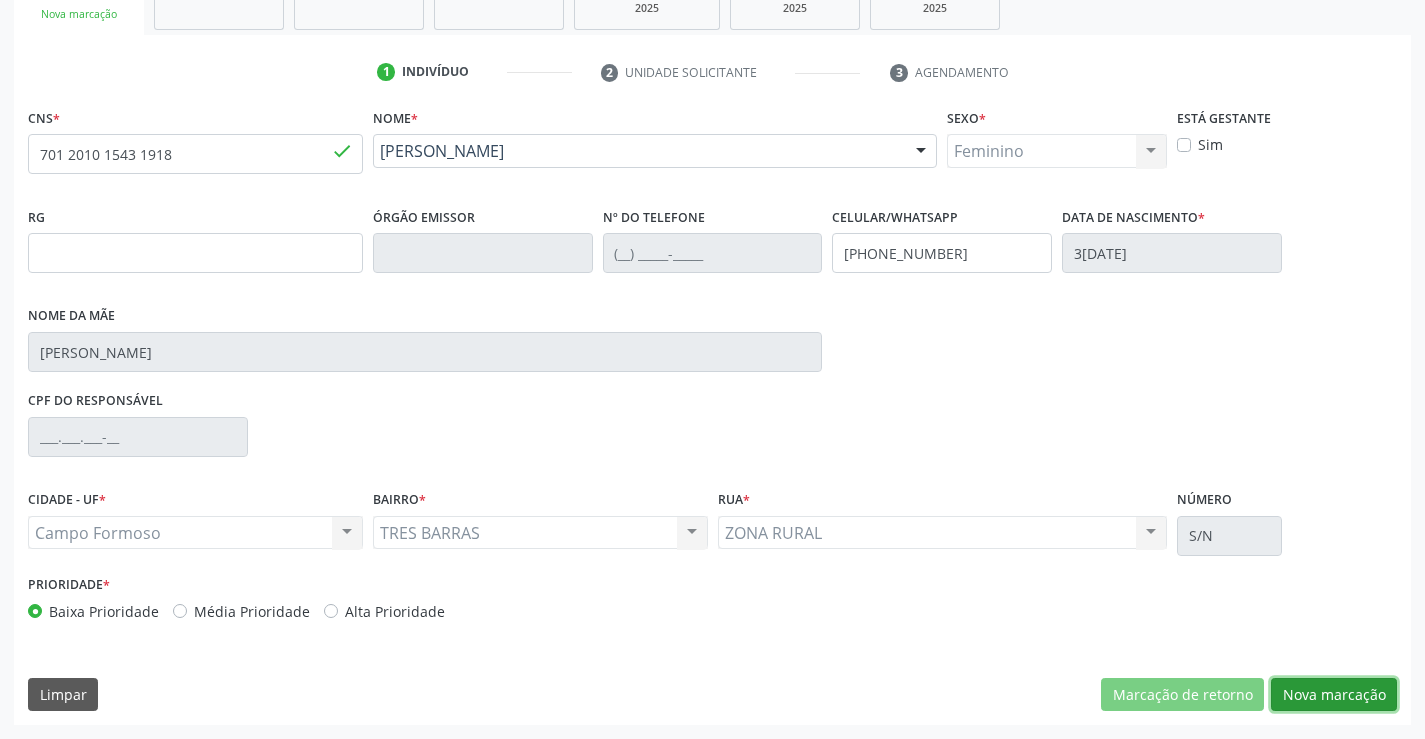 click on "Nova marcação" at bounding box center [1334, 695] 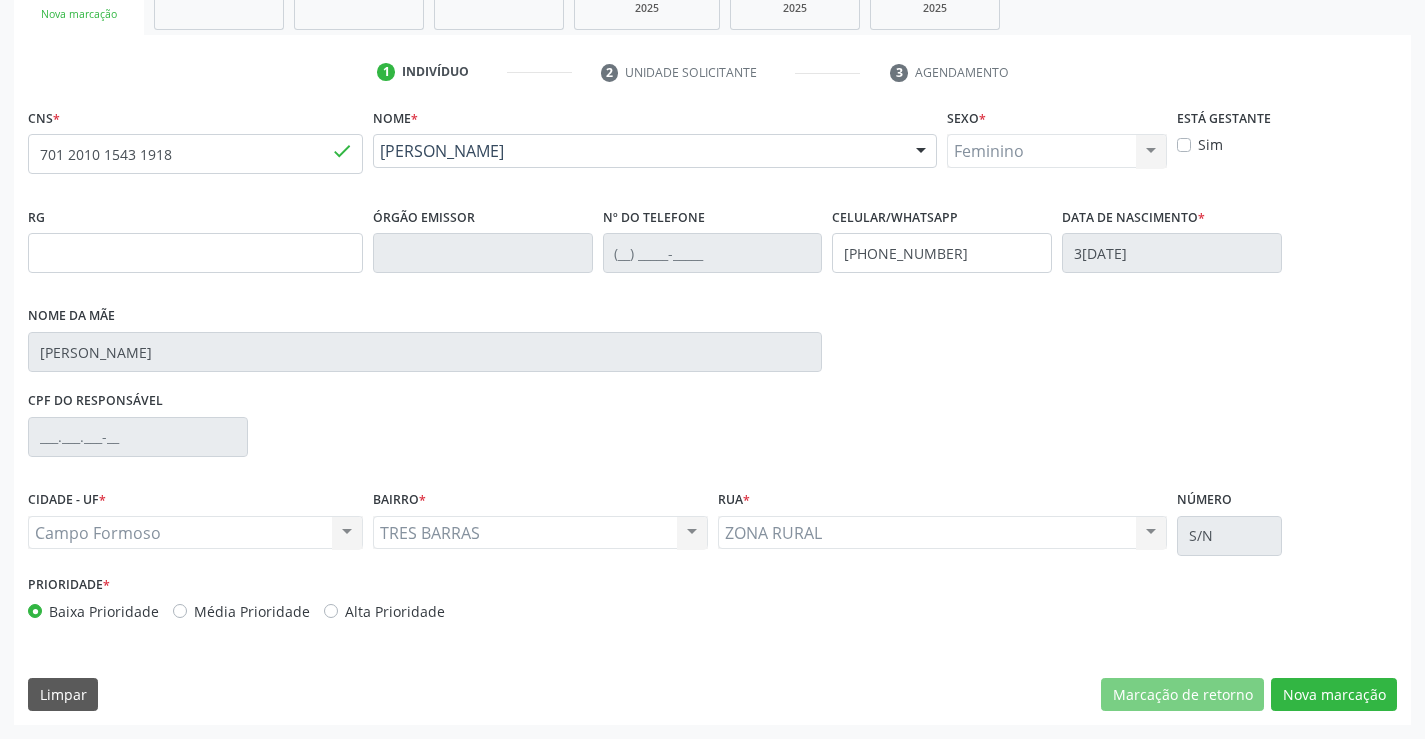 scroll, scrollTop: 167, scrollLeft: 0, axis: vertical 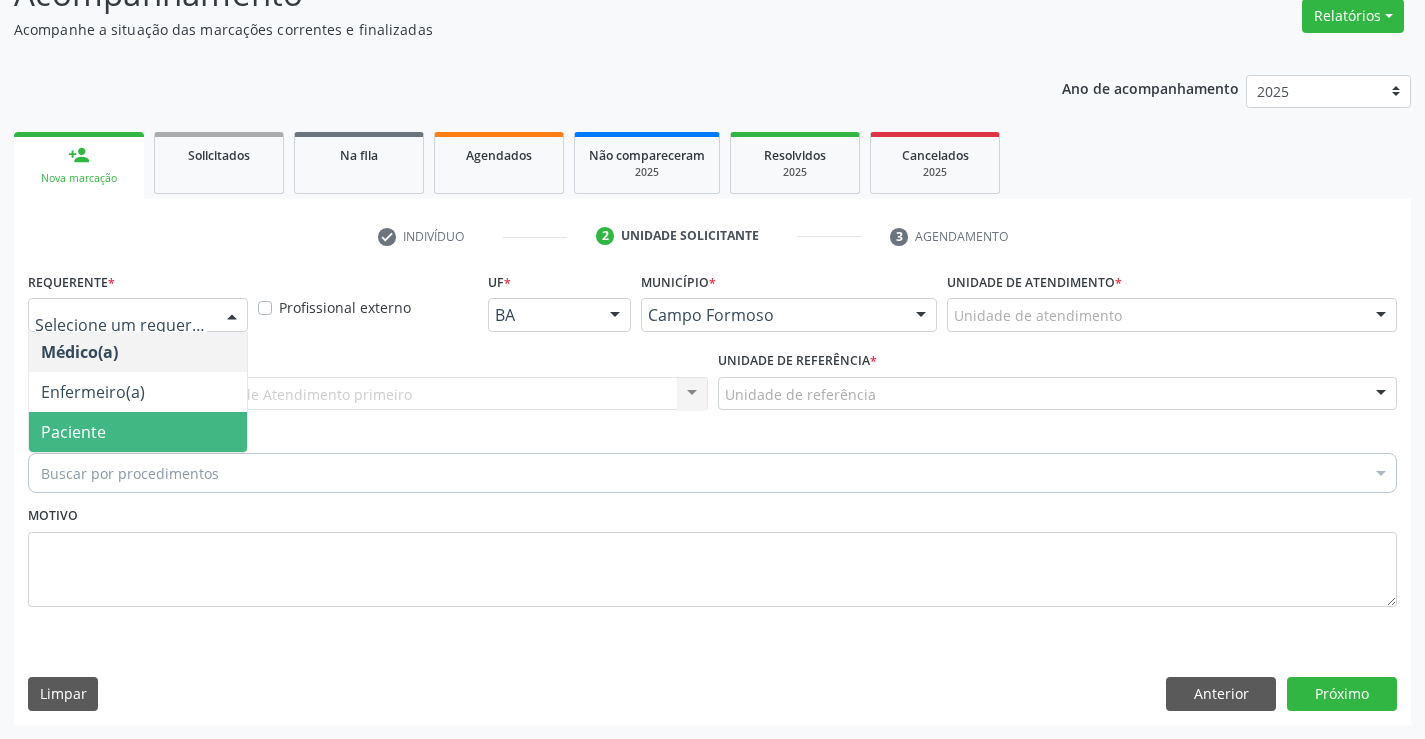click on "Paciente" at bounding box center (73, 432) 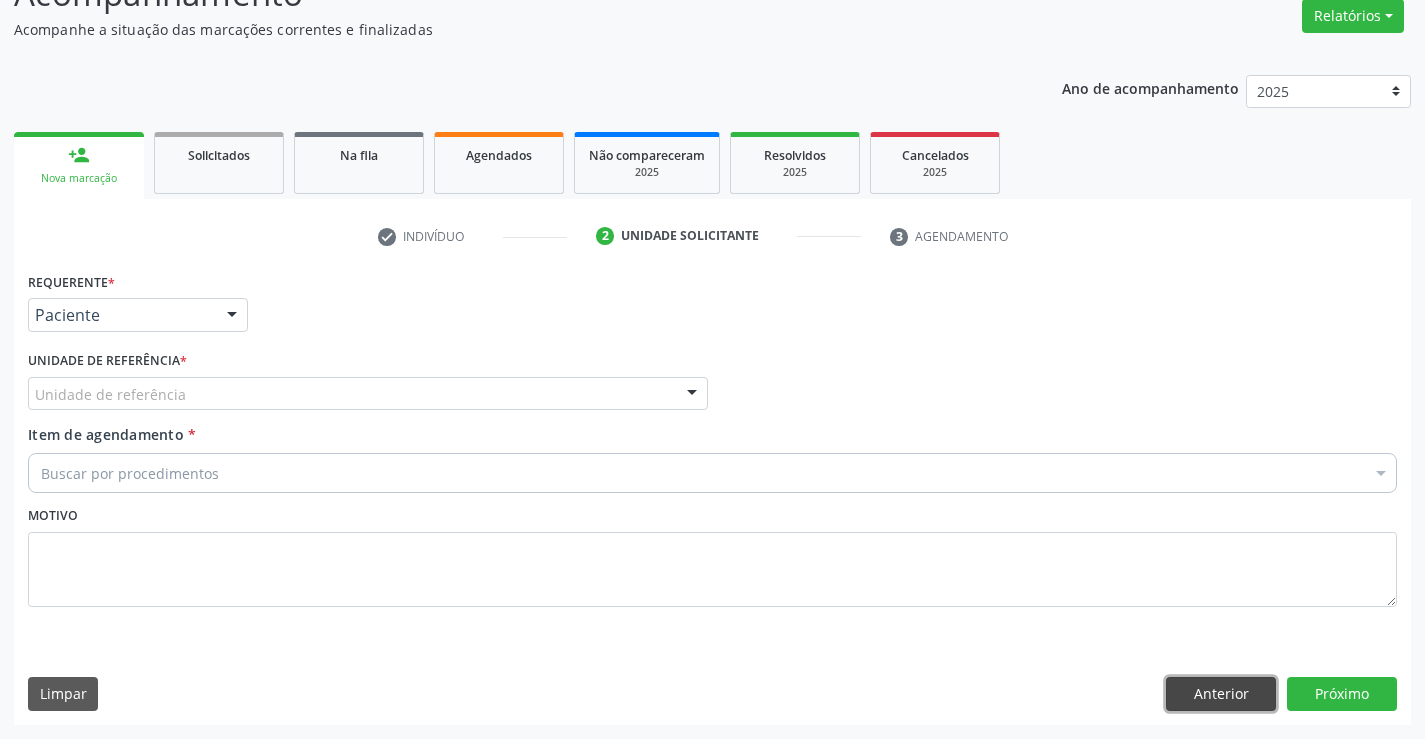 click on "Anterior" at bounding box center (1221, 694) 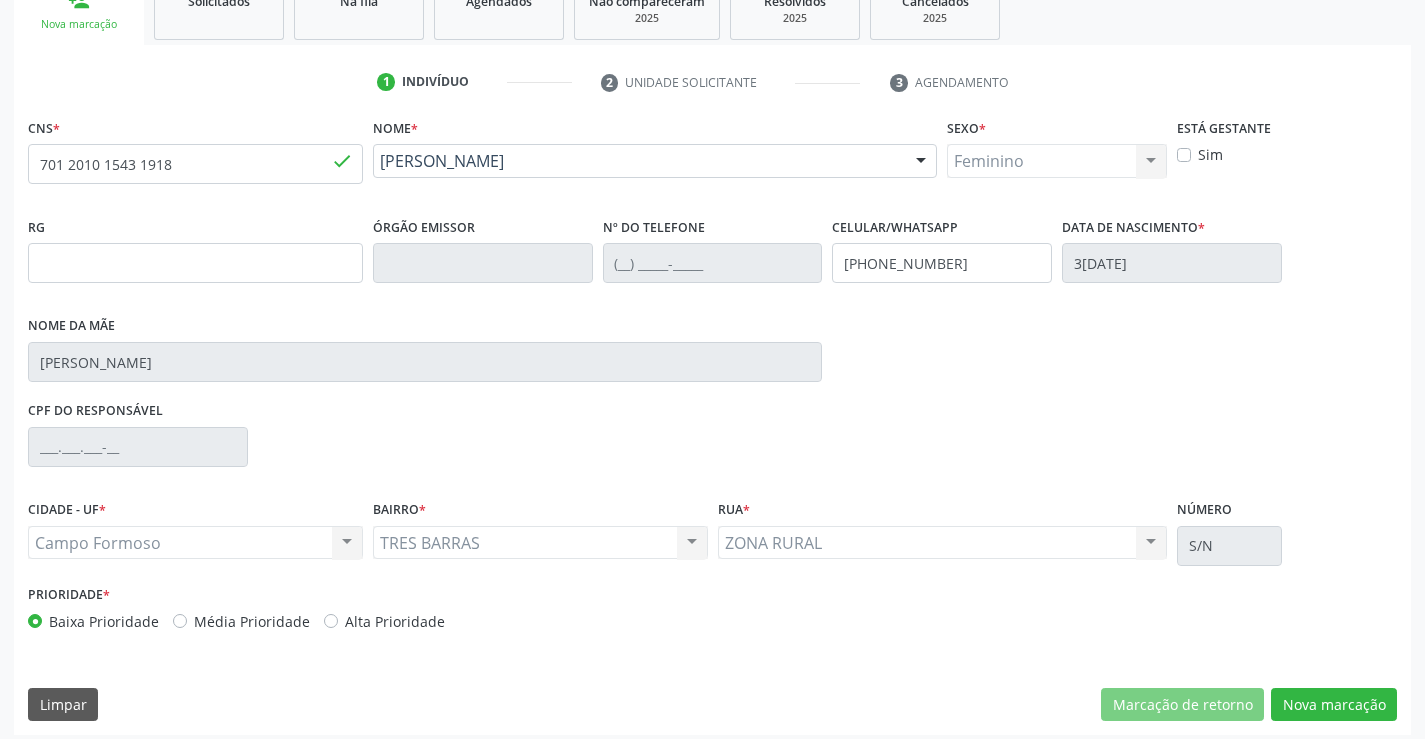 scroll, scrollTop: 331, scrollLeft: 0, axis: vertical 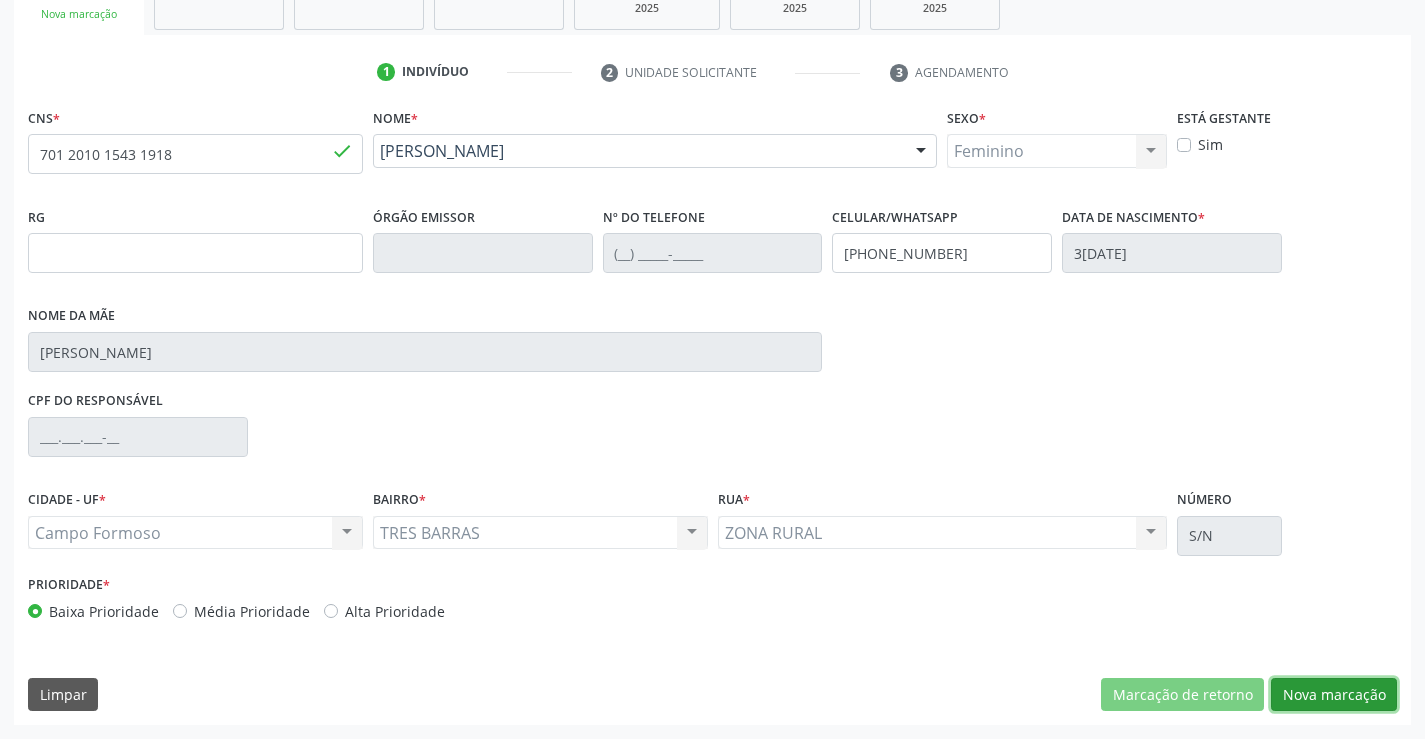 click on "Nova marcação" at bounding box center (1334, 695) 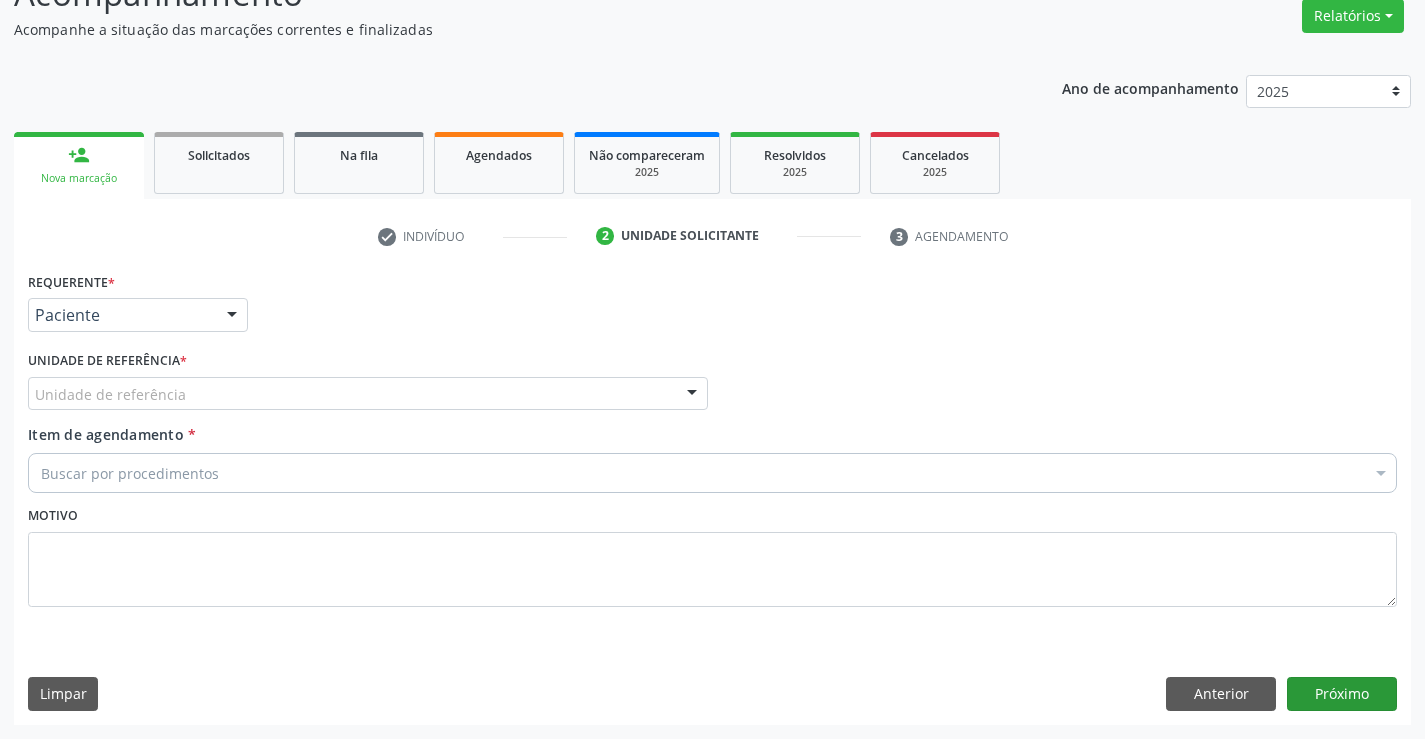 scroll, scrollTop: 167, scrollLeft: 0, axis: vertical 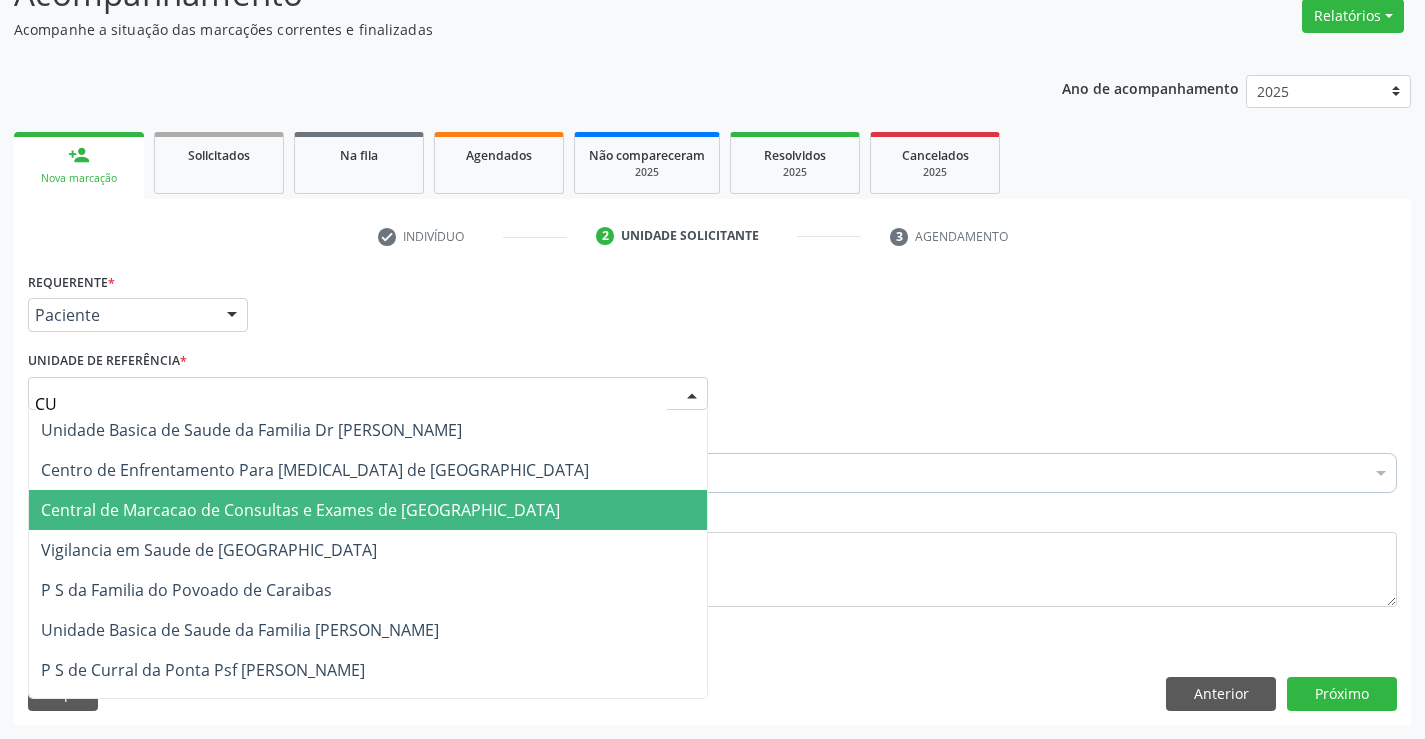 type on "C" 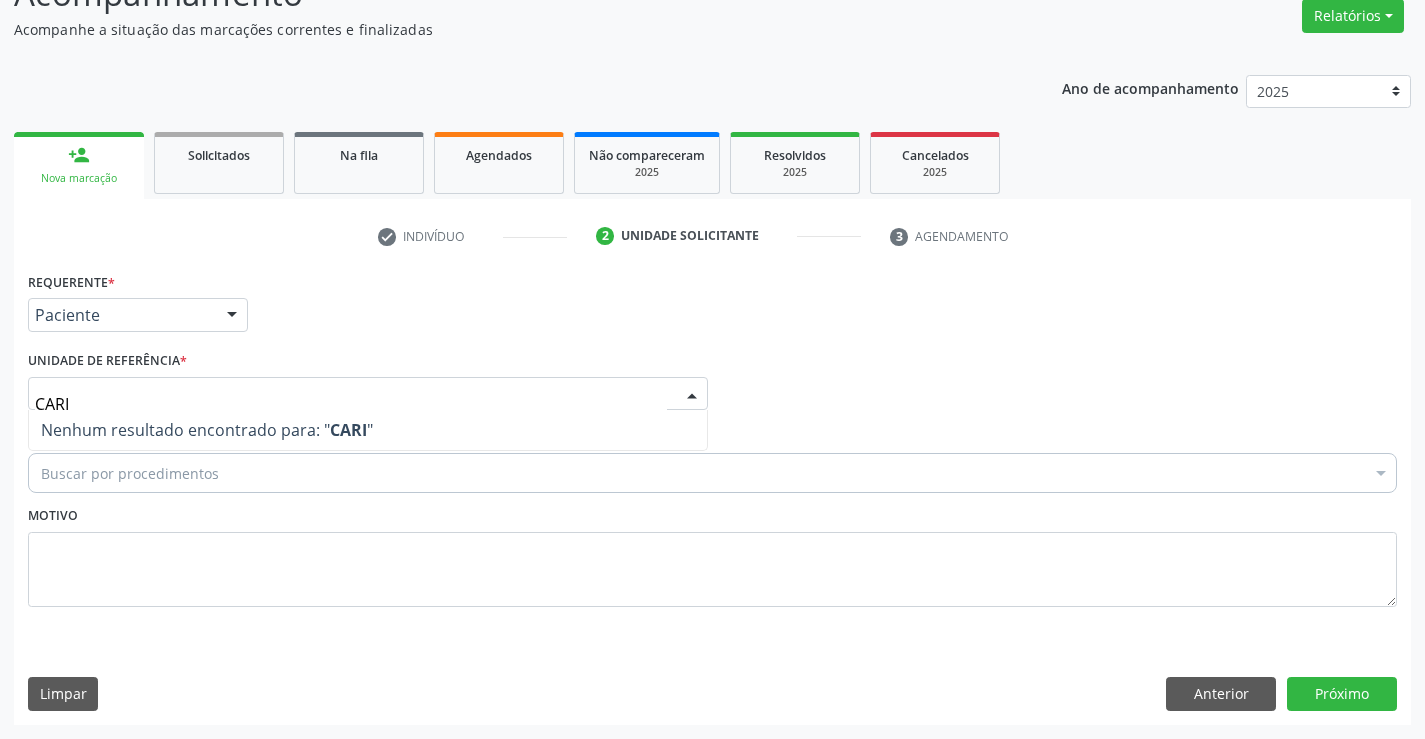 type on "CAR" 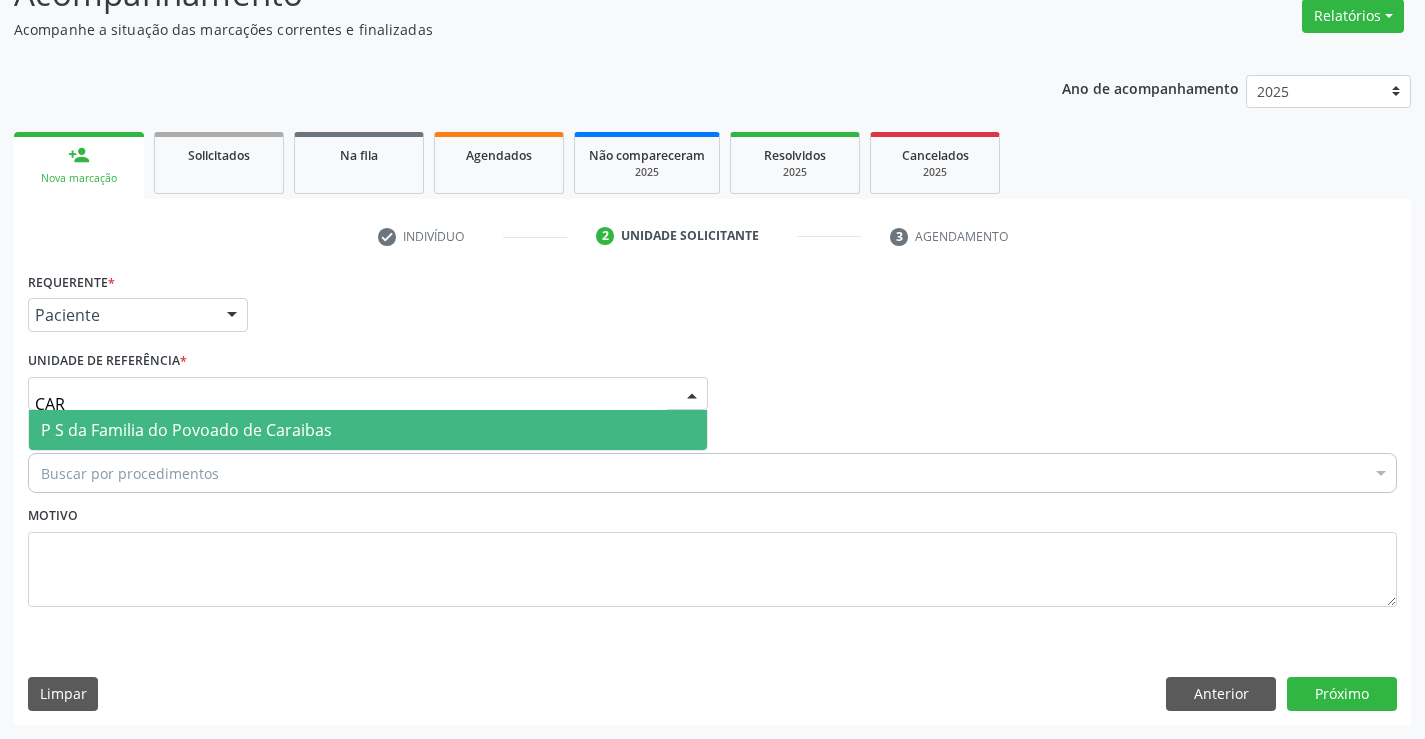 click on "P S da Familia do Povoado de Caraibas" at bounding box center [186, 430] 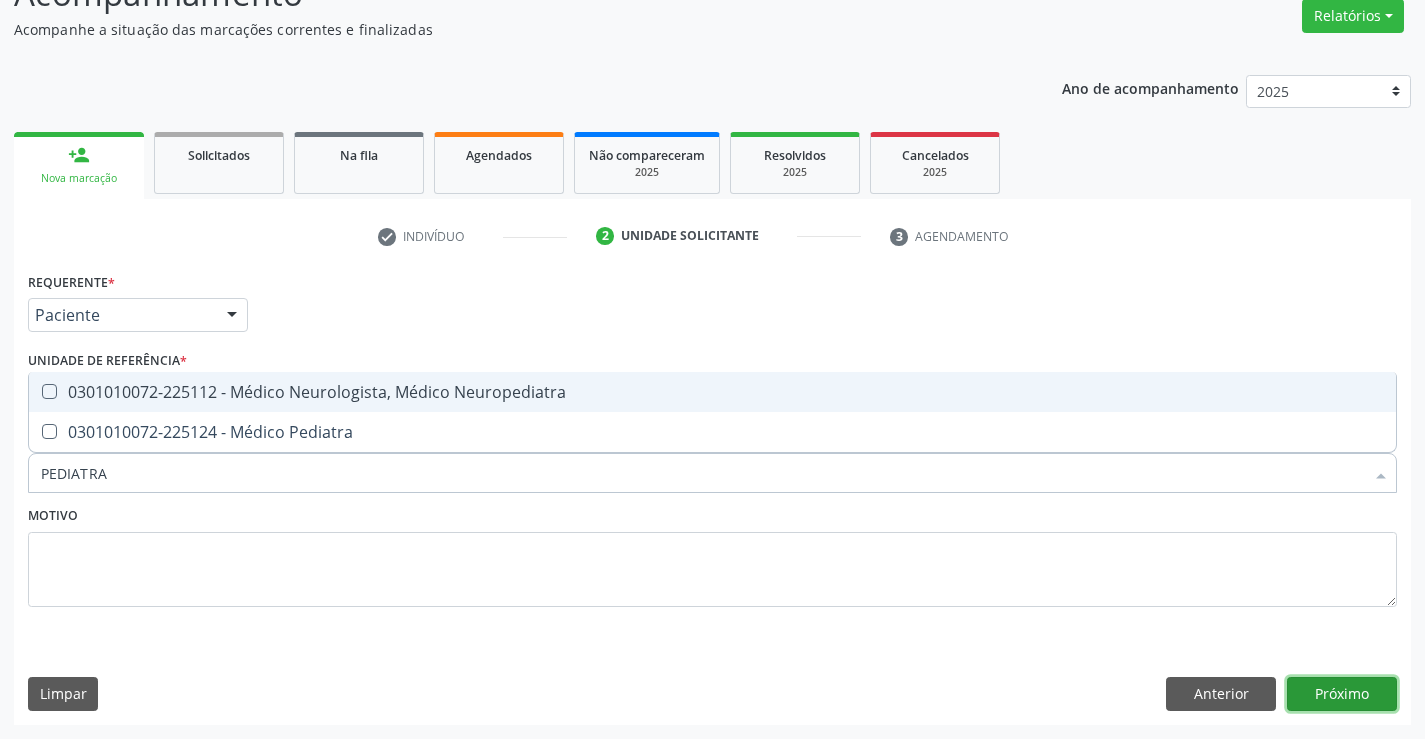 click on "Próximo" at bounding box center (1342, 694) 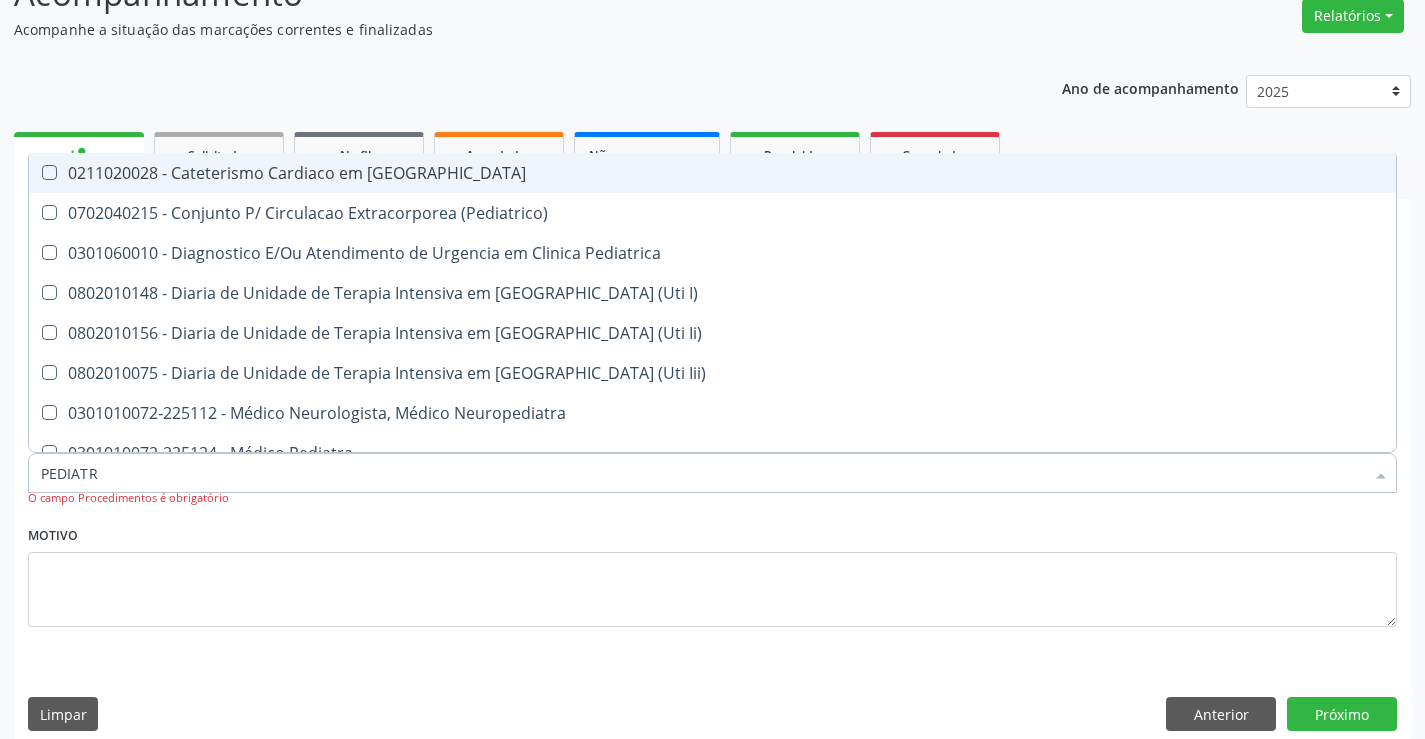 type on "PEDIATRA" 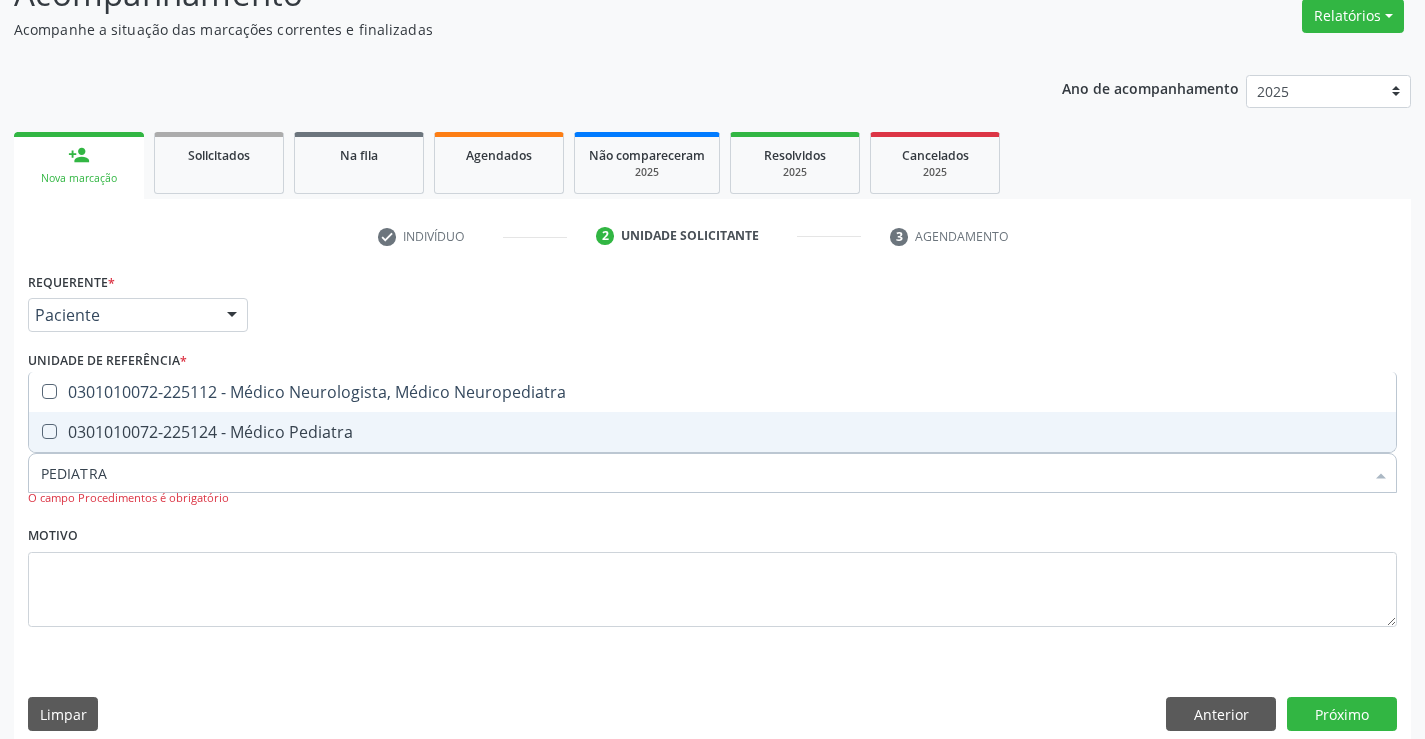 click on "0301010072-225124 - Médico Pediatra" at bounding box center [712, 432] 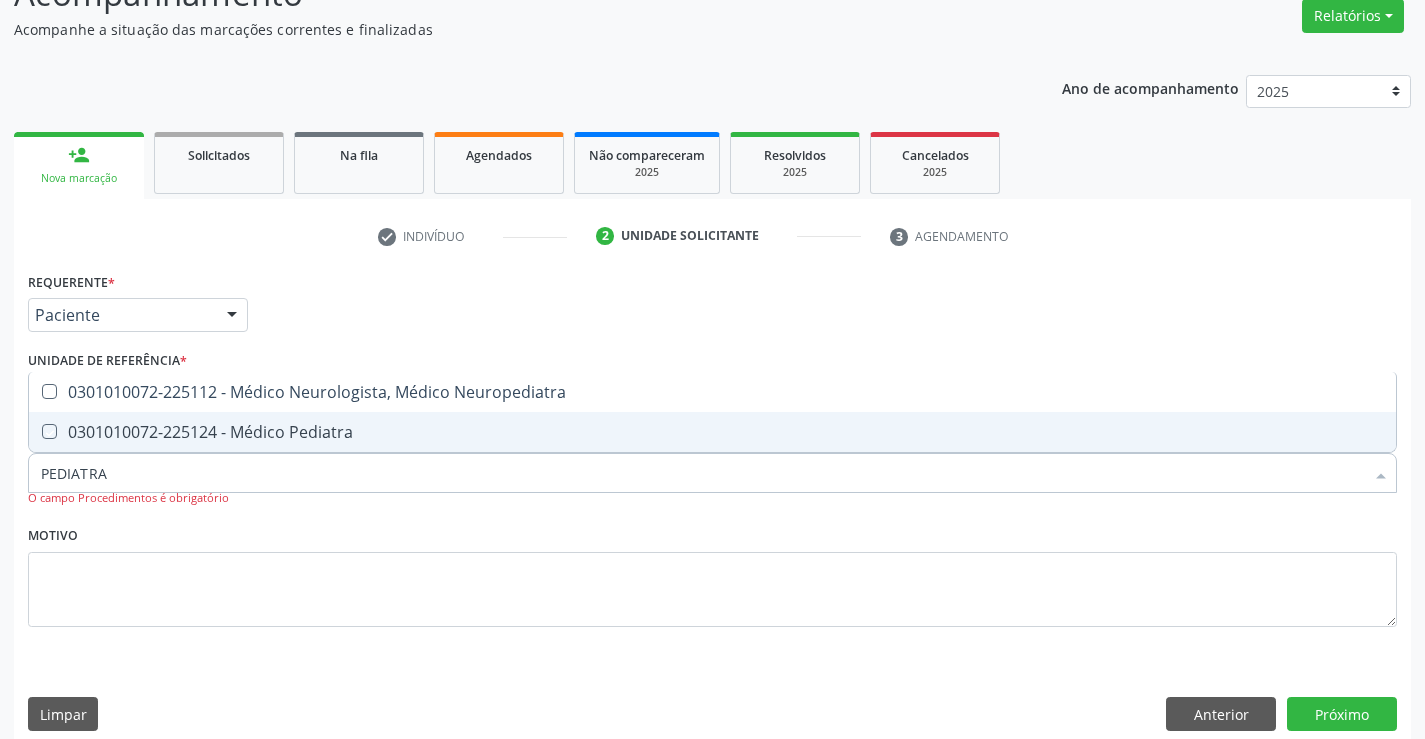 checkbox on "true" 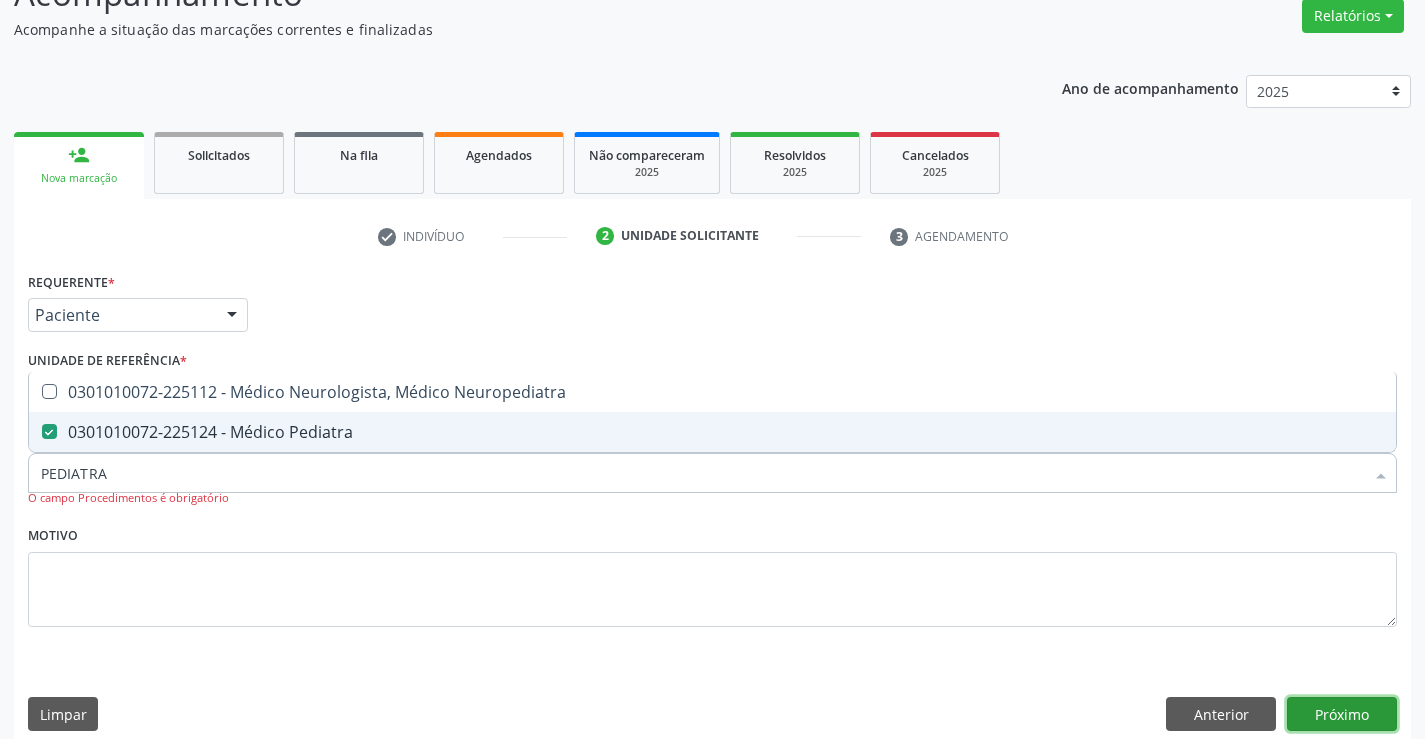 click on "Próximo" at bounding box center [1342, 714] 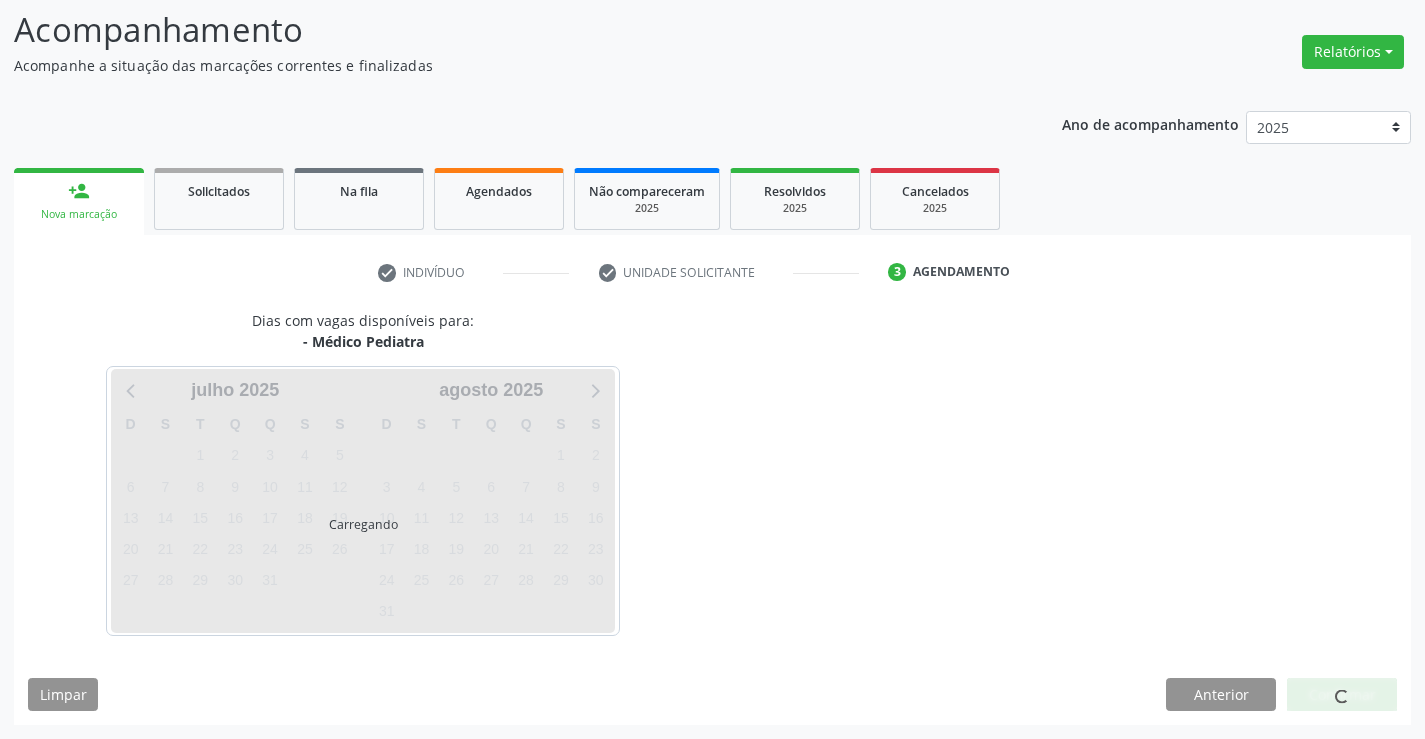 scroll, scrollTop: 131, scrollLeft: 0, axis: vertical 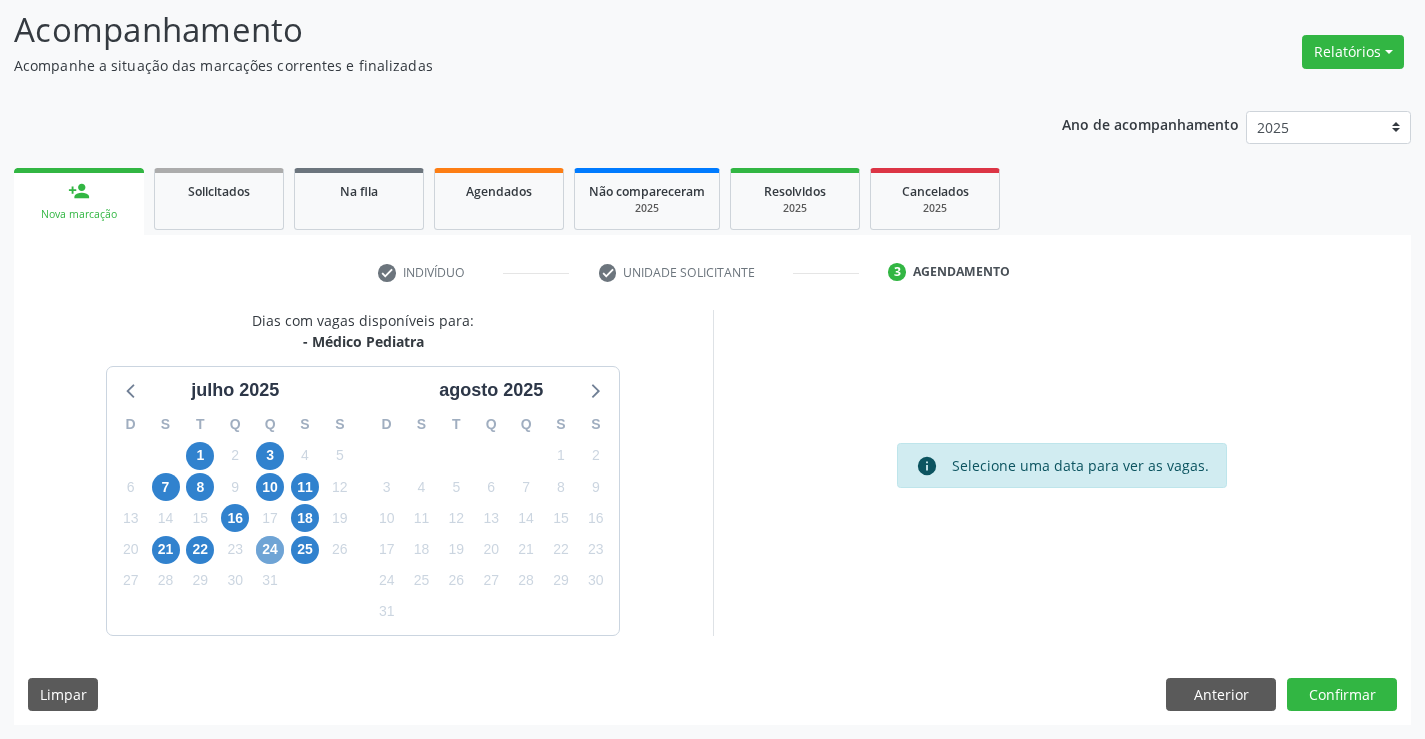 click on "24" at bounding box center [270, 550] 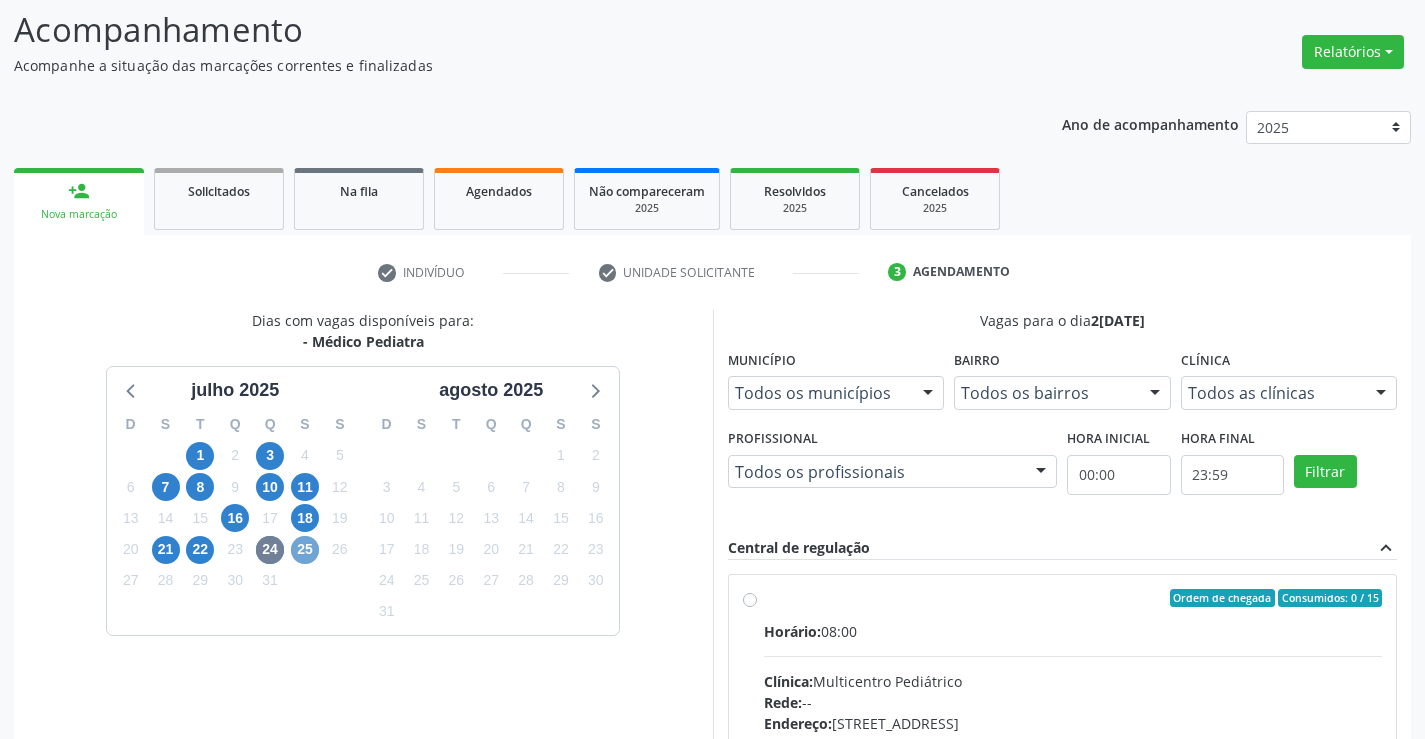 click on "25" at bounding box center (305, 550) 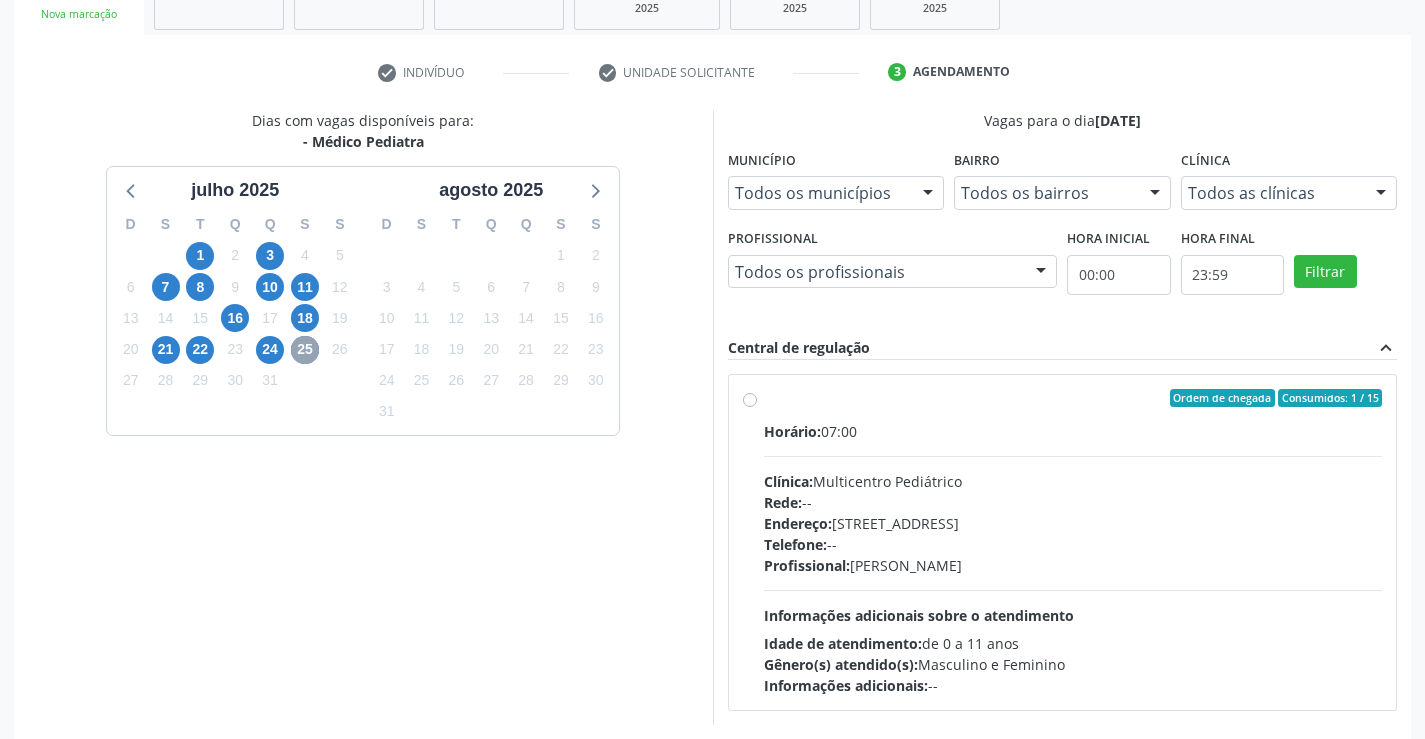 scroll, scrollTop: 420, scrollLeft: 0, axis: vertical 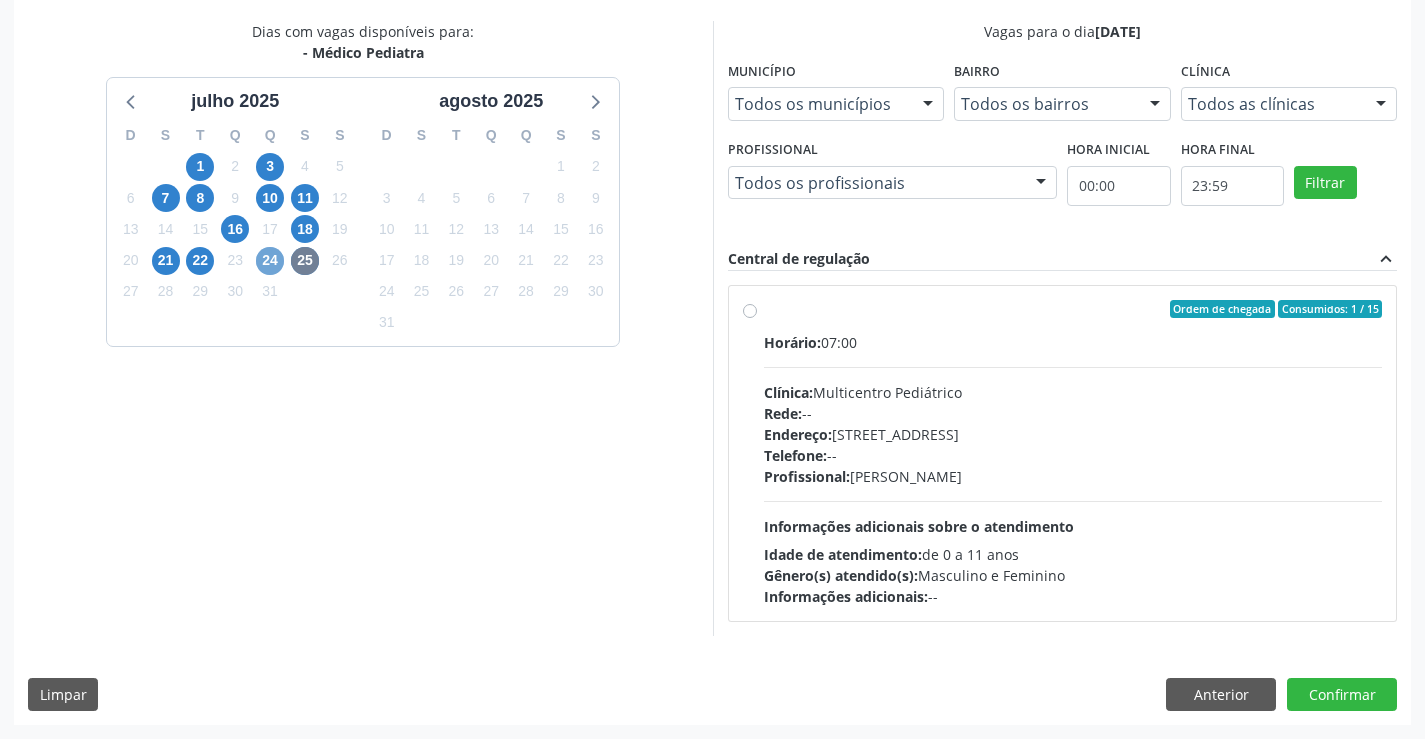 click on "24" at bounding box center [270, 261] 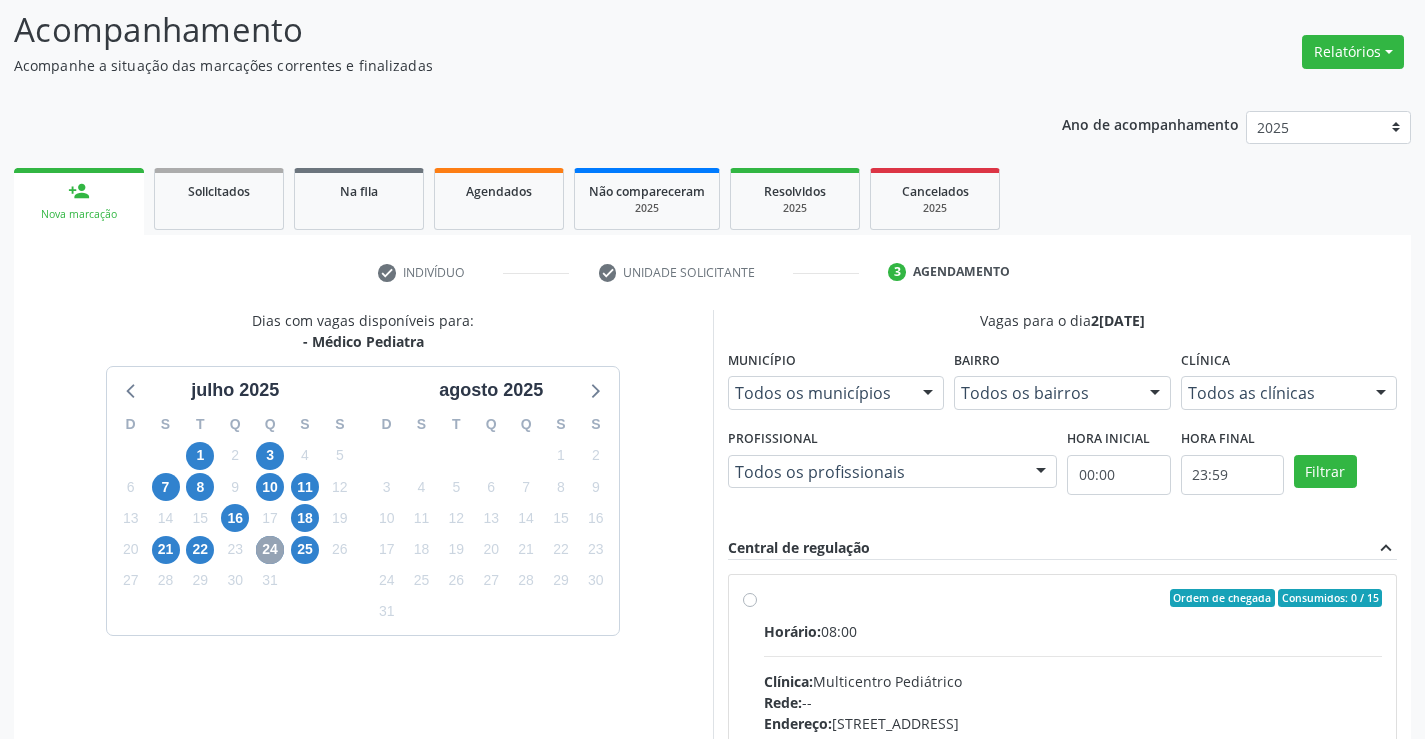 scroll, scrollTop: 420, scrollLeft: 0, axis: vertical 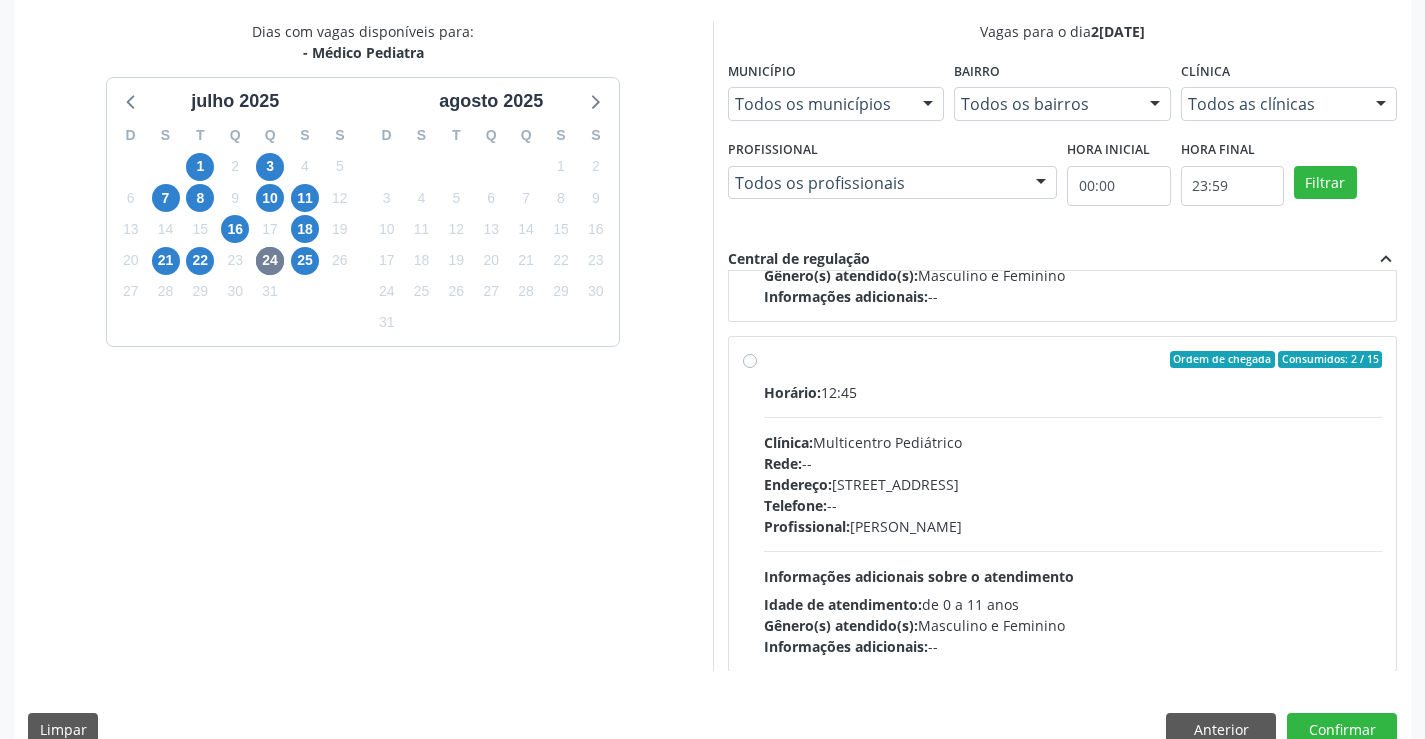 click on "Ordem de chegada
Consumidos: 2 / 15
Horário:   12:45
Clínica:  Multicentro Pediátrico
Rede:
--
Endereço:   Antigo Casa Grande, nº 37, Centro, Campo Formoso - BA
Telefone:   --
Profissional:
Maria Ubaldina Silva Calixto Sobreira
Informações adicionais sobre o atendimento
Idade de atendimento:
de 0 a 11 anos
Gênero(s) atendido(s):
Masculino e Feminino
Informações adicionais:
--" at bounding box center (1073, 504) 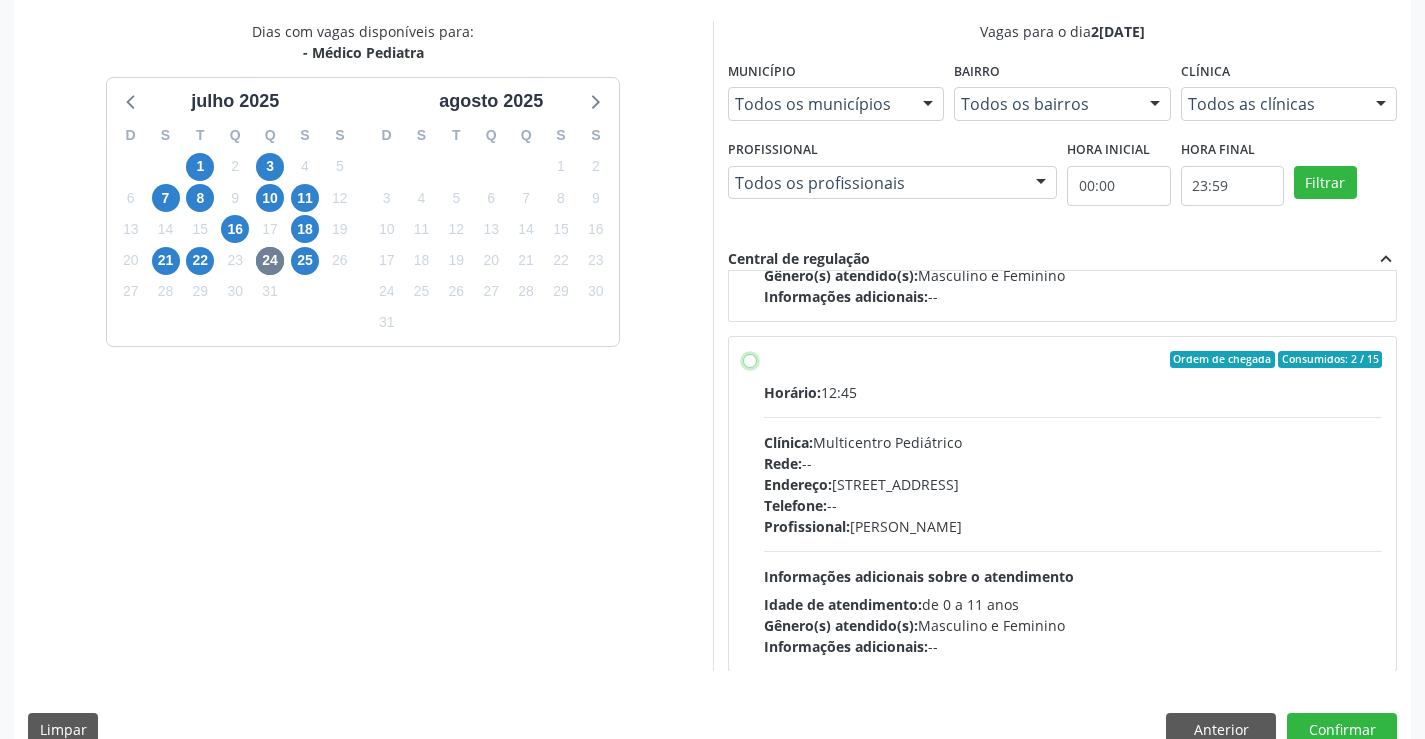click on "Ordem de chegada
Consumidos: 2 / 15
Horário:   12:45
Clínica:  Multicentro Pediátrico
Rede:
--
Endereço:   Antigo Casa Grande, nº 37, Centro, Campo Formoso - BA
Telefone:   --
Profissional:
Maria Ubaldina Silva Calixto Sobreira
Informações adicionais sobre o atendimento
Idade de atendimento:
de 0 a 11 anos
Gênero(s) atendido(s):
Masculino e Feminino
Informações adicionais:
--" at bounding box center (750, 360) 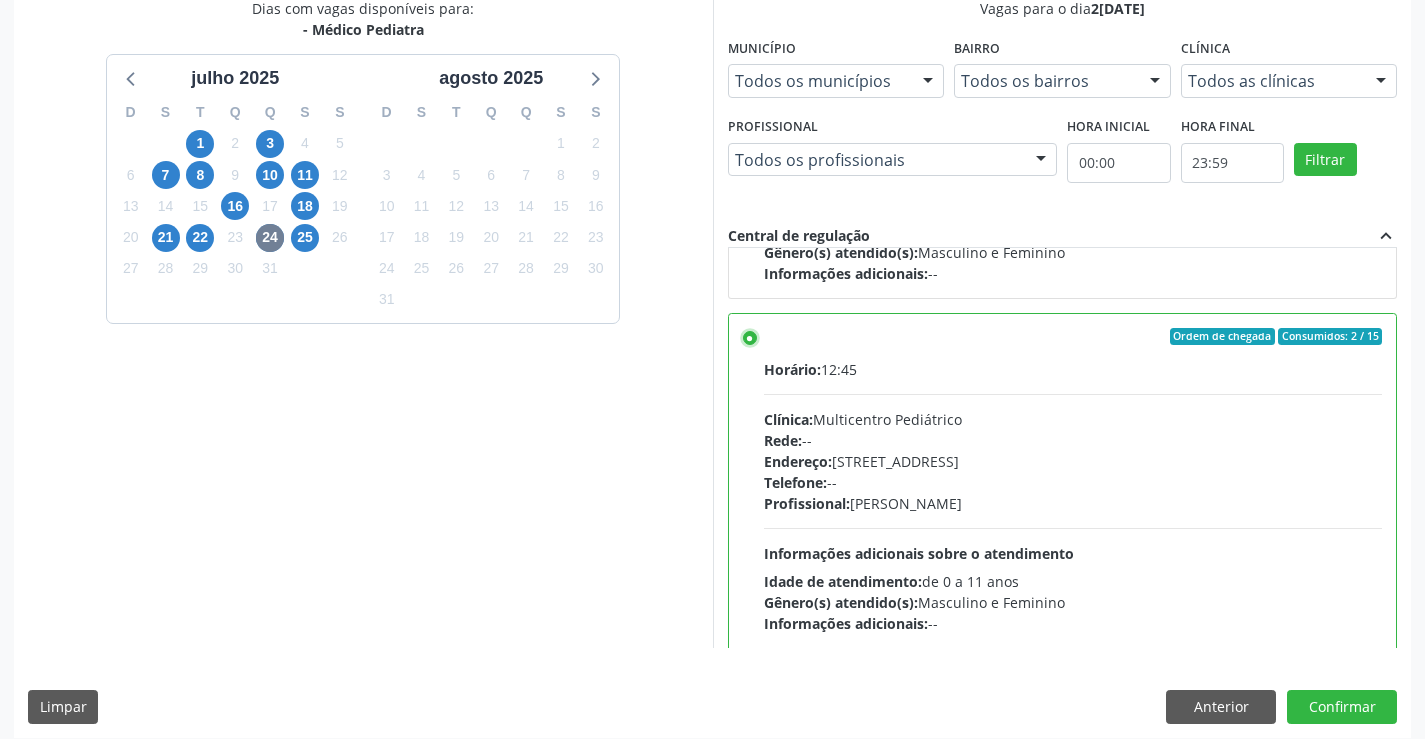 scroll, scrollTop: 456, scrollLeft: 0, axis: vertical 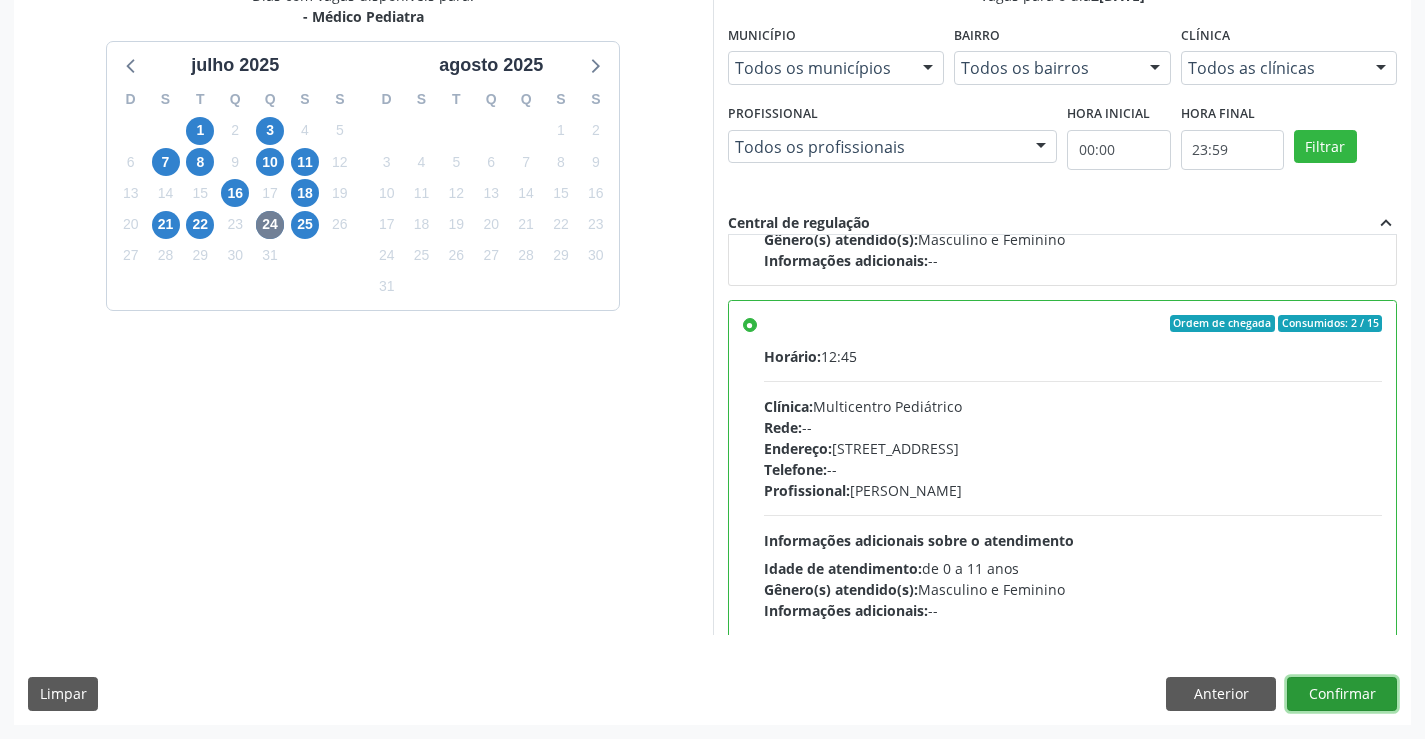 click on "Confirmar" at bounding box center [1342, 694] 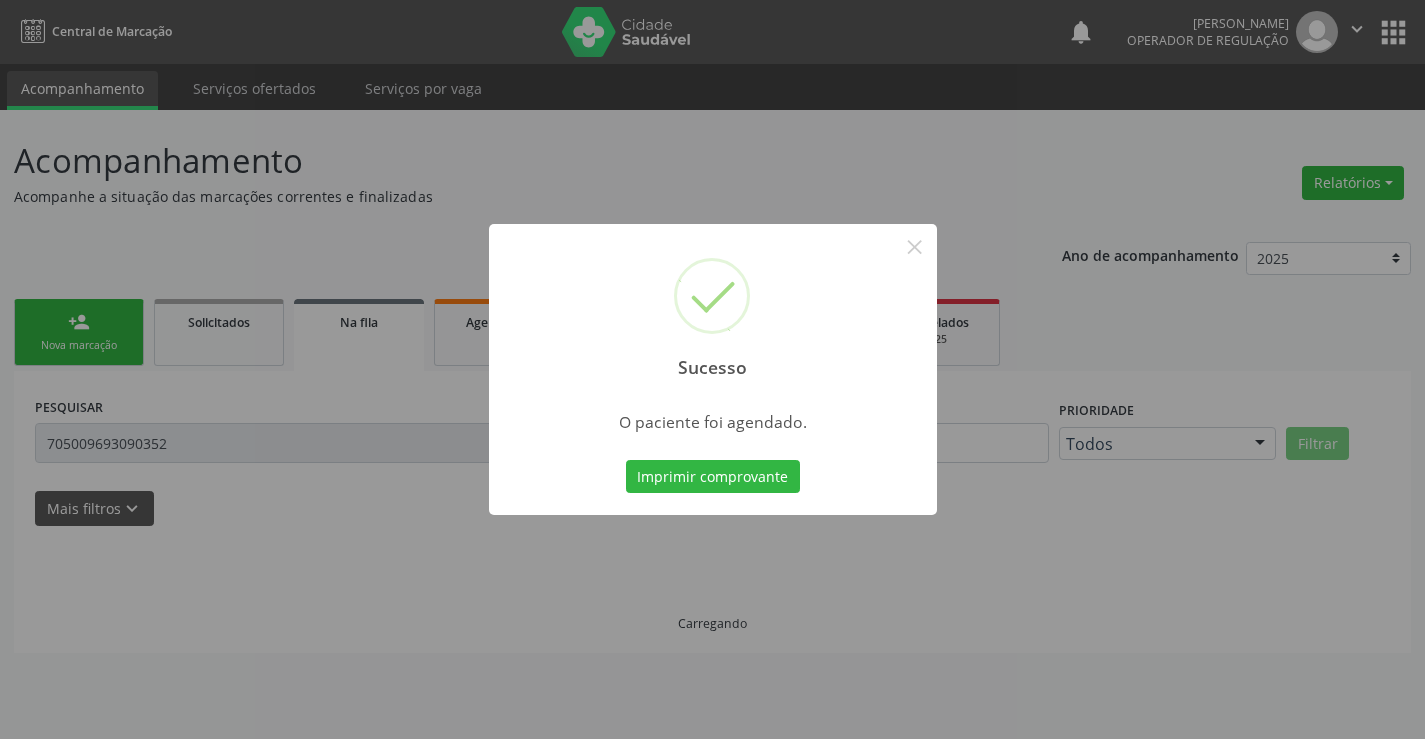 scroll, scrollTop: 0, scrollLeft: 0, axis: both 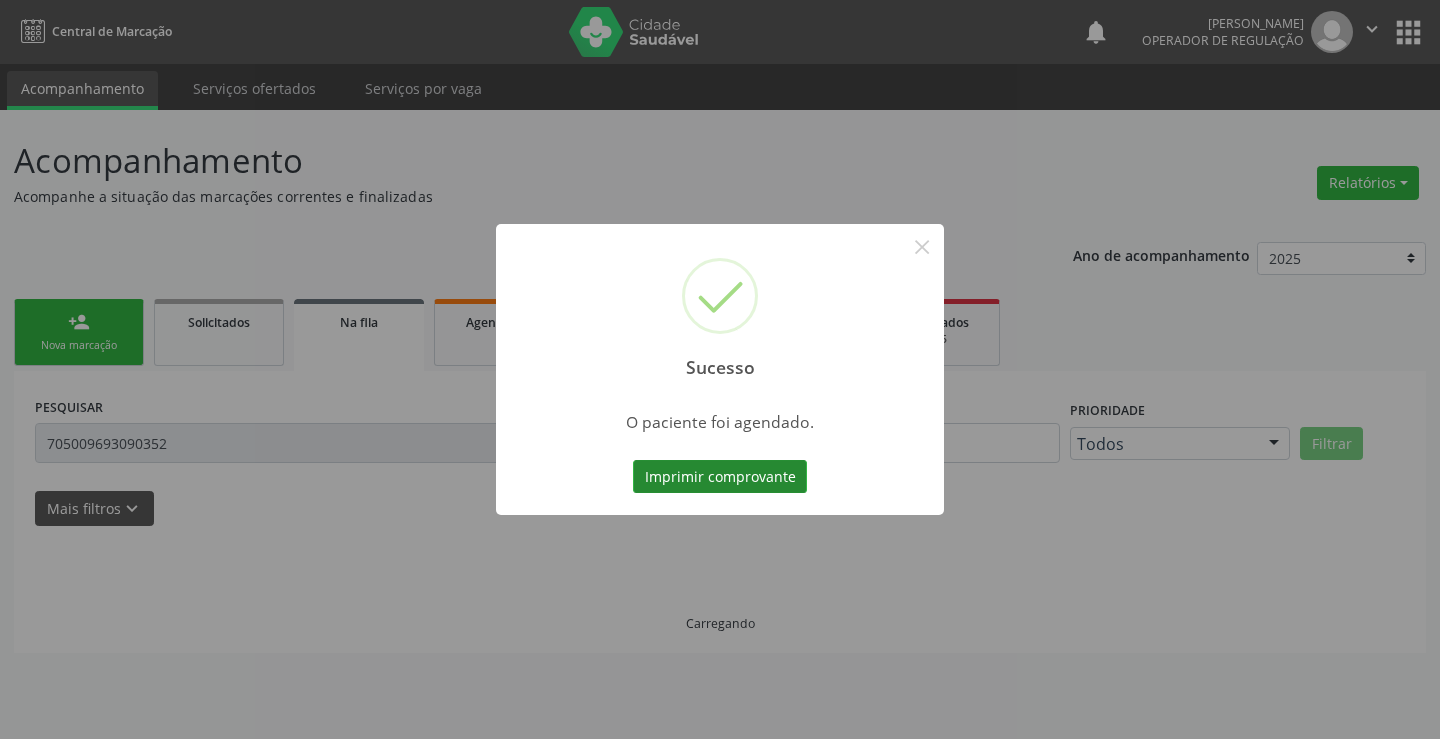 click on "Imprimir comprovante" at bounding box center (720, 477) 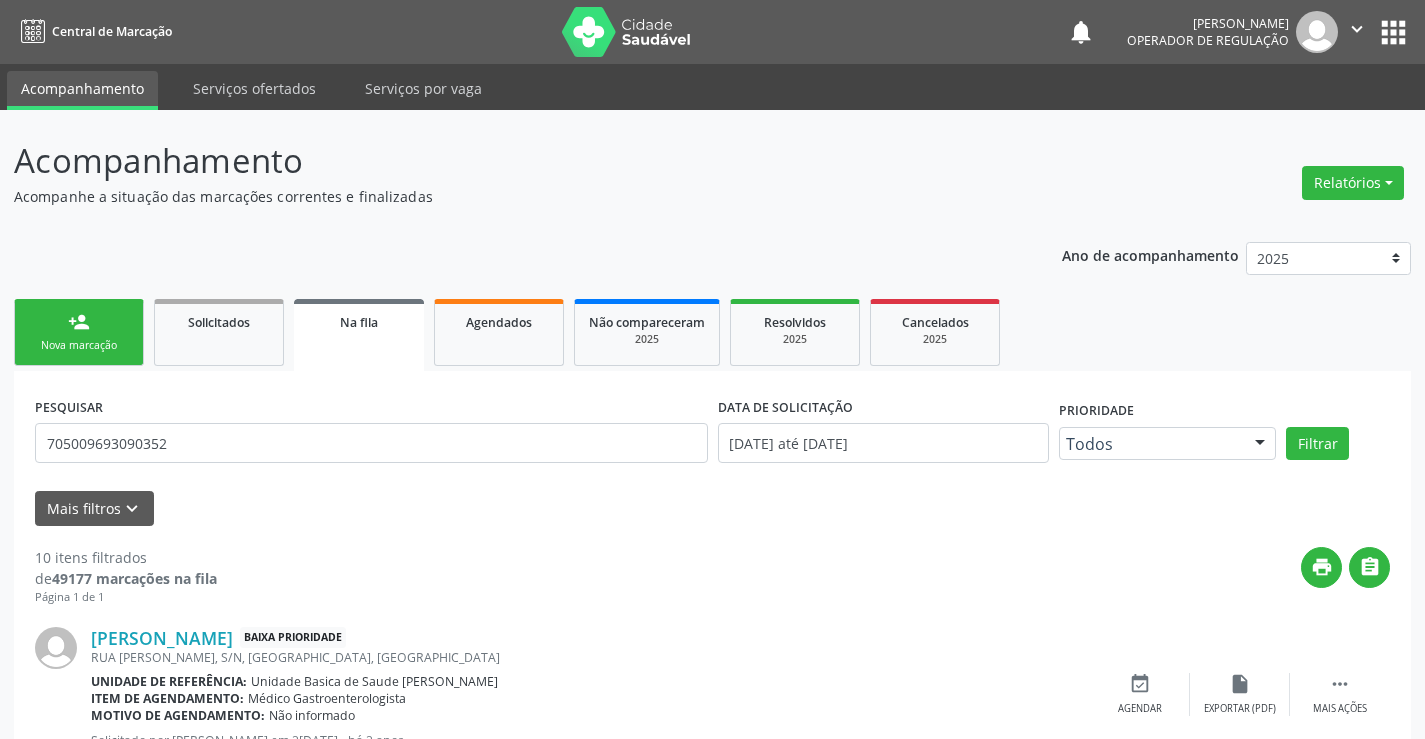 click on "person_add" at bounding box center [79, 322] 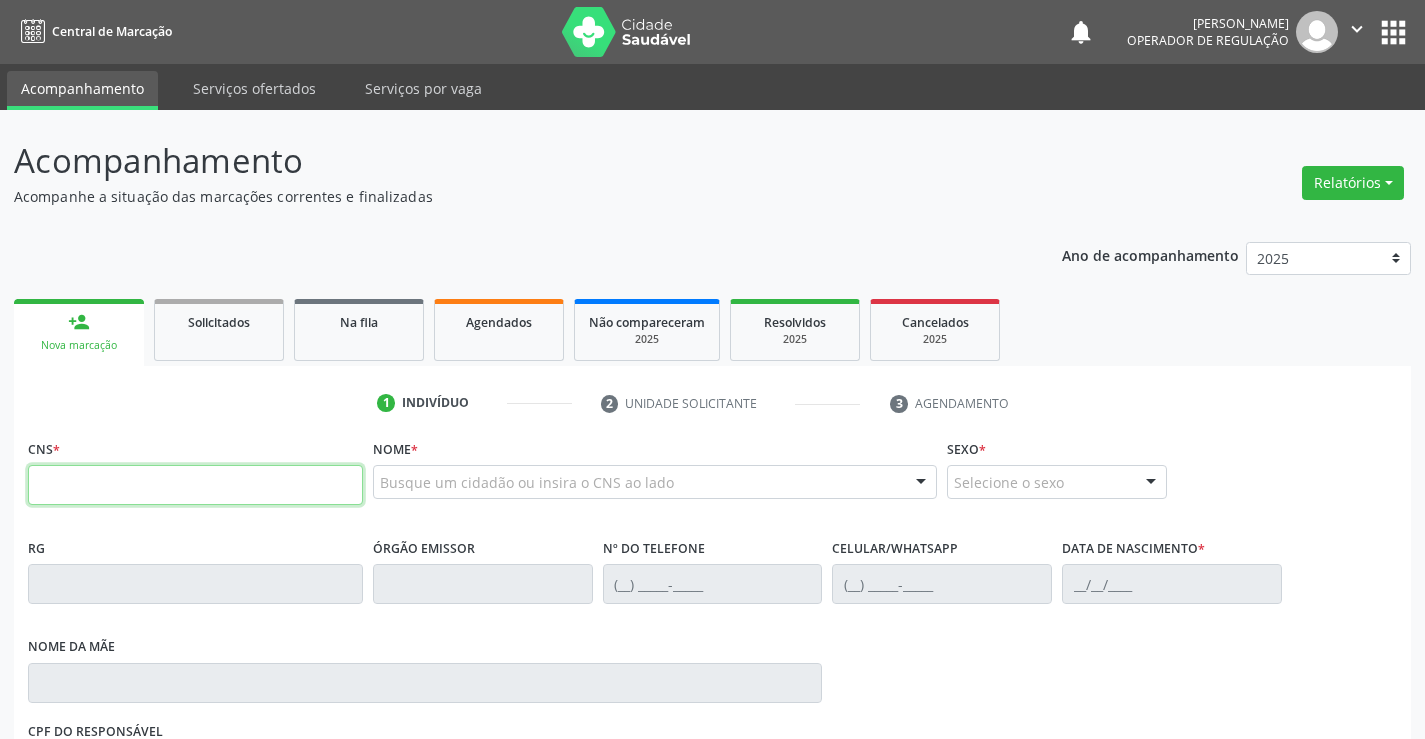 click at bounding box center (195, 485) 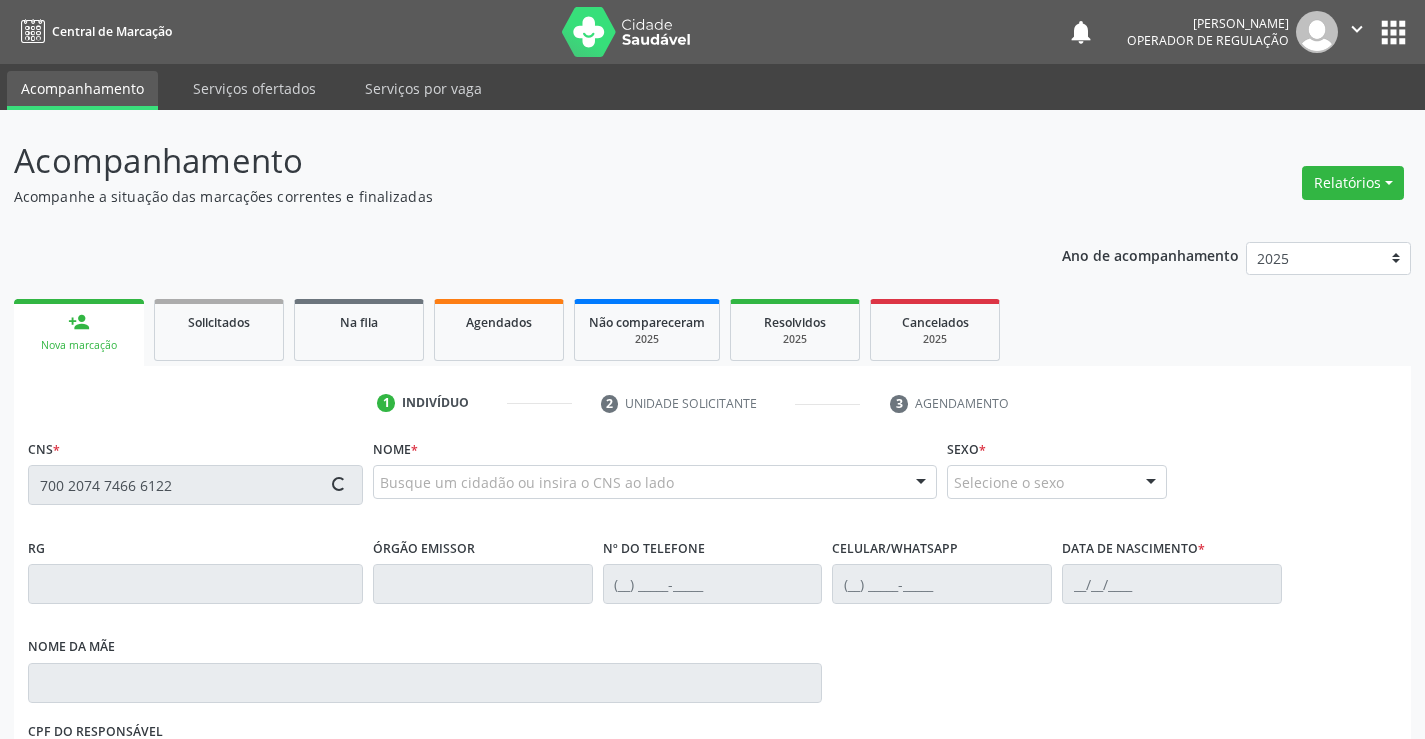 type on "700 2074 7466 6122" 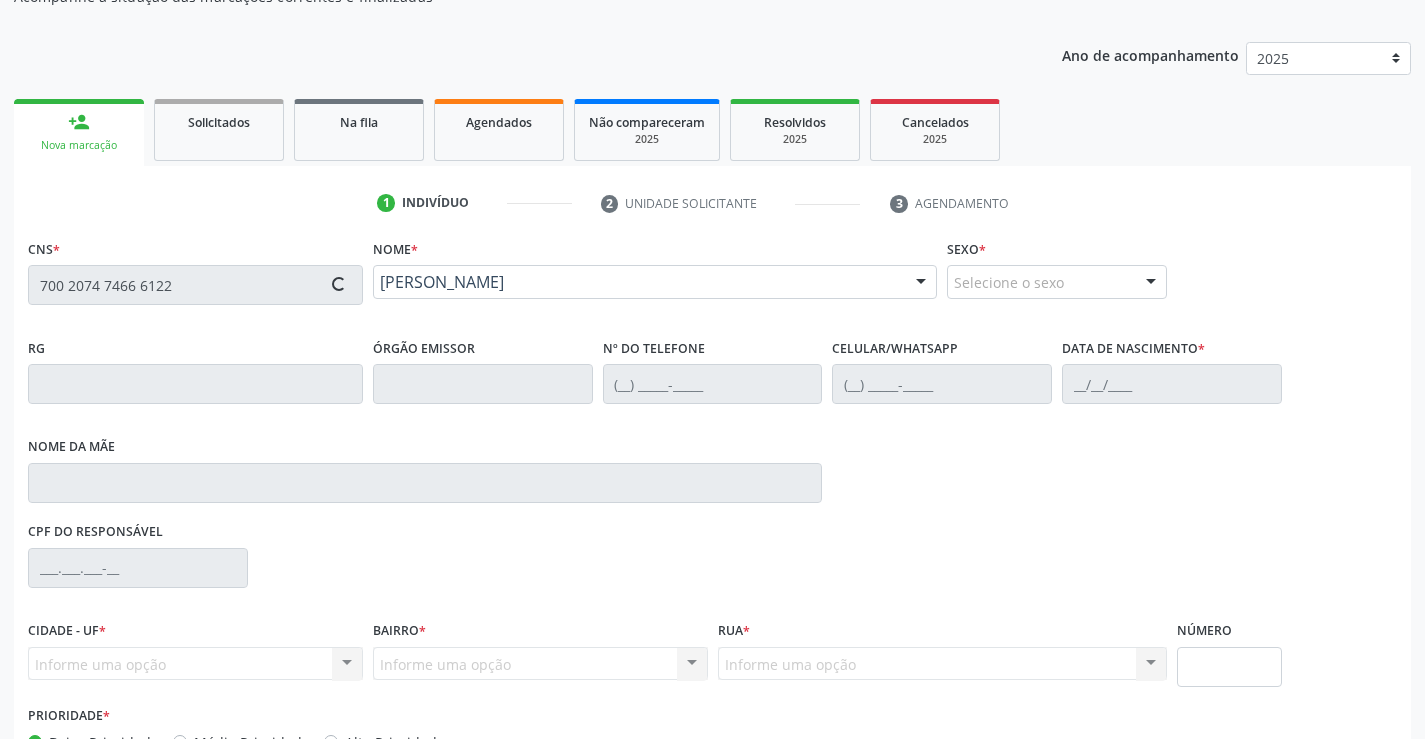 type on "53384356" 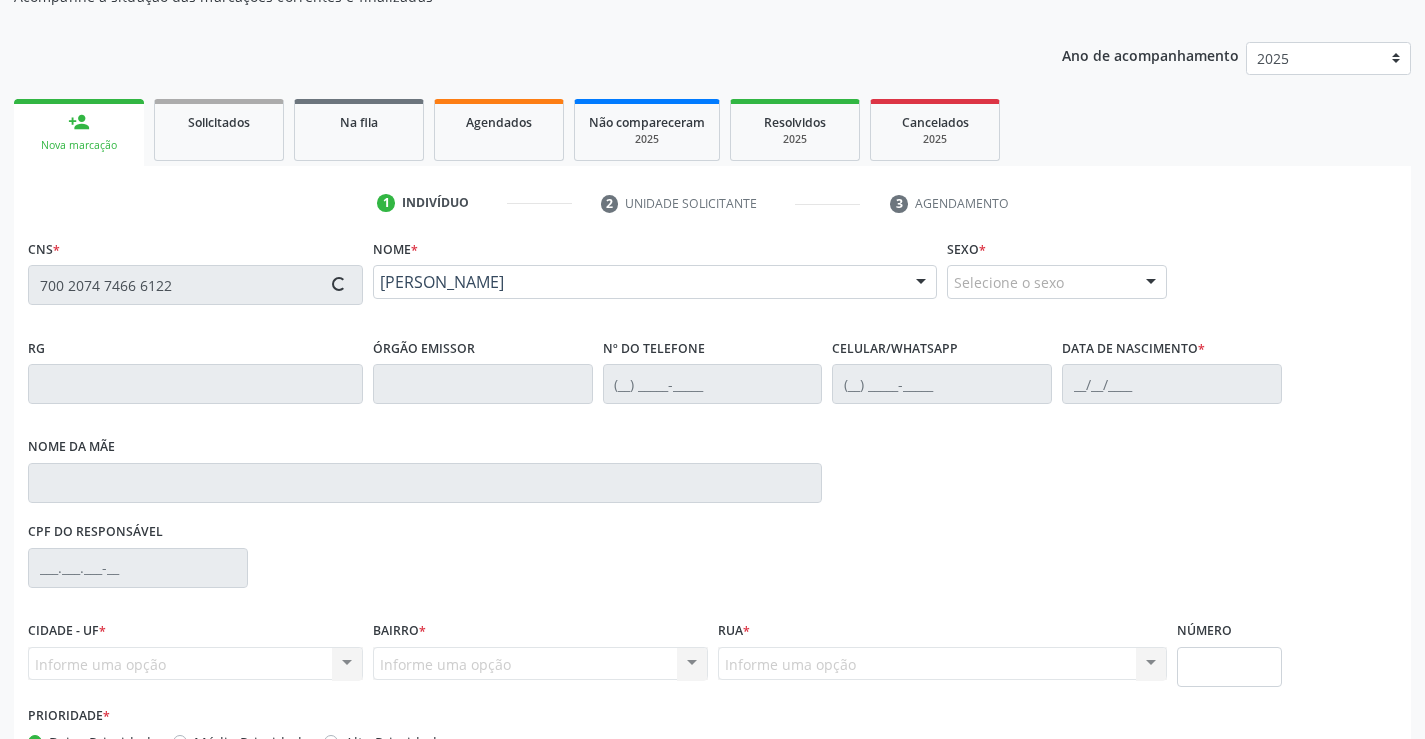 type on "SSPBA" 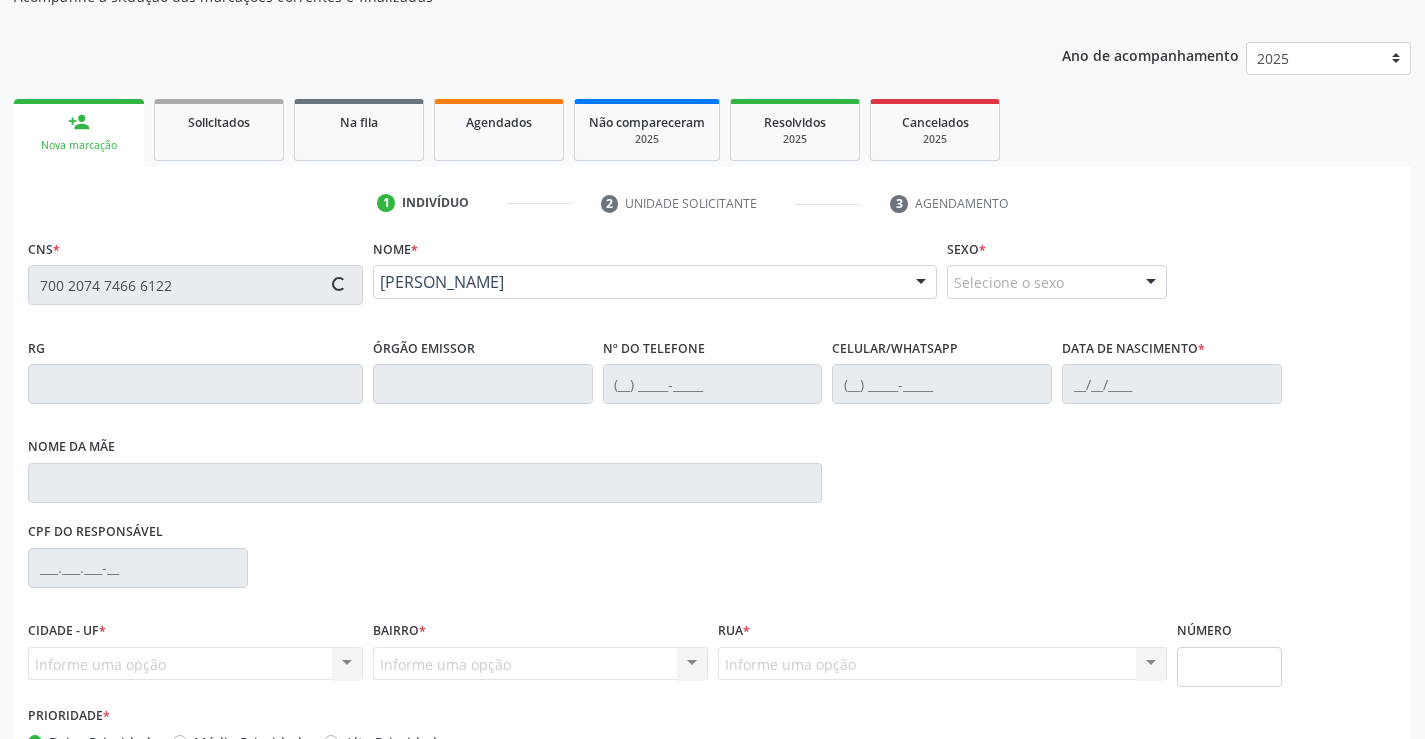 type on "072.387.155-89" 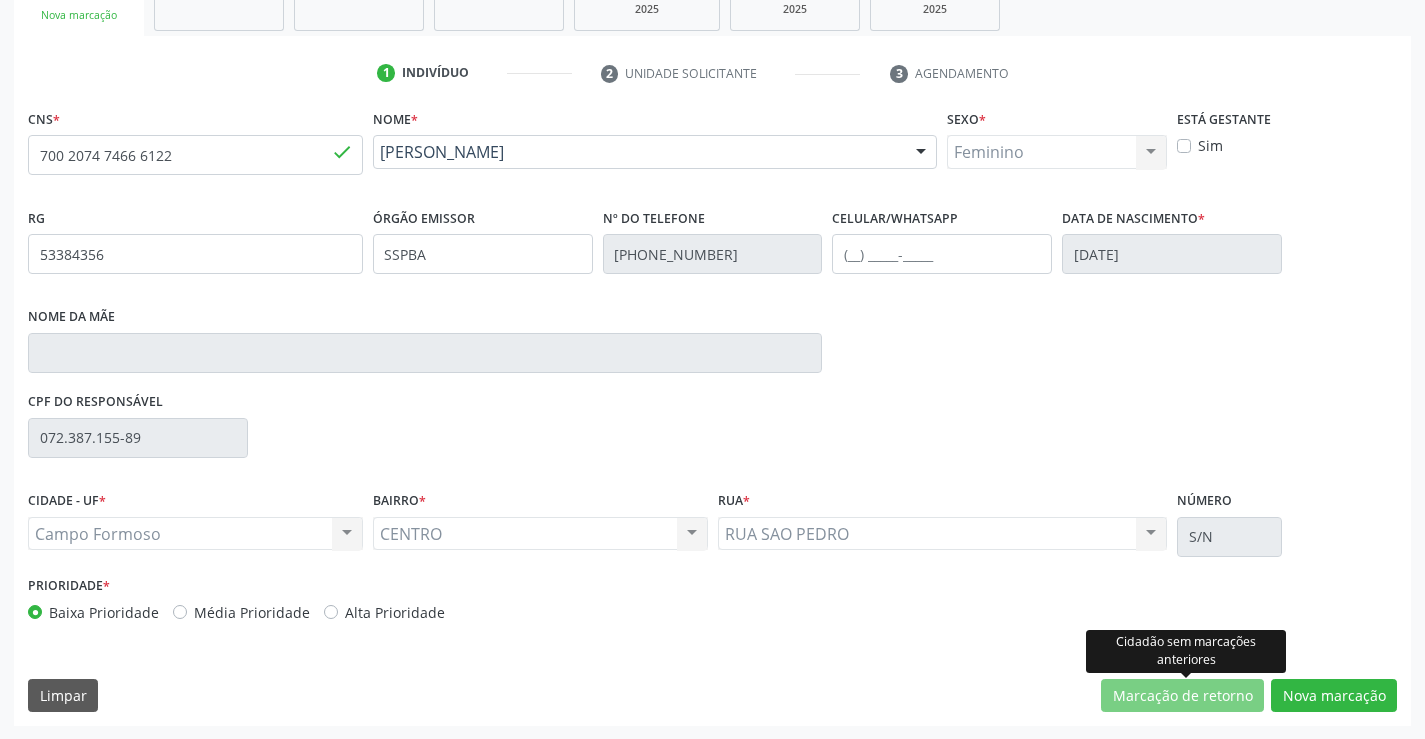 scroll, scrollTop: 331, scrollLeft: 0, axis: vertical 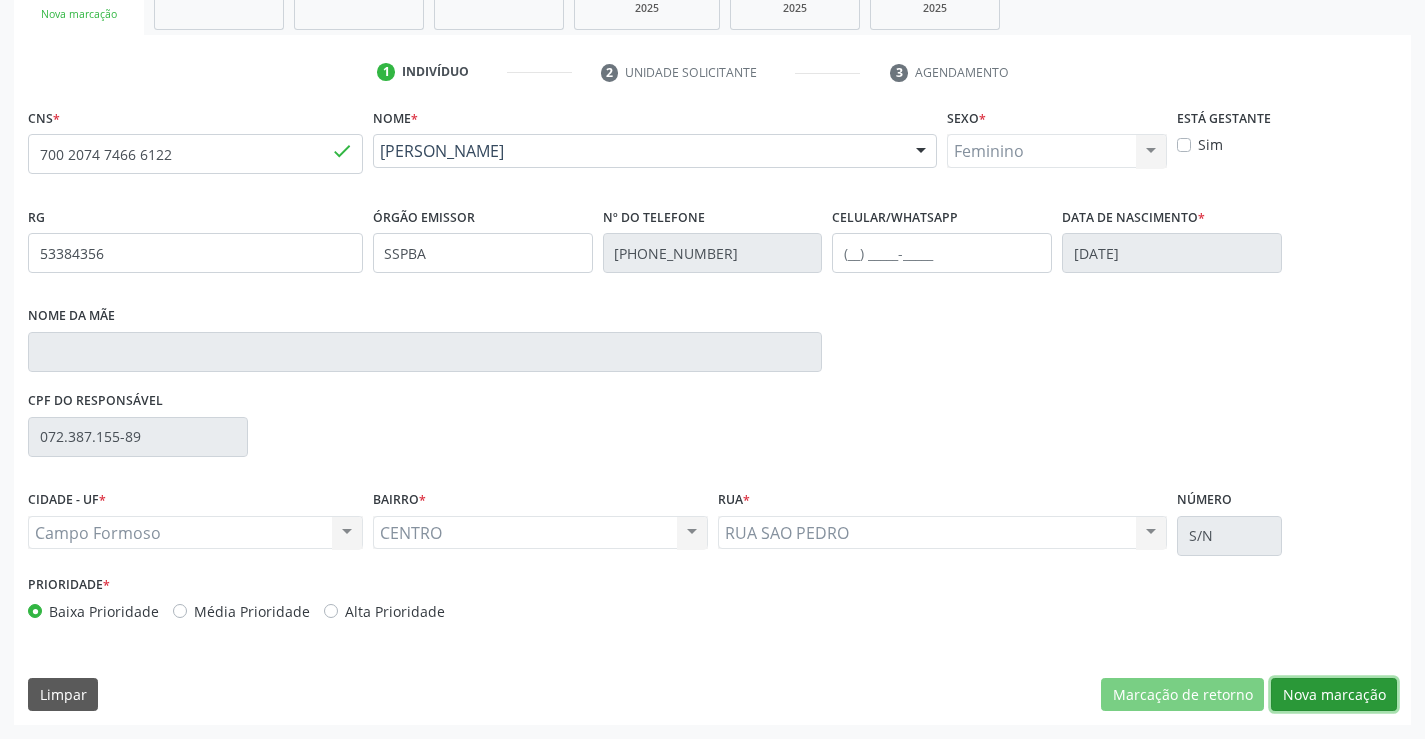 click on "Nova marcação" at bounding box center [1334, 695] 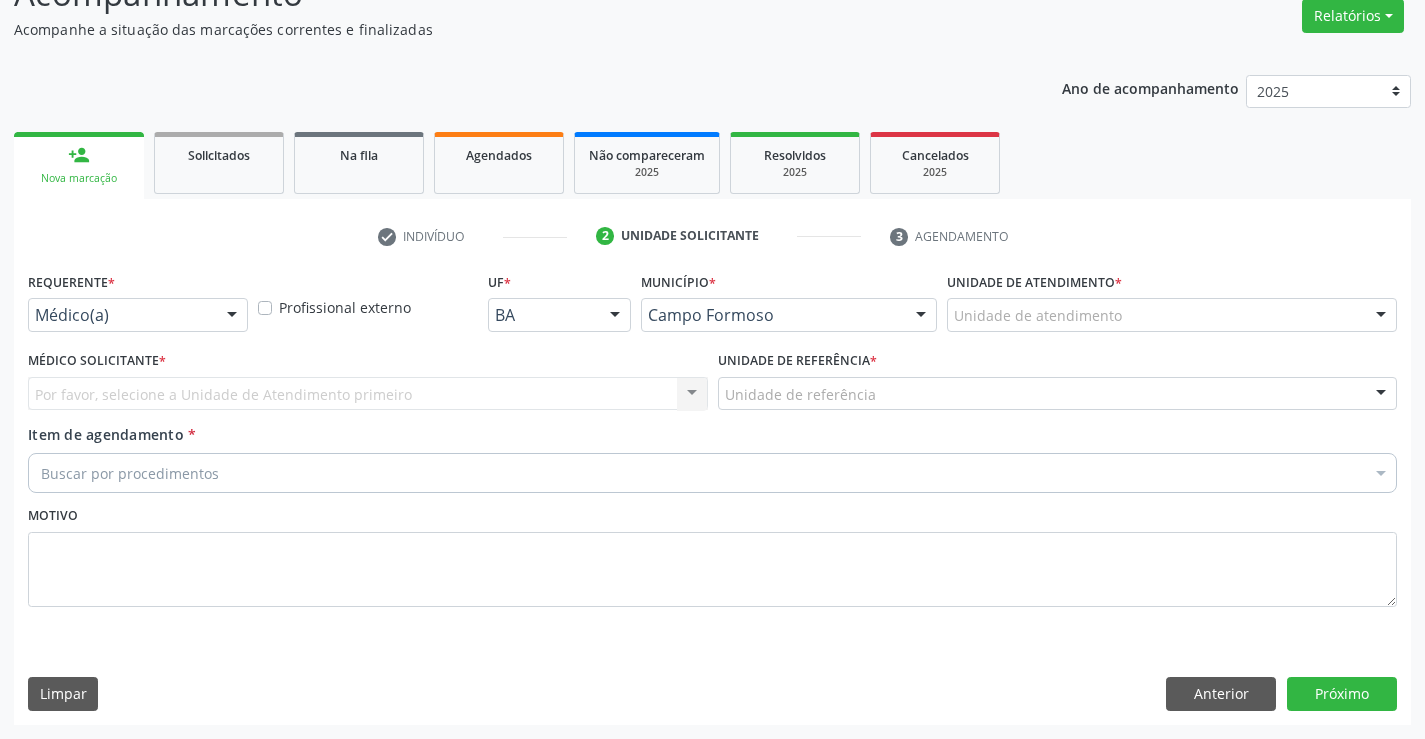 scroll, scrollTop: 167, scrollLeft: 0, axis: vertical 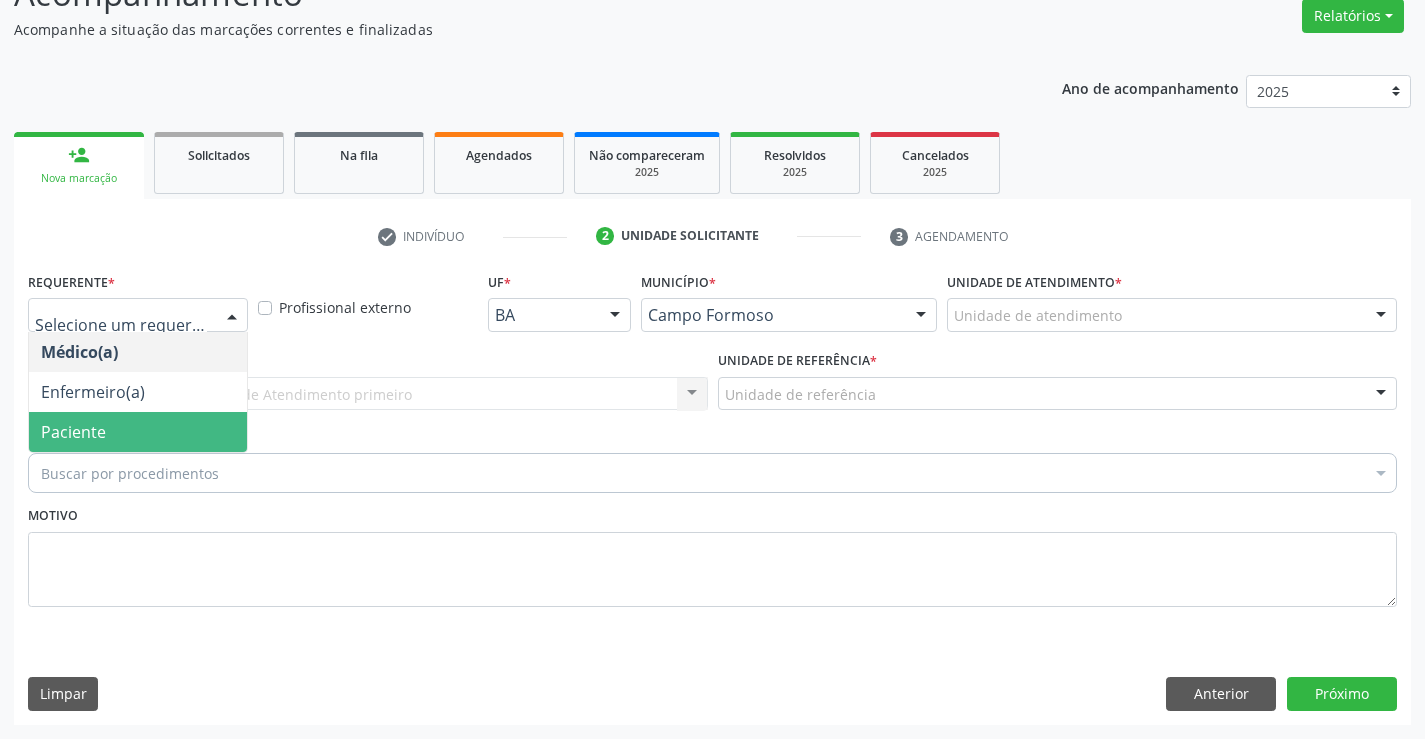 click on "Paciente" at bounding box center (73, 432) 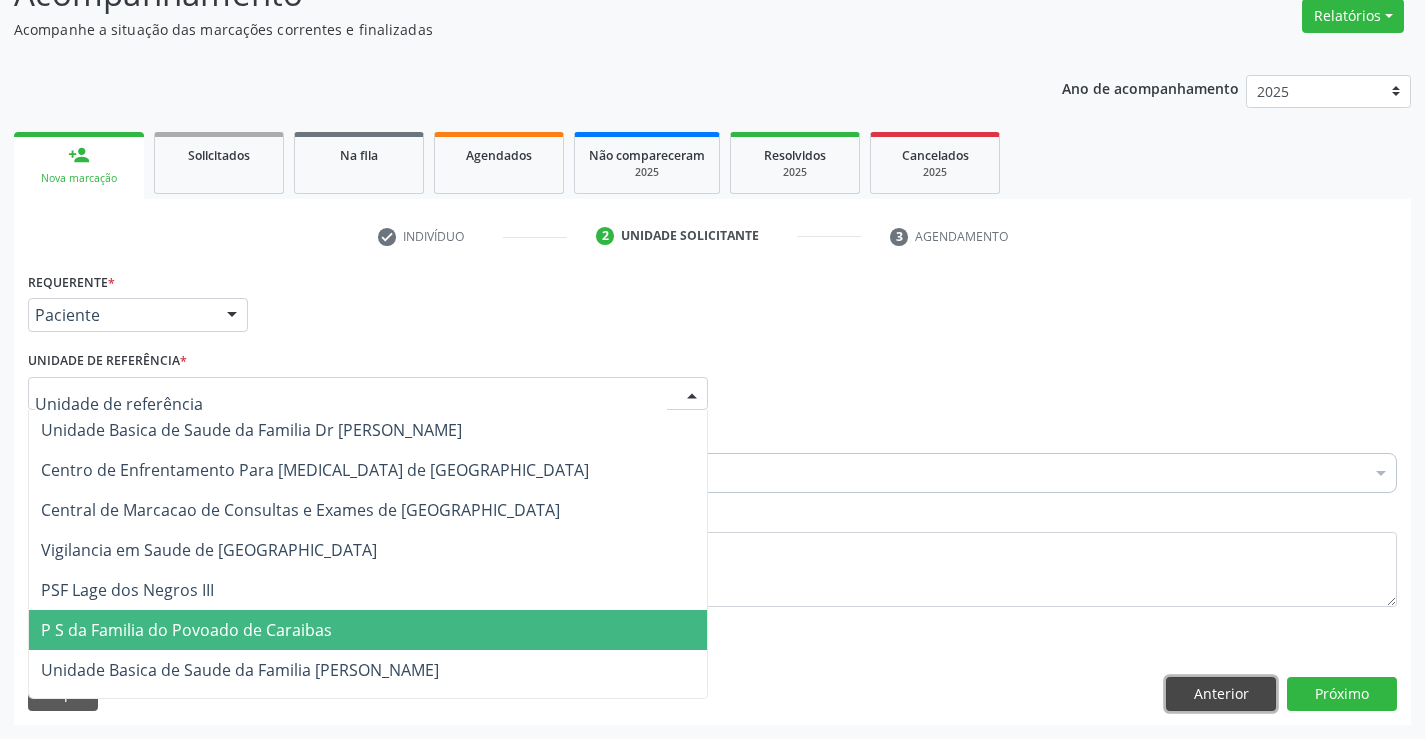 click on "Anterior" at bounding box center [1221, 694] 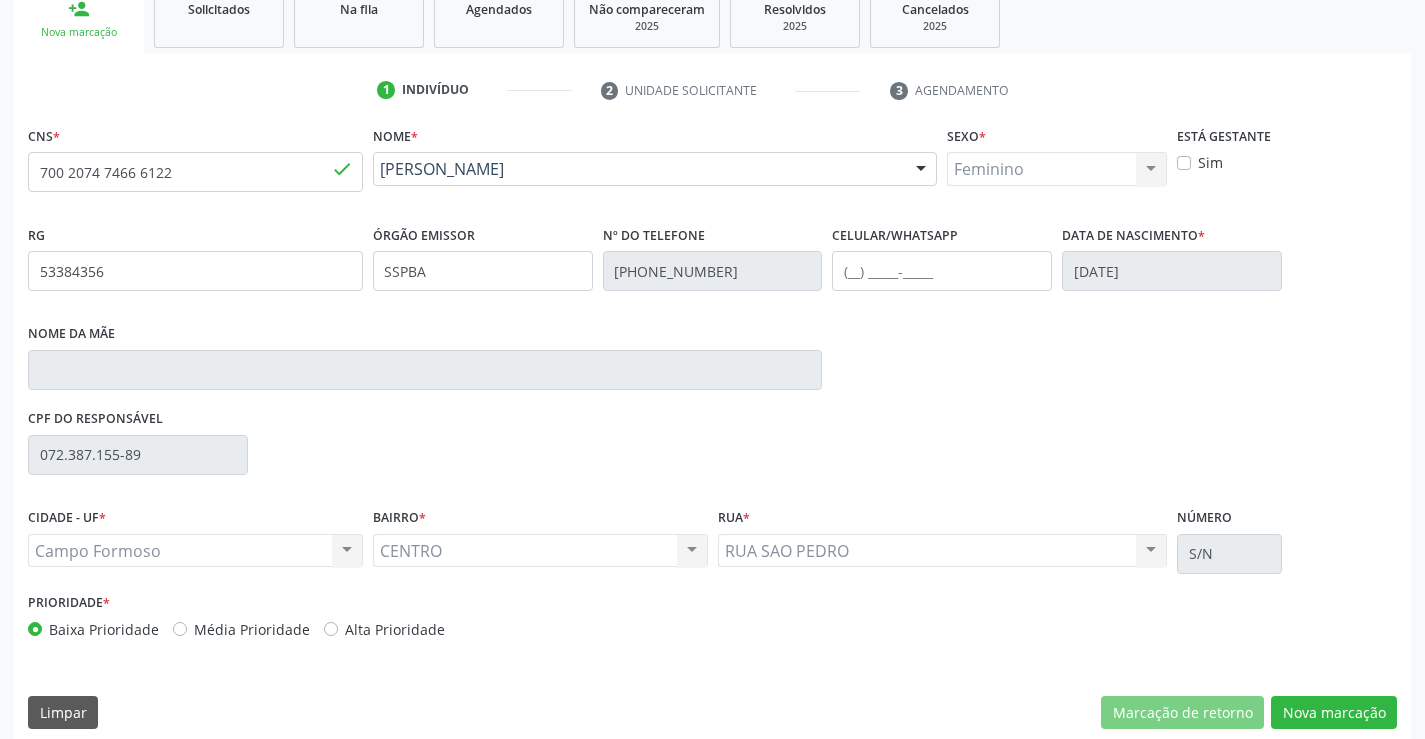 scroll, scrollTop: 331, scrollLeft: 0, axis: vertical 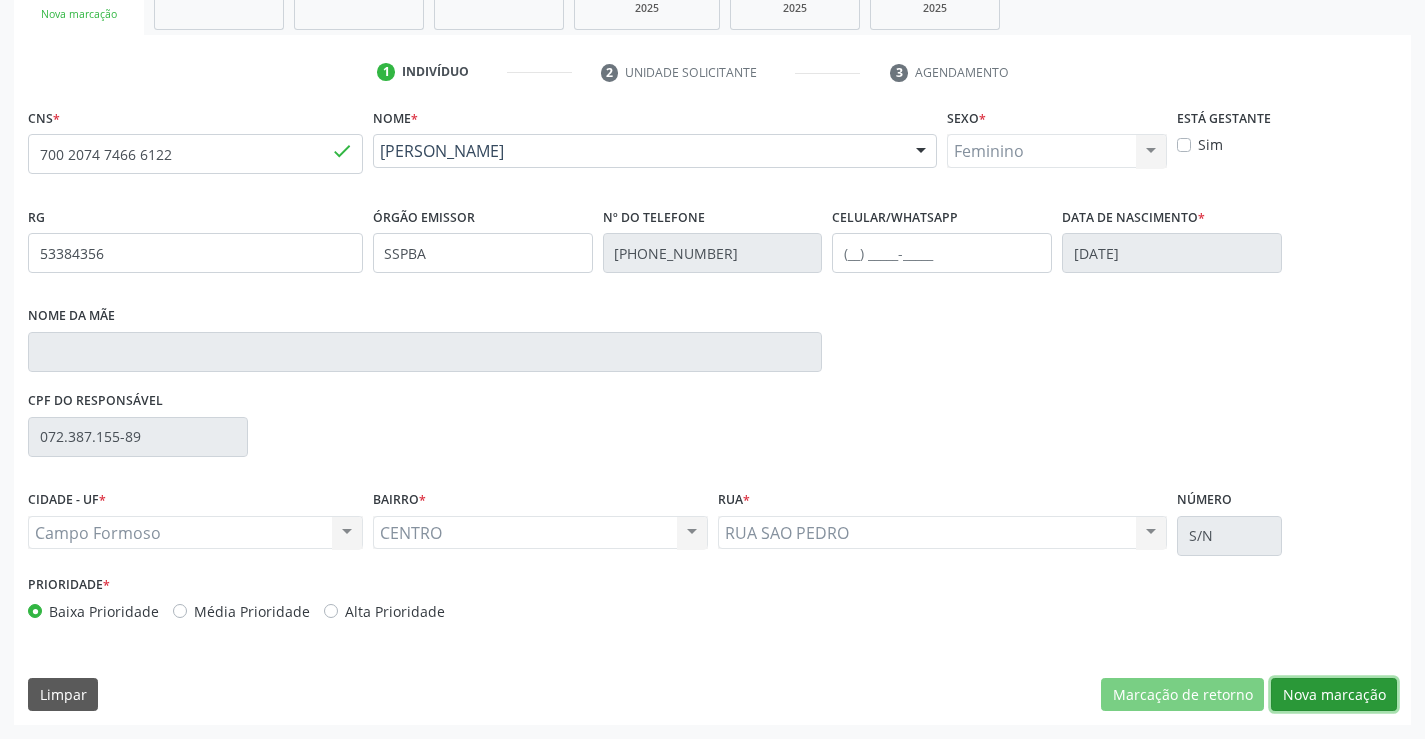 click on "Nova marcação" at bounding box center (1334, 695) 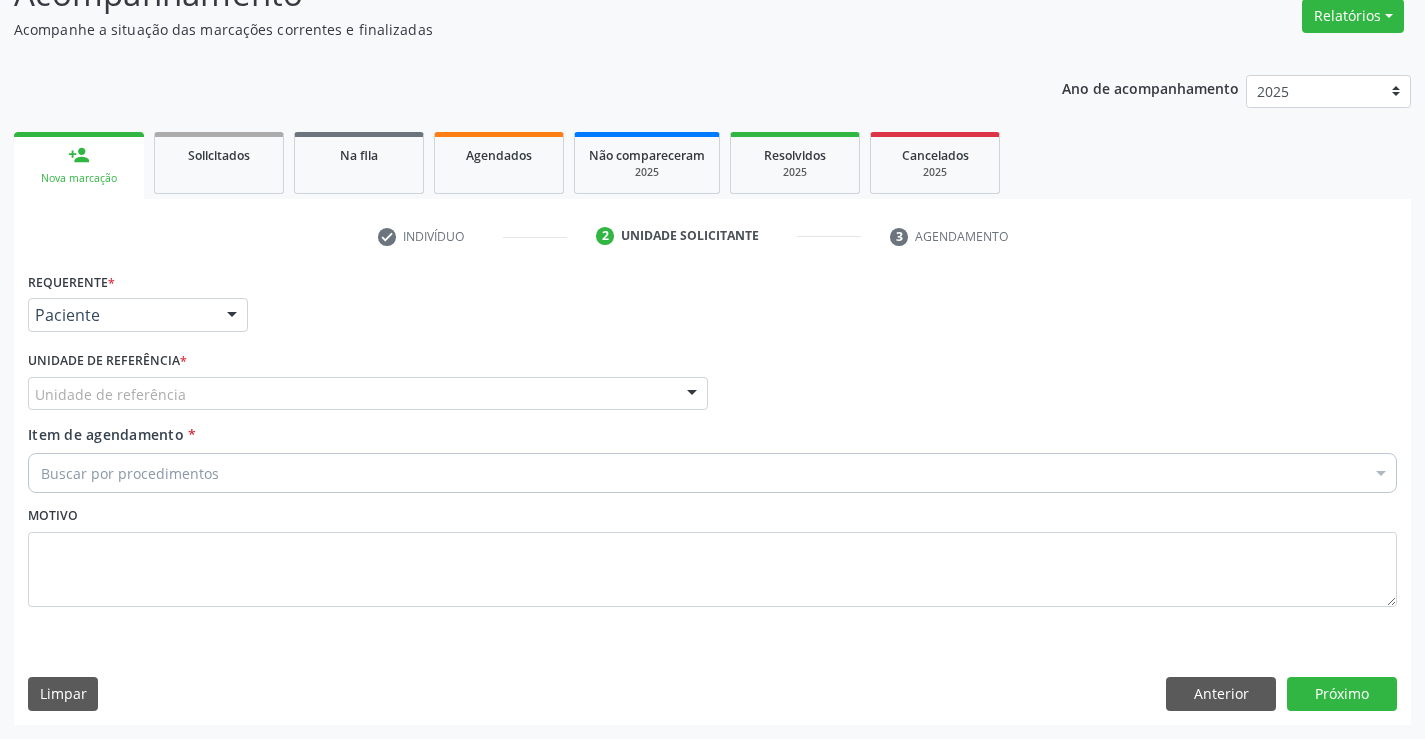 scroll, scrollTop: 167, scrollLeft: 0, axis: vertical 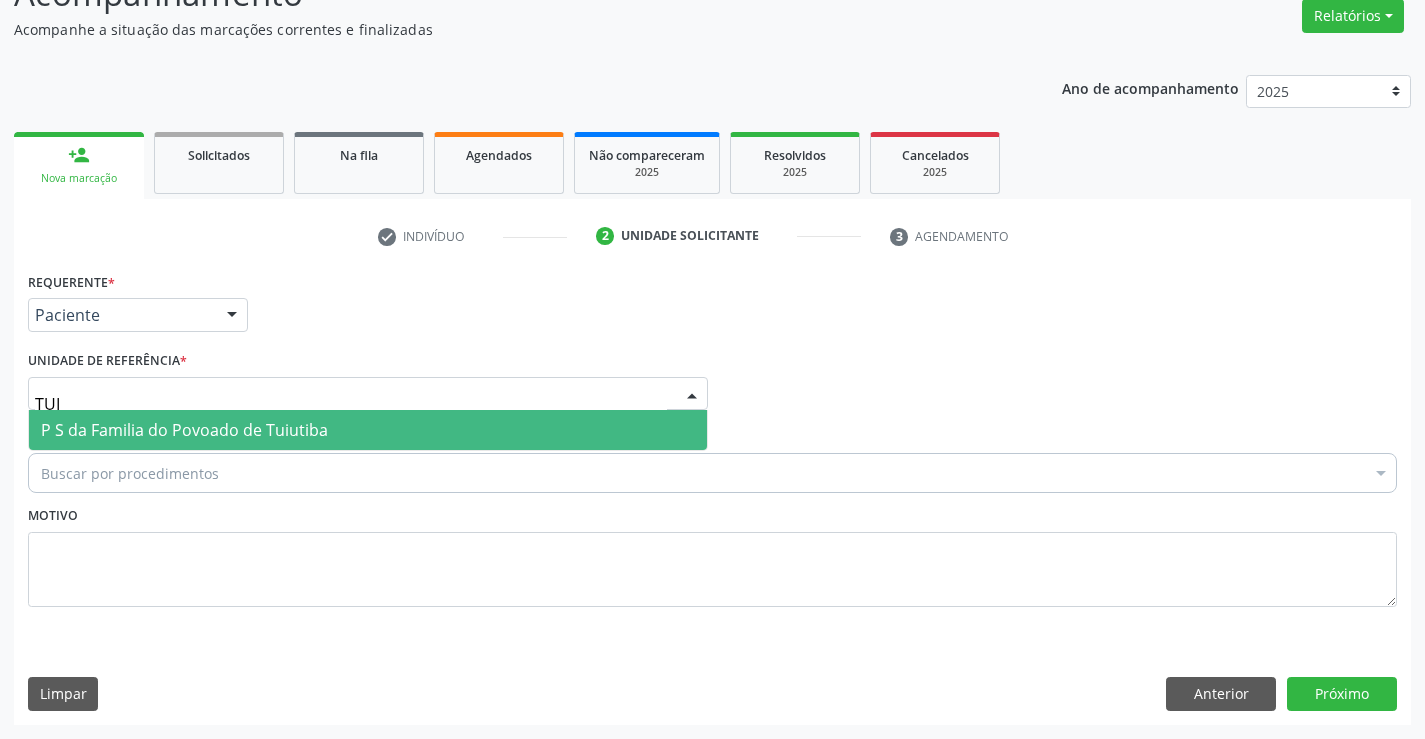 type on "TUIU" 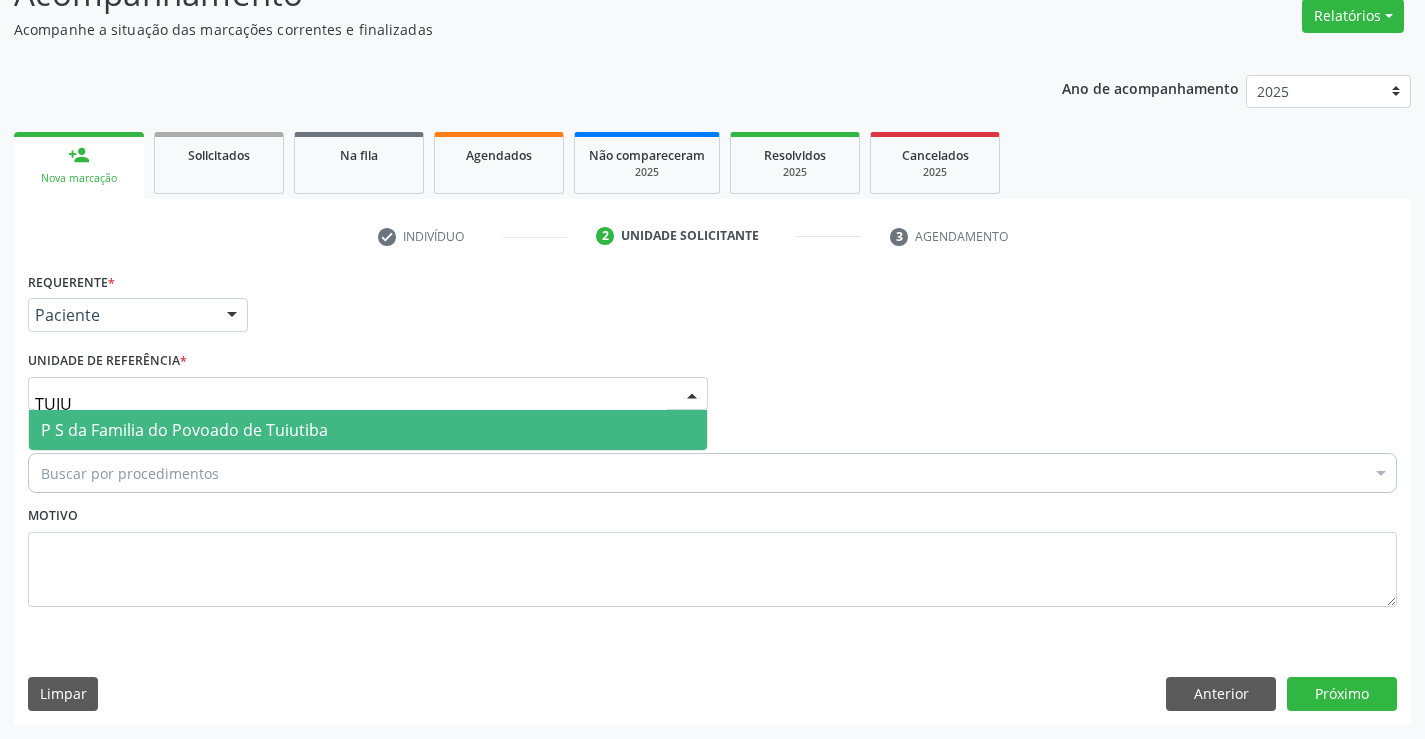 click on "P S da Familia do Povoado de Tuiutiba" at bounding box center (184, 430) 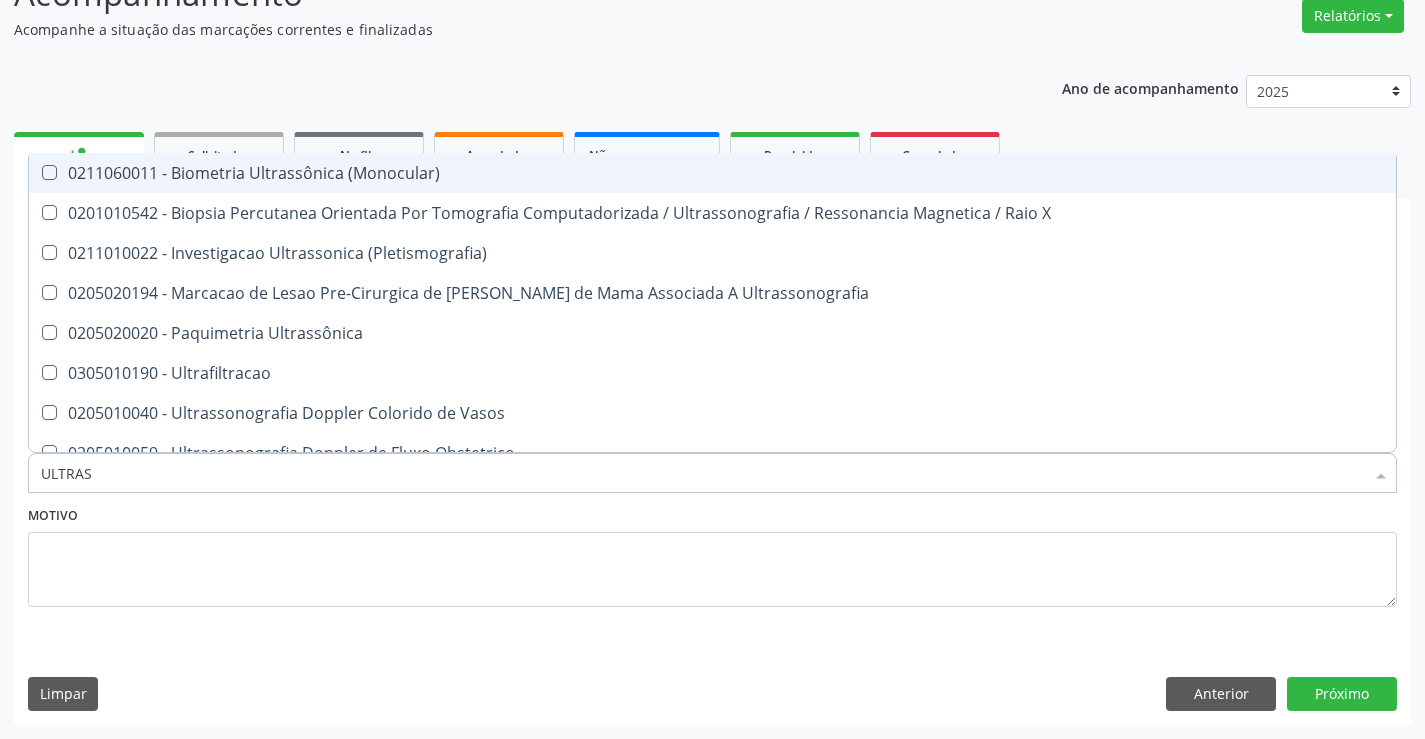 type on "ULTRASS" 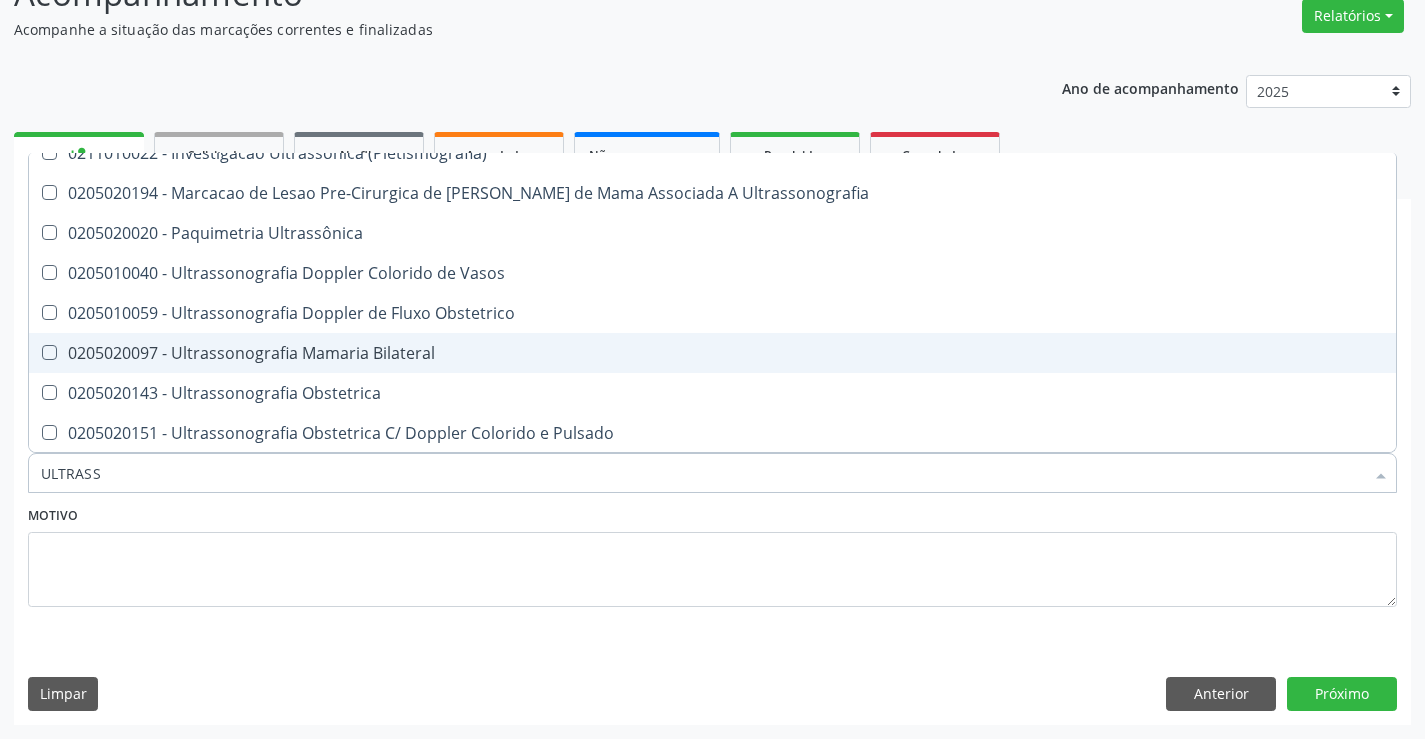 scroll, scrollTop: 200, scrollLeft: 0, axis: vertical 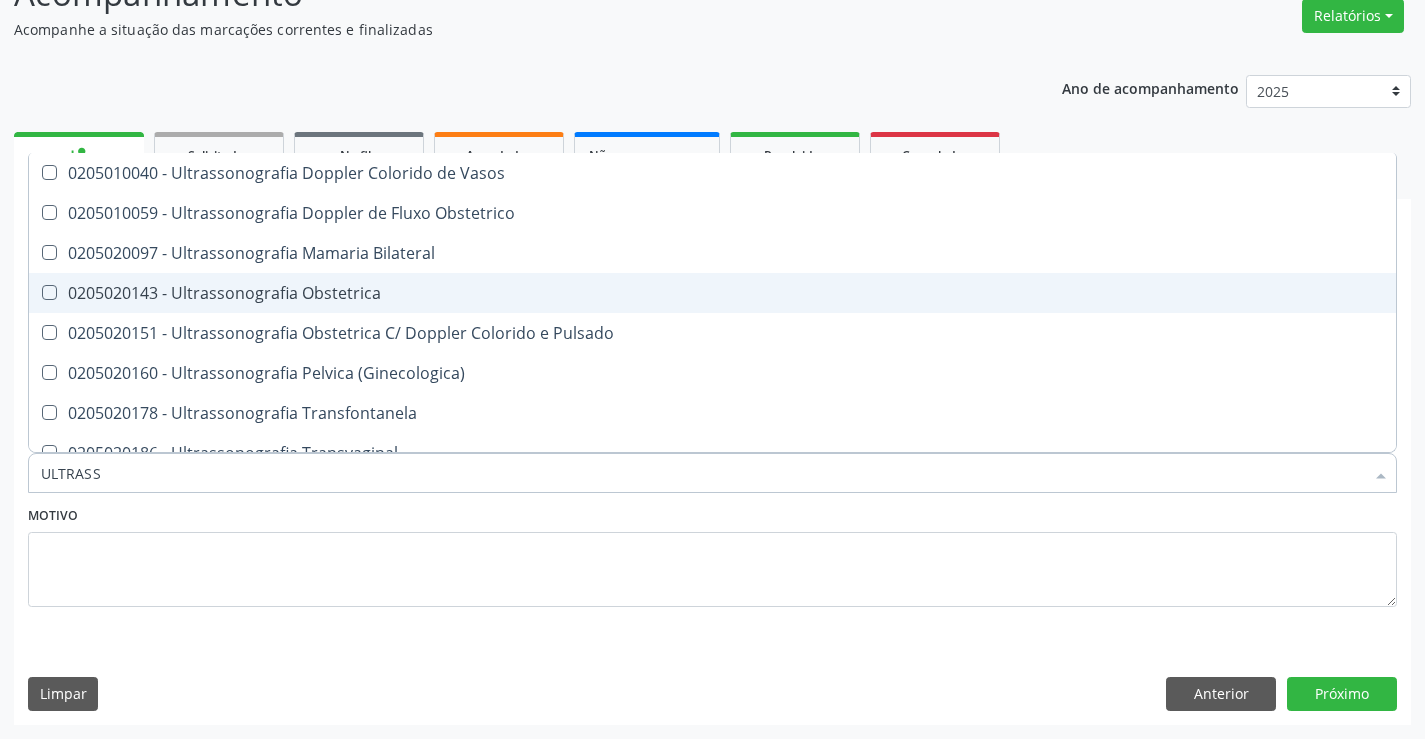 click on "0205020143 - Ultrassonografia Obstetrica" at bounding box center [712, 293] 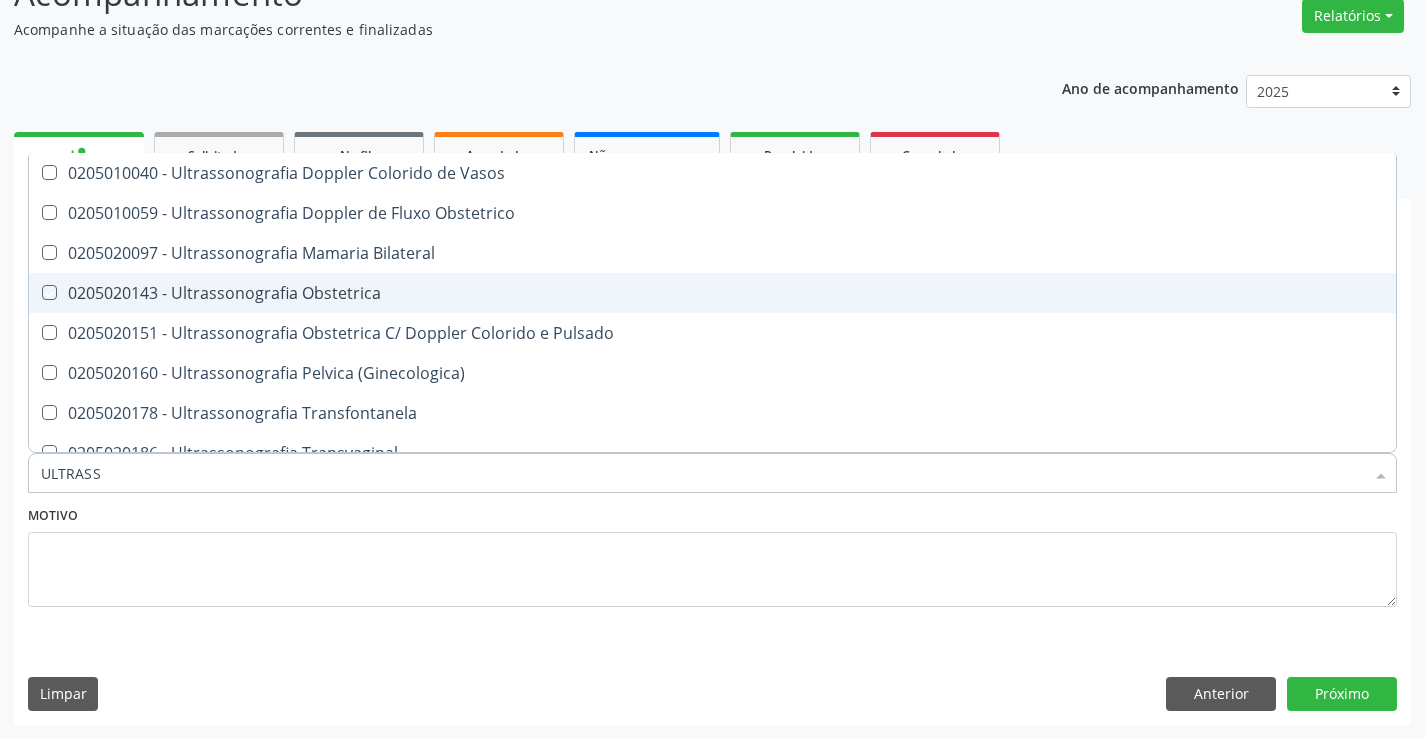 checkbox on "true" 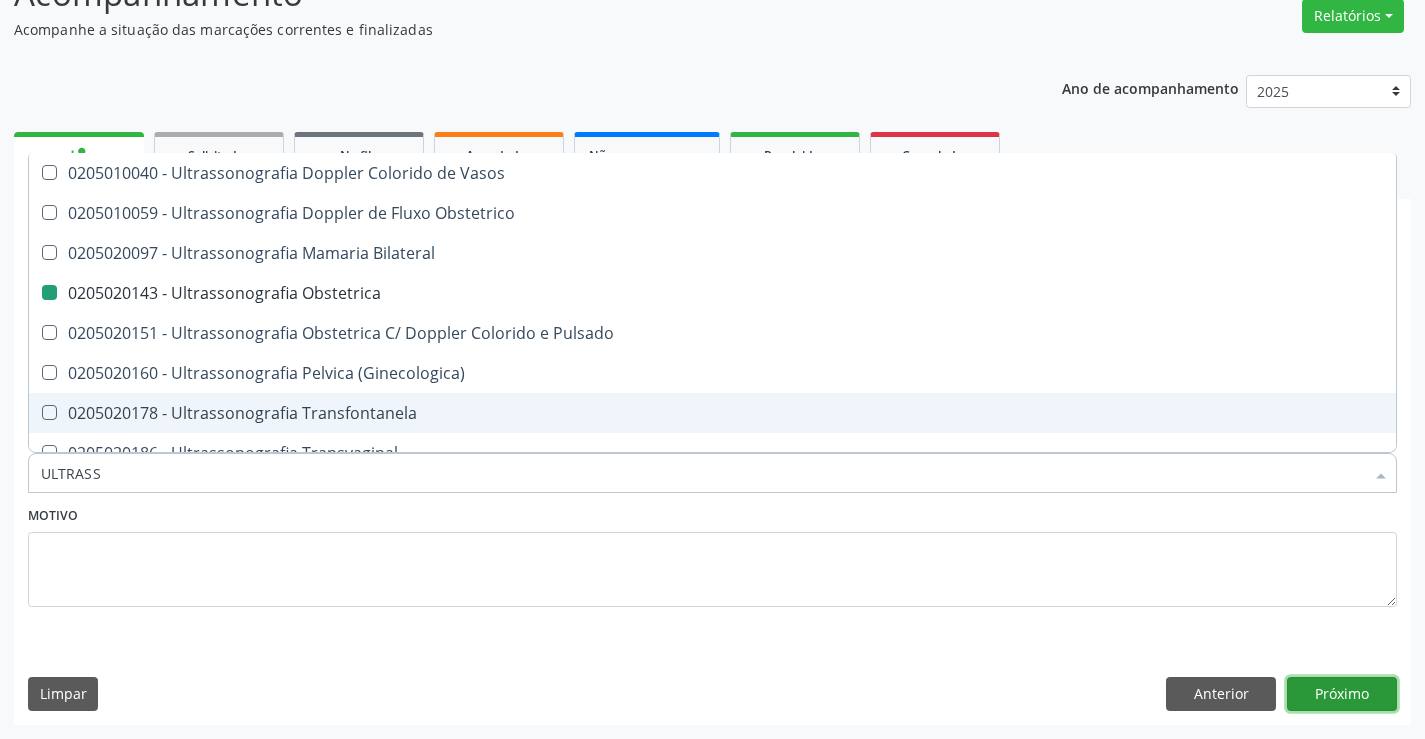click on "Próximo" at bounding box center (1342, 694) 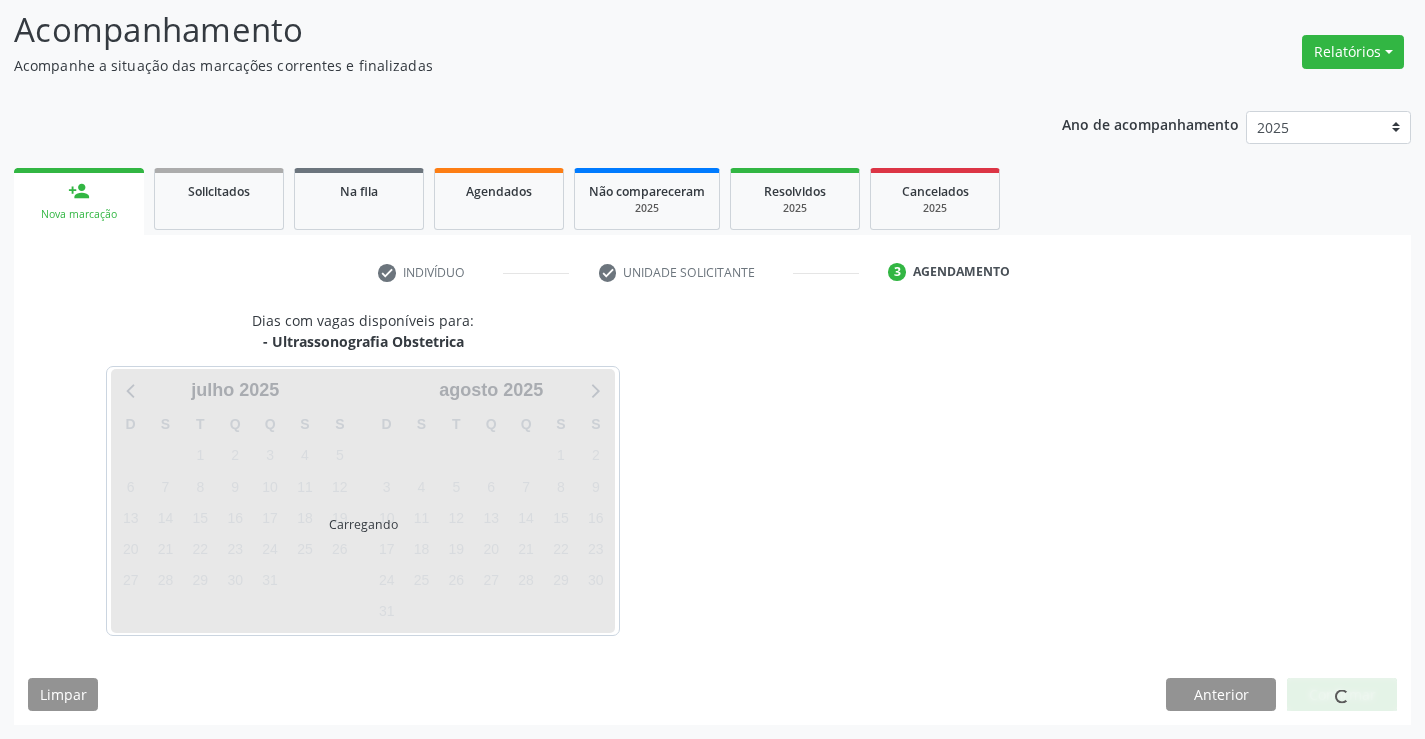 scroll, scrollTop: 131, scrollLeft: 0, axis: vertical 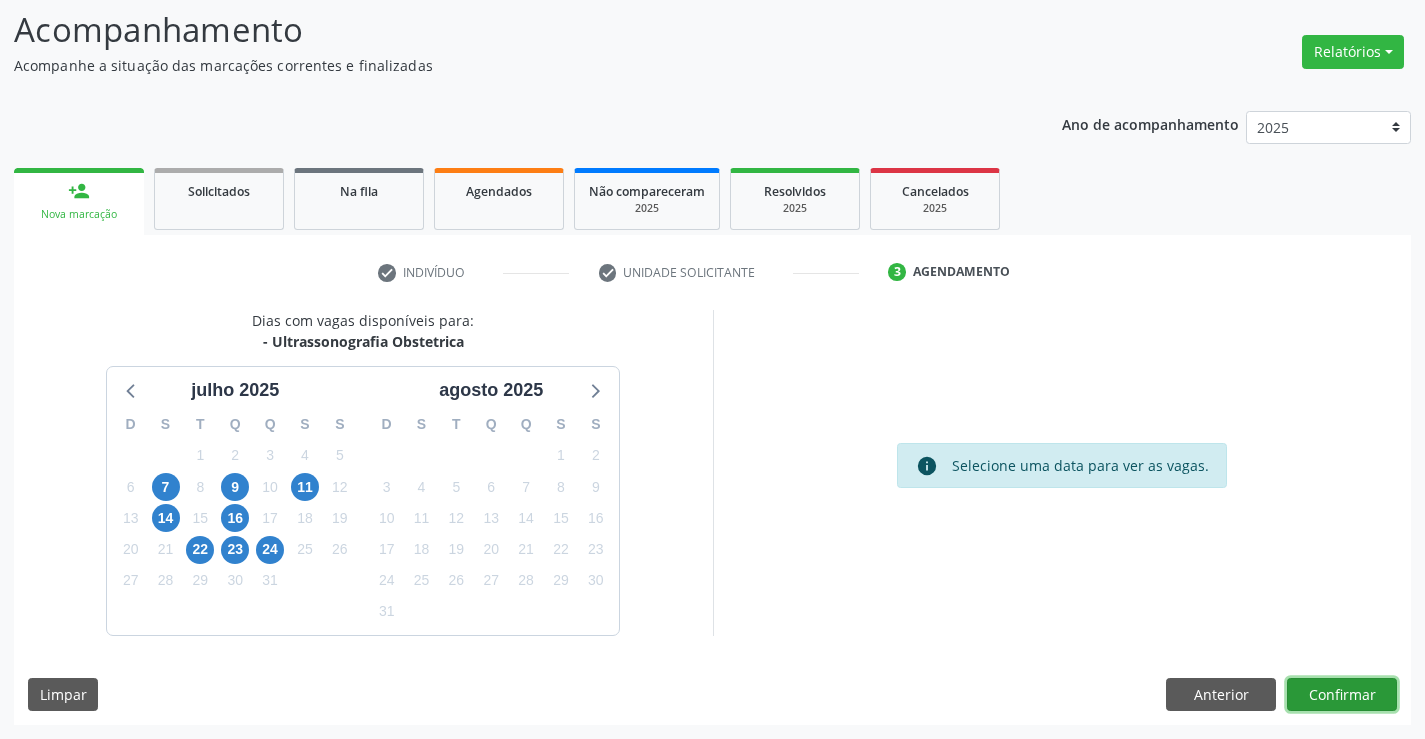 click on "Confirmar" at bounding box center [1342, 695] 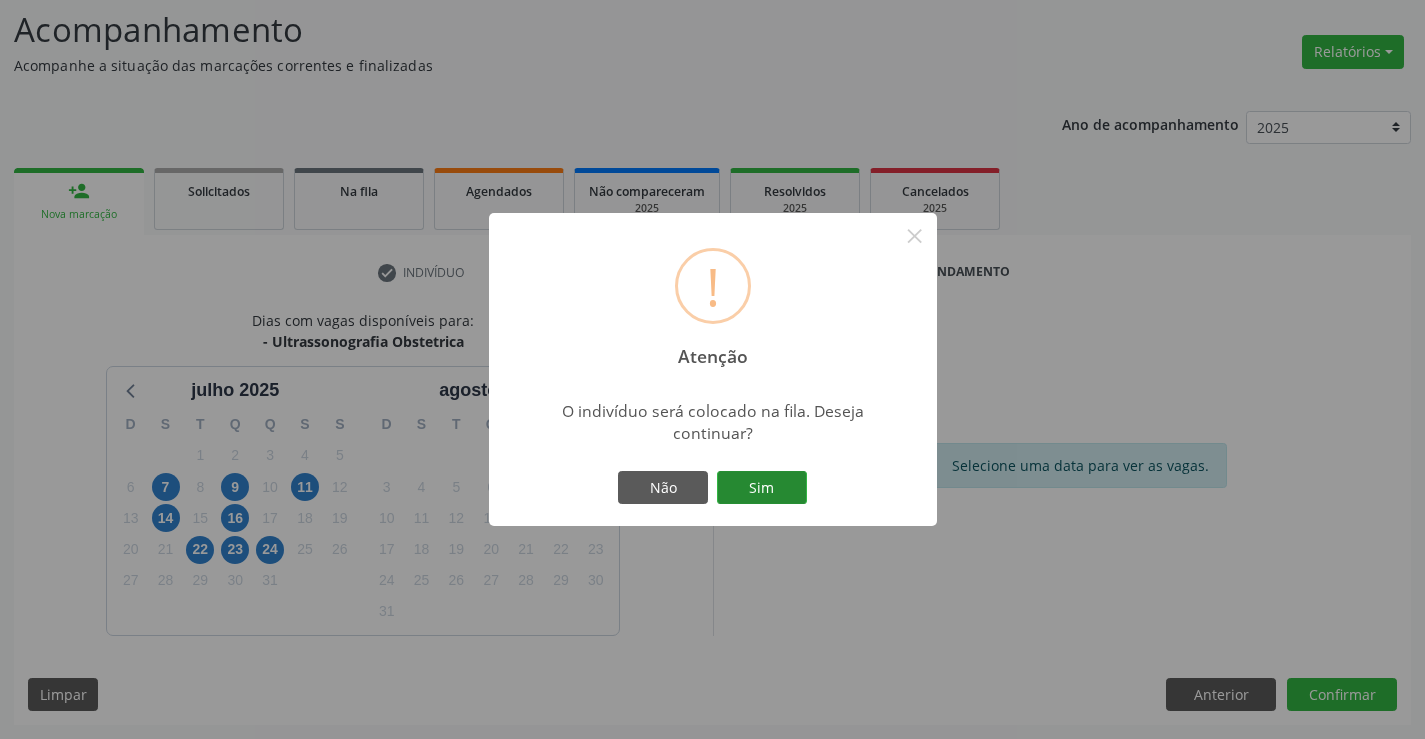 click on "Sim" at bounding box center [762, 488] 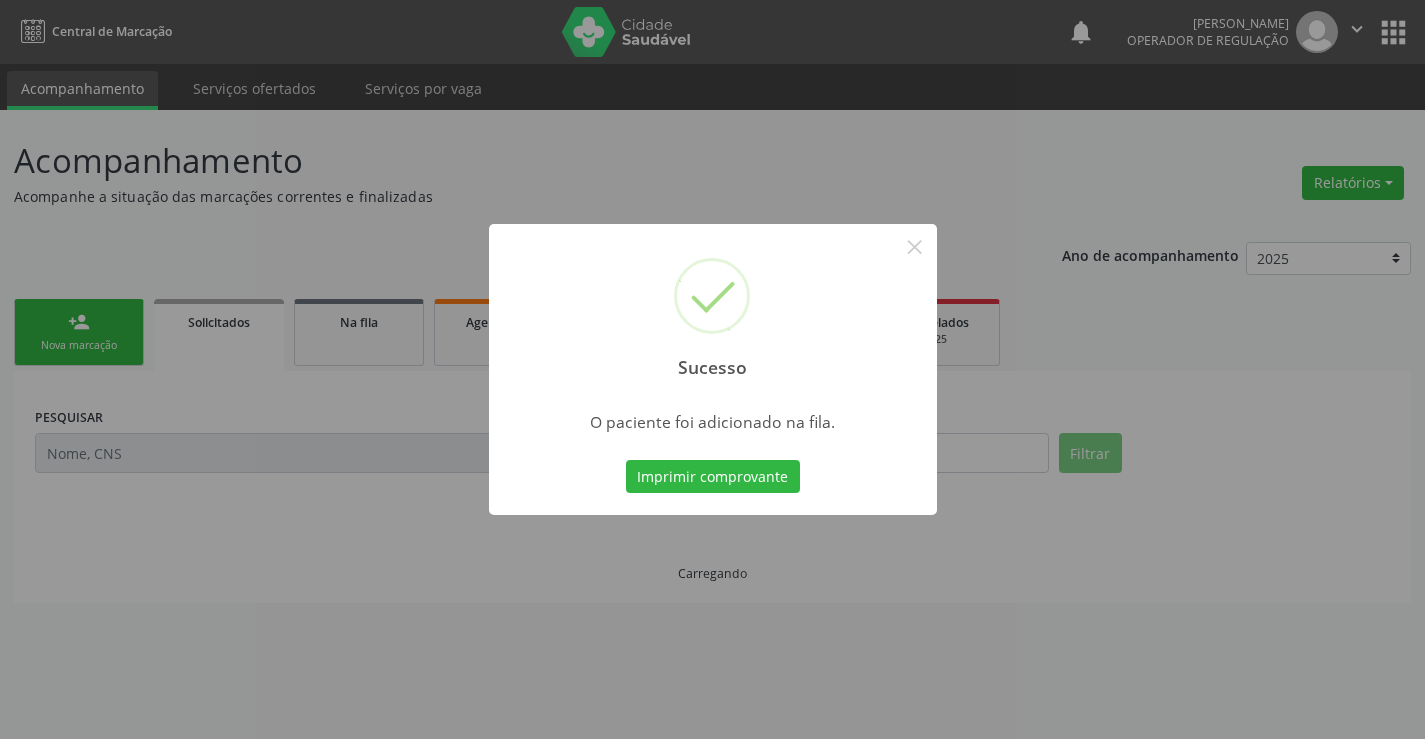 scroll, scrollTop: 0, scrollLeft: 0, axis: both 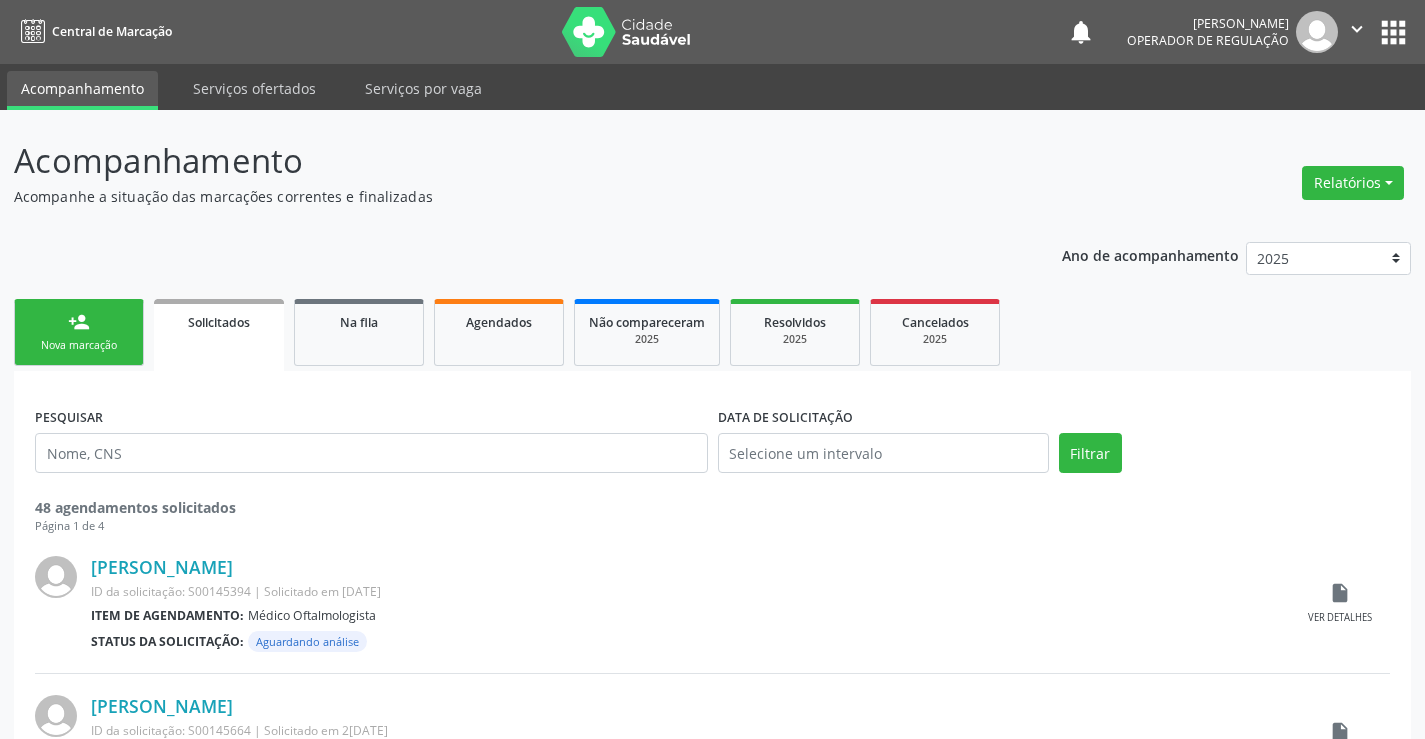 click on "person_add
Nova marcação" at bounding box center (79, 332) 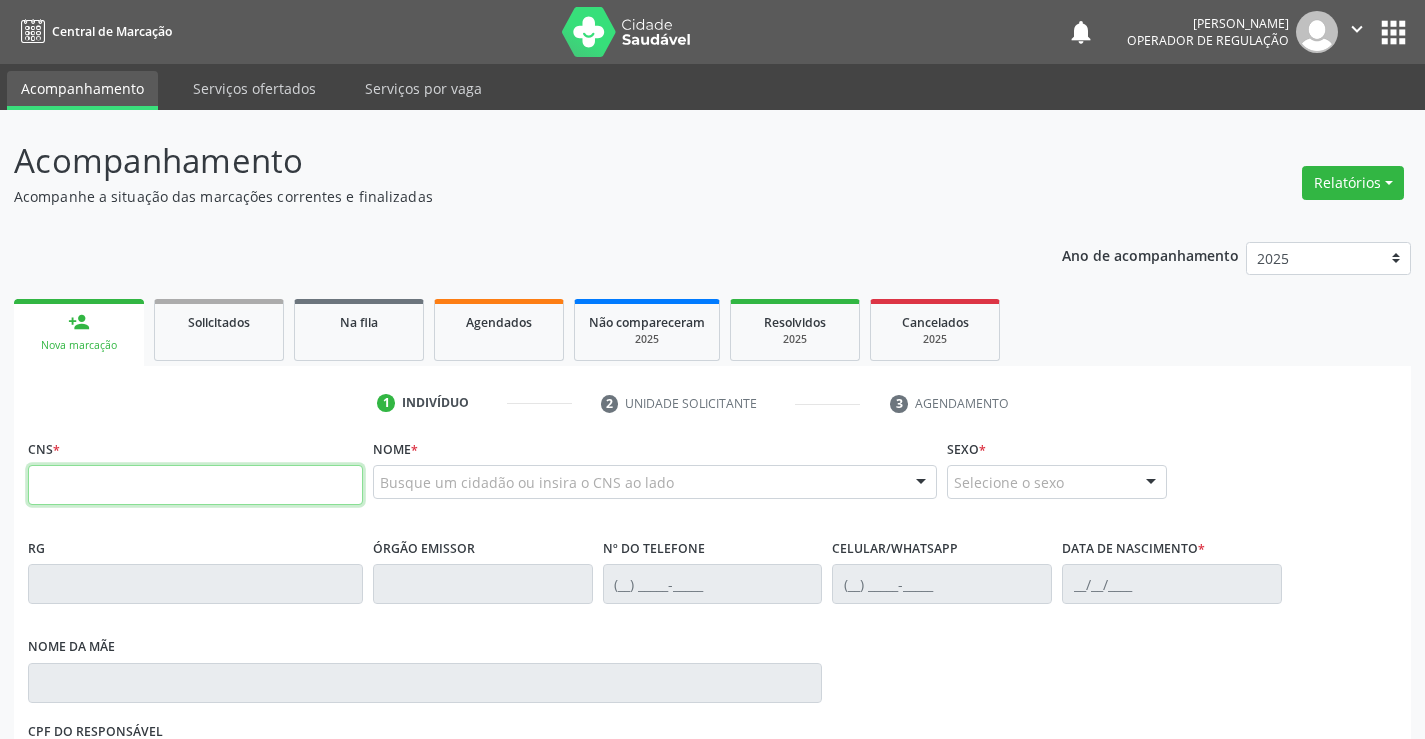 click at bounding box center [195, 485] 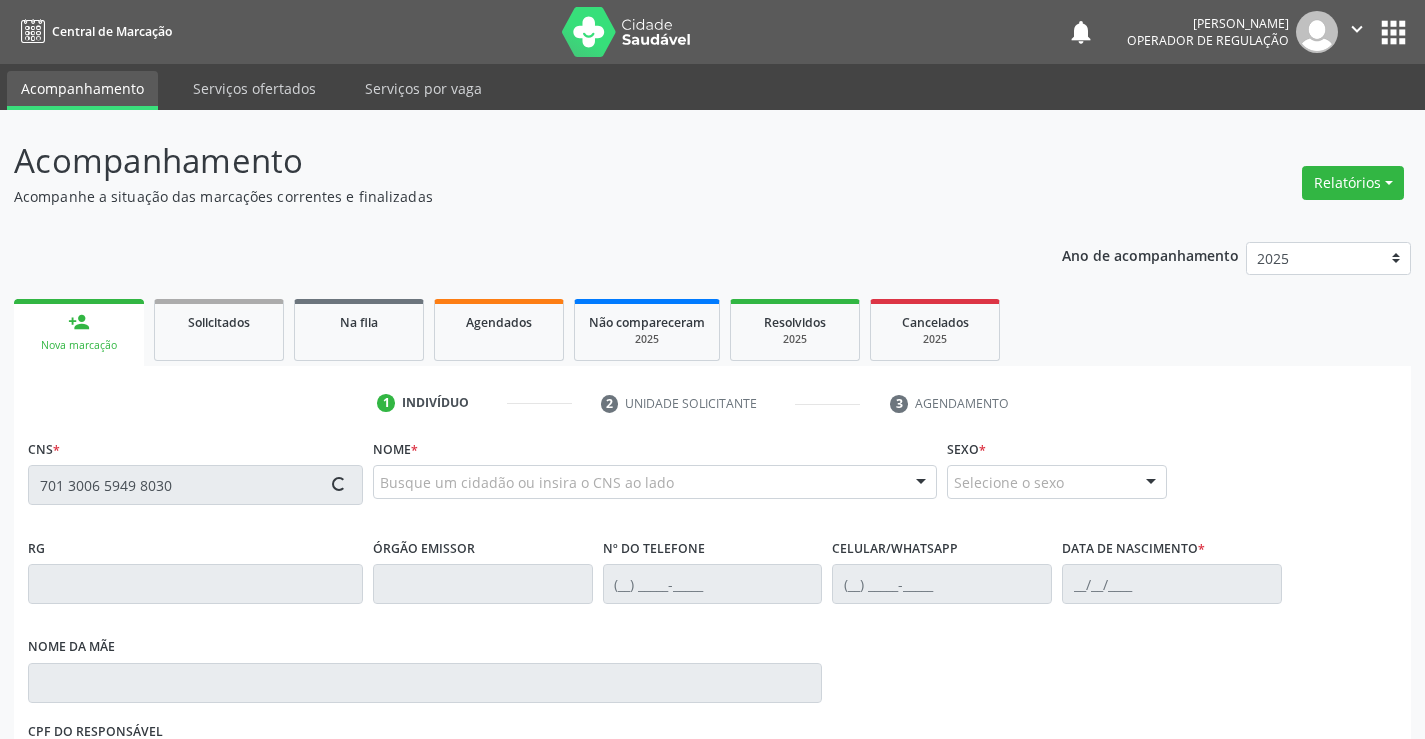 type on "701 3006 5949 8030" 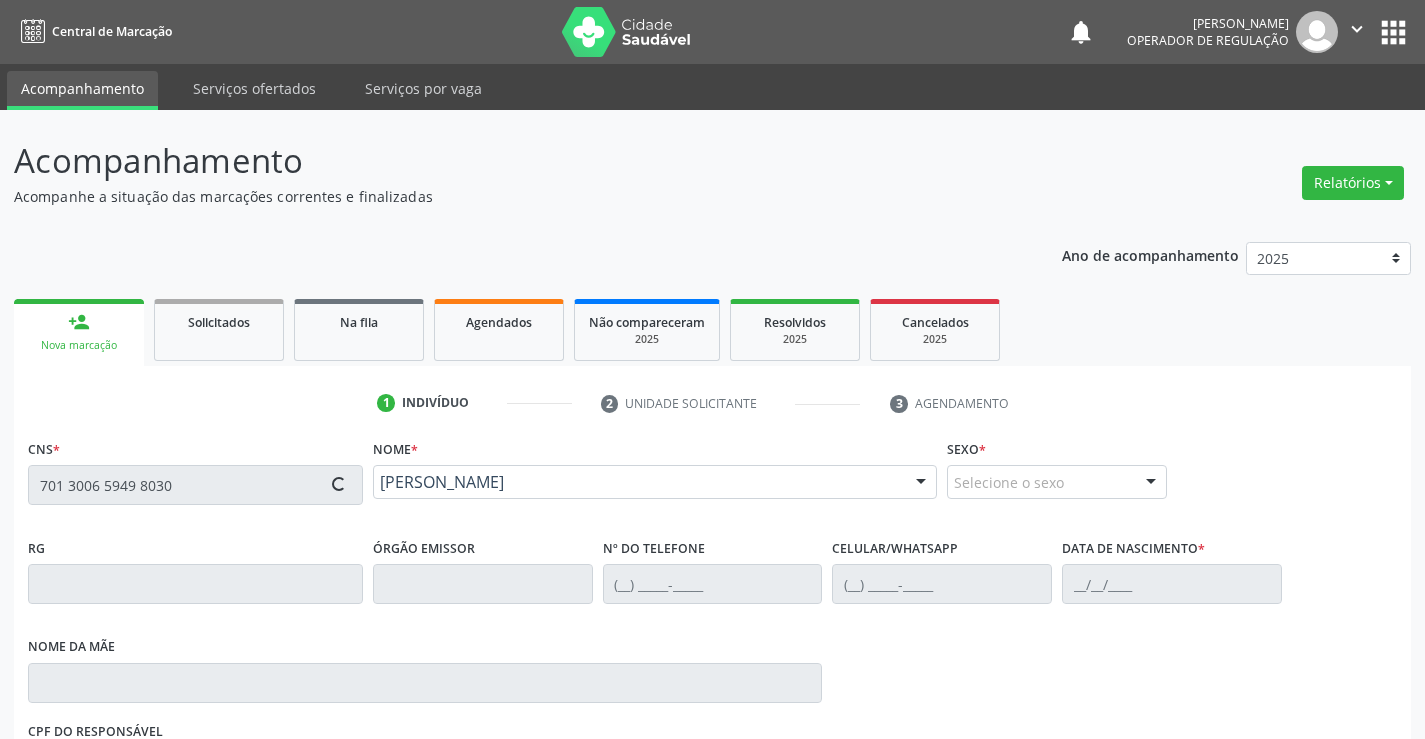 type on "0357546482" 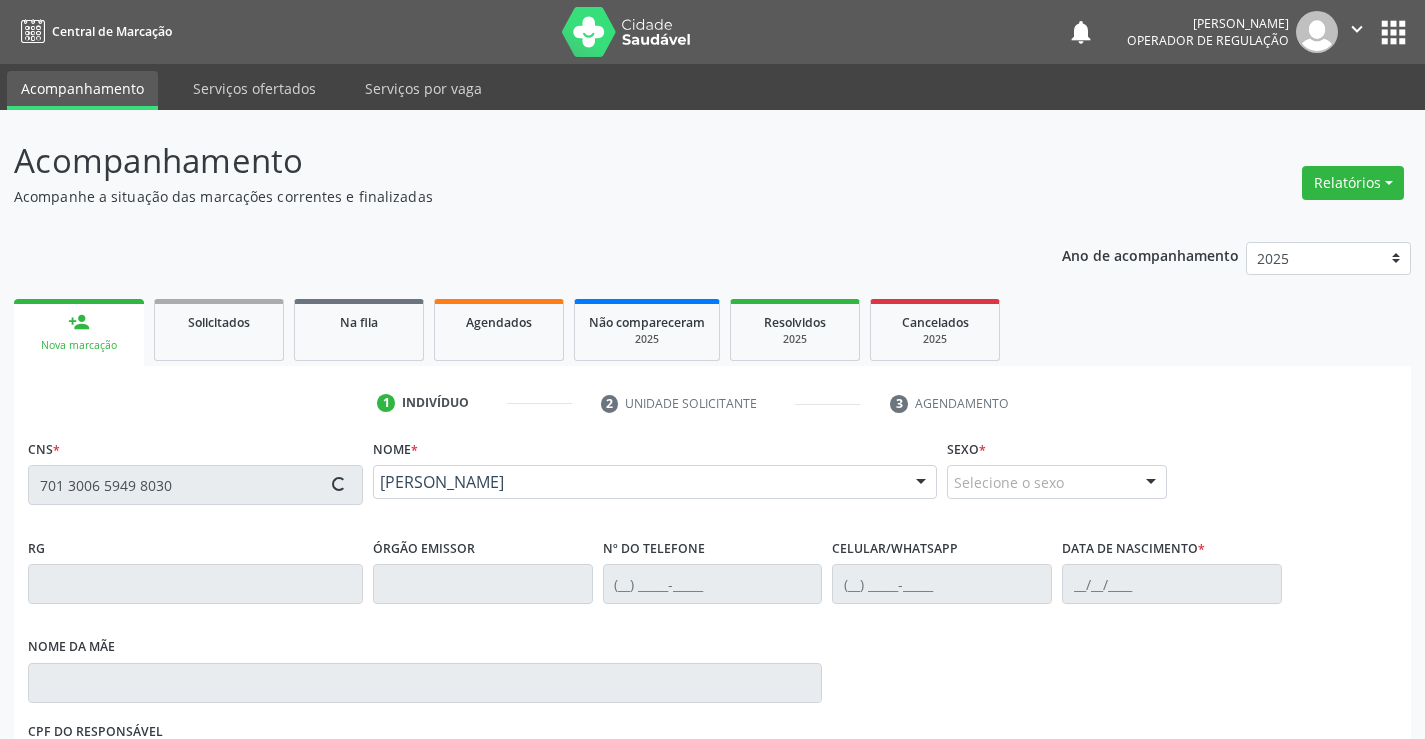 type on "(74) 98869-2408" 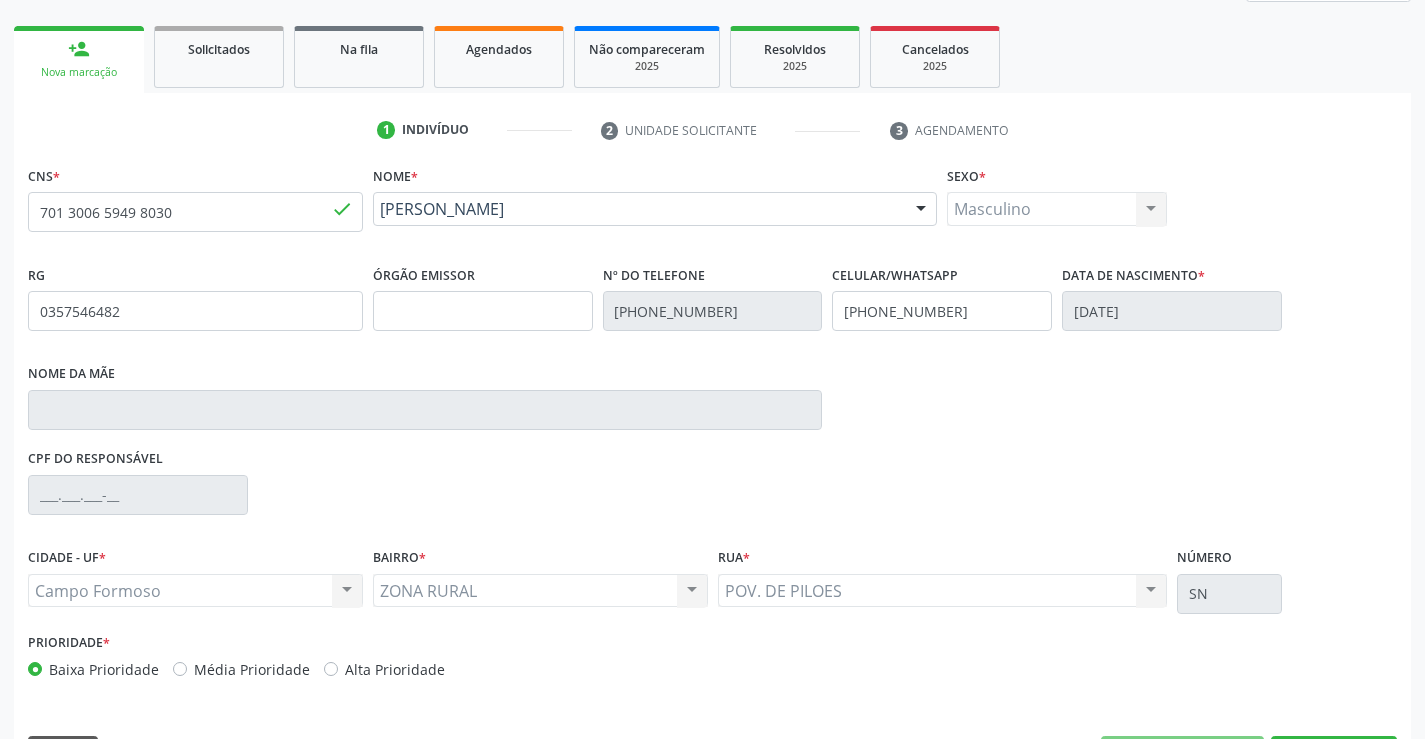scroll, scrollTop: 300, scrollLeft: 0, axis: vertical 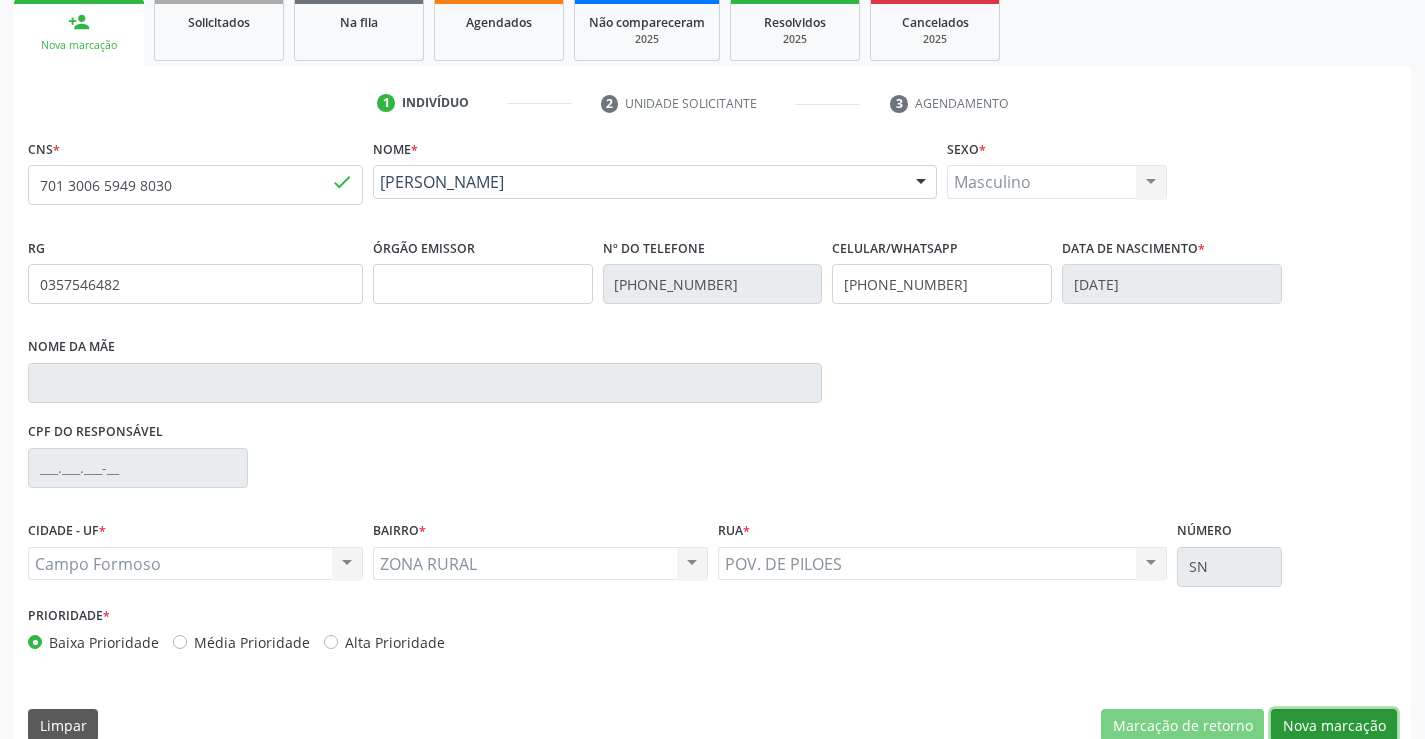 click on "Nova marcação" at bounding box center (1334, 726) 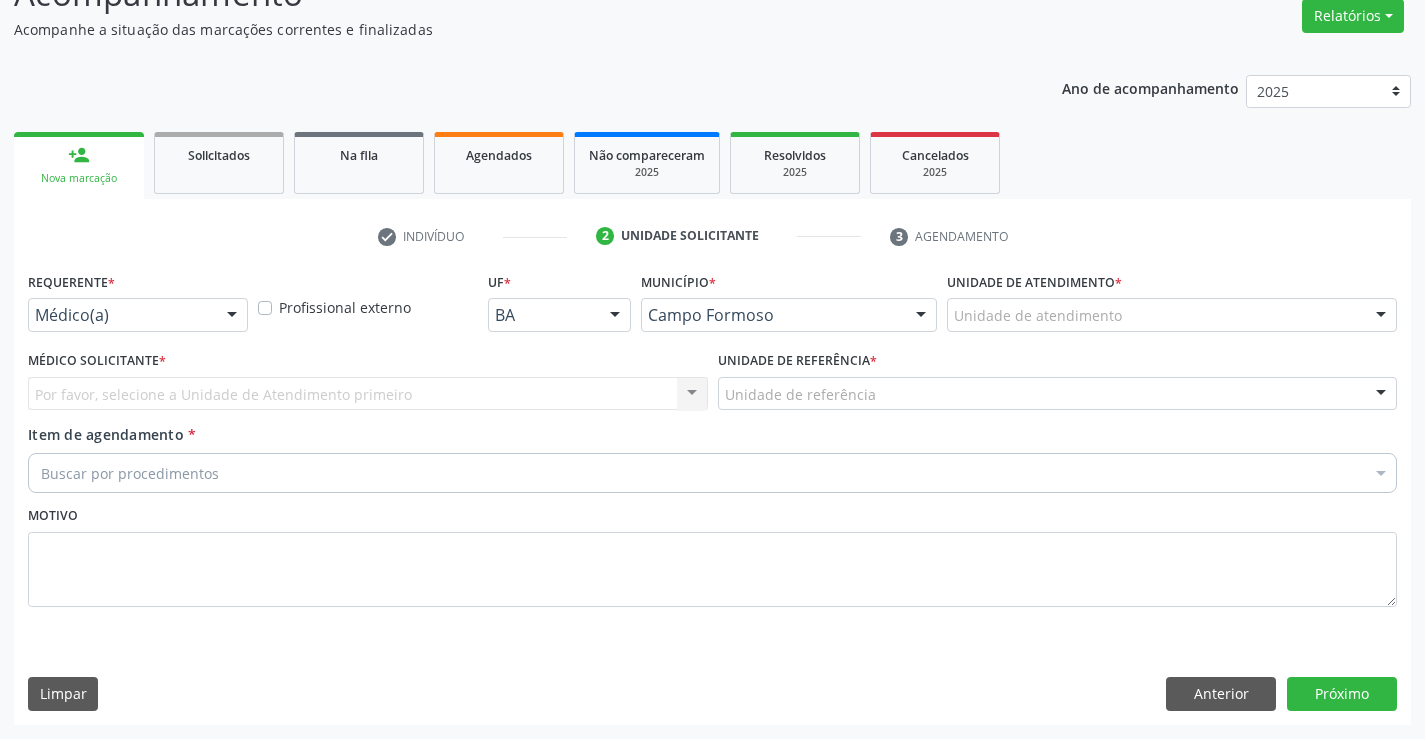 scroll, scrollTop: 167, scrollLeft: 0, axis: vertical 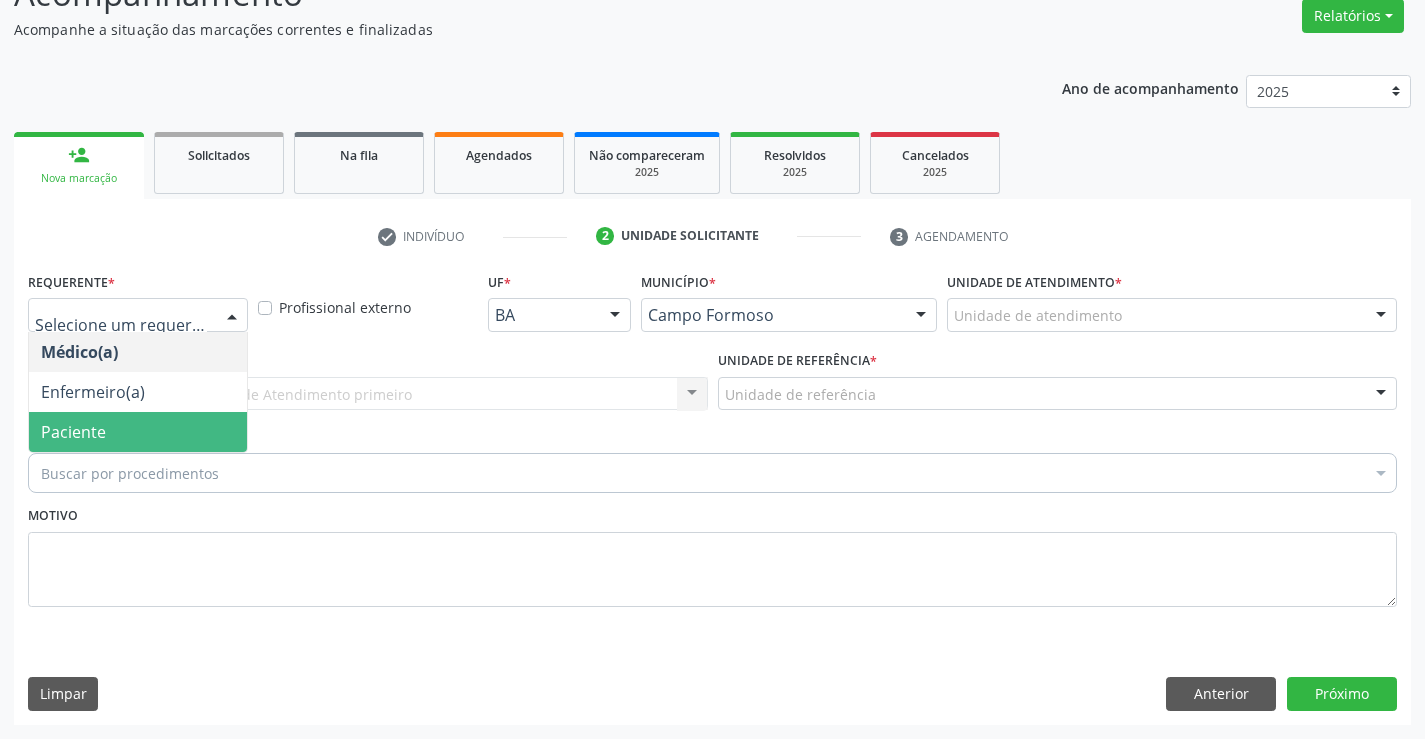 click on "Paciente" at bounding box center (138, 432) 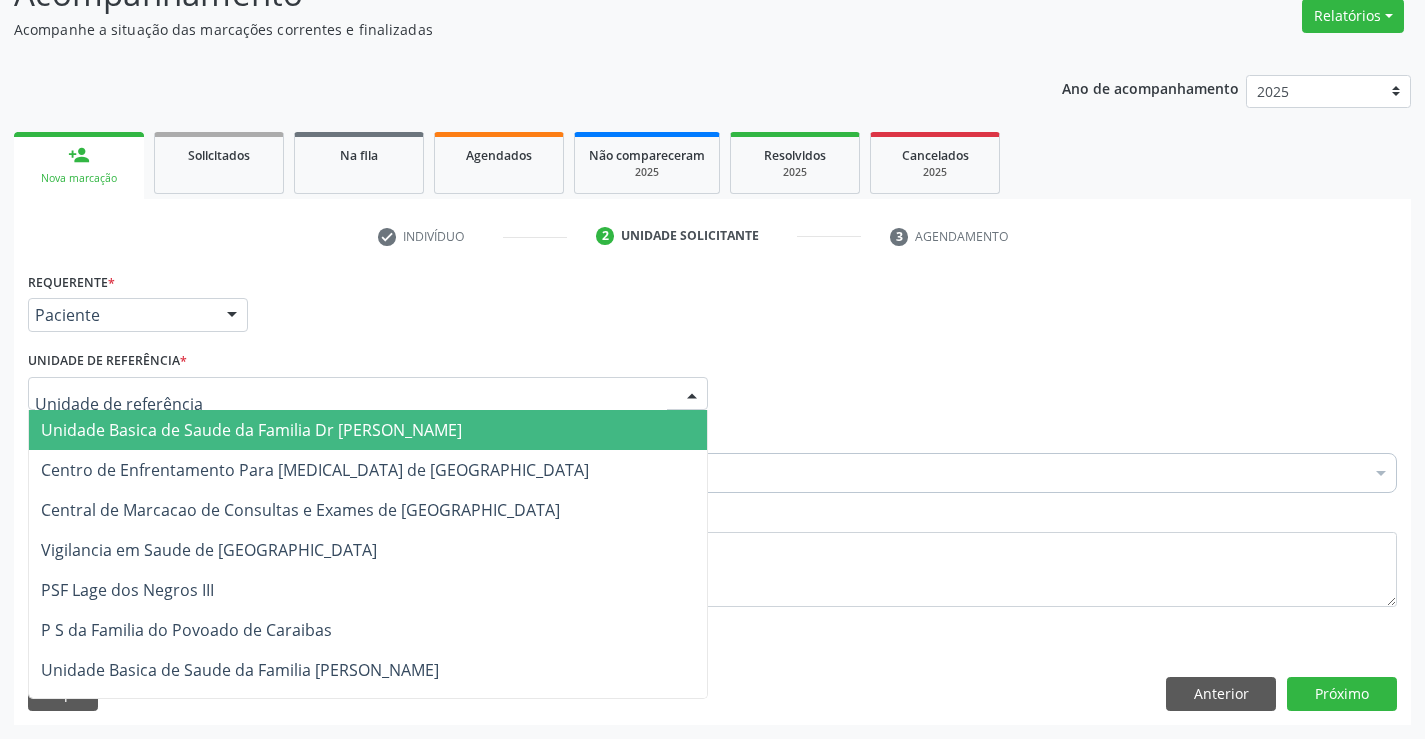 click on "Unidade Basica de Saude da Familia Dr [PERSON_NAME]" at bounding box center (251, 430) 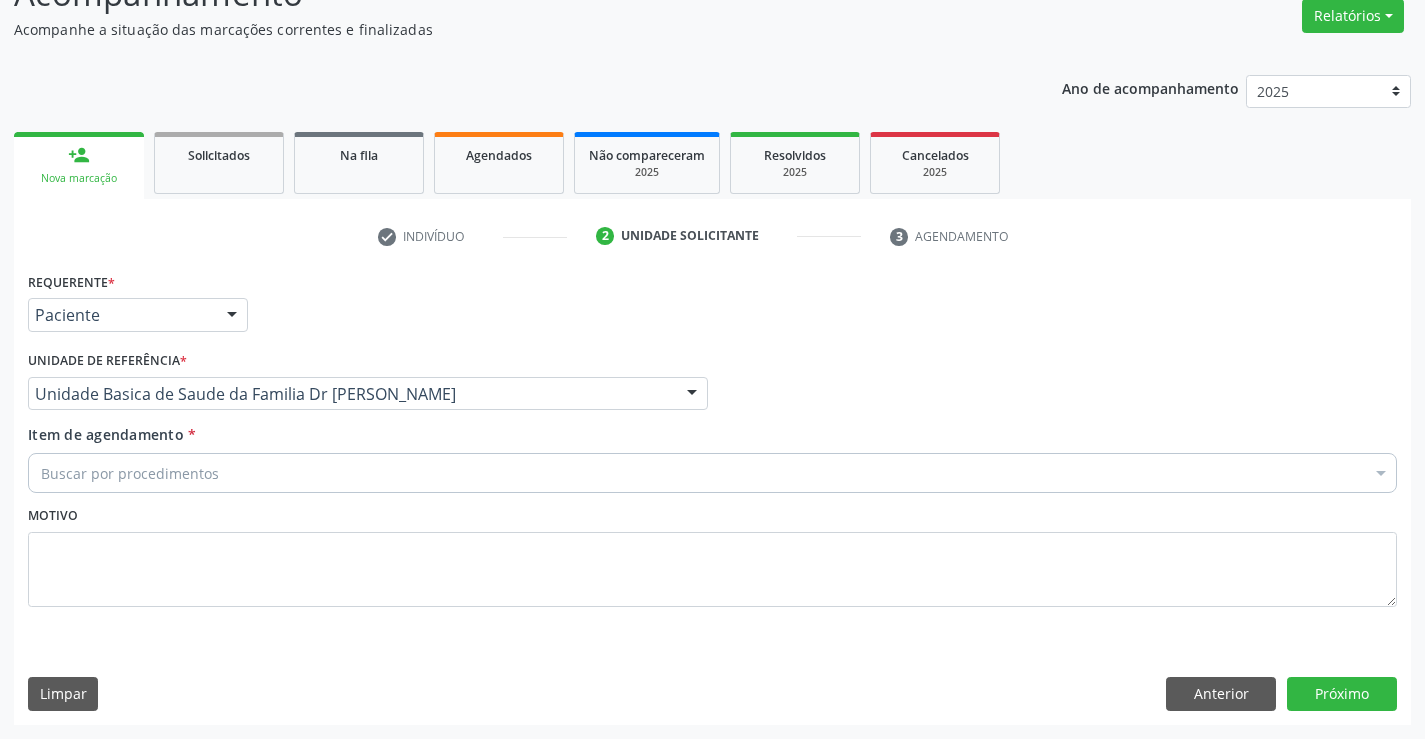 click on "Buscar por procedimentos" at bounding box center (712, 473) 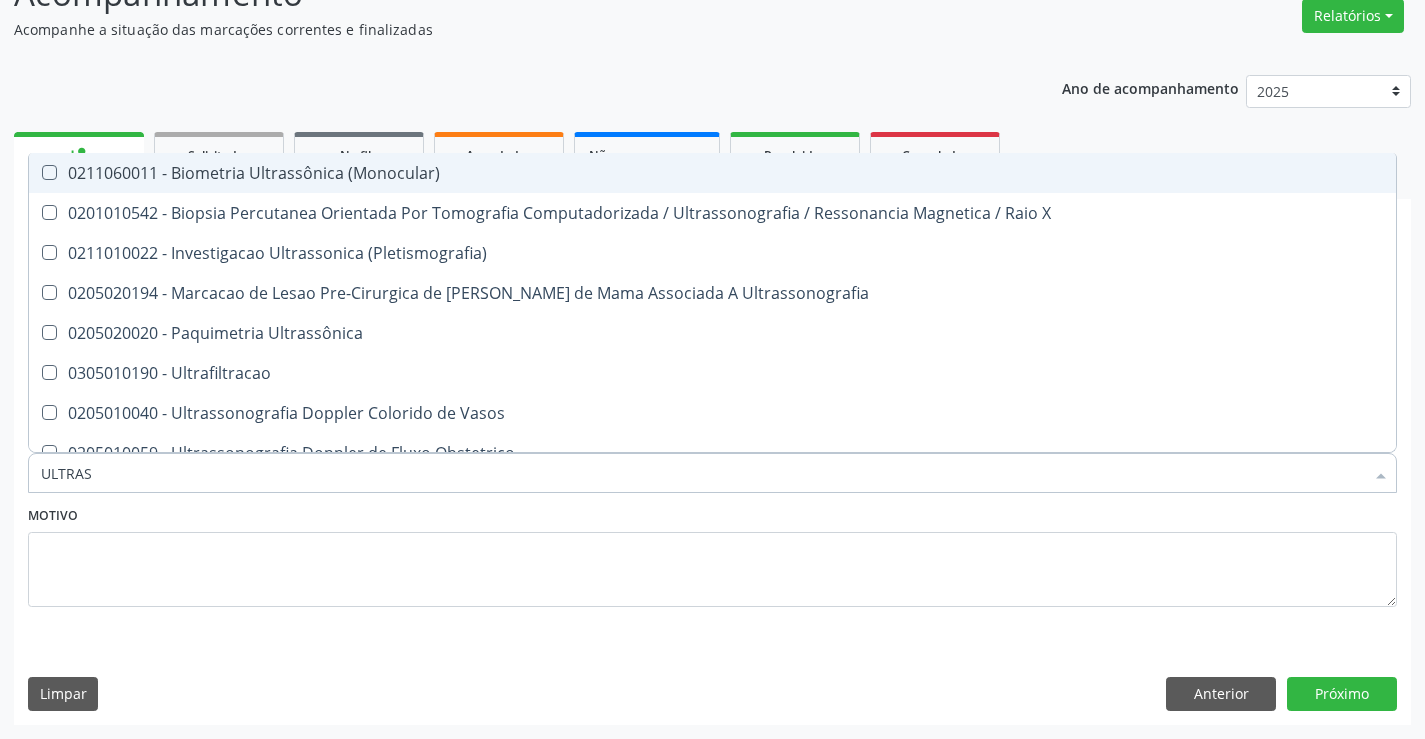 type on "ULTRASS" 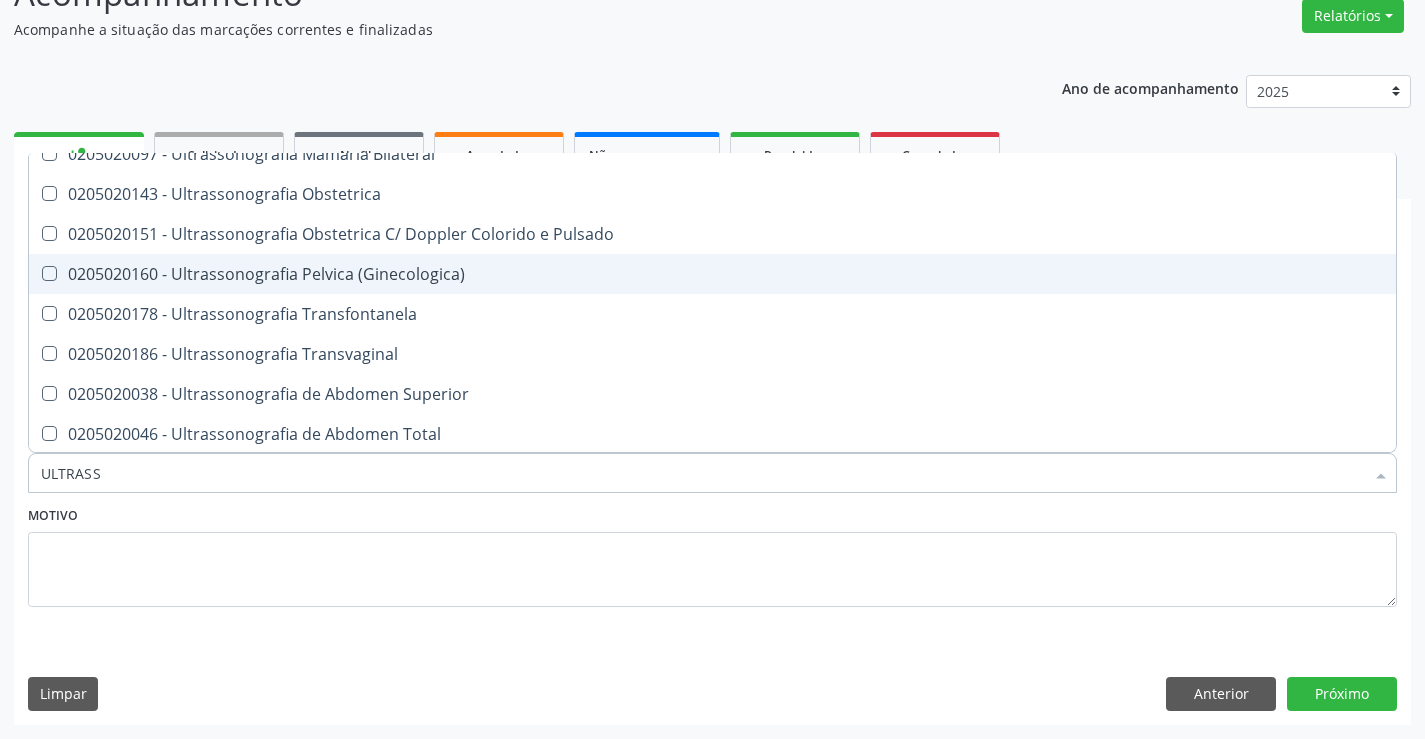 scroll, scrollTop: 300, scrollLeft: 0, axis: vertical 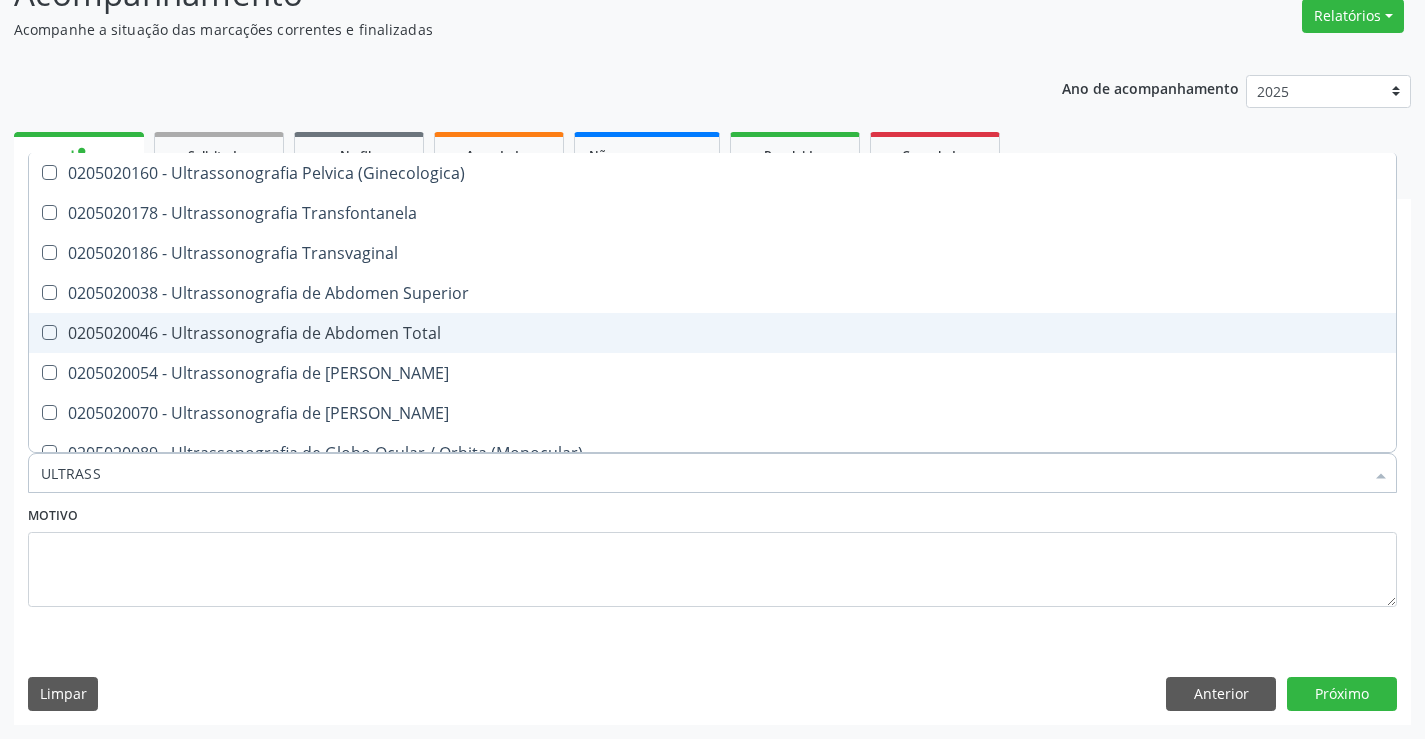 click on "0205020046 - Ultrassonografia de Abdomen Total" at bounding box center [712, 333] 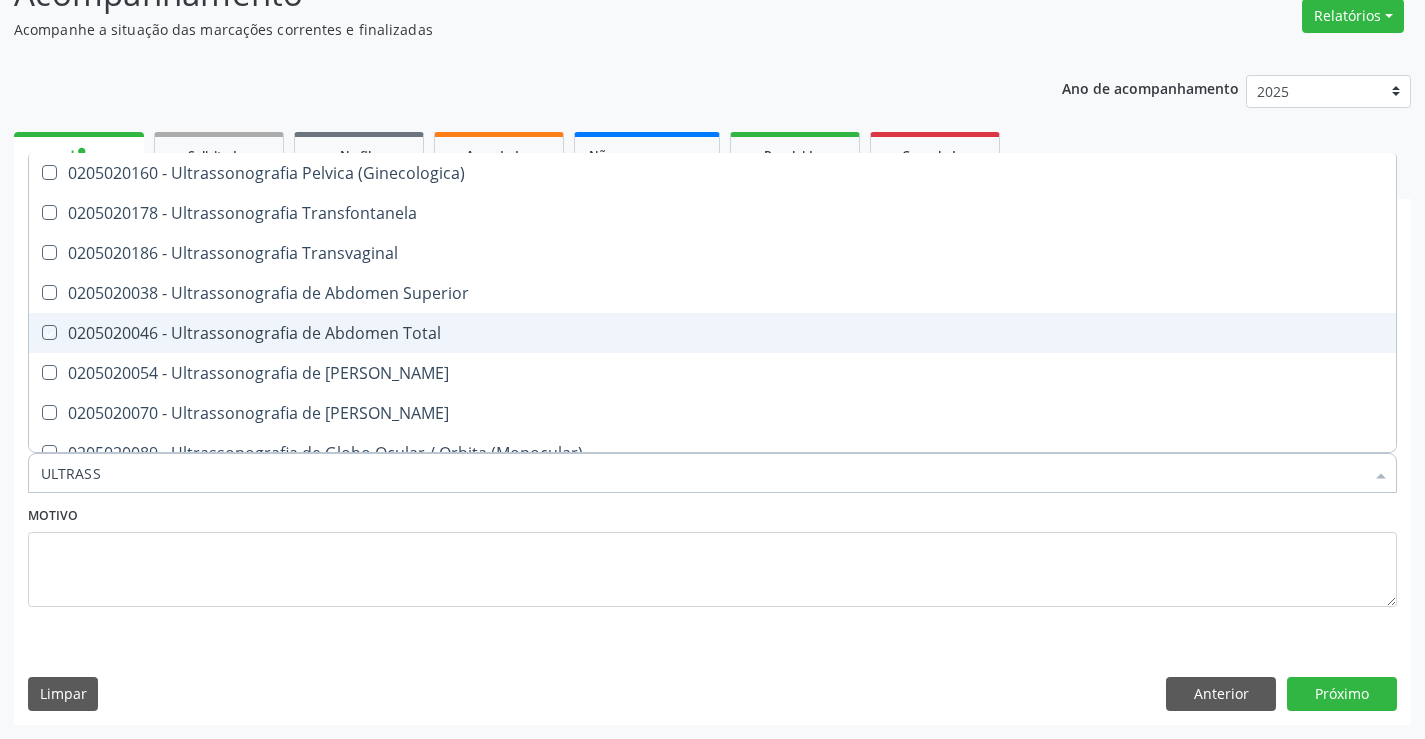 checkbox on "true" 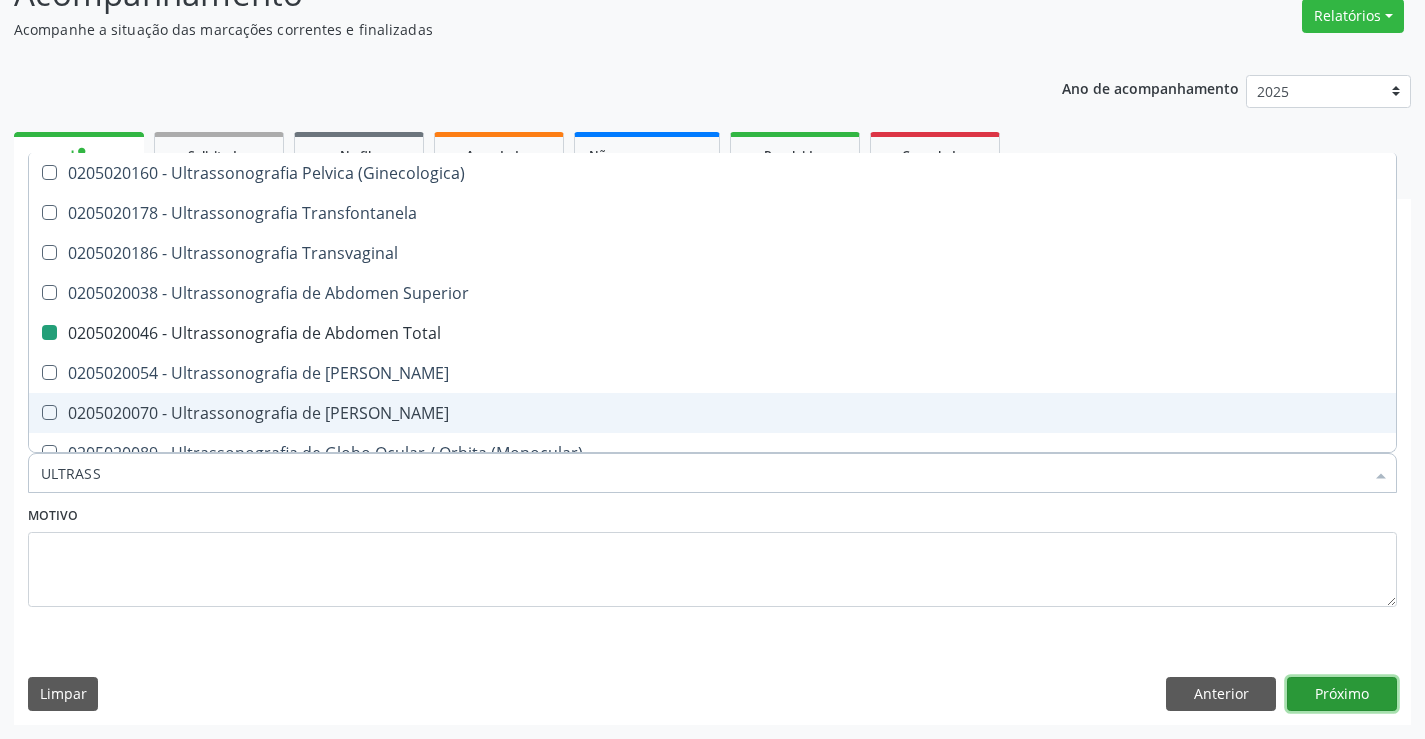 click on "Próximo" at bounding box center (1342, 694) 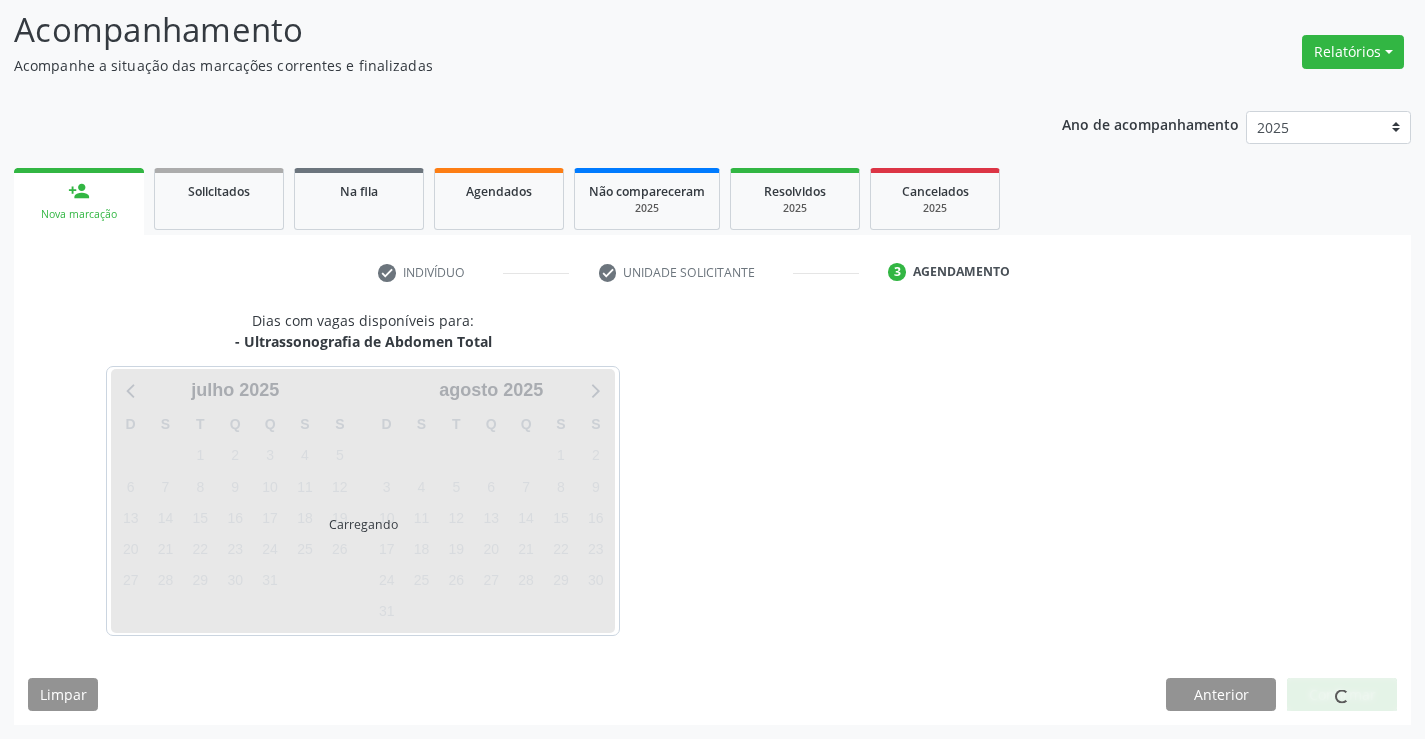 scroll, scrollTop: 131, scrollLeft: 0, axis: vertical 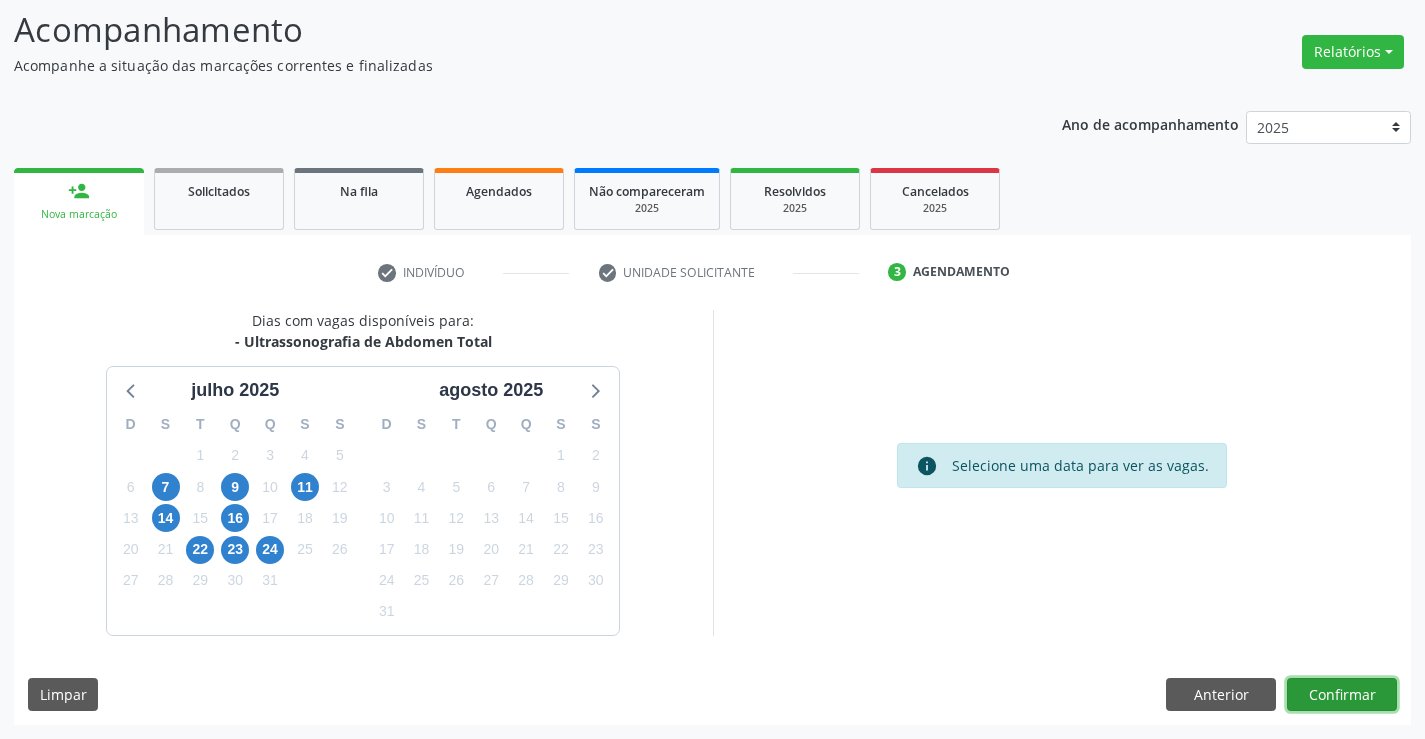 click on "Confirmar" at bounding box center [1342, 695] 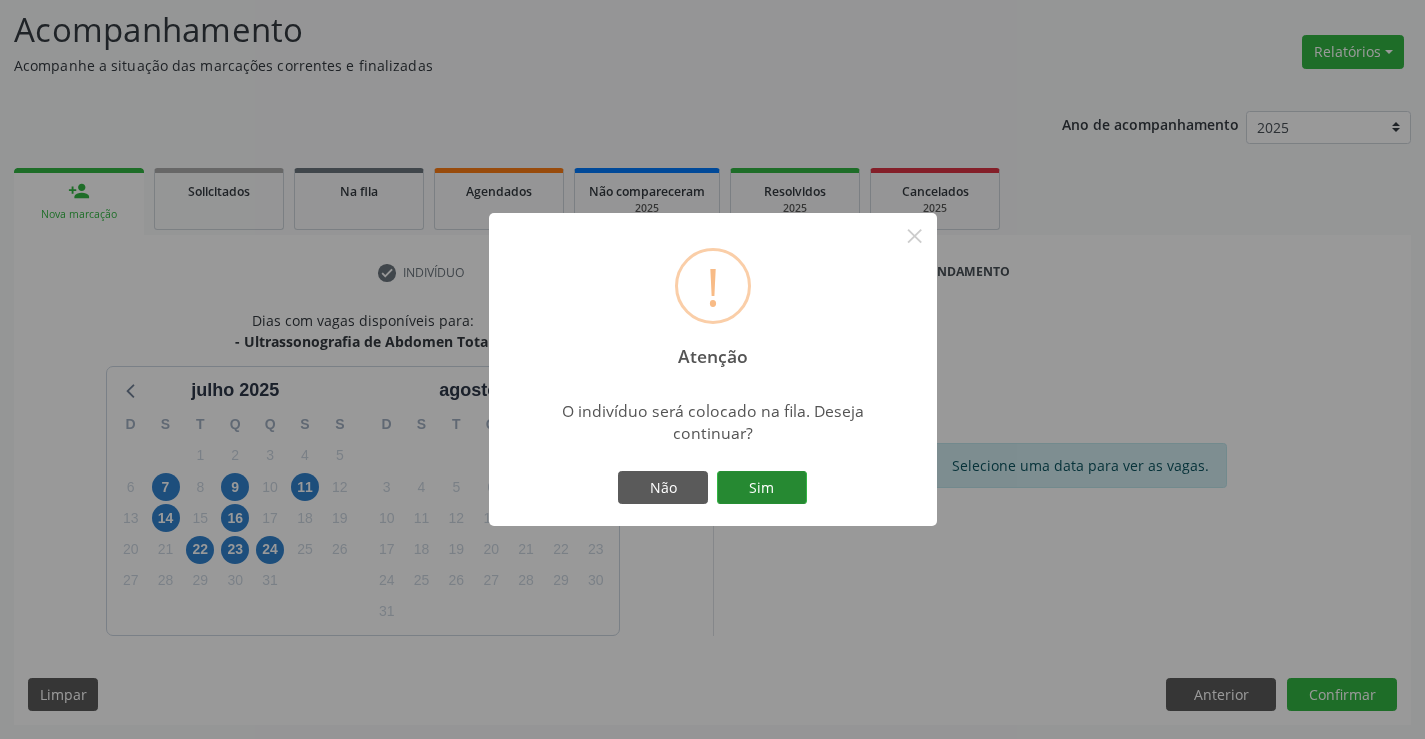 click on "Sim" at bounding box center (762, 488) 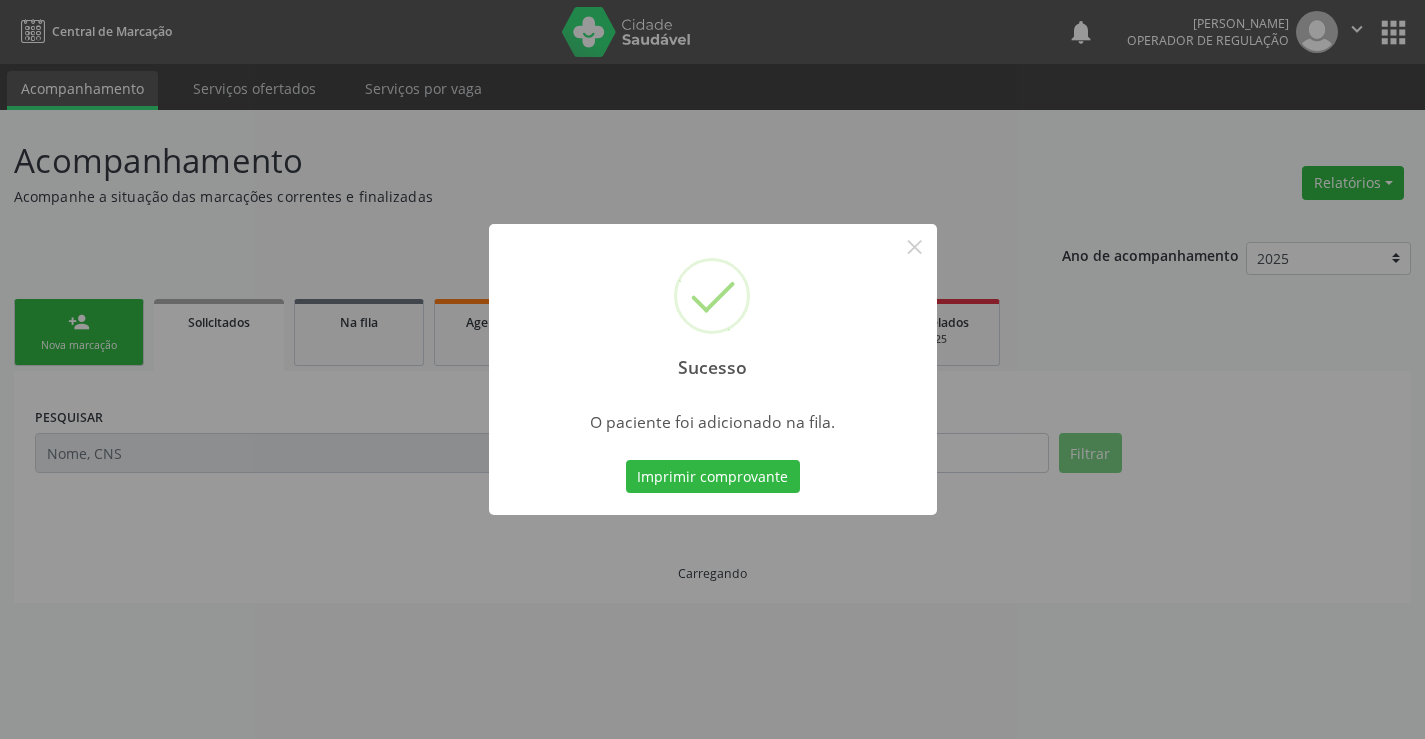 scroll, scrollTop: 0, scrollLeft: 0, axis: both 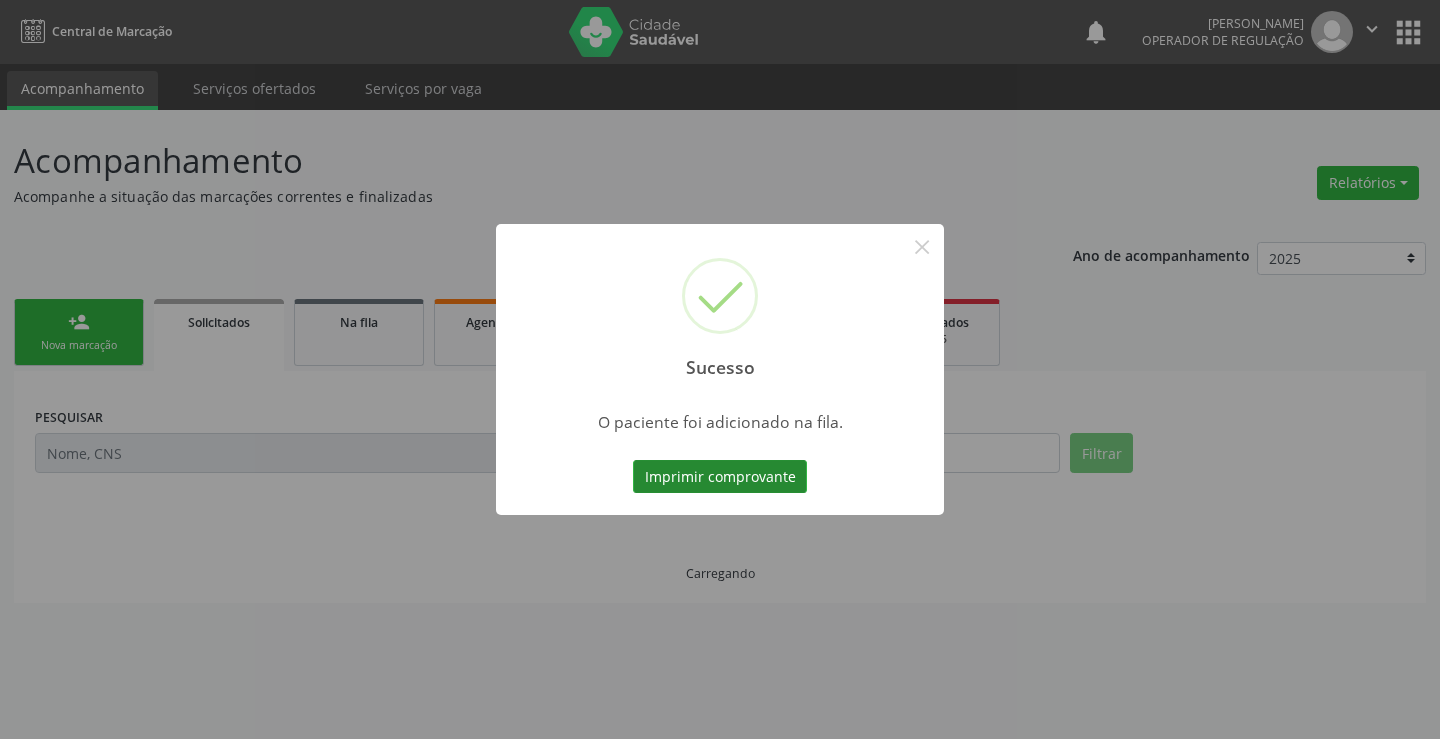 click on "Imprimir comprovante" at bounding box center (720, 477) 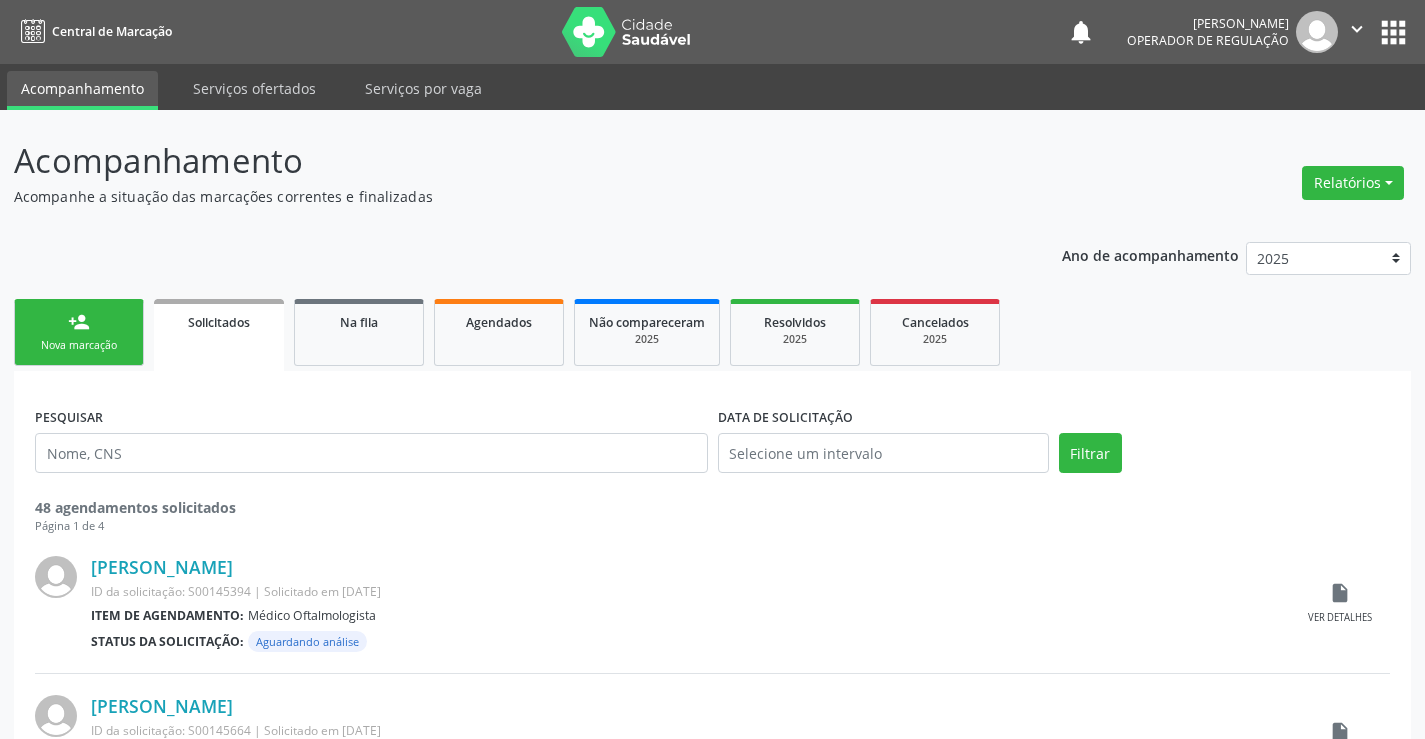 click on "Nova marcação" at bounding box center [79, 345] 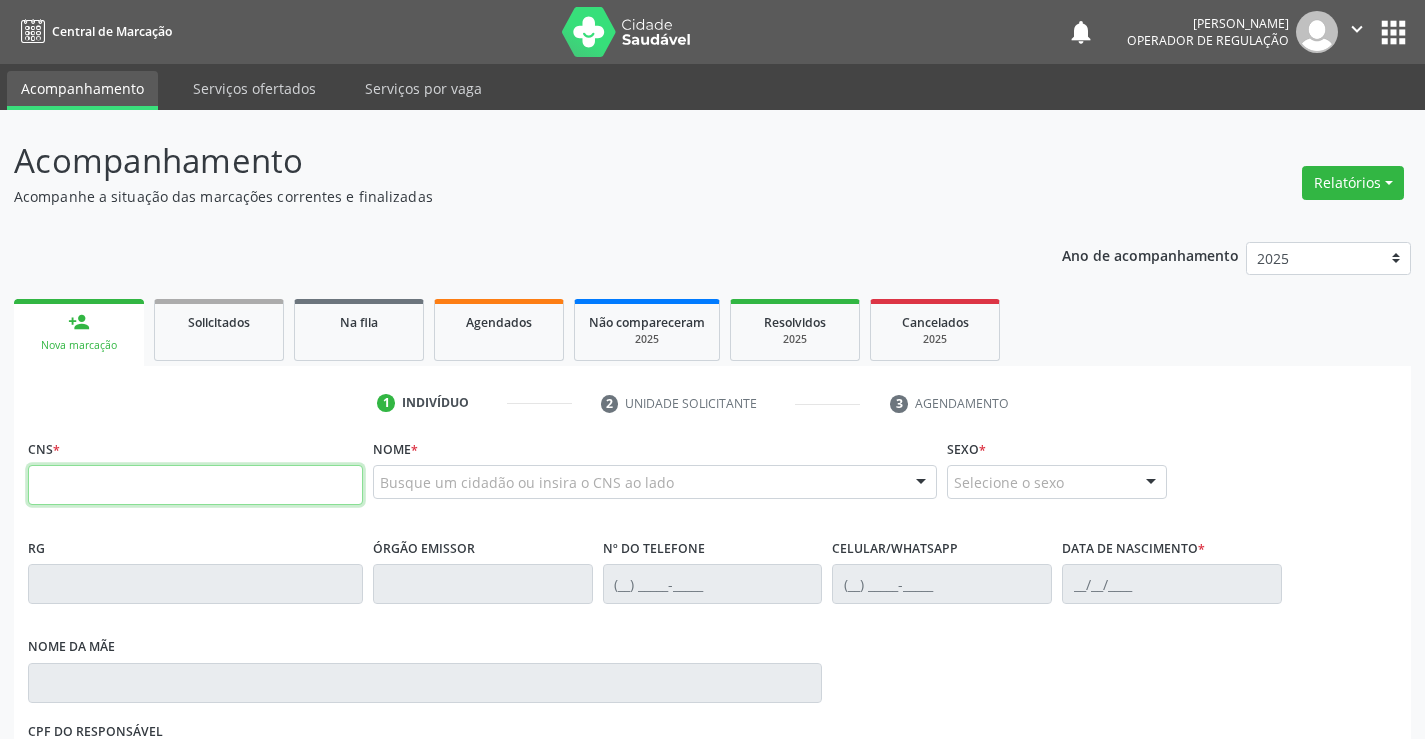 click at bounding box center [195, 485] 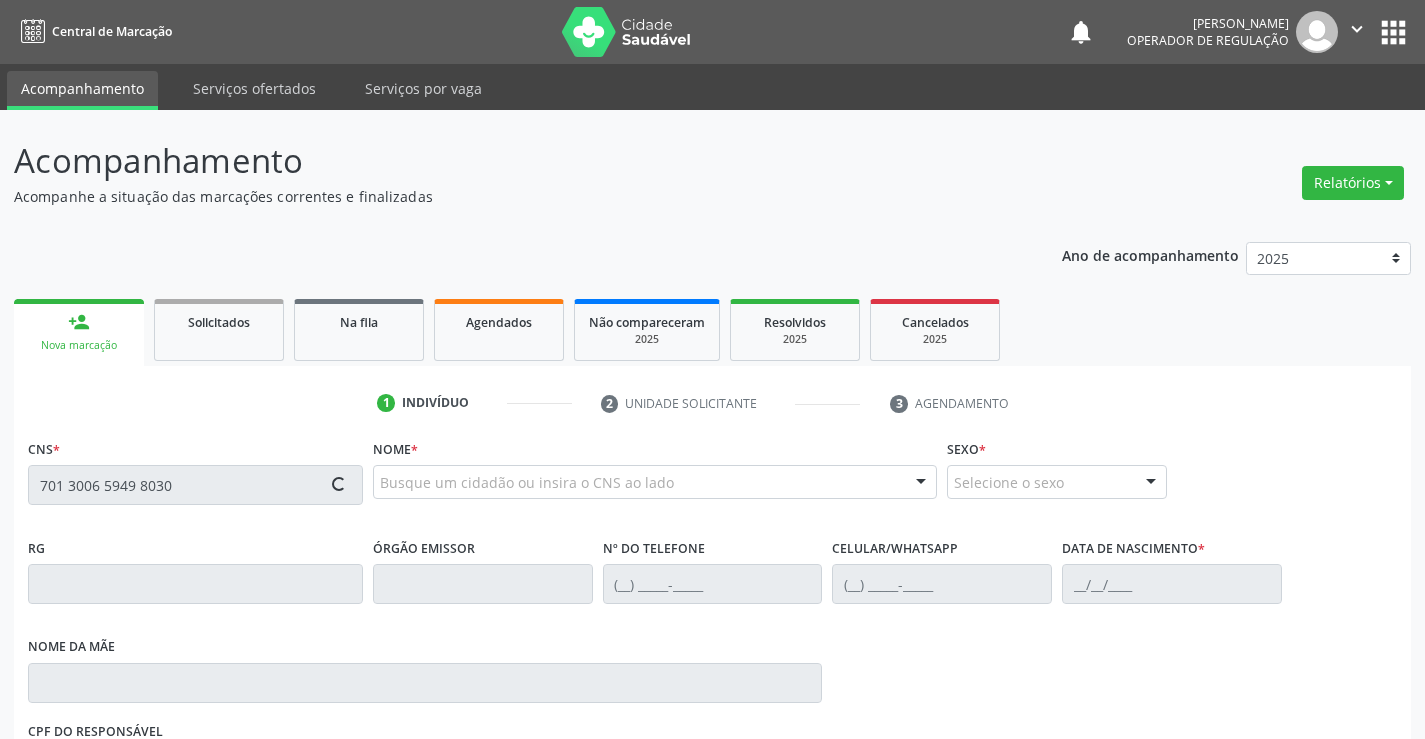 type on "701 3006 5949 8030" 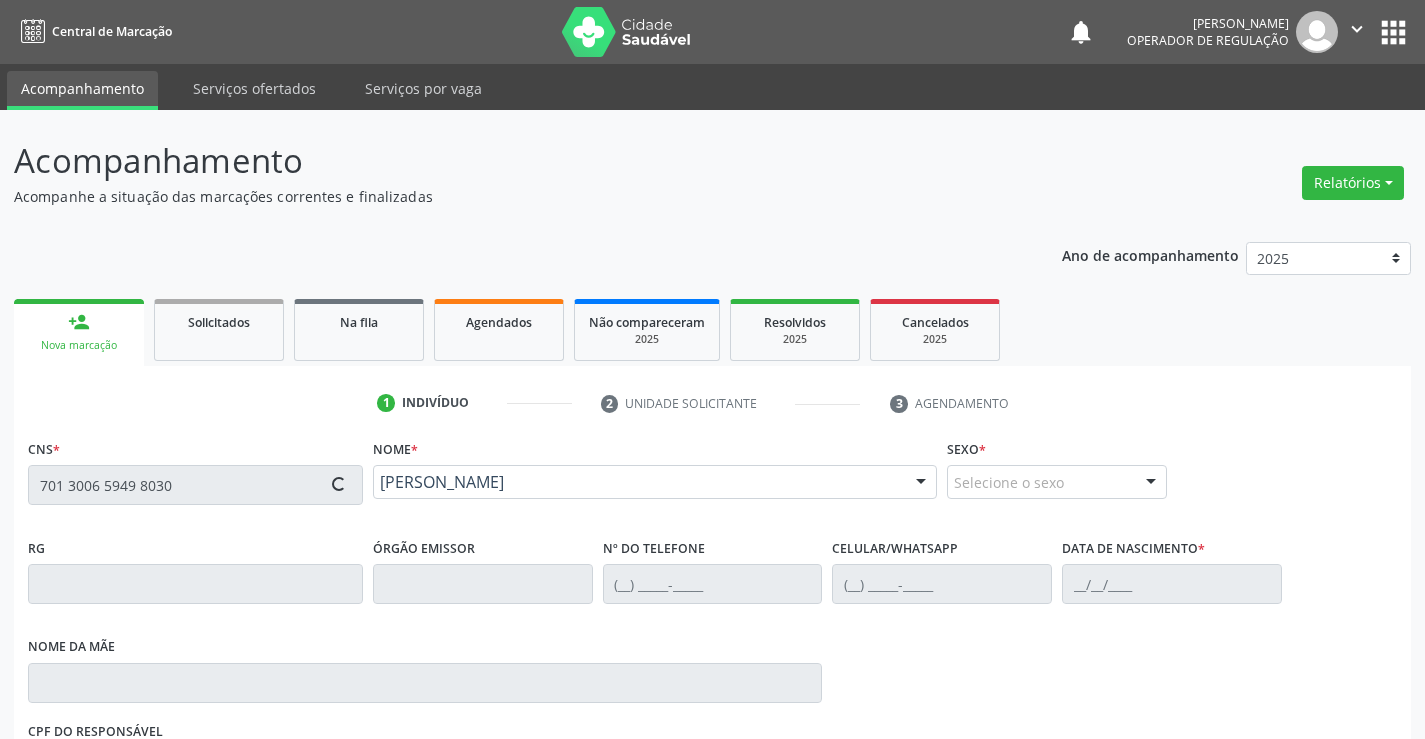 type on "0357546482" 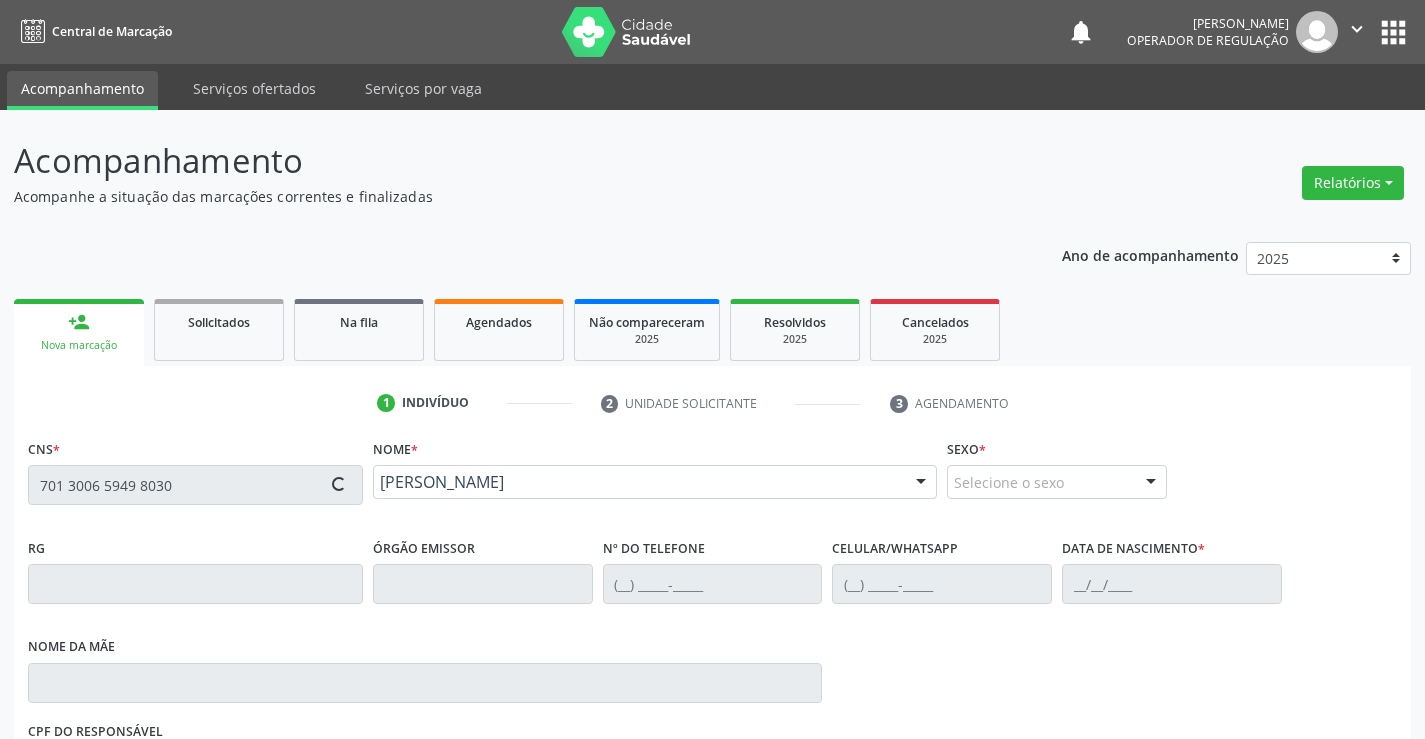 type on "[PHONE_NUMBER]" 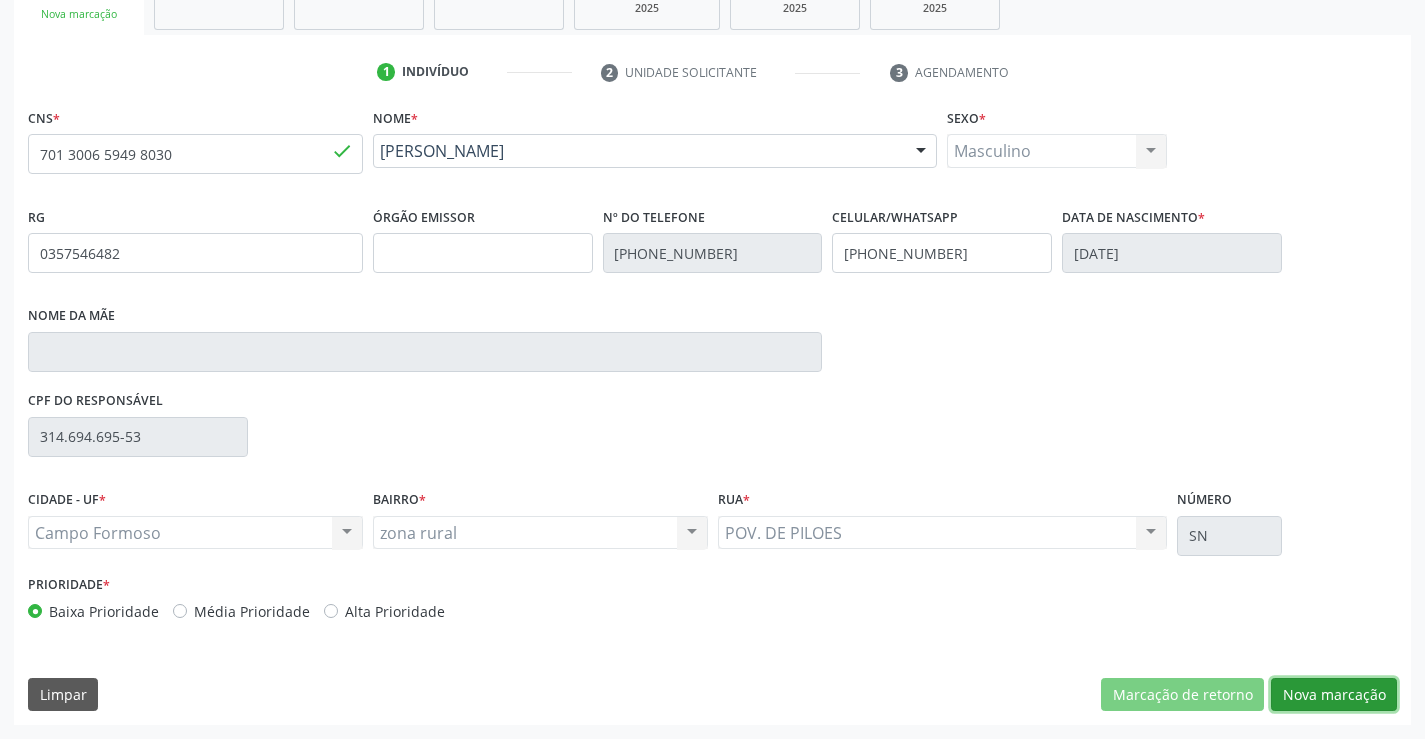 click on "Nova marcação" at bounding box center (1334, 695) 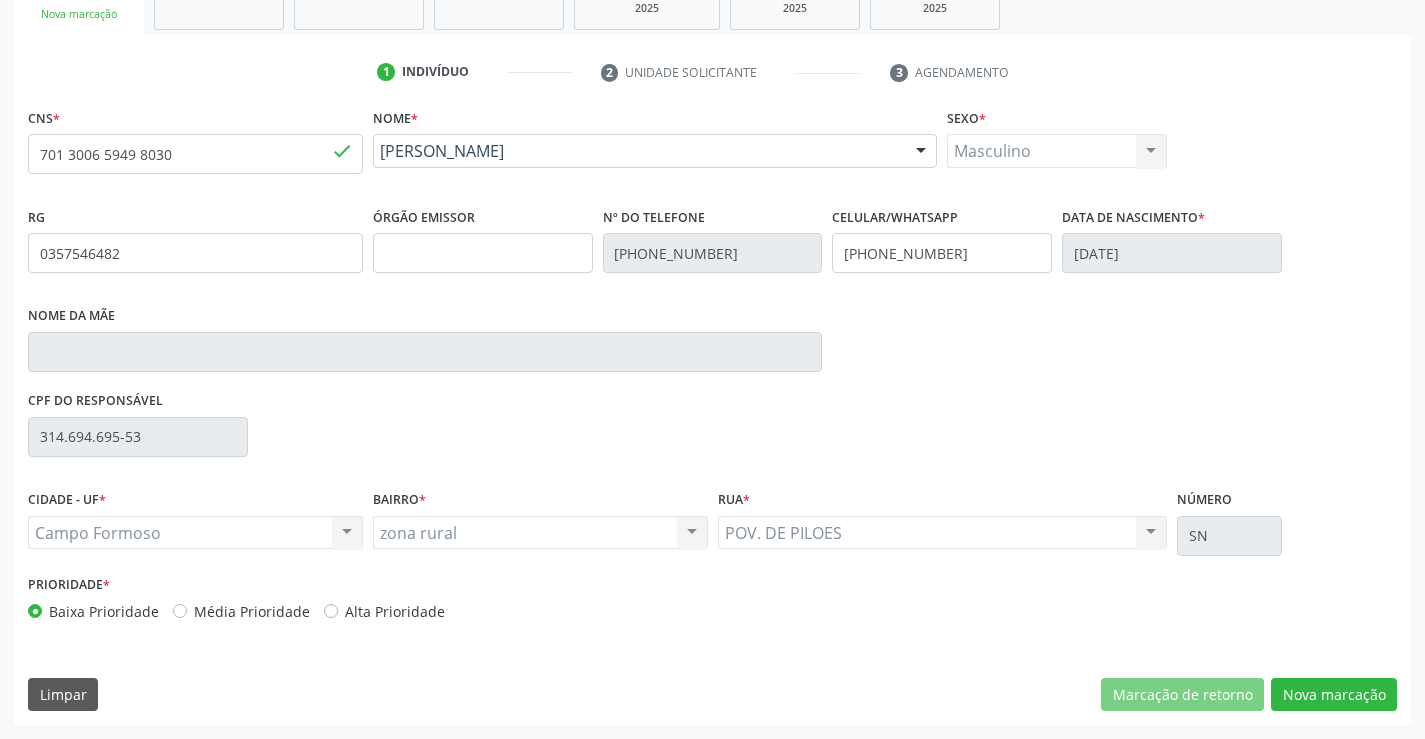 scroll, scrollTop: 167, scrollLeft: 0, axis: vertical 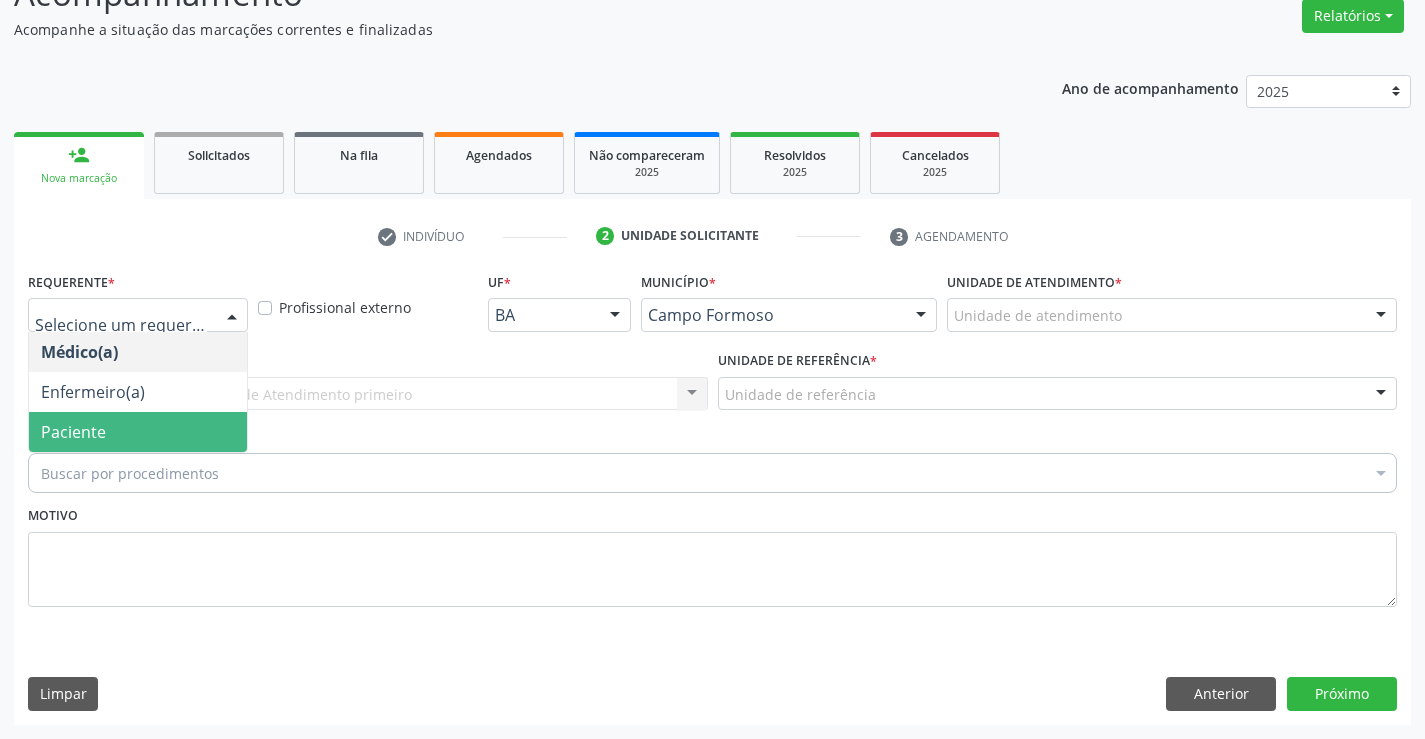 click on "Paciente" at bounding box center (138, 432) 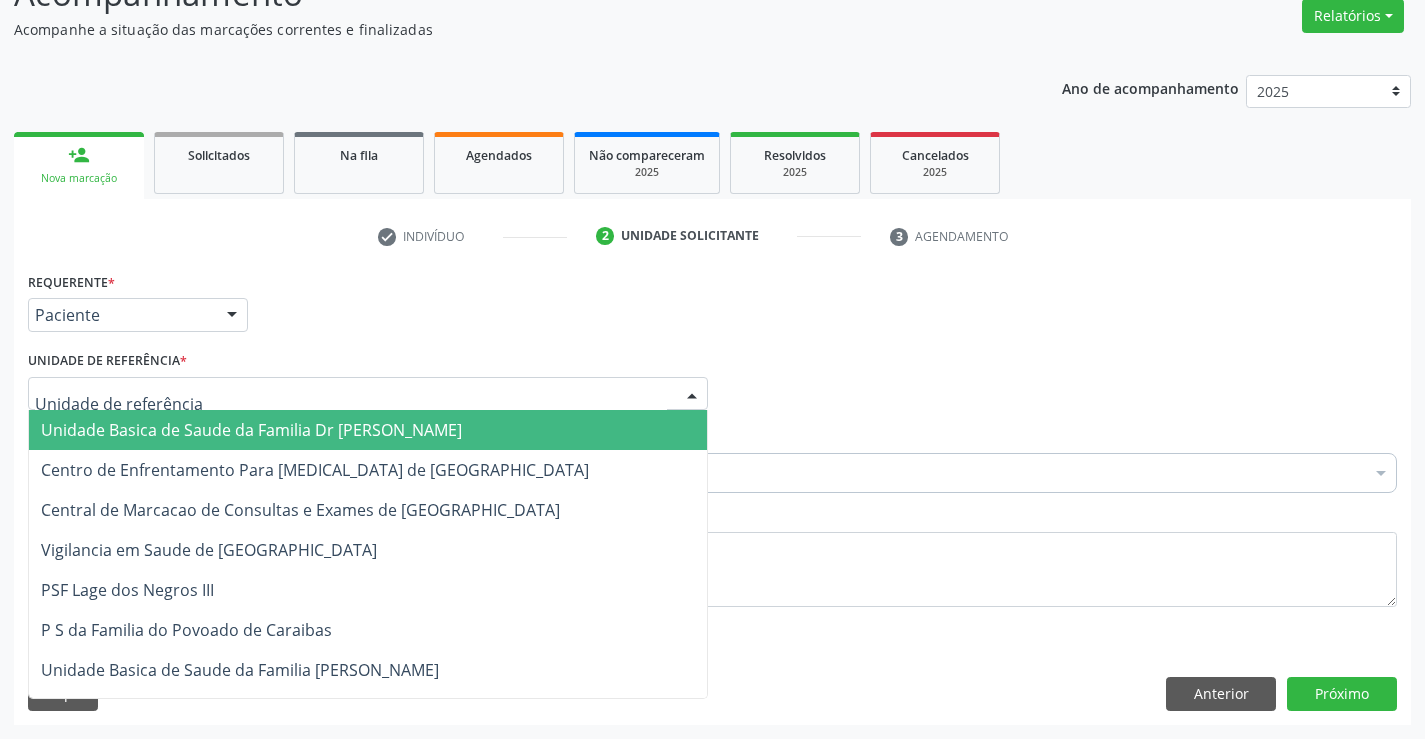 click on "Unidade Basica de Saude da Familia Dr [PERSON_NAME]" at bounding box center [251, 430] 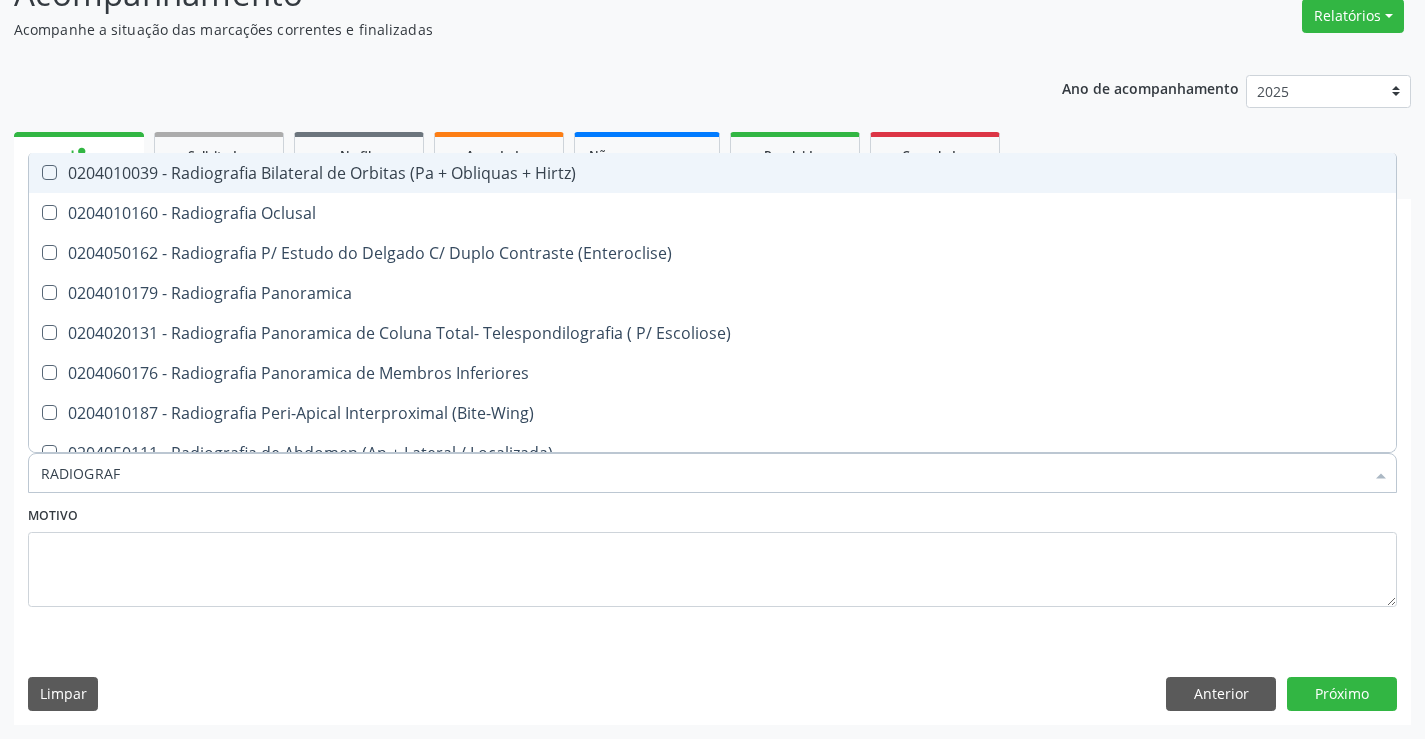 type on "RADIOGRAFI" 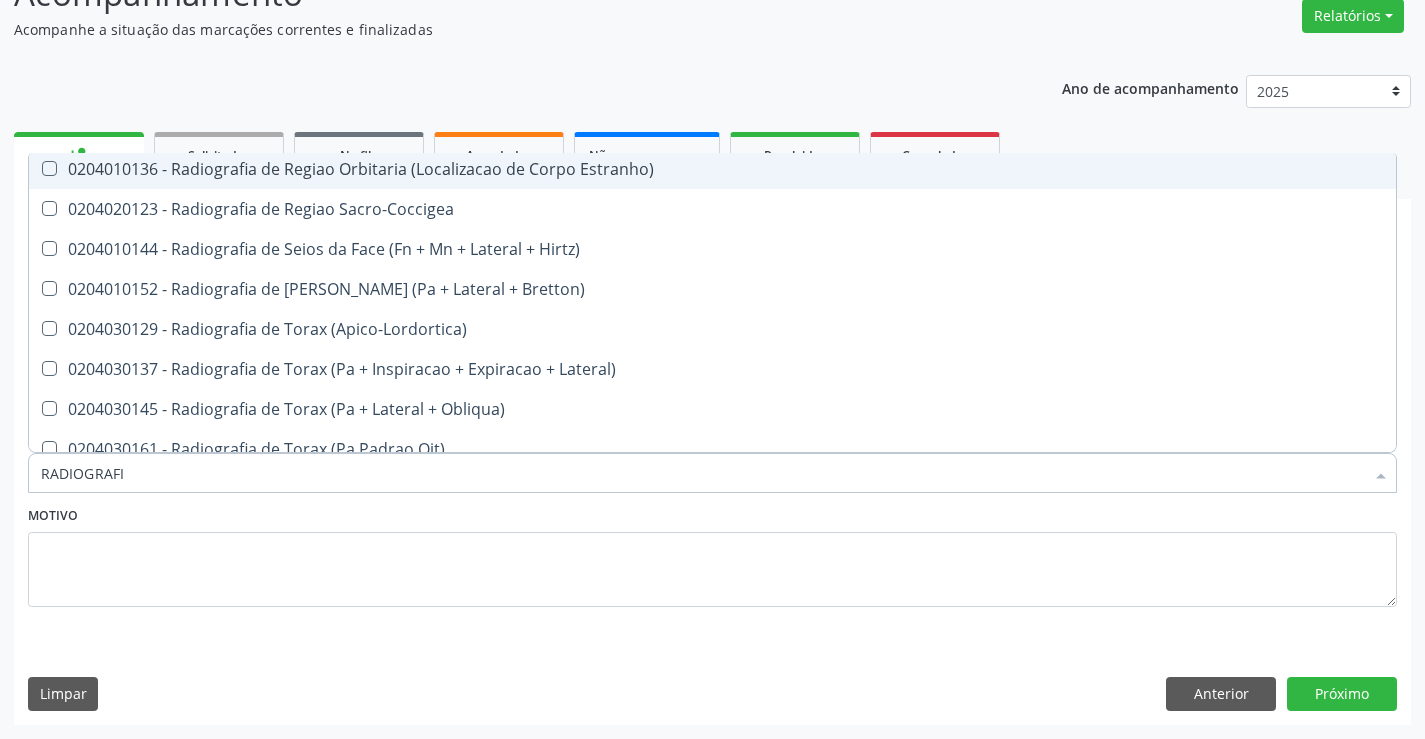 scroll, scrollTop: 2541, scrollLeft: 0, axis: vertical 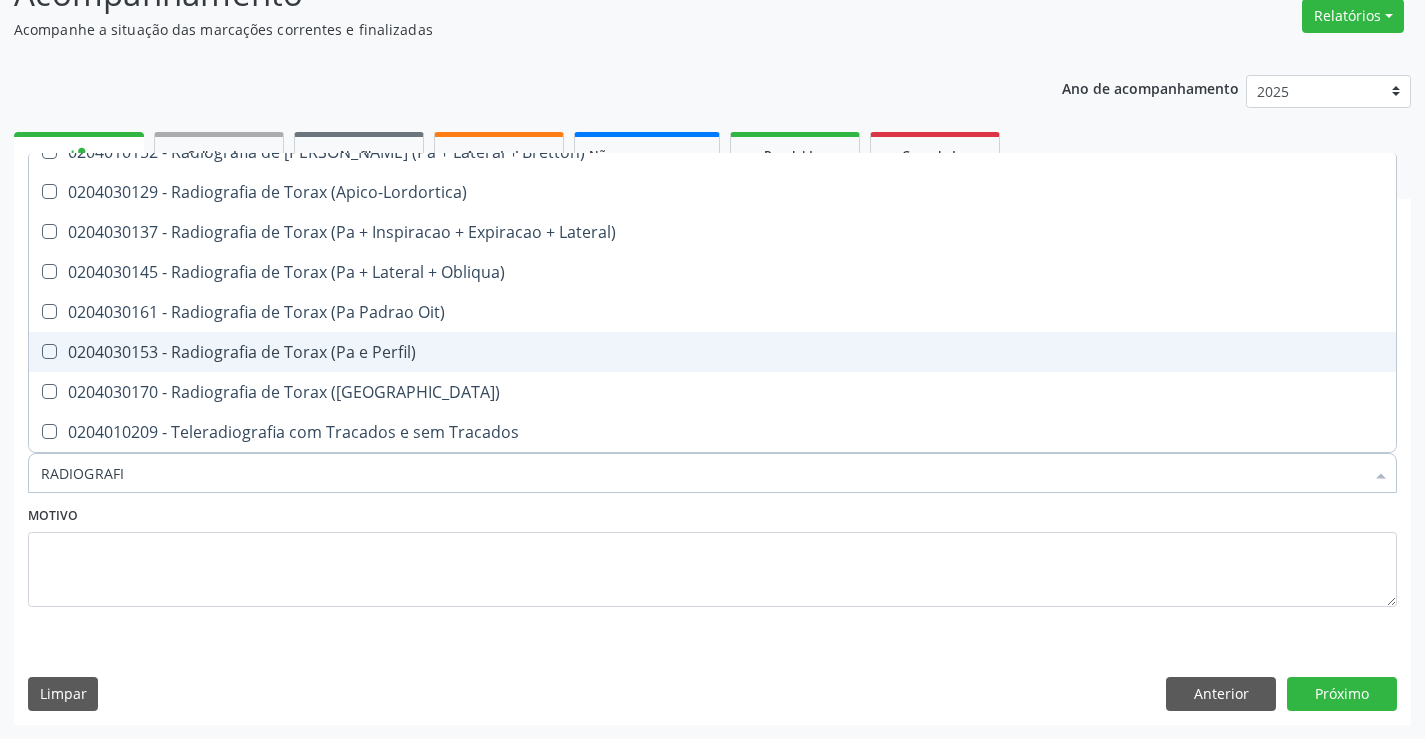 click on "0204030153 - Radiografia de Torax (Pa e Perfil)" at bounding box center (712, 352) 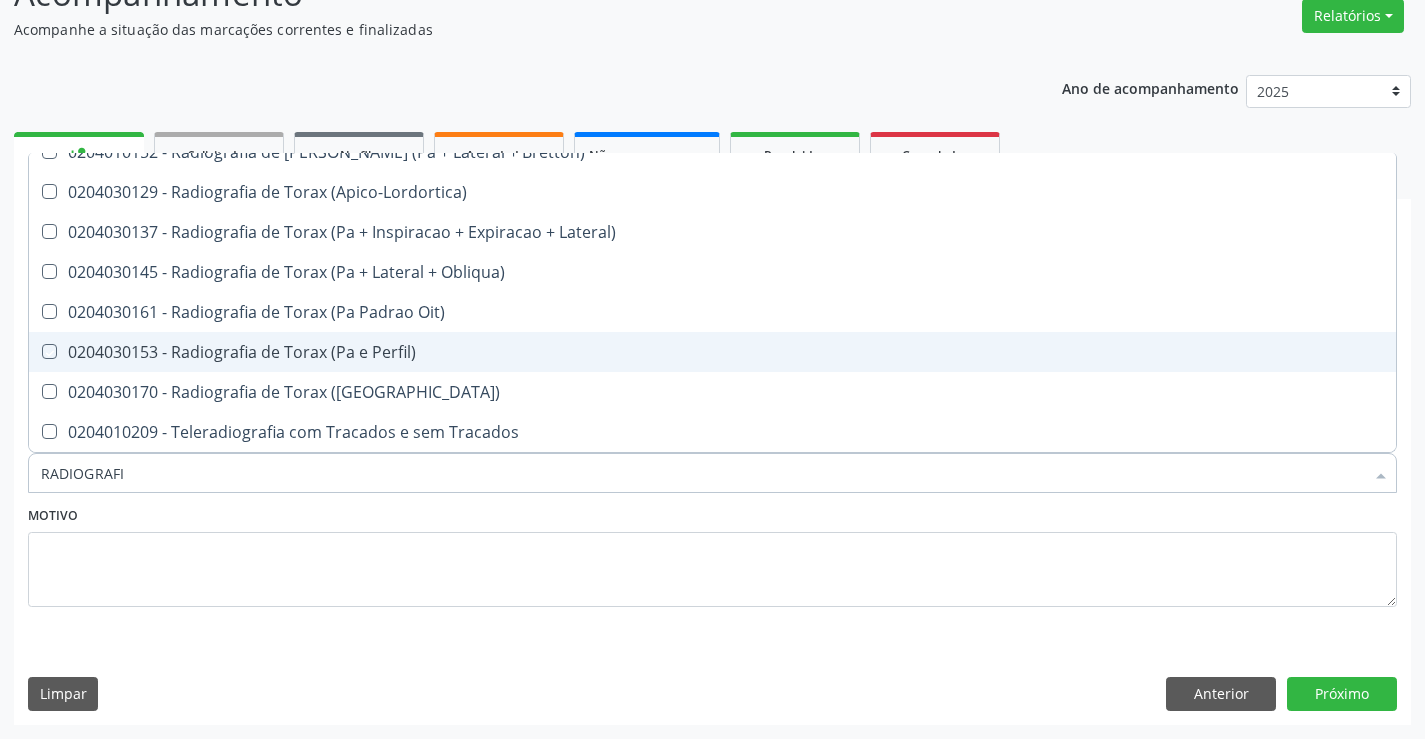 checkbox on "true" 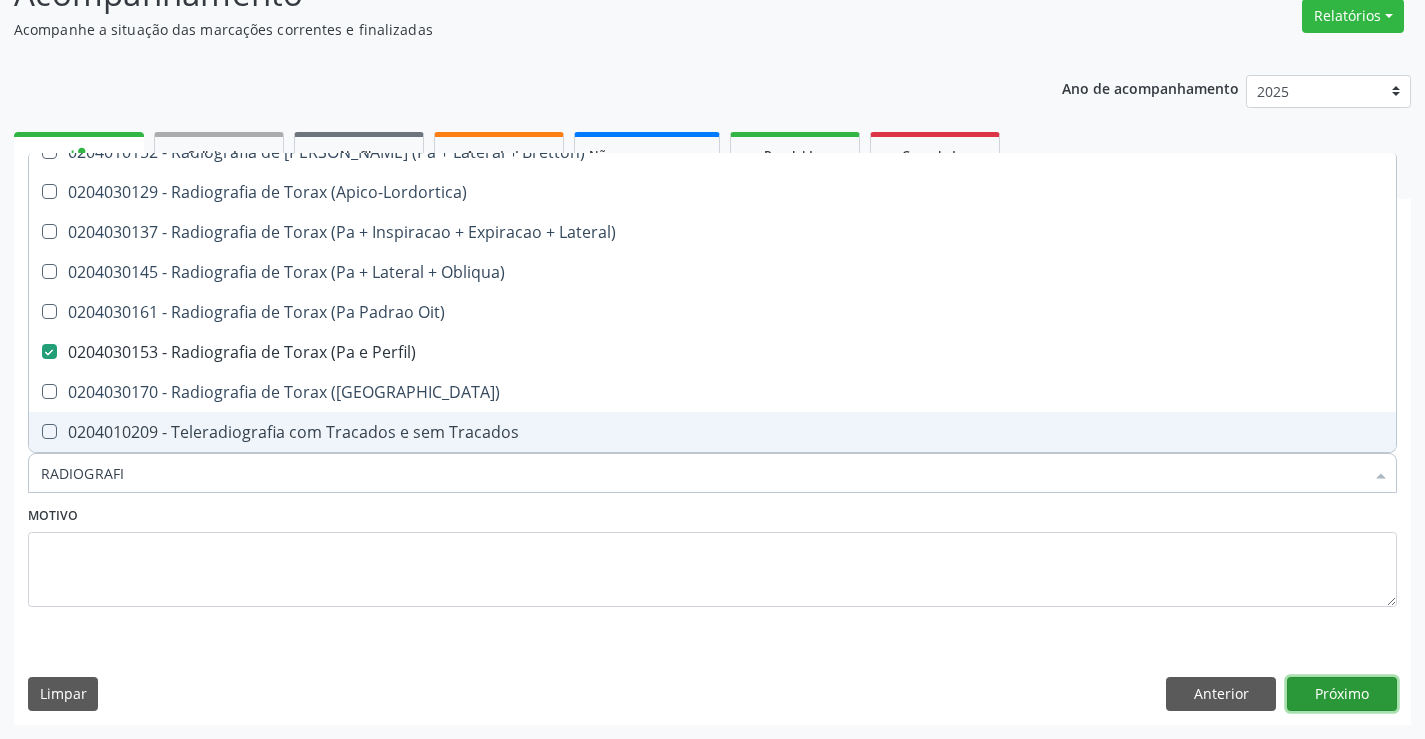 click on "Próximo" at bounding box center (1342, 694) 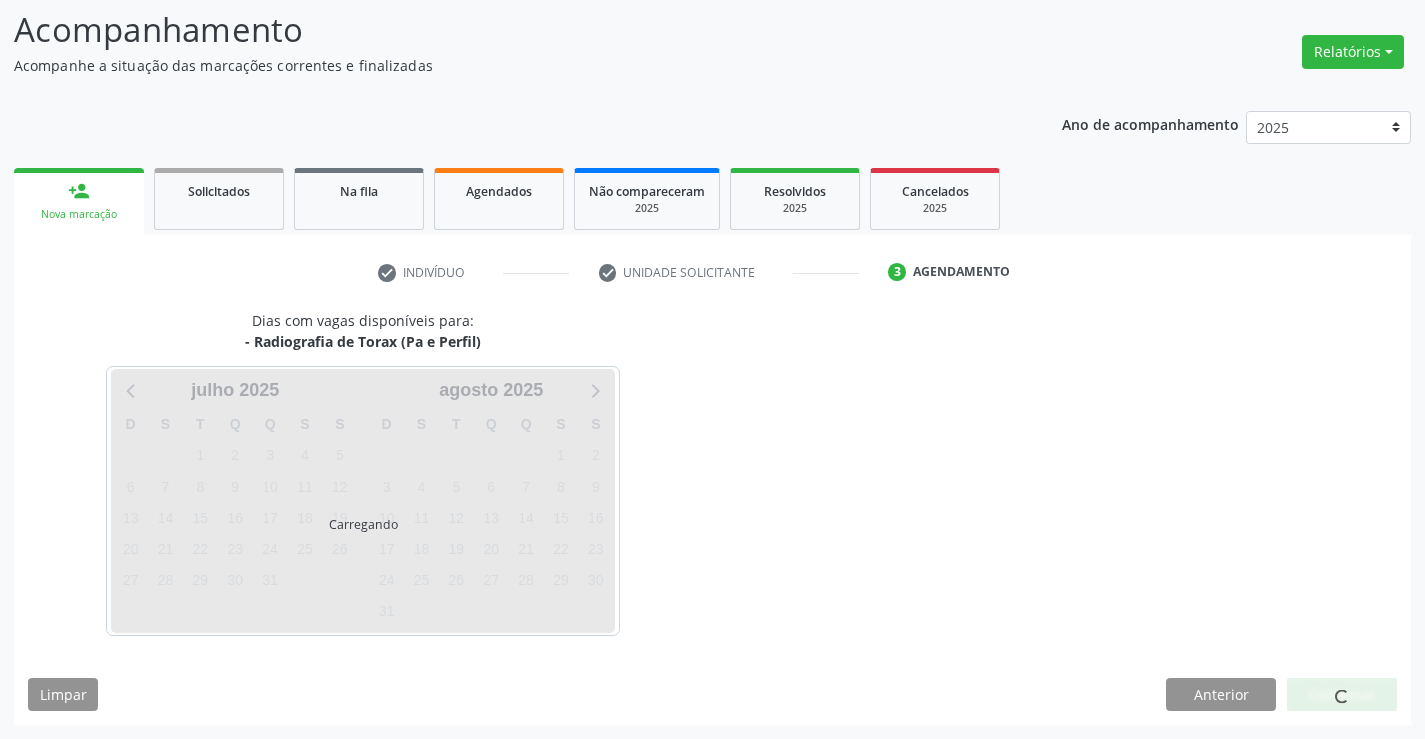 scroll, scrollTop: 131, scrollLeft: 0, axis: vertical 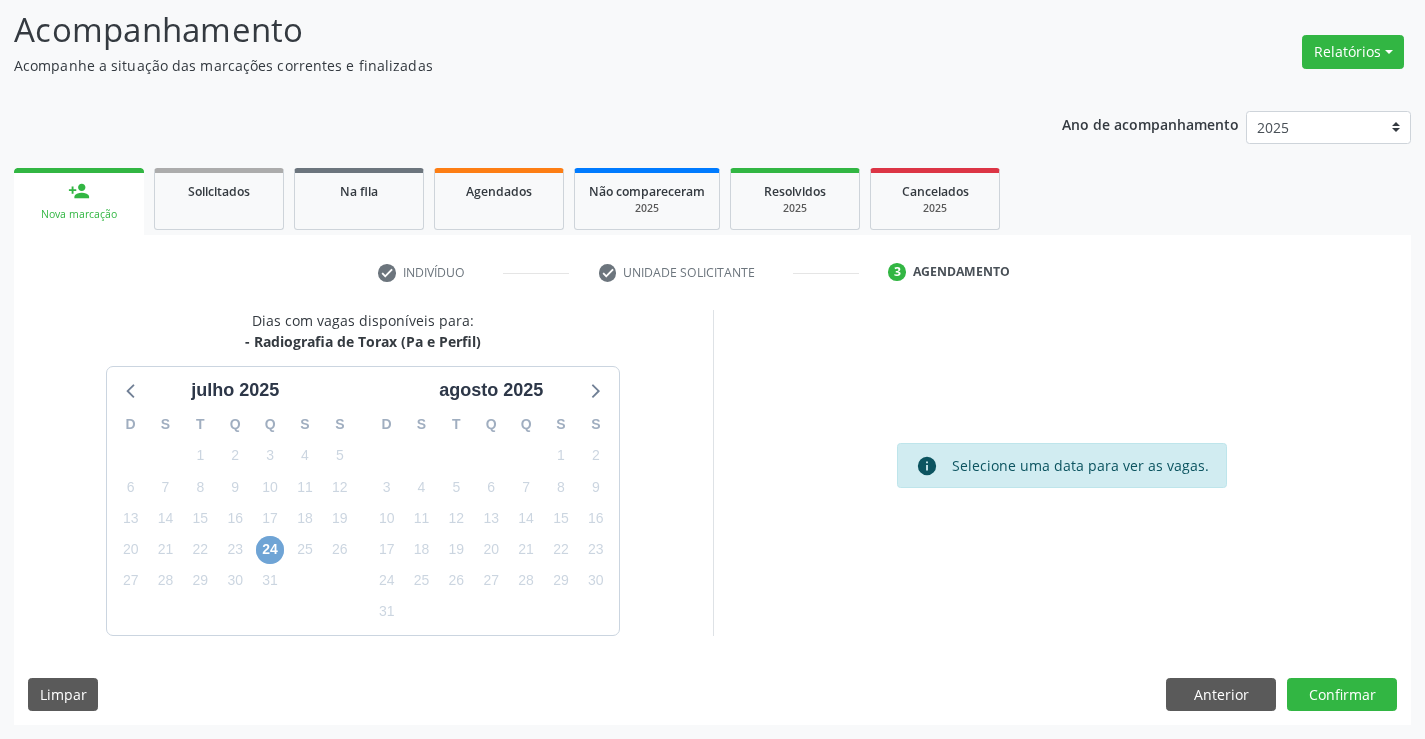 click on "24" at bounding box center [270, 550] 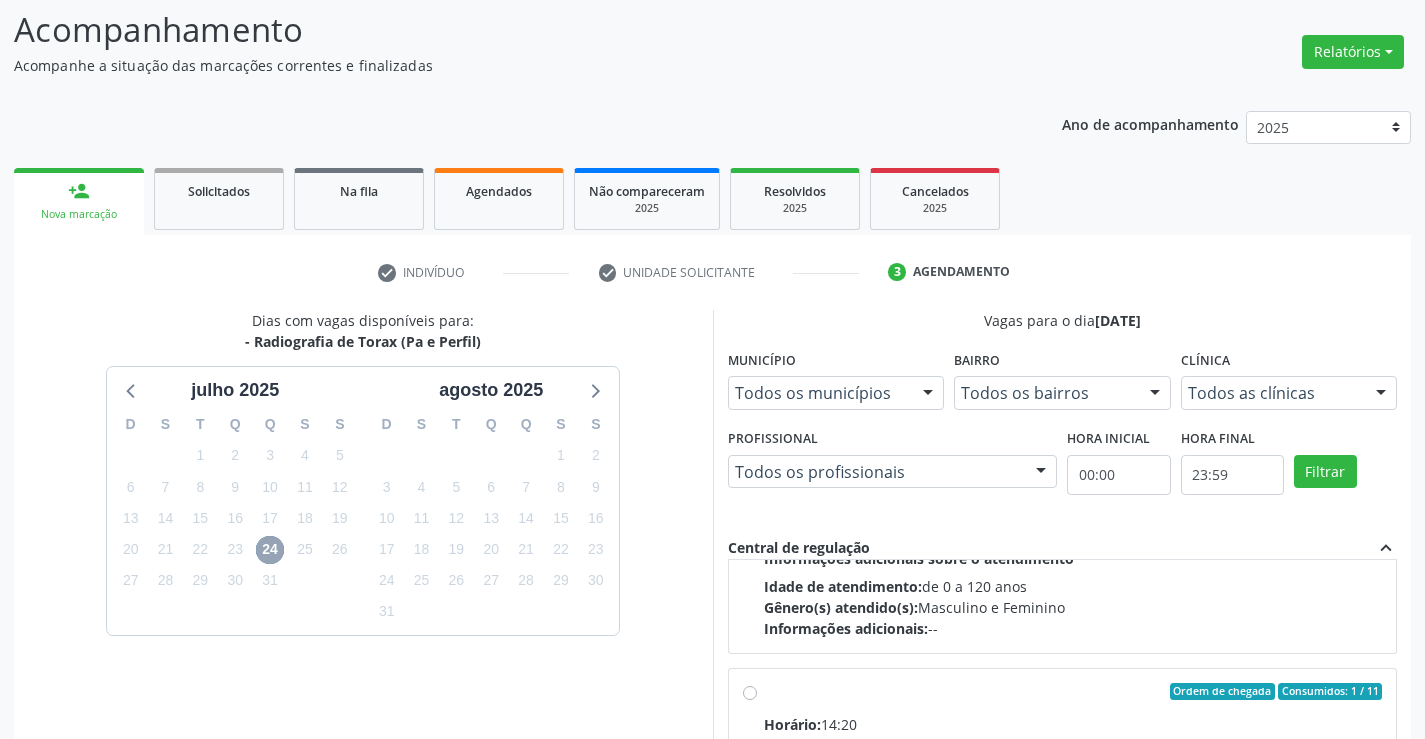 scroll, scrollTop: 315, scrollLeft: 0, axis: vertical 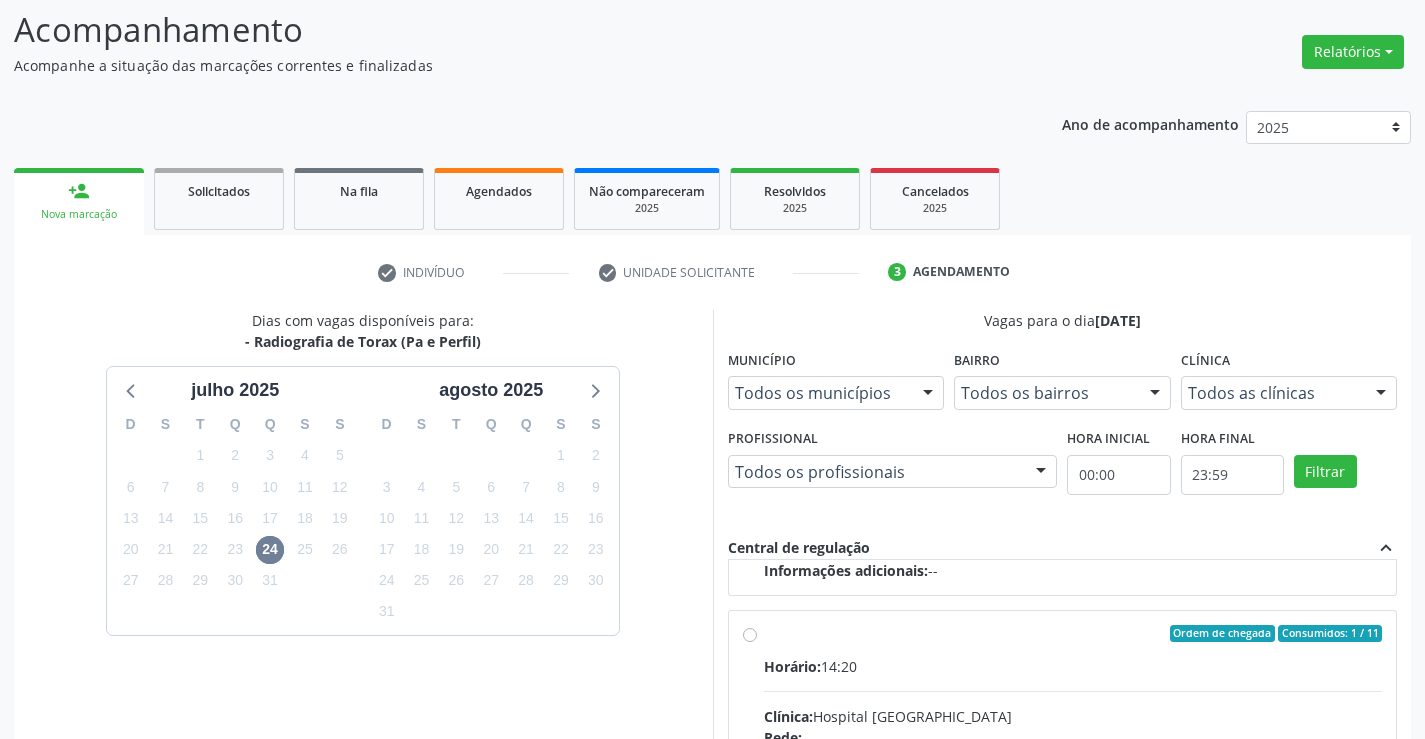 click on "Ordem de chegada
Consumidos: 1 / 11
Horário:   14:20
Clínica:  Hospital Sao Francisco
Rede:
--
Endereço:   Blocos, nº 258, Centro, Campo Formoso - BA
Telefone:   (74) 36451217
Profissional:
Joel da Rocha Almeida
Informações adicionais sobre o atendimento
Idade de atendimento:
de 0 a 120 anos
Gênero(s) atendido(s):
Masculino e Feminino
Informações adicionais:
--" at bounding box center [1073, 778] 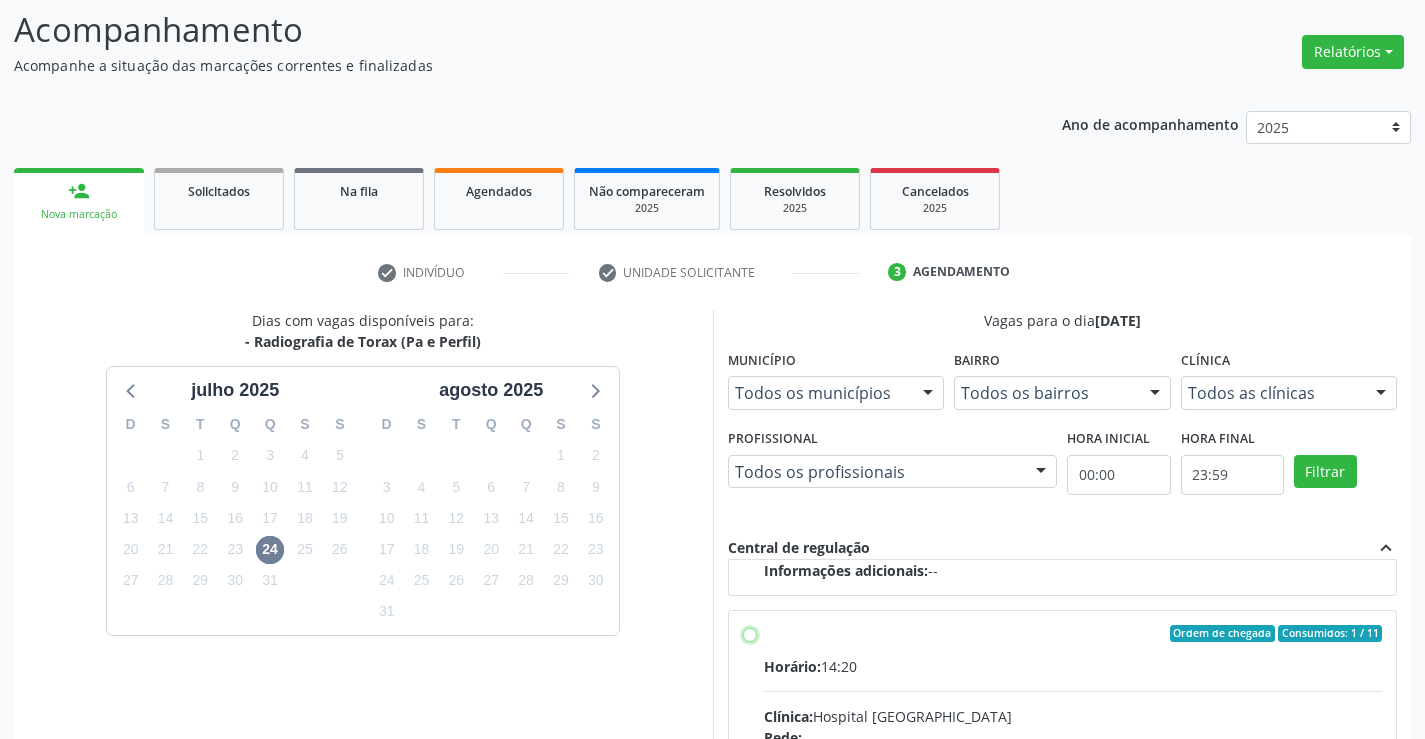 click on "Ordem de chegada
Consumidos: 1 / 11
Horário:   14:20
Clínica:  Hospital Sao Francisco
Rede:
--
Endereço:   Blocos, nº 258, Centro, Campo Formoso - BA
Telefone:   (74) 36451217
Profissional:
Joel da Rocha Almeida
Informações adicionais sobre o atendimento
Idade de atendimento:
de 0 a 120 anos
Gênero(s) atendido(s):
Masculino e Feminino
Informações adicionais:
--" at bounding box center [750, 634] 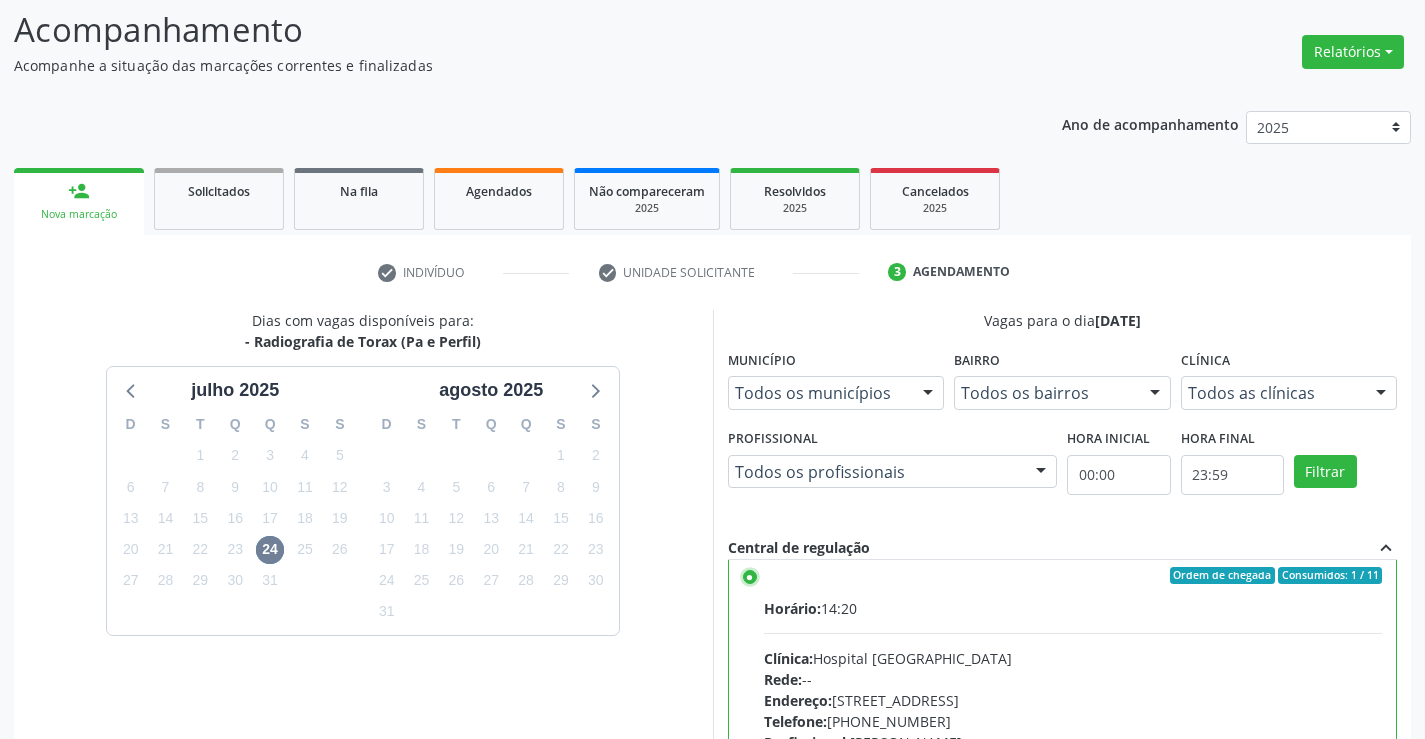 scroll, scrollTop: 450, scrollLeft: 0, axis: vertical 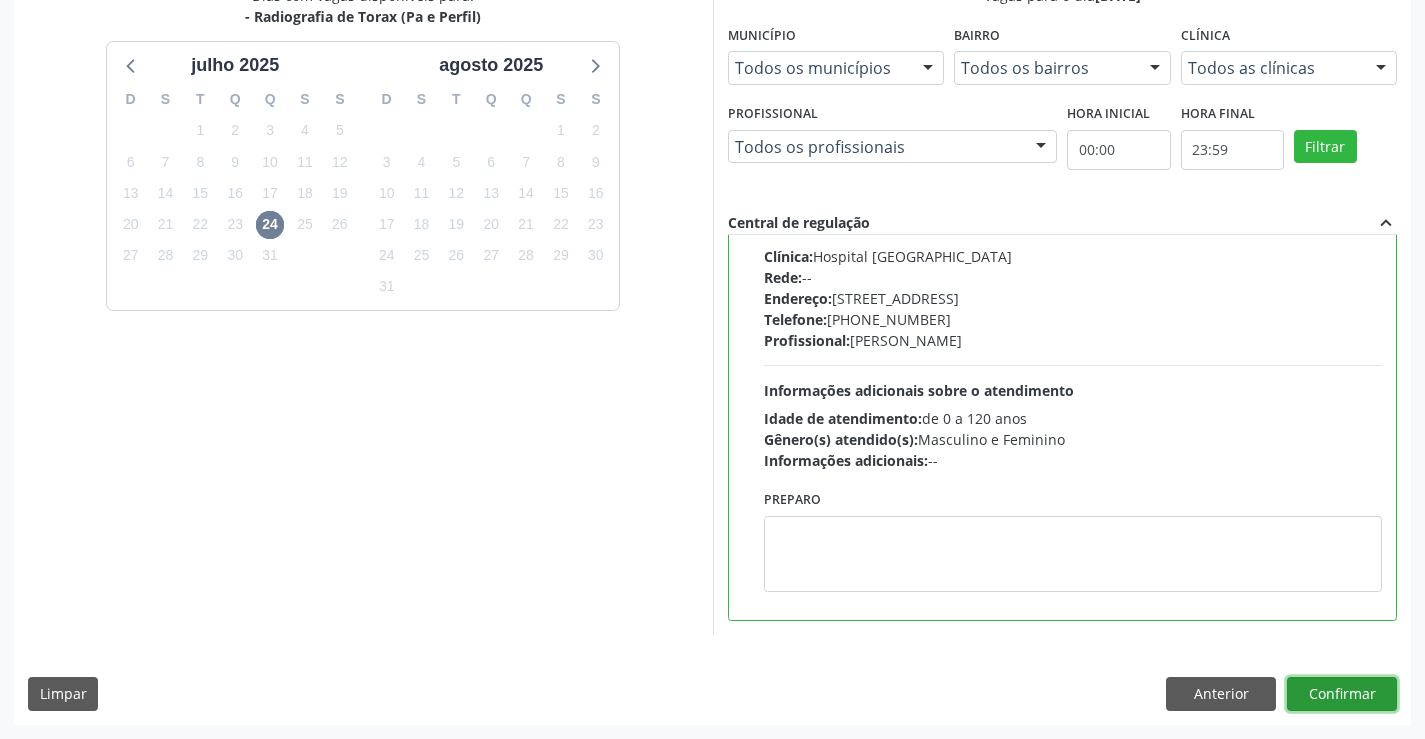 click on "Confirmar" at bounding box center (1342, 694) 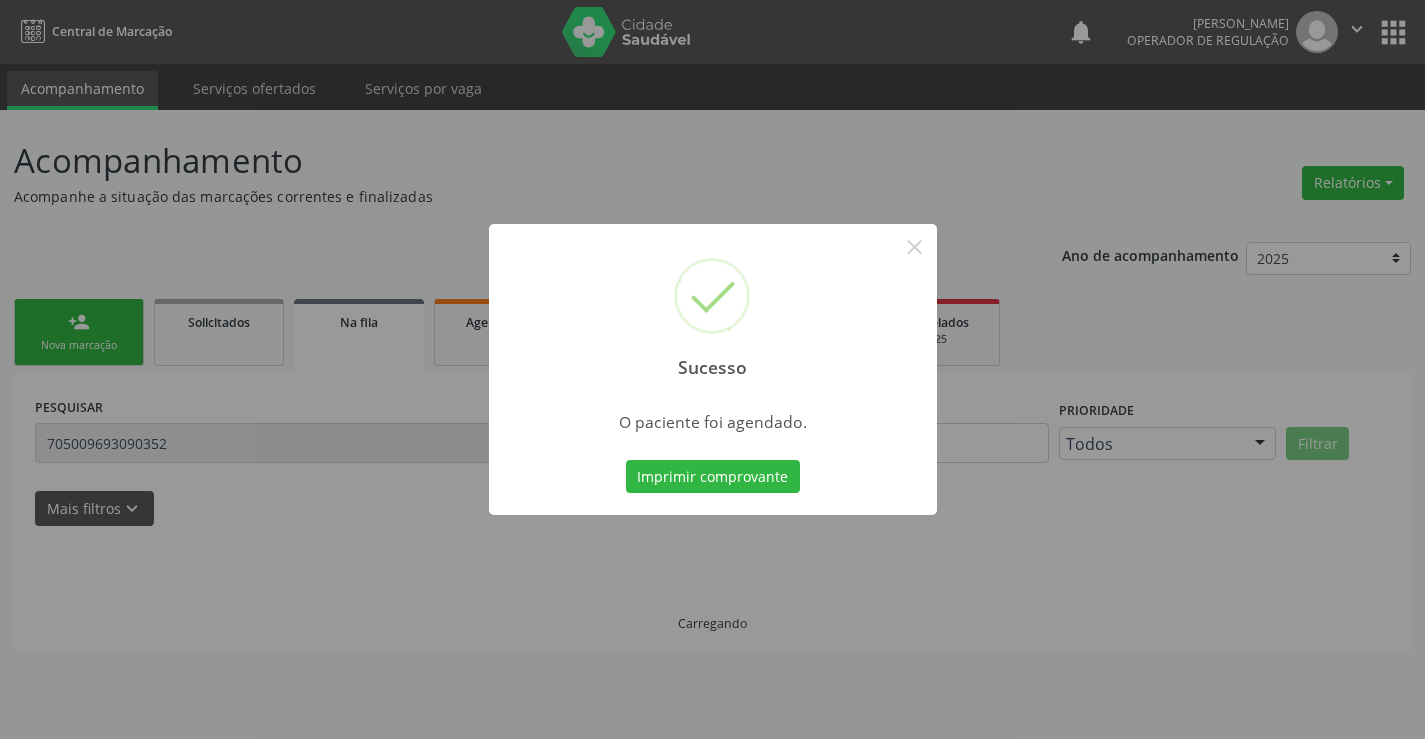 scroll, scrollTop: 0, scrollLeft: 0, axis: both 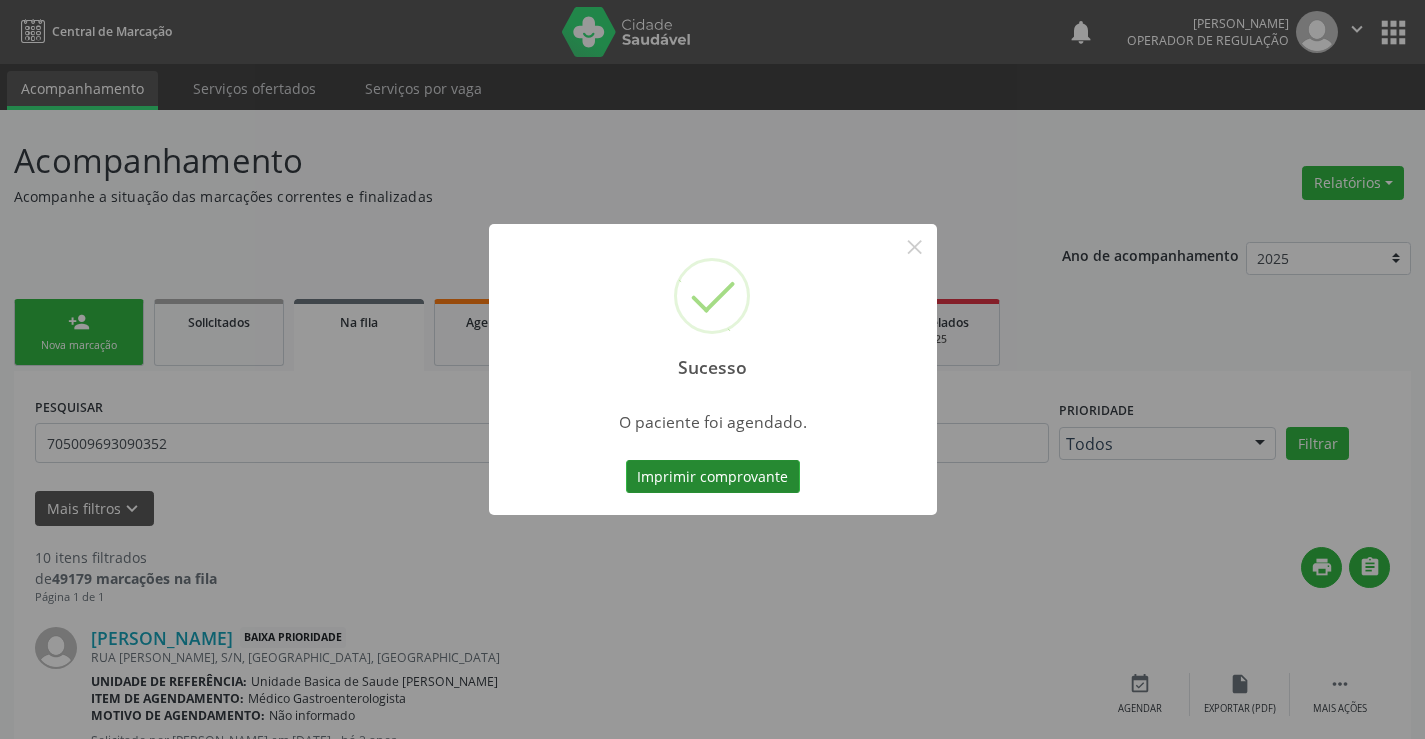 click on "Imprimir comprovante" at bounding box center (713, 477) 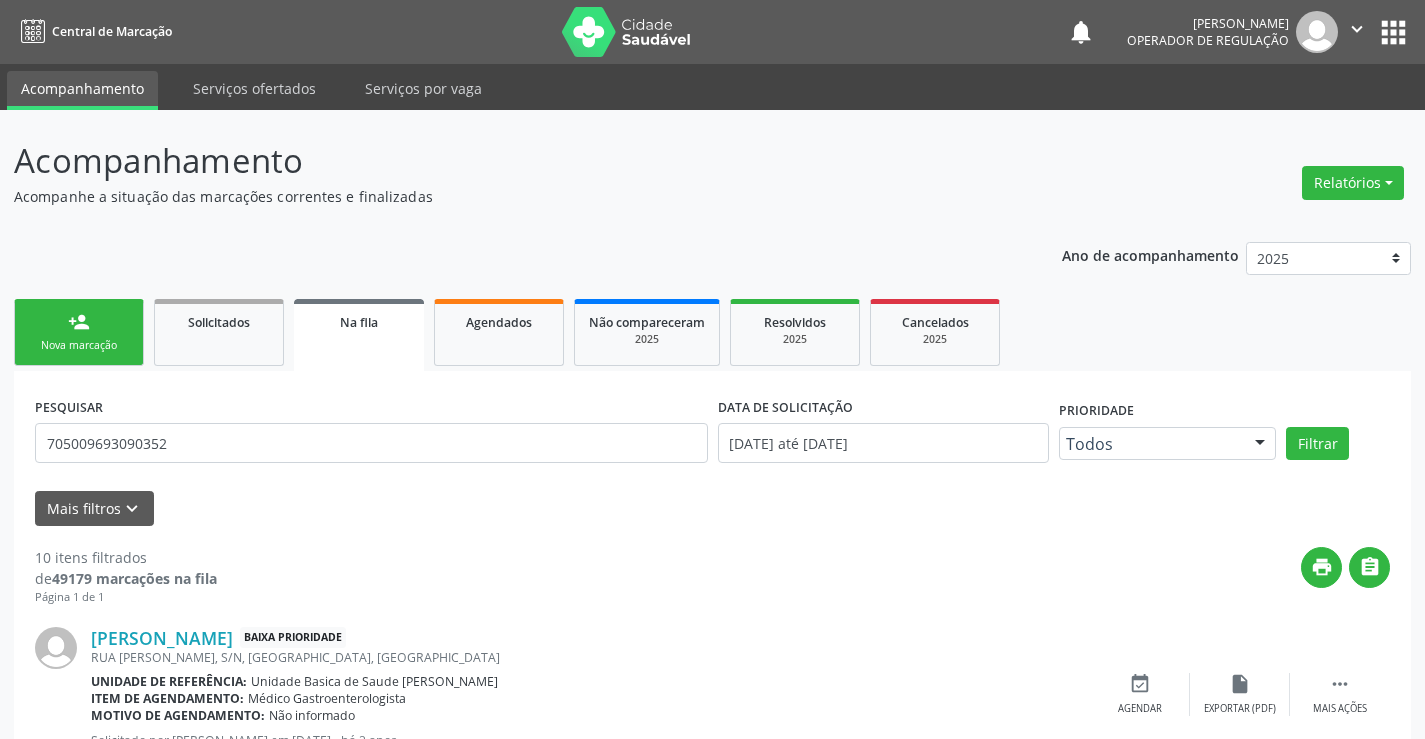 click on "Nova marcação" at bounding box center (79, 345) 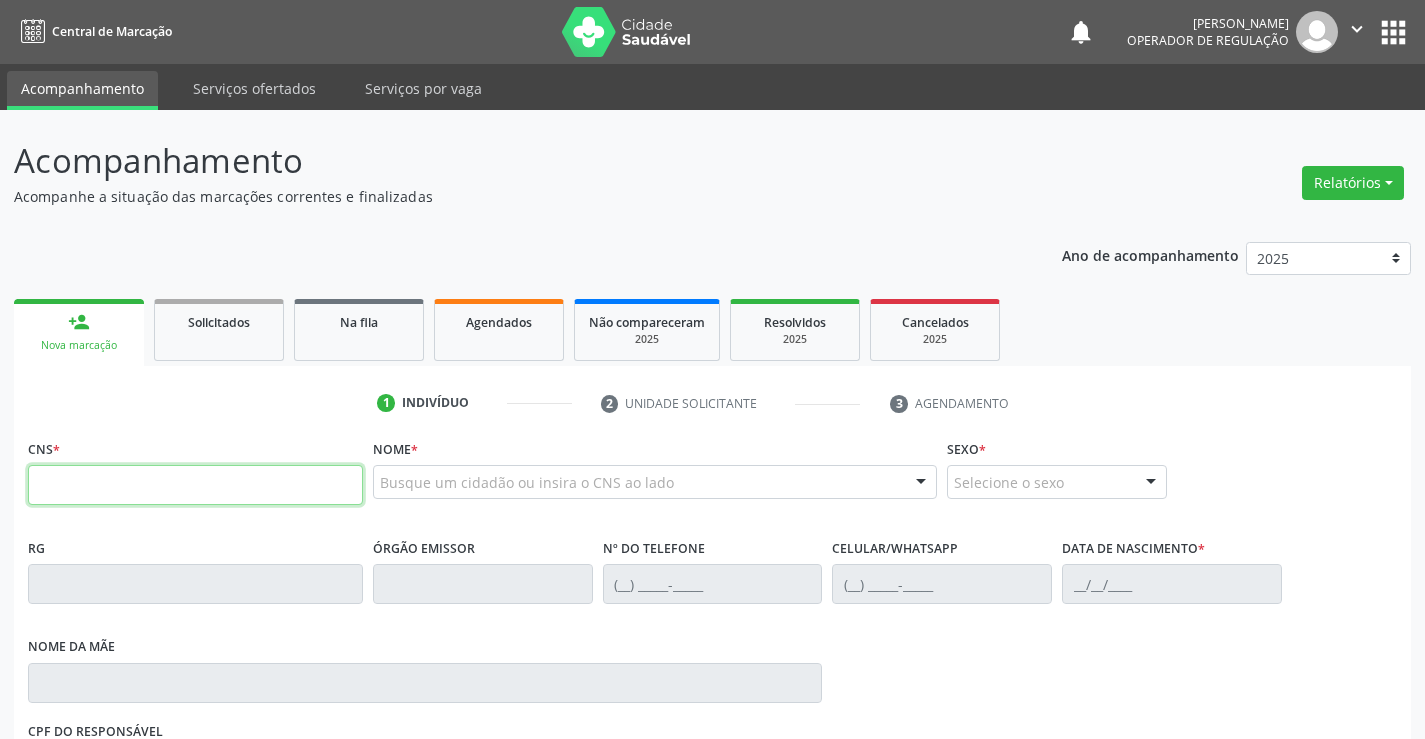 click at bounding box center (195, 485) 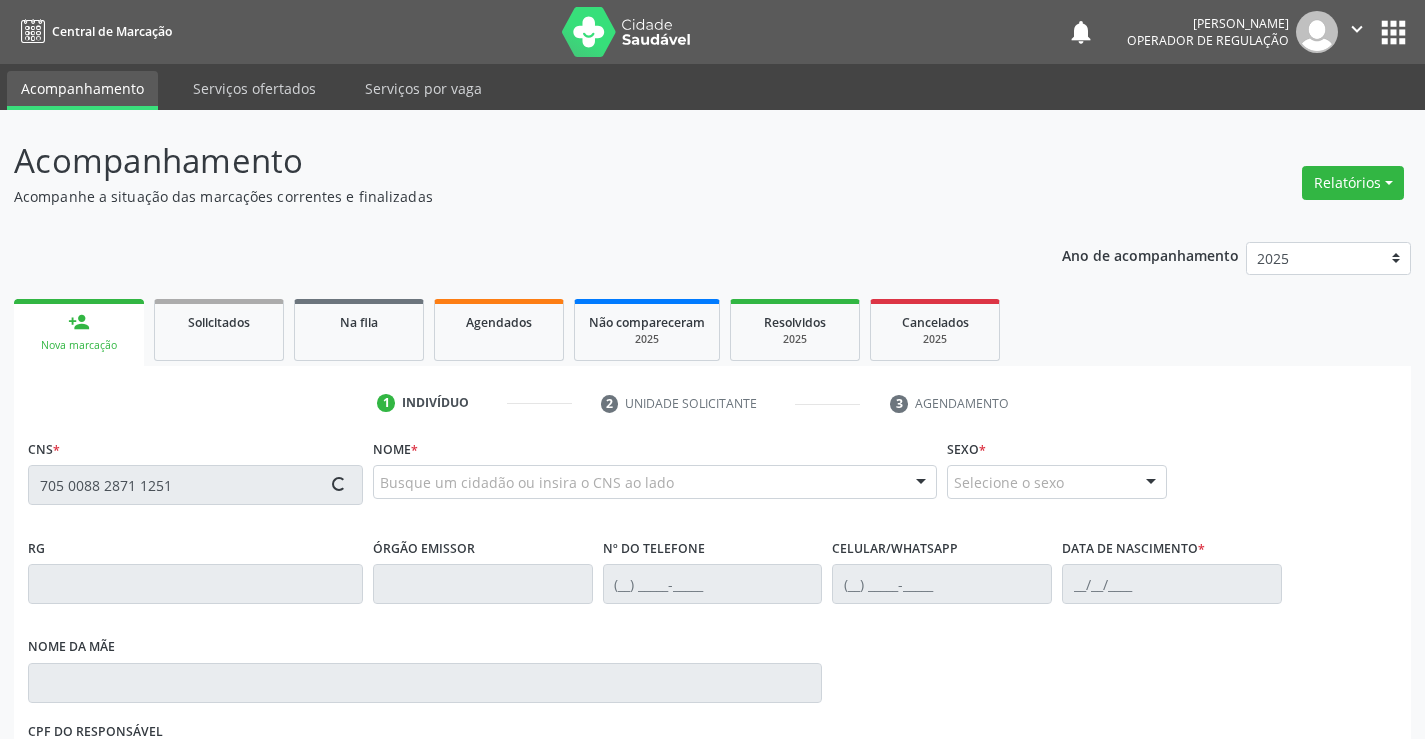 type on "705 0088 2871 1251" 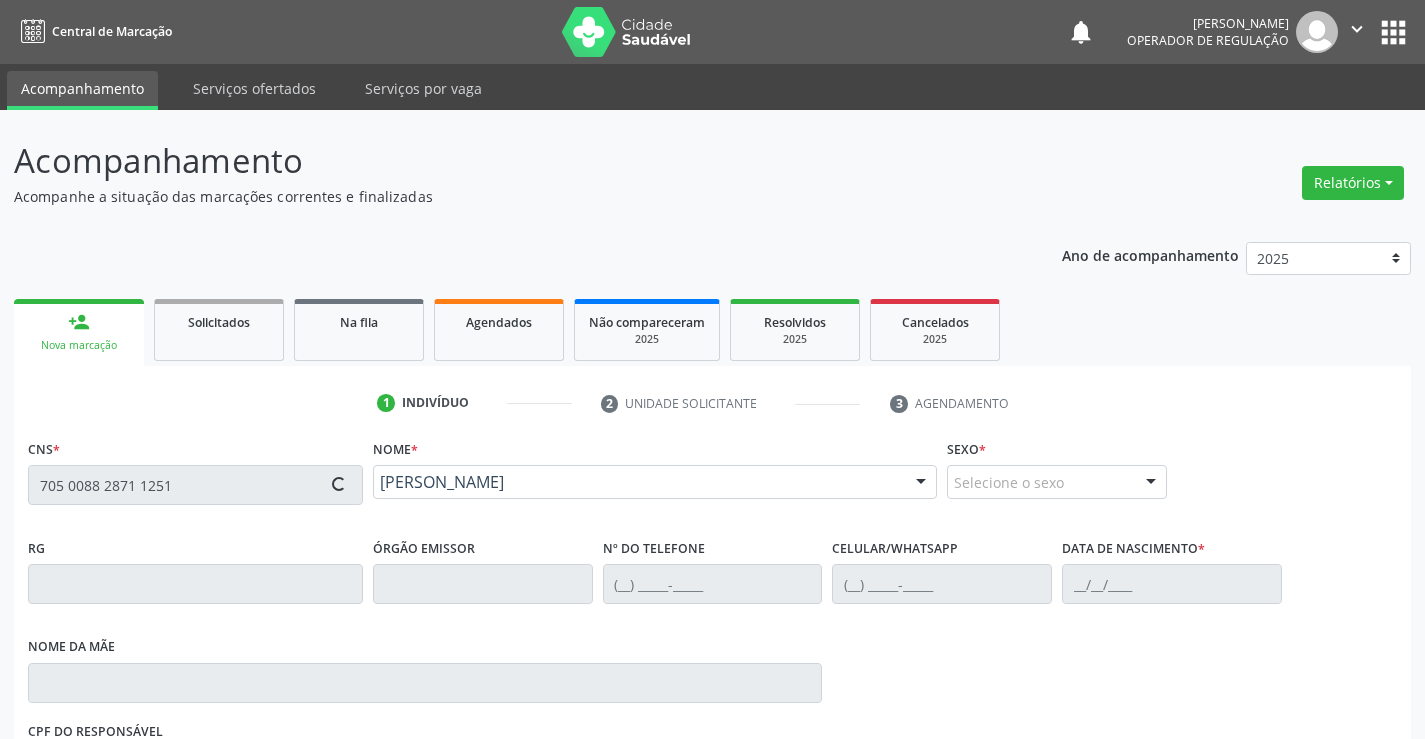 type on "1135410402" 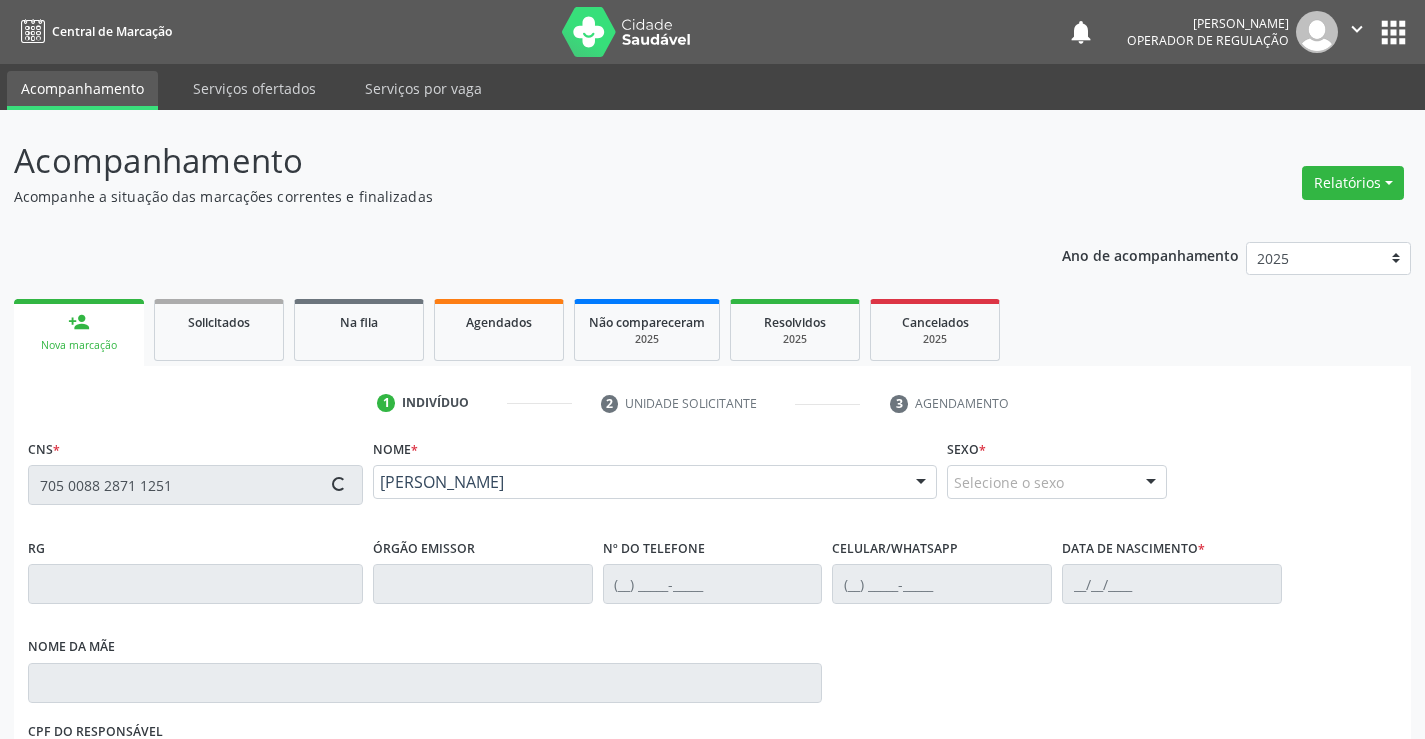 type on "(74) 98145-2724" 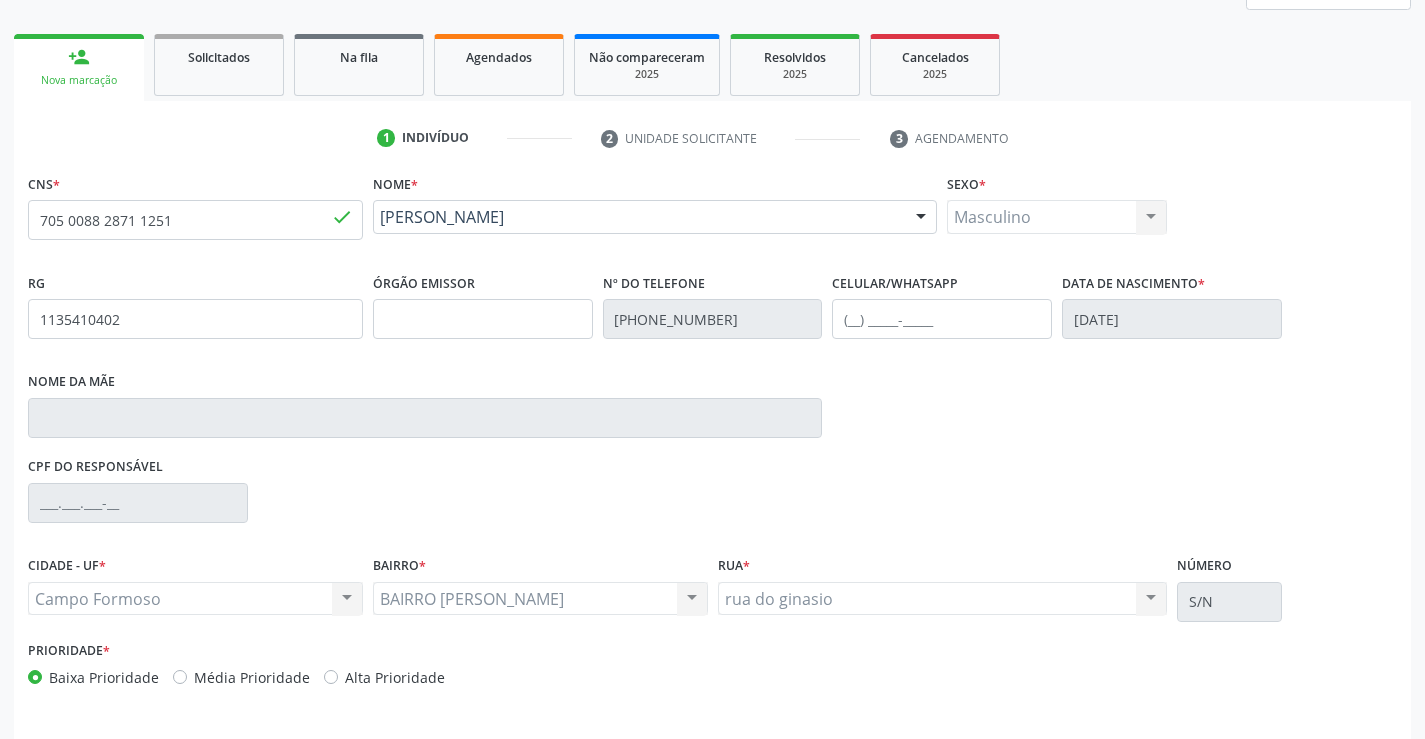 scroll, scrollTop: 331, scrollLeft: 0, axis: vertical 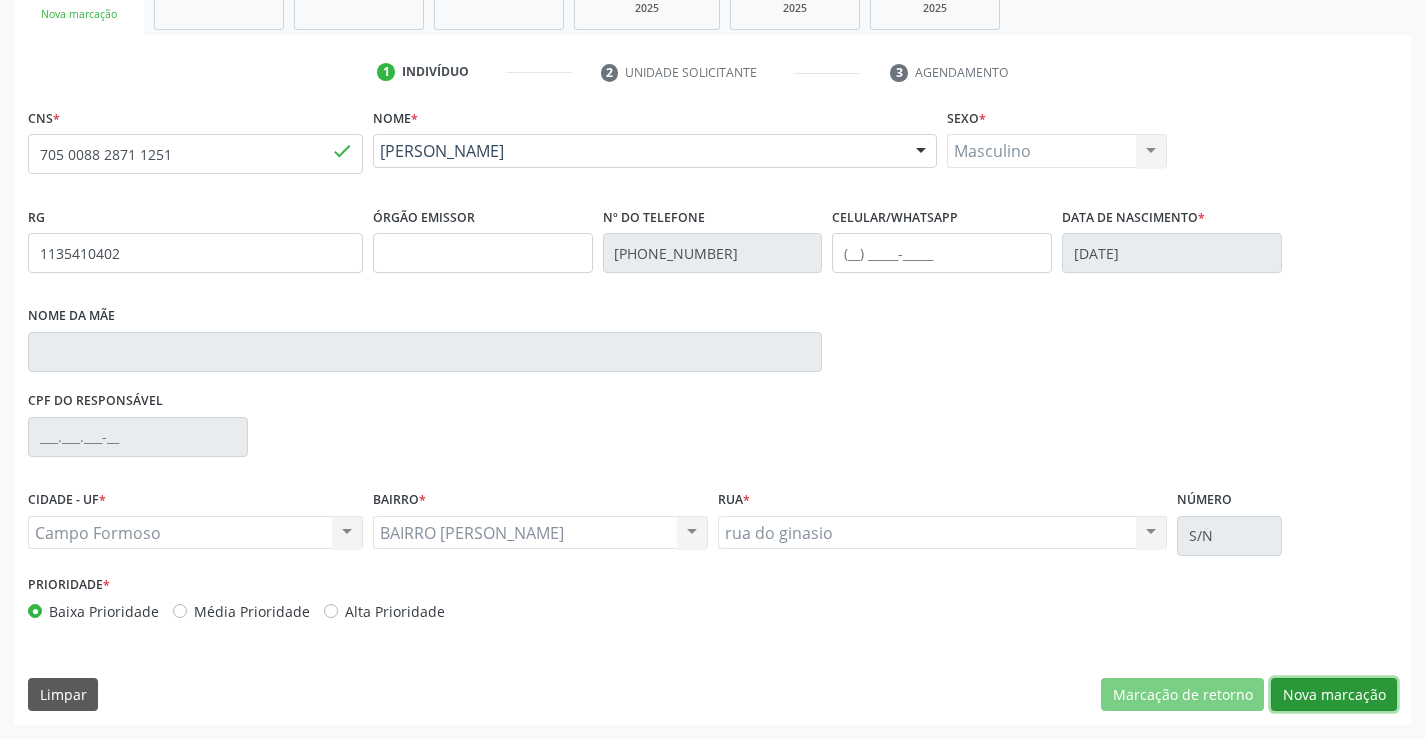 click on "Nova marcação" at bounding box center (1334, 695) 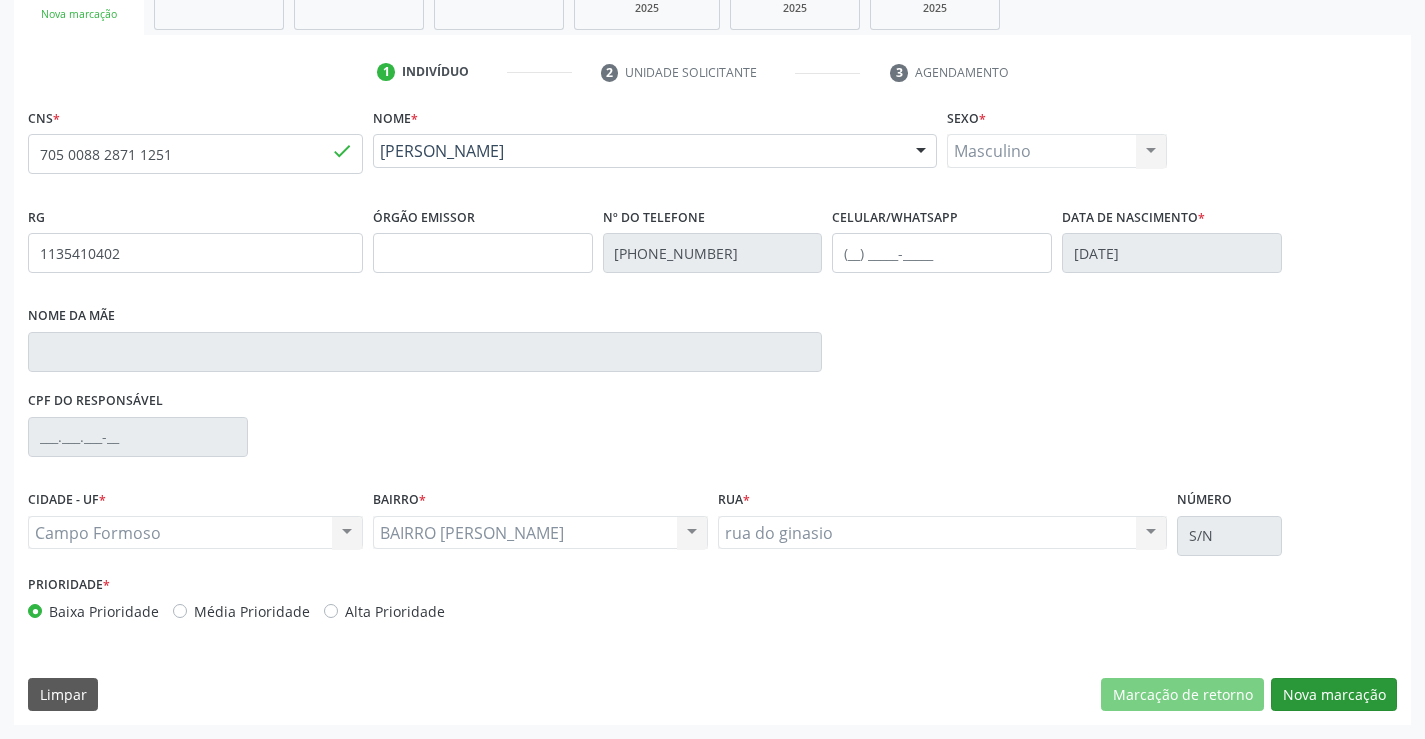 scroll, scrollTop: 167, scrollLeft: 0, axis: vertical 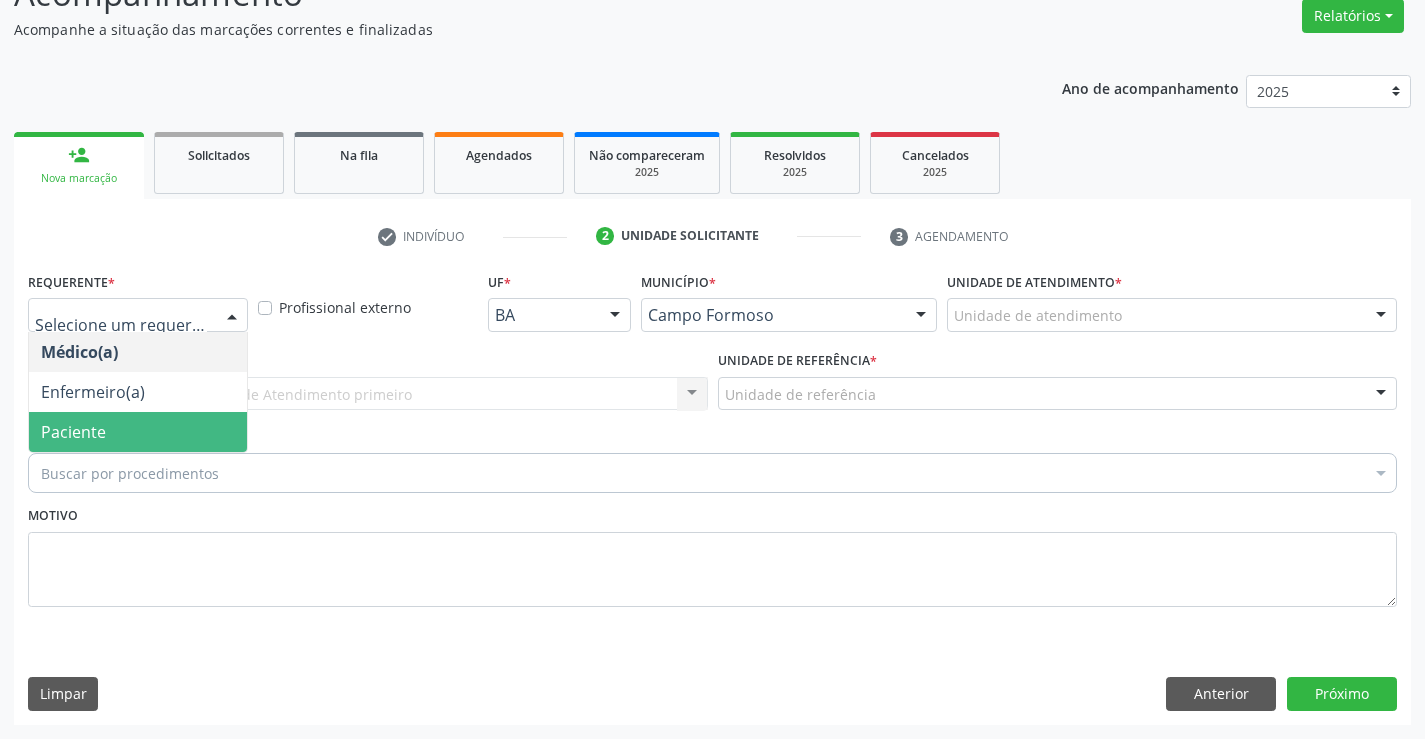 click on "Paciente" at bounding box center (73, 432) 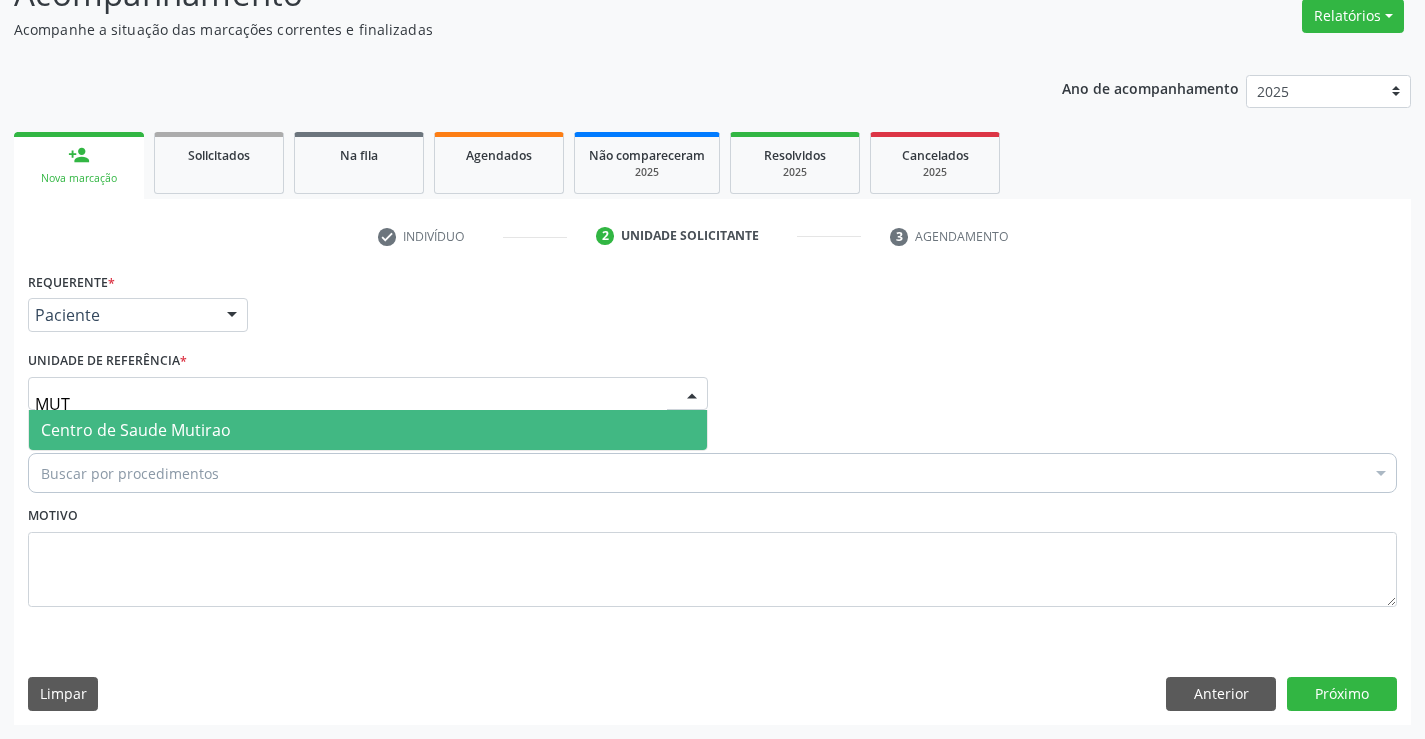 type on "MUTI" 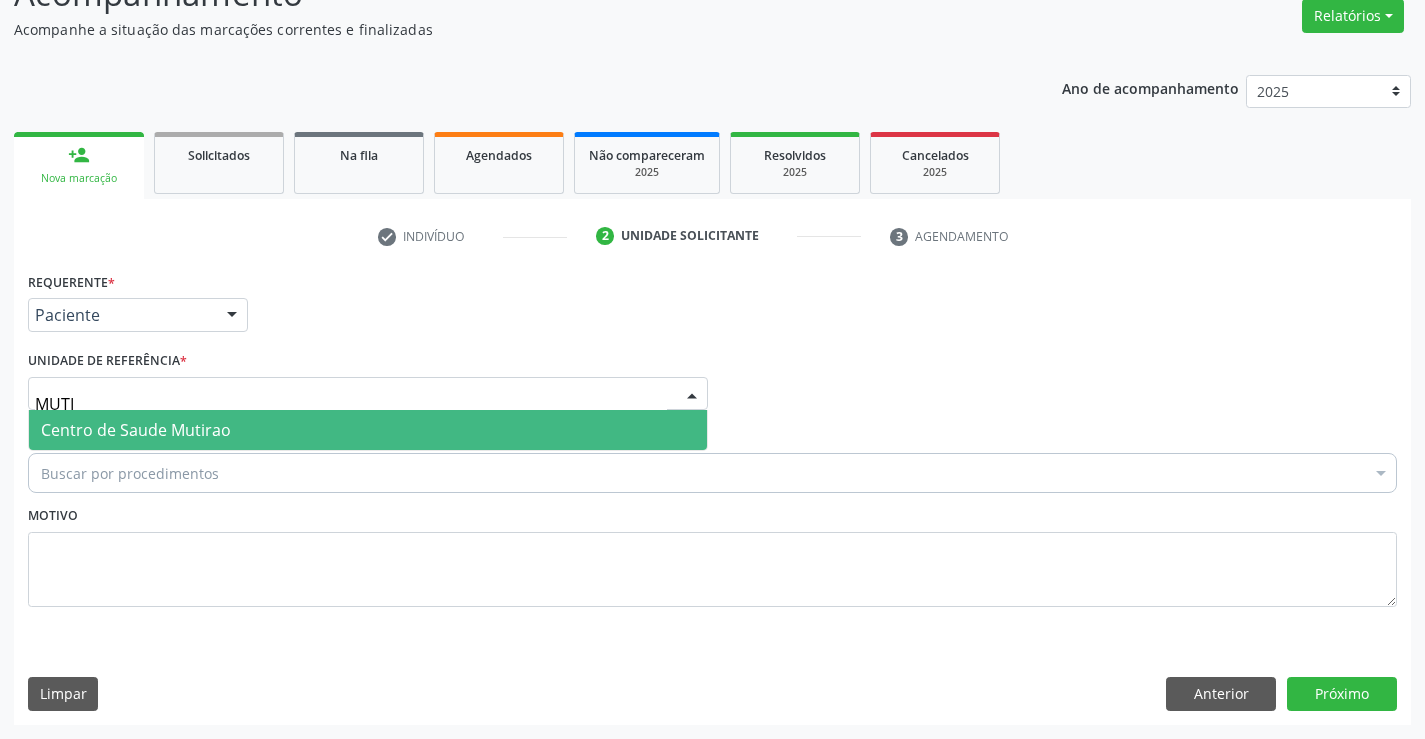 click on "Centro de Saude Mutirao" at bounding box center [136, 430] 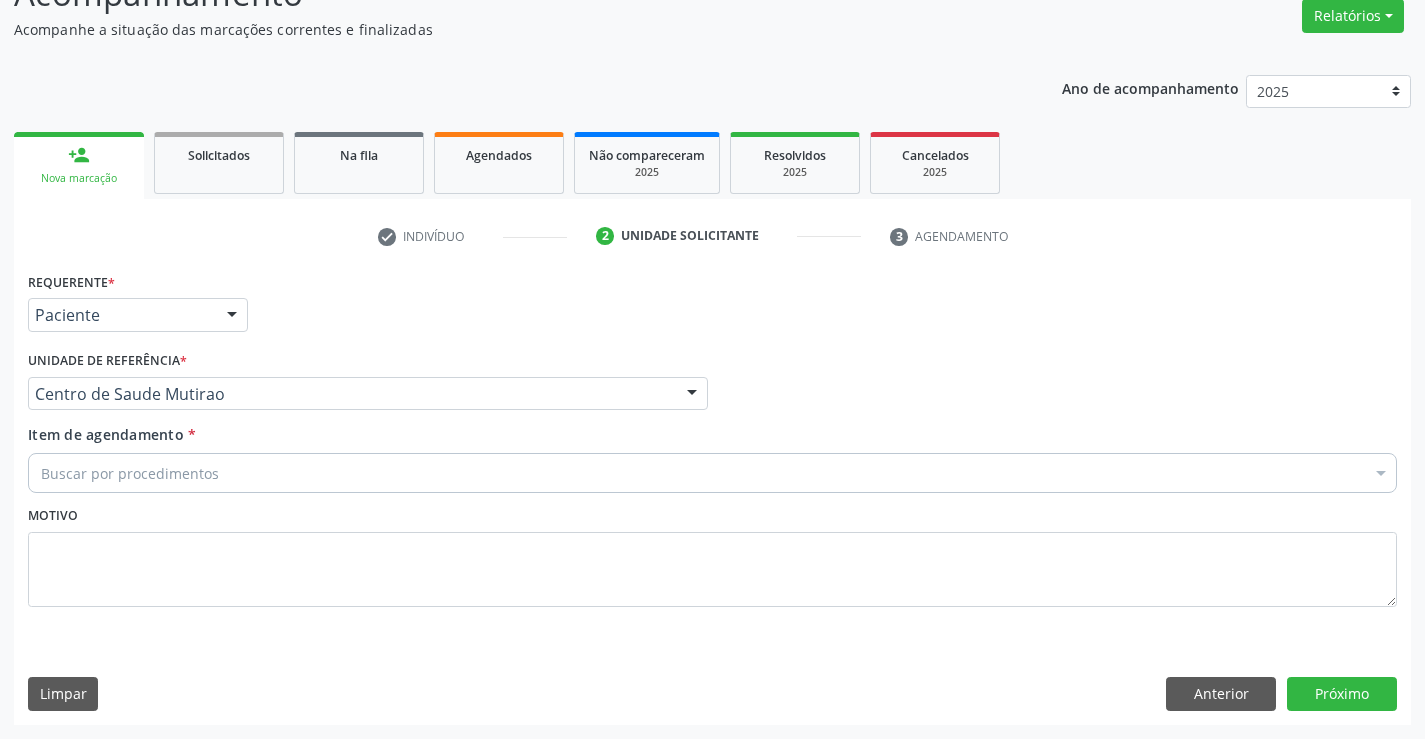 click on "Item de agendamento
*
Buscar por procedimentos
Selecionar todos
0202040089 - 3X Pesquisa de Larvas Nas Fezes
0604320140 - Abatacepte 125 Mg Injetável (Por Seringa Preenchida)
0604320124 - Abatacepte 250 Mg Injetável (Por Frasco Ampola).
0603050018 - Abciximabe
0406010013 - Abertura de Comunicacao Inter-Atrial
0406010021 - Abertura de Estenose Aortica Valvar
0406011265 - Abertura de Estenose Aortica Valvar (Criança e Adolescente)
0406010030 - Abertura de Estenose Pulmonar Valvar
0406011273 - Abertura de Estenose Pulmonar Valvar (Criança e Adolescente)
0301080011 - Abordagem Cognitiva Comportamental do Fumante (Por Atendimento / Paciente)
0307020010 - Acesso A Polpa Dentaria e Medicacao (Por Dente)
0604660030 - Acetazolamida 250 Mg (Por Comprimido)" at bounding box center [712, 455] 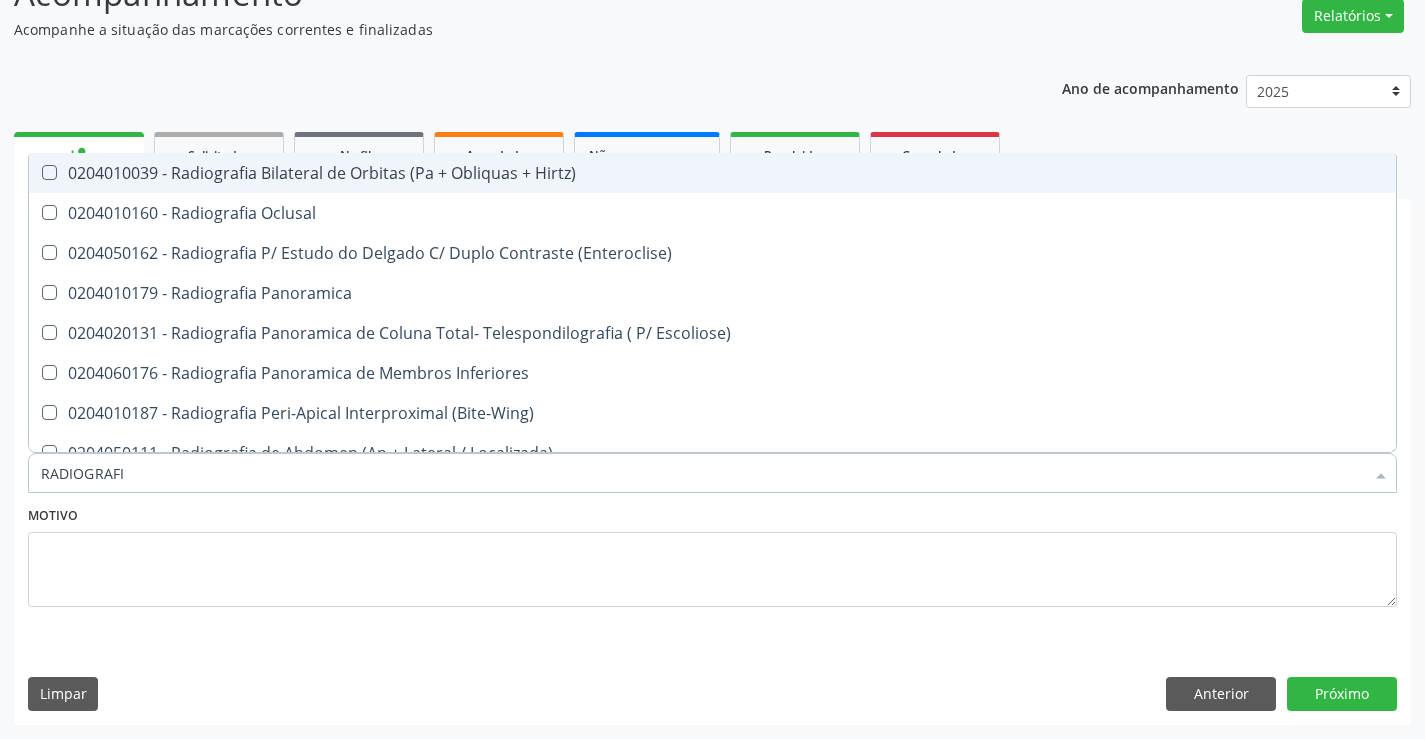 type on "RADIOGRAFIA" 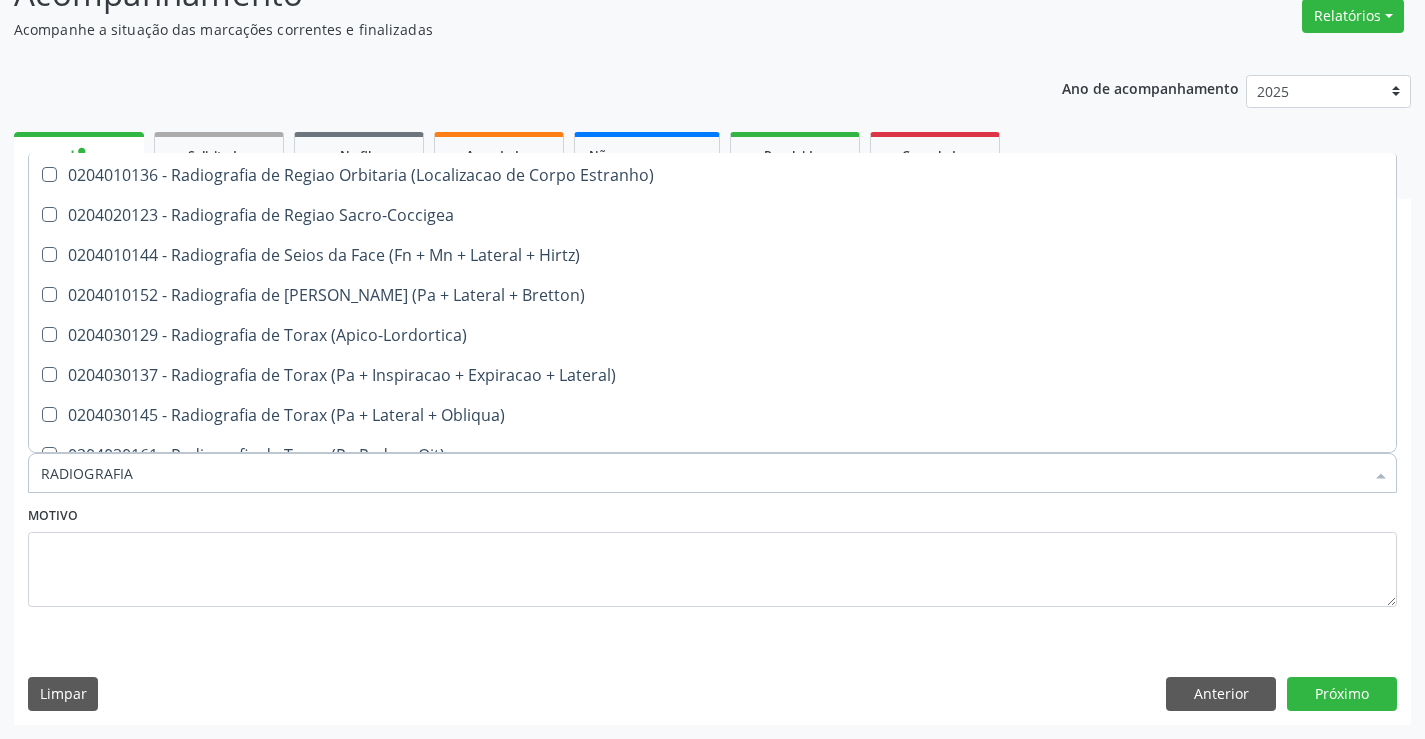 scroll, scrollTop: 2500, scrollLeft: 0, axis: vertical 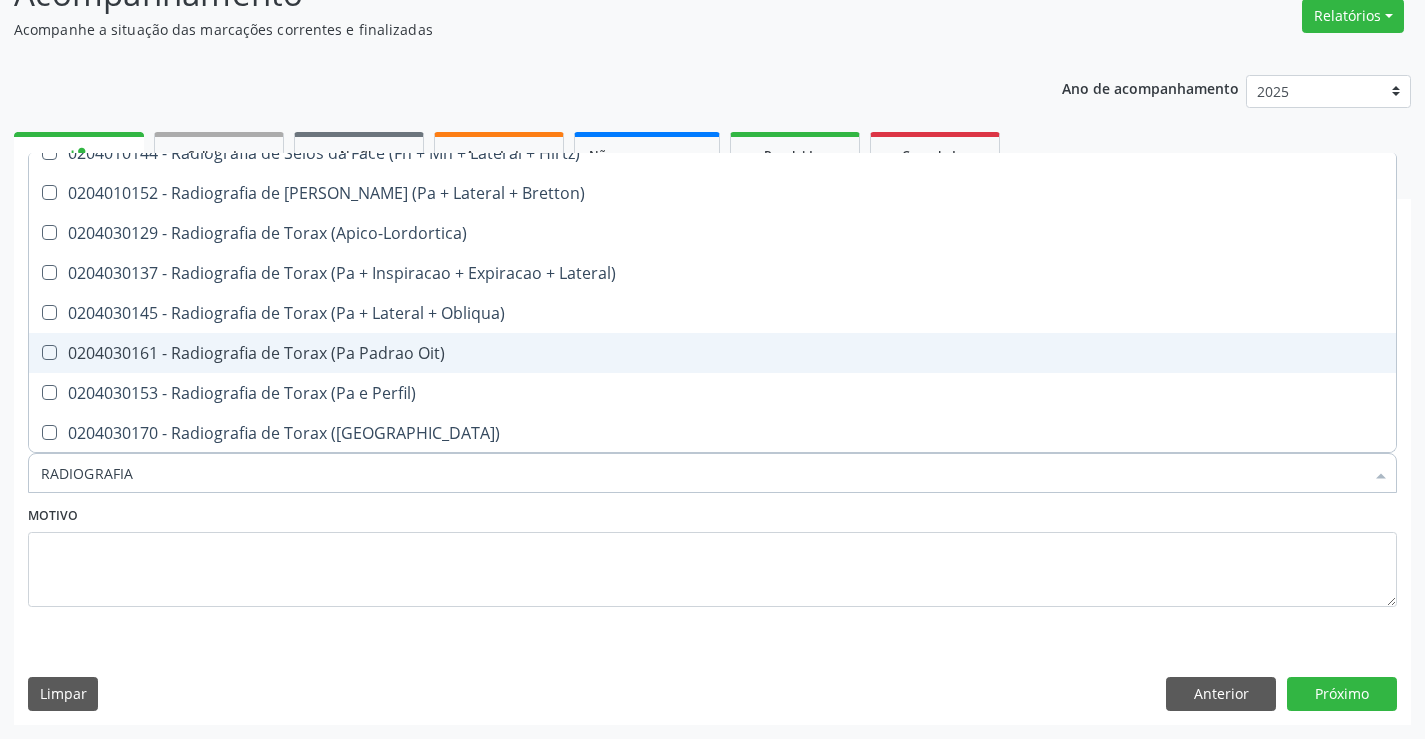 click on "0204030161 - Radiografia de Torax (Pa Padrao Oit)" at bounding box center [712, 353] 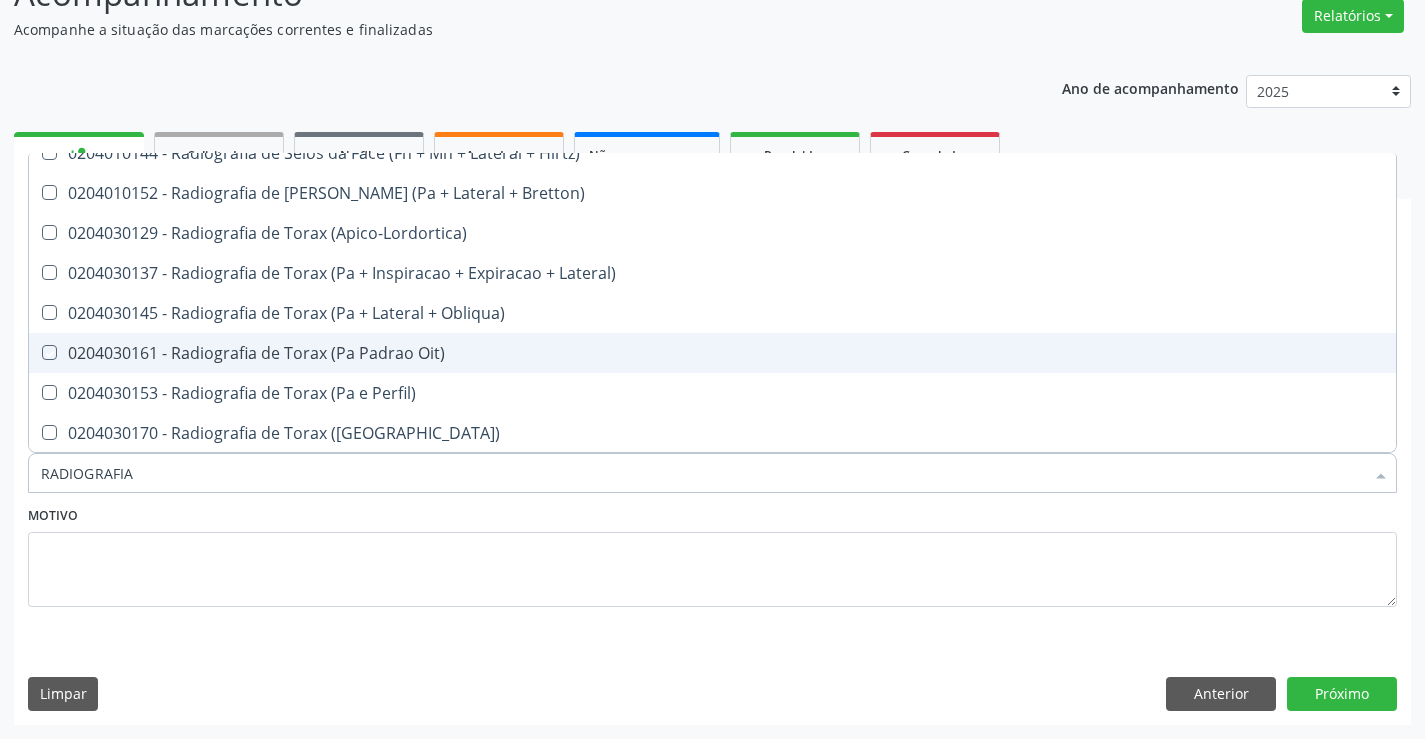 checkbox on "true" 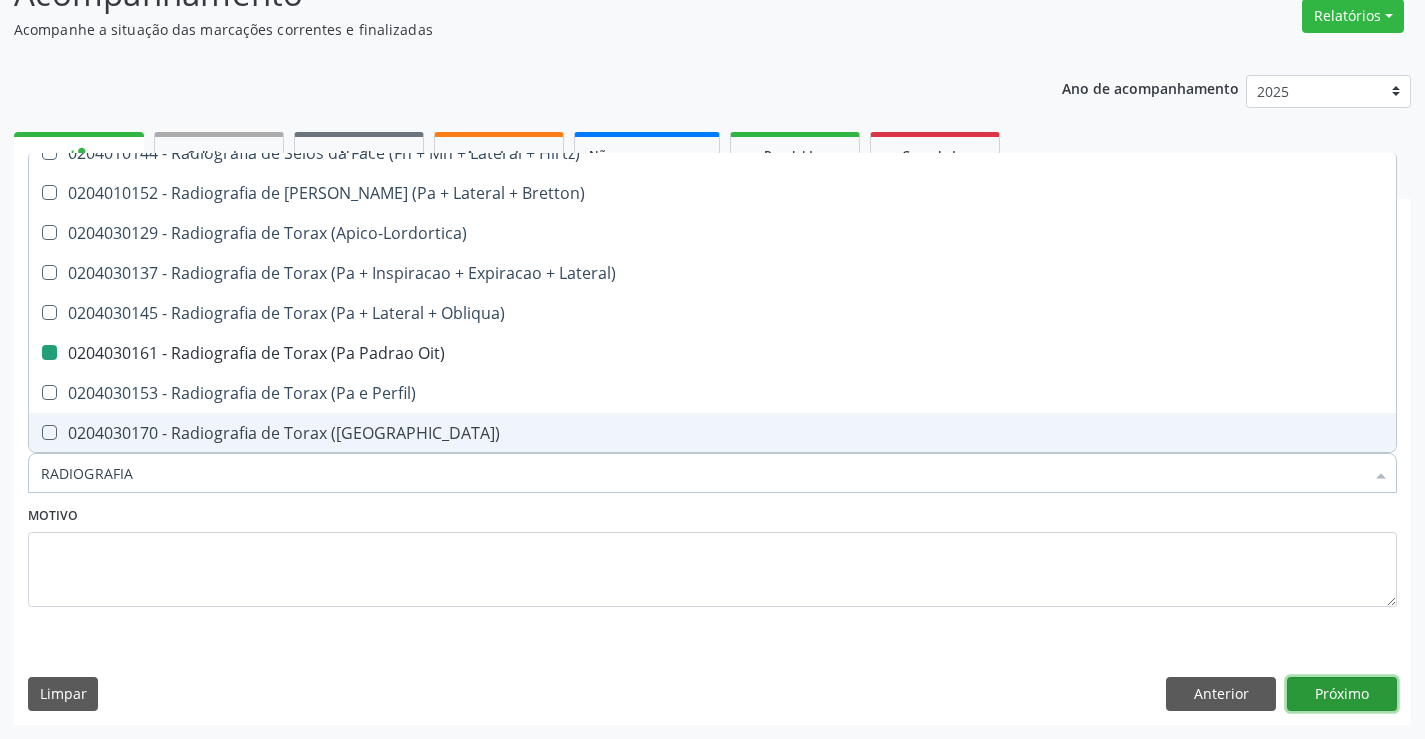 click on "Próximo" at bounding box center [1342, 694] 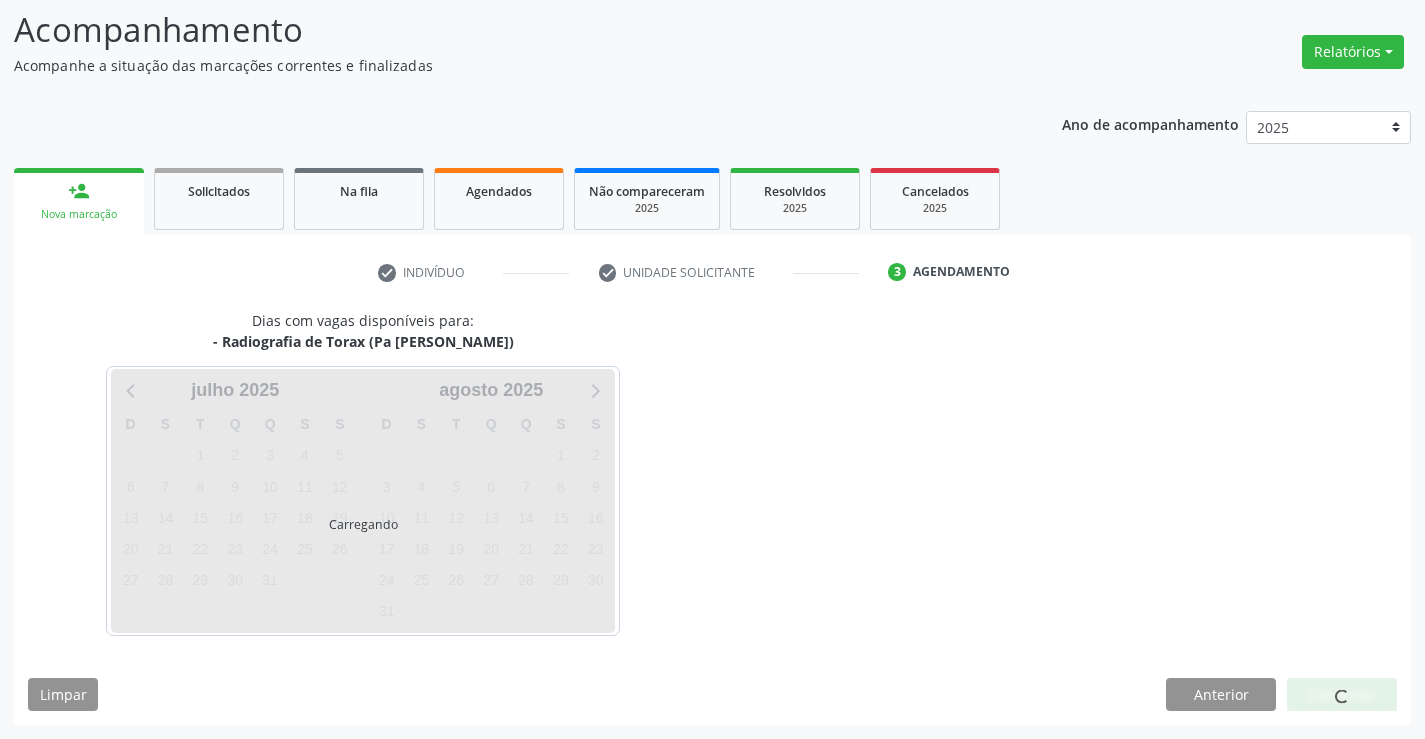 scroll, scrollTop: 131, scrollLeft: 0, axis: vertical 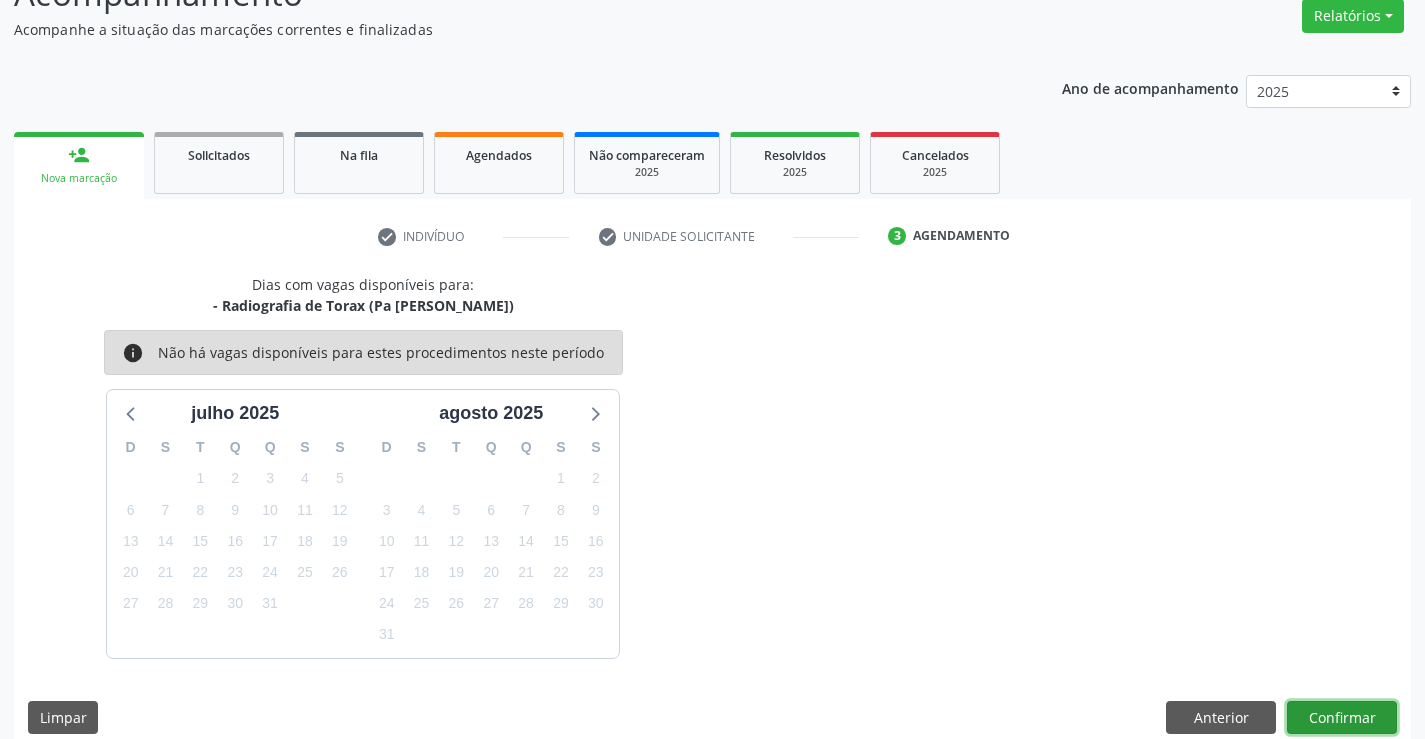 click on "Confirmar" at bounding box center [1342, 718] 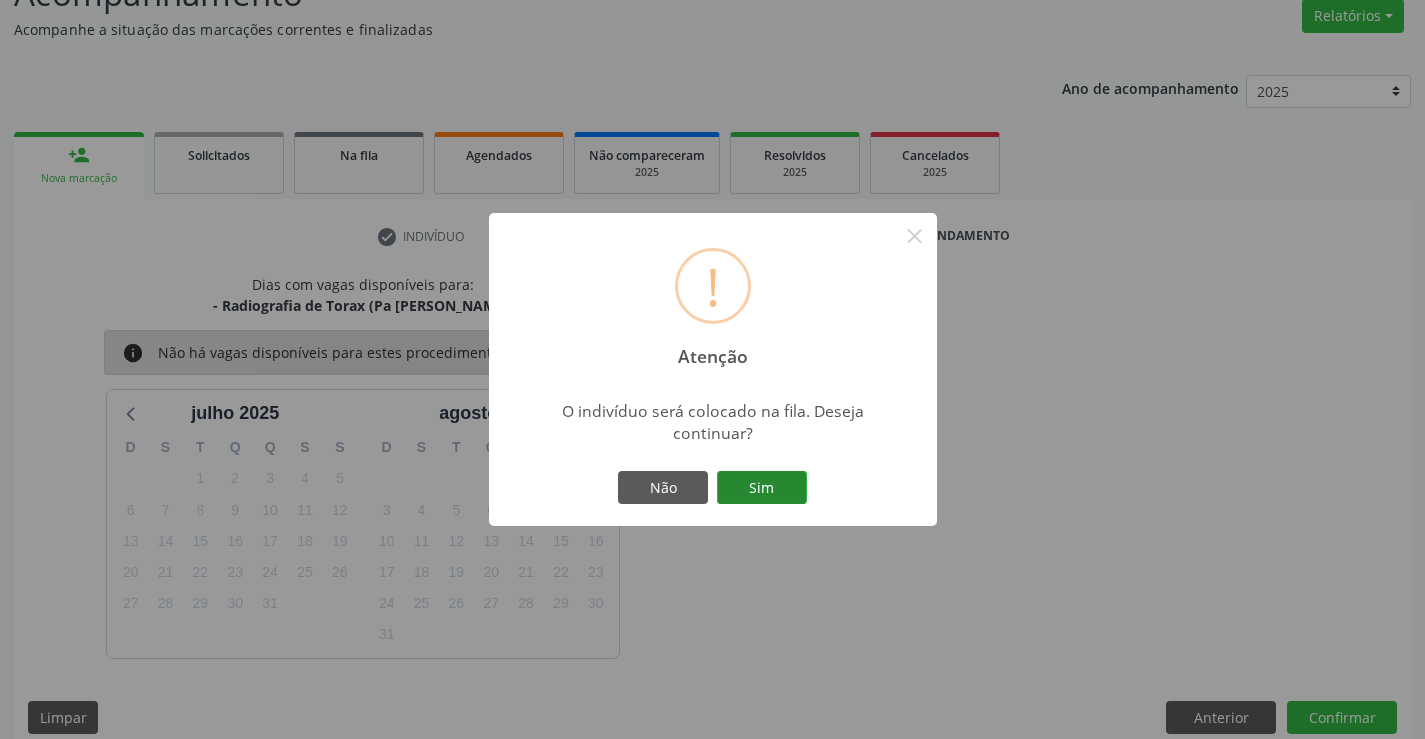 click on "Sim" at bounding box center [762, 488] 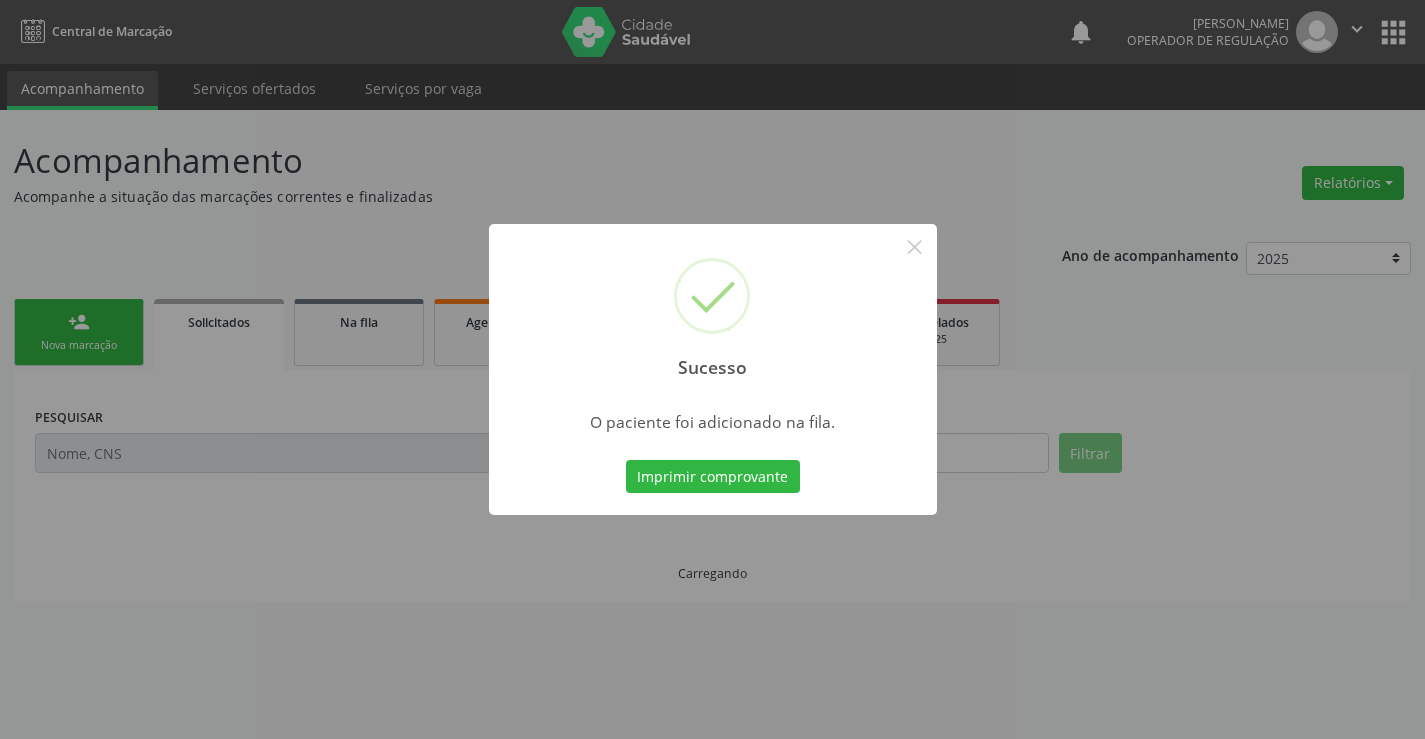 scroll, scrollTop: 0, scrollLeft: 0, axis: both 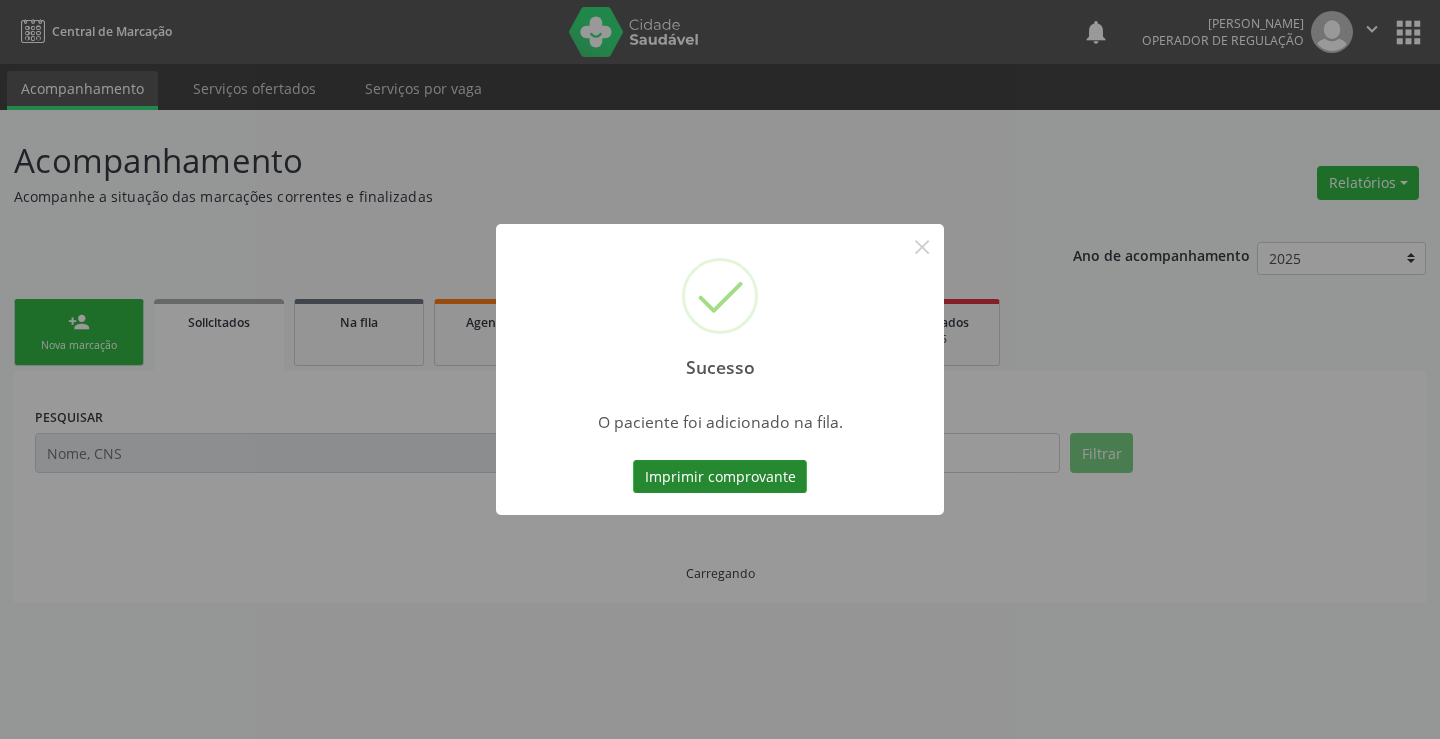 click on "Imprimir comprovante" at bounding box center (720, 477) 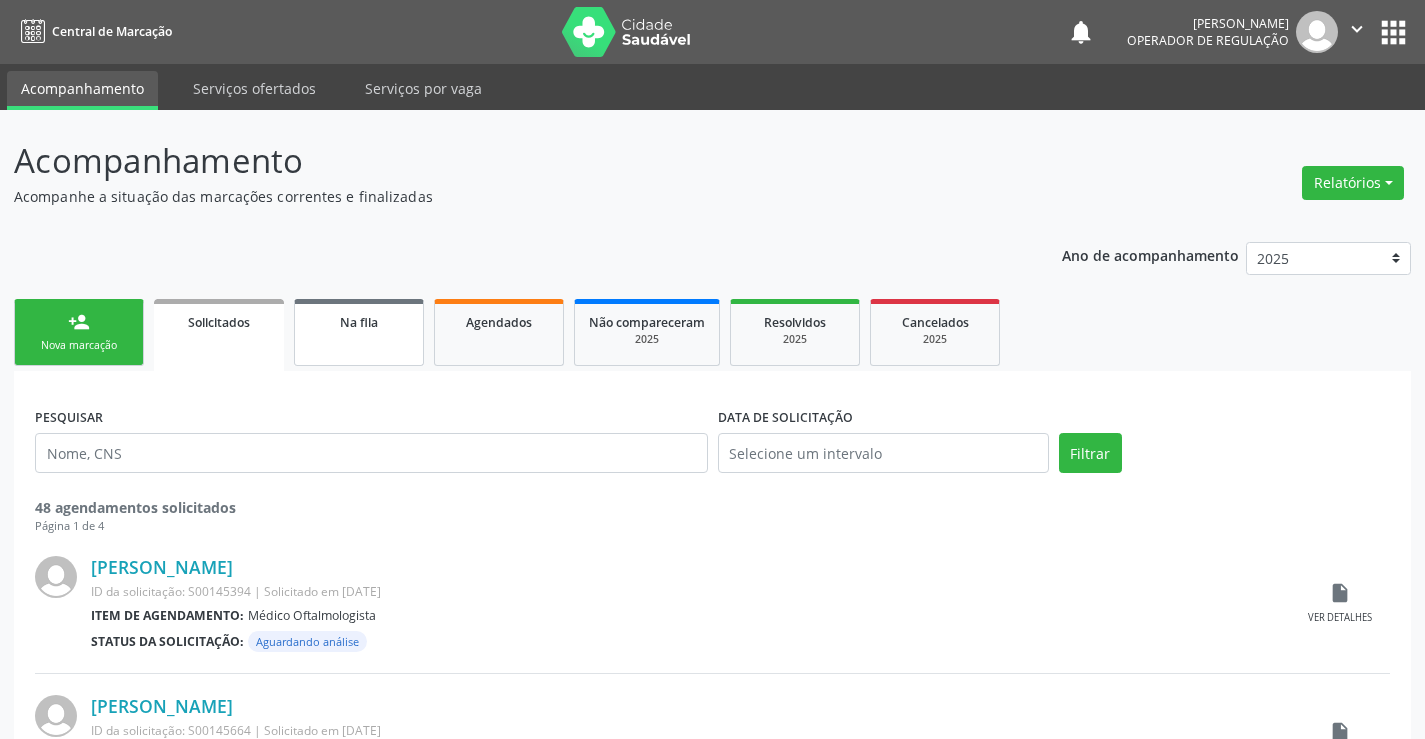 click on "Na fila" at bounding box center [359, 321] 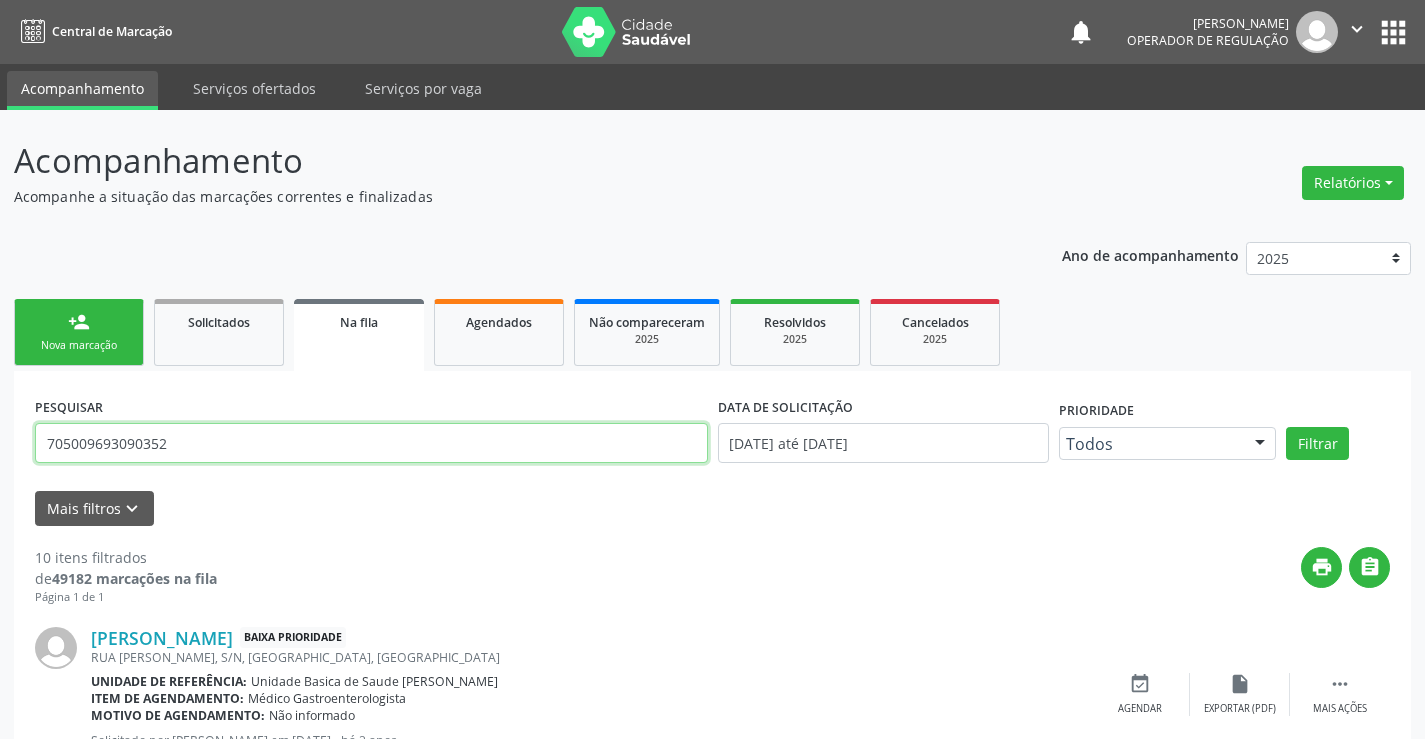 drag, startPoint x: 188, startPoint y: 453, endPoint x: 0, endPoint y: 468, distance: 188.59746 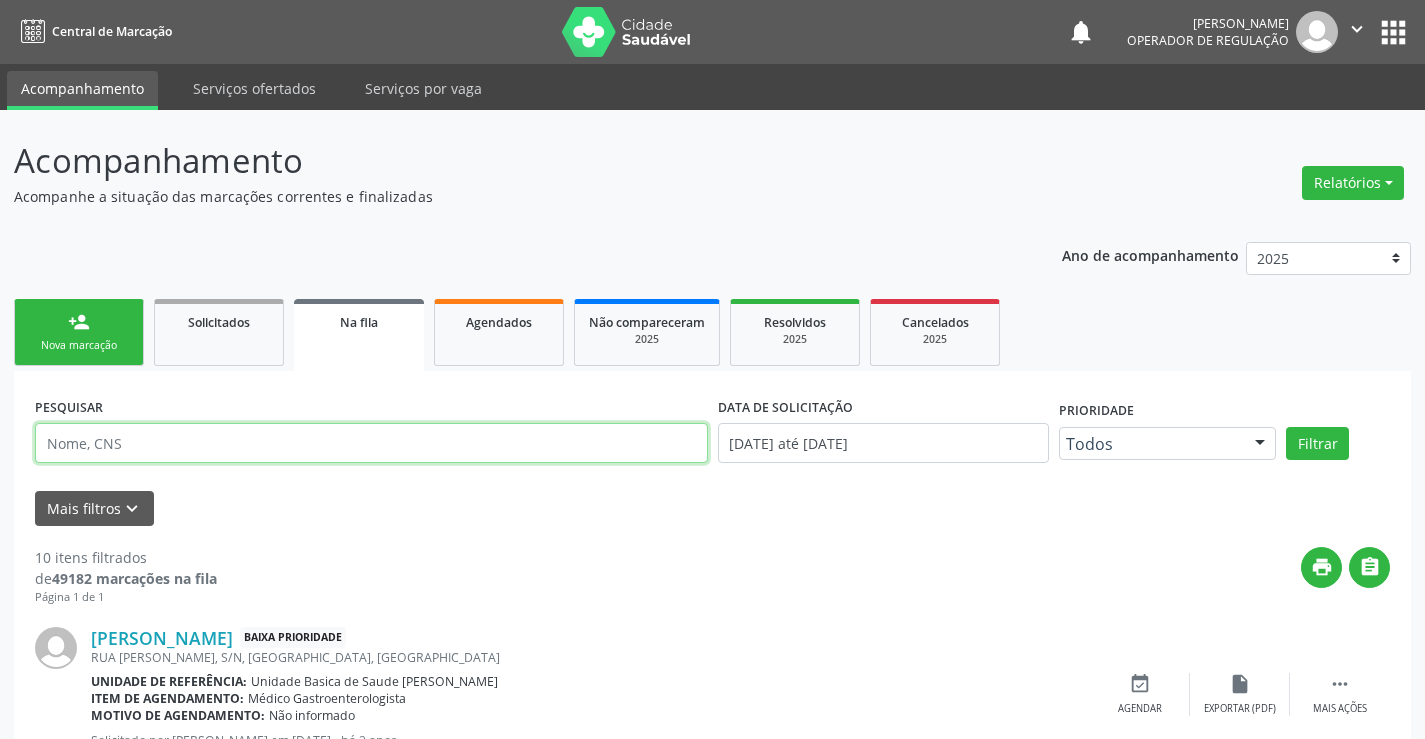 paste on "705 0088 2871 1251" 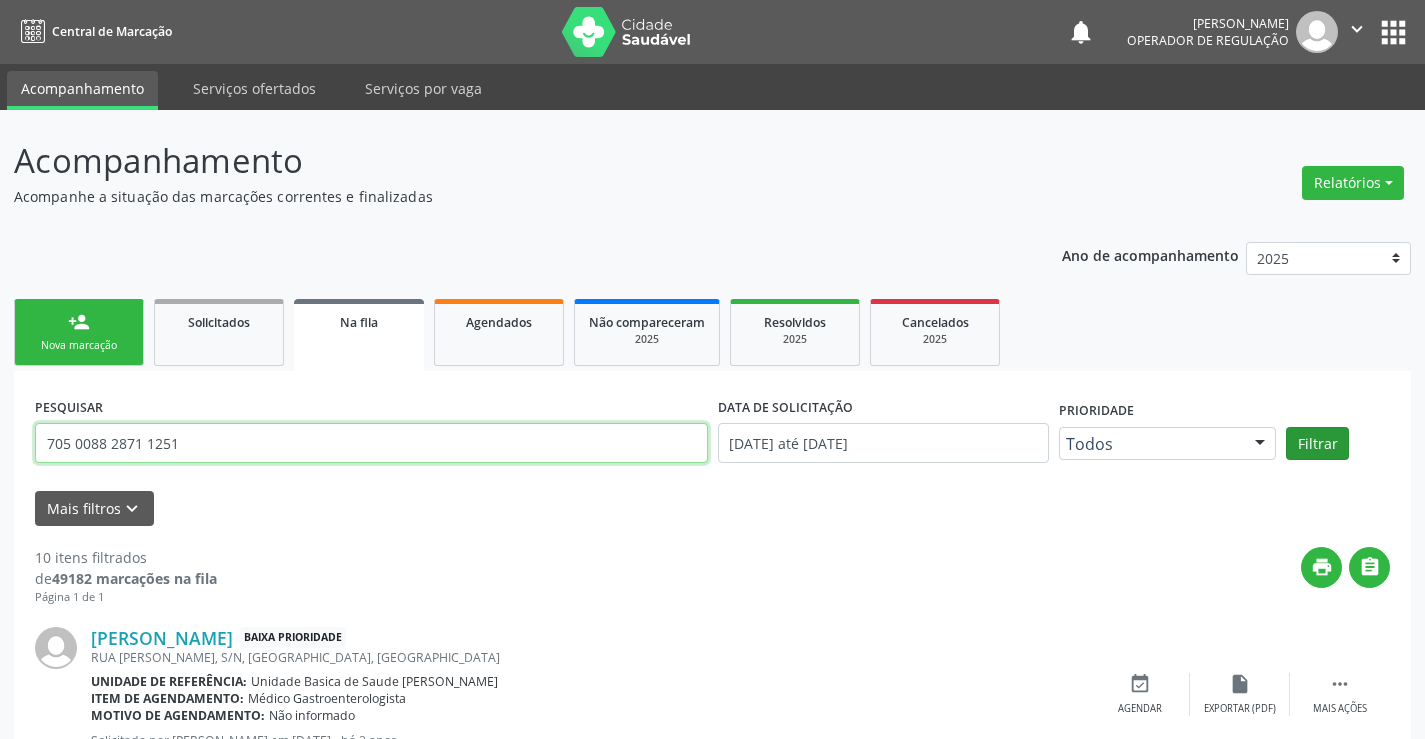 type on "705 0088 2871 1251" 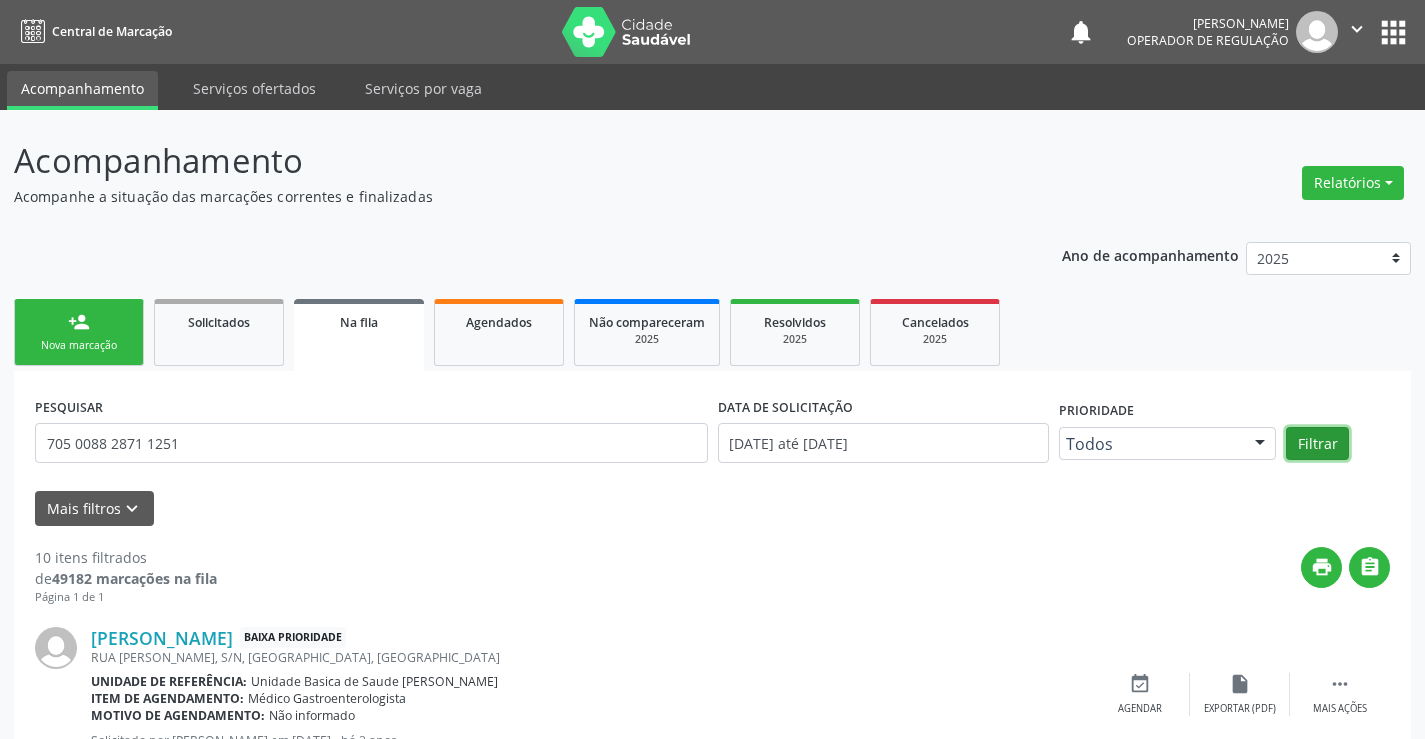 click on "Filtrar" at bounding box center (1317, 444) 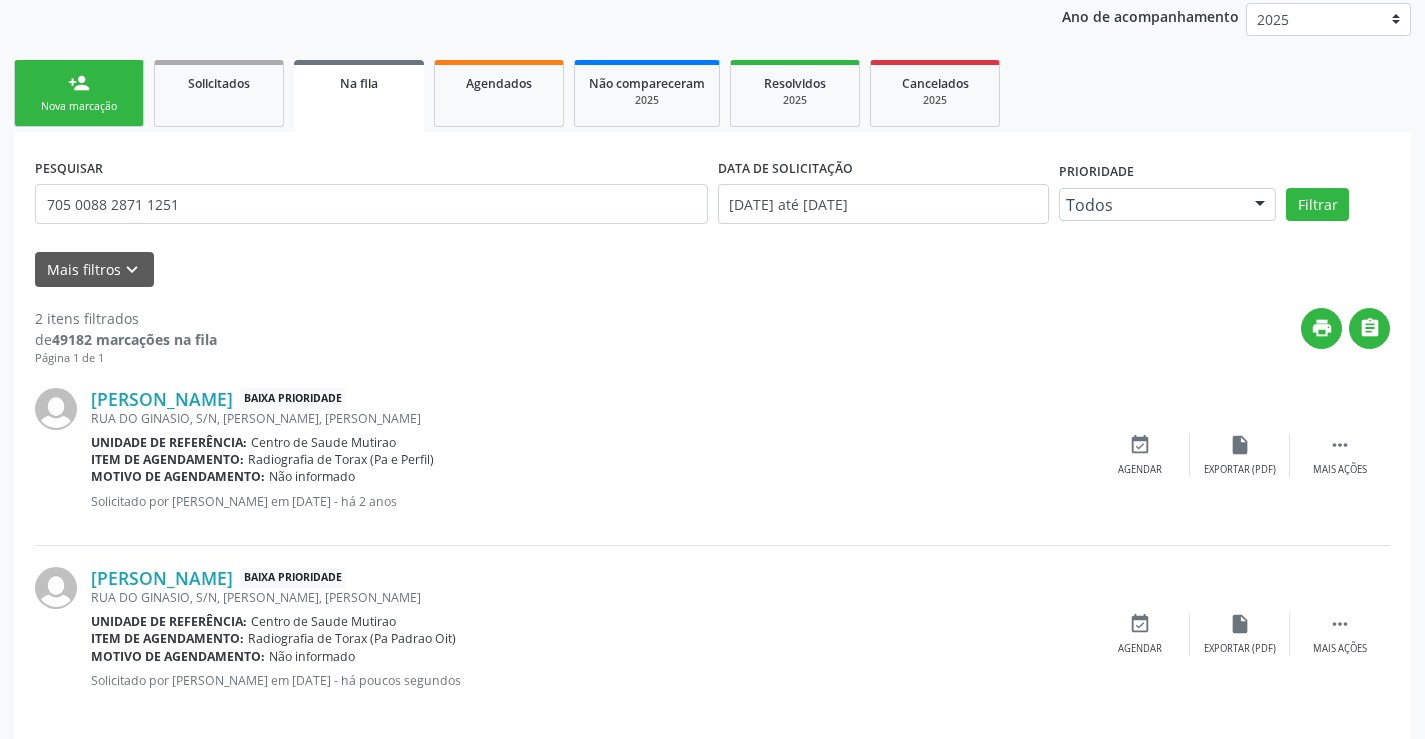 scroll, scrollTop: 259, scrollLeft: 0, axis: vertical 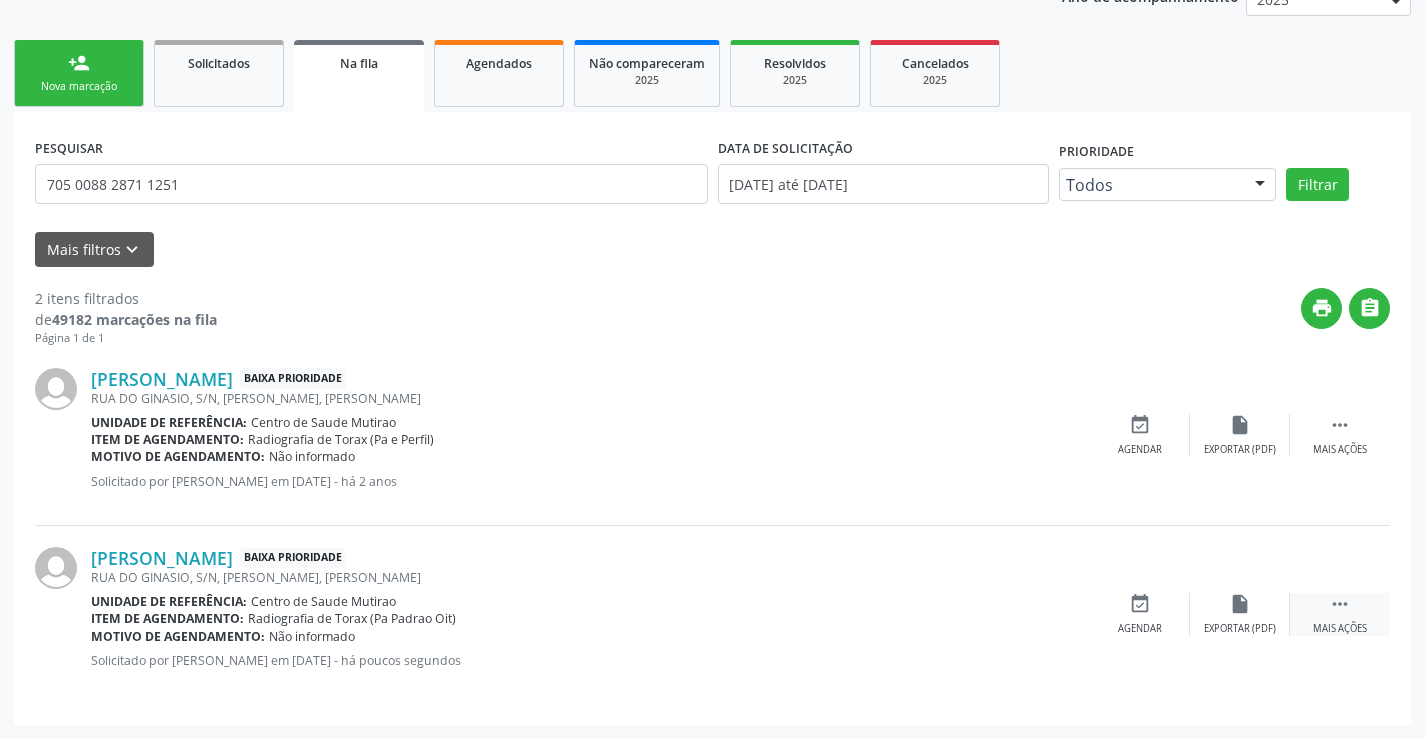 click on "" at bounding box center (1340, 604) 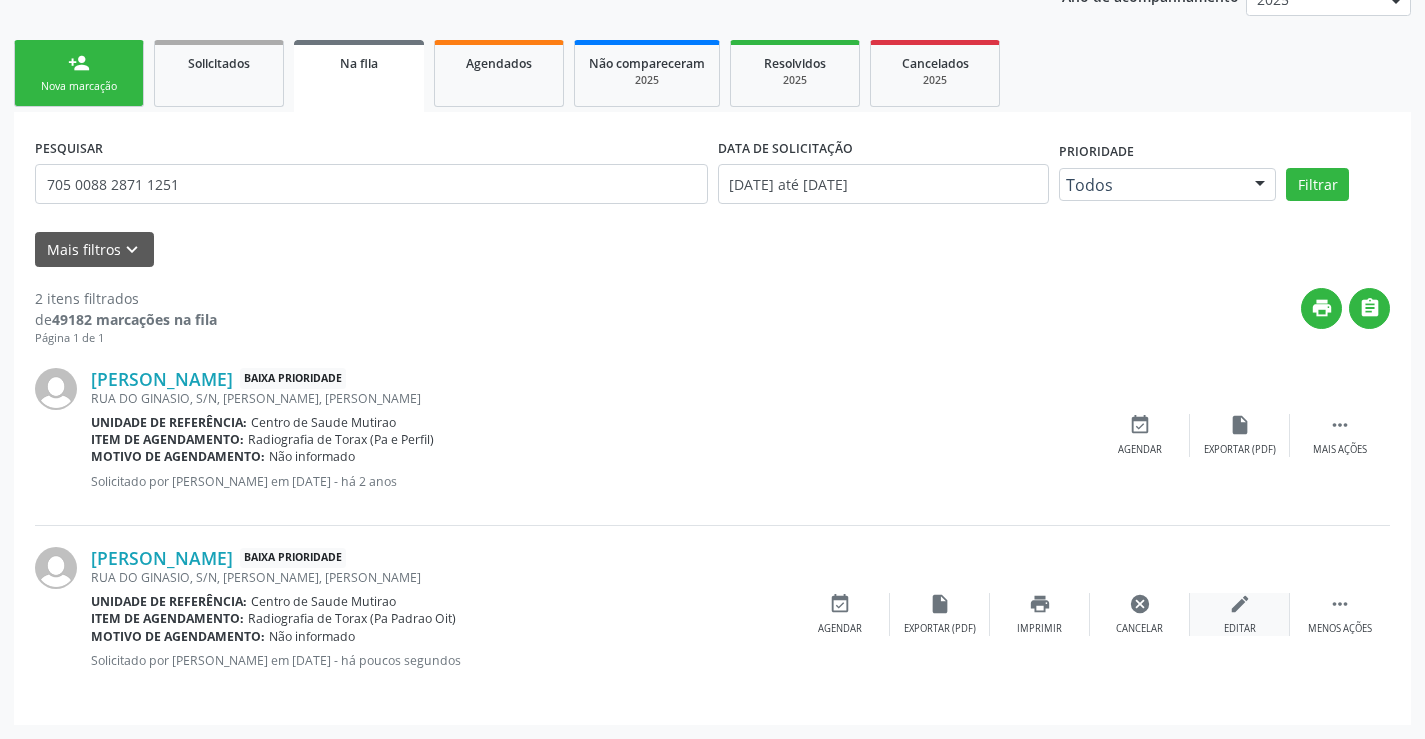click on "edit" at bounding box center [1240, 604] 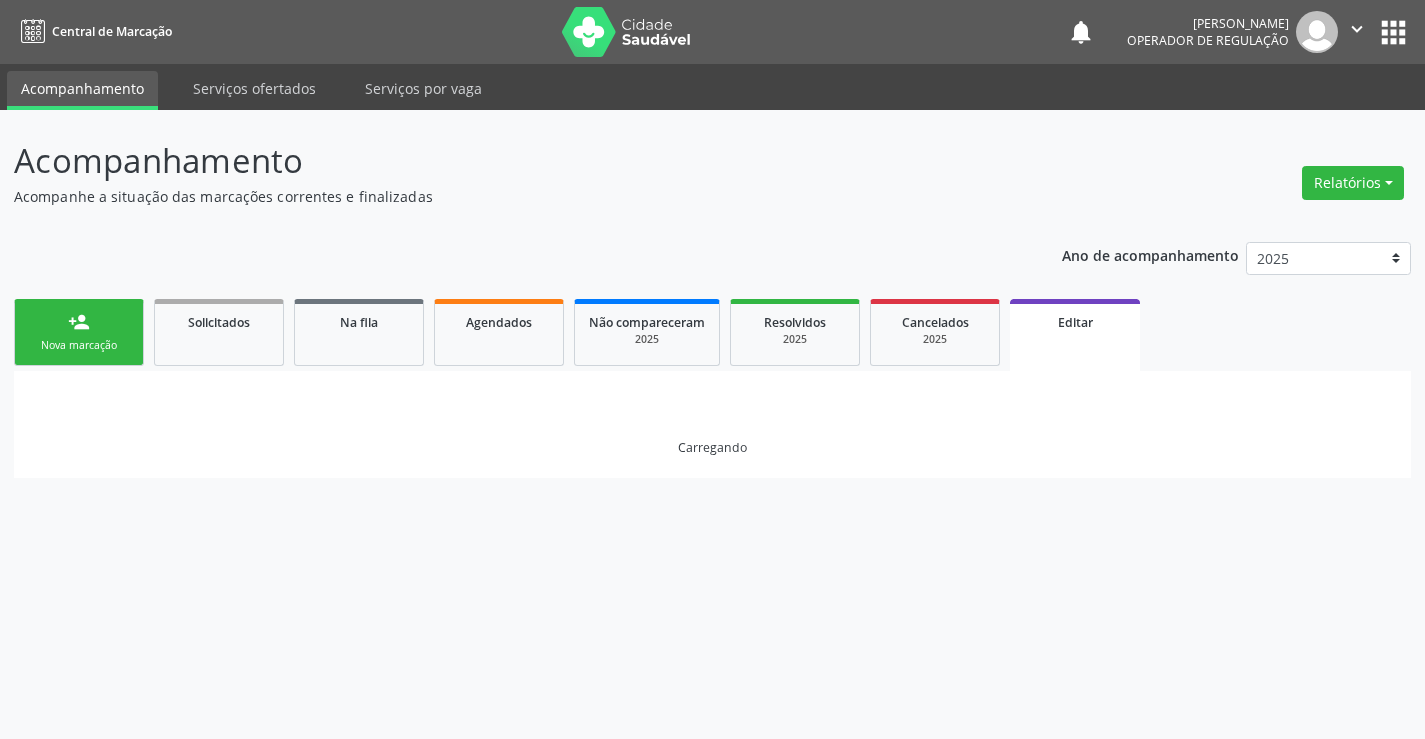 scroll, scrollTop: 0, scrollLeft: 0, axis: both 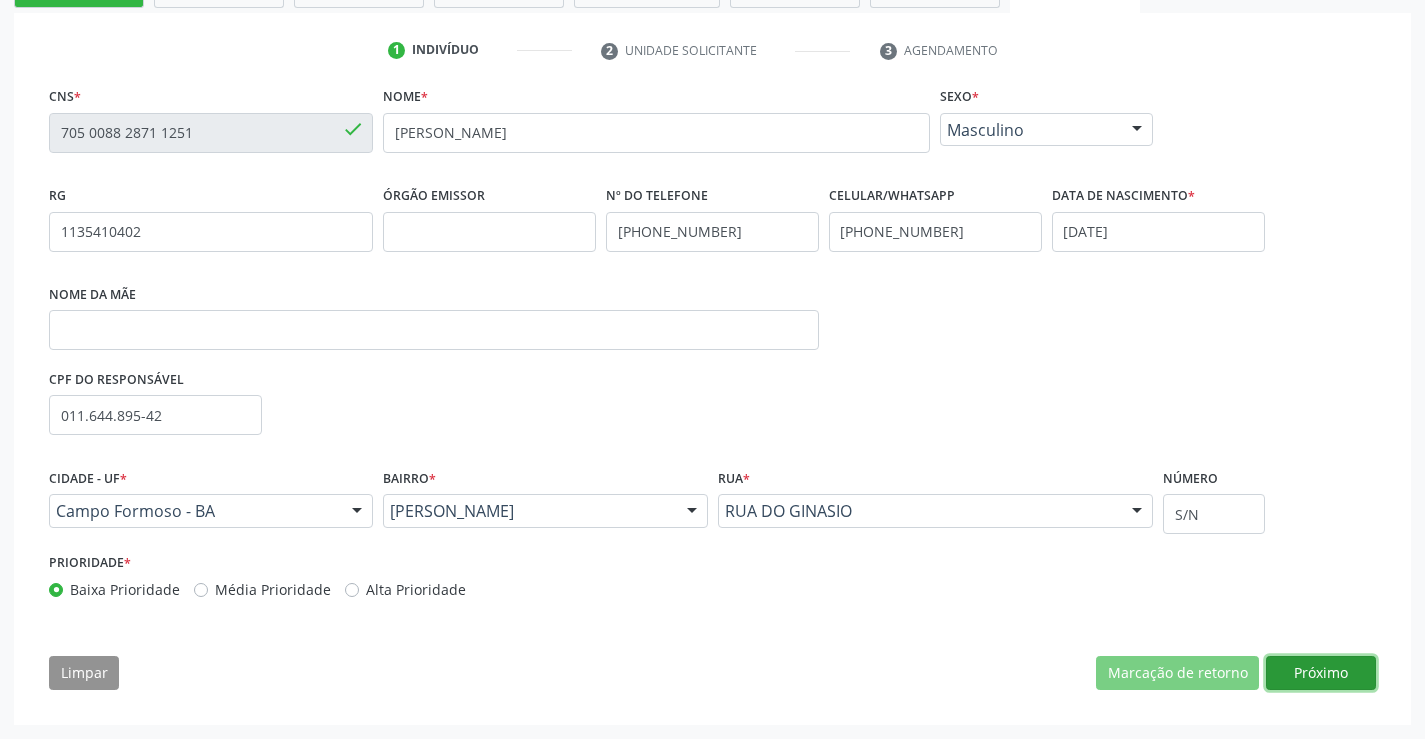 click on "Próximo" at bounding box center (1321, 673) 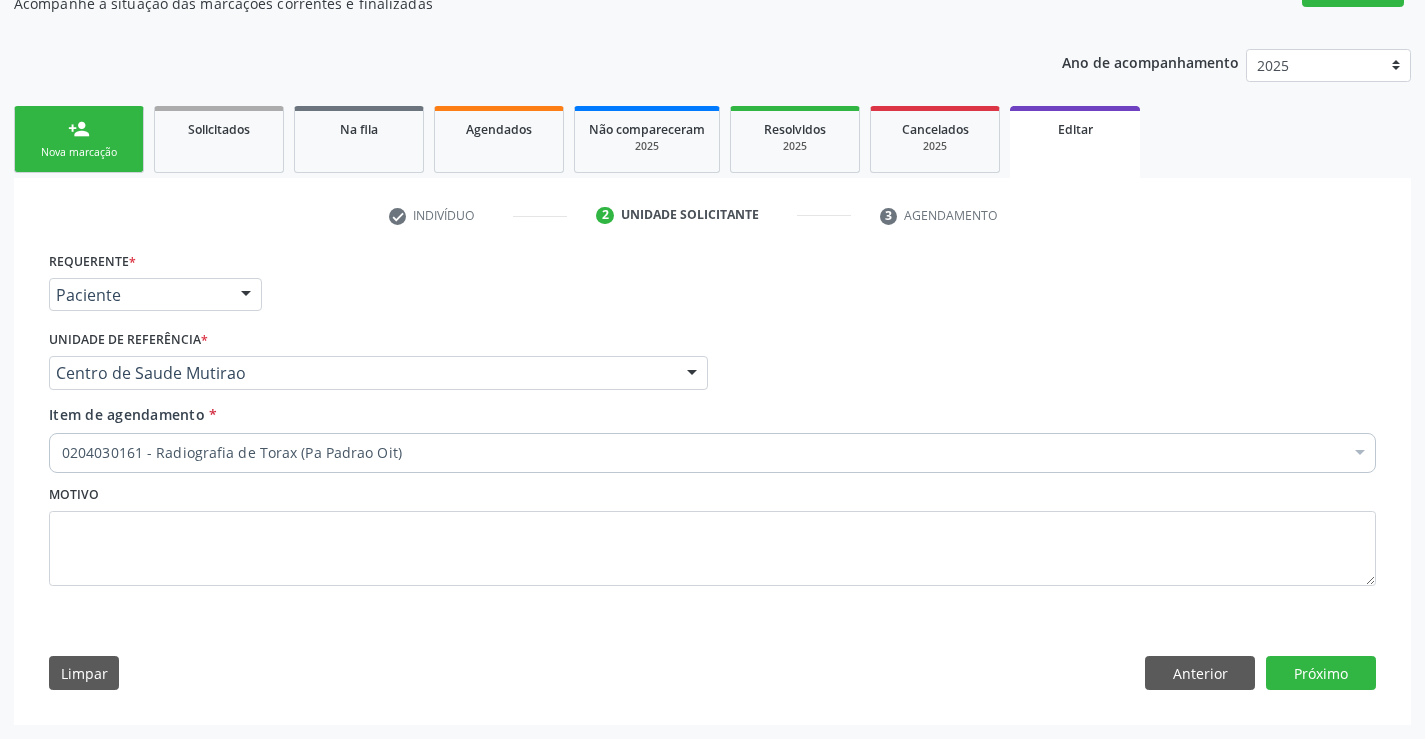 scroll, scrollTop: 193, scrollLeft: 0, axis: vertical 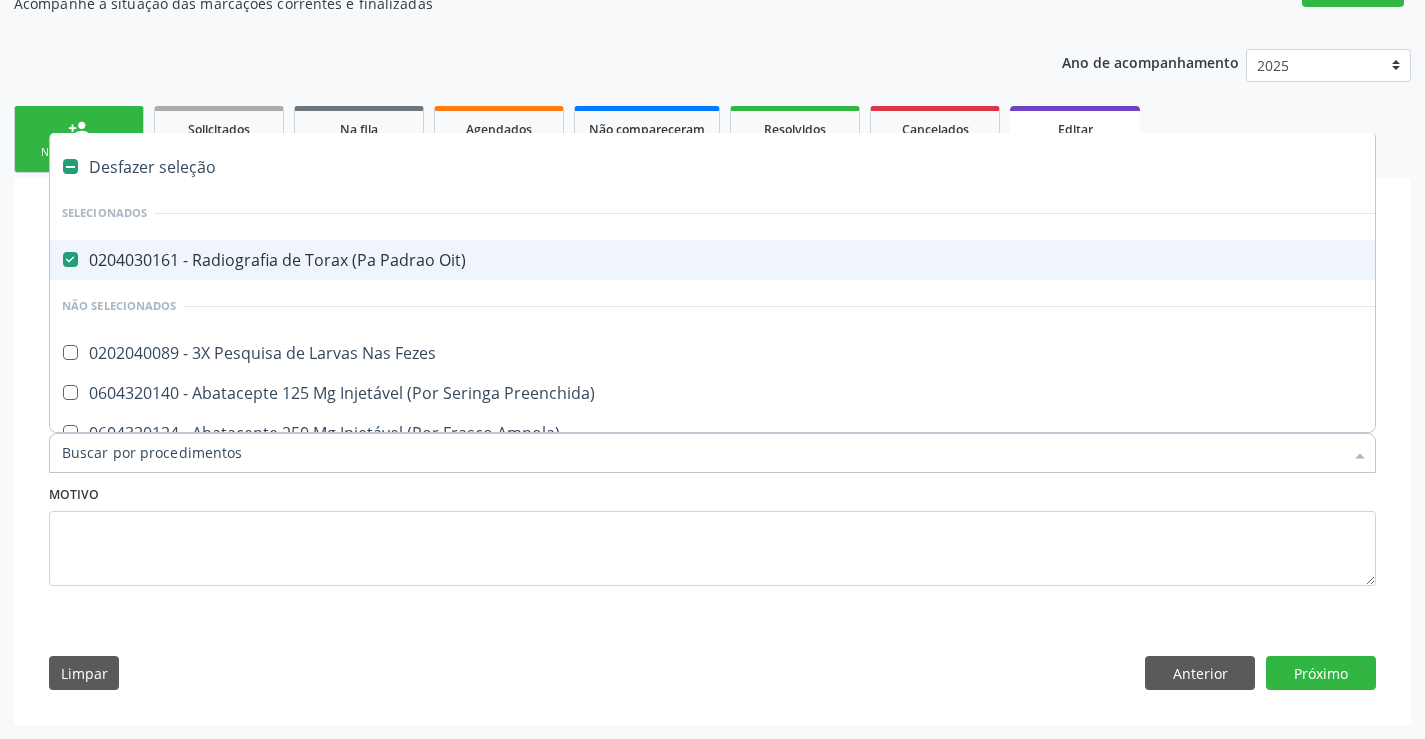 click on "0204030161 - Radiografia de Torax (Pa Padrao Oit)" at bounding box center (840, 260) 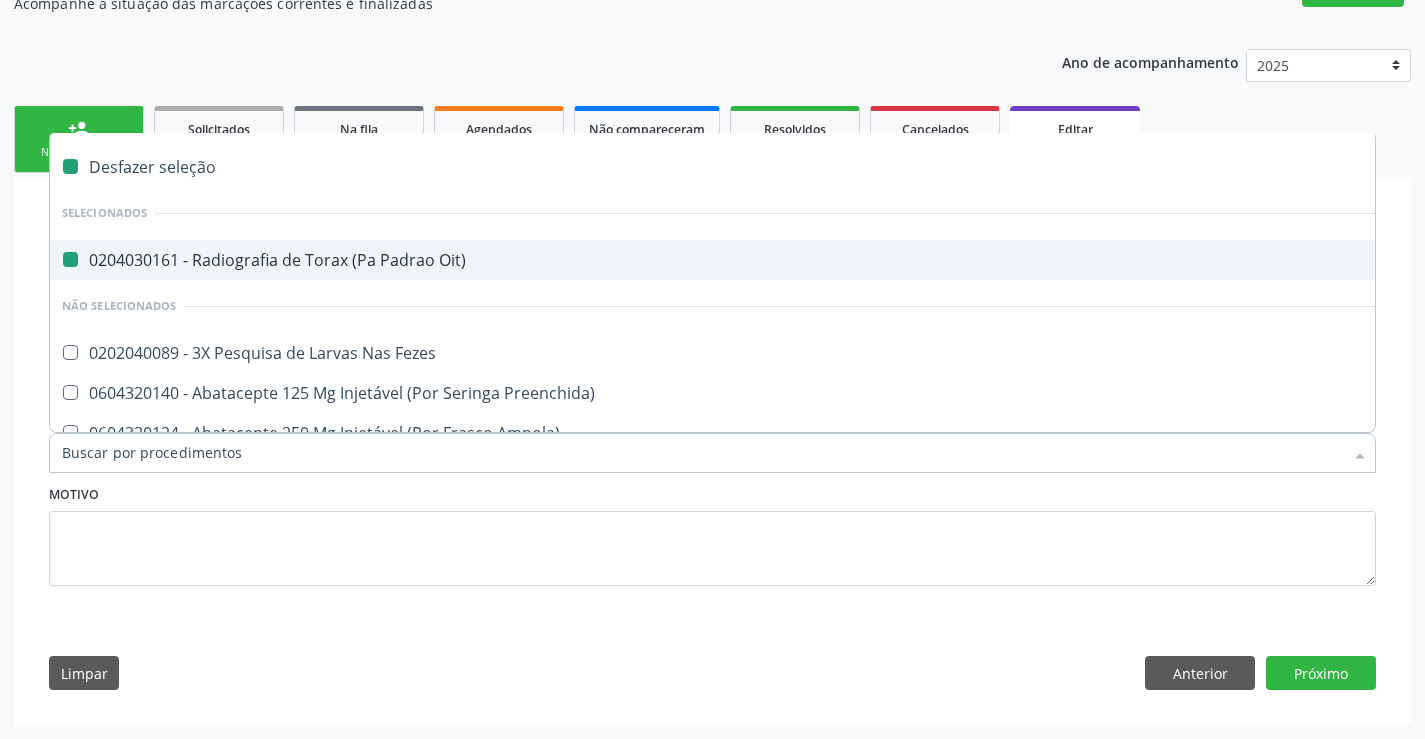 checkbox on "false" 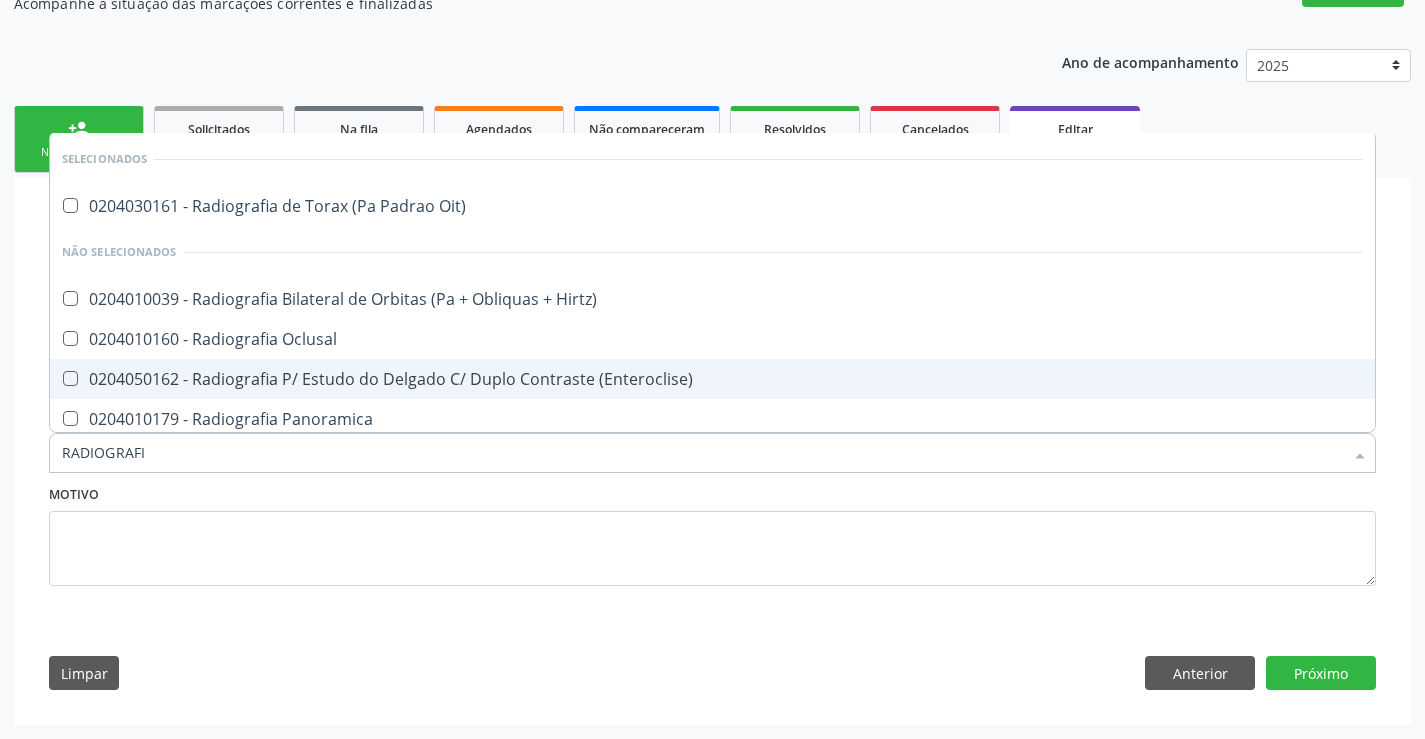 type on "RADIOGRAFIA" 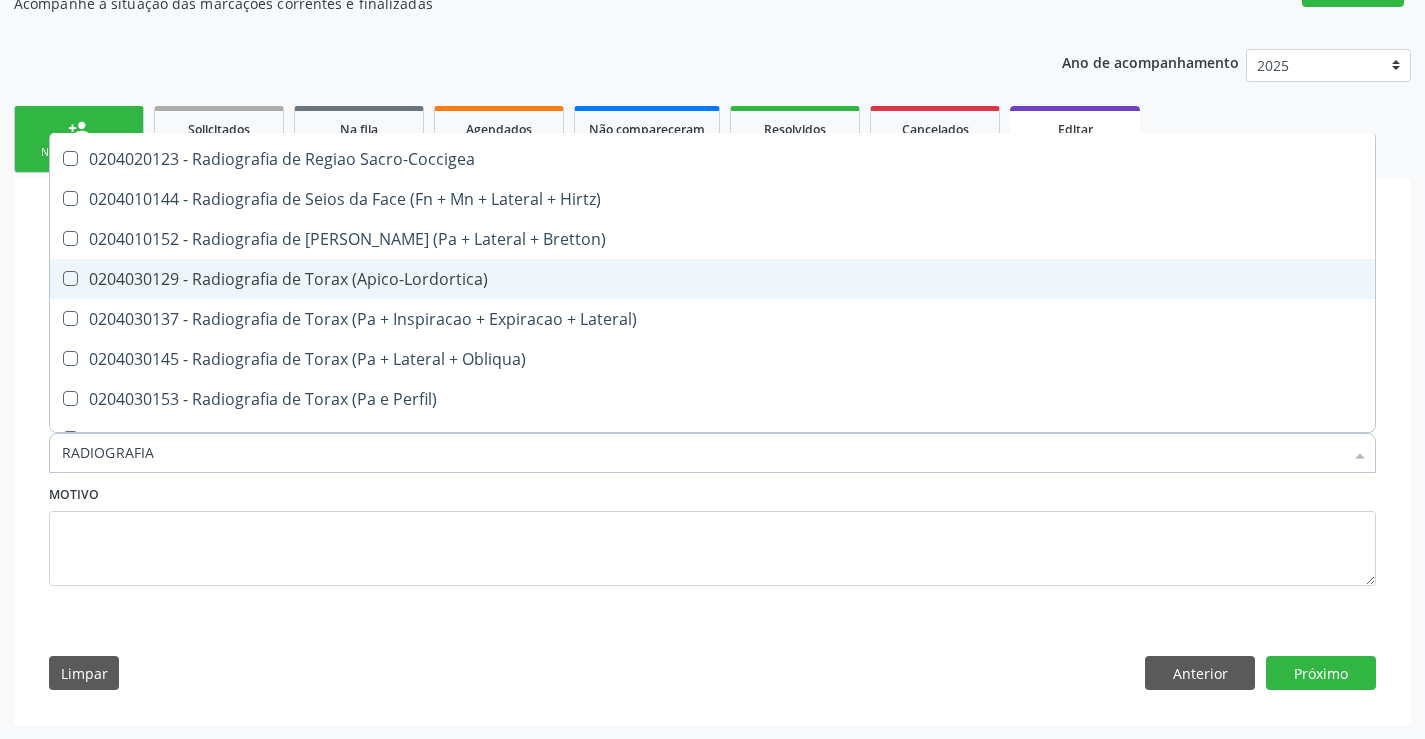 scroll, scrollTop: 2647, scrollLeft: 0, axis: vertical 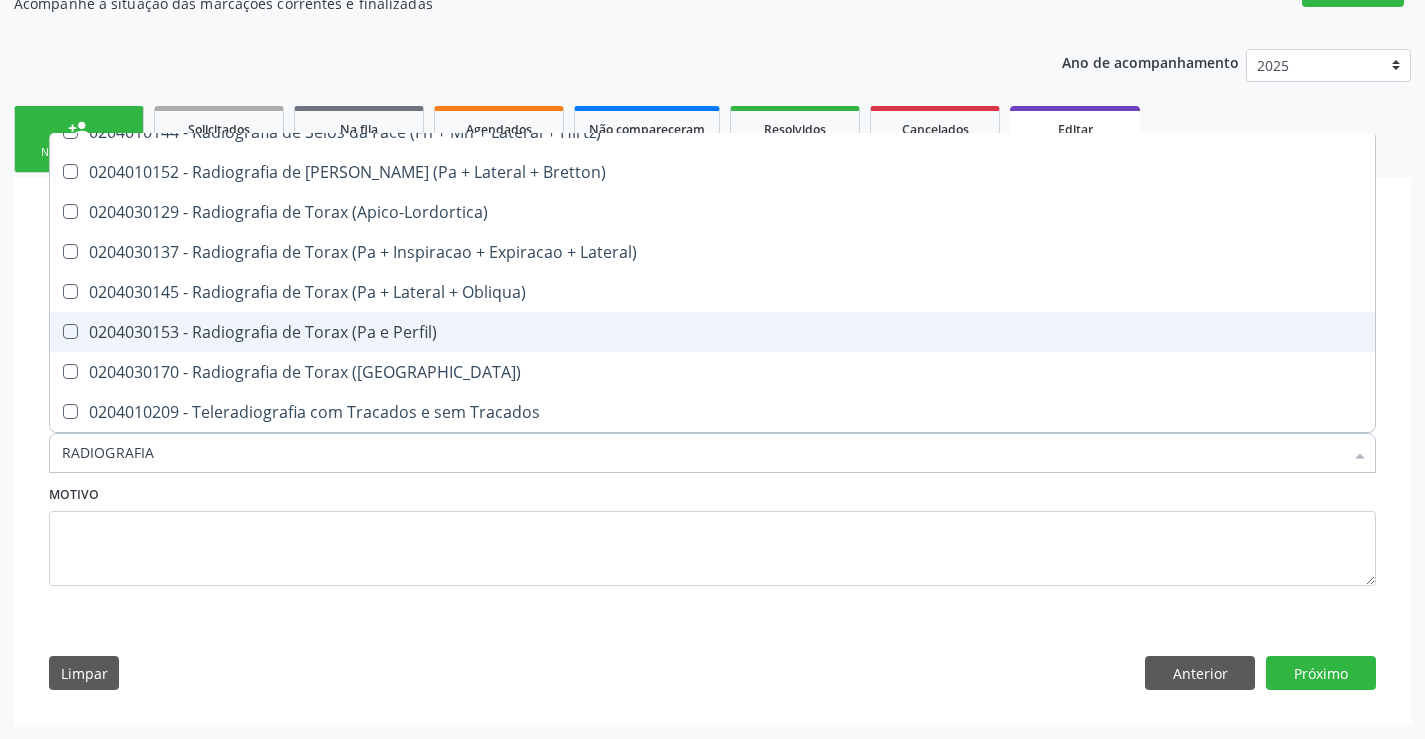 click on "0204030153 - Radiografia de Torax (Pa e Perfil)" at bounding box center [712, 332] 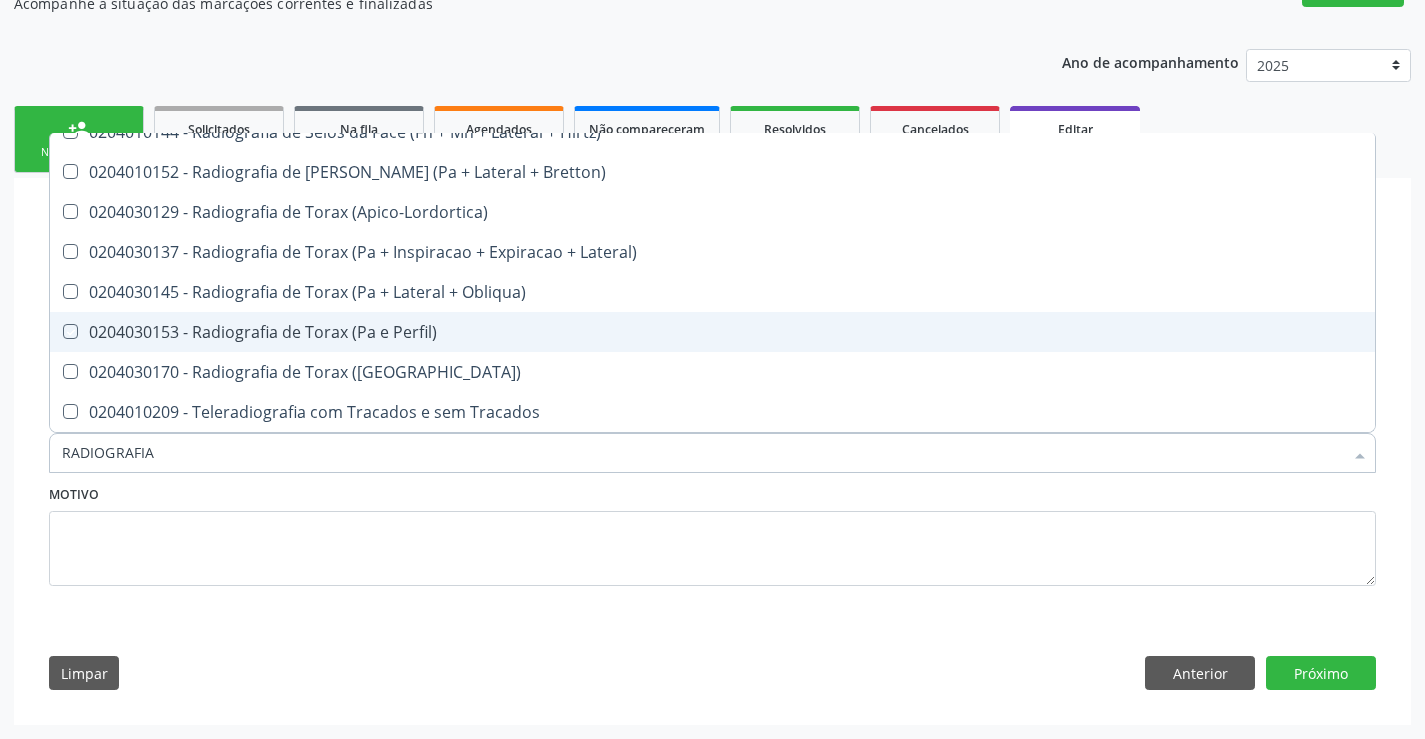 checkbox on "true" 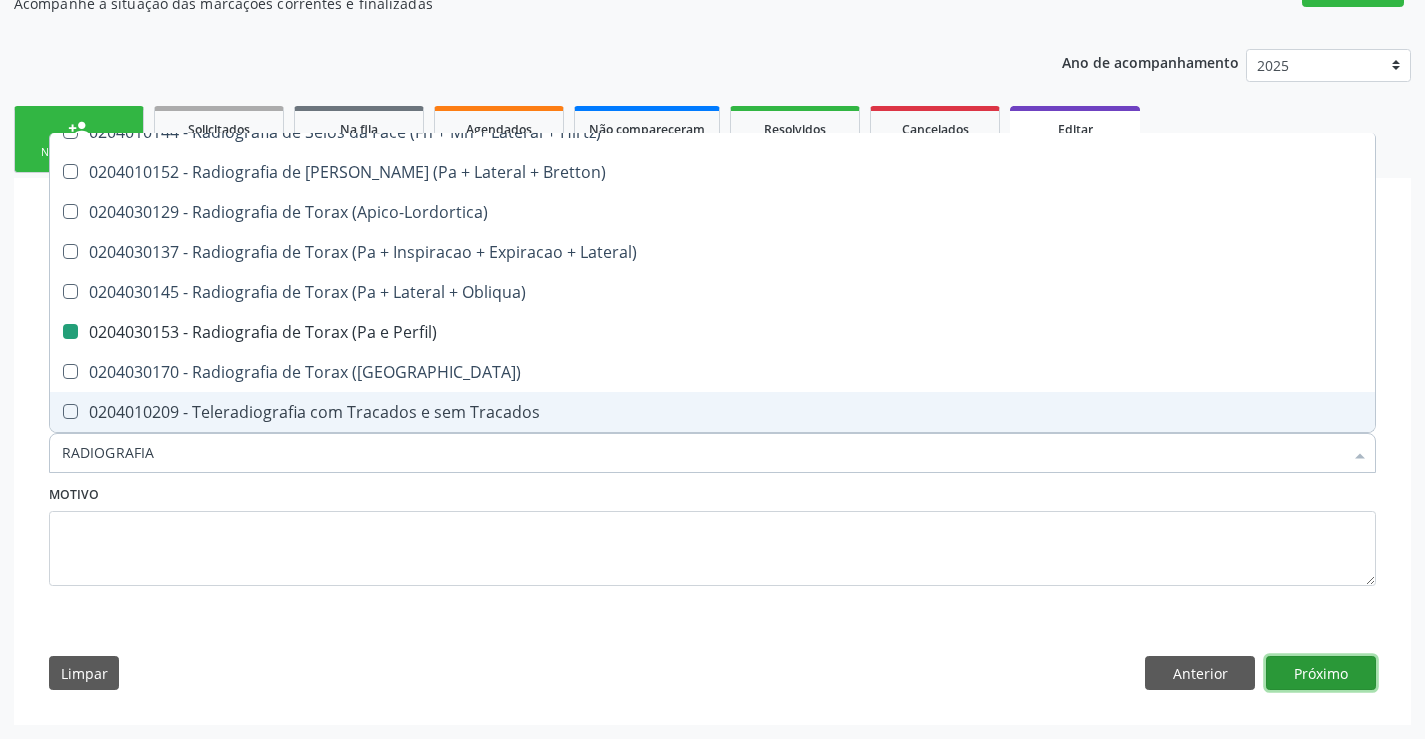 click on "Próximo" at bounding box center [1321, 673] 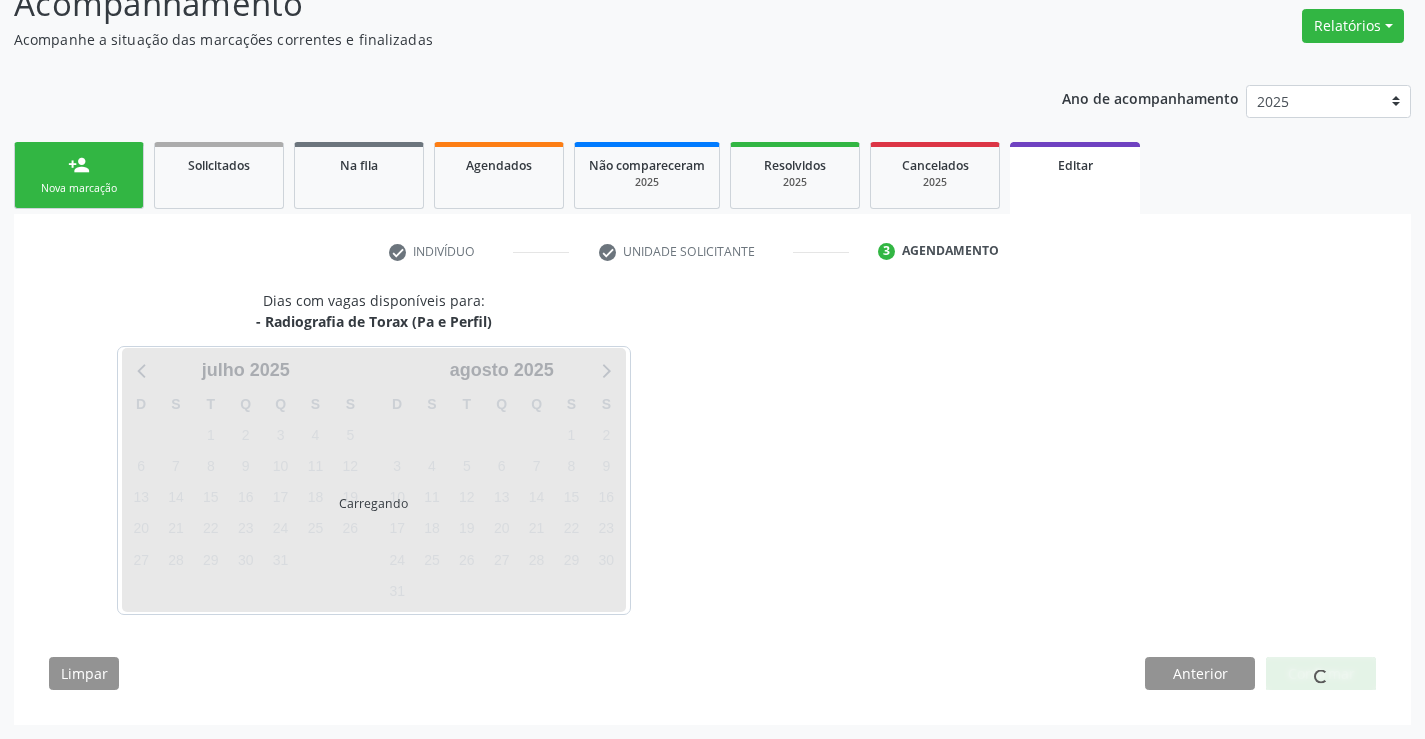 scroll, scrollTop: 157, scrollLeft: 0, axis: vertical 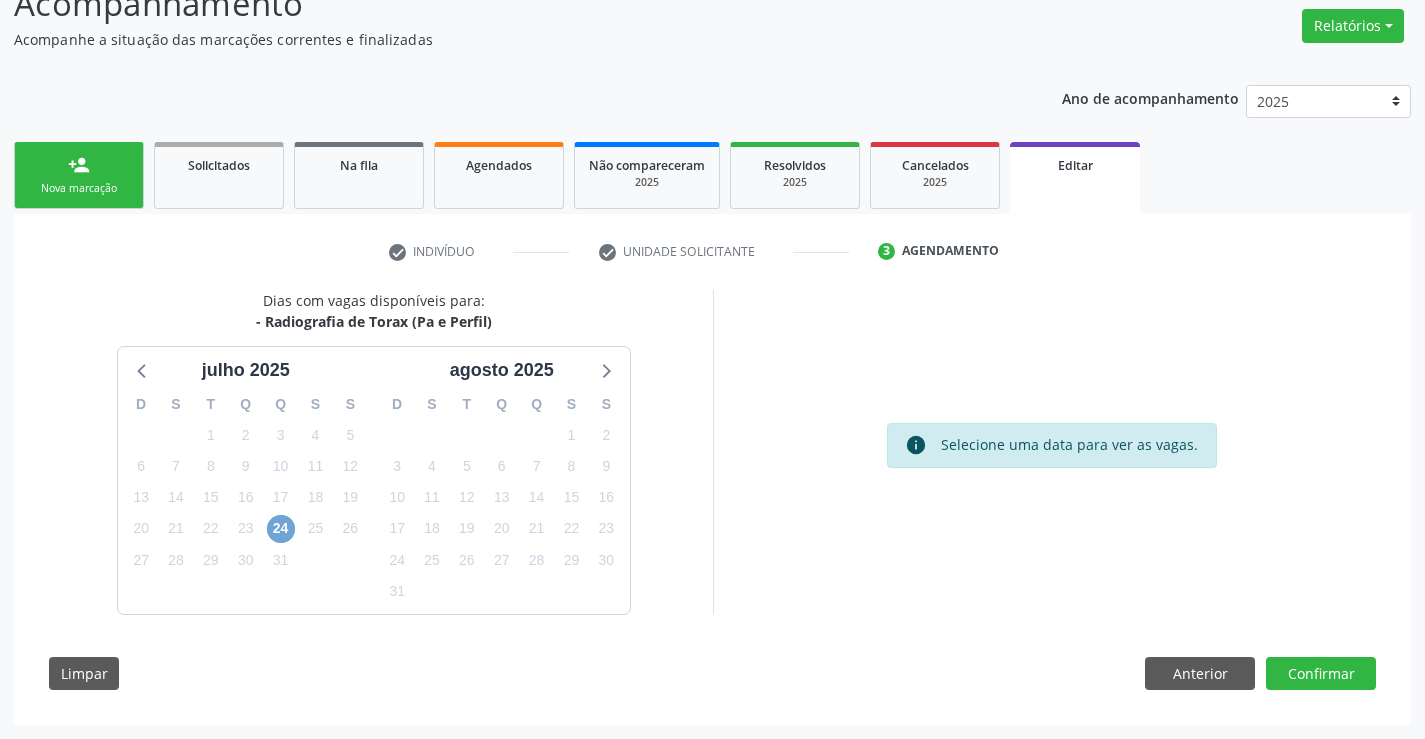 click on "24" at bounding box center (281, 529) 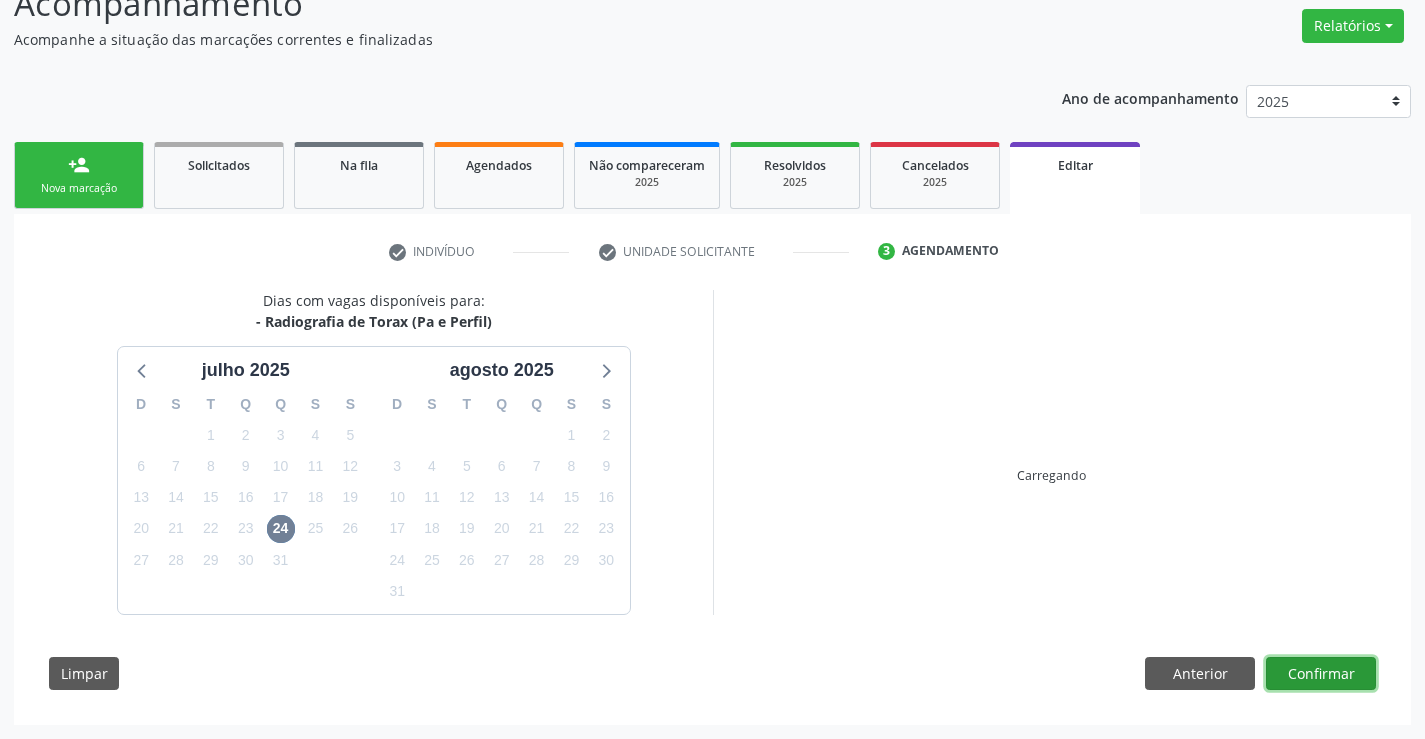 click on "Confirmar" at bounding box center (1321, 674) 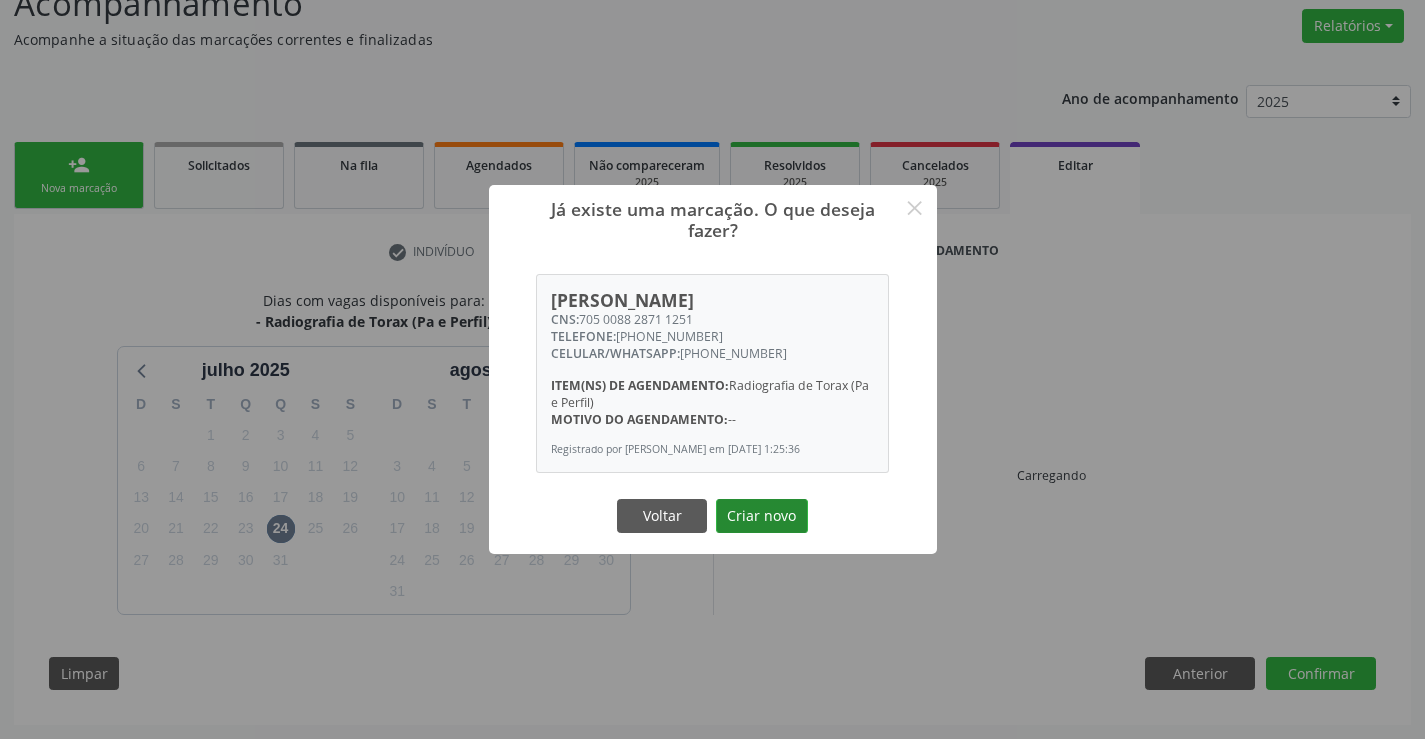 click on "Criar novo" at bounding box center (762, 516) 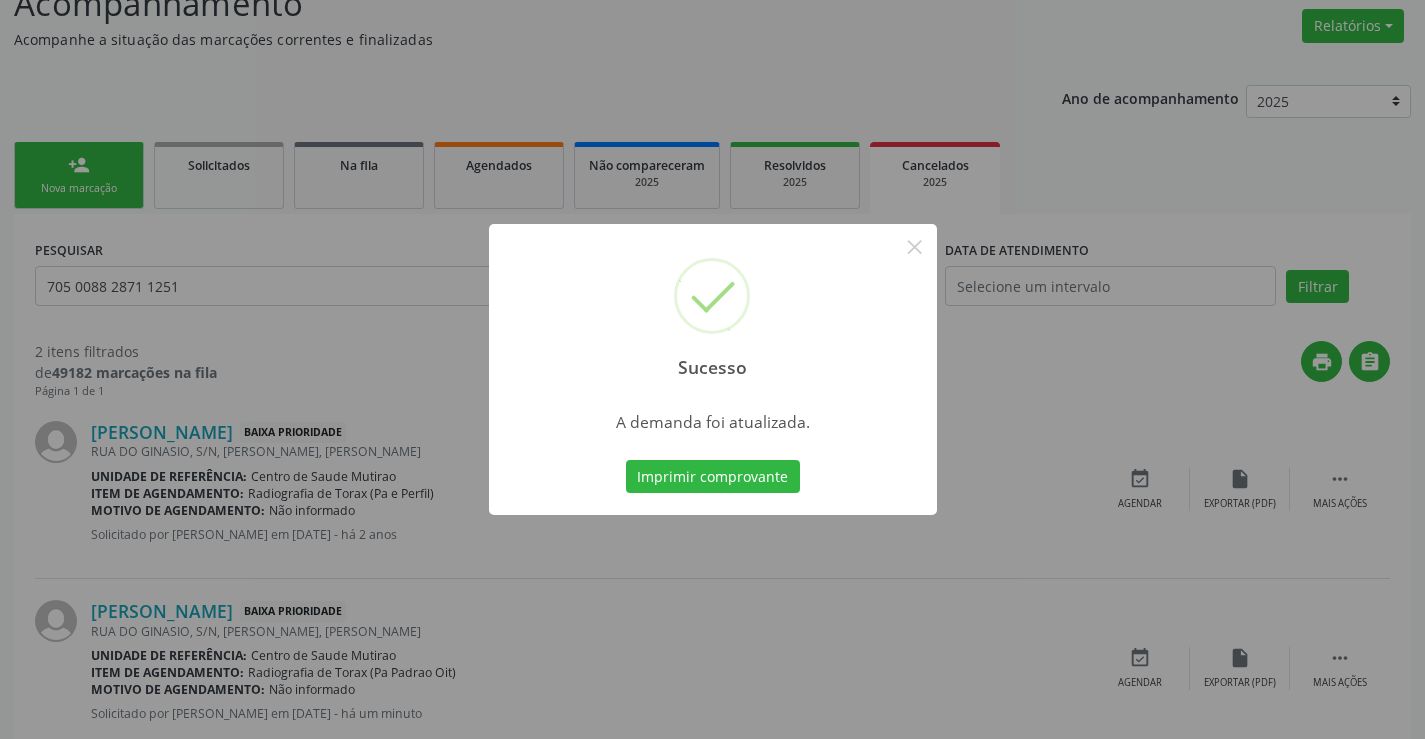 scroll, scrollTop: 0, scrollLeft: 0, axis: both 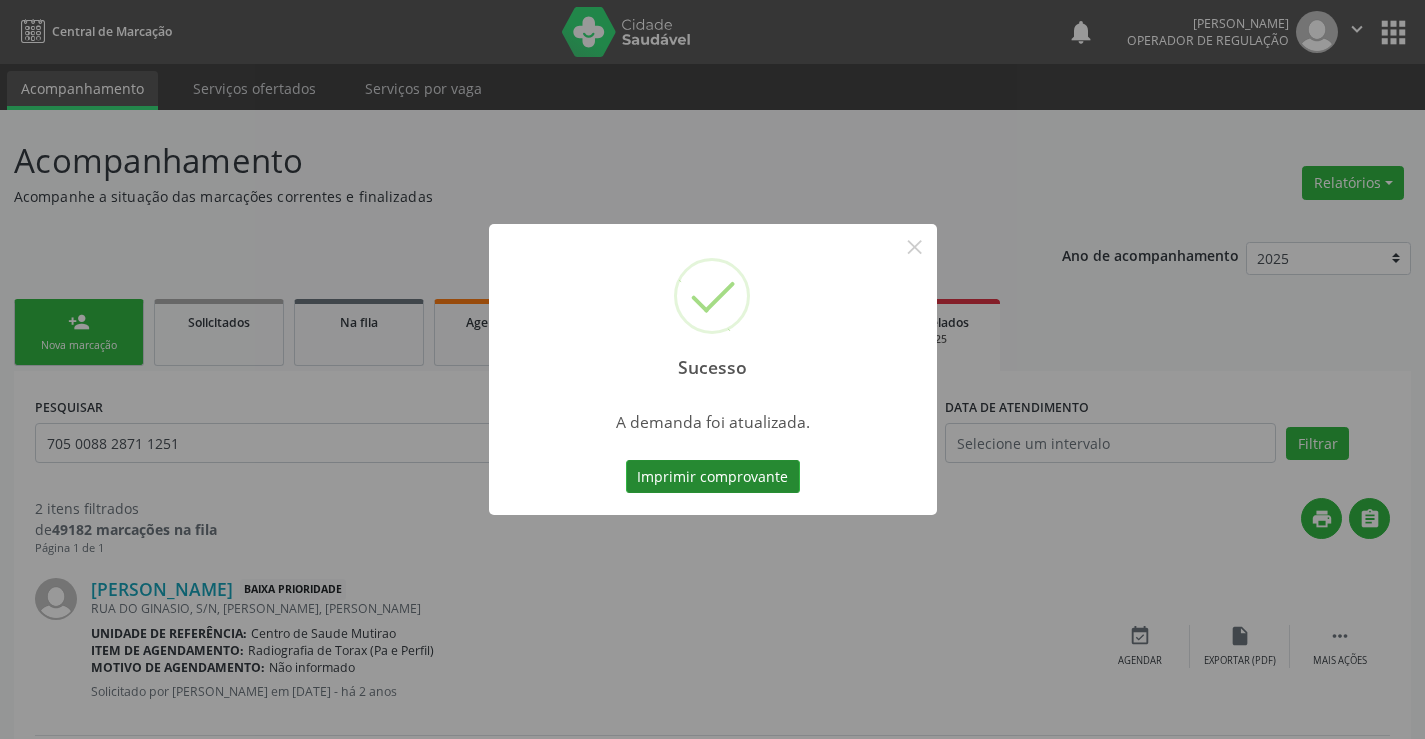 click on "Imprimir comprovante" at bounding box center [713, 477] 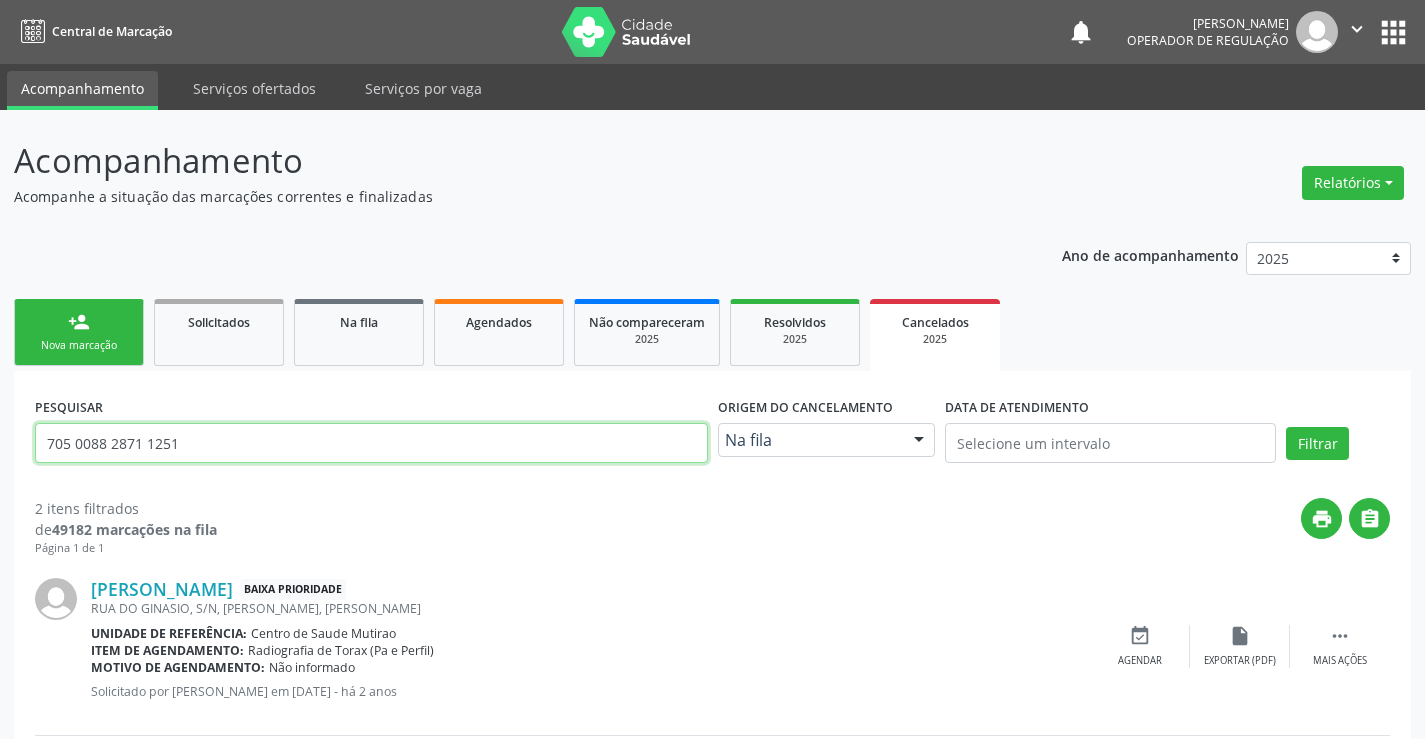 drag, startPoint x: 253, startPoint y: 448, endPoint x: 0, endPoint y: 453, distance: 253.04941 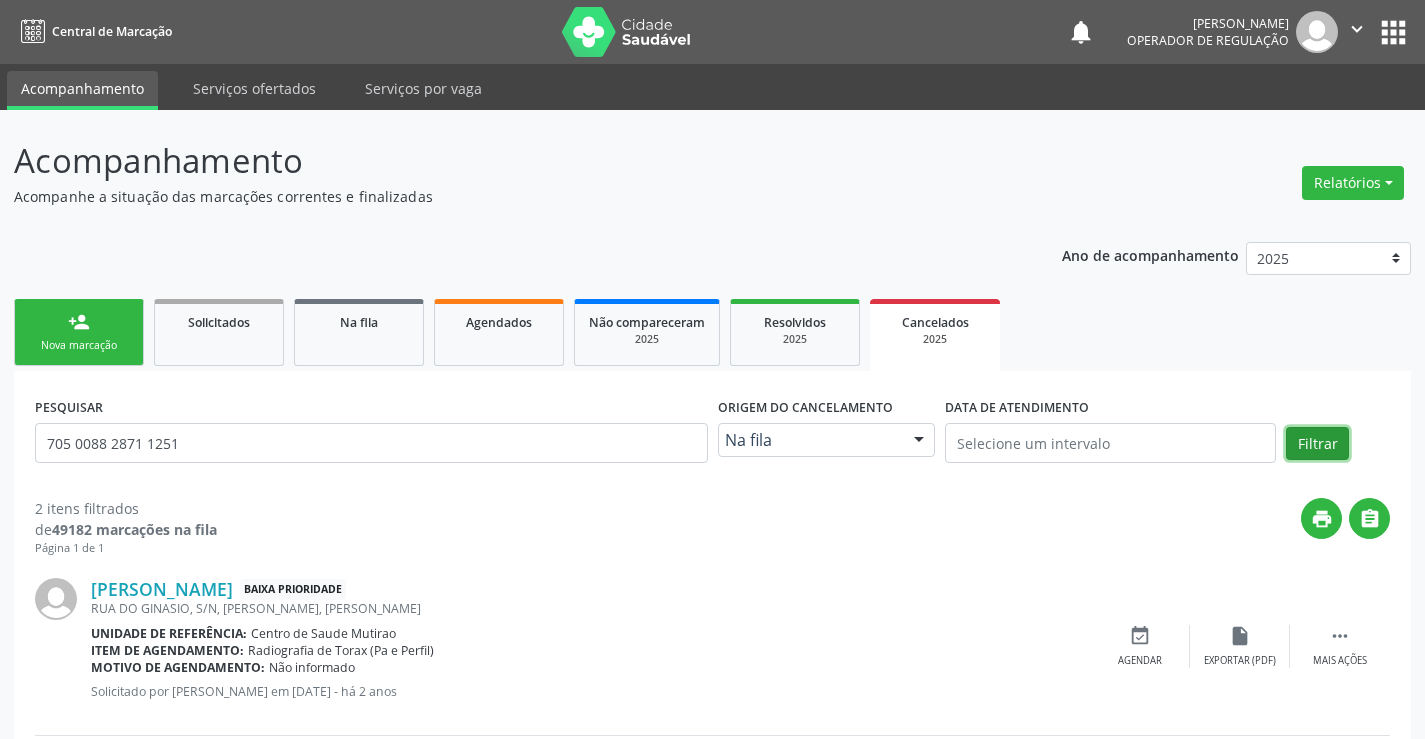 click on "Filtrar" at bounding box center (1317, 444) 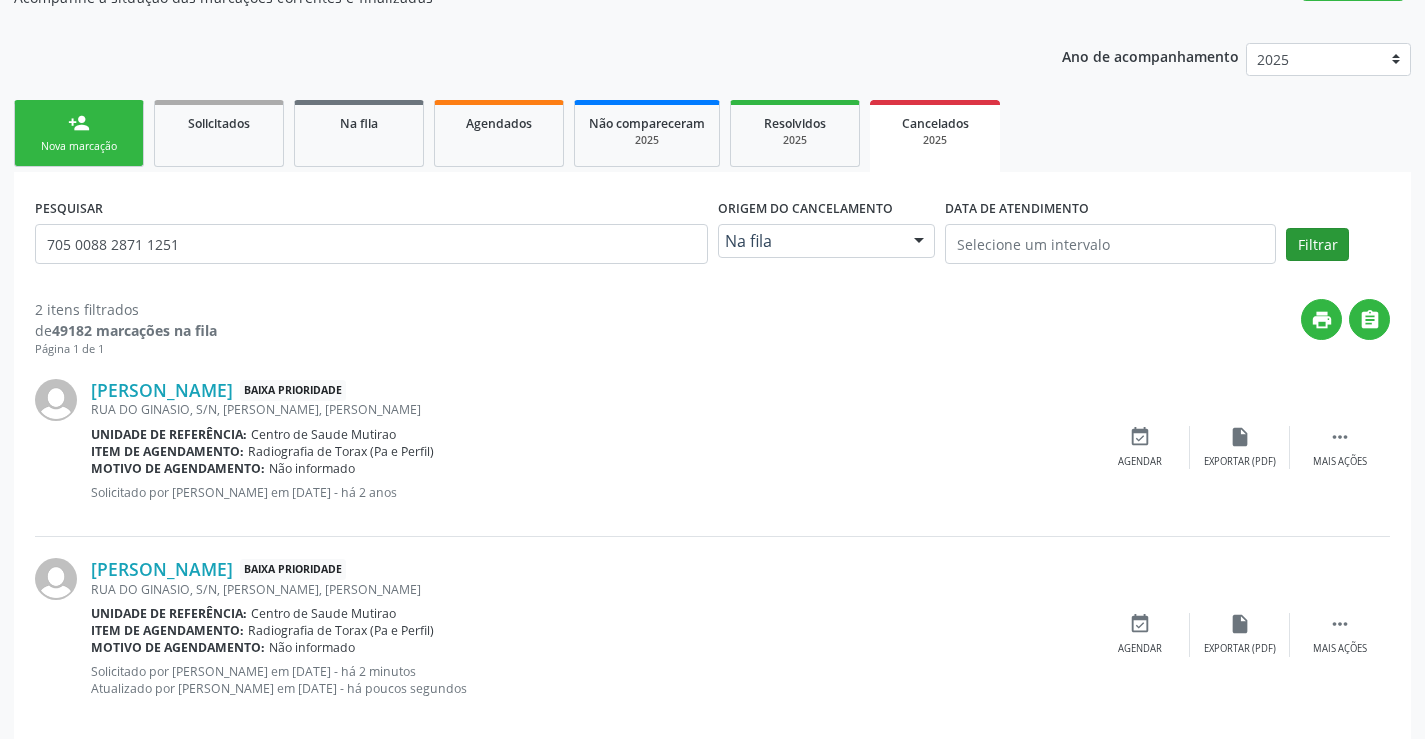 scroll, scrollTop: 228, scrollLeft: 0, axis: vertical 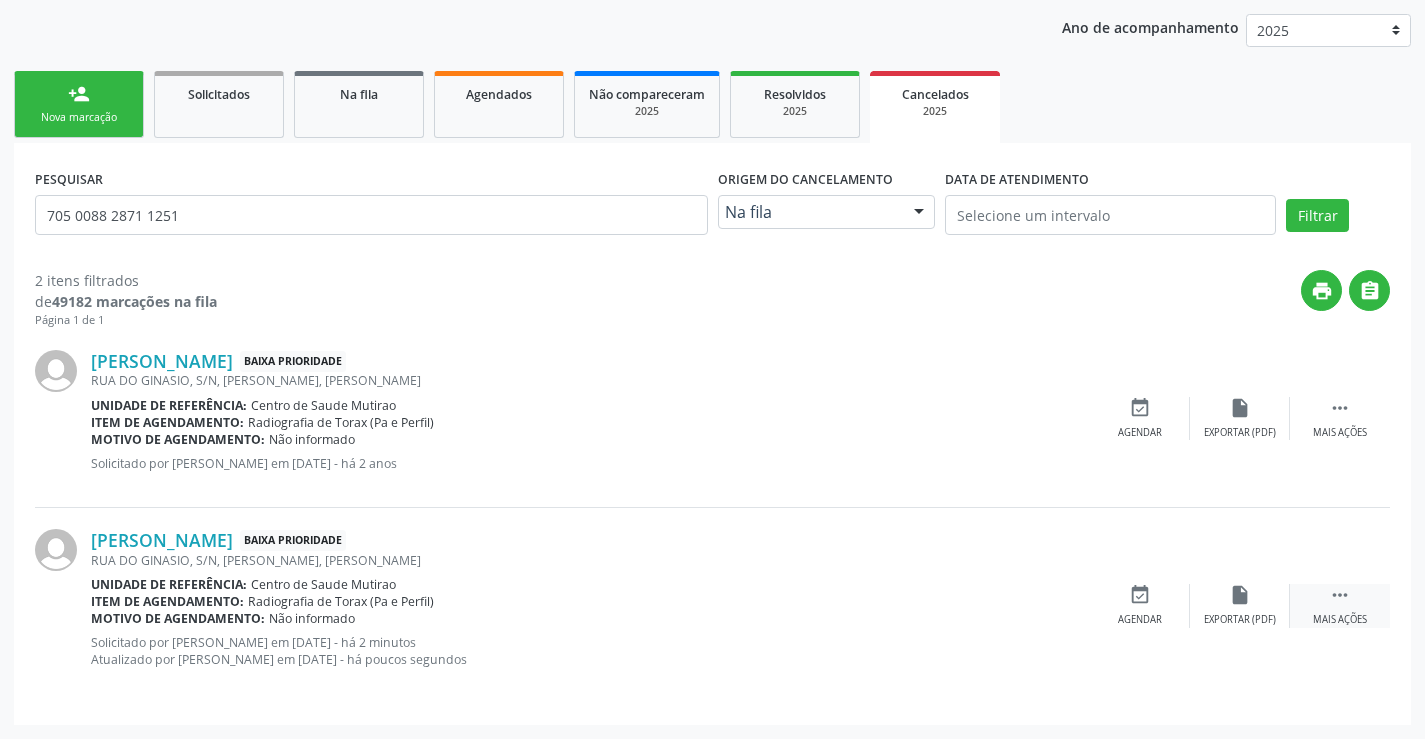 click on "" at bounding box center (1340, 595) 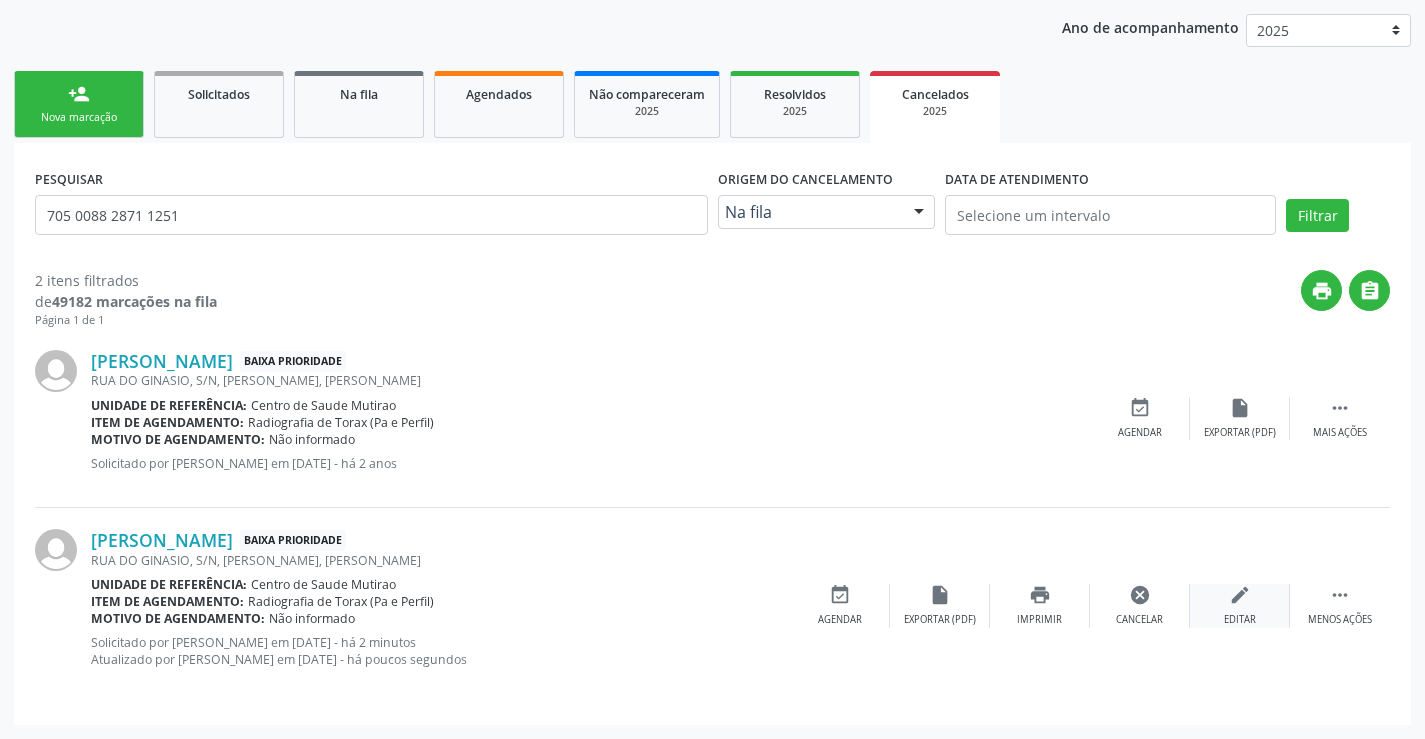click on "edit" at bounding box center [1240, 595] 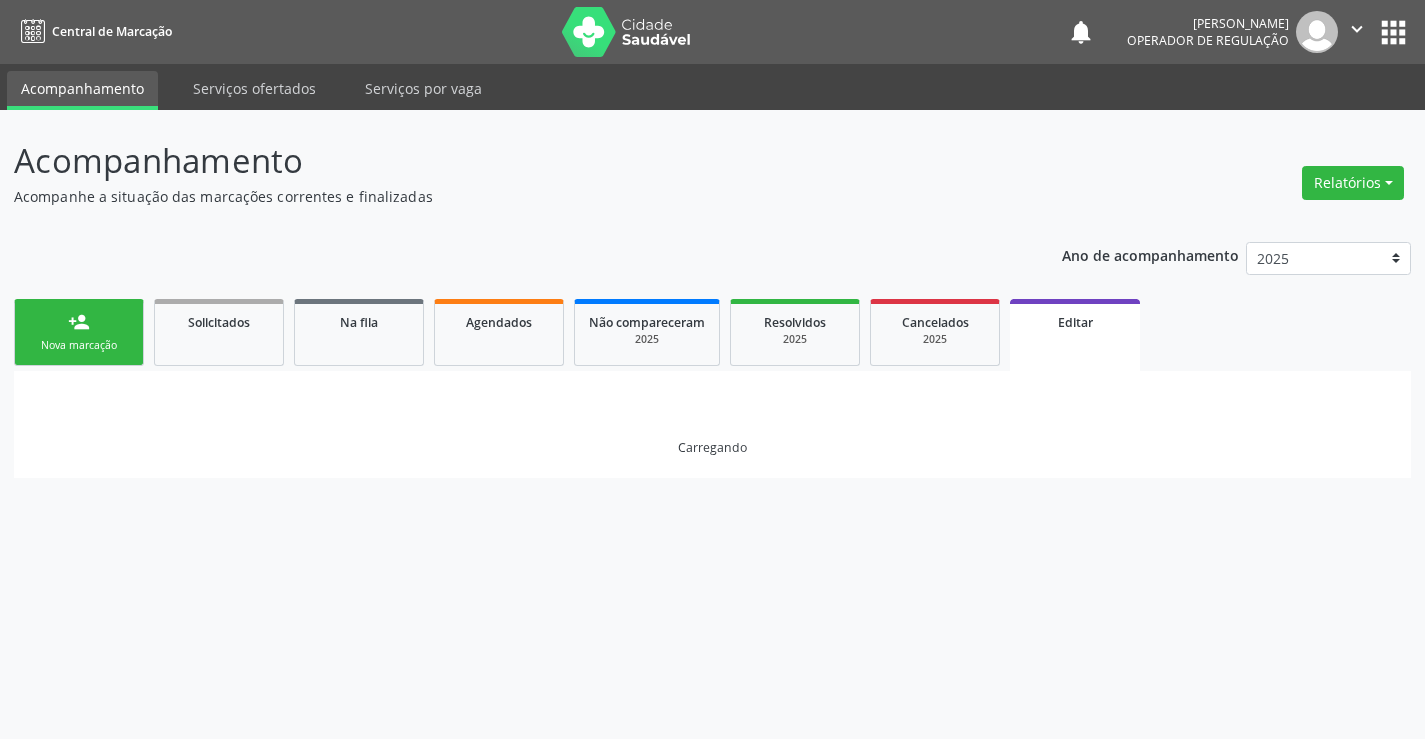 scroll, scrollTop: 0, scrollLeft: 0, axis: both 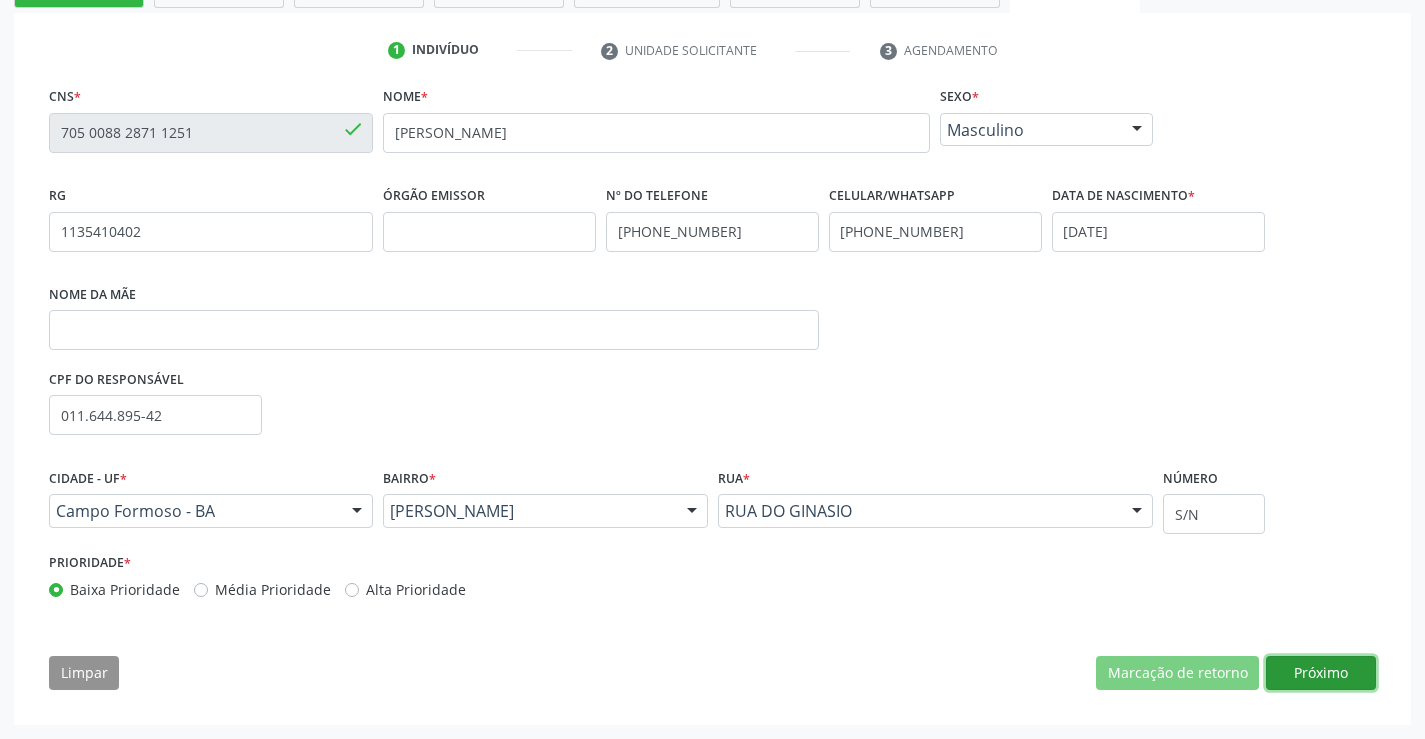 click on "Próximo" at bounding box center [1321, 673] 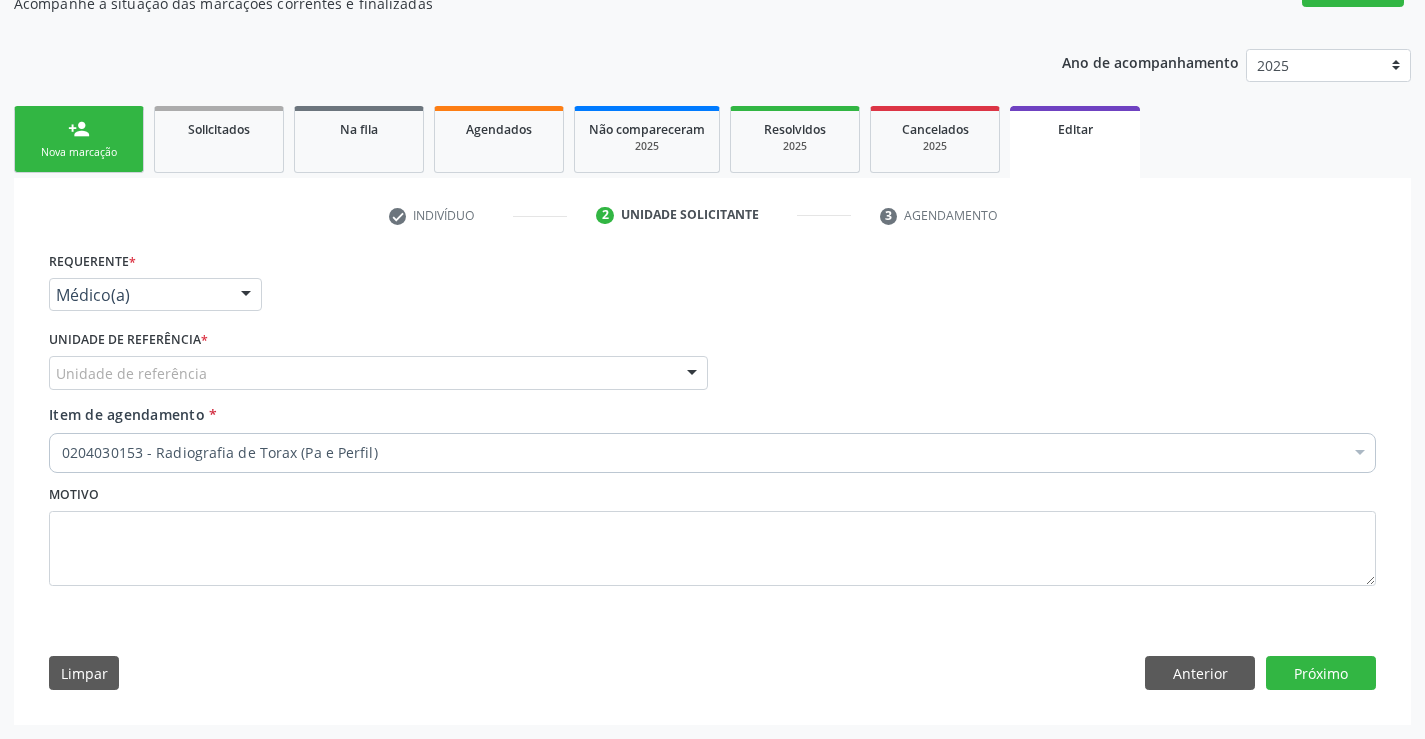 scroll, scrollTop: 193, scrollLeft: 0, axis: vertical 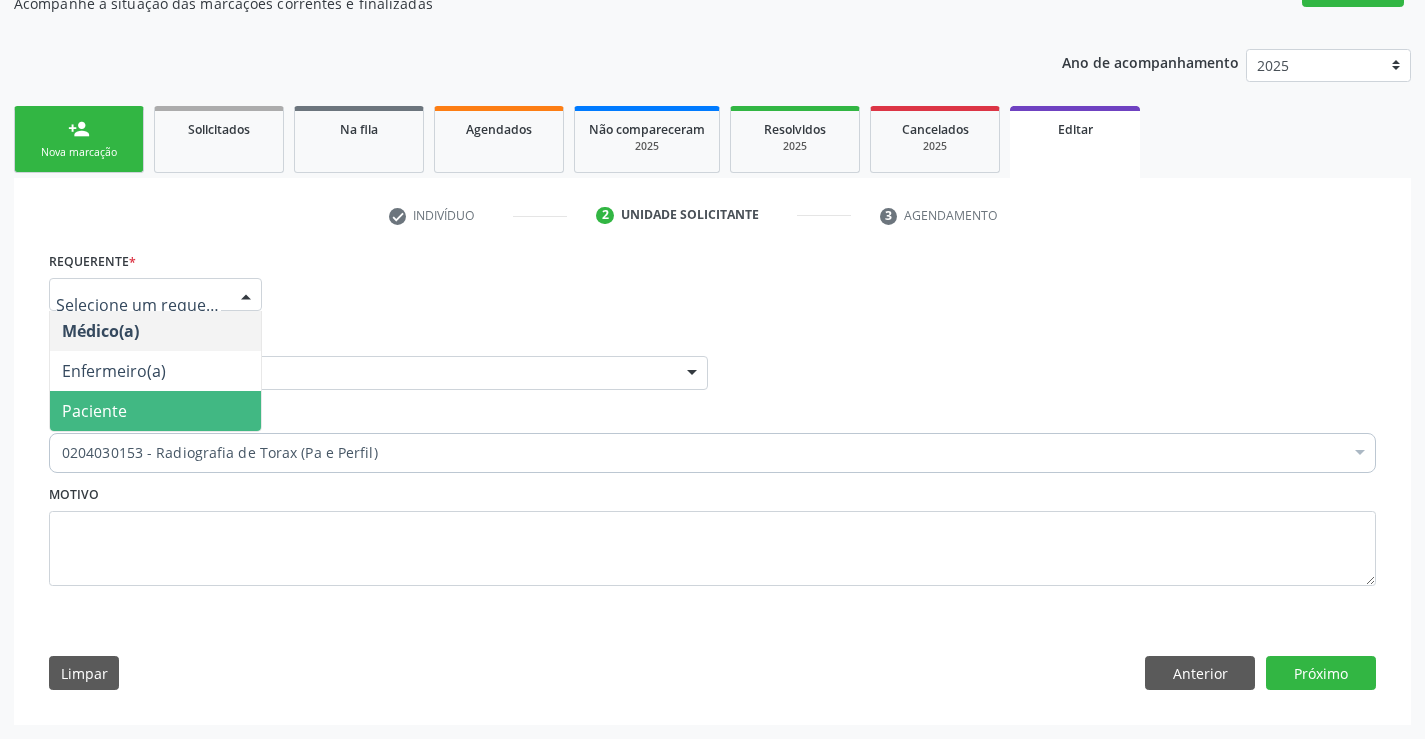 click on "Paciente" at bounding box center [94, 411] 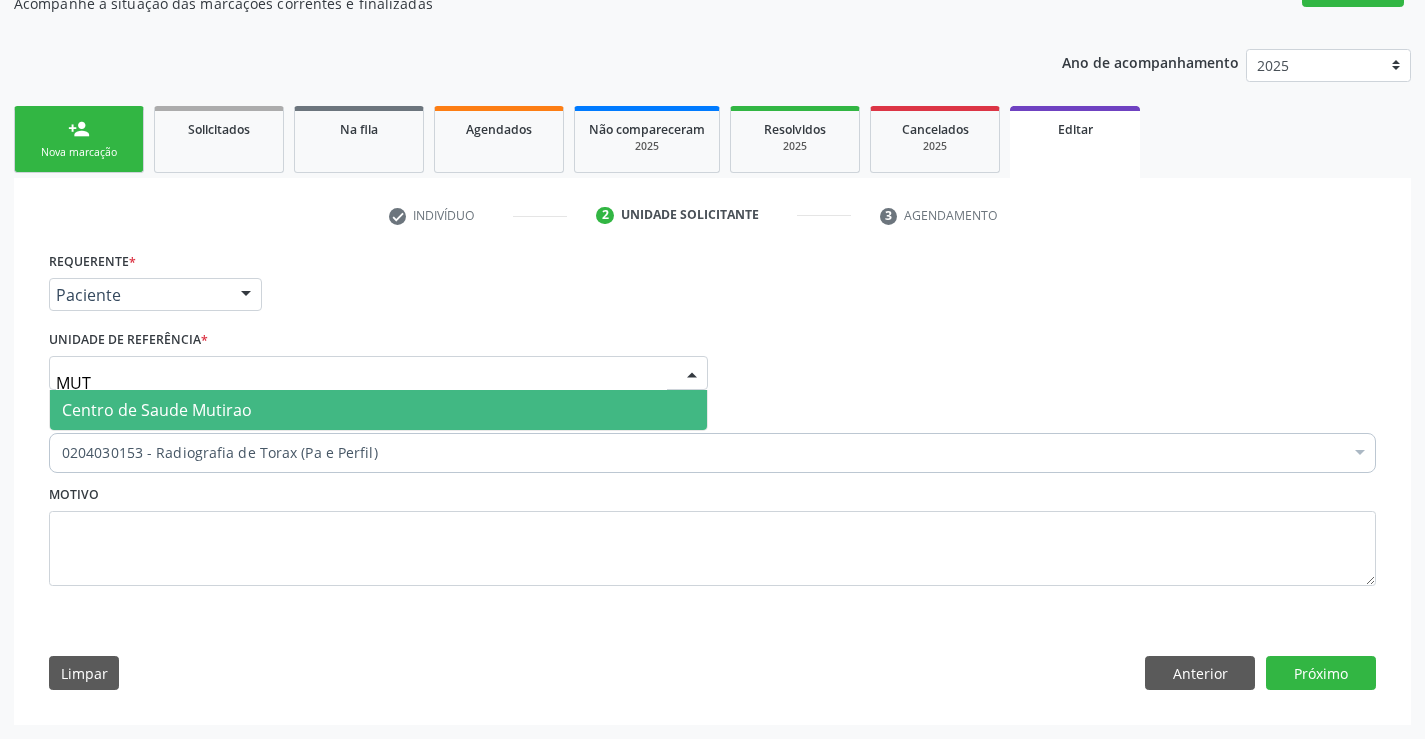 type on "MUTI" 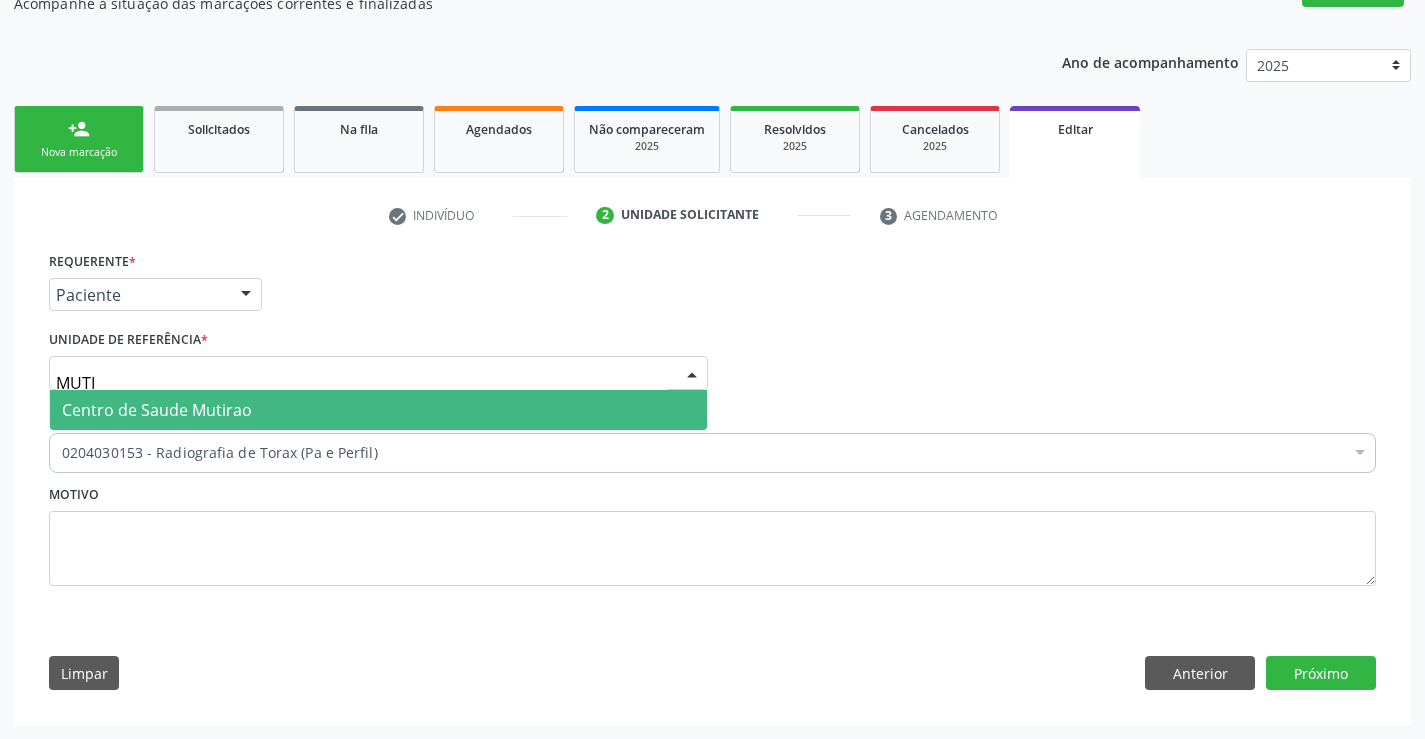 click on "Centro de Saude Mutirao" at bounding box center [157, 410] 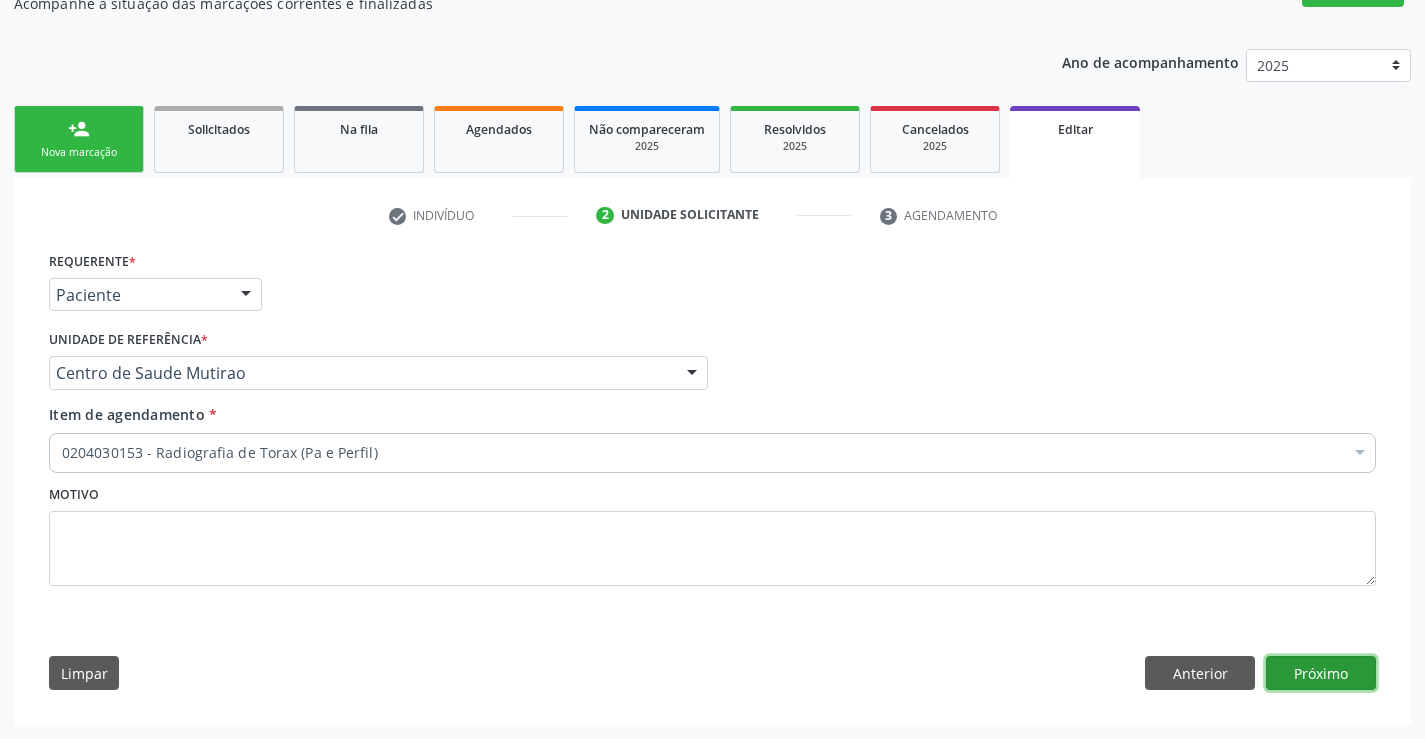 click on "Próximo" at bounding box center [1321, 673] 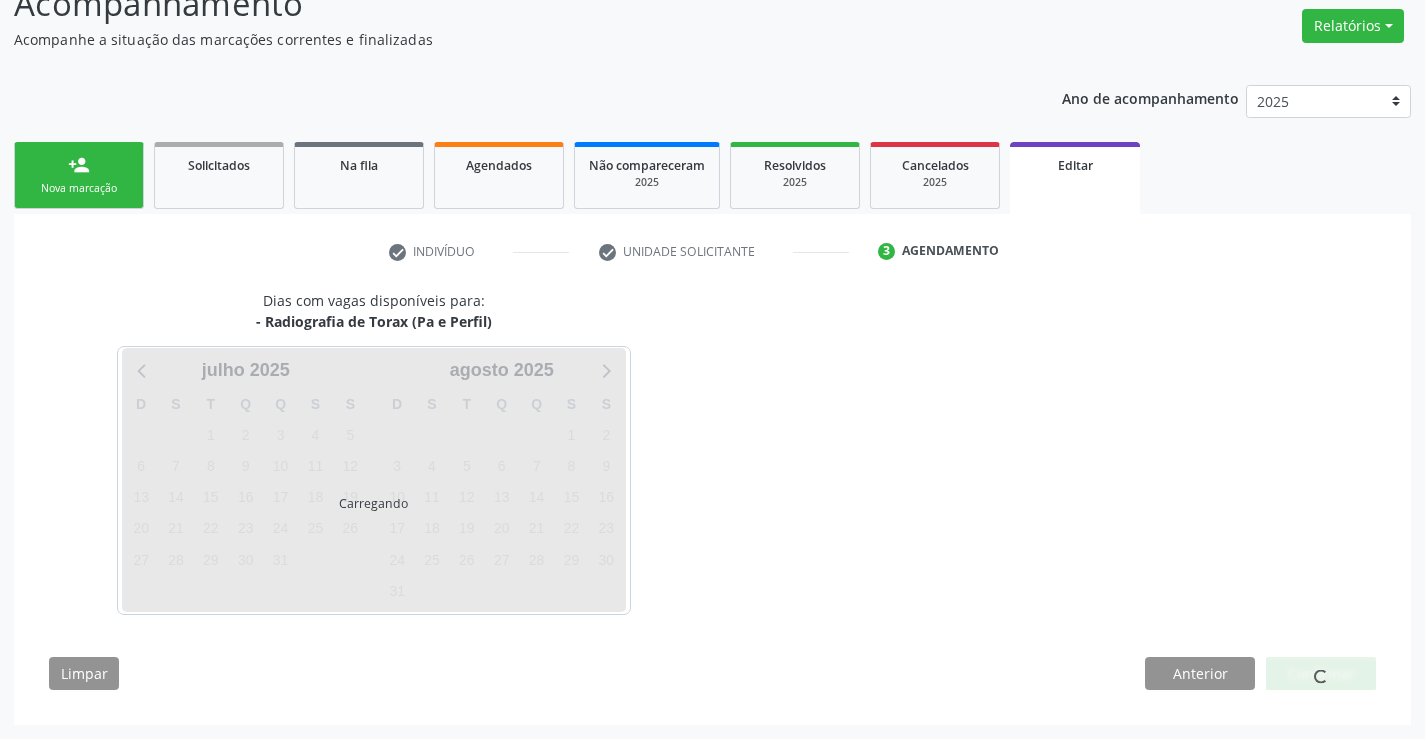 scroll, scrollTop: 157, scrollLeft: 0, axis: vertical 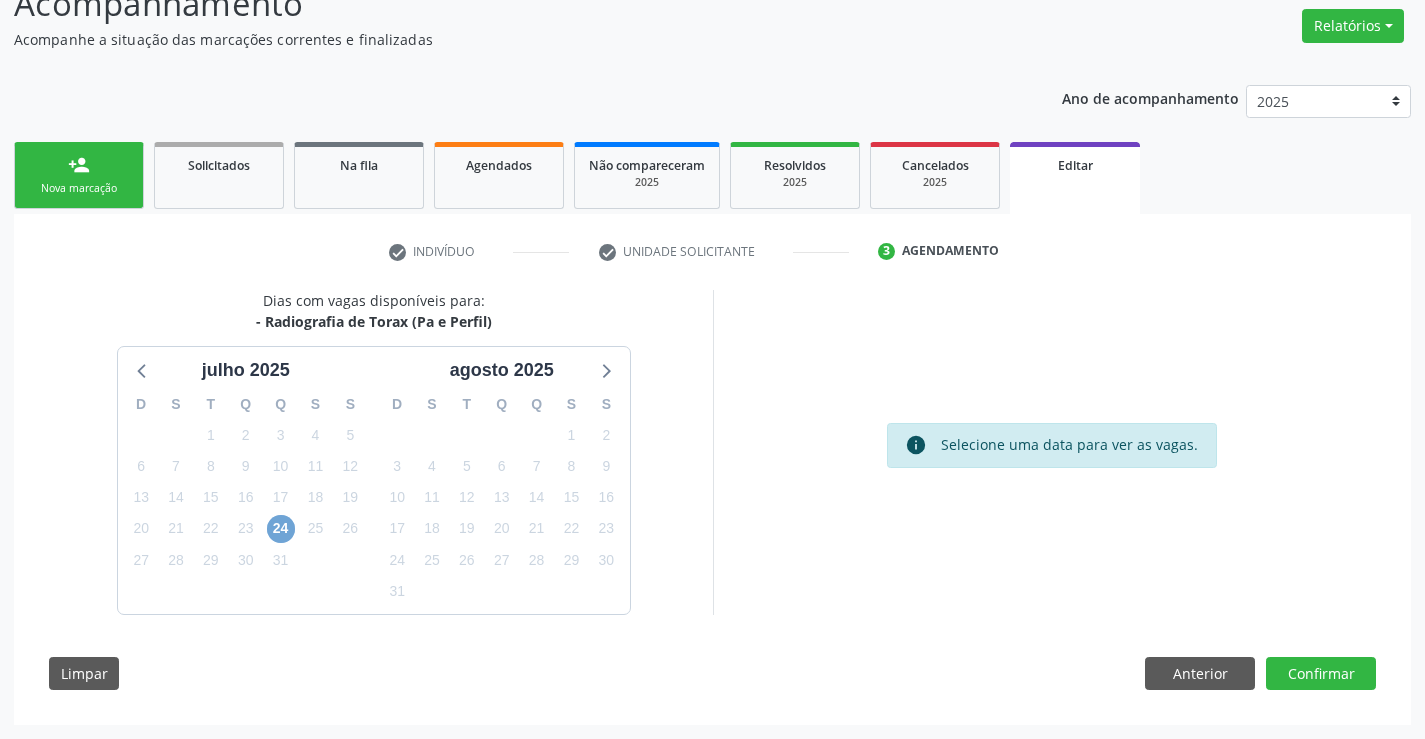 click on "24" at bounding box center [281, 529] 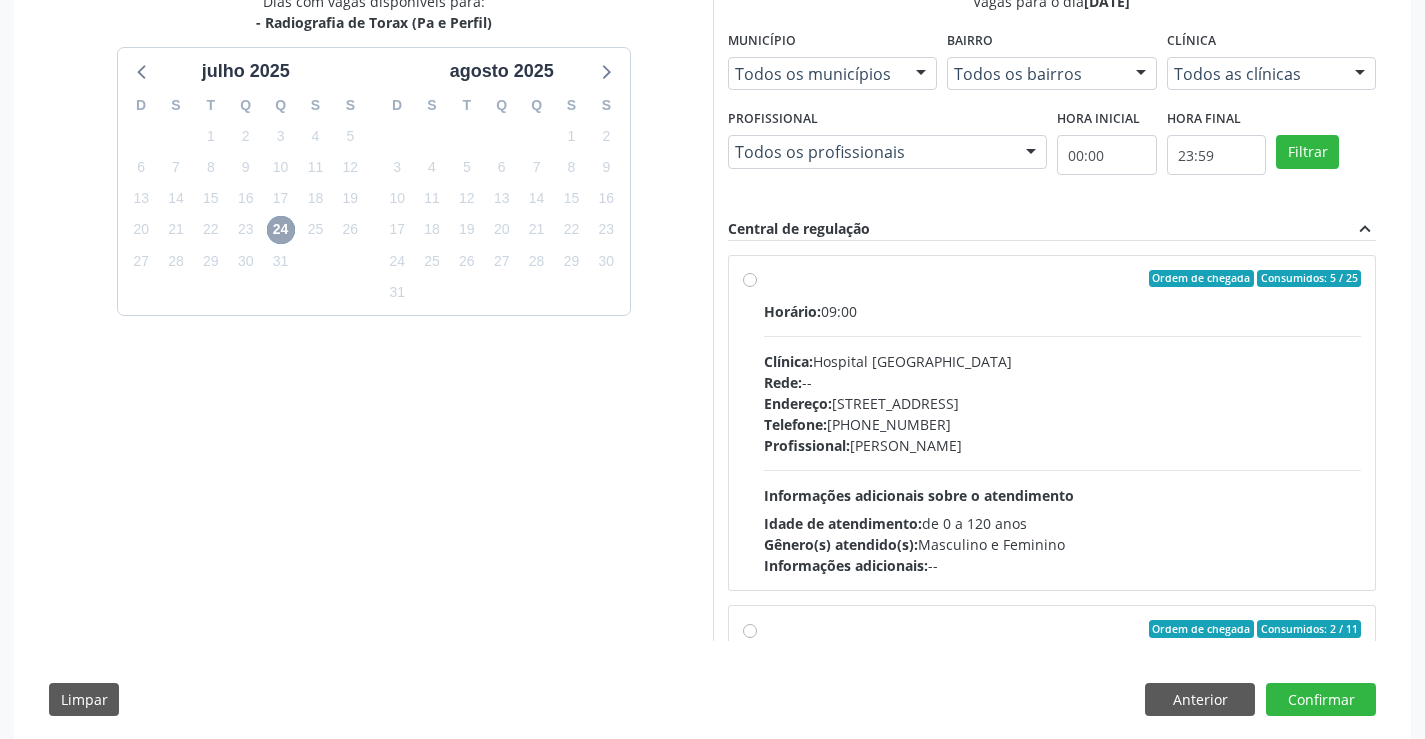 scroll, scrollTop: 457, scrollLeft: 0, axis: vertical 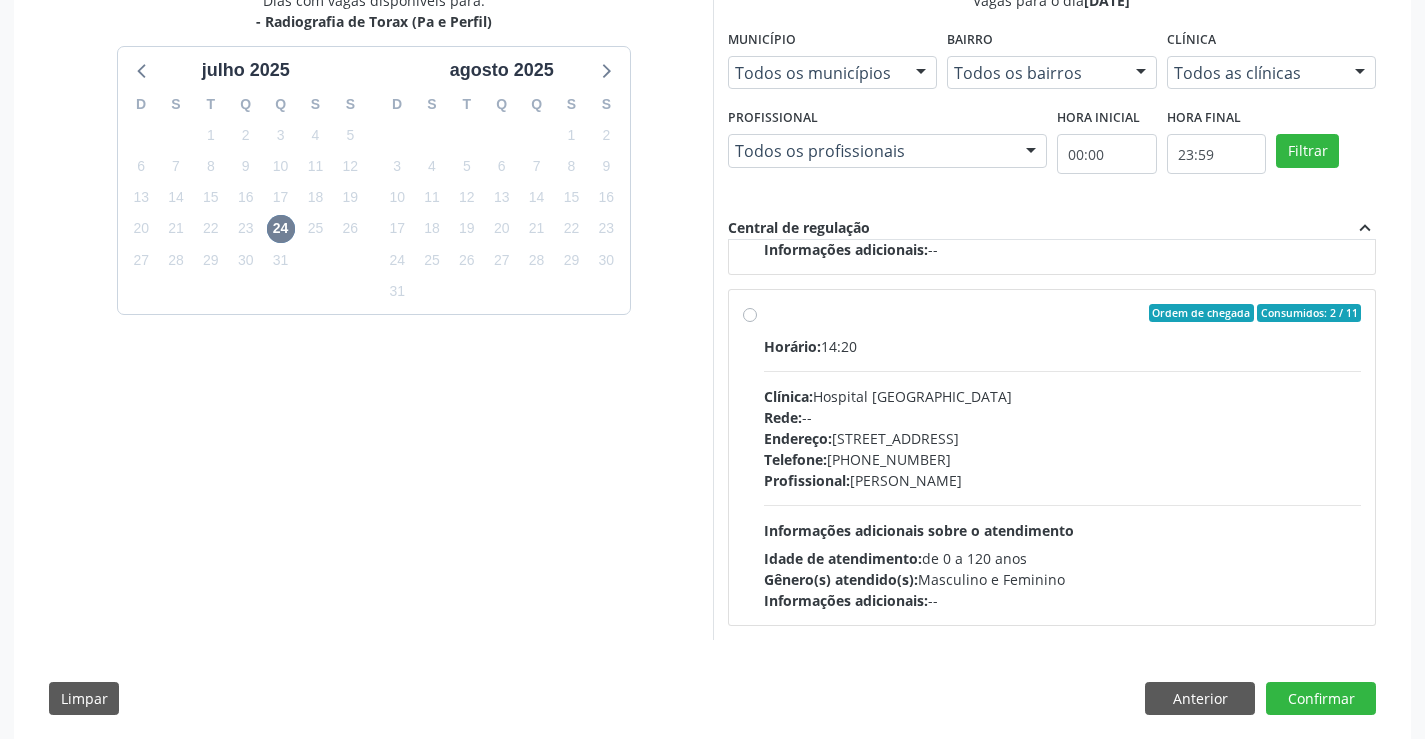 click on "Ordem de chegada
Consumidos: 2 / 11
Horário:   14:20
Clínica:  Hospital Sao Francisco
Rede:
--
Endereço:   Blocos, nº 258, Centro, Campo Formoso - BA
Telefone:   (74) 36451217
Profissional:
Joel da Rocha Almeida
Informações adicionais sobre o atendimento
Idade de atendimento:
de 0 a 120 anos
Gênero(s) atendido(s):
Masculino e Feminino
Informações adicionais:
--" at bounding box center (1063, 457) 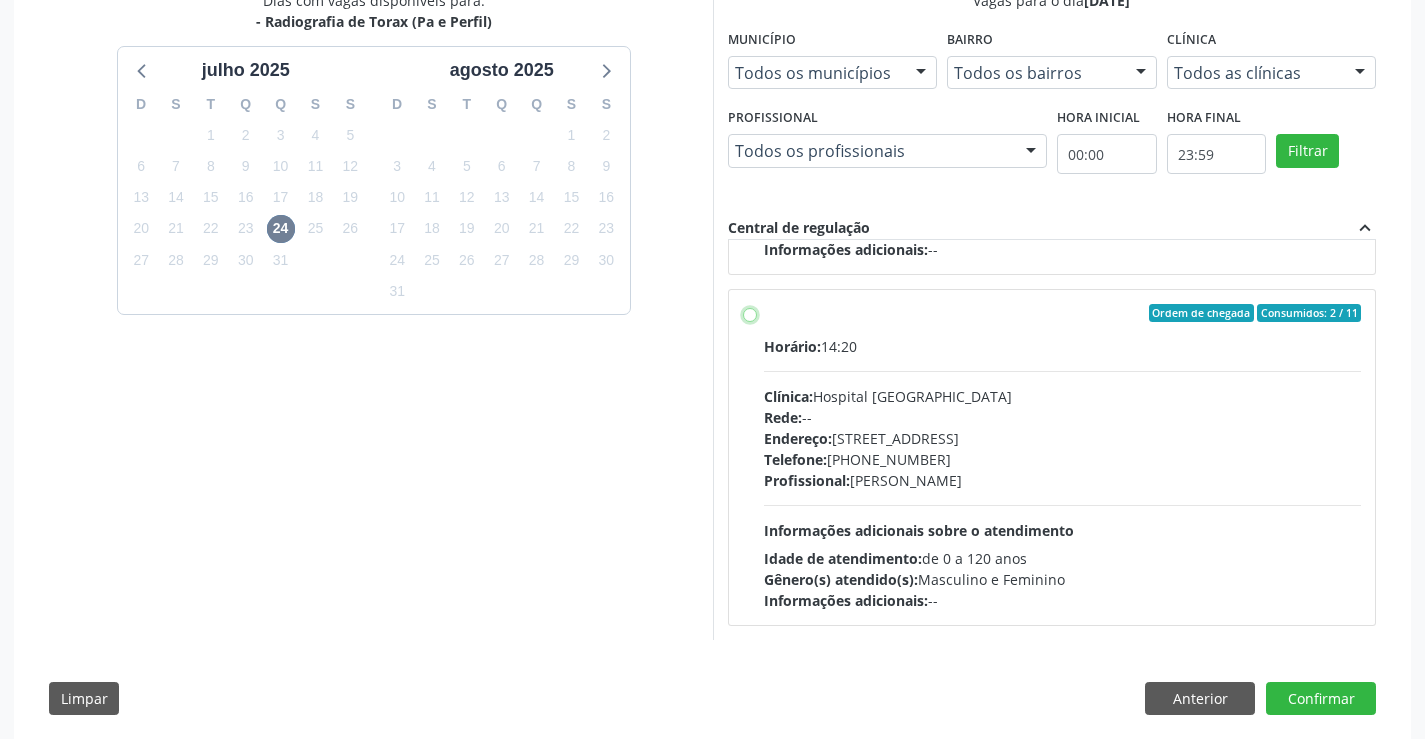 click on "Ordem de chegada
Consumidos: 2 / 11
Horário:   14:20
Clínica:  Hospital Sao Francisco
Rede:
--
Endereço:   Blocos, nº 258, Centro, Campo Formoso - BA
Telefone:   (74) 36451217
Profissional:
Joel da Rocha Almeida
Informações adicionais sobre o atendimento
Idade de atendimento:
de 0 a 120 anos
Gênero(s) atendido(s):
Masculino e Feminino
Informações adicionais:
--" at bounding box center [750, 313] 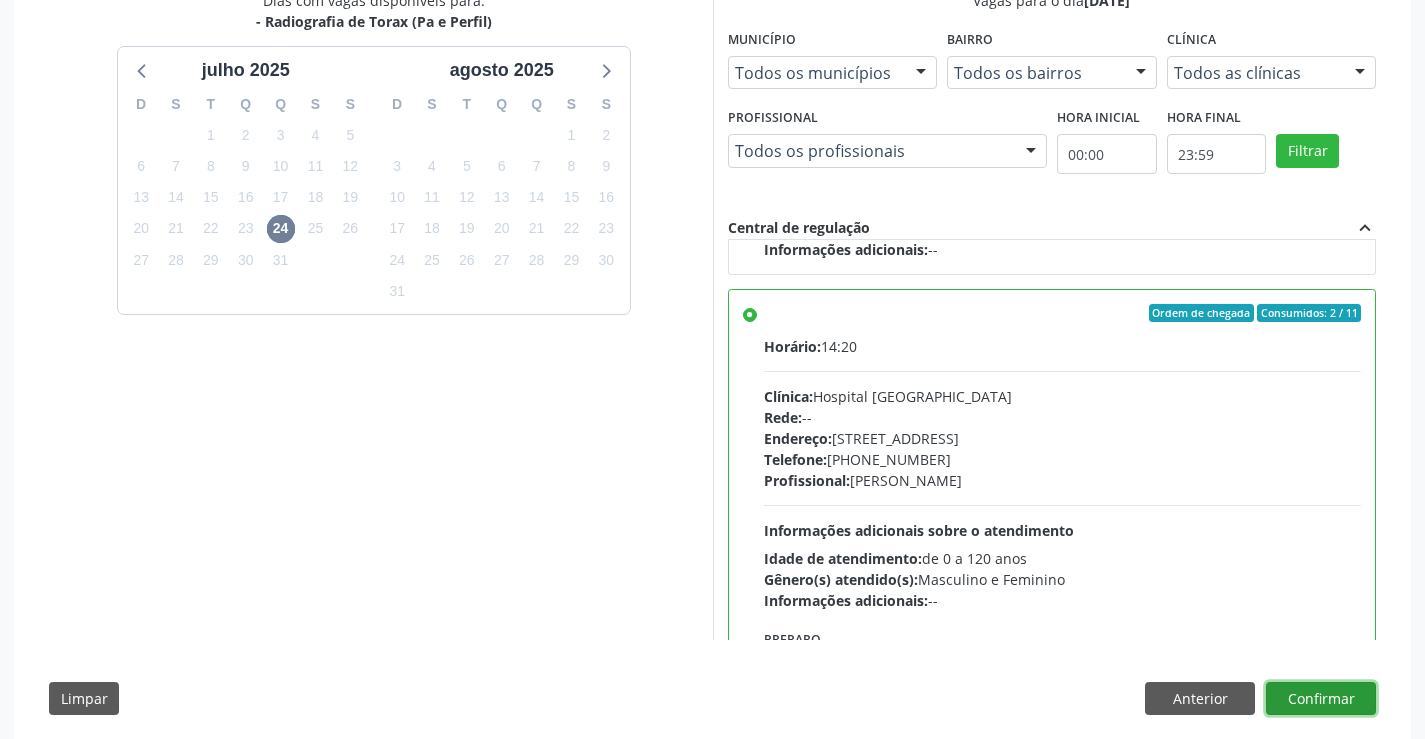 click on "Confirmar" at bounding box center [1321, 699] 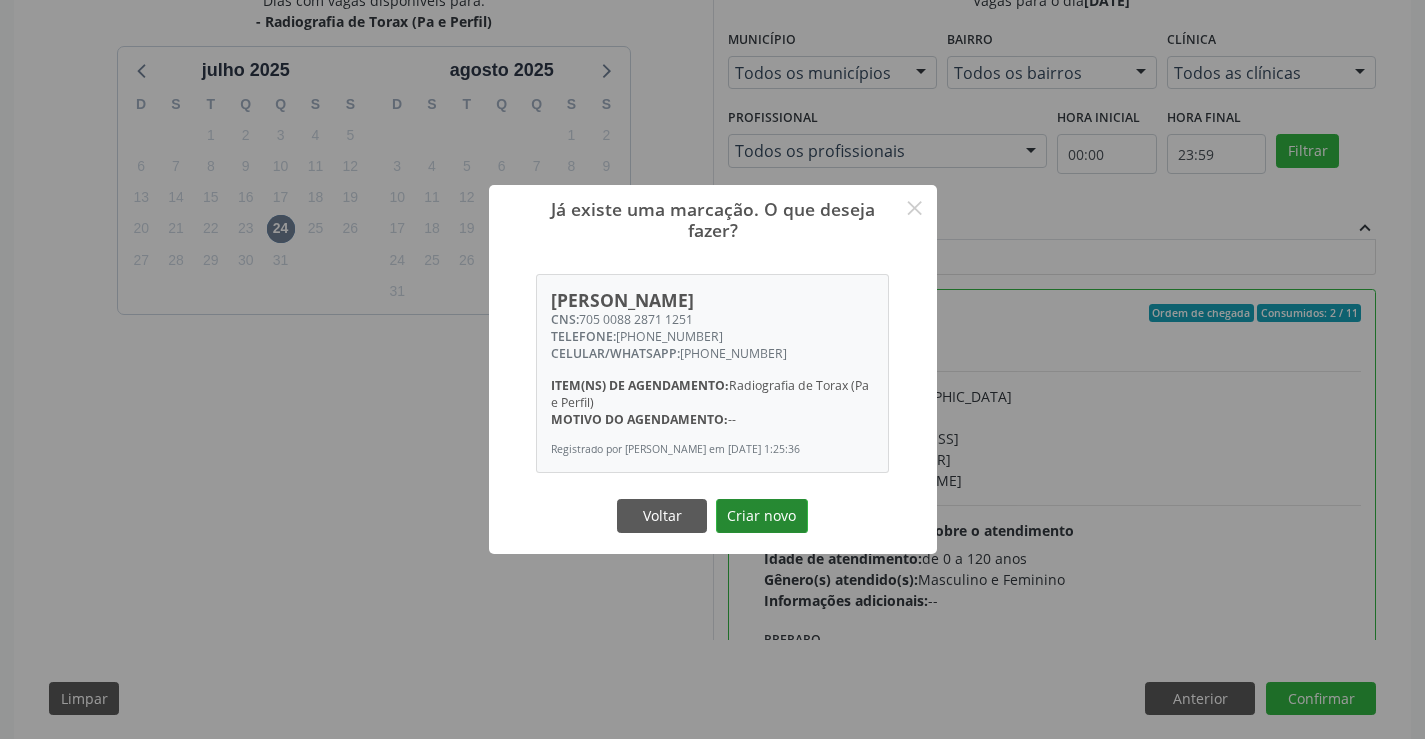 click on "Criar novo" at bounding box center [762, 516] 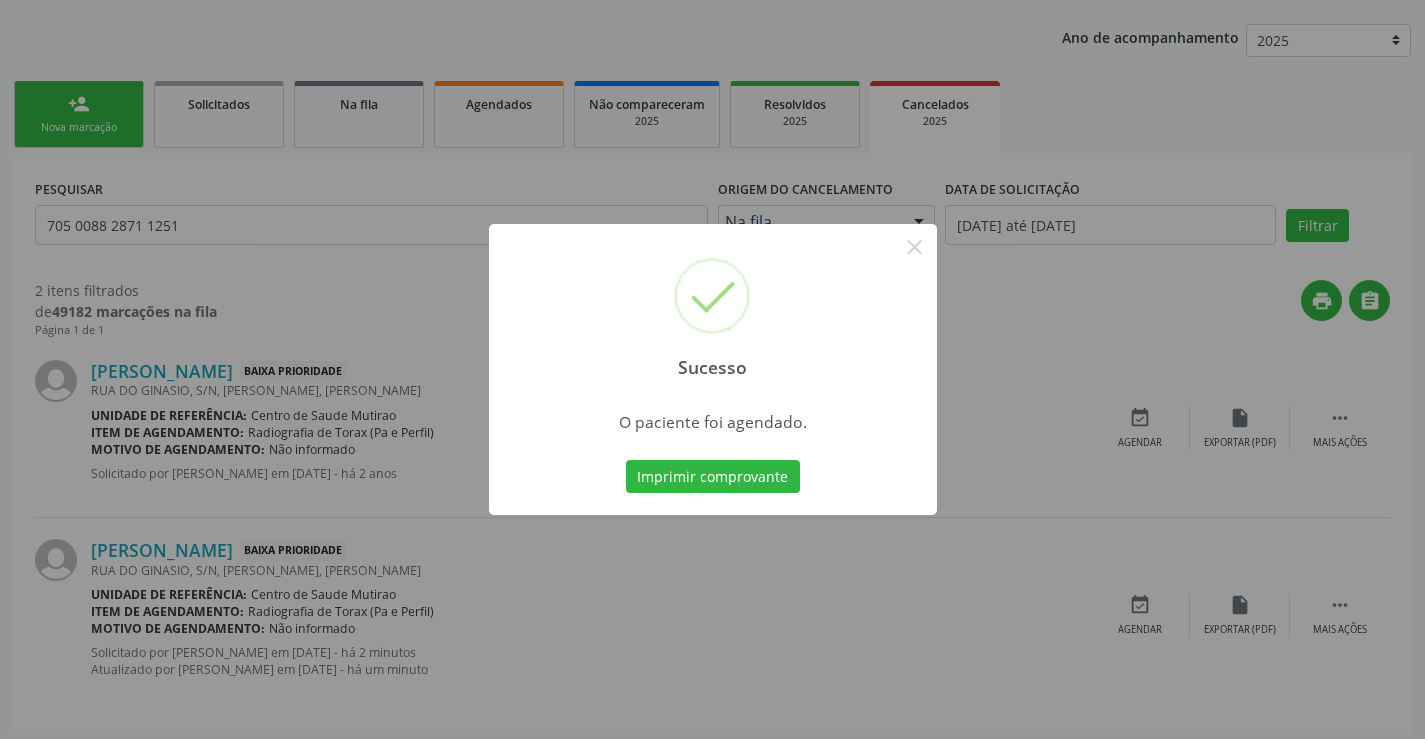 scroll, scrollTop: 228, scrollLeft: 0, axis: vertical 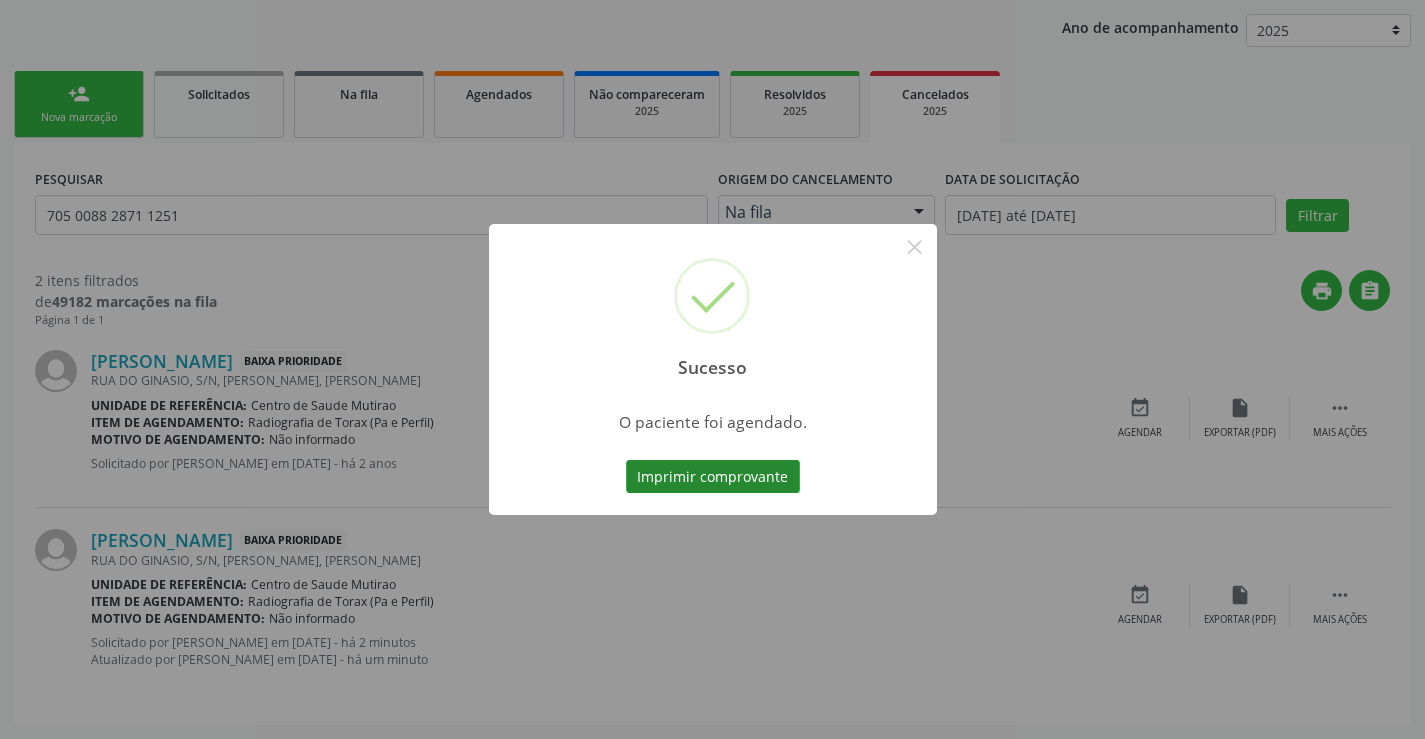 click on "Imprimir comprovante" at bounding box center (713, 477) 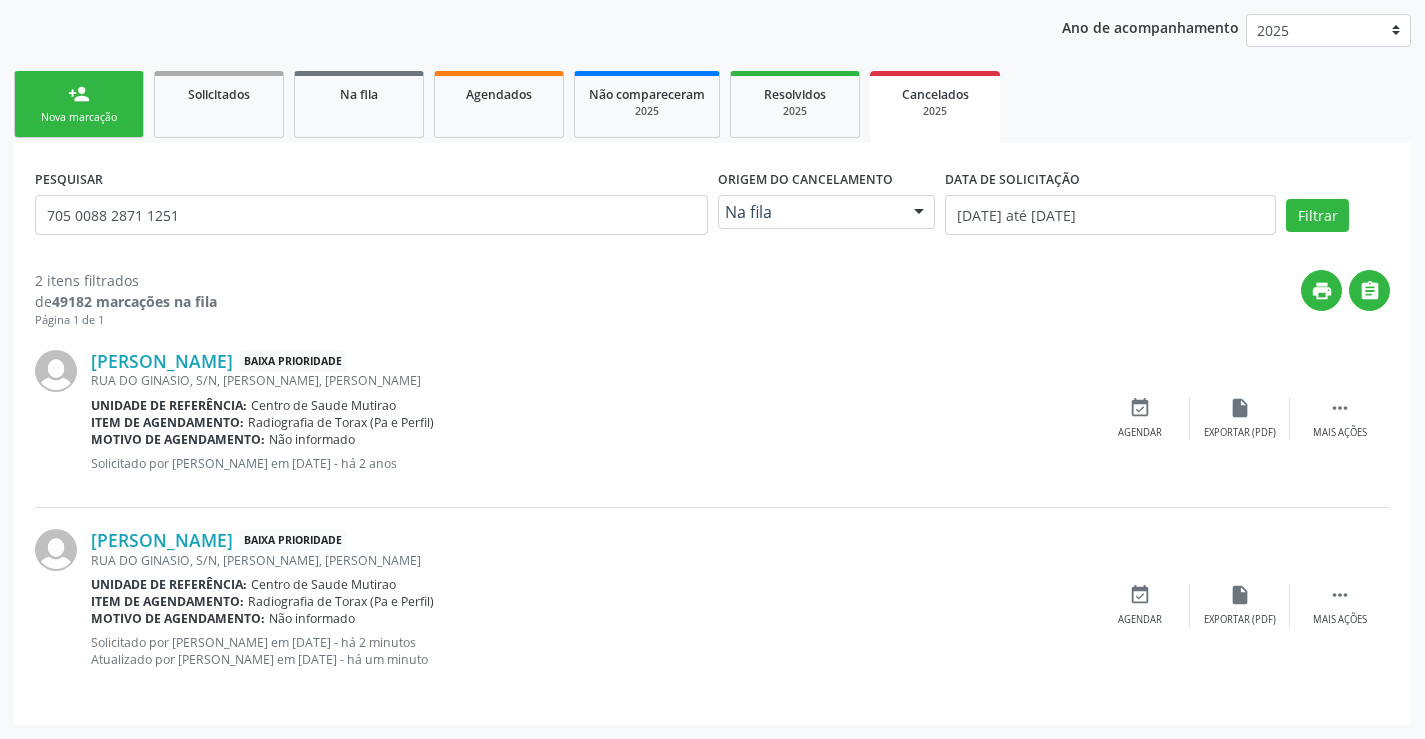 click on "person_add
Nova marcação" at bounding box center (79, 104) 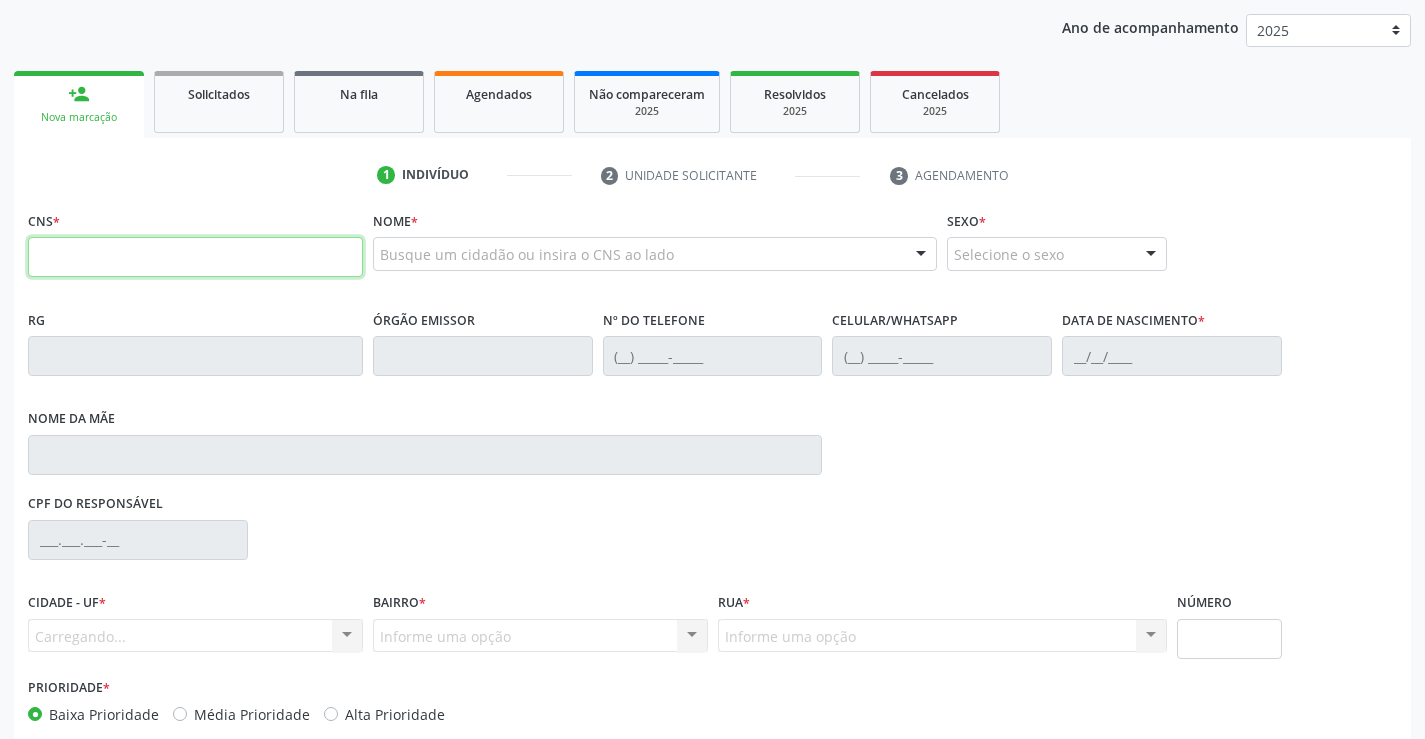 drag, startPoint x: 250, startPoint y: 262, endPoint x: 270, endPoint y: 257, distance: 20.615528 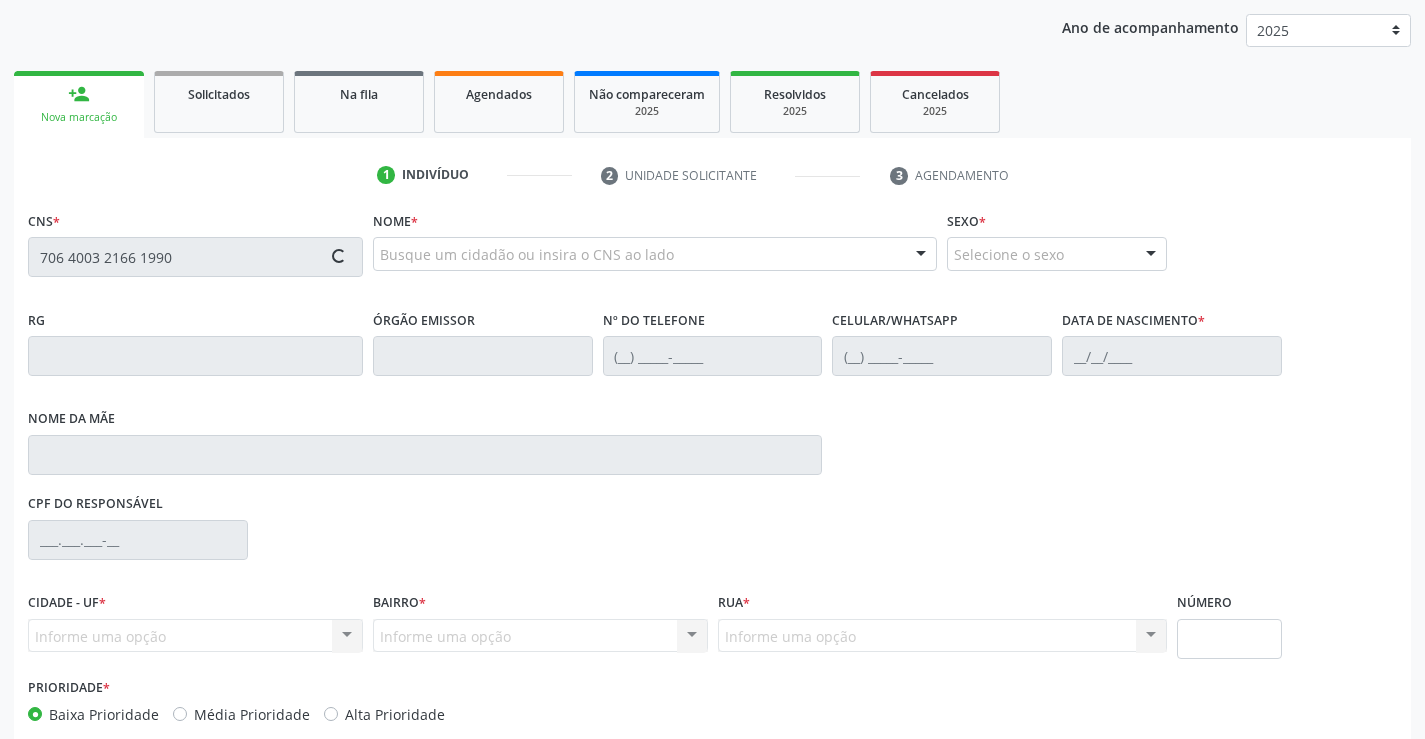 type on "706 4003 2166 1990" 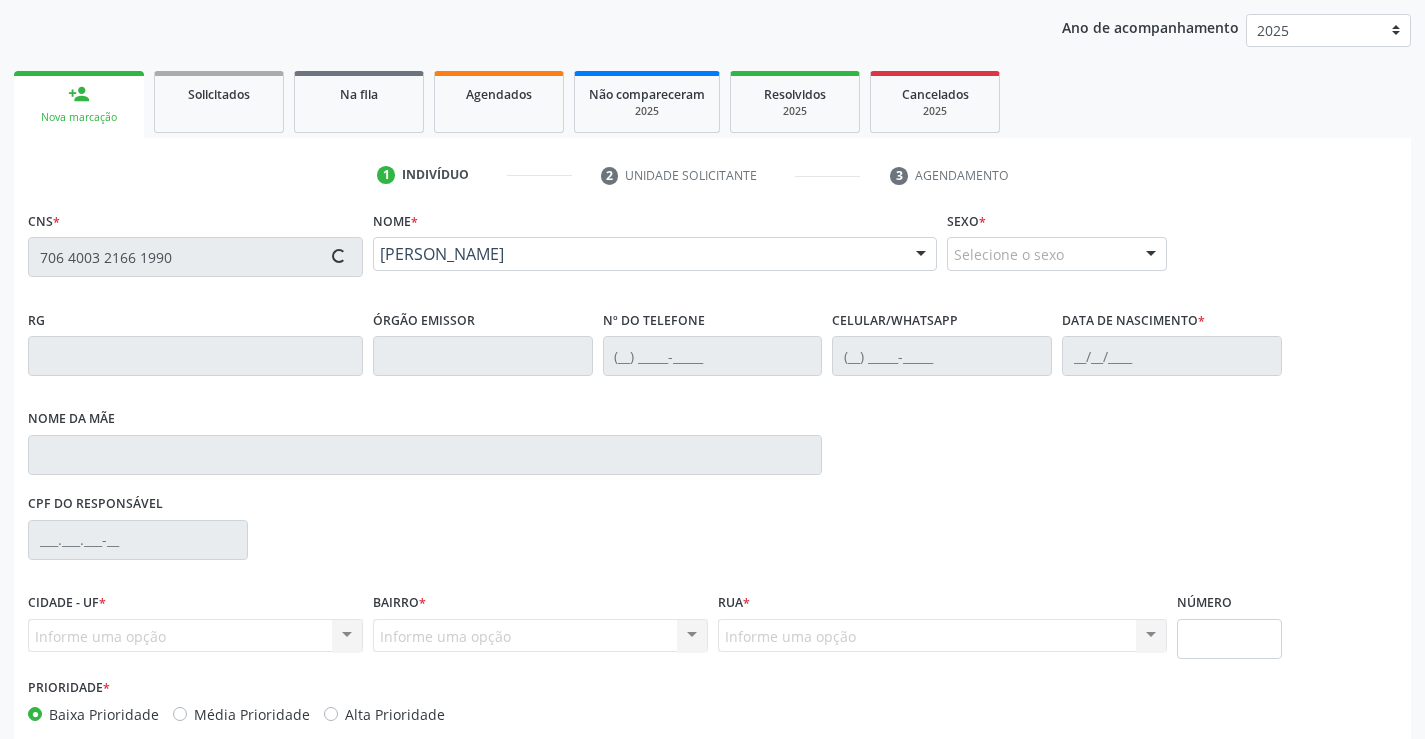type on "0486600513" 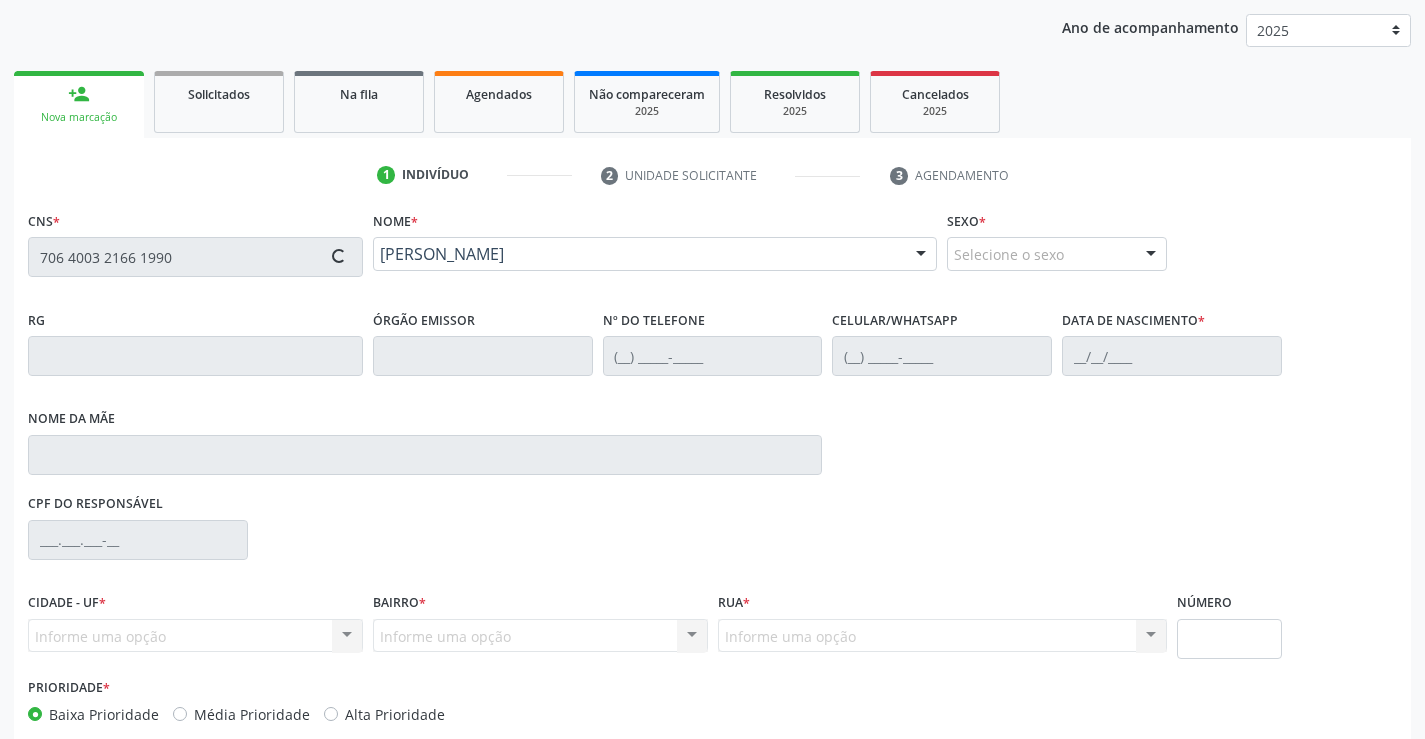 type on "[PHONE_NUMBER]" 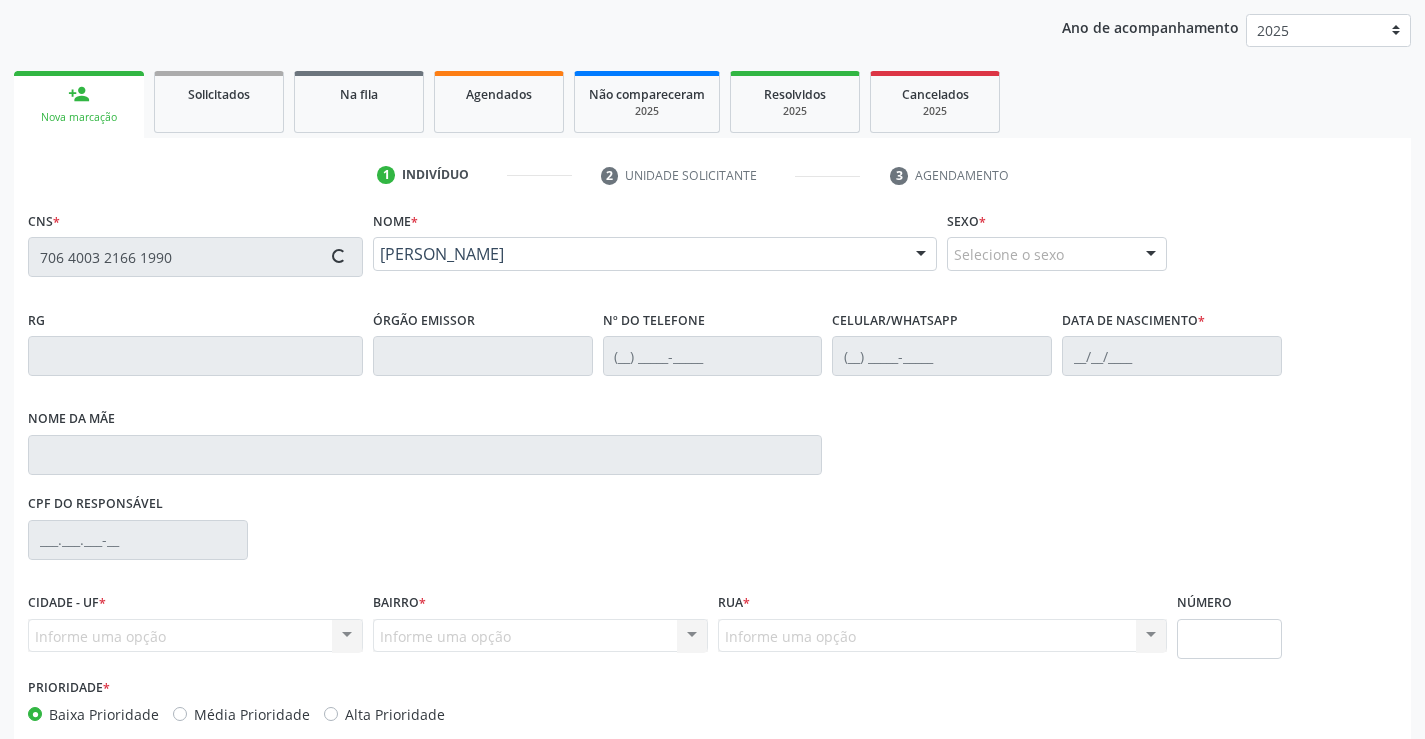 type on "341.640.065-87" 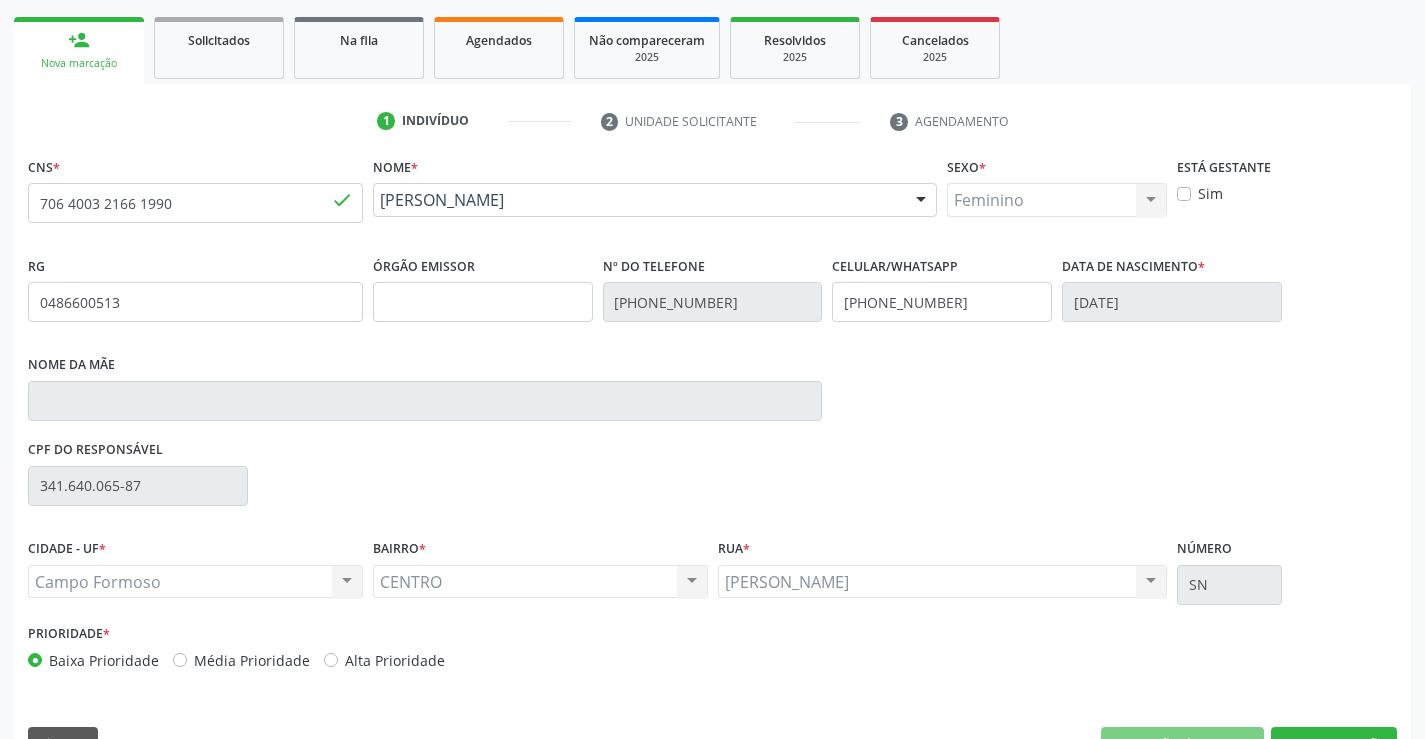 scroll, scrollTop: 331, scrollLeft: 0, axis: vertical 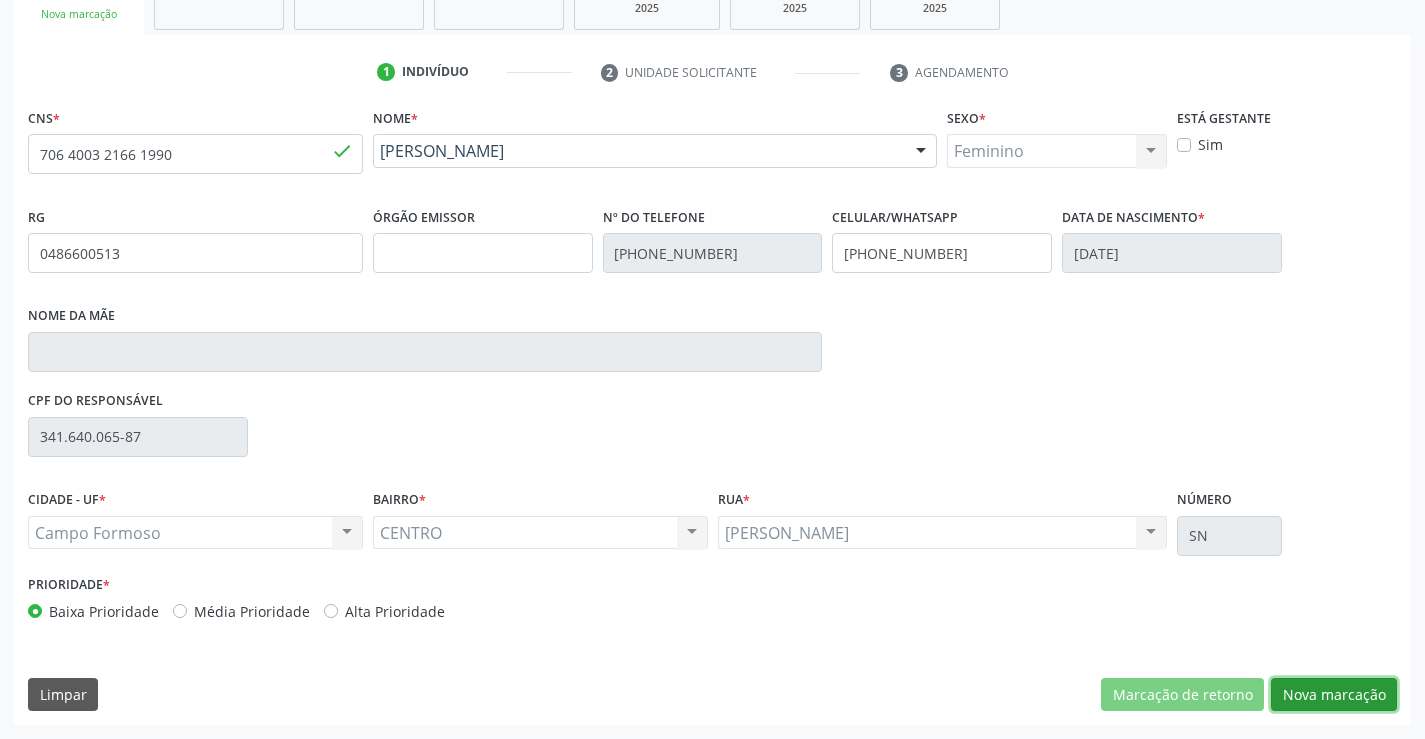 click on "Nova marcação" at bounding box center [1334, 695] 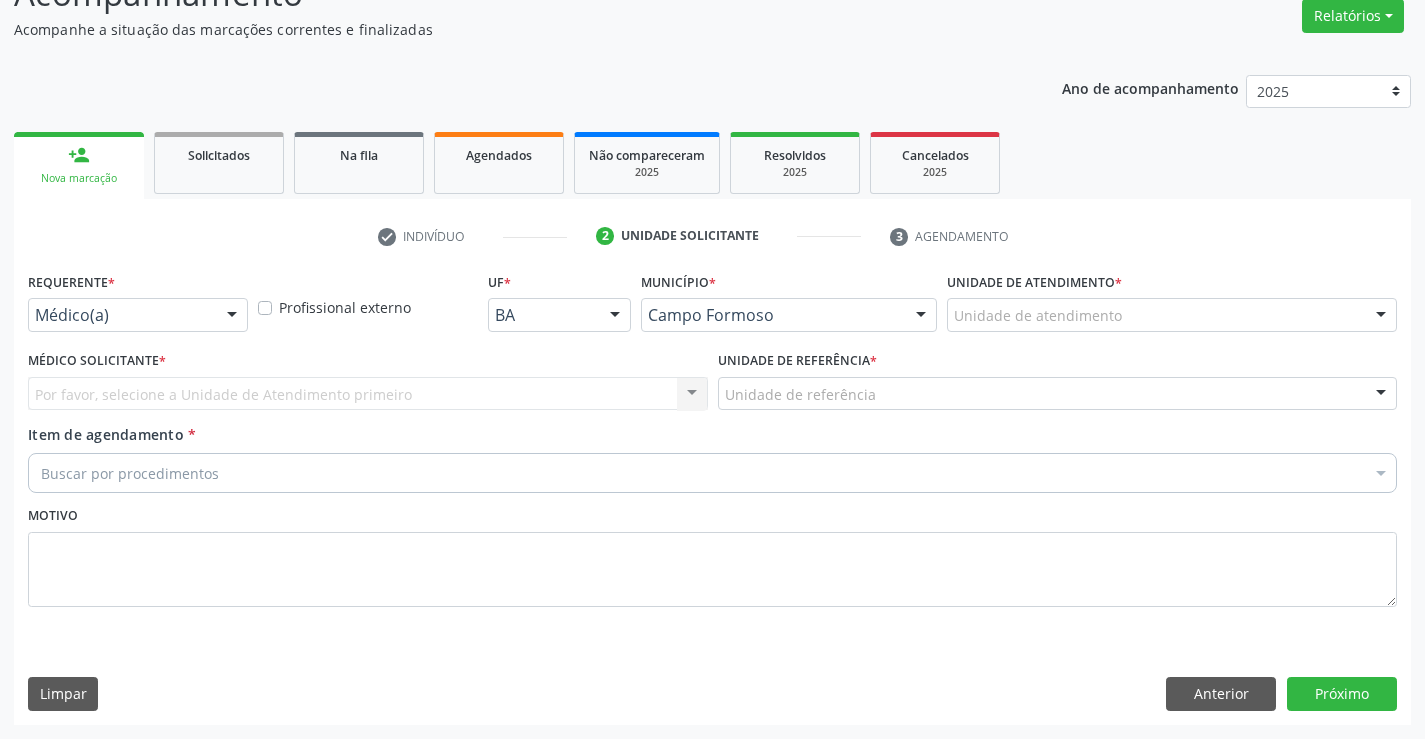 scroll, scrollTop: 167, scrollLeft: 0, axis: vertical 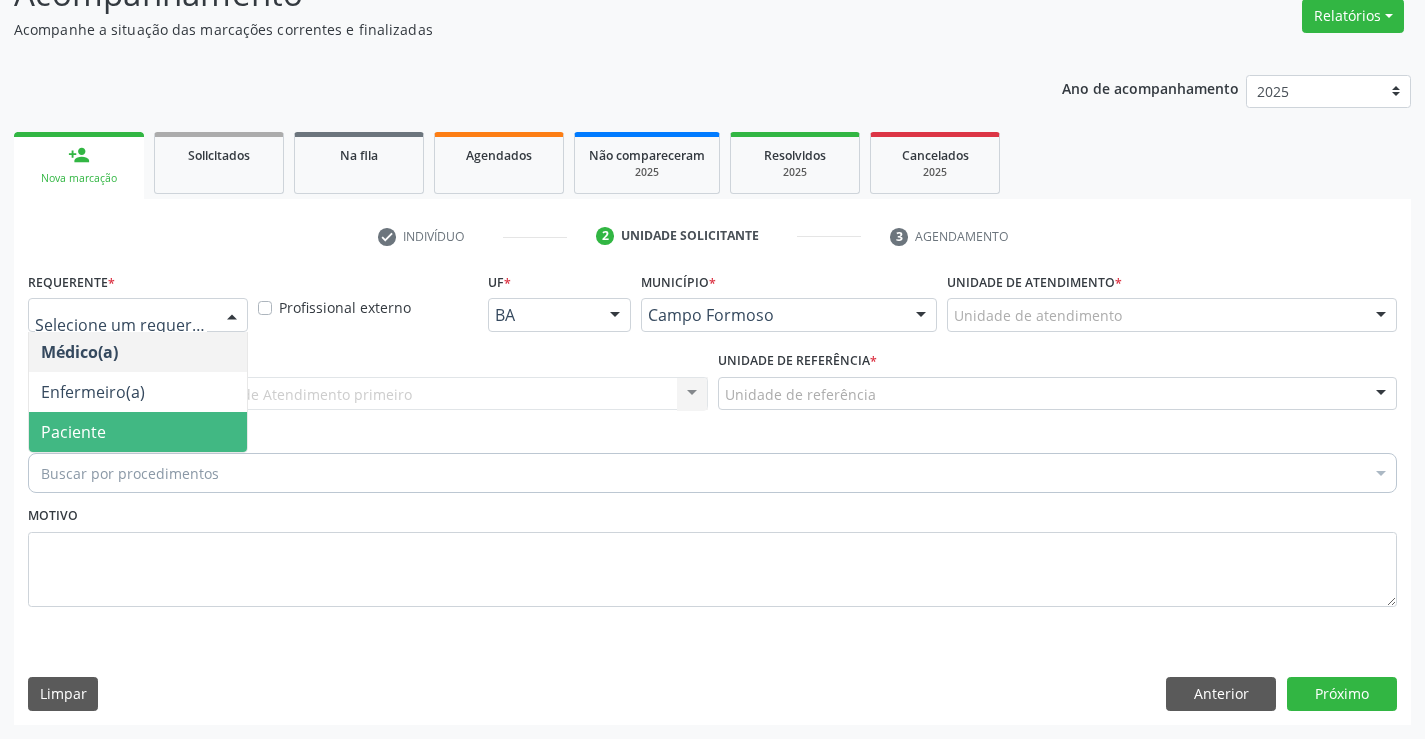 click on "Paciente" at bounding box center (73, 432) 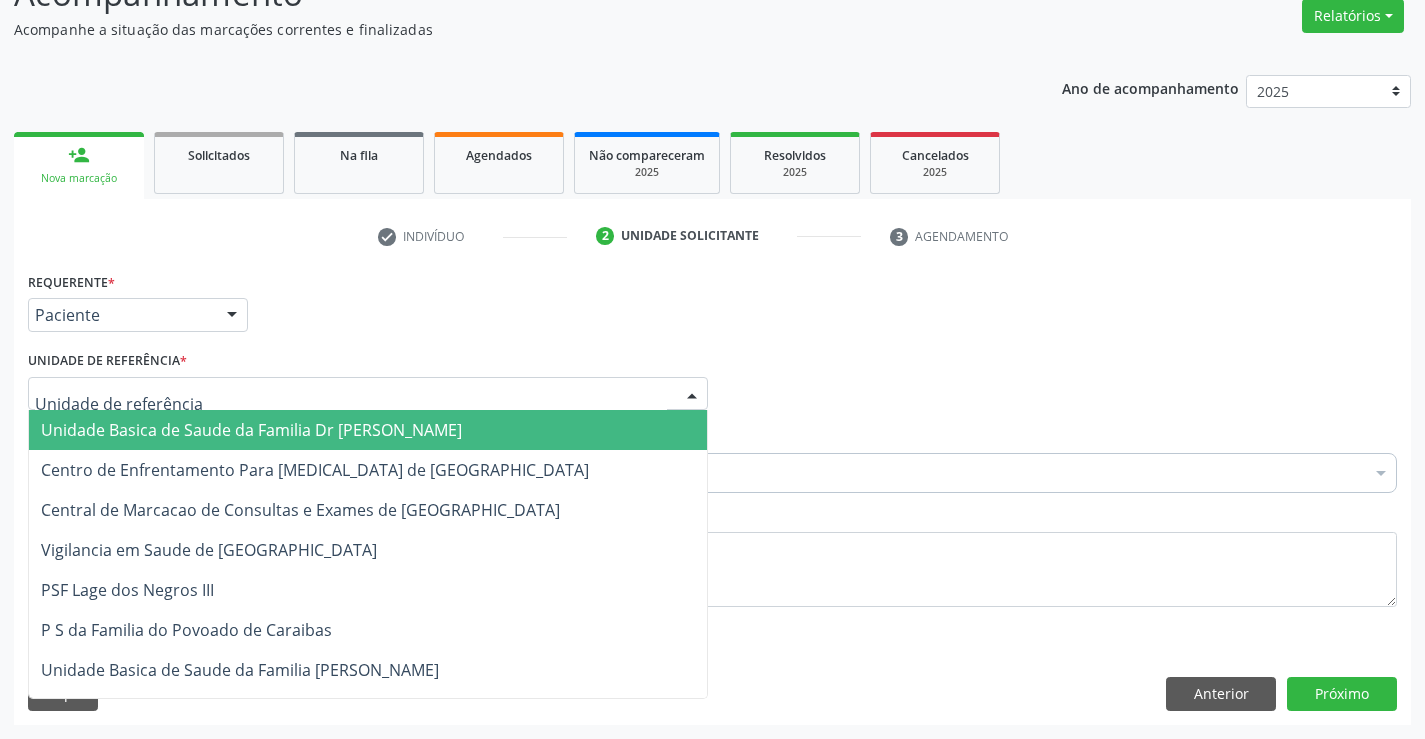 click on "Unidade Basica de Saude da Familia Dr [PERSON_NAME]" at bounding box center (251, 430) 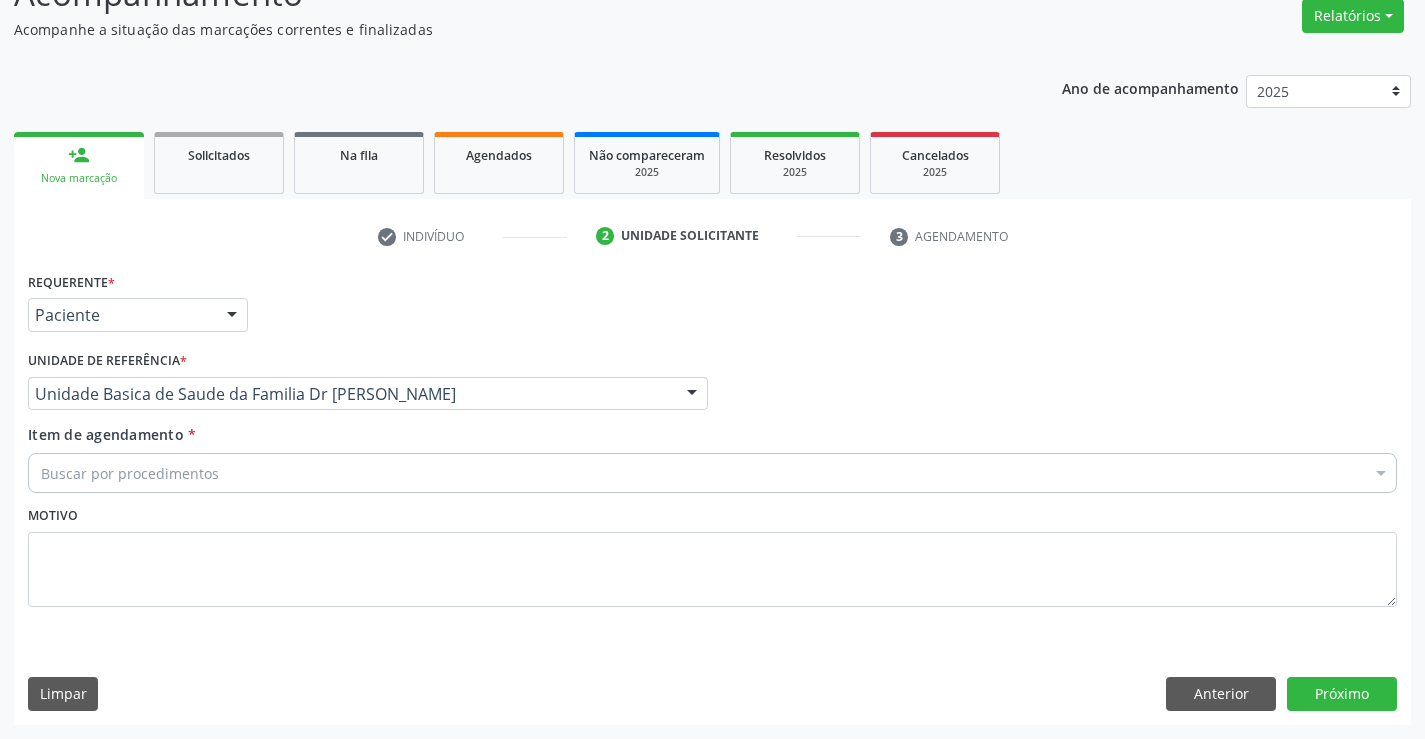 click on "Buscar por procedimentos" at bounding box center [712, 473] 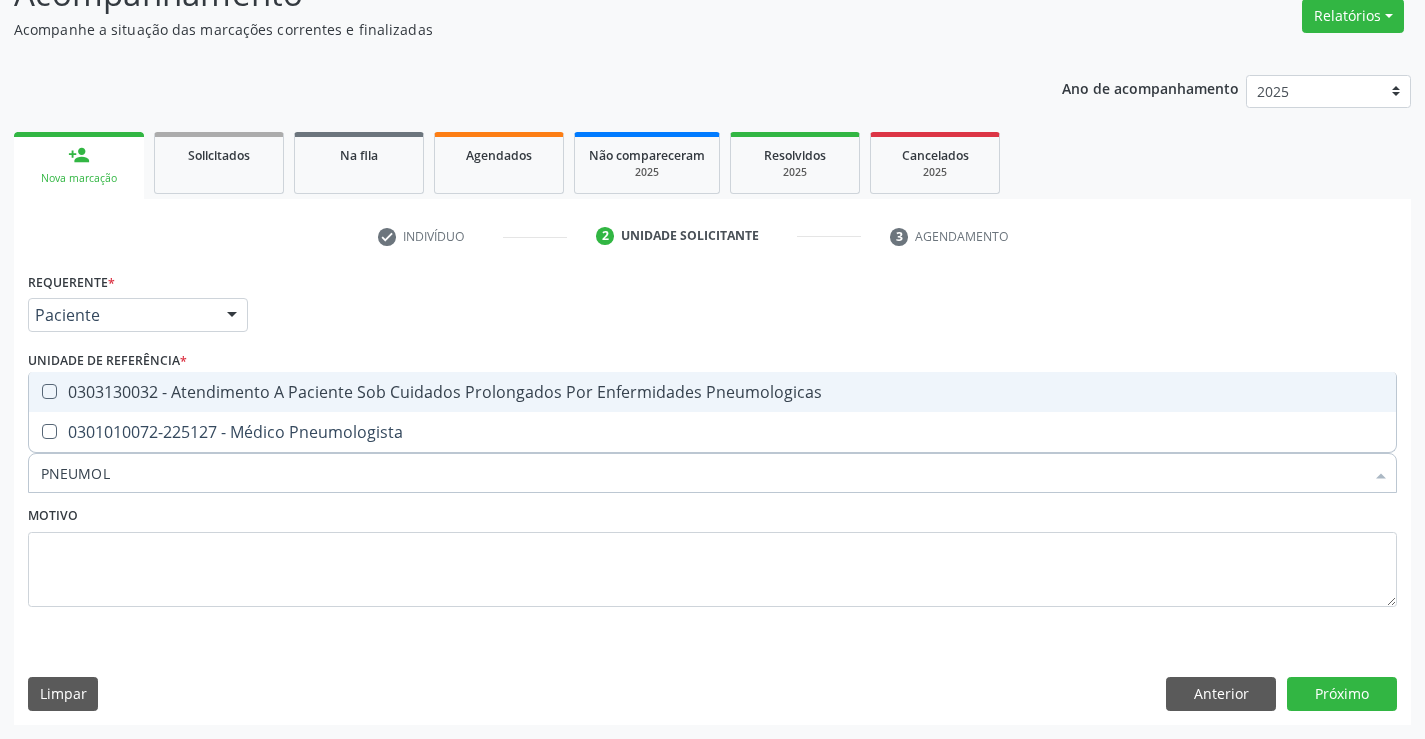 type on "PNEUMOLO" 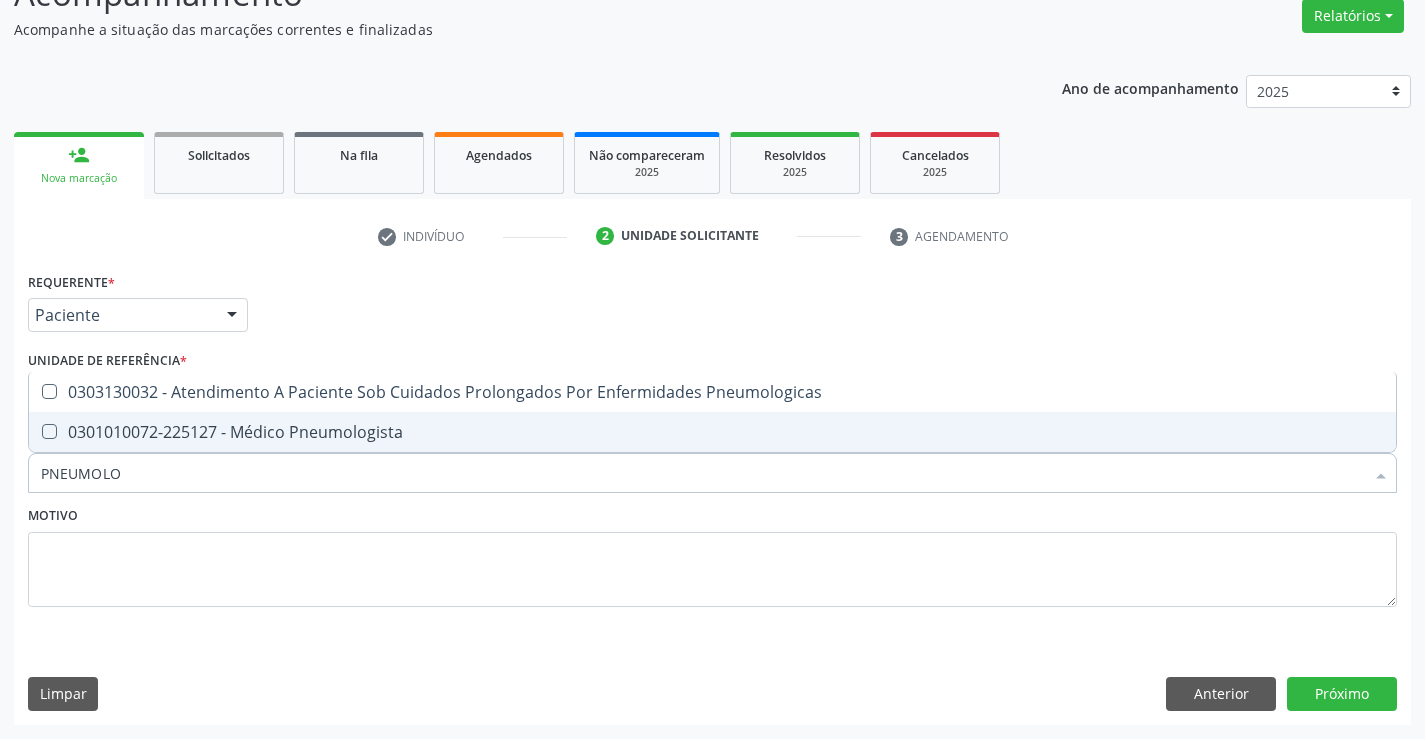 click on "0301010072-225127 - Médico Pneumologista" at bounding box center (712, 432) 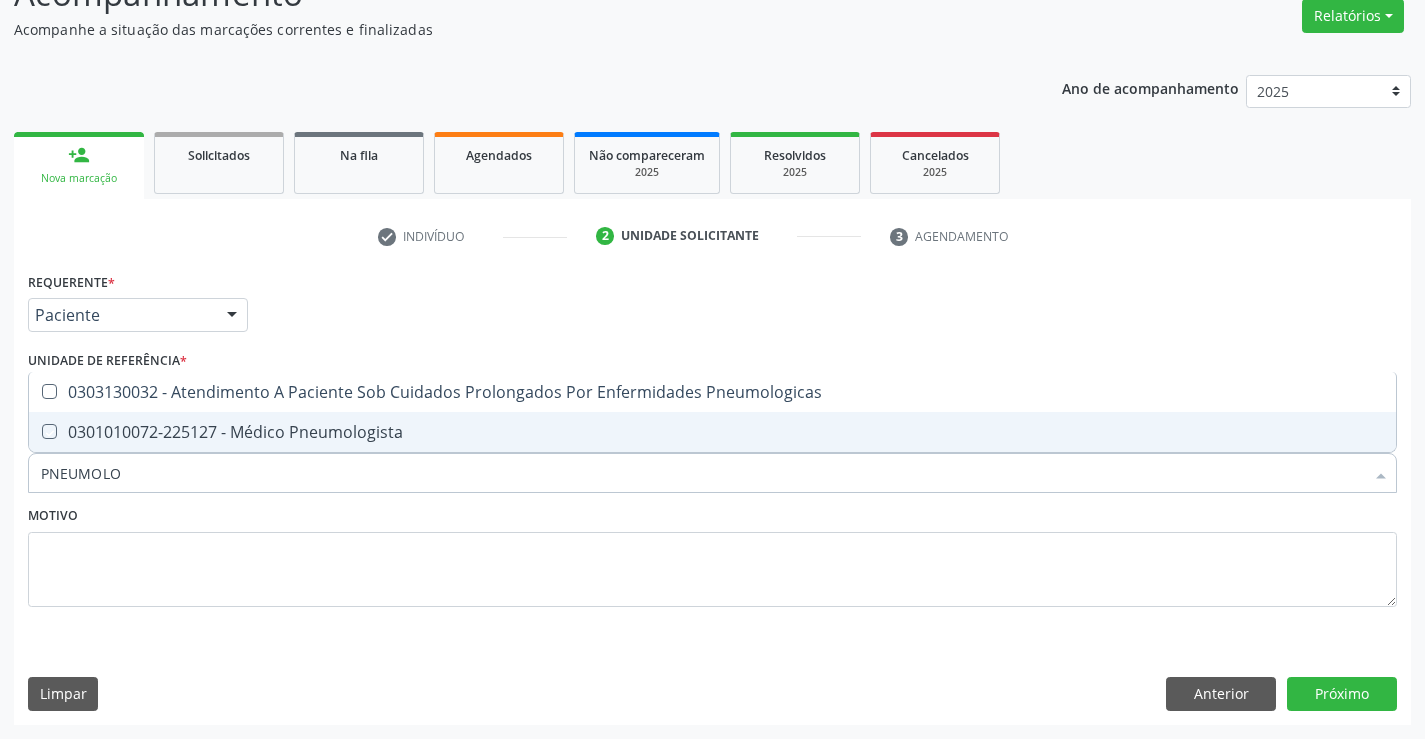 checkbox on "true" 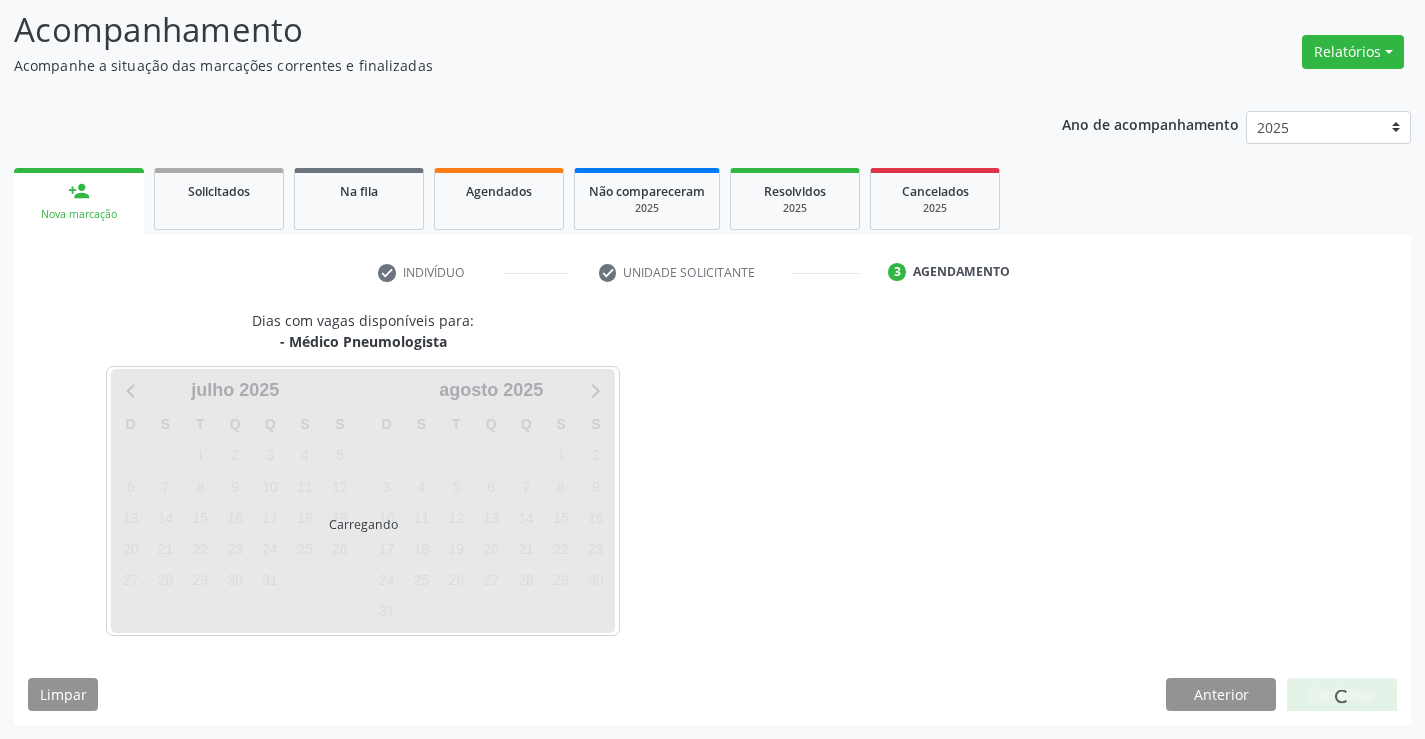 scroll, scrollTop: 167, scrollLeft: 0, axis: vertical 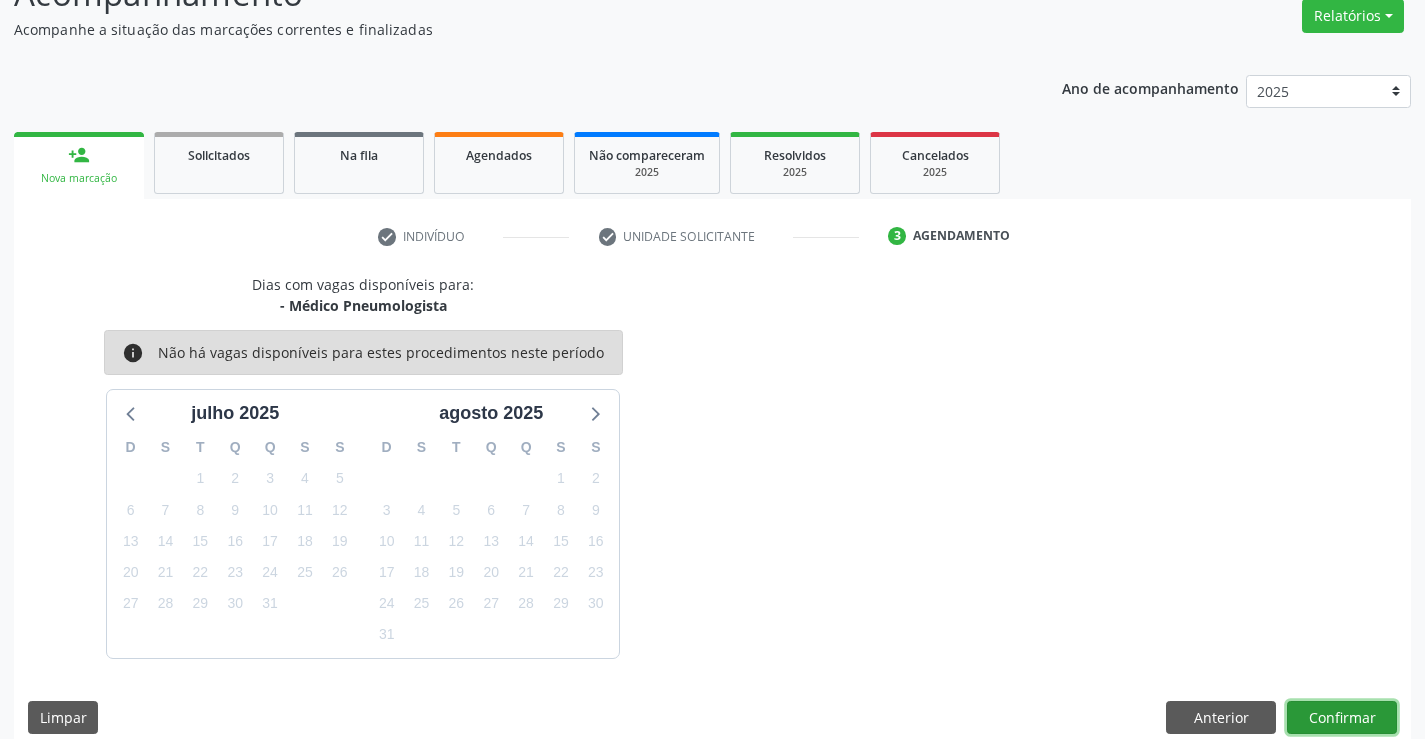 click on "Confirmar" at bounding box center [1342, 718] 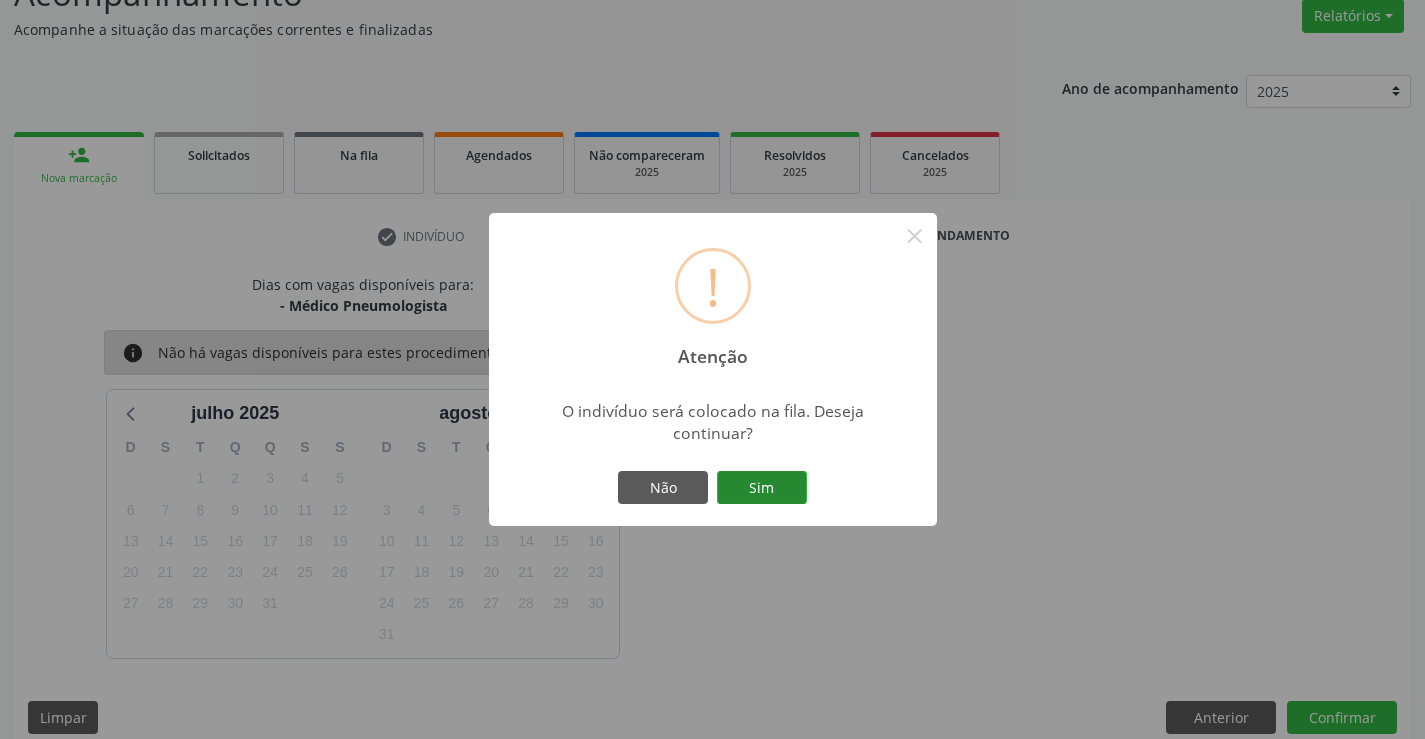 click on "Sim" at bounding box center (762, 488) 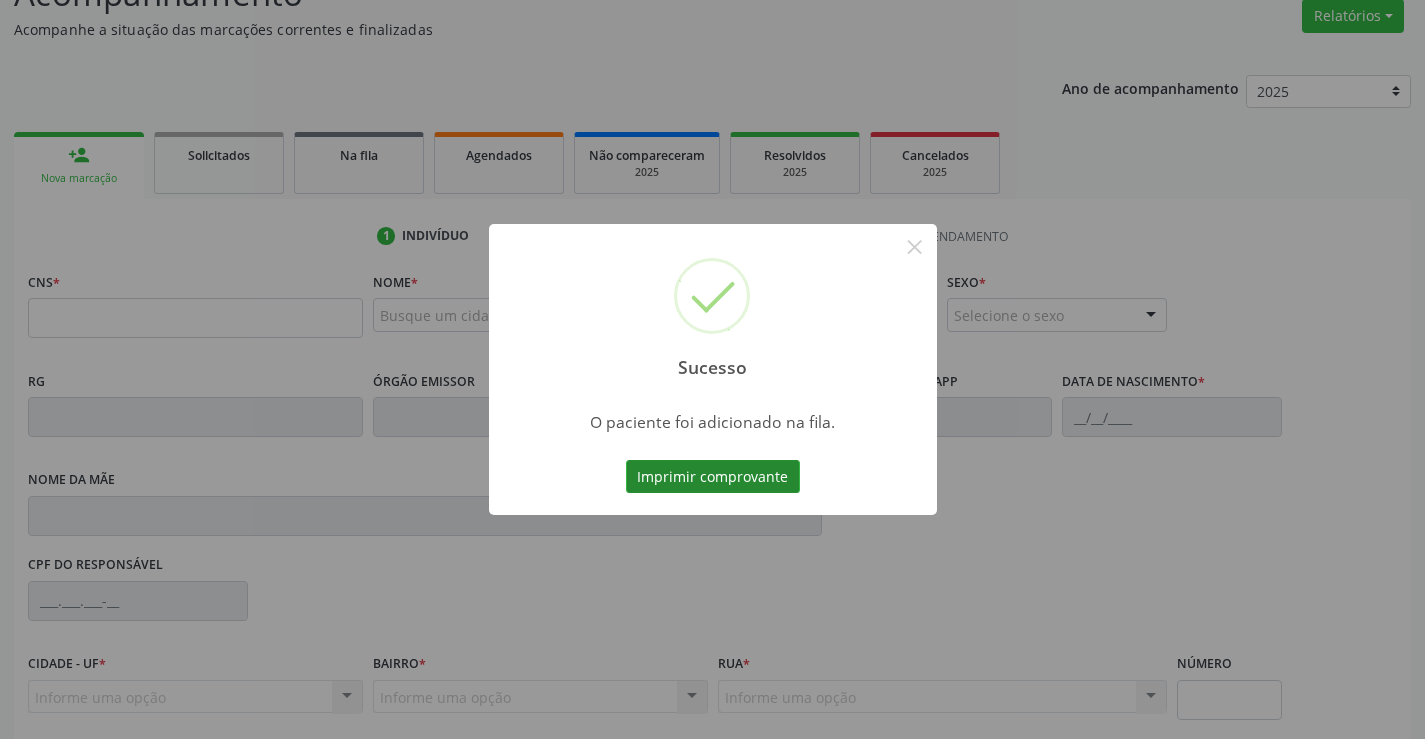 click on "Imprimir comprovante" at bounding box center [713, 477] 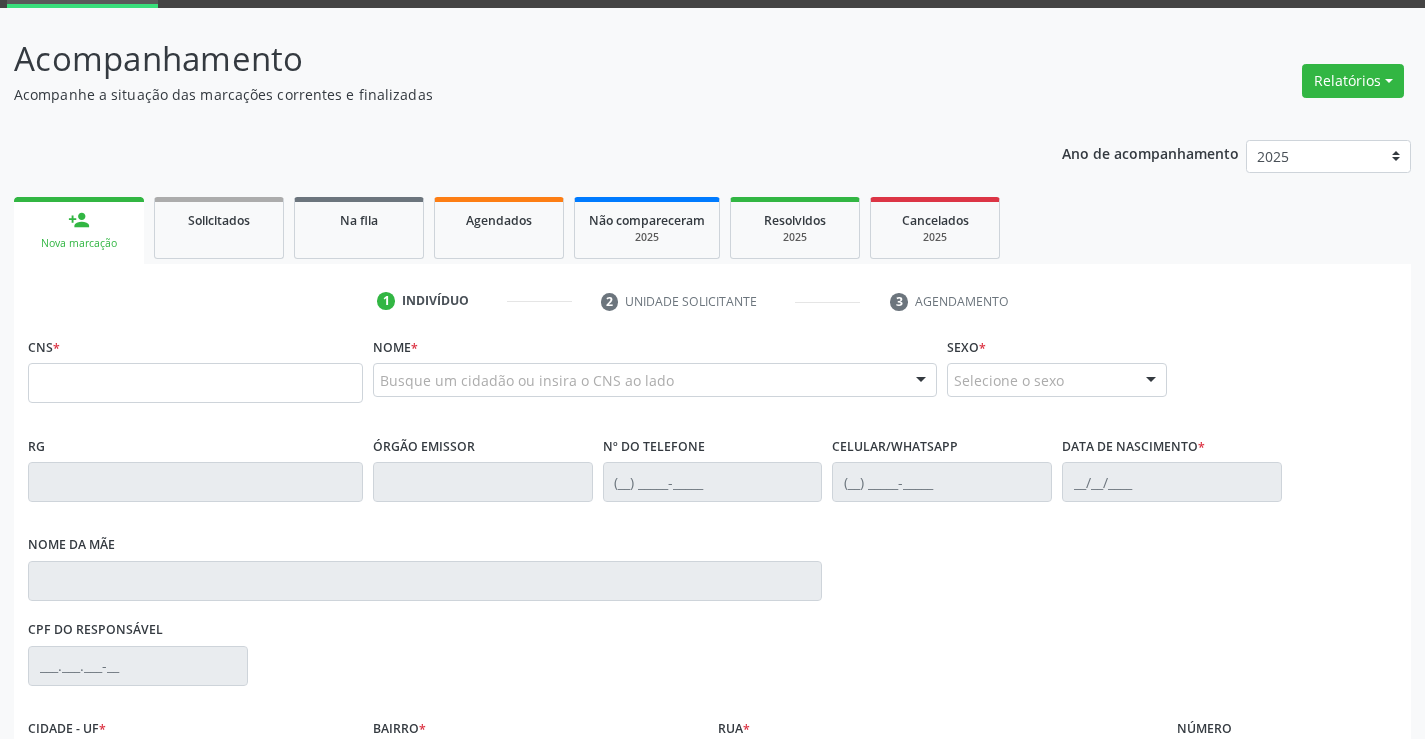 scroll, scrollTop: 67, scrollLeft: 0, axis: vertical 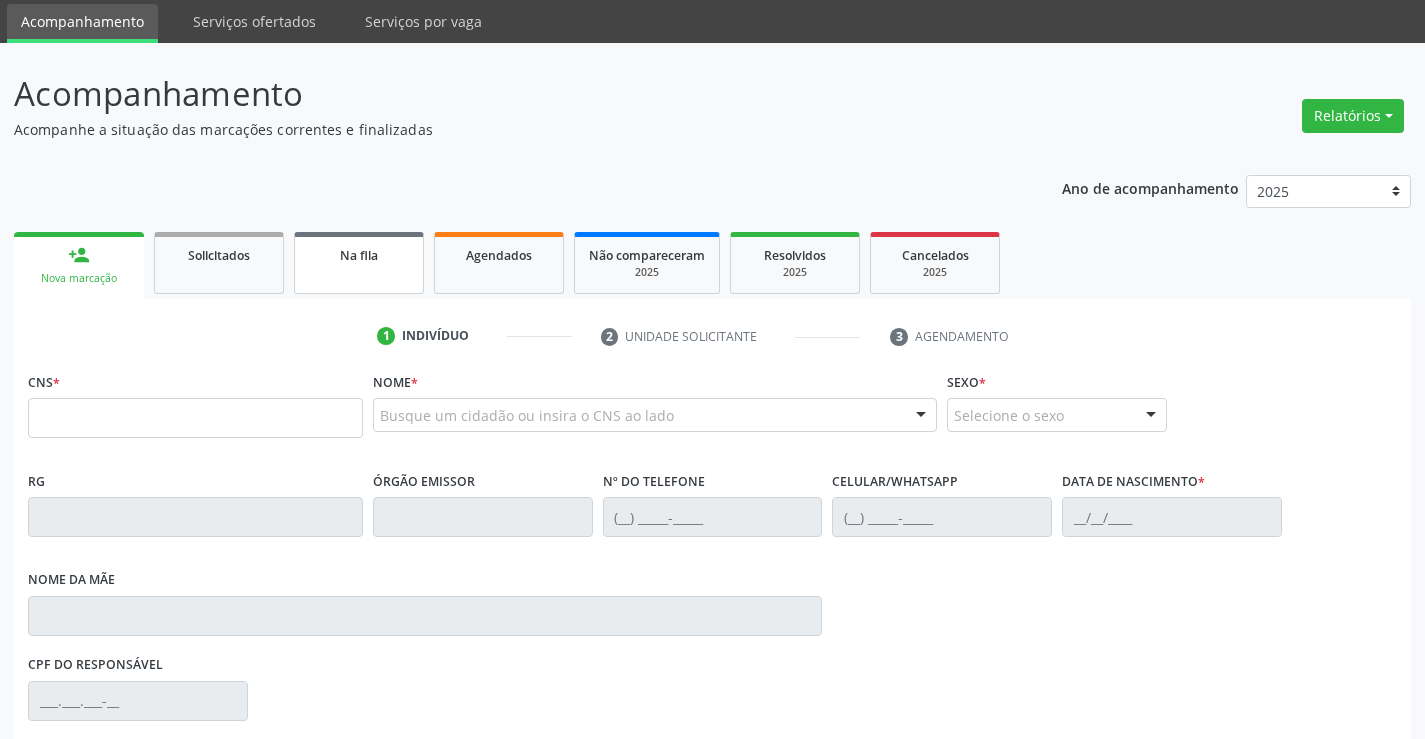 click on "Na fila" at bounding box center [359, 255] 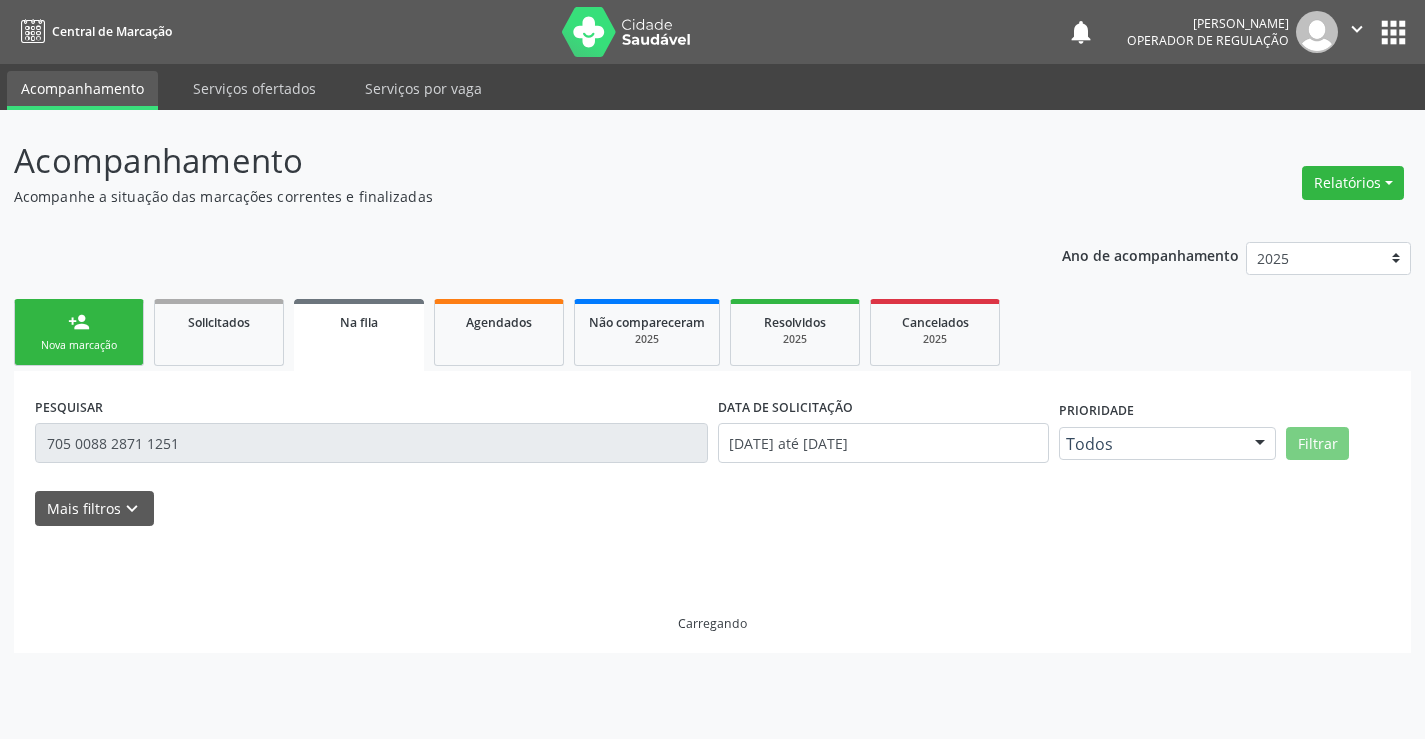 scroll, scrollTop: 0, scrollLeft: 0, axis: both 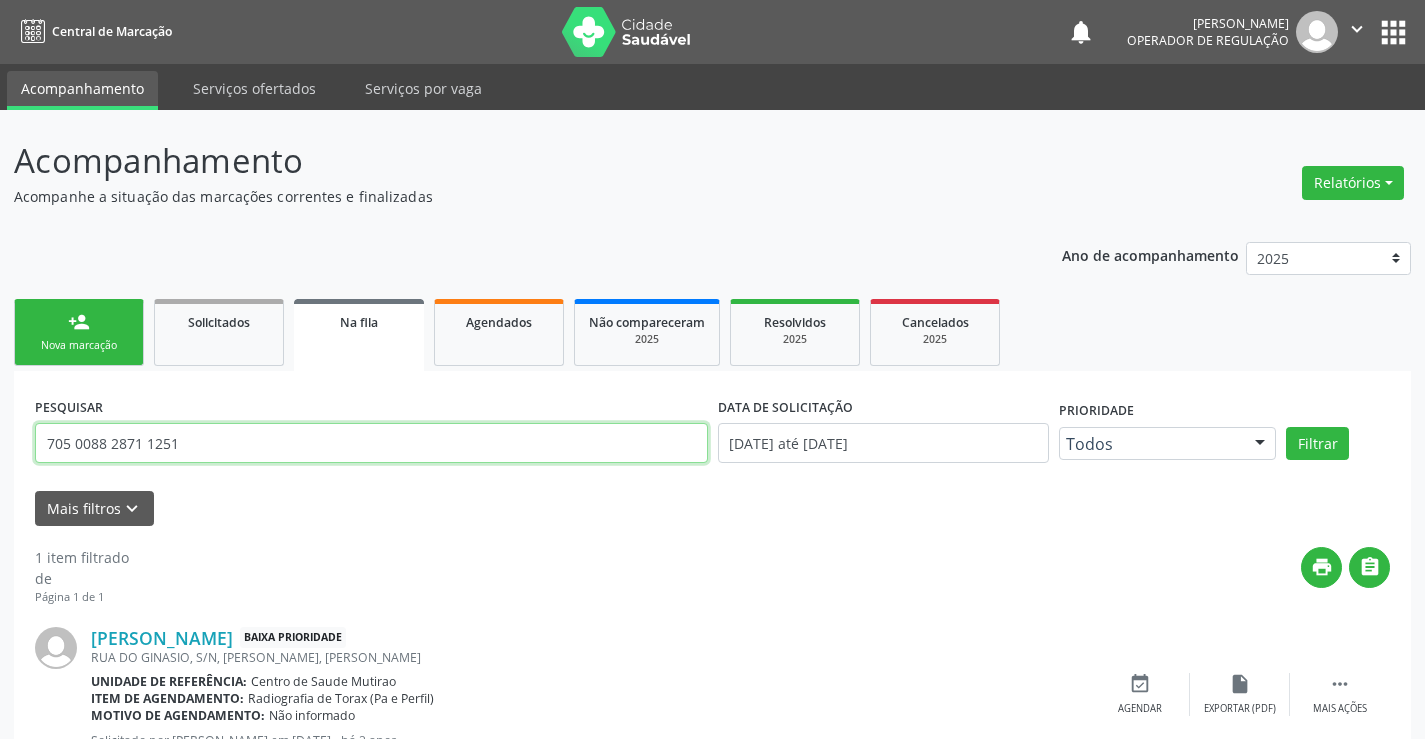 drag, startPoint x: 202, startPoint y: 445, endPoint x: 0, endPoint y: 435, distance: 202.24738 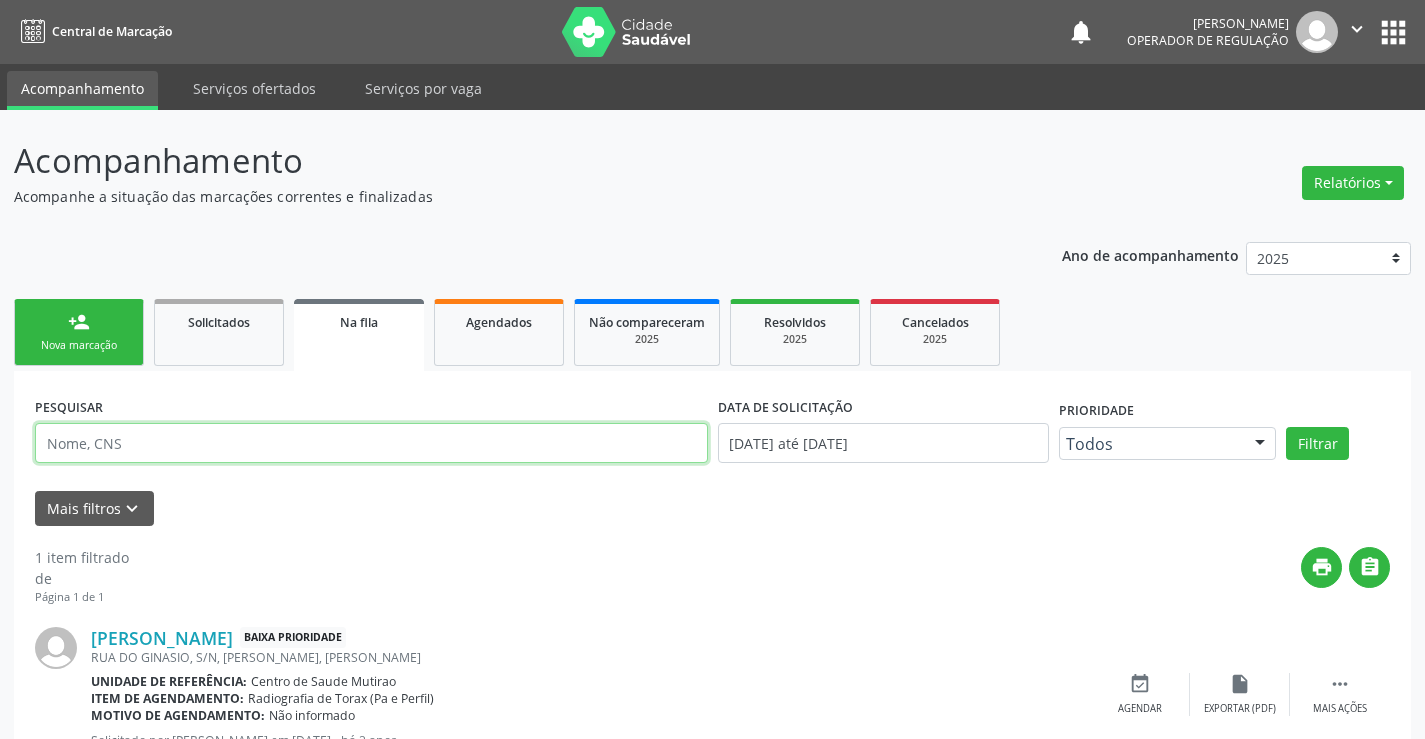 paste on "706 4003 2166 1990" 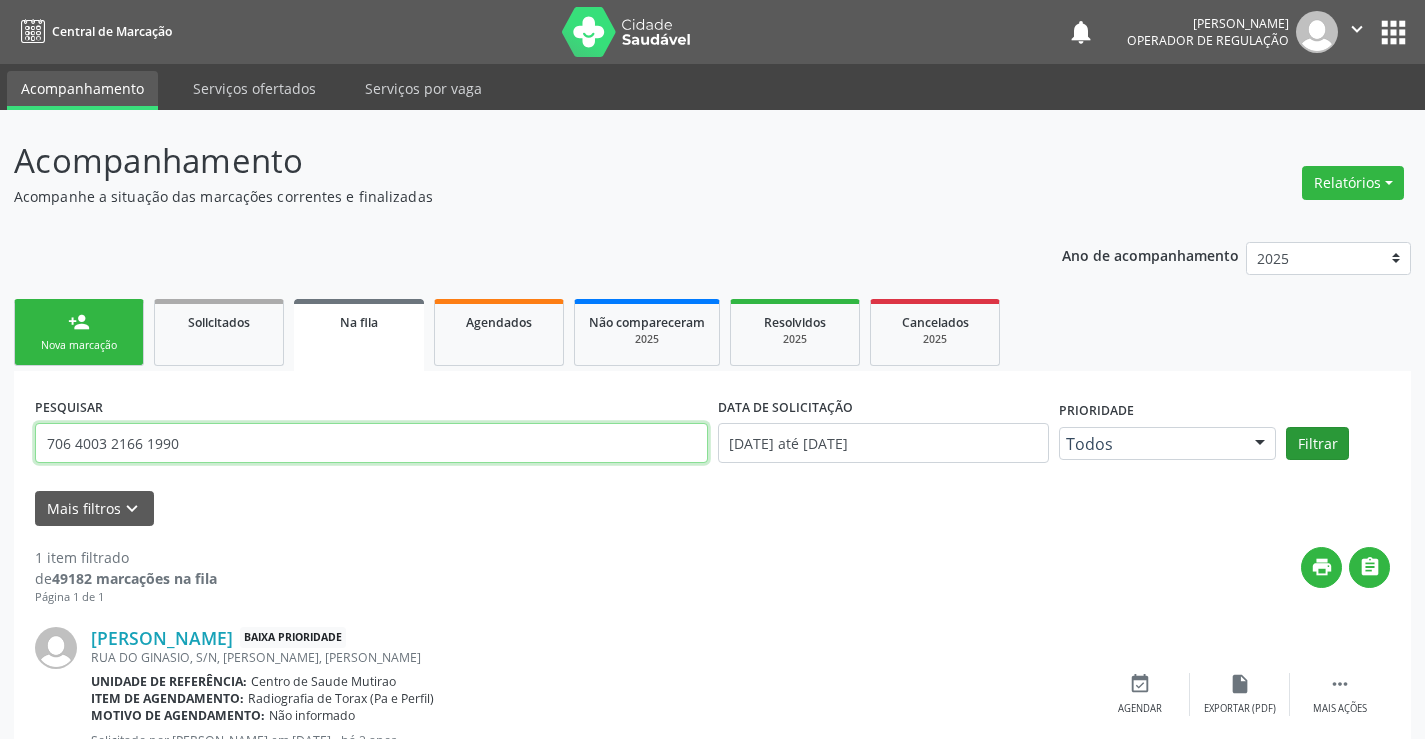 type on "706 4003 2166 1990" 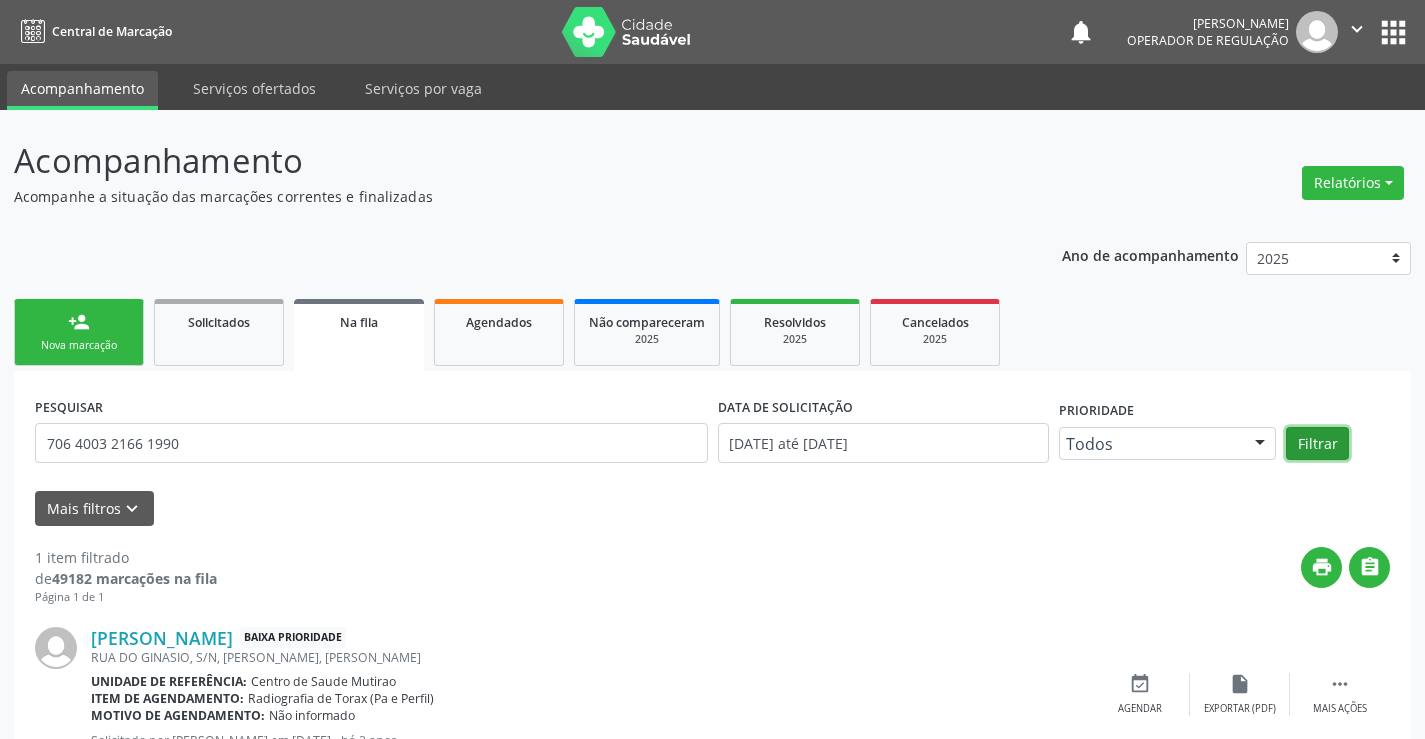 click on "Filtrar" at bounding box center (1317, 444) 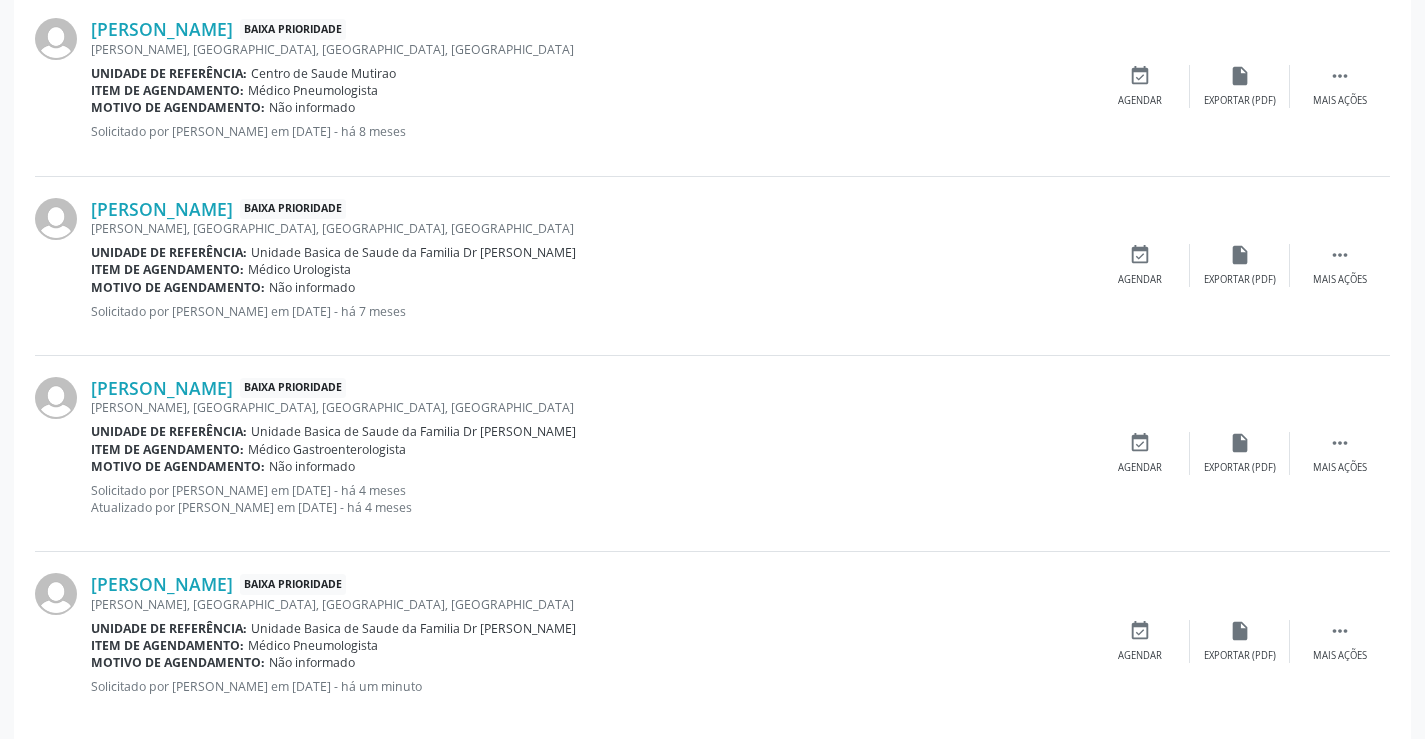 scroll, scrollTop: 2426, scrollLeft: 0, axis: vertical 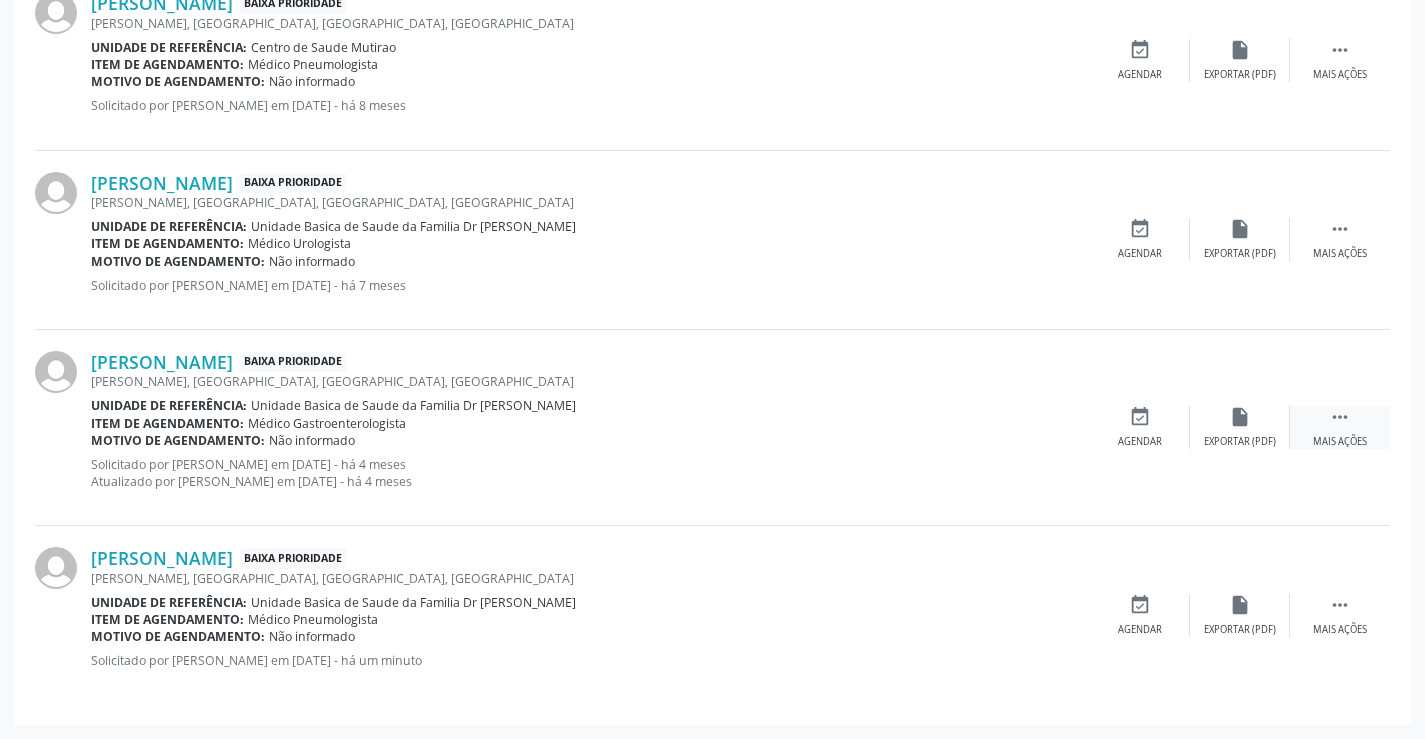 click on "" at bounding box center [1340, 417] 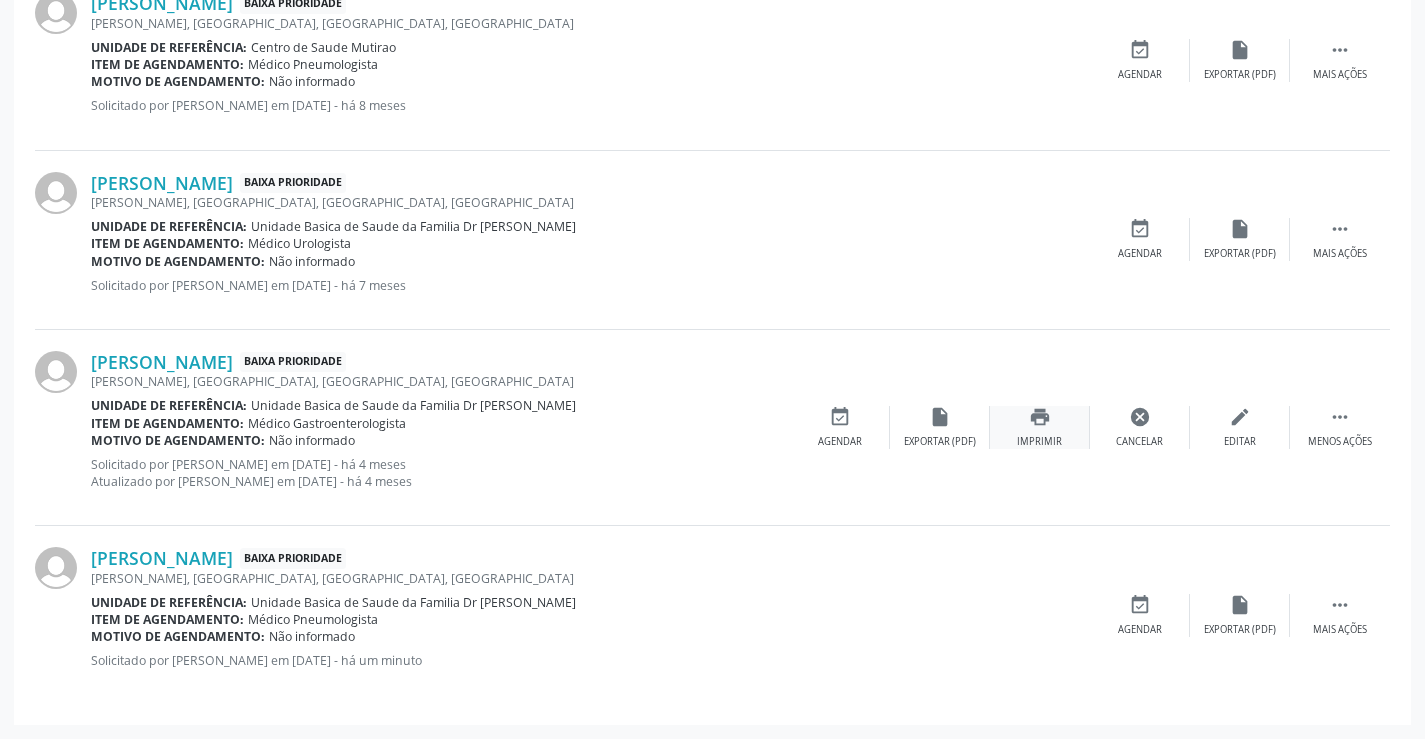 click on "print
Imprimir" at bounding box center (1040, 427) 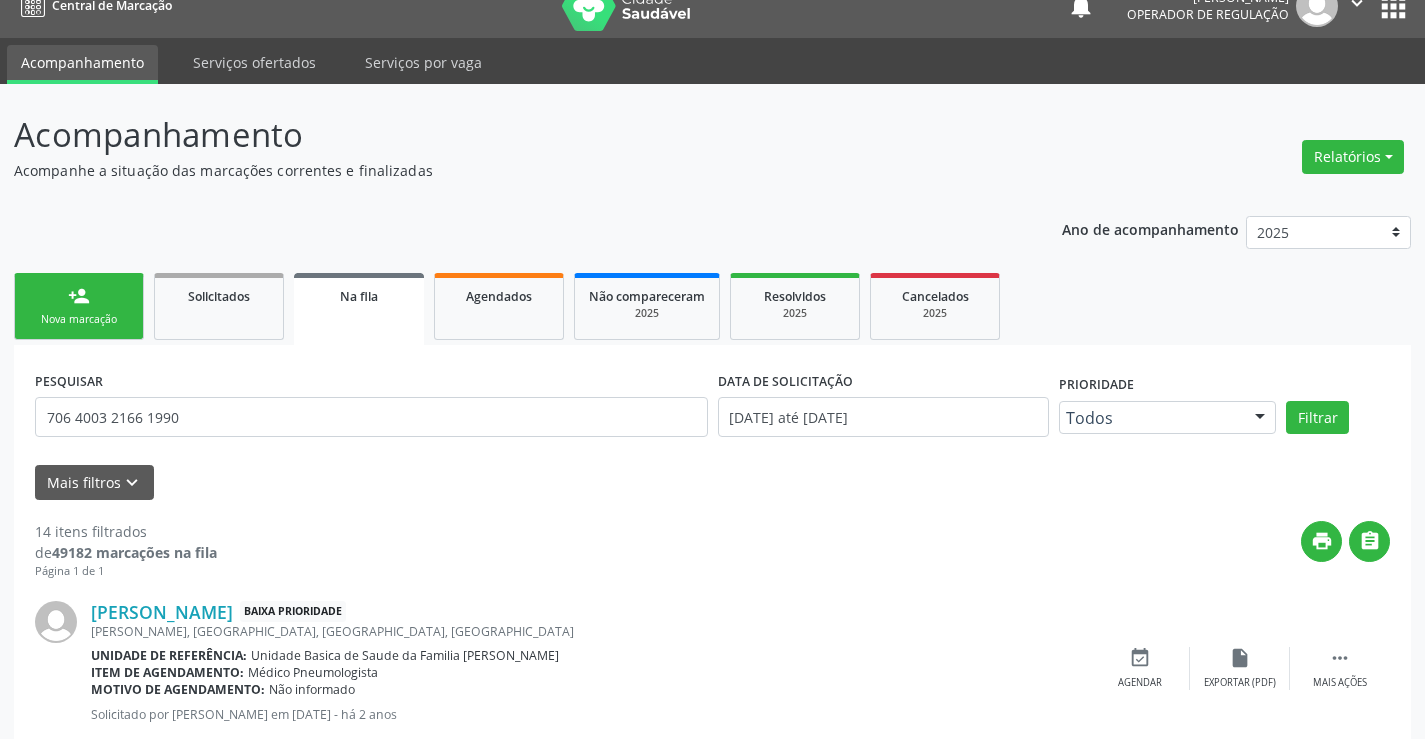 scroll, scrollTop: 0, scrollLeft: 0, axis: both 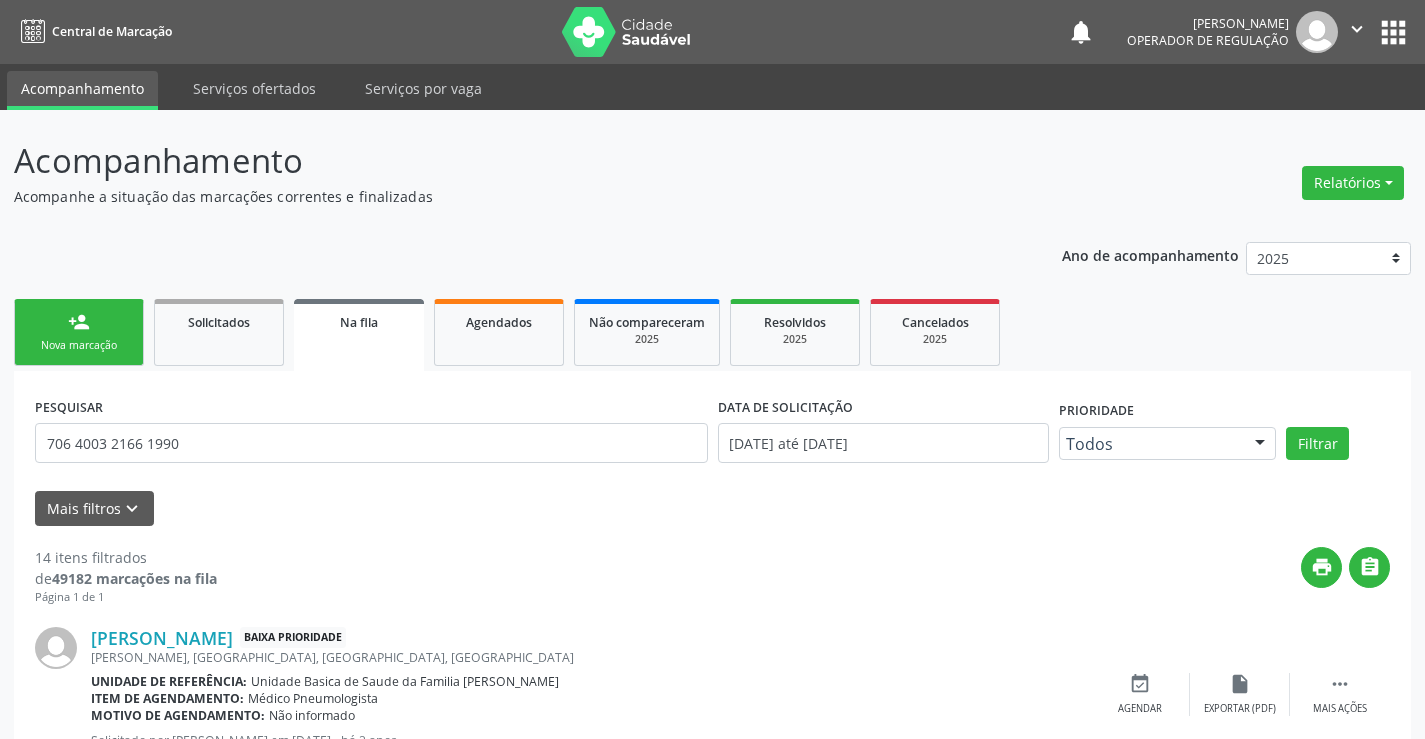 click on "" at bounding box center (1357, 29) 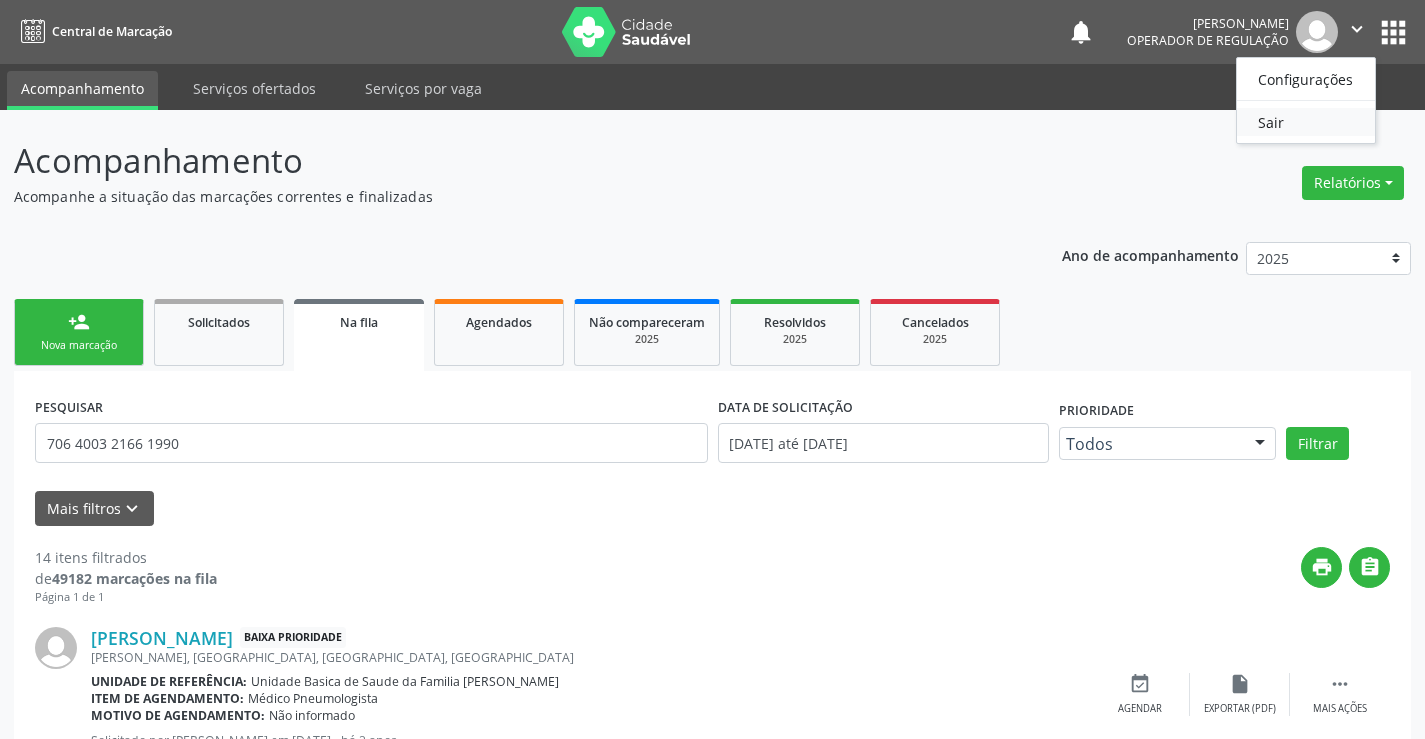 click on "Sair" at bounding box center [1306, 122] 